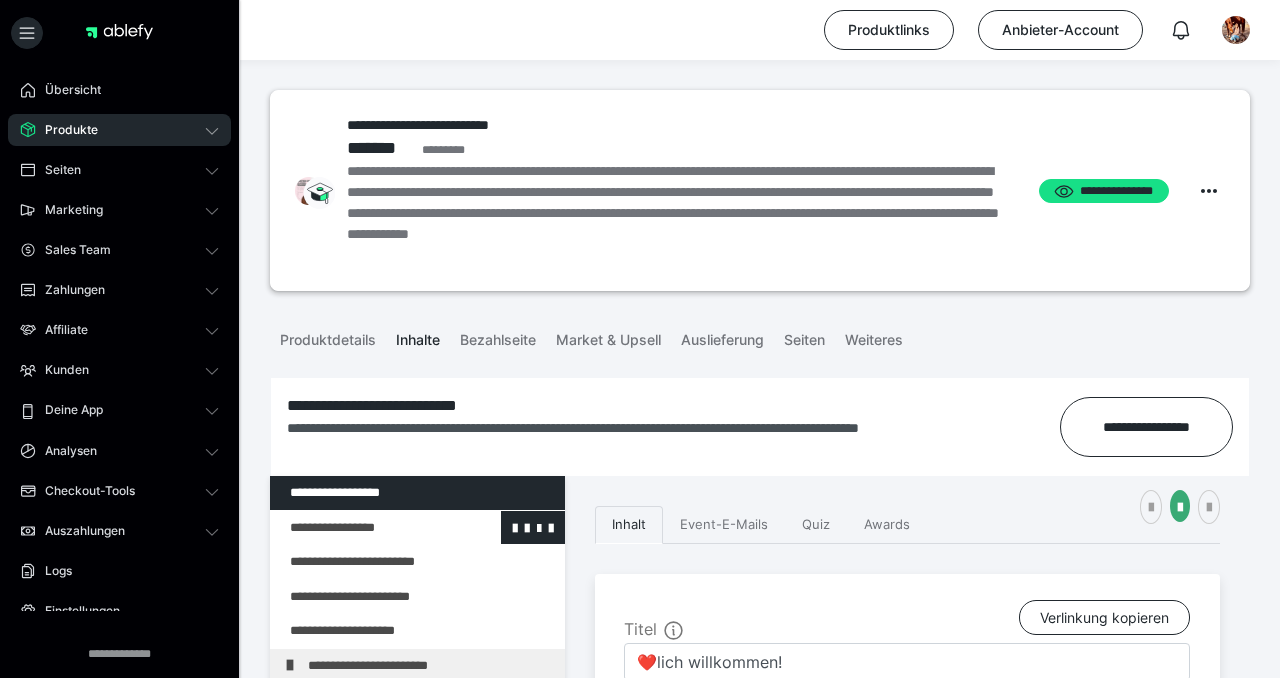 scroll, scrollTop: 186, scrollLeft: 0, axis: vertical 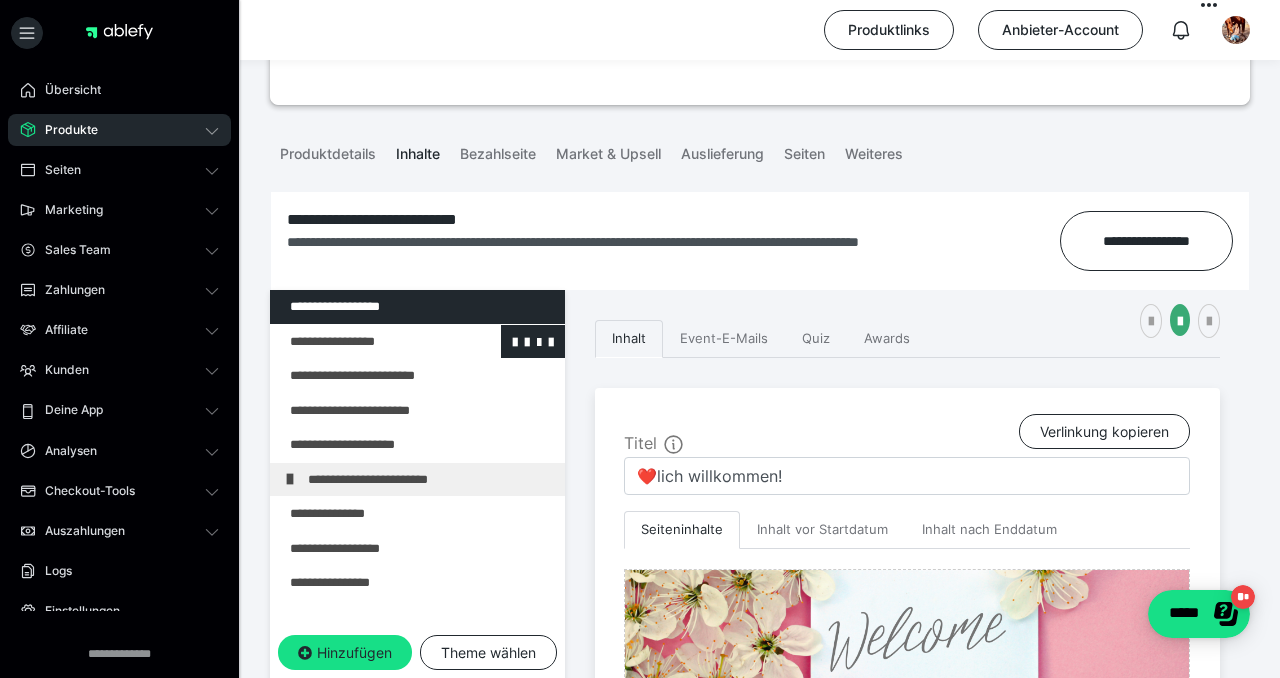 click at bounding box center [365, 342] 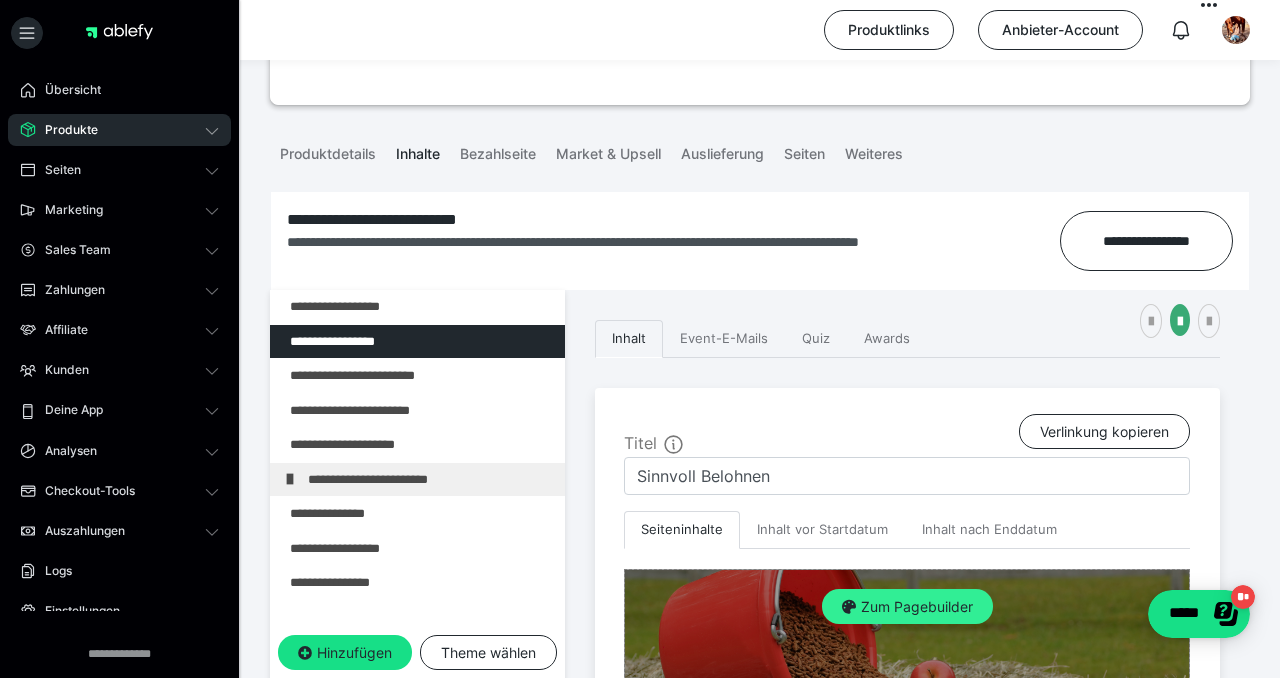 click on "Zum Pagebuilder" at bounding box center [907, 607] 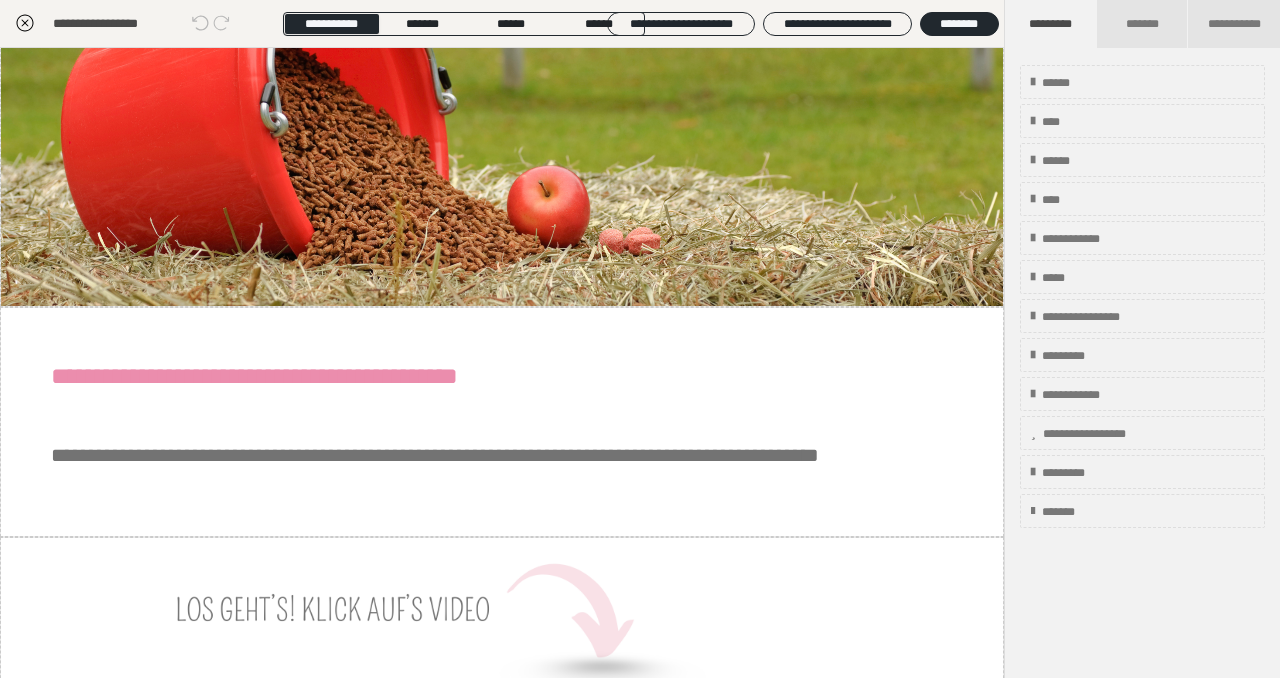 scroll, scrollTop: 0, scrollLeft: 0, axis: both 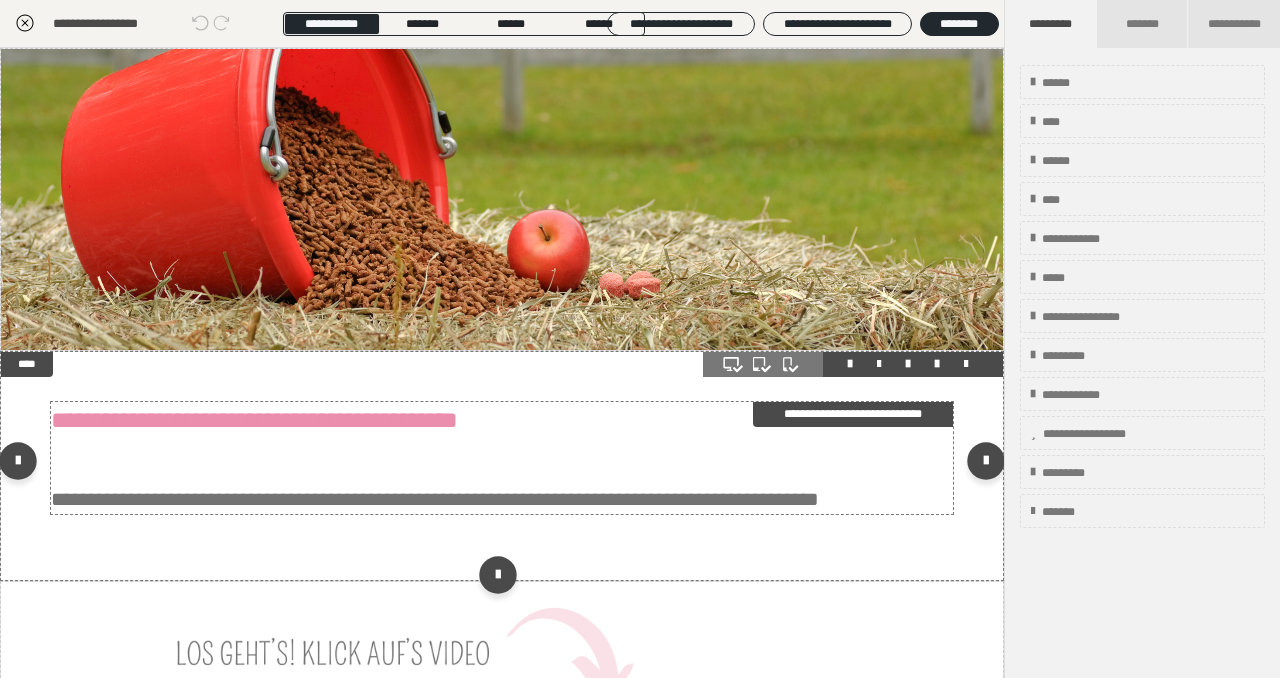 click on "**********" at bounding box center (254, 420) 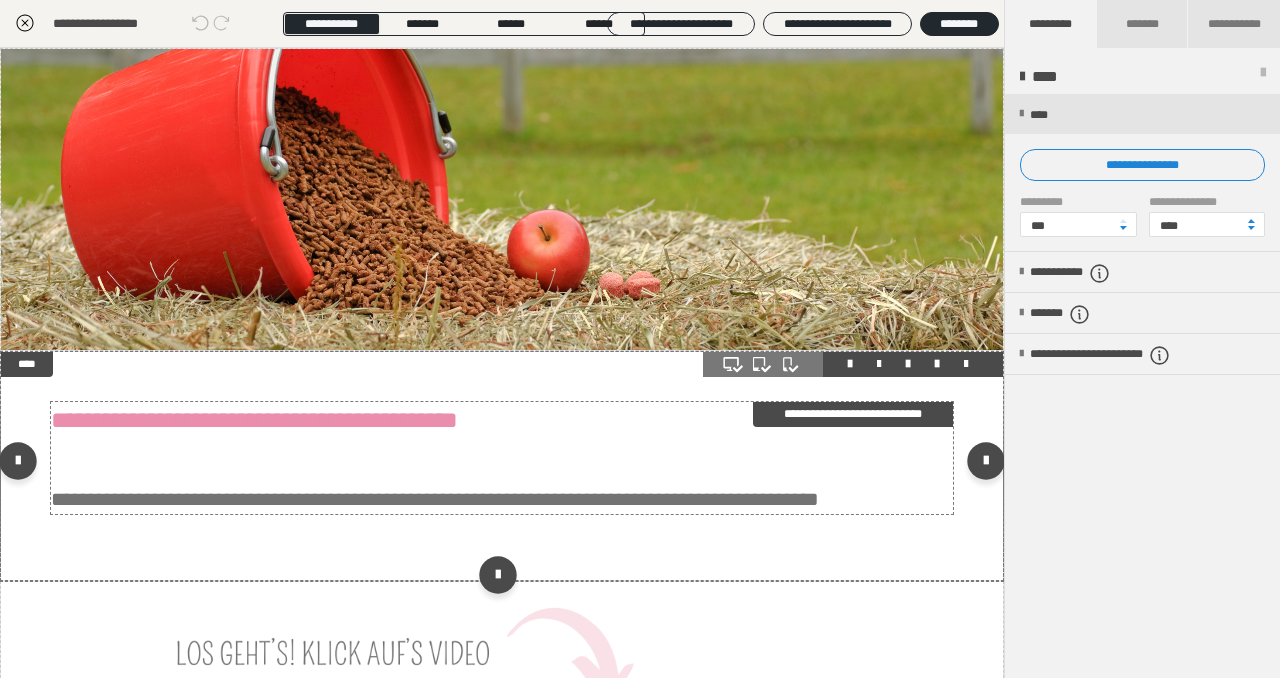 click on "**********" at bounding box center [254, 420] 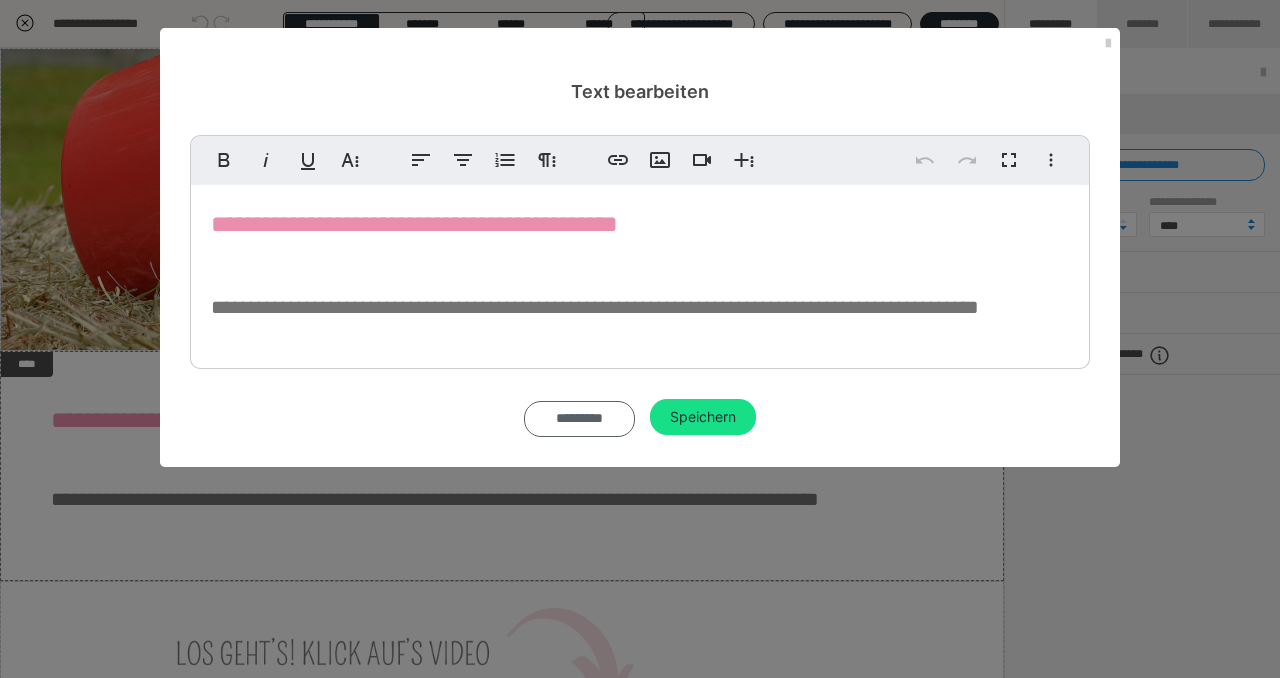 click on "*********" at bounding box center [579, 419] 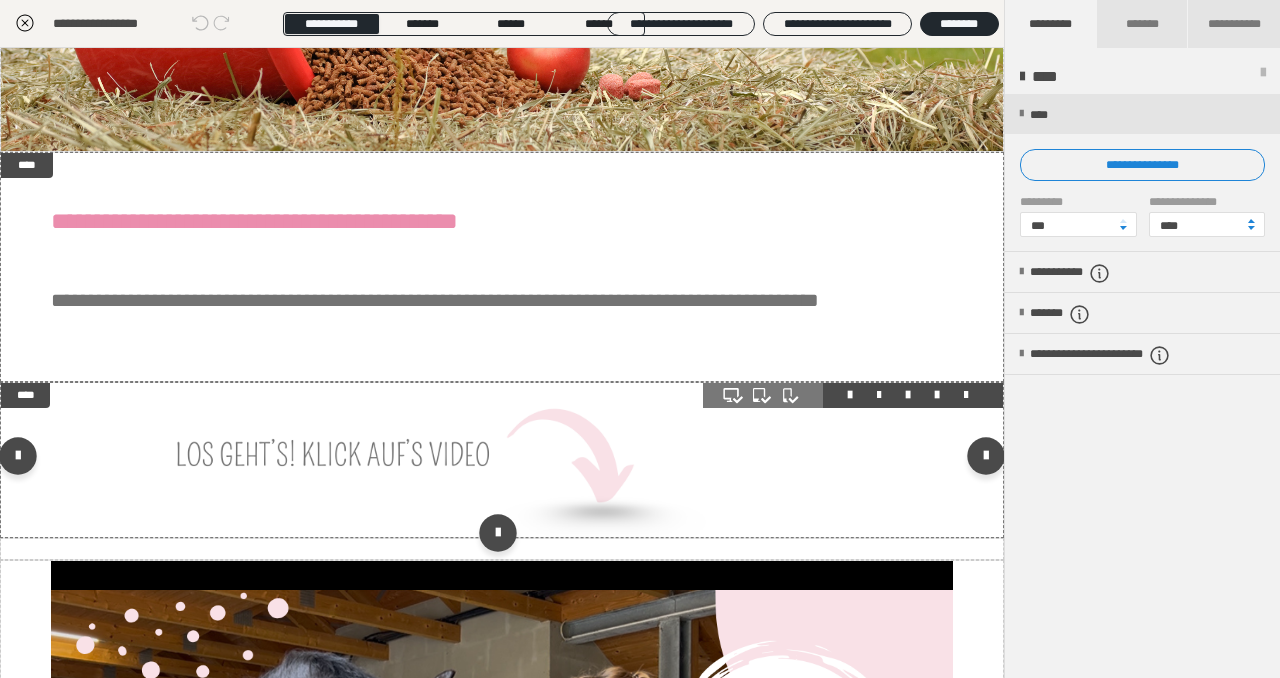 scroll, scrollTop: 408, scrollLeft: 0, axis: vertical 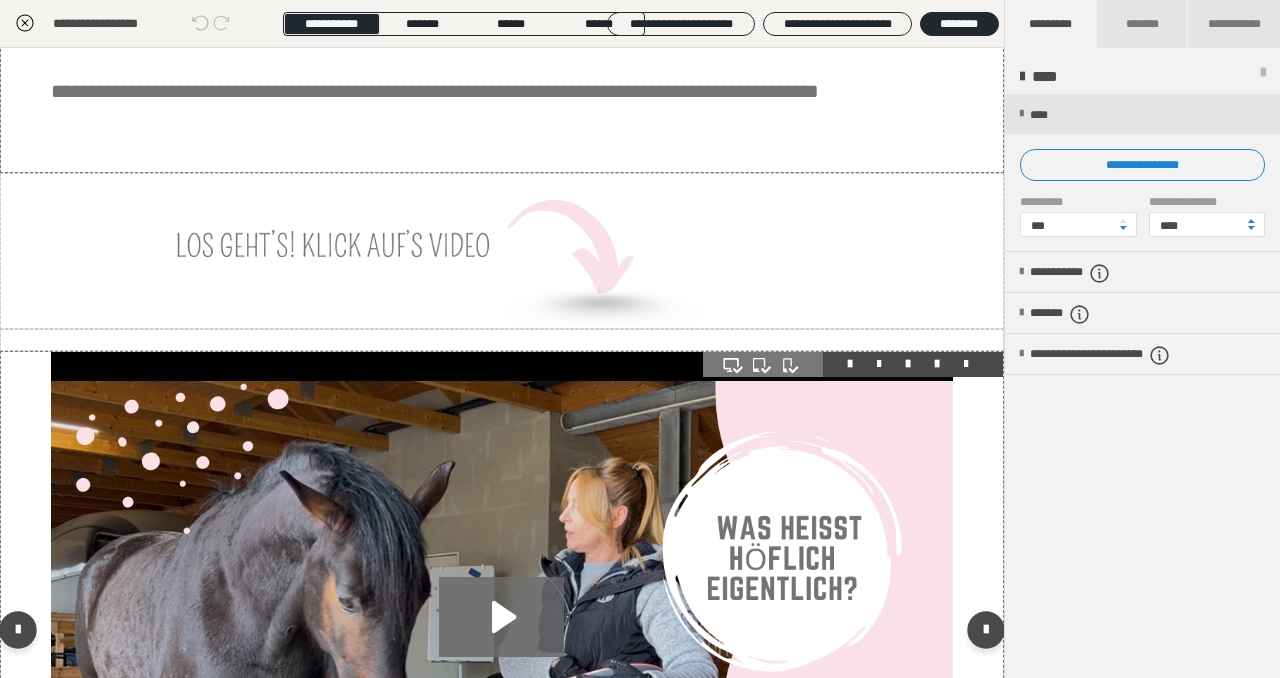 click at bounding box center (502, 634) 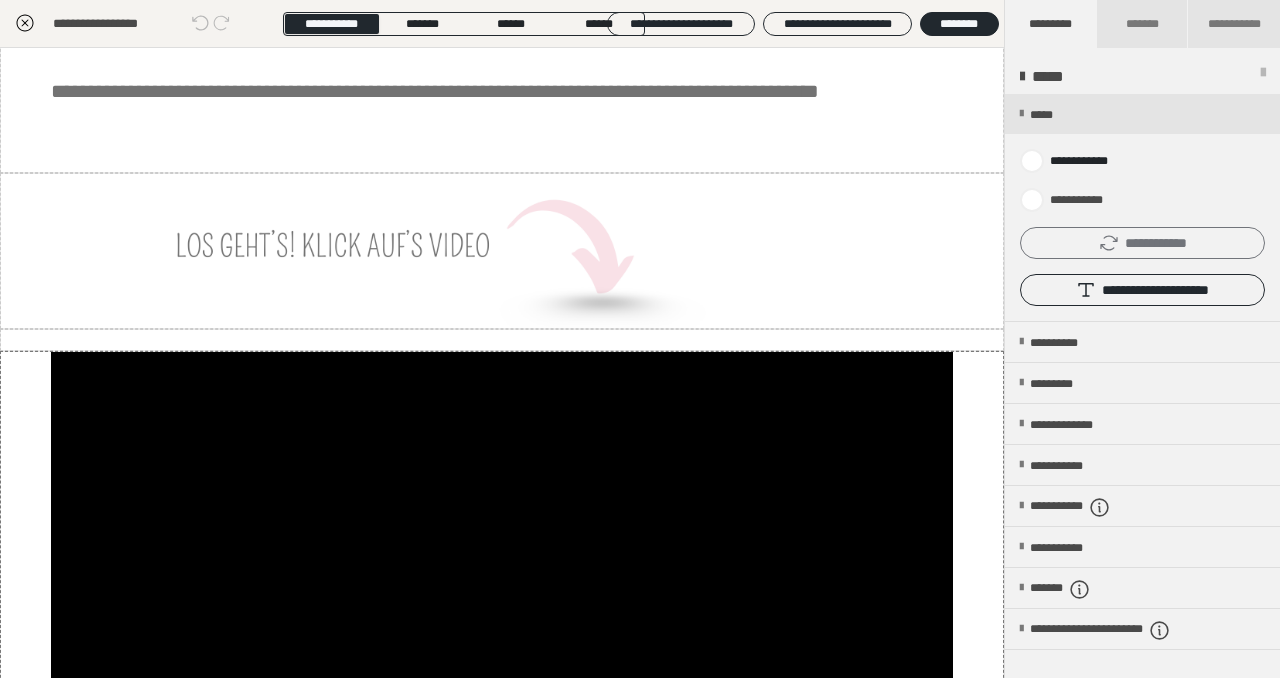 click on "**********" at bounding box center [1142, 243] 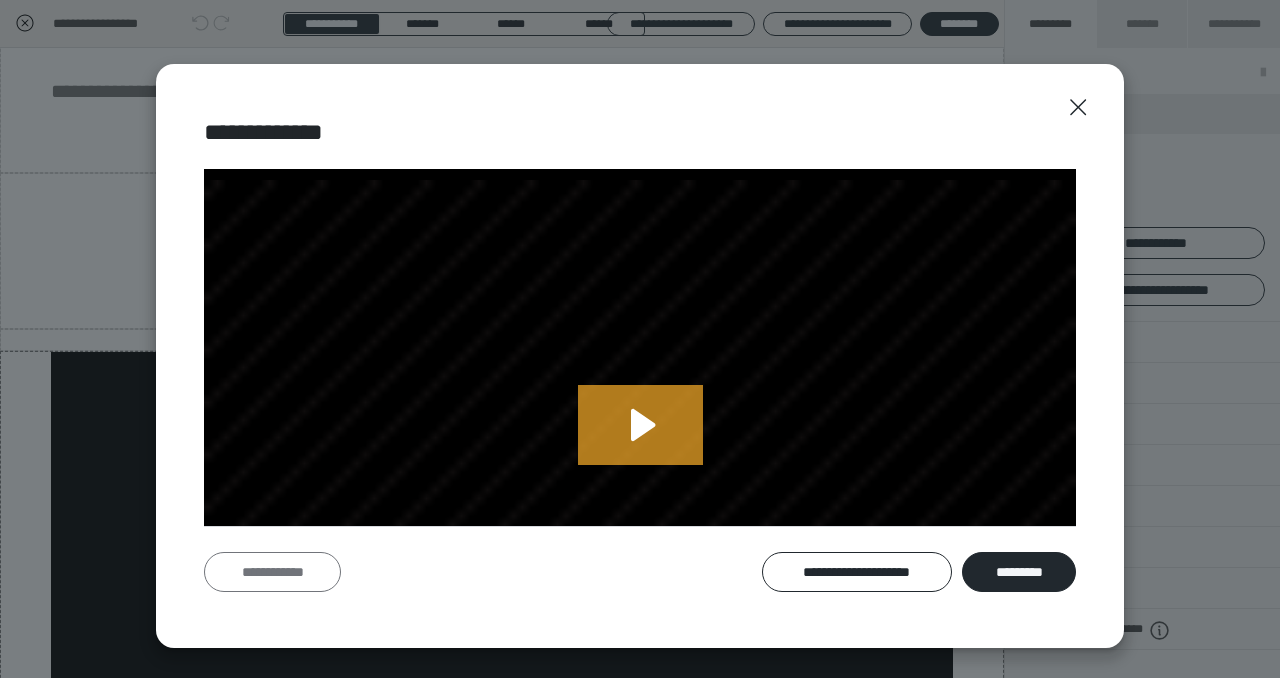 click on "**********" at bounding box center (272, 572) 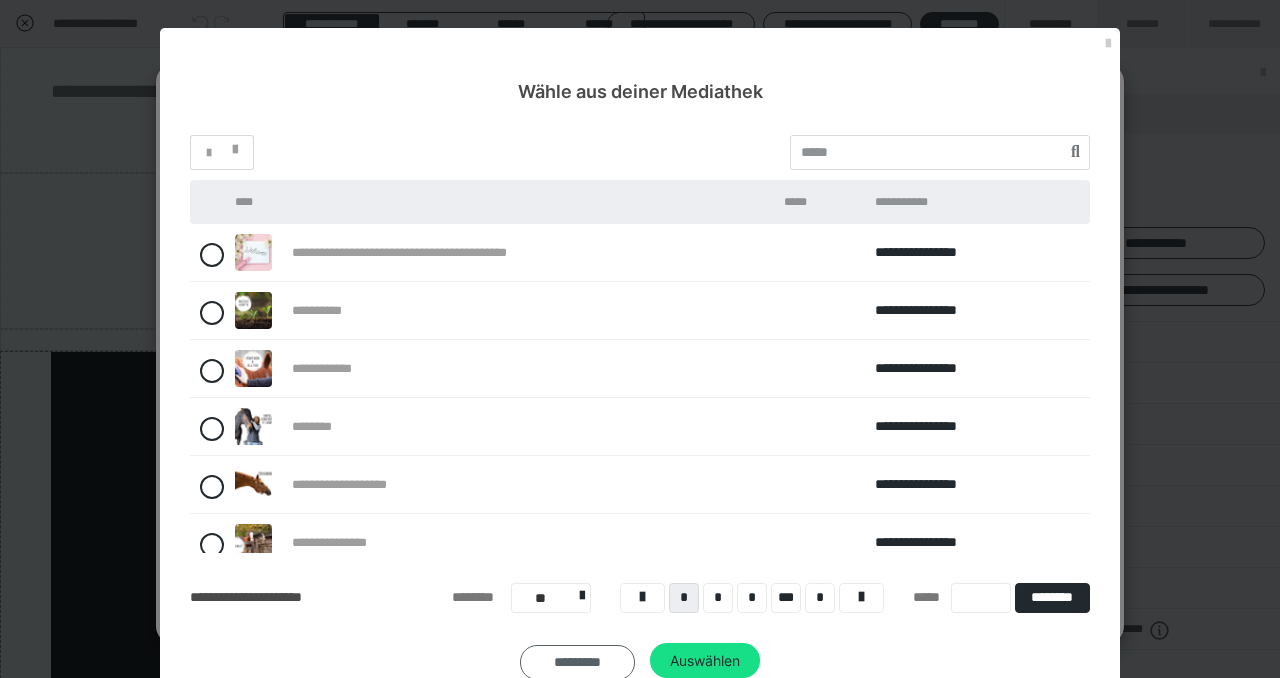 click on "*********" at bounding box center (577, 663) 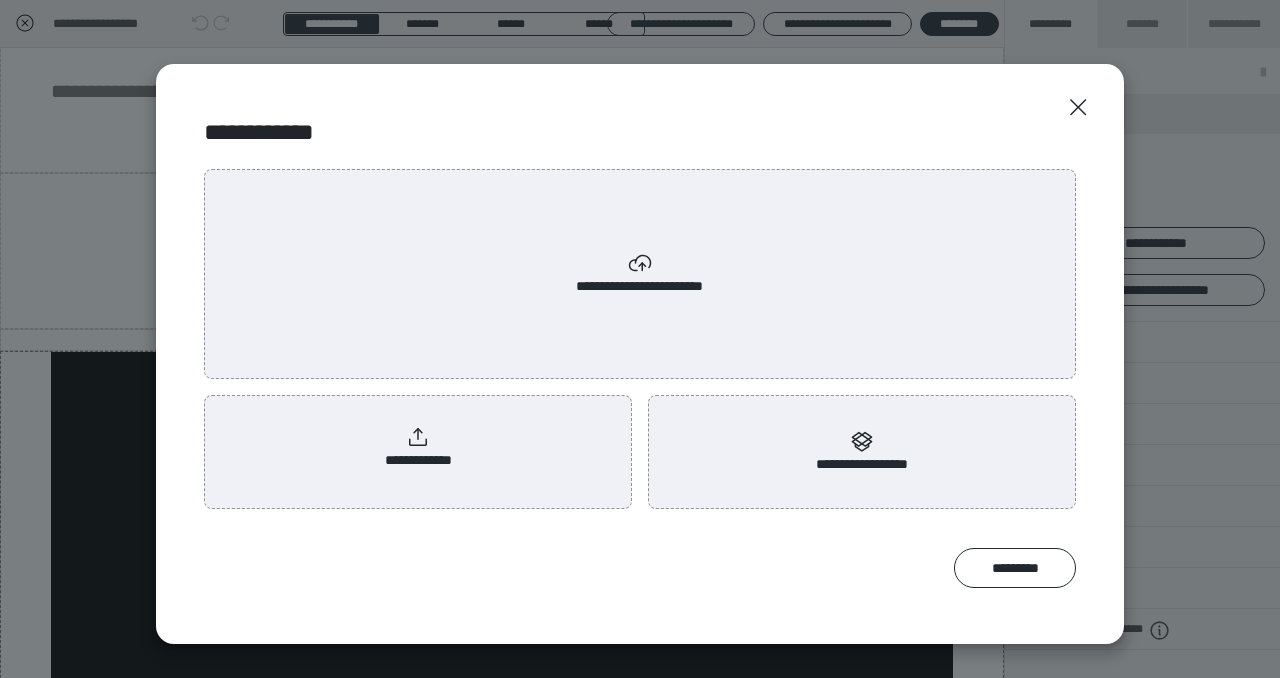 click on "**********" at bounding box center (418, 448) 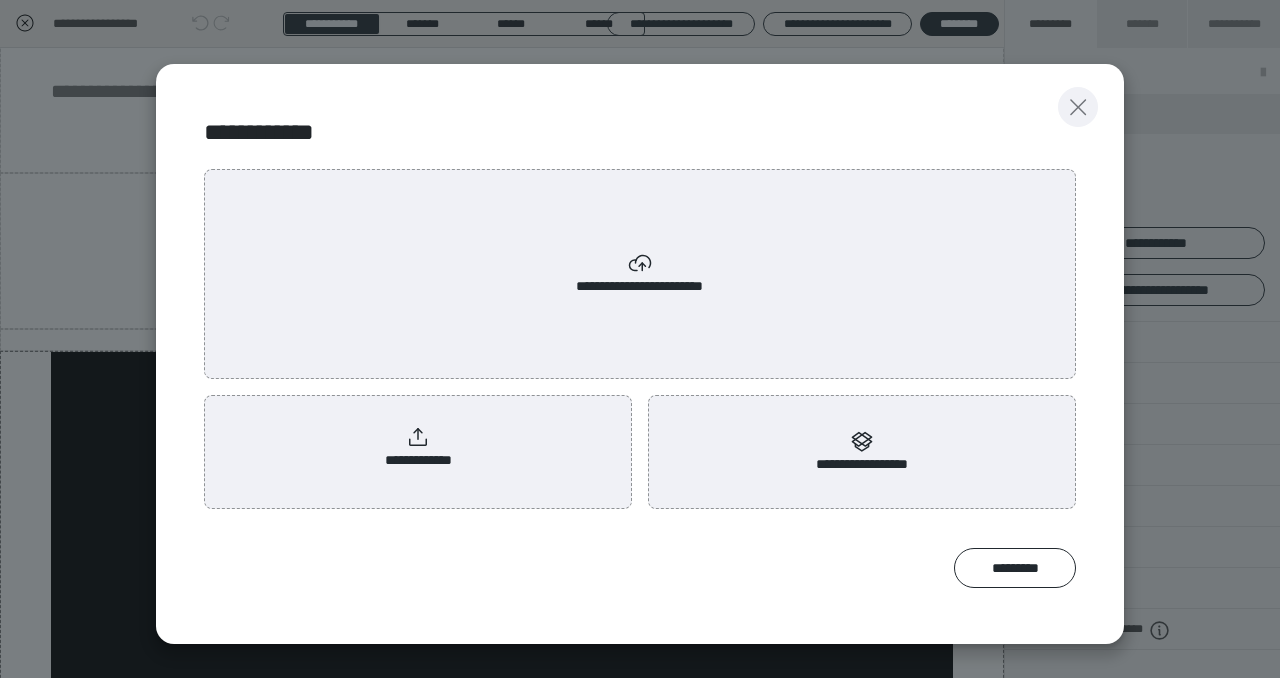 click 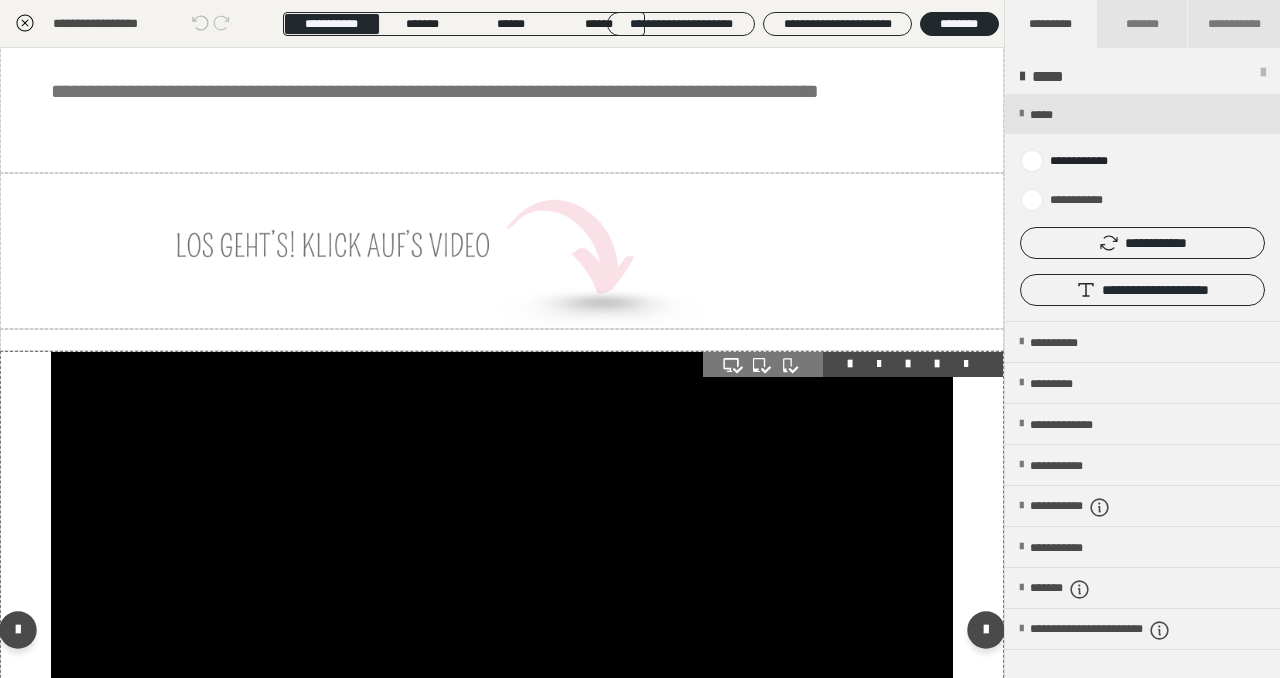 click at bounding box center [502, 634] 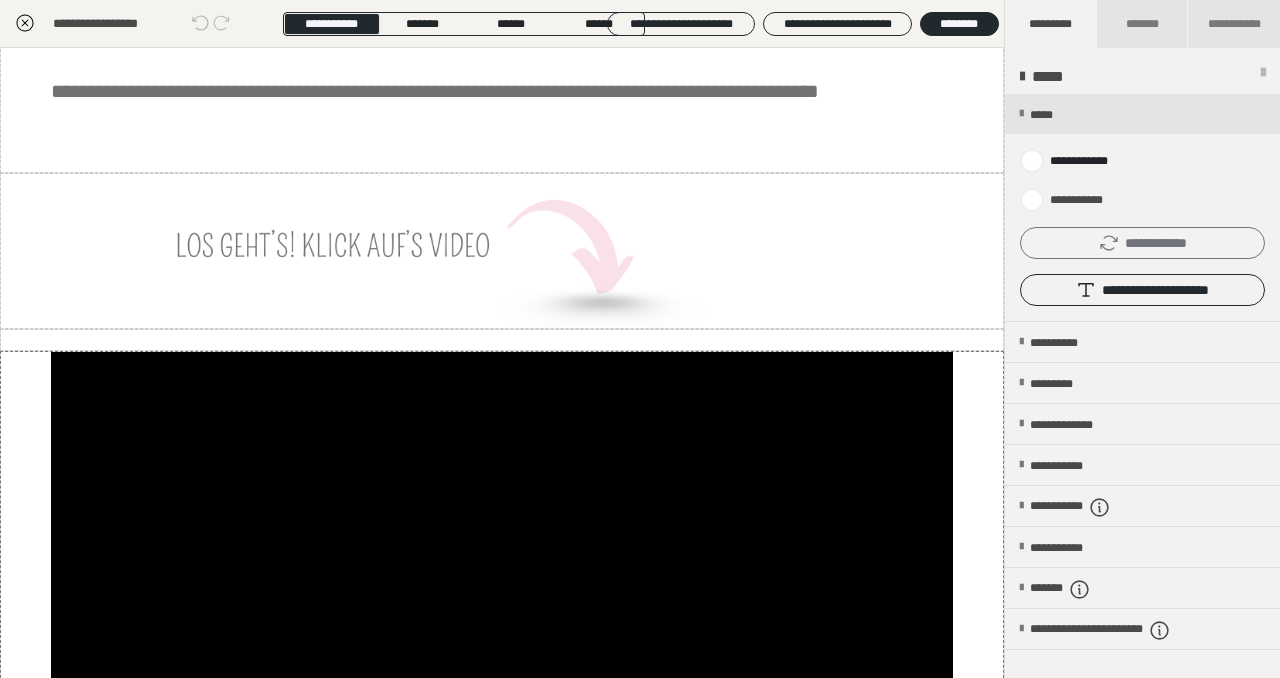 click on "**********" at bounding box center (1142, 243) 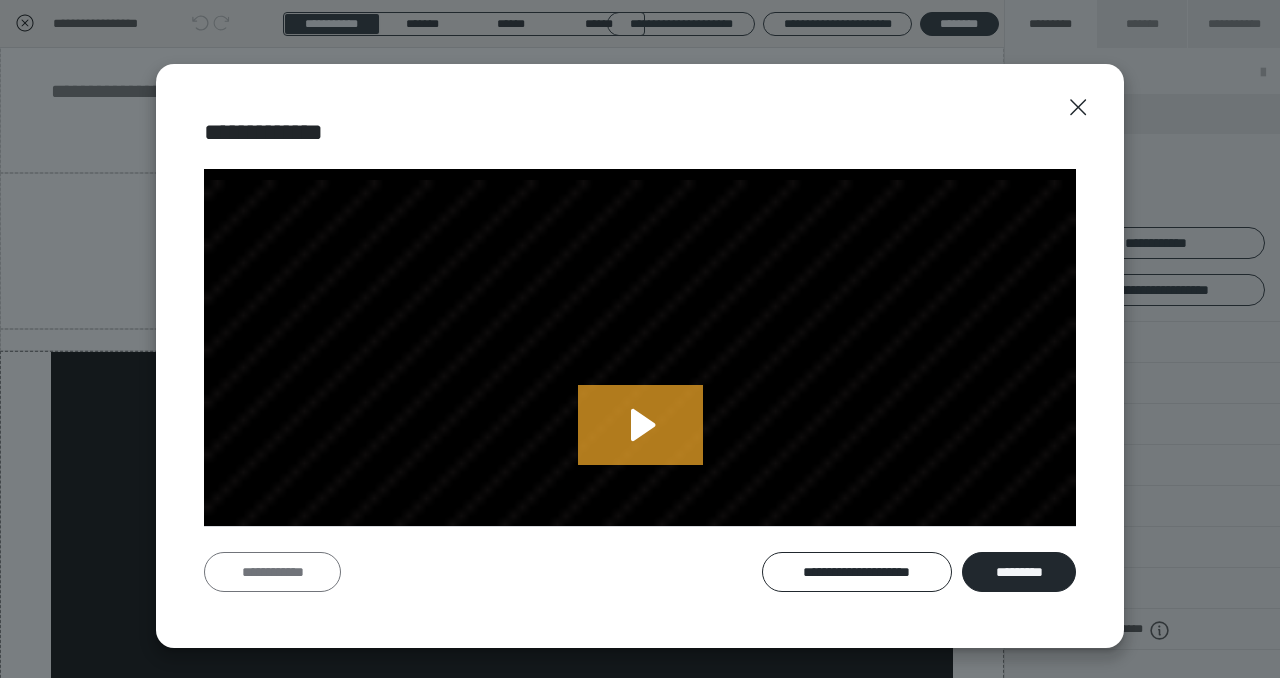 click on "**********" at bounding box center [272, 572] 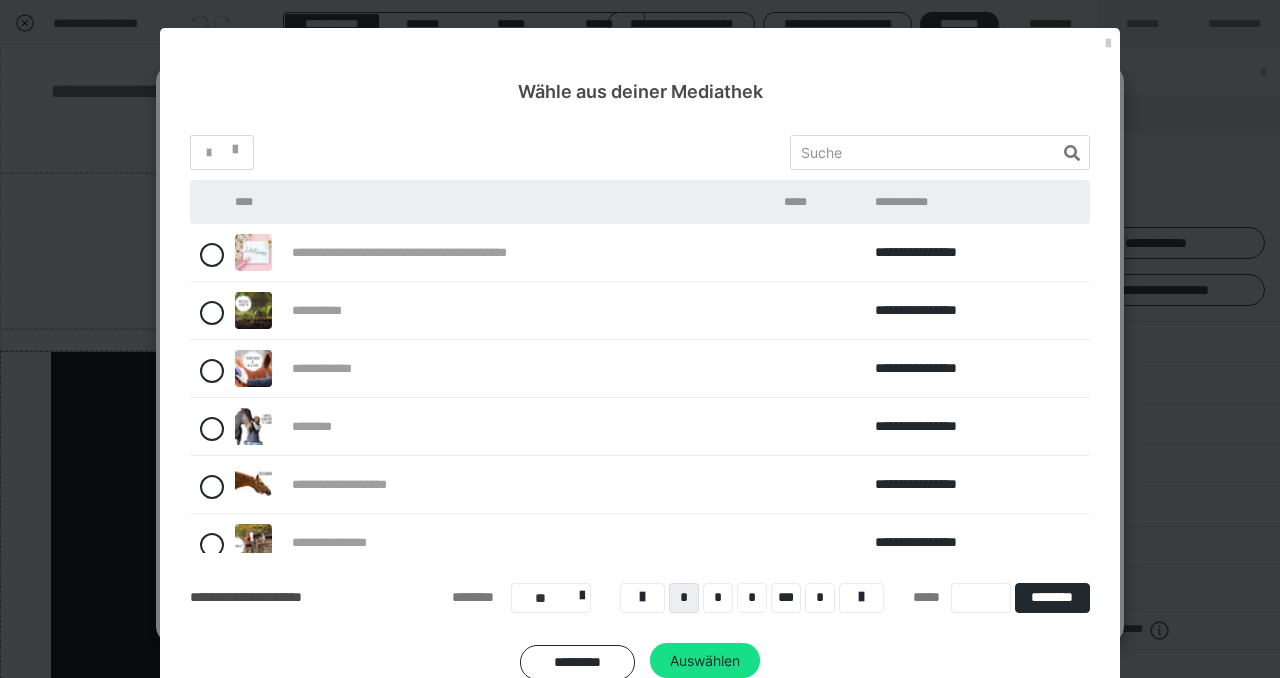click on "*********" at bounding box center [577, 663] 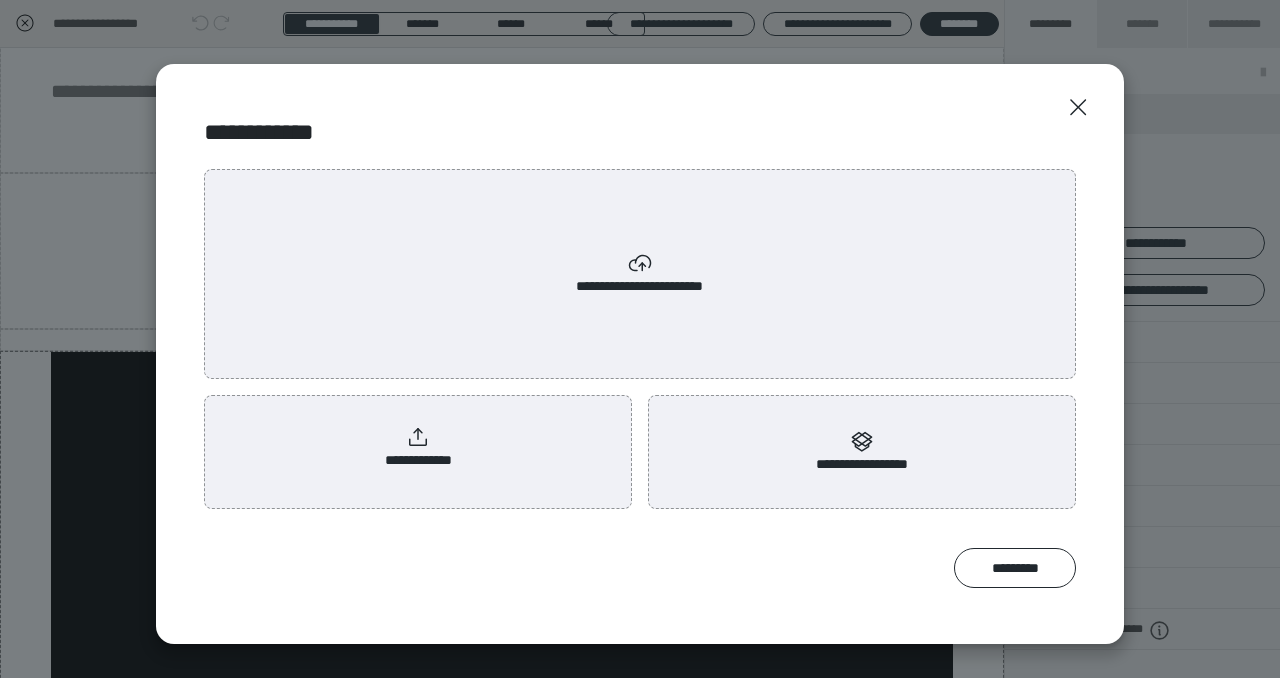 click on "**********" at bounding box center [418, 448] 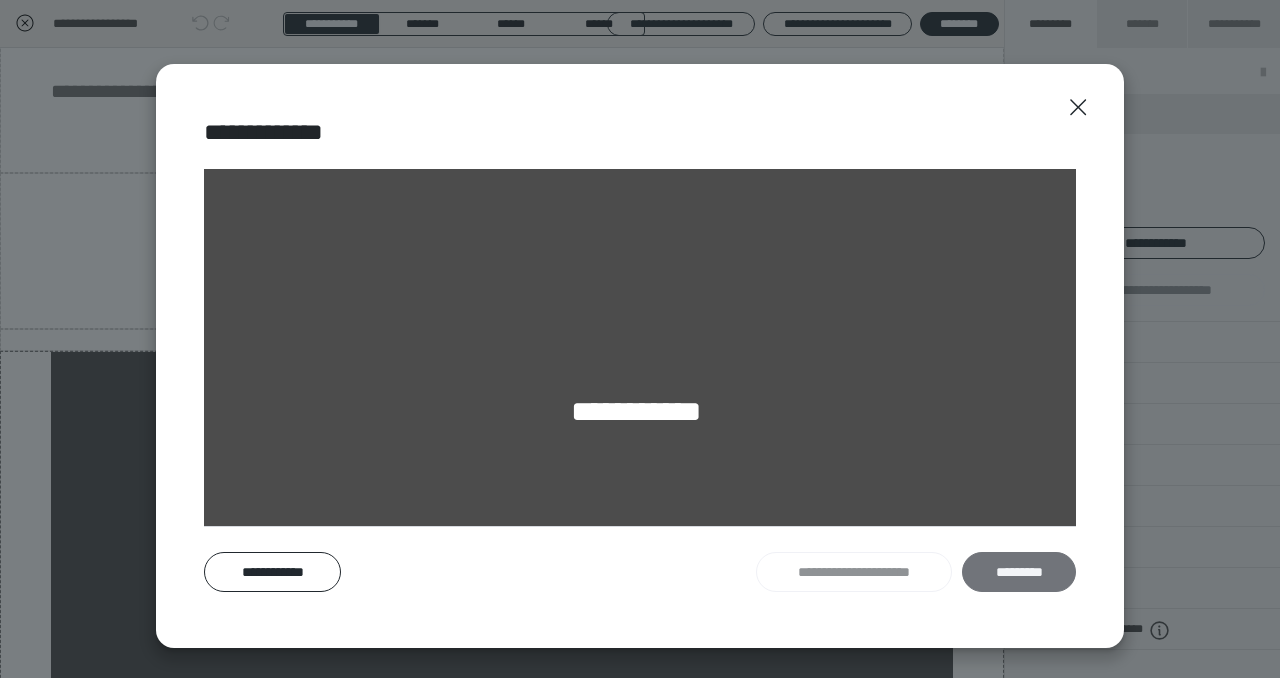click on "*********" at bounding box center [1019, 572] 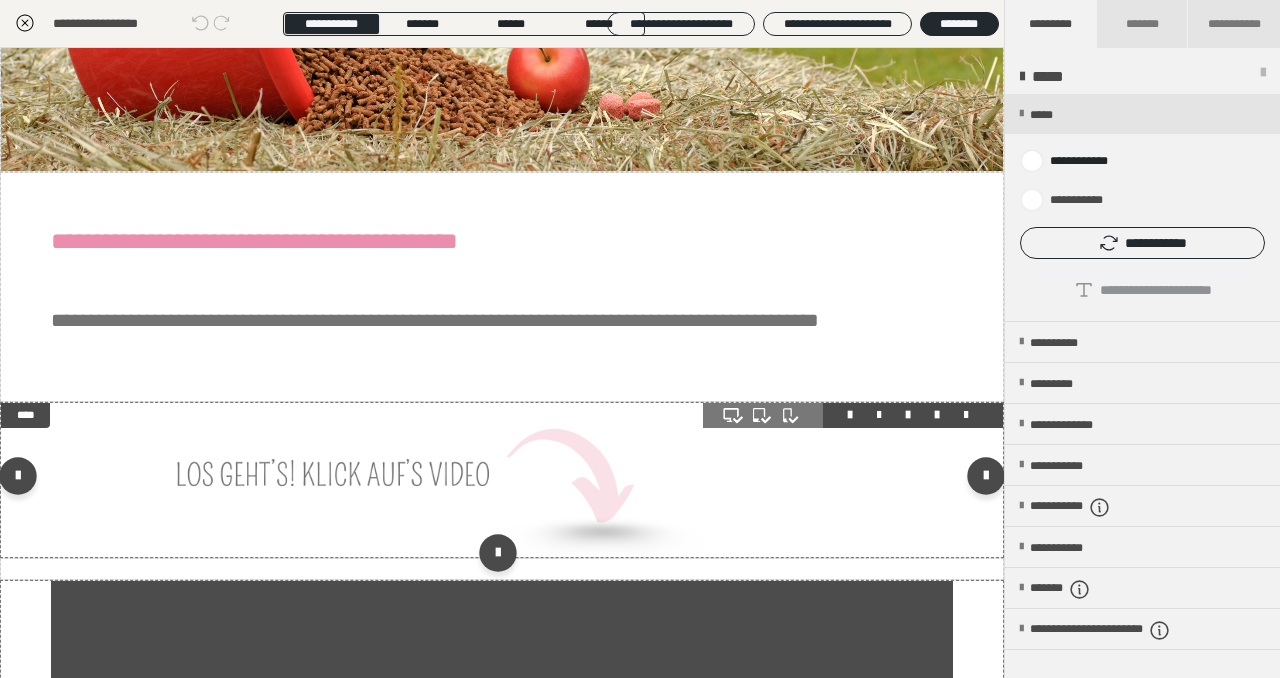 scroll, scrollTop: 178, scrollLeft: 0, axis: vertical 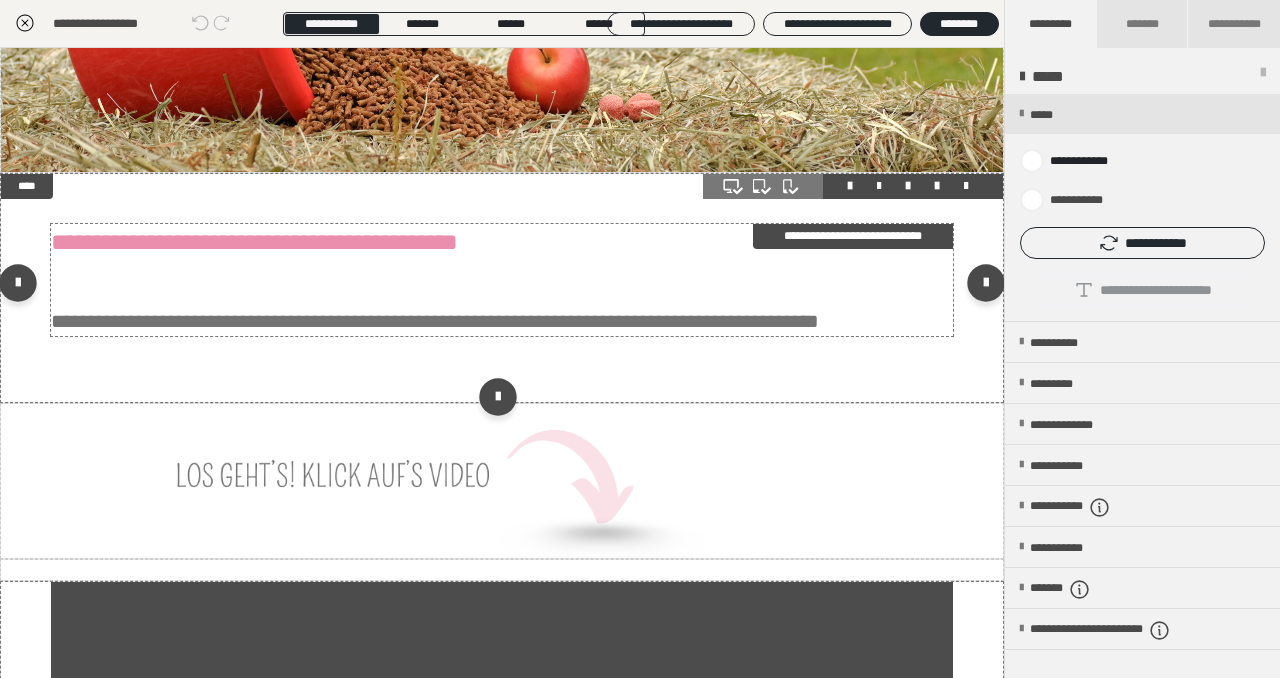 click on "**********" at bounding box center [435, 321] 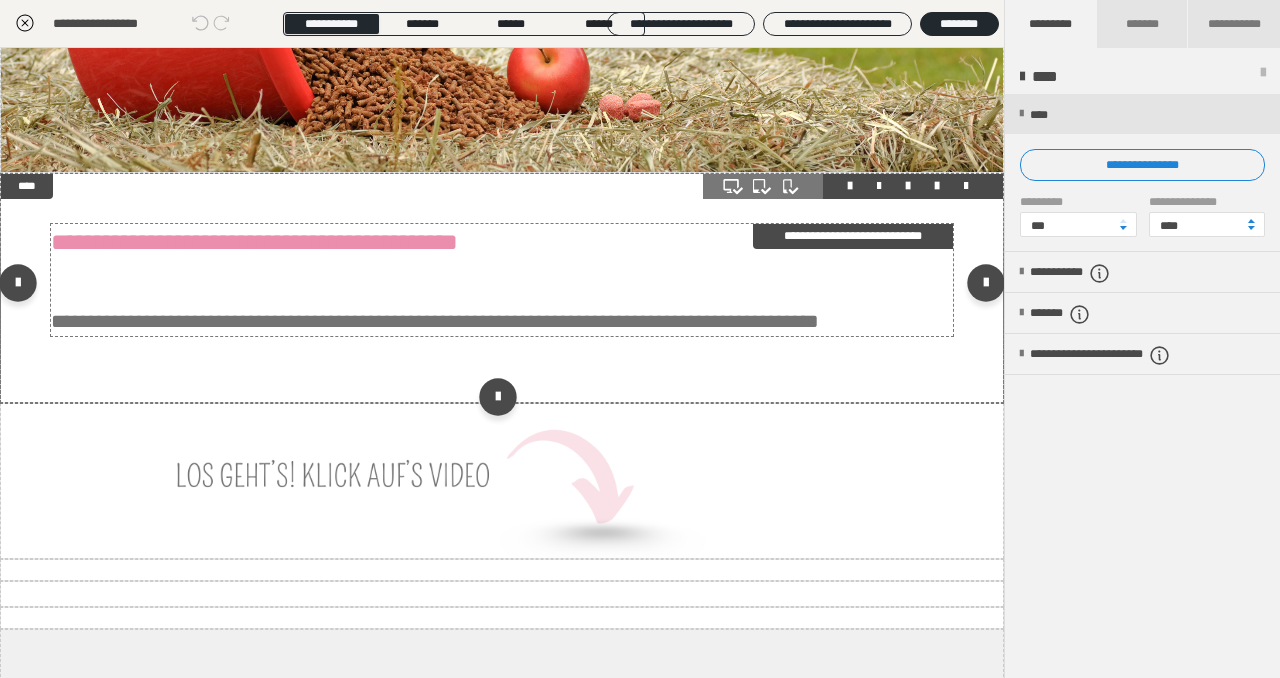 click on "**********" at bounding box center (435, 321) 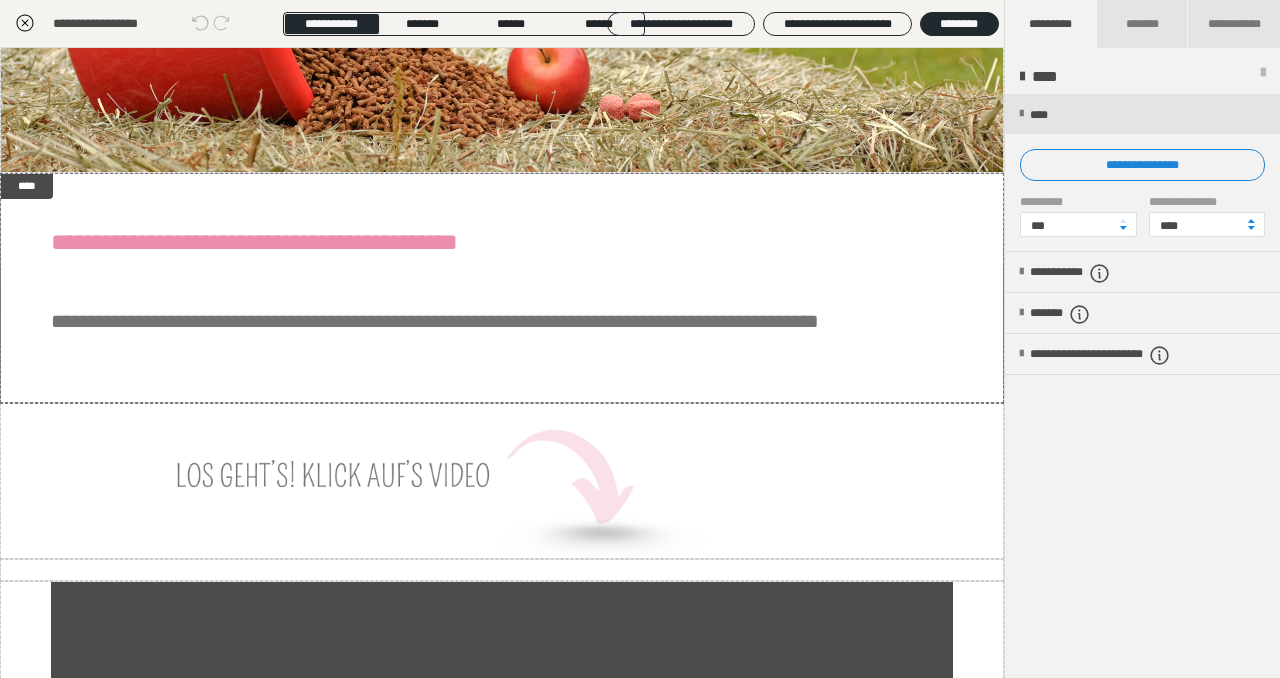 click on "**********" at bounding box center (640, 222) 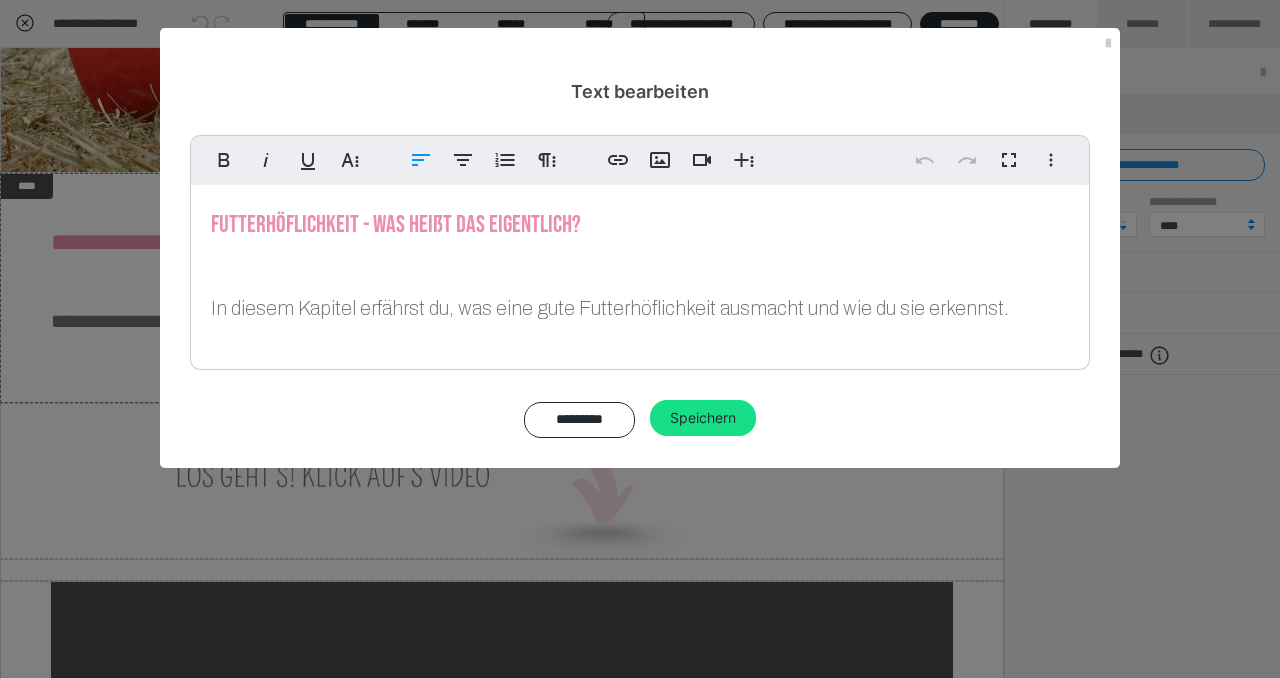 click at bounding box center (640, 365) 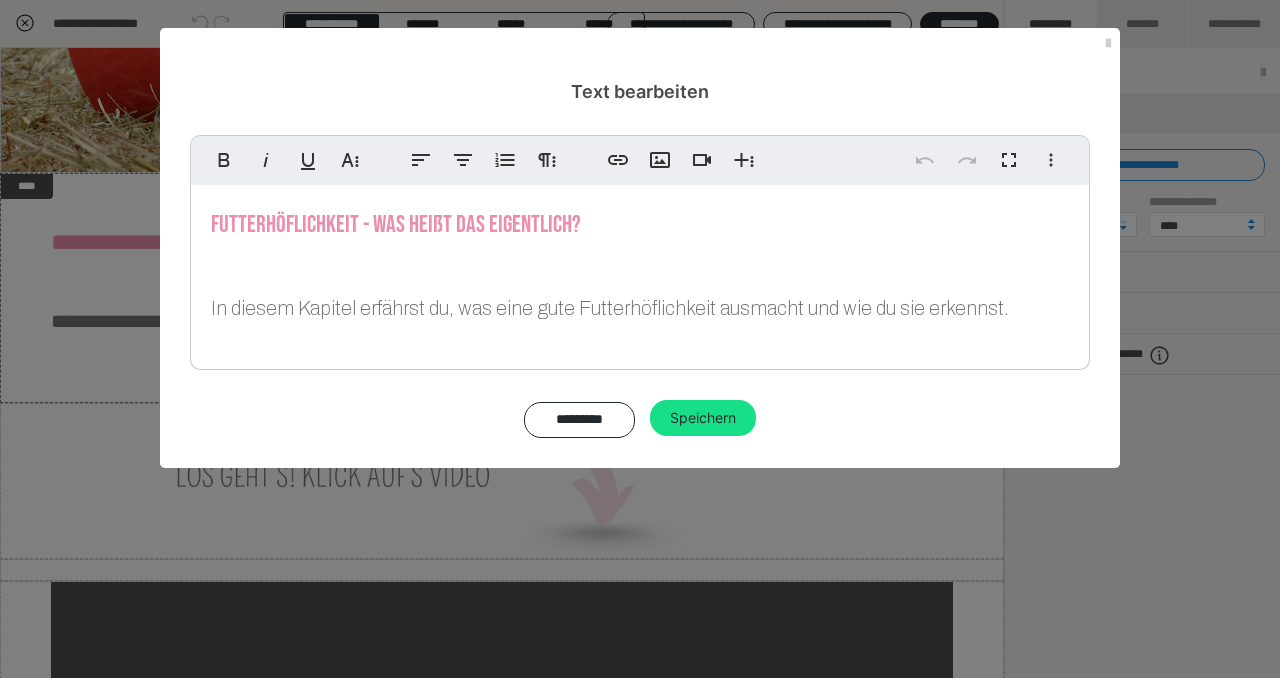 click on "**********" at bounding box center [640, 286] 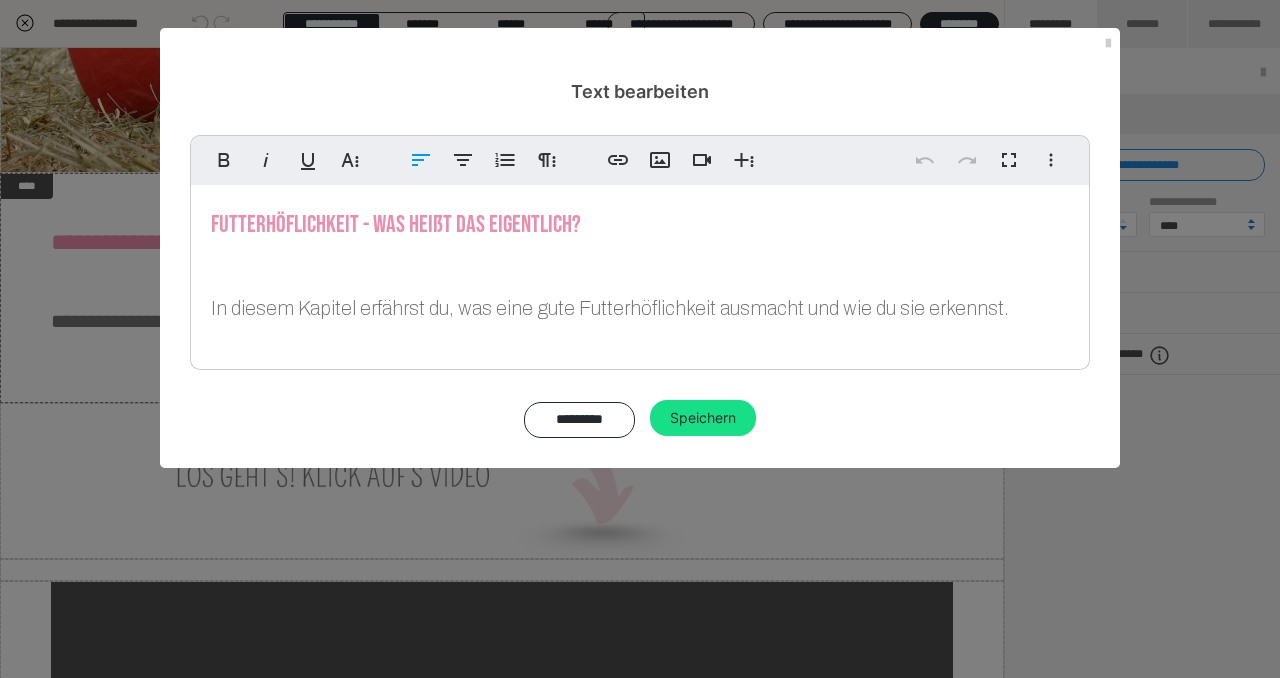 click on "In diesem Kapitel erfährst du, was eine gute Futterhöflichkeit ausmacht und wie du sie erkennst." at bounding box center (640, 308) 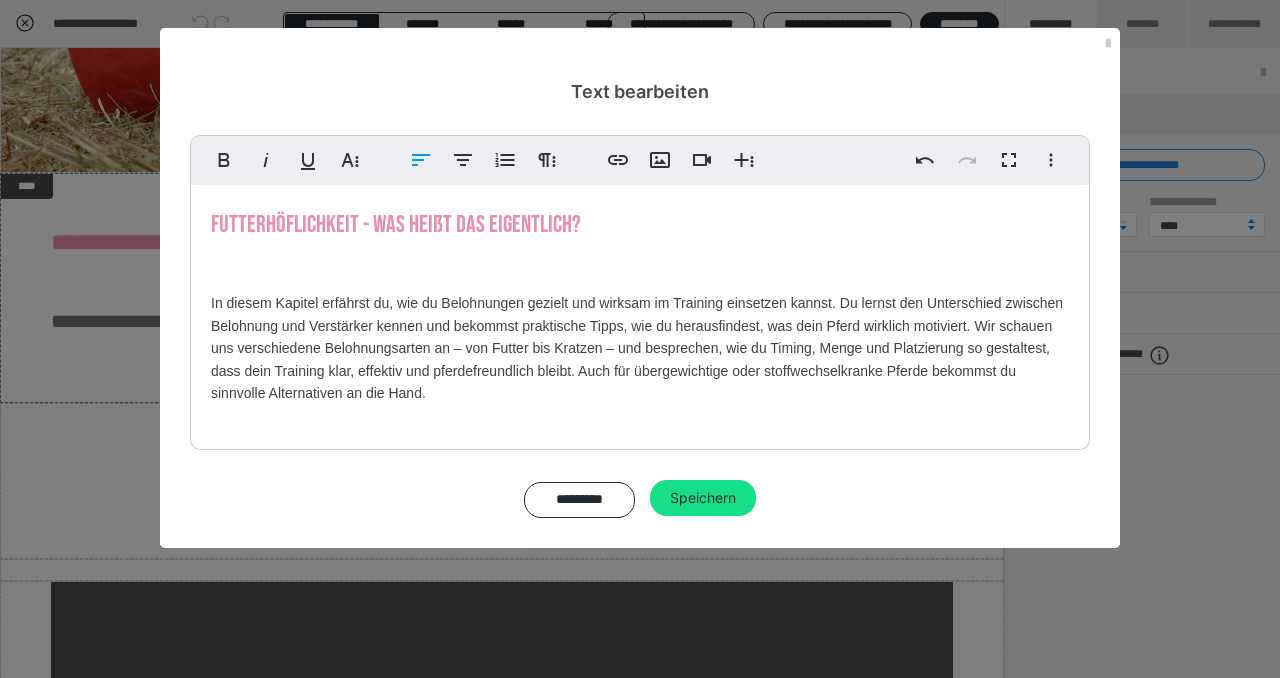 click on "In diesem Kapitel erfährst du, wie du Belohnungen gezielt und wirksam im Training einsetzen kannst. Du lernst den Unterschied zwischen Belohnung und Verstärker kennen und bekommst praktische Tipps, wie du herausfindest, was dein Pferd wirklich motiviert. Wir schauen uns verschiedene Belohnungsarten an – von Futter bis Kratzen – und besprechen, wie du Timing, Menge und Platzierung so gestaltest, dass dein Training klar, effektiv und pferdefreundlich bleibt. Auch für übergewichtige oder stoffwechselkranke Pferde bekommst du sinnvolle Alternativen an die Hand." at bounding box center [640, 348] 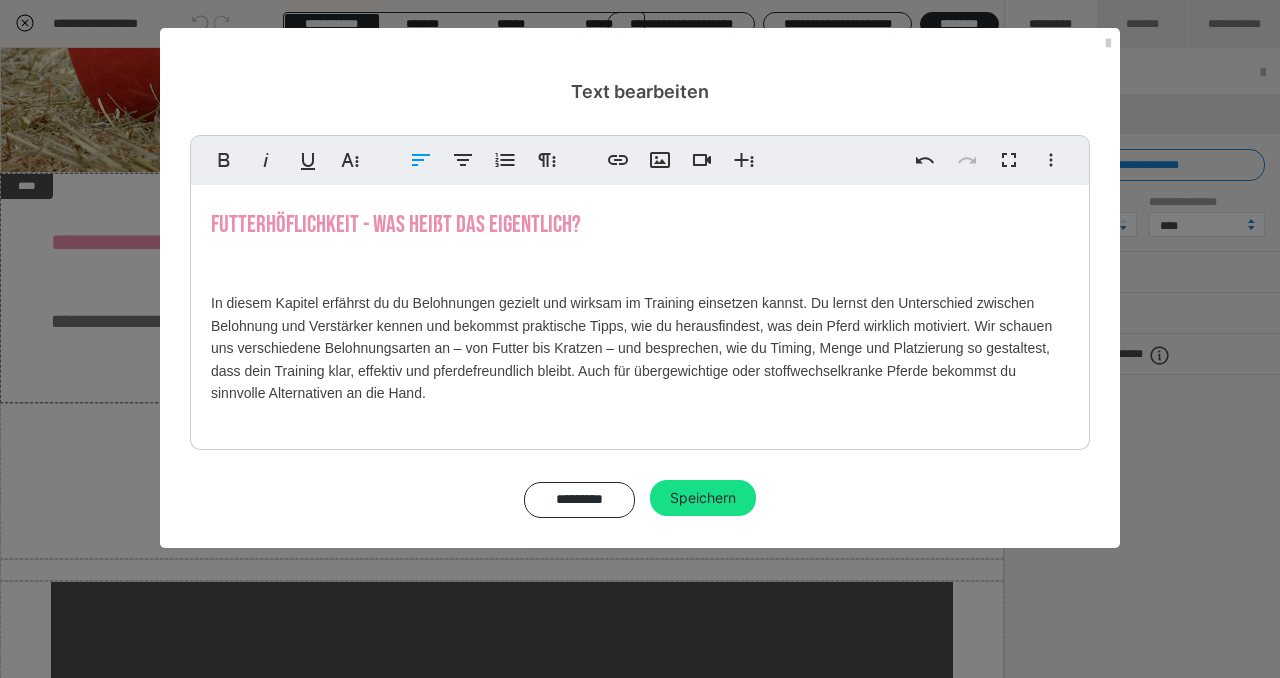 type 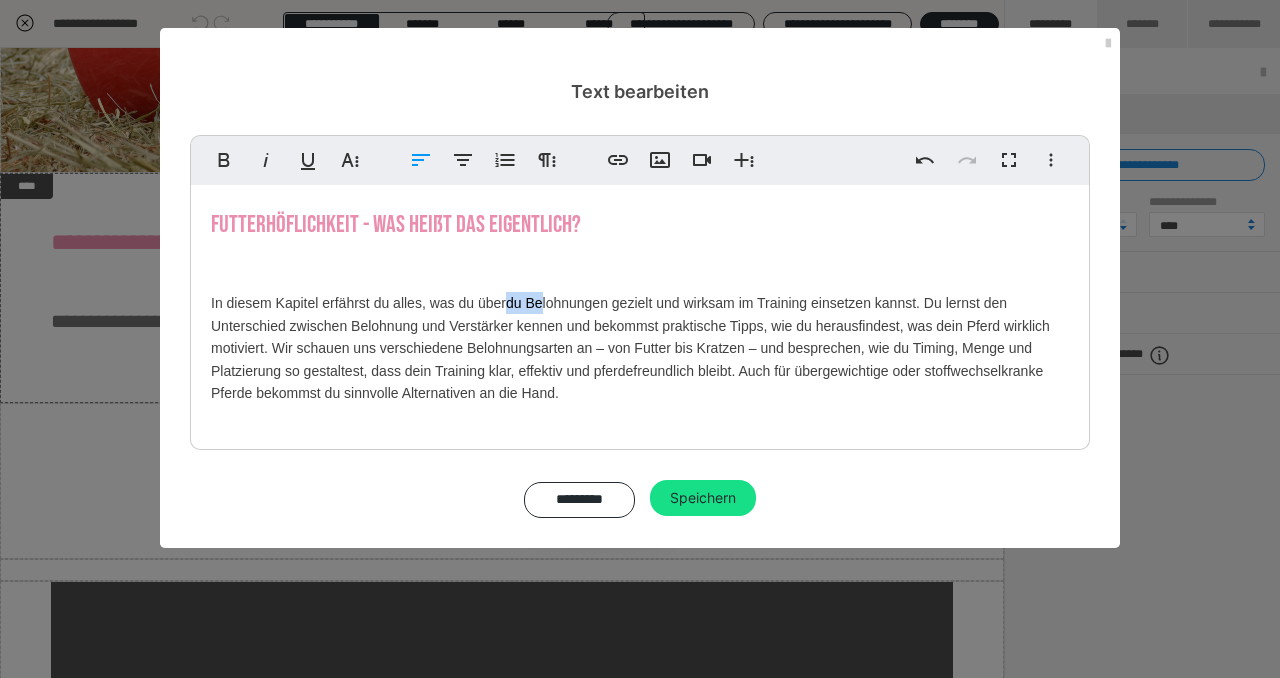 drag, startPoint x: 507, startPoint y: 305, endPoint x: 535, endPoint y: 305, distance: 28 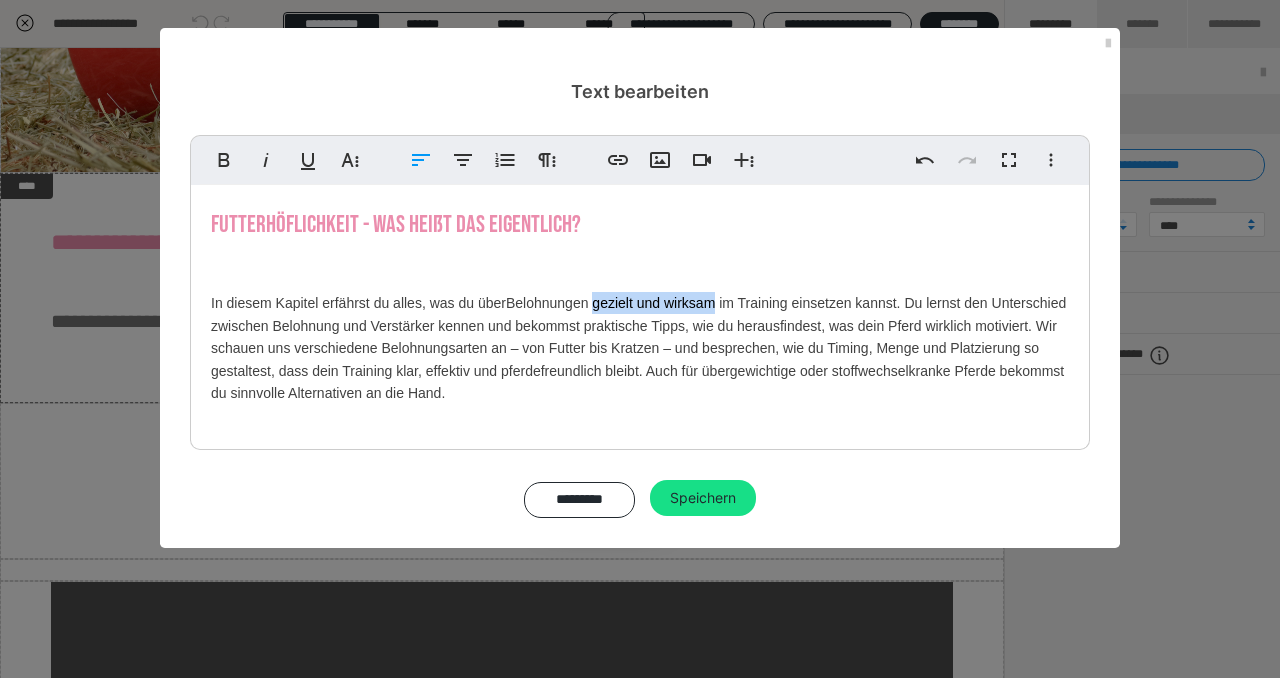 drag, startPoint x: 597, startPoint y: 300, endPoint x: 720, endPoint y: 301, distance: 123.00407 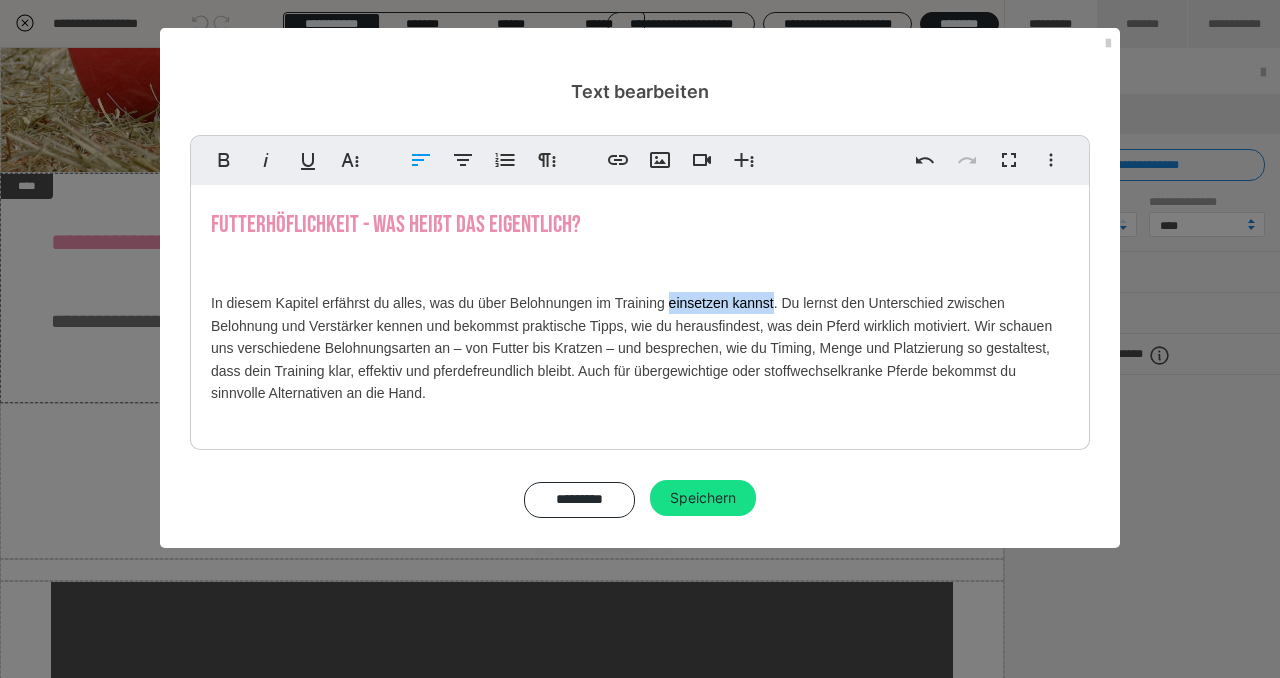 drag, startPoint x: 668, startPoint y: 303, endPoint x: 773, endPoint y: 307, distance: 105.076164 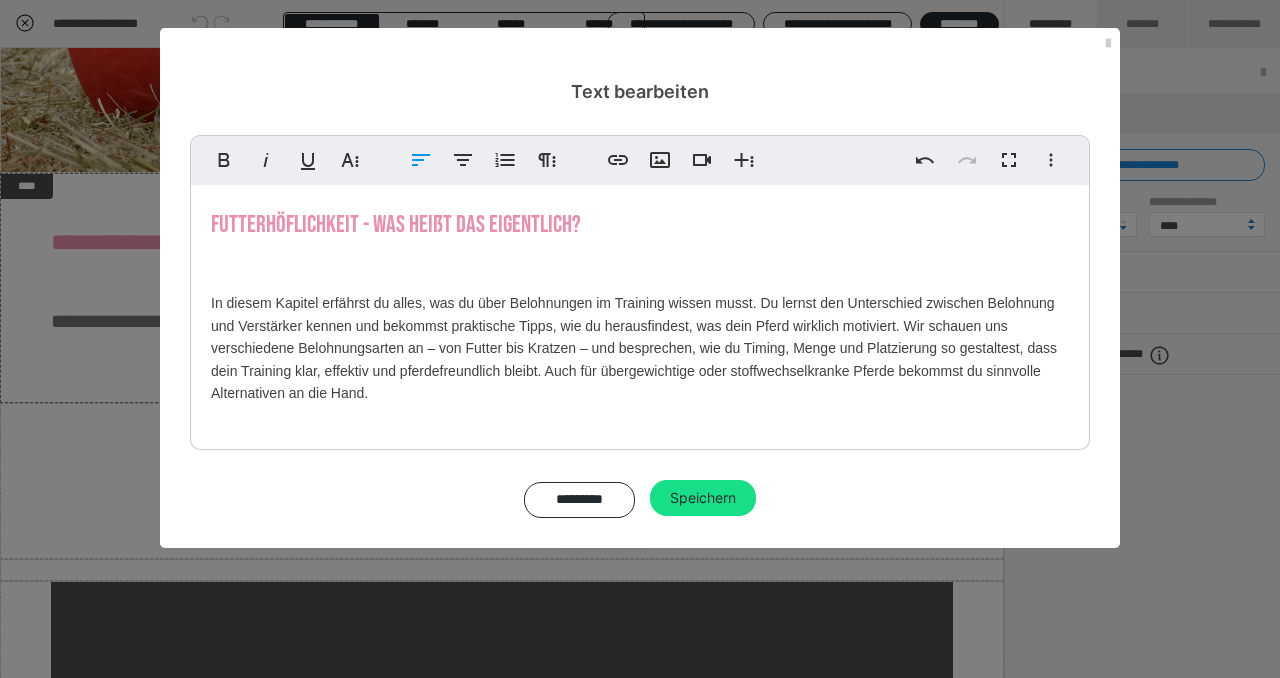 click on "In diesem Kapitel erfährst du alles, was du über Belohnungen im Training wissen musst. Du lernst den Unterschied zwischen Belohnung und Verstärker kennen und bekommst praktische Tipps, wie du herausfindest, was dein Pferd wirklich motiviert. Wir schauen uns verschiedene Belohnungsarten an – von Futter bis Kratzen – und besprechen, wie du Timing, Menge und Platzierung so gestaltest, dass dein Training klar, effektiv und pferdefreundlich bleibt. Auch für übergewichtige oder stoffwechselkranke Pferde bekommst du sinnvolle Alternativen an die Hand." at bounding box center [640, 348] 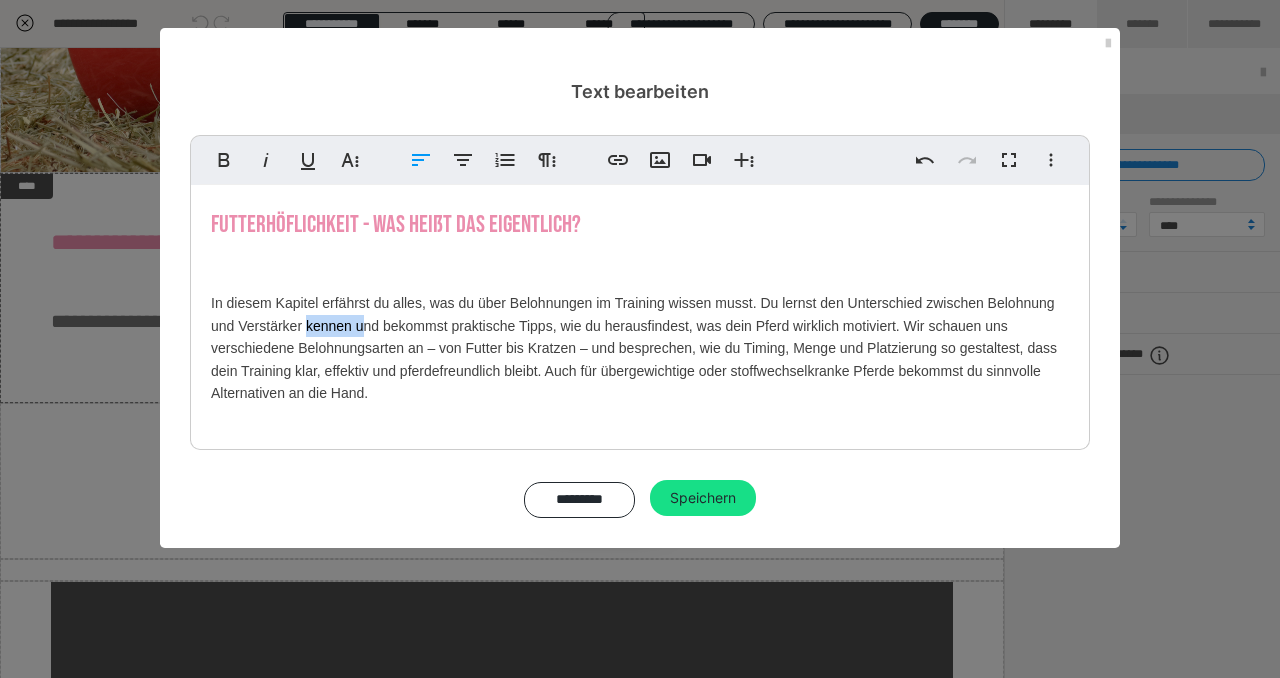 drag, startPoint x: 304, startPoint y: 326, endPoint x: 359, endPoint y: 319, distance: 55.443665 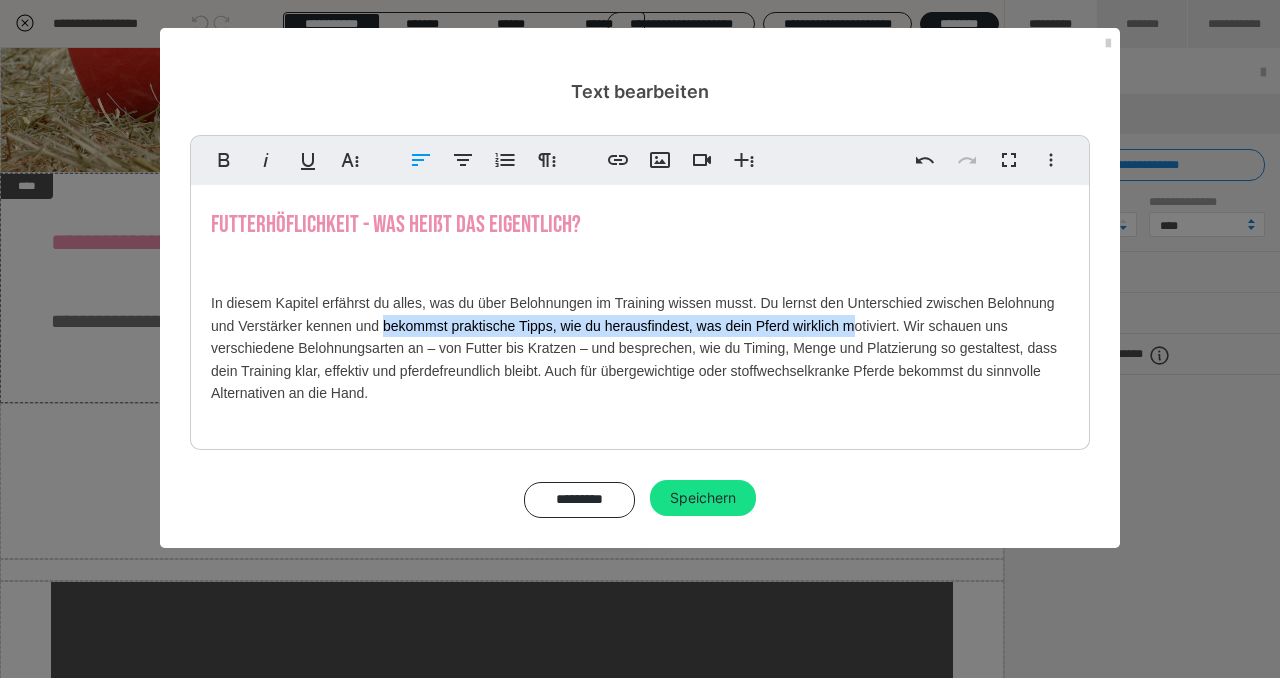 drag, startPoint x: 383, startPoint y: 324, endPoint x: 849, endPoint y: 322, distance: 466.0043 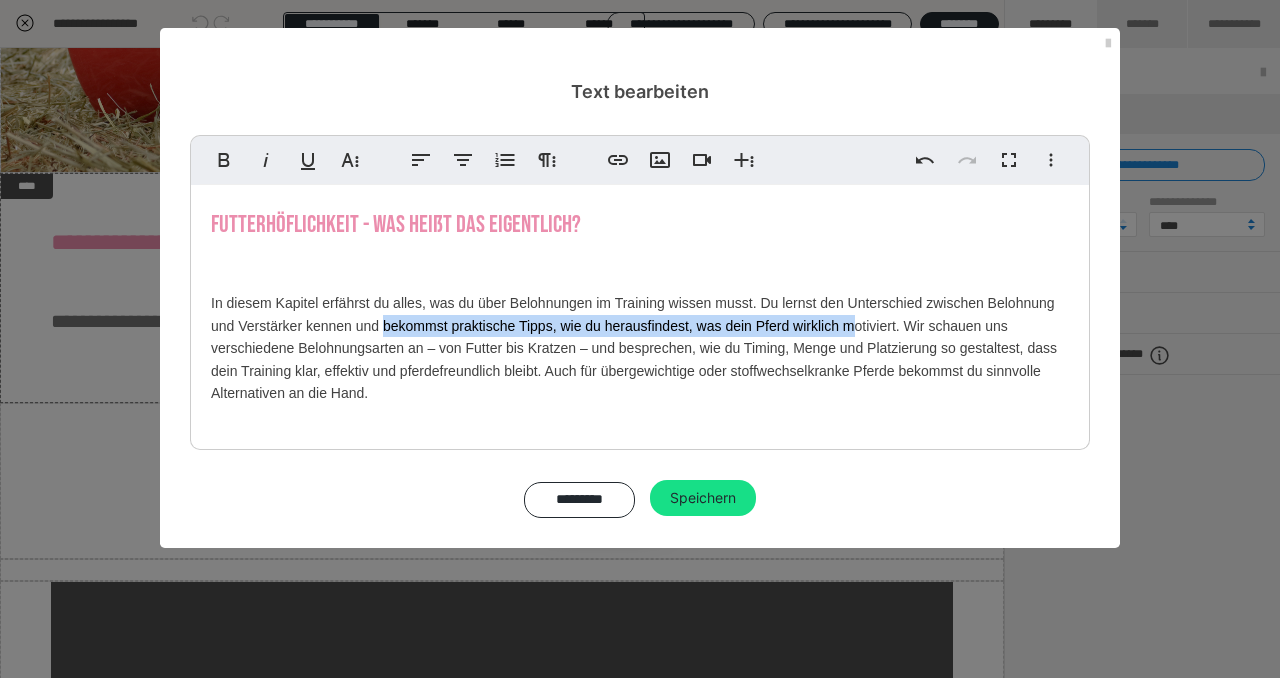 click on "In diesem Kapitel erfährst du alles, was du über Belohnungen im Training wissen musst. Du lernst den Unterschied zwischen Belohnung und Verstärker kennen und bekommst praktische Tipps, wie du herausfindest, was dein Pferd wirklich motiviert. Wir schauen uns verschiedene Belohnungsarten an – von Futter bis Kratzen – und besprechen, wie du Timing, Menge und Platzierung so gestaltest, dass dein Training klar, effektiv und pferdefreundlich bleibt. Auch für übergewichtige oder stoffwechselkranke Pferde bekommst du sinnvolle Alternativen an die Hand." at bounding box center [640, 348] 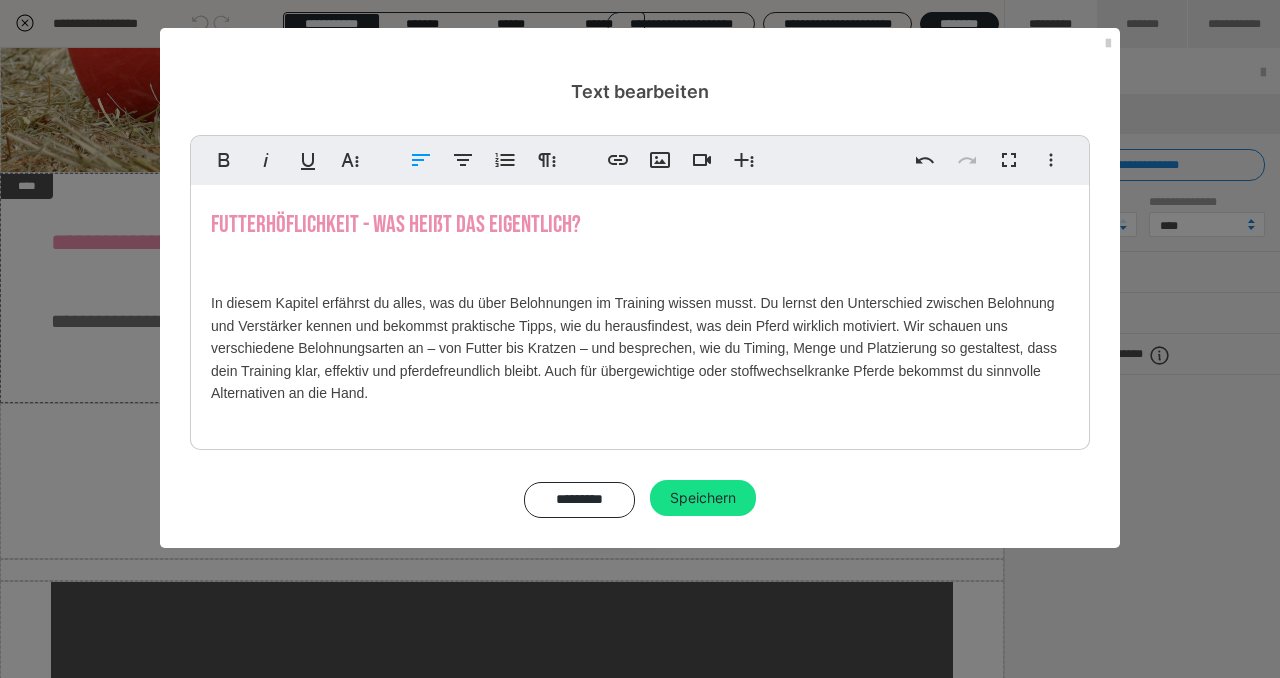 click on "In diesem Kapitel erfährst du alles, was du über Belohnungen im Training wissen musst. Du lernst den Unterschied zwischen Belohnung und Verstärker kennen und bekommst praktische Tipps, wie du herausfindest, was dein Pferd wirklich motiviert. Wir schauen uns verschiedene Belohnungsarten an – von Futter bis Kratzen – und besprechen, wie du Timing, Menge und Platzierung so gestaltest, dass dein Training klar, effektiv und pferdefreundlich bleibt. Auch für übergewichtige oder stoffwechselkranke Pferde bekommst du sinnvolle Alternativen an die Hand." at bounding box center [640, 348] 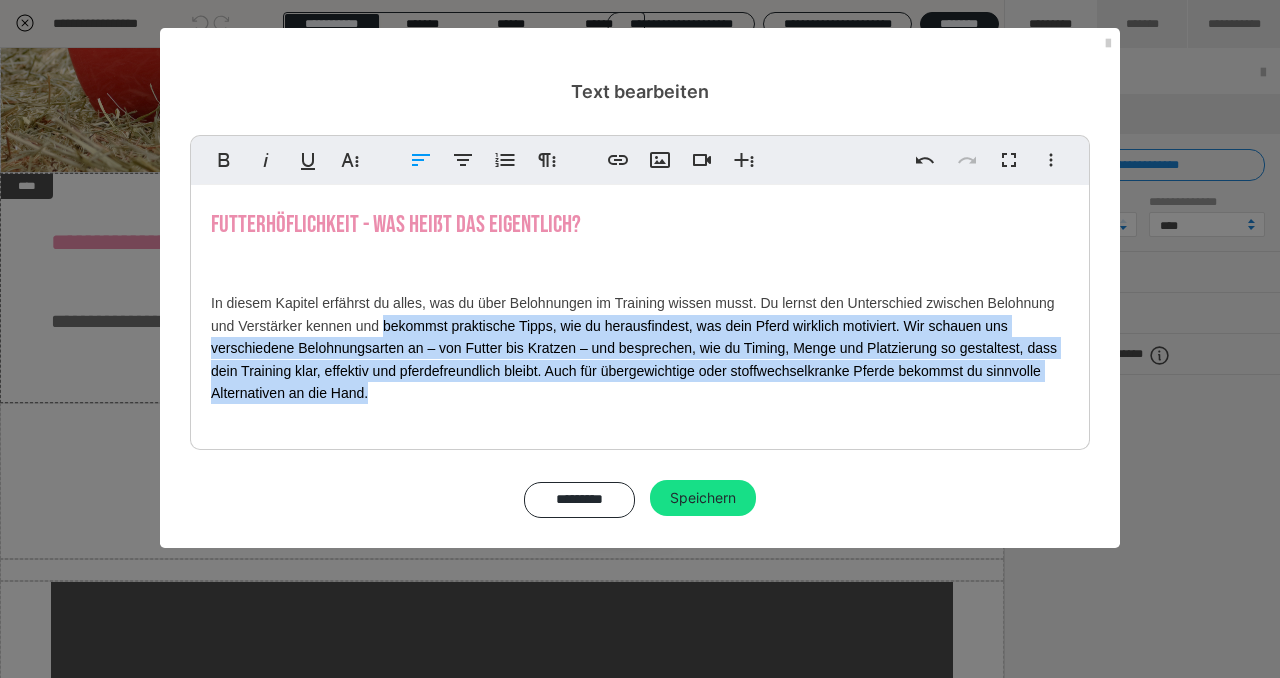 drag, startPoint x: 384, startPoint y: 326, endPoint x: 406, endPoint y: 404, distance: 81.0432 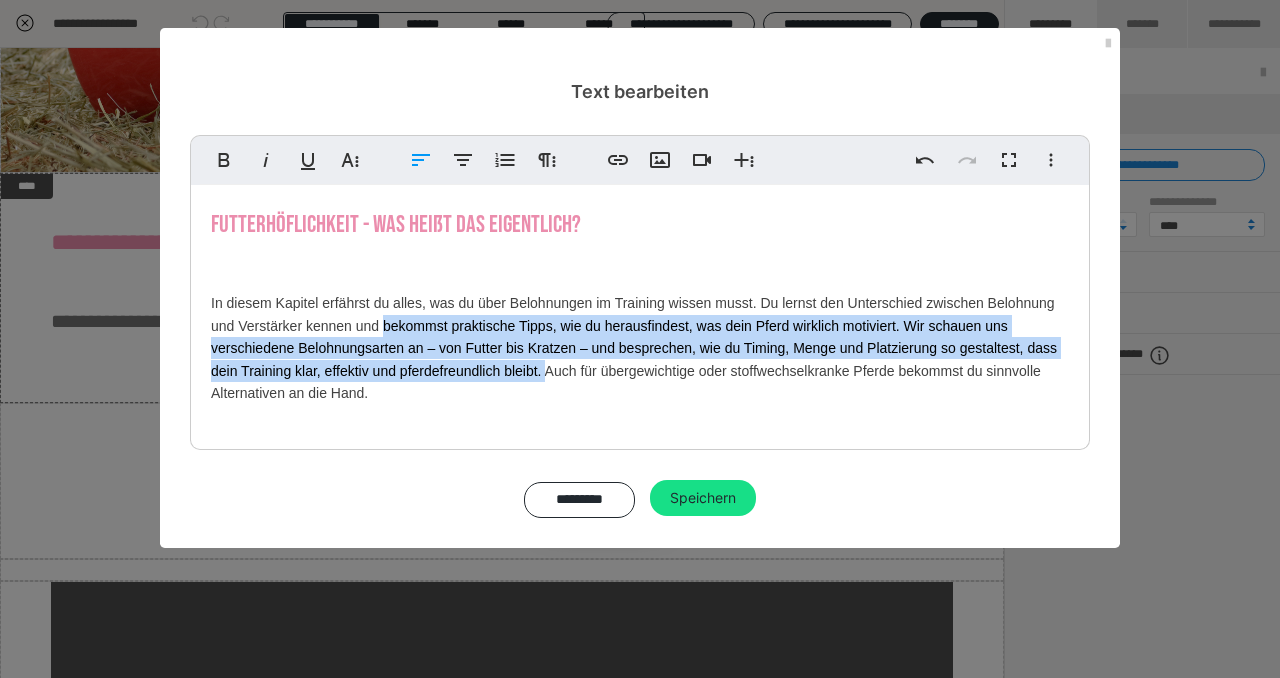drag, startPoint x: 543, startPoint y: 371, endPoint x: 384, endPoint y: 326, distance: 165.24527 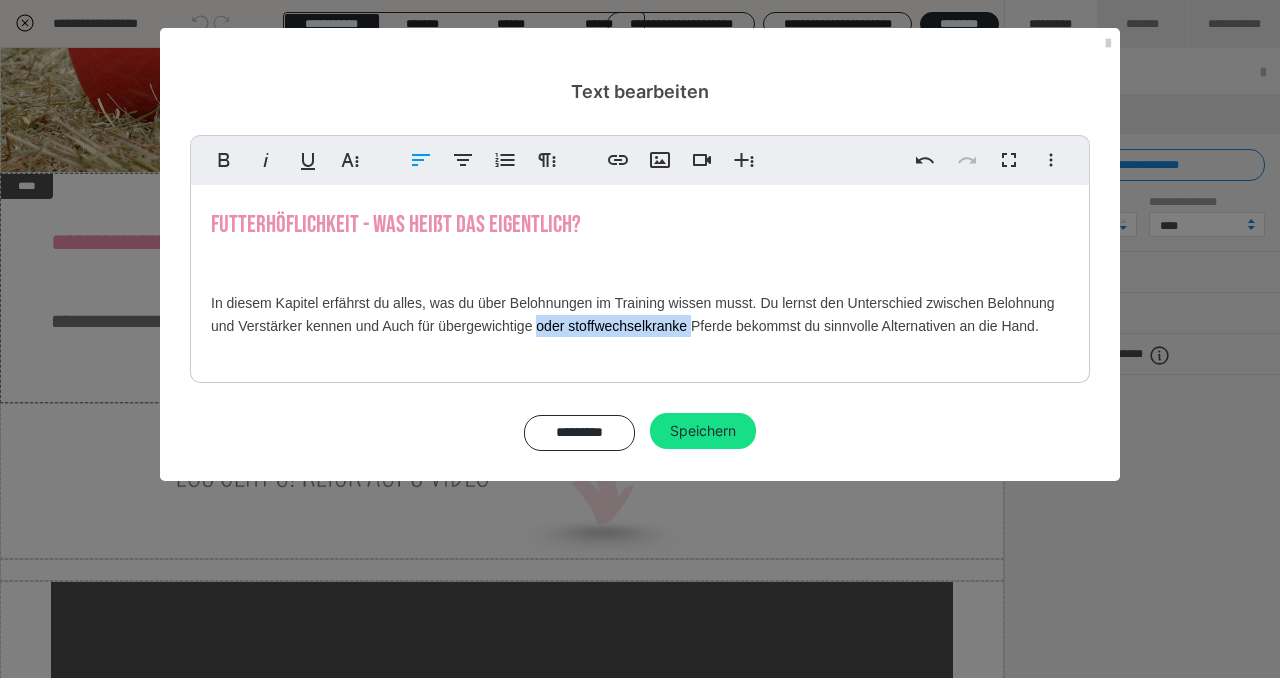 drag, startPoint x: 537, startPoint y: 327, endPoint x: 690, endPoint y: 330, distance: 153.0294 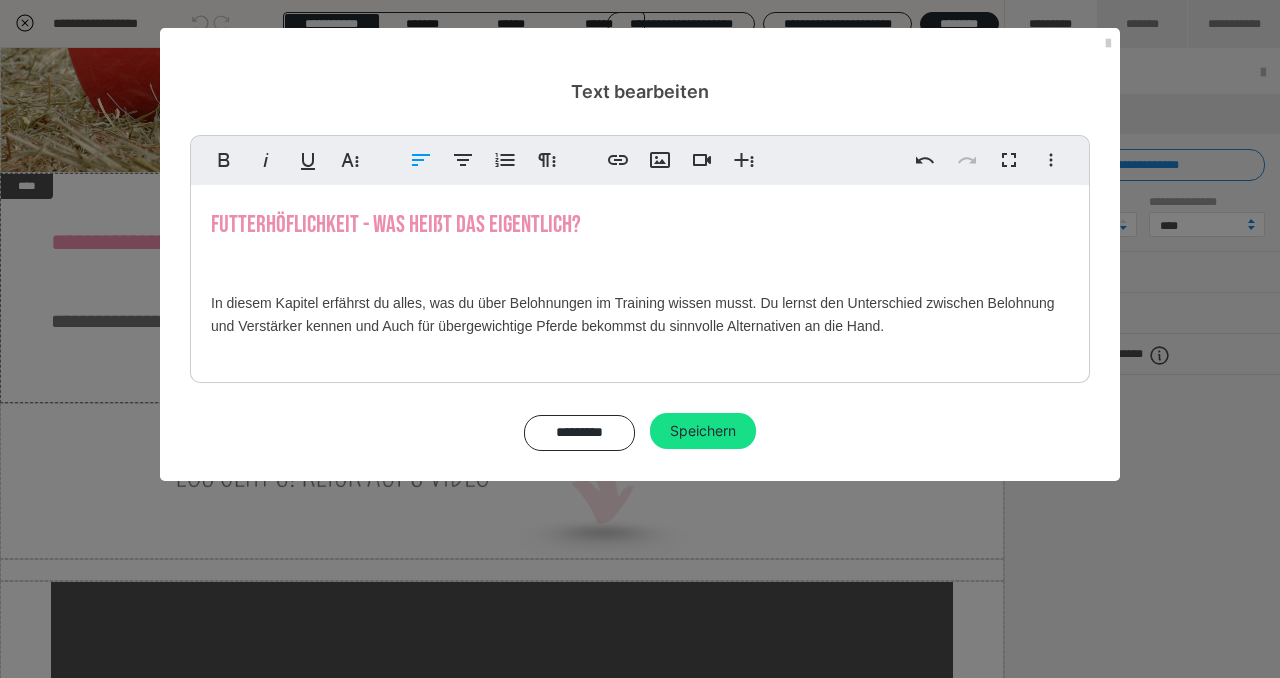 click on "In diesem Kapitel erfährst du alles, was du über Belohnungen im Training wissen musst. Du lernst den Unterschied zwischen Belohnung und Verstärker kennen und Auch für übergewichtige Pferde bekommst du sinnvolle Alternativen an die Hand." at bounding box center [640, 314] 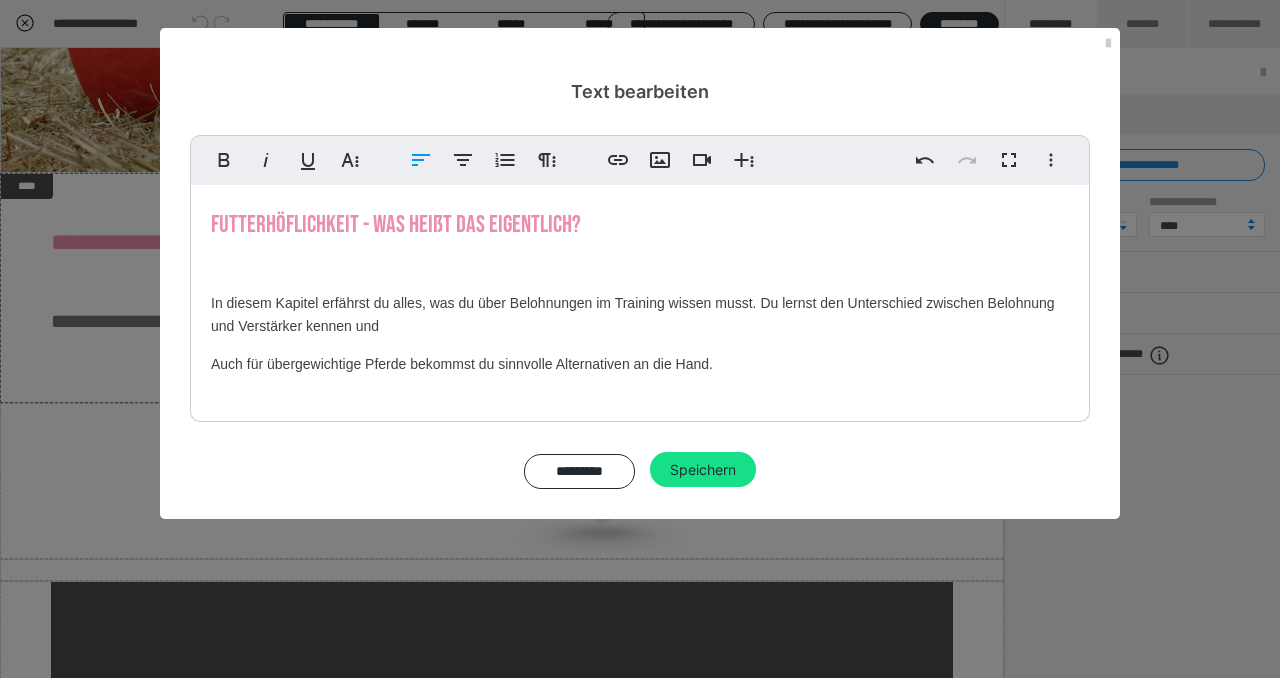 click on "In diesem Kapitel erfährst du alles, was du über Belohnungen im Training wissen musst. Du lernst den Unterschied zwischen Belohnung und Verstärker kennen und" at bounding box center [640, 314] 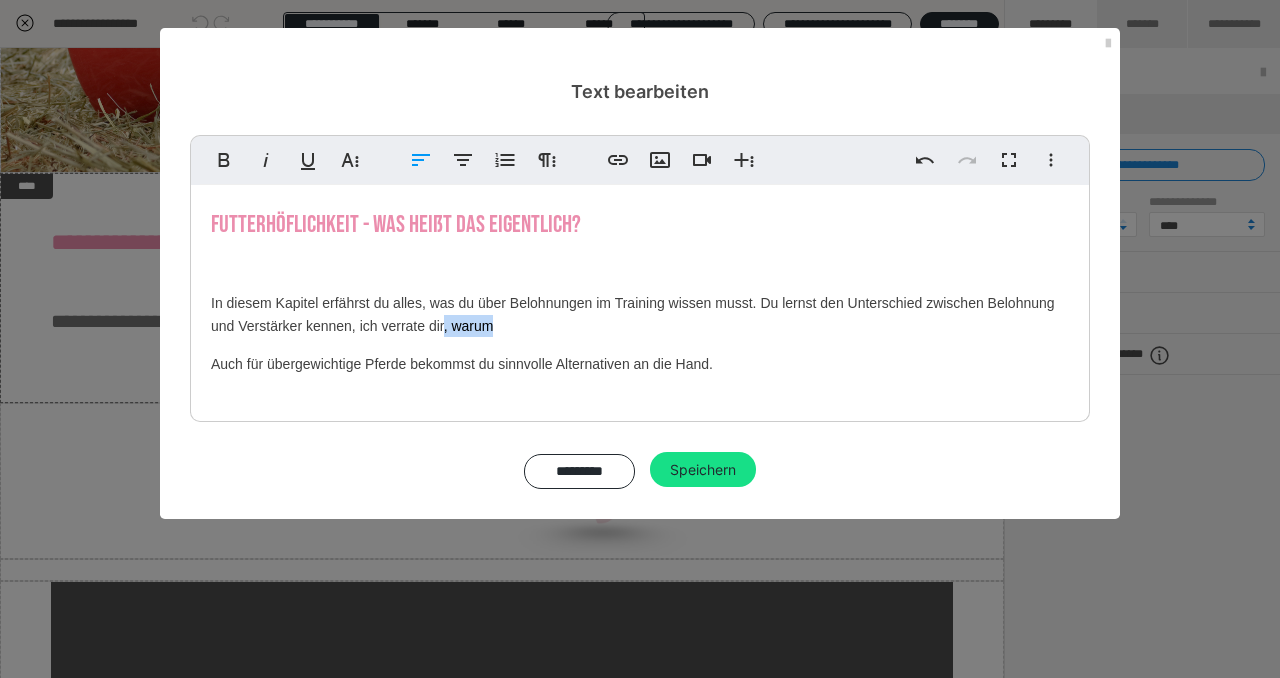 drag, startPoint x: 445, startPoint y: 331, endPoint x: 491, endPoint y: 331, distance: 46 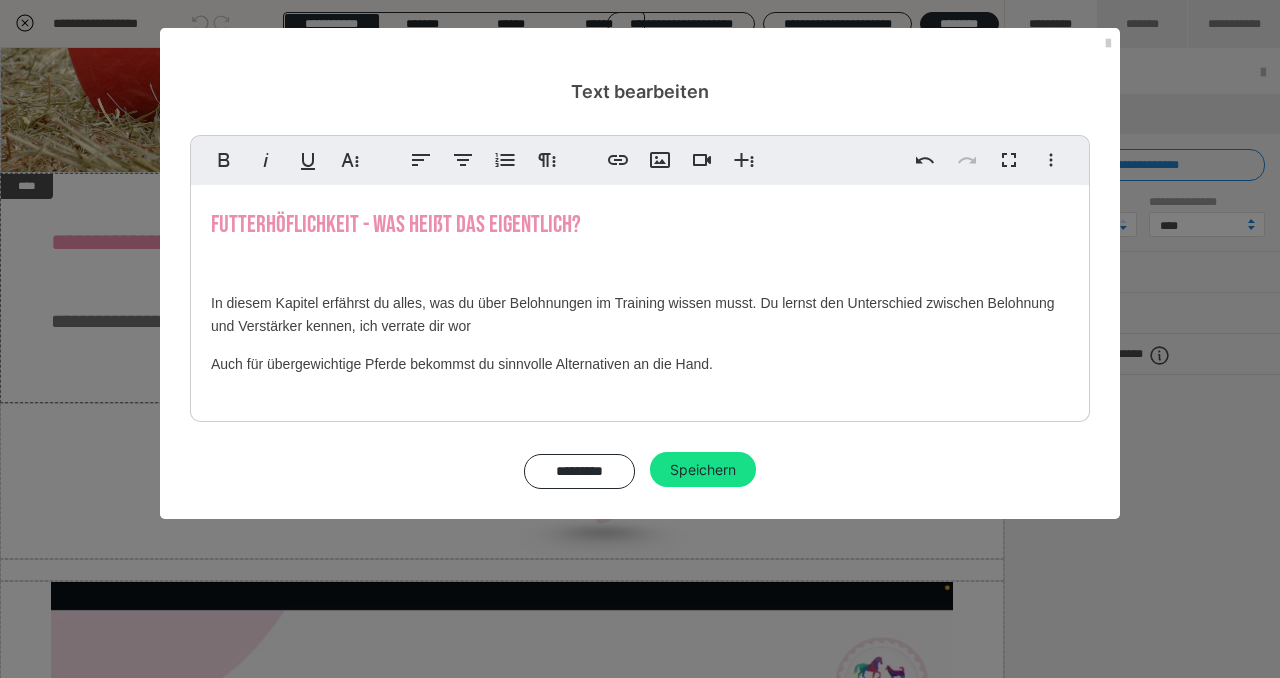 type 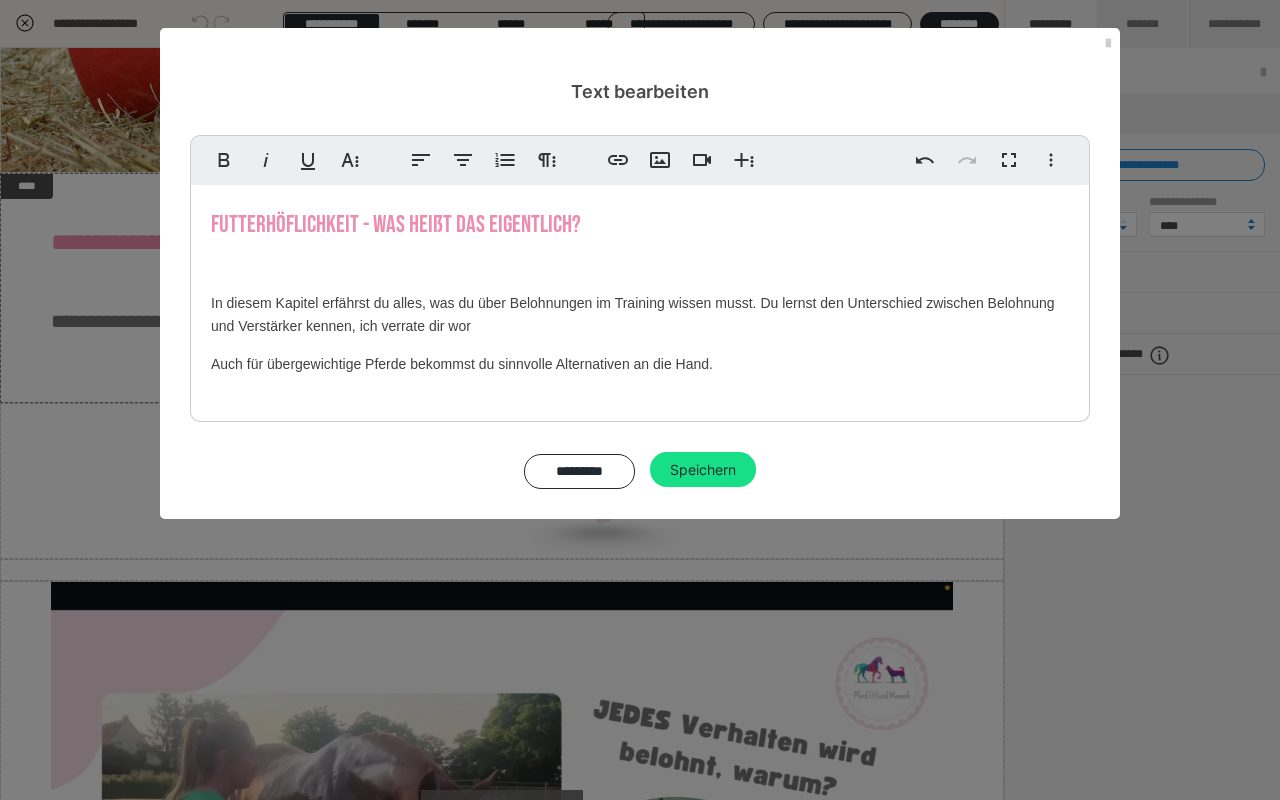 click at bounding box center [51, 582] 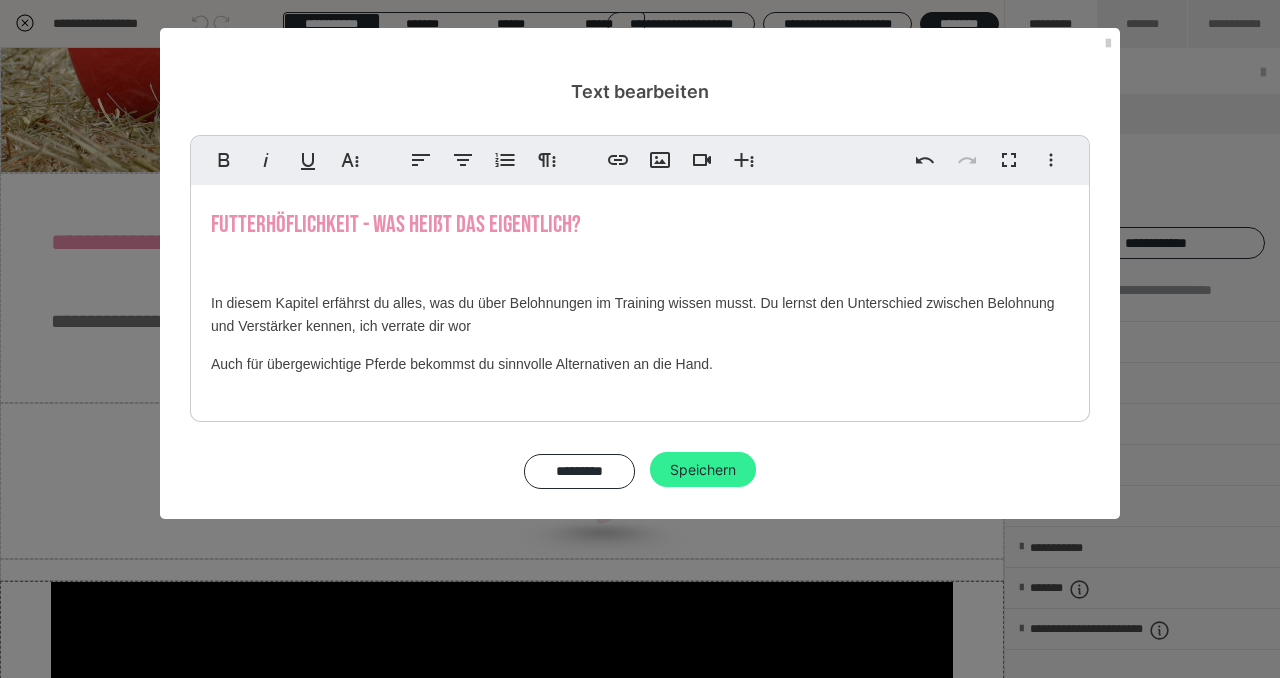 click on "Speichern" at bounding box center (703, 470) 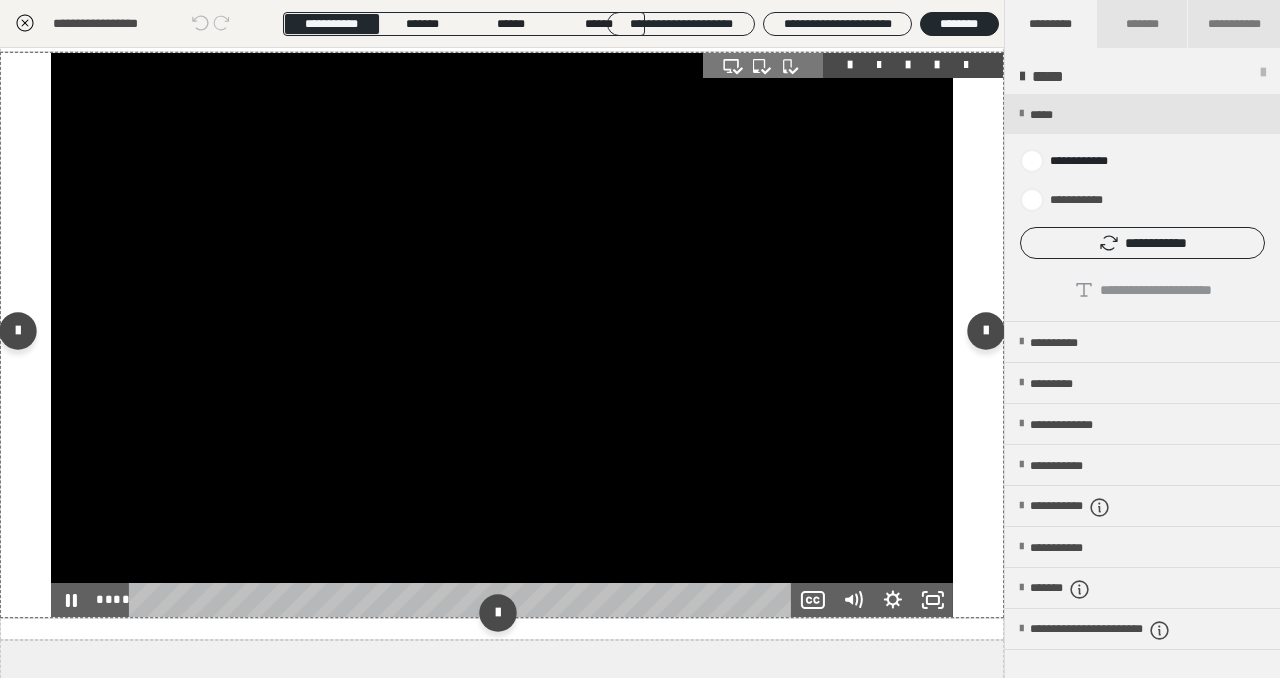 scroll, scrollTop: 781, scrollLeft: 0, axis: vertical 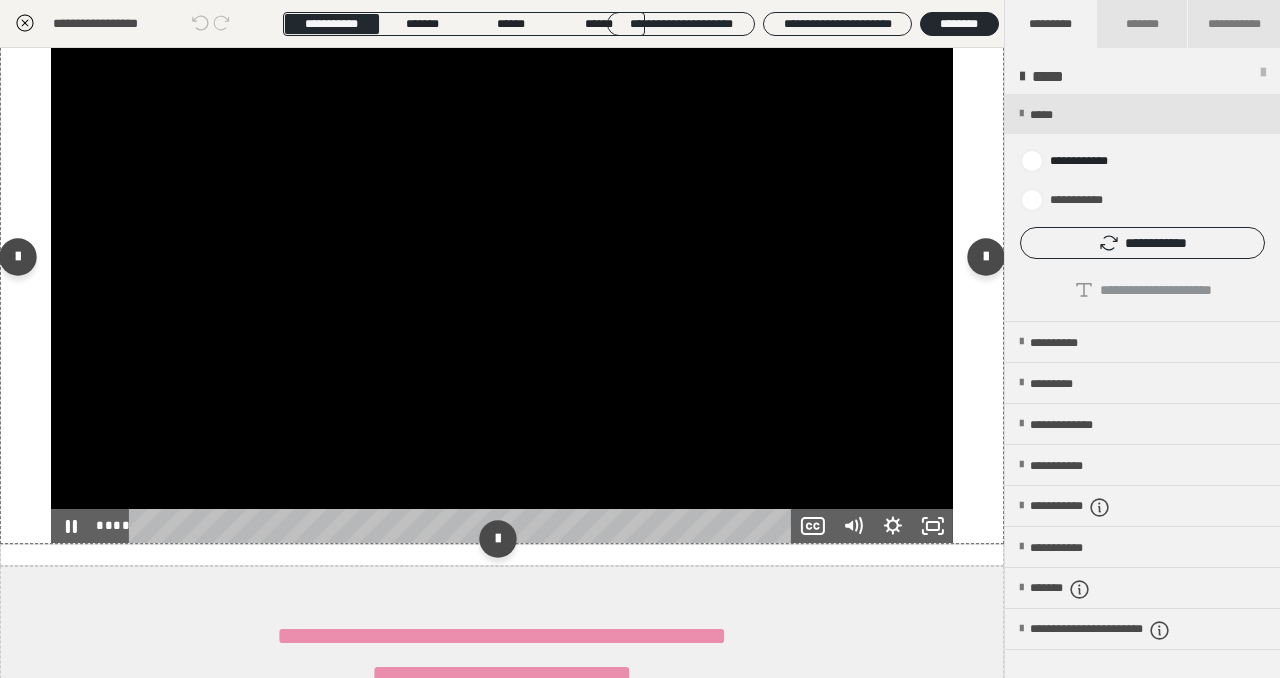 click at bounding box center [502, 261] 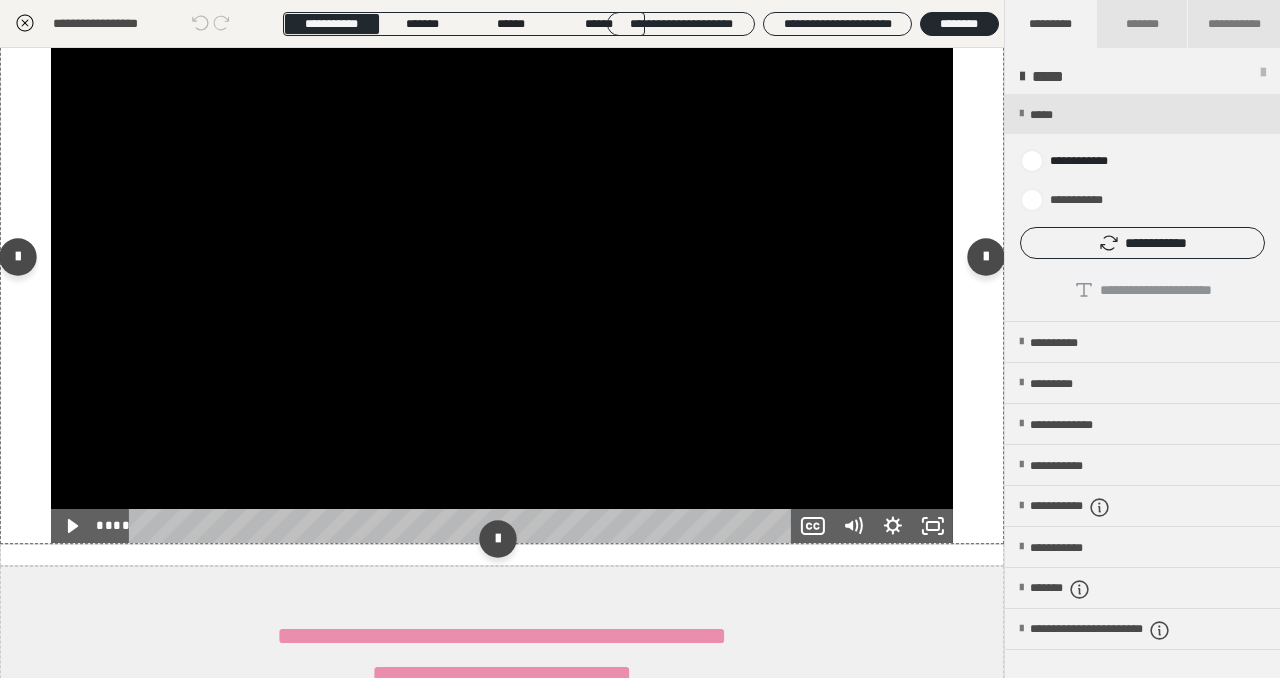click at bounding box center [502, 261] 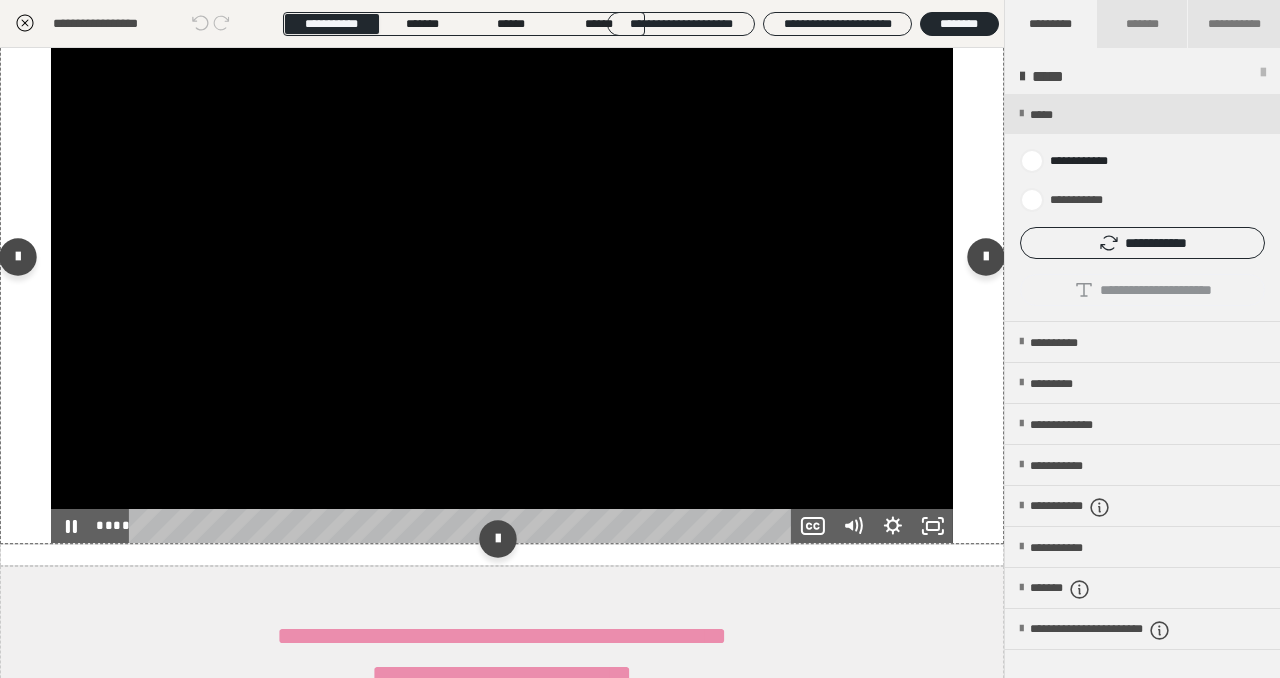 click at bounding box center [502, 261] 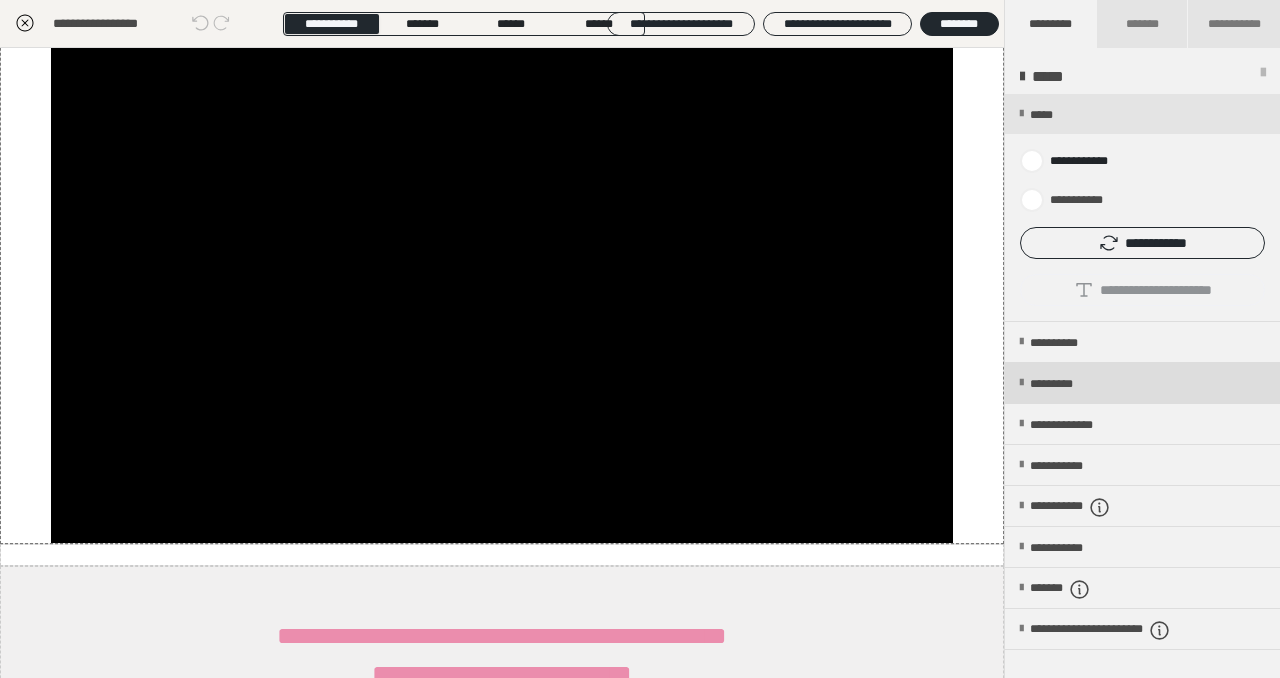 click on "*********" at bounding box center (1068, 384) 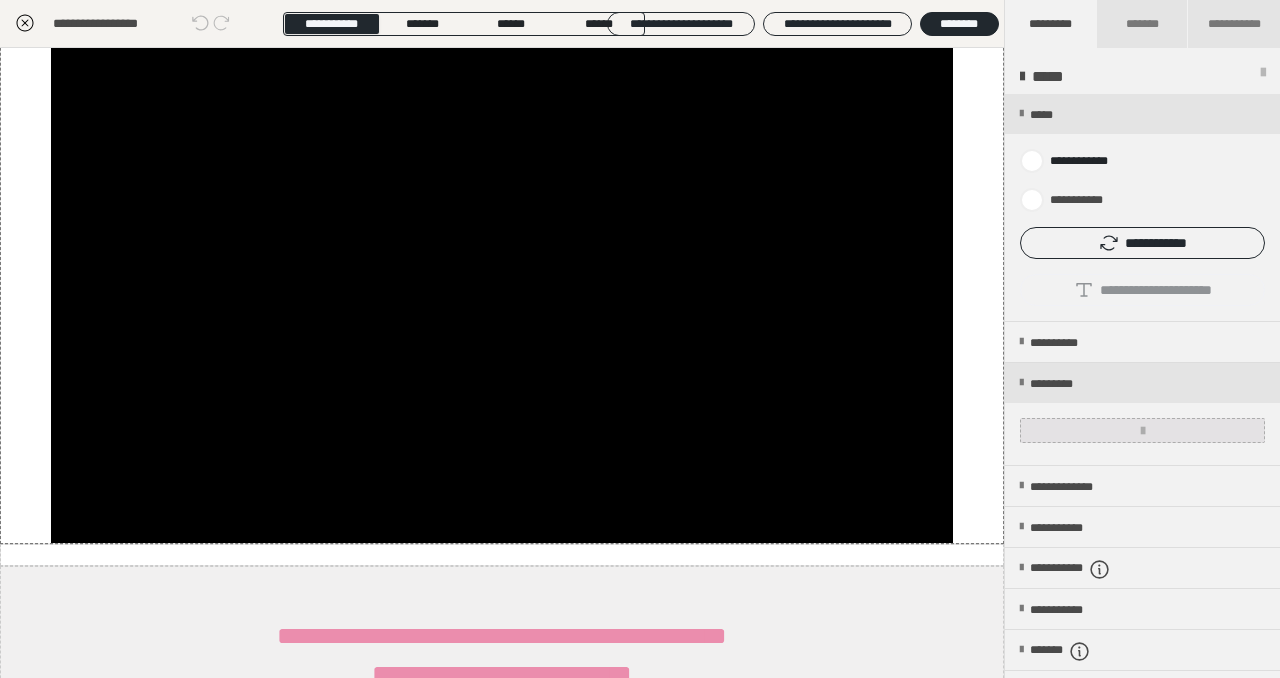 click at bounding box center (1142, 430) 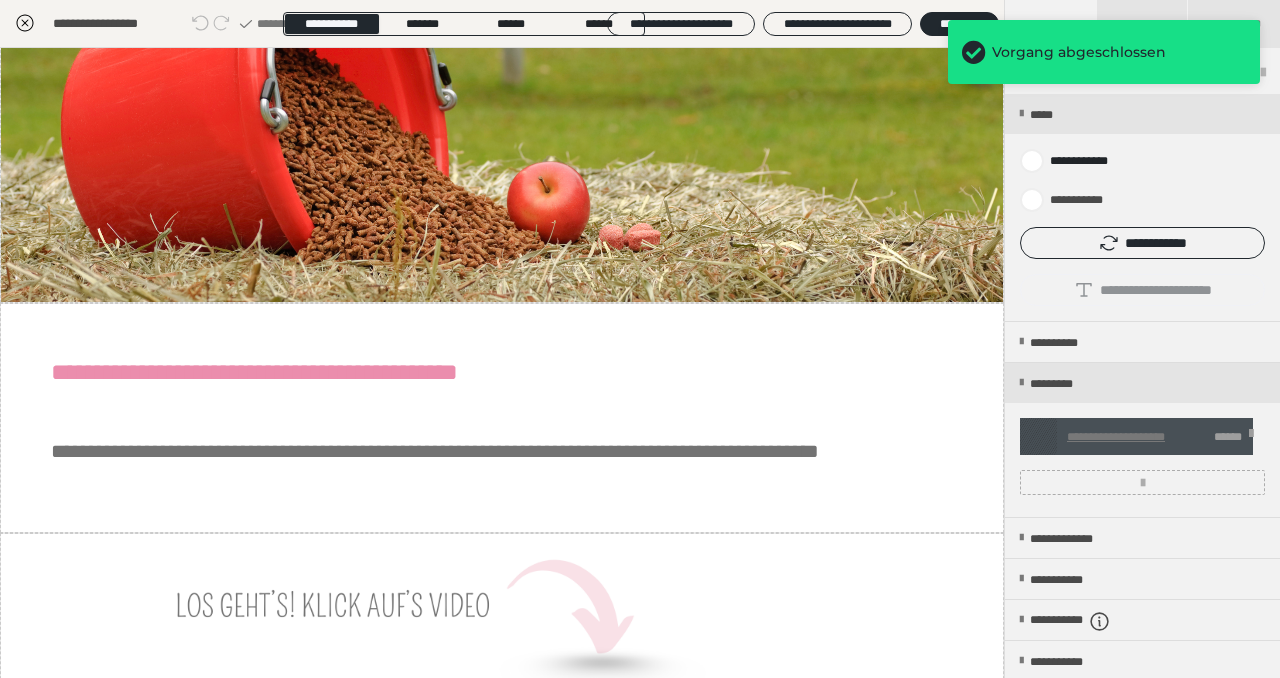 scroll, scrollTop: 0, scrollLeft: 0, axis: both 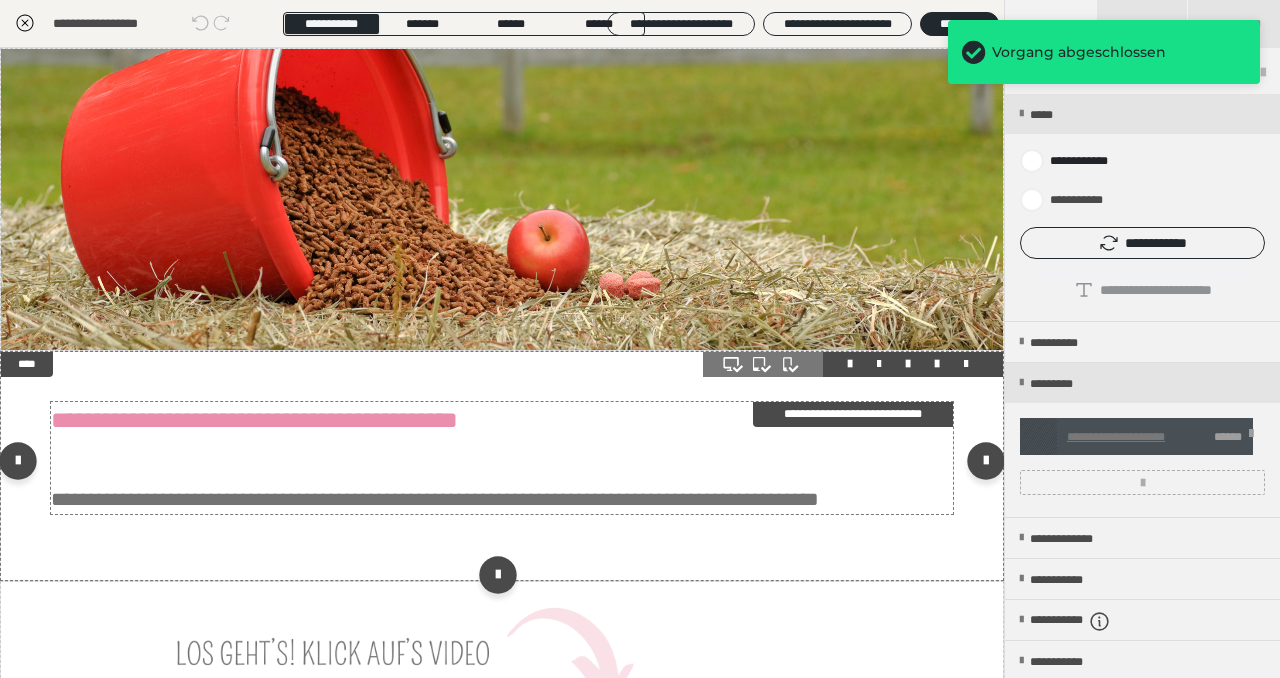 click on "**********" at bounding box center (435, 499) 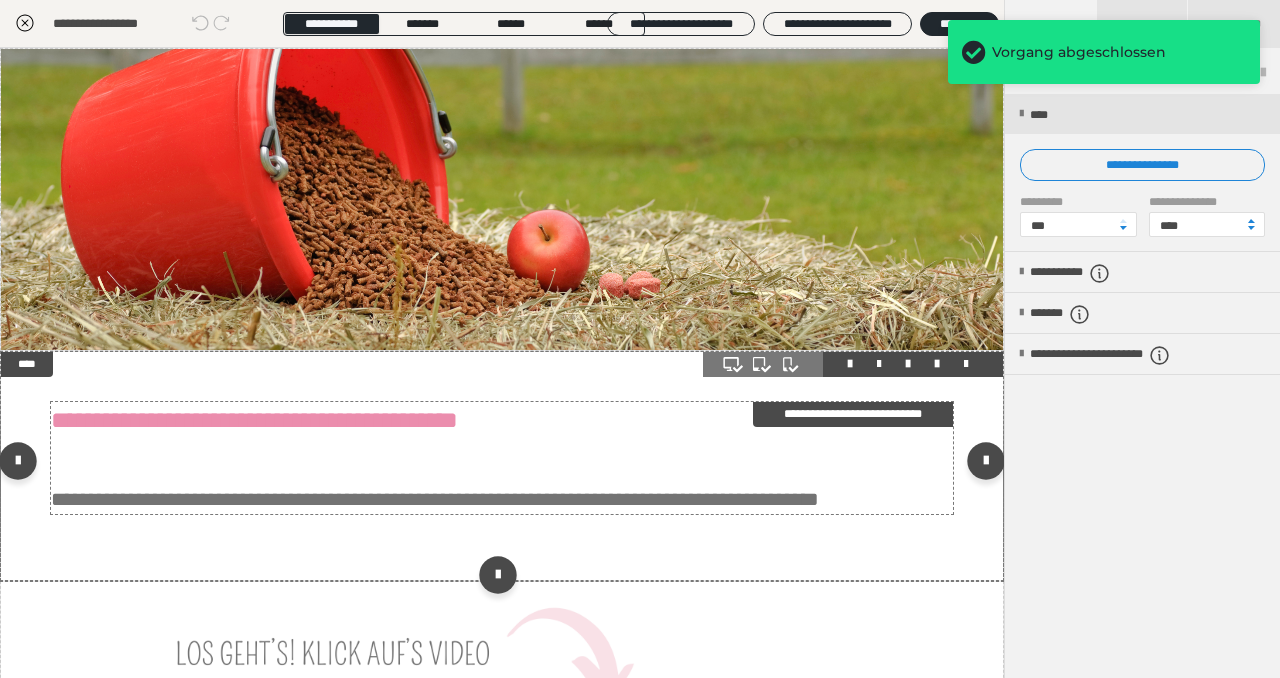 click on "**********" at bounding box center [435, 499] 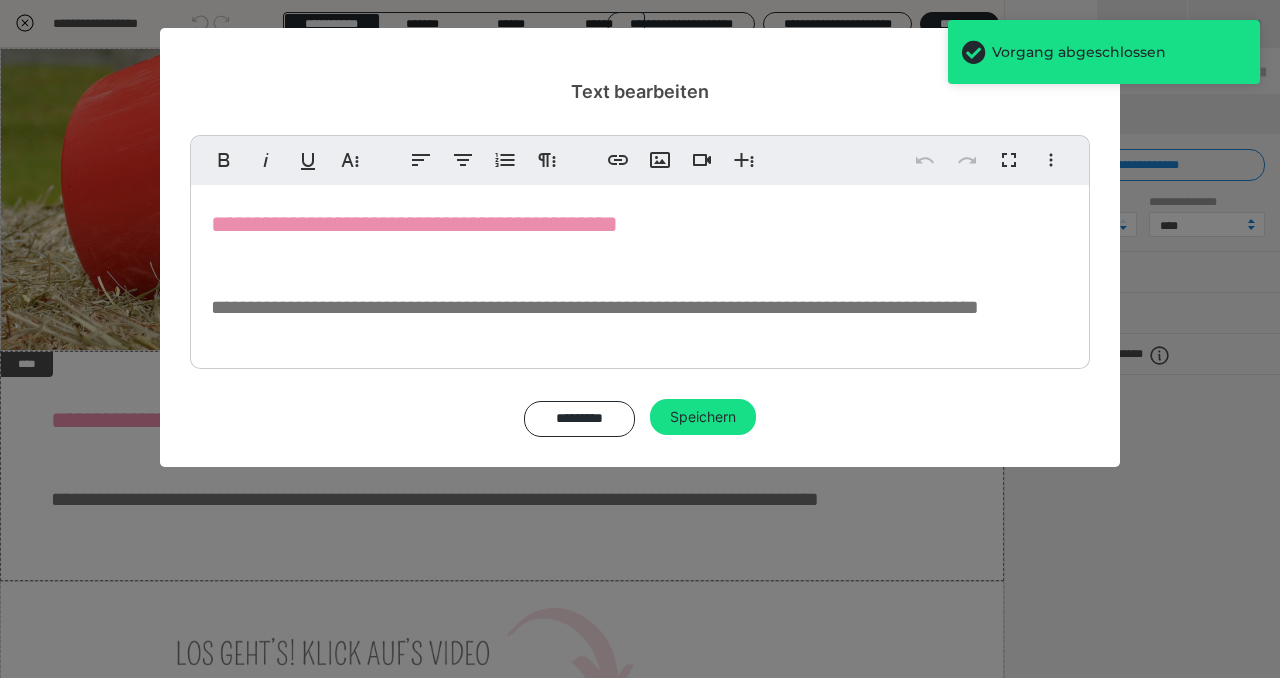 click on "**********" at bounding box center [640, 339] 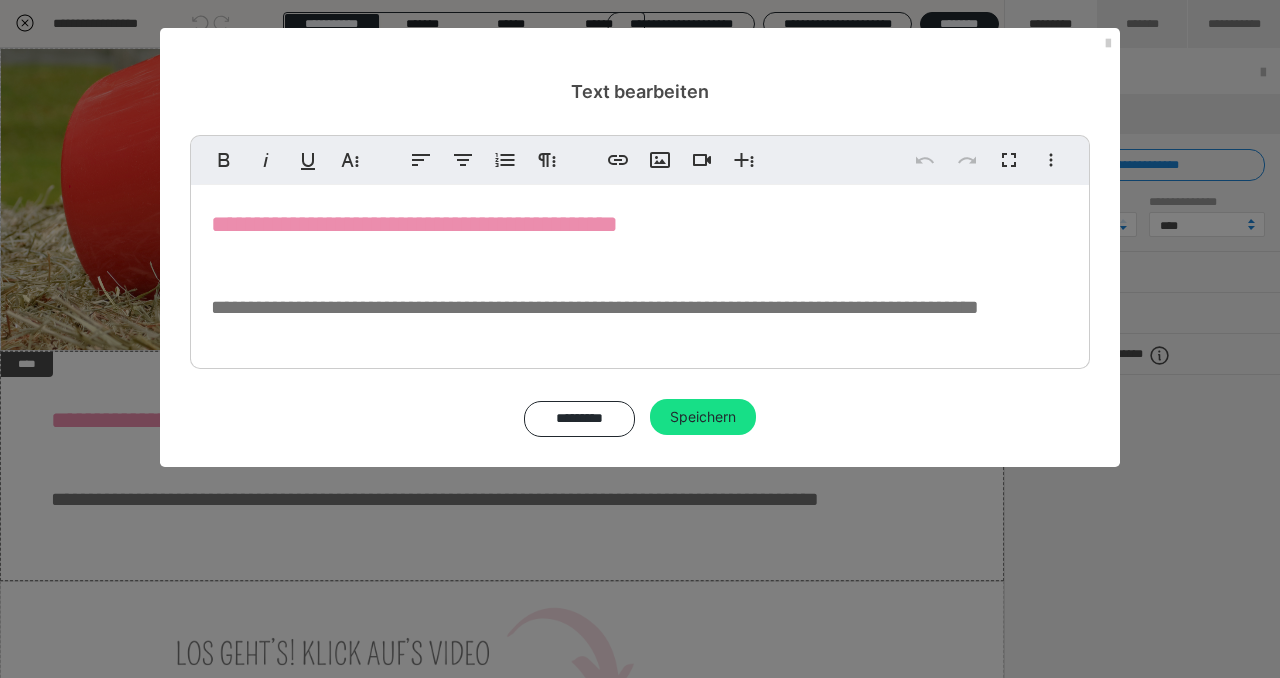 click on "**********" at bounding box center [640, 272] 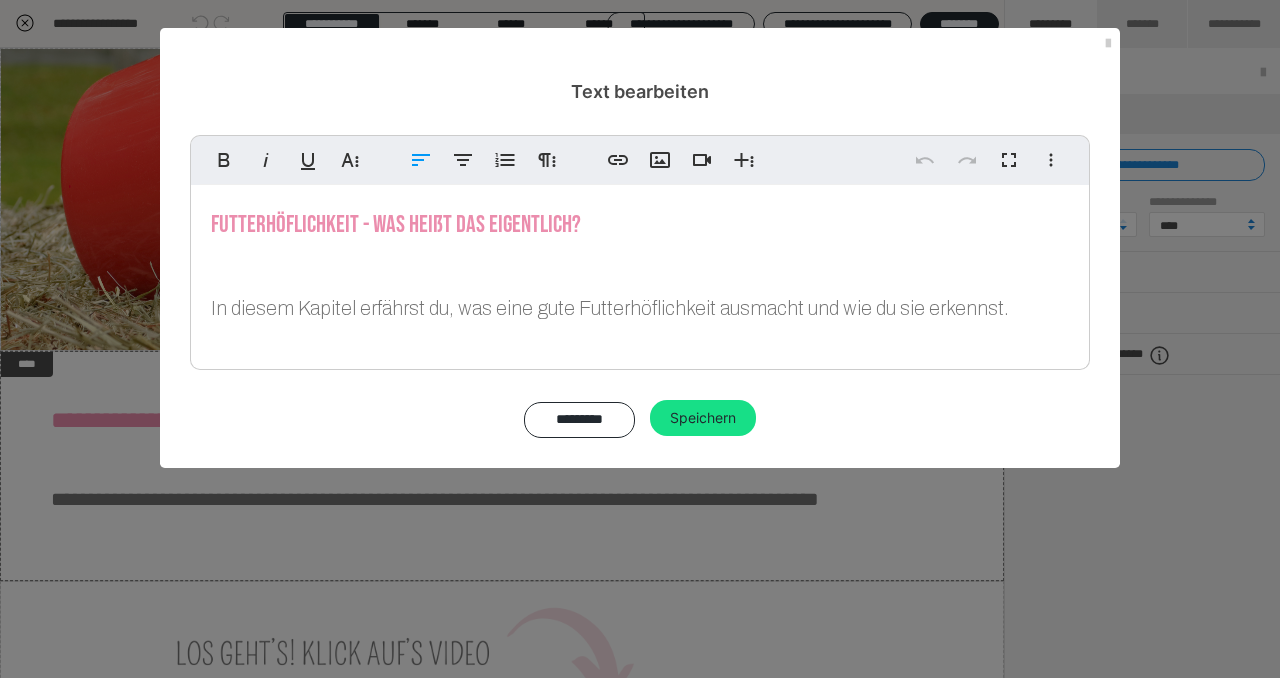 click on "In diesem Kapitel erfährst du, was eine gute Futterhöflichkeit ausmacht und wie du sie erkennst." at bounding box center [610, 308] 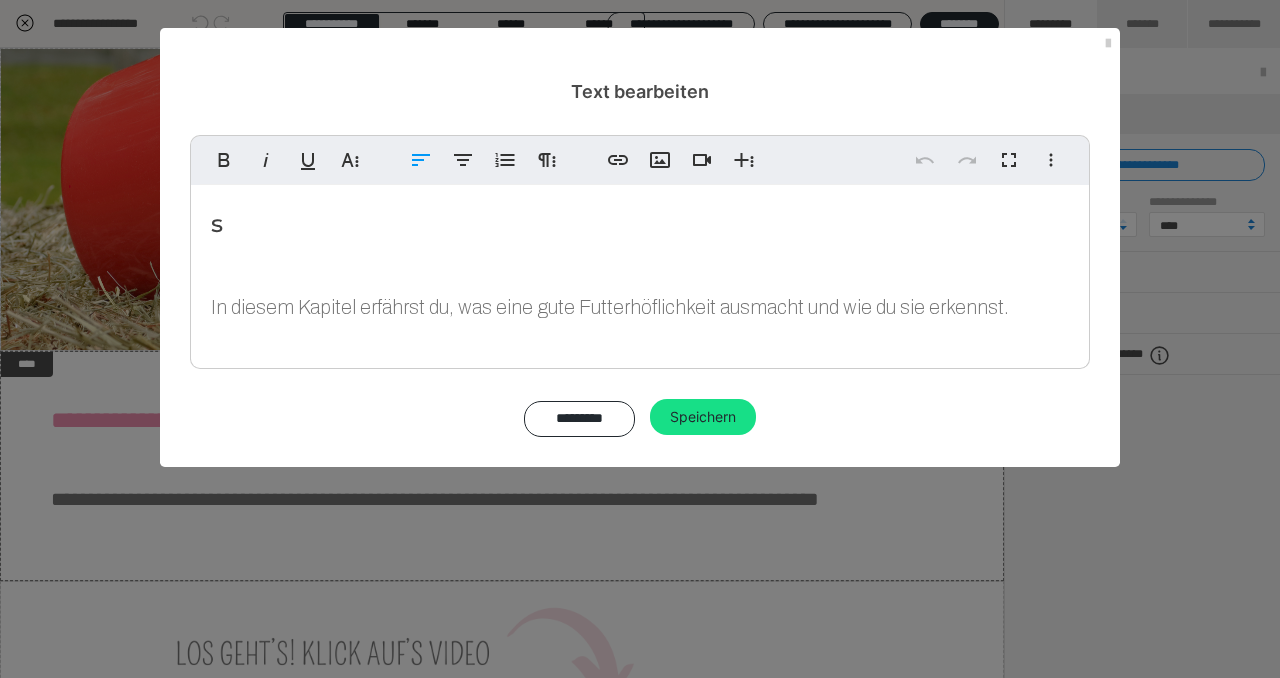 type 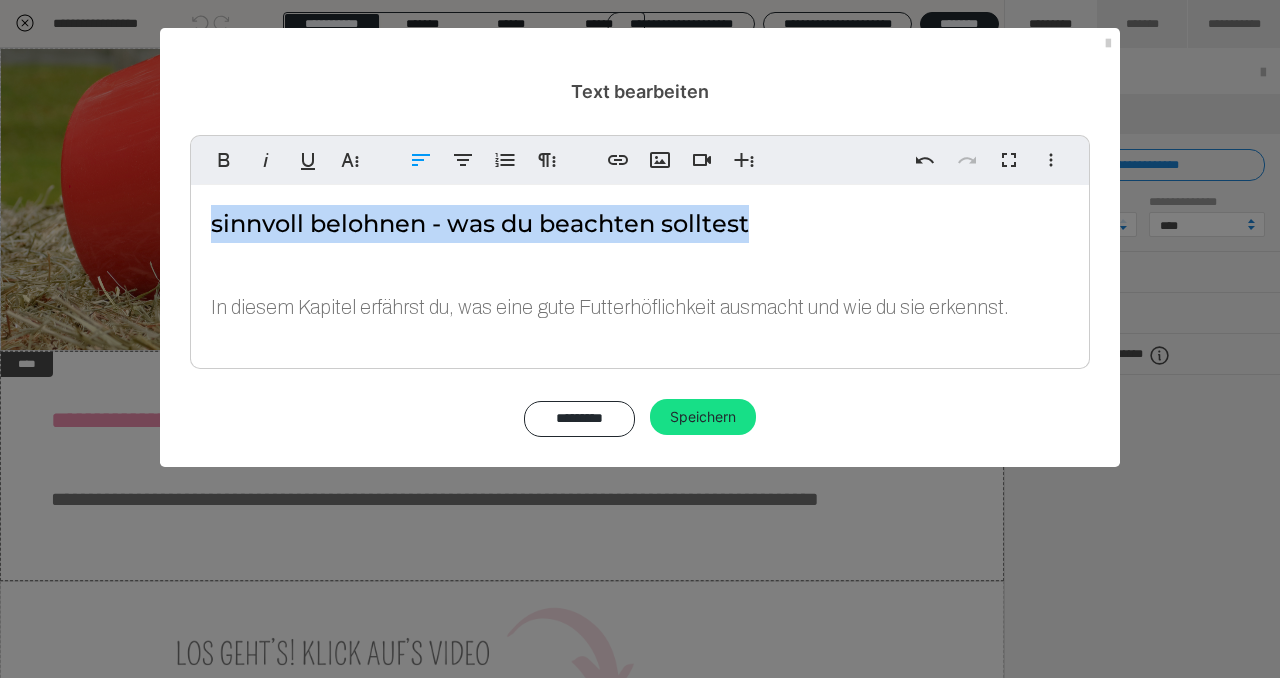 drag, startPoint x: 759, startPoint y: 226, endPoint x: 210, endPoint y: 232, distance: 549.0328 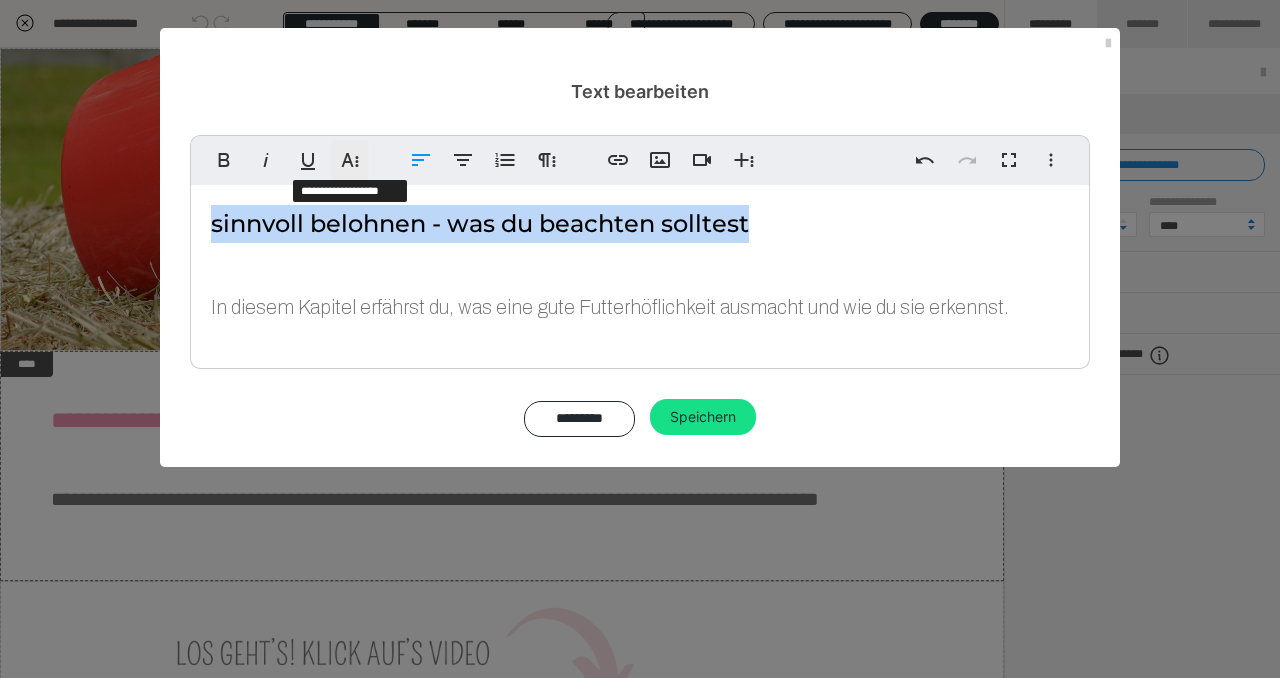 click 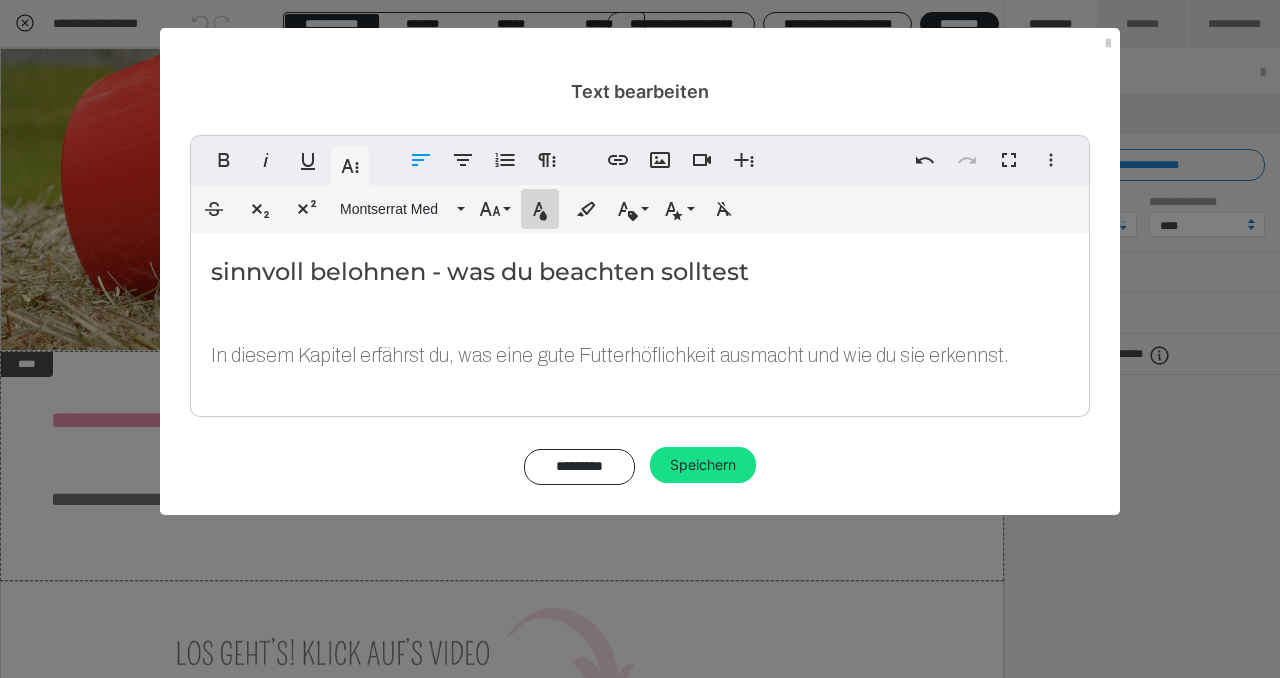 click 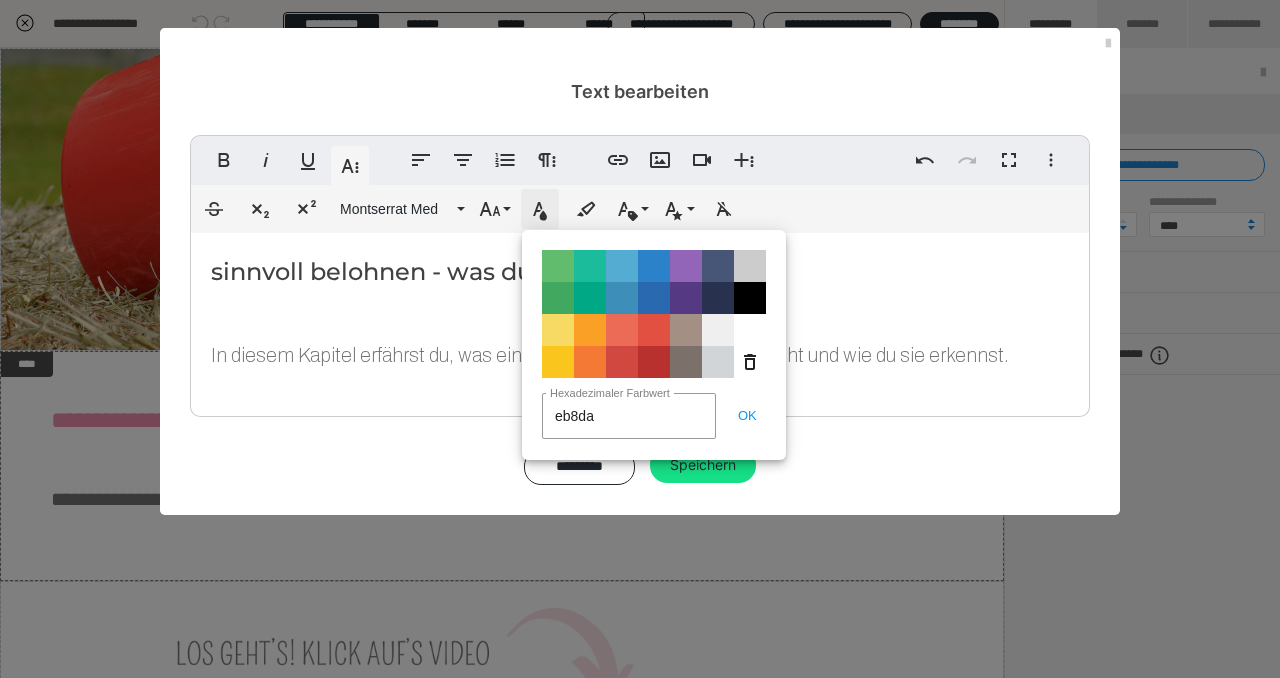 type on "eb8dad" 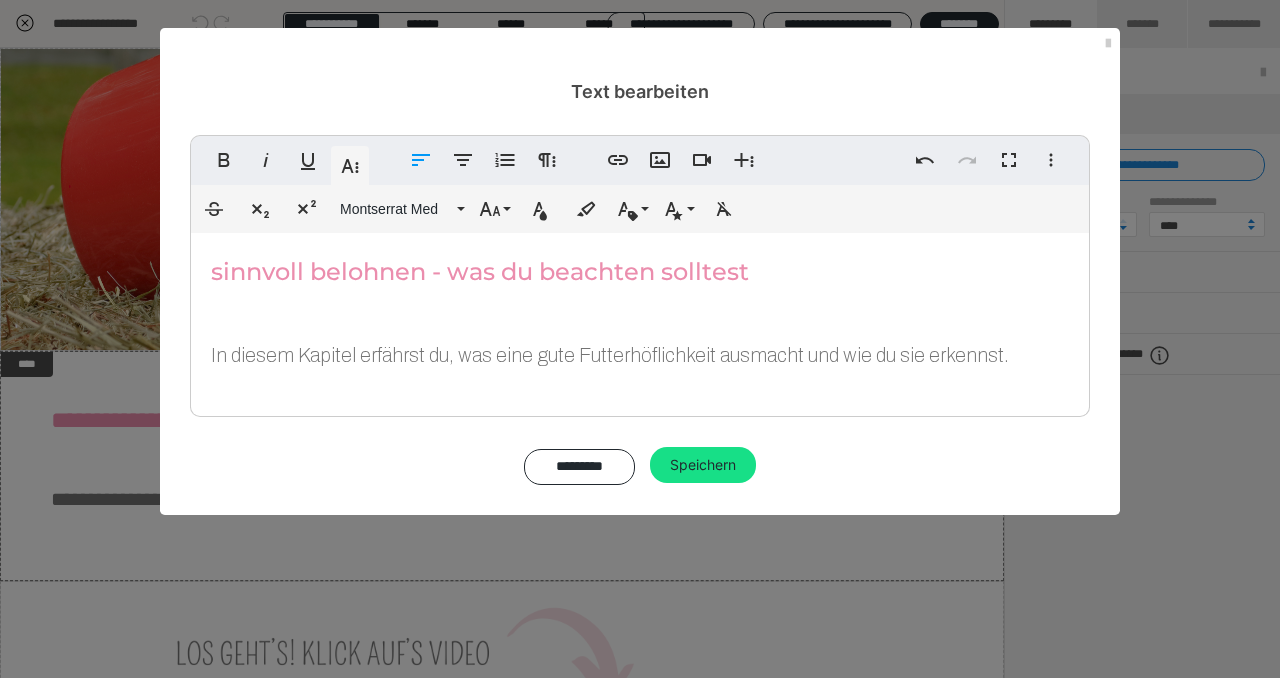click on "sinnvoll belohnen - was du beachten solltest In diesem Kapitel erfährst du, was eine gute Futterhöflichkeit ausmacht und wie du sie erkennst." at bounding box center [640, 320] 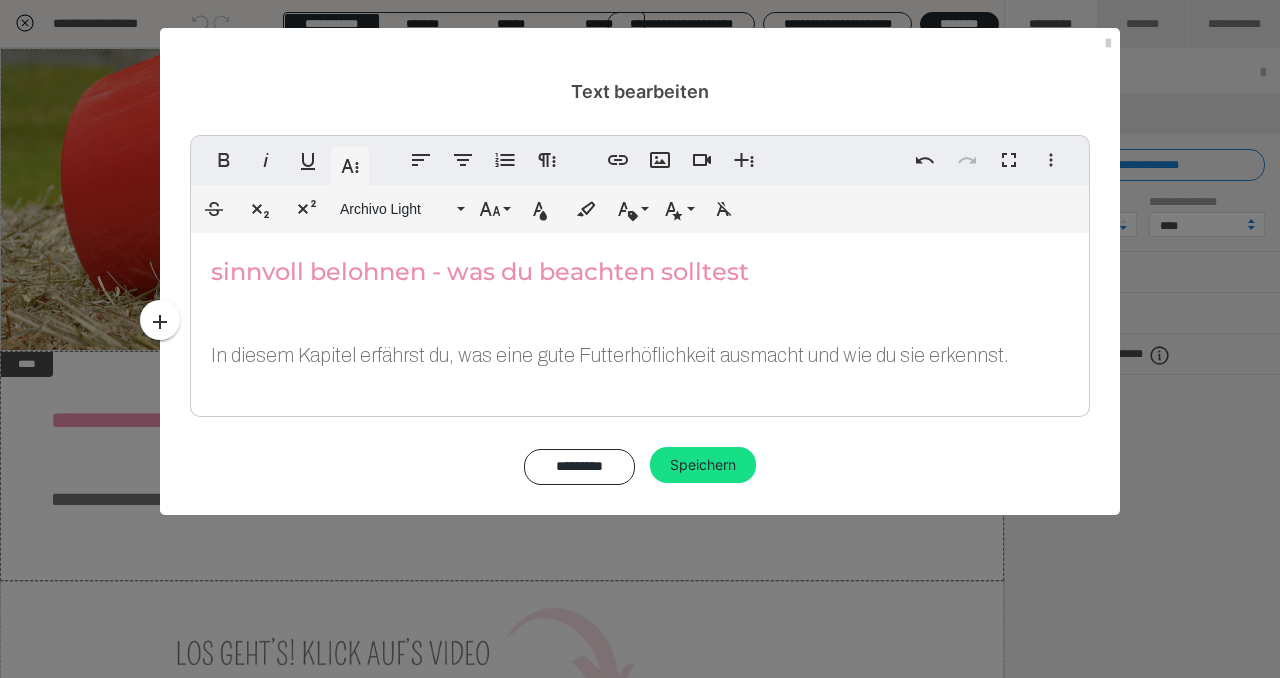 drag, startPoint x: 460, startPoint y: 357, endPoint x: 469, endPoint y: 376, distance: 21.023796 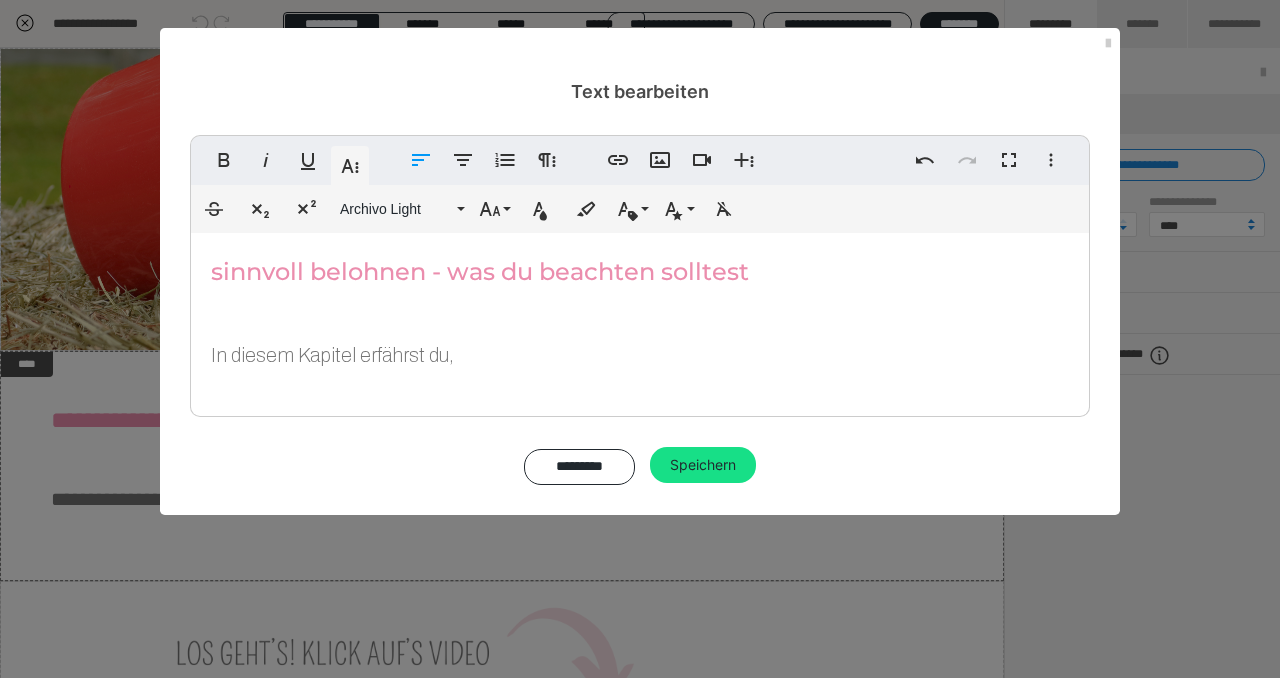 type 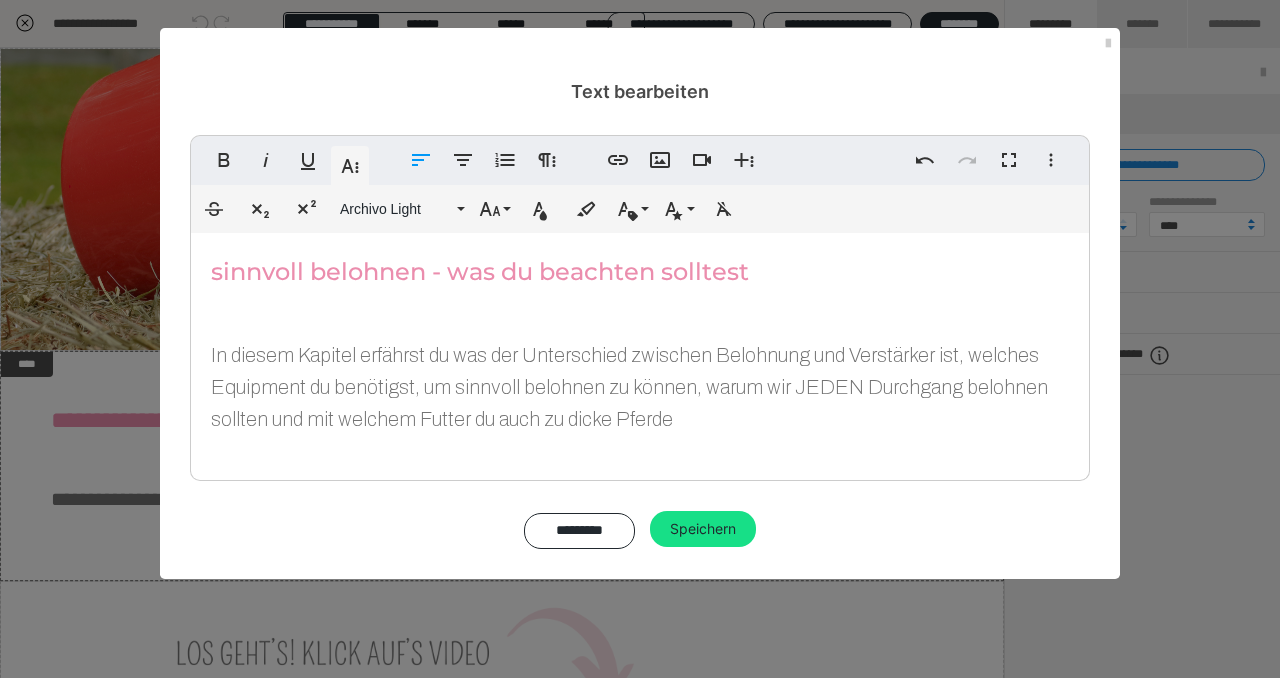 drag, startPoint x: 451, startPoint y: 405, endPoint x: 407, endPoint y: 405, distance: 44 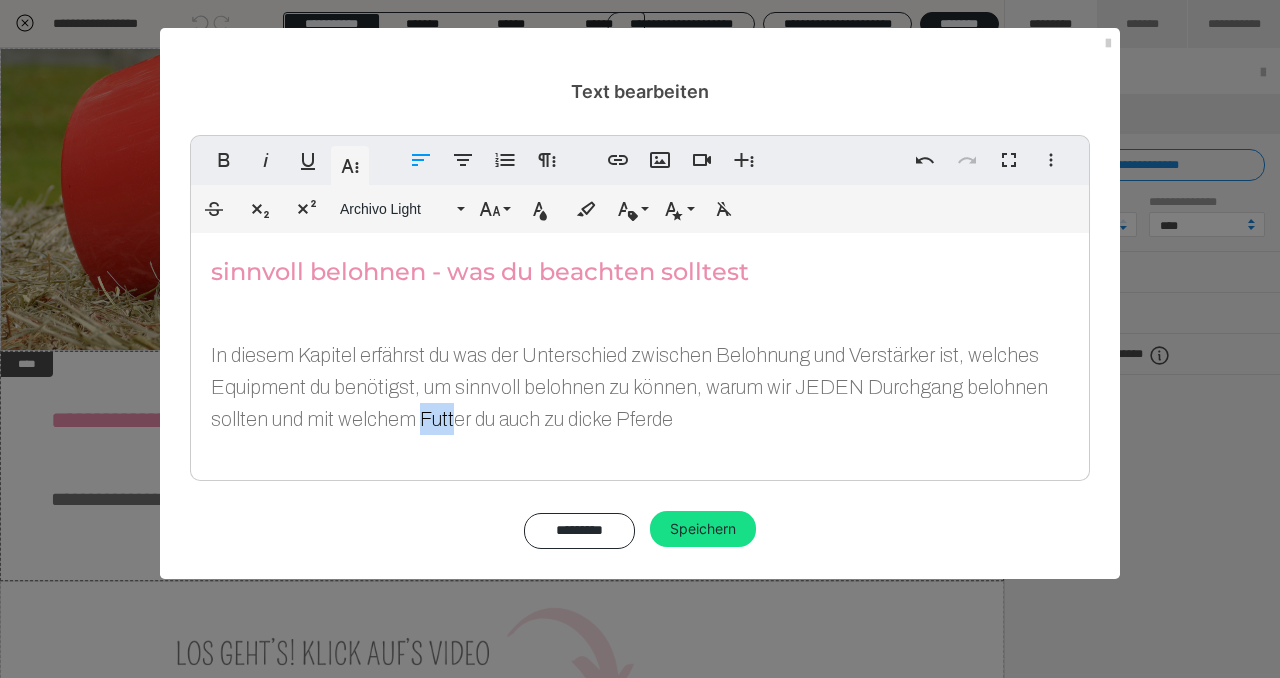 click on "In diesem Kapitel erfährst du was der Unterschied zwischen Belohnung und Verstärker ist, welches Equipment du benötigst, um sinnvoll belohnen zu können, warum wir JEDEN Durchgang belohnen sollten und mit welchem Futter du auch zu dicke Pferde" at bounding box center [629, 387] 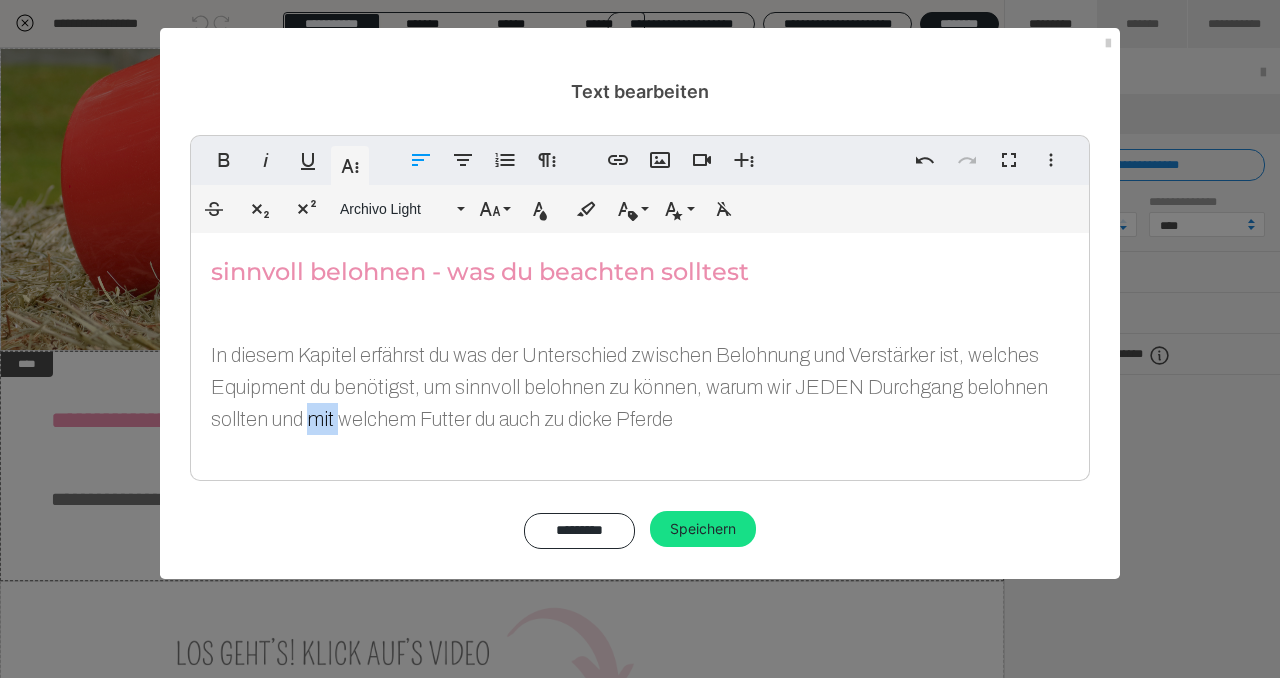 drag, startPoint x: 322, startPoint y: 425, endPoint x: 340, endPoint y: 426, distance: 18.027756 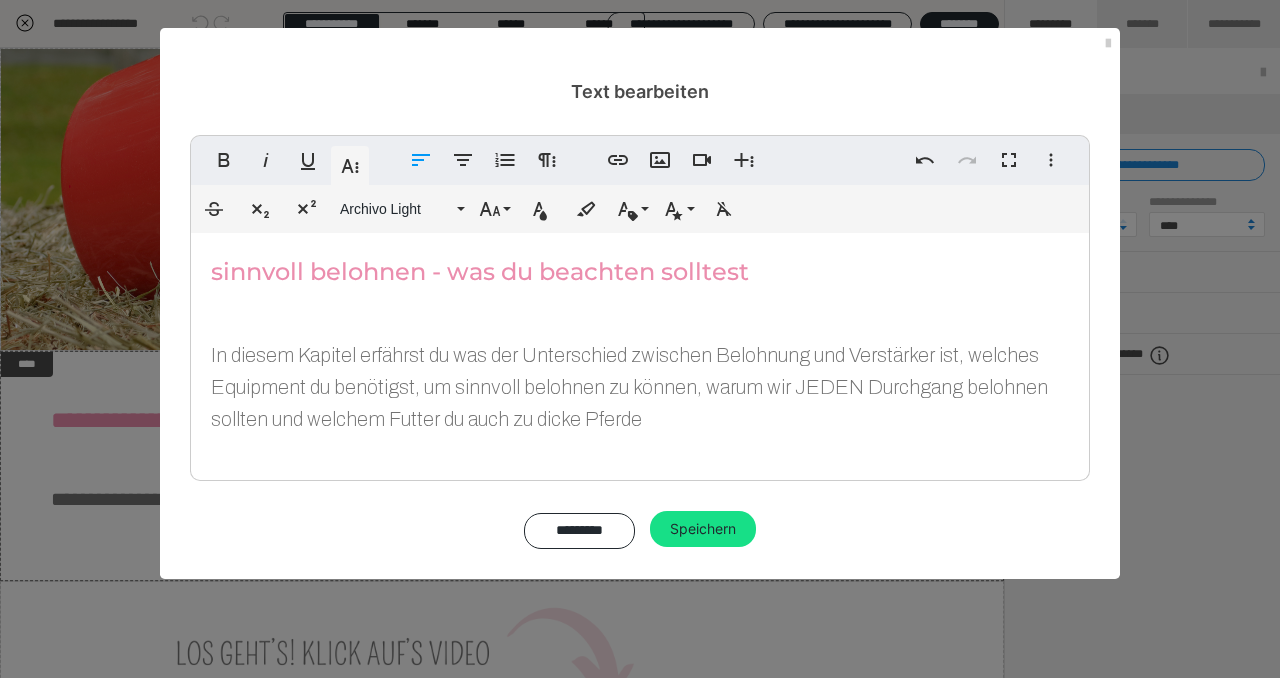 click on "In diesem Kapitel erfährst du was der Unterschied zwischen Belohnung und Verstärker ist, welches Equipment du benötigst, um sinnvoll belohnen zu können, warum wir JEDEN Durchgang belohnen sollten und welchem Futter du auch zu dicke Pferde" at bounding box center (629, 387) 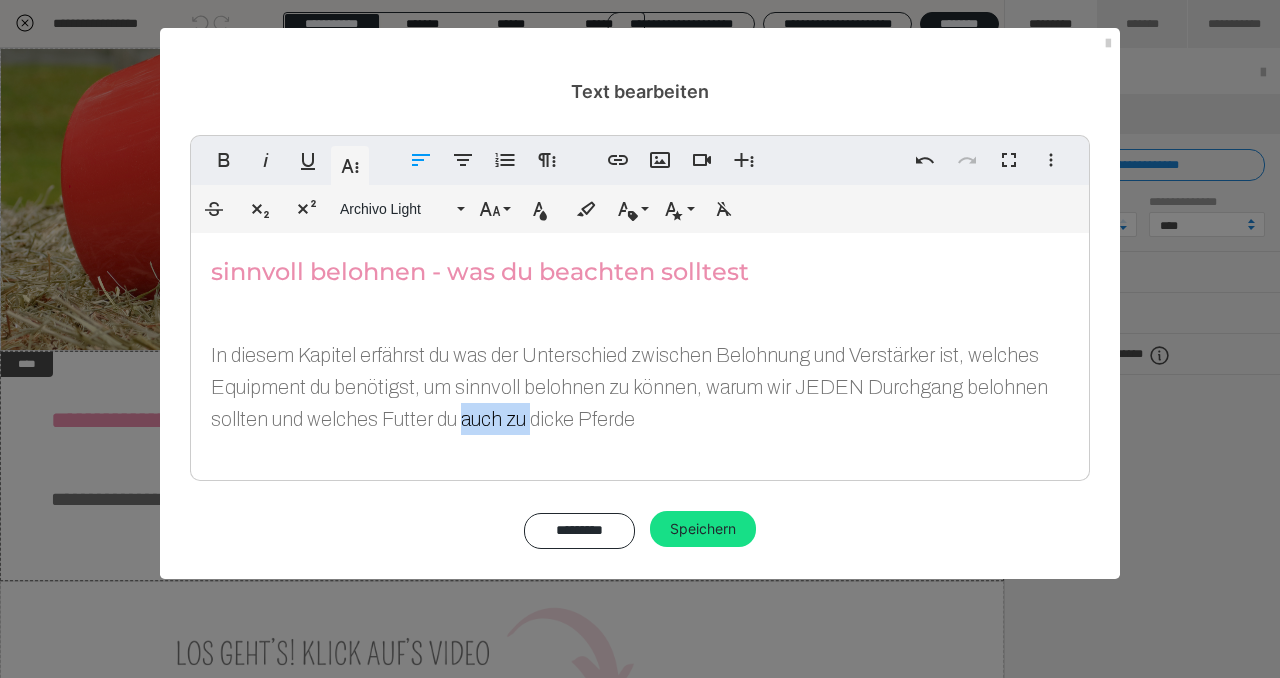 drag, startPoint x: 461, startPoint y: 421, endPoint x: 532, endPoint y: 427, distance: 71.25307 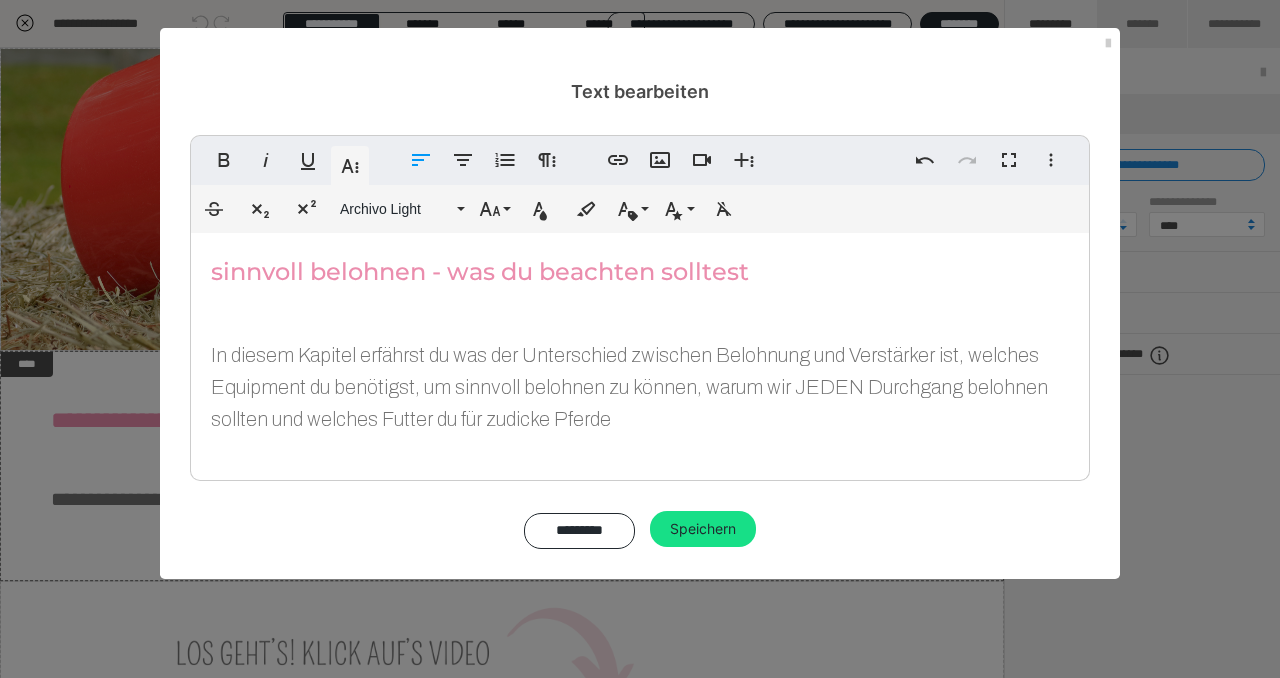 click on "In diesem Kapitel erfährst du was der Unterschied zwischen Belohnung und Verstärker ist, welches Equipment du benötigst, um sinnvoll belohnen zu können, warum wir JEDEN Durchgang belohnen sollten und welches Futter du für zu  dicke Pferde" at bounding box center [640, 387] 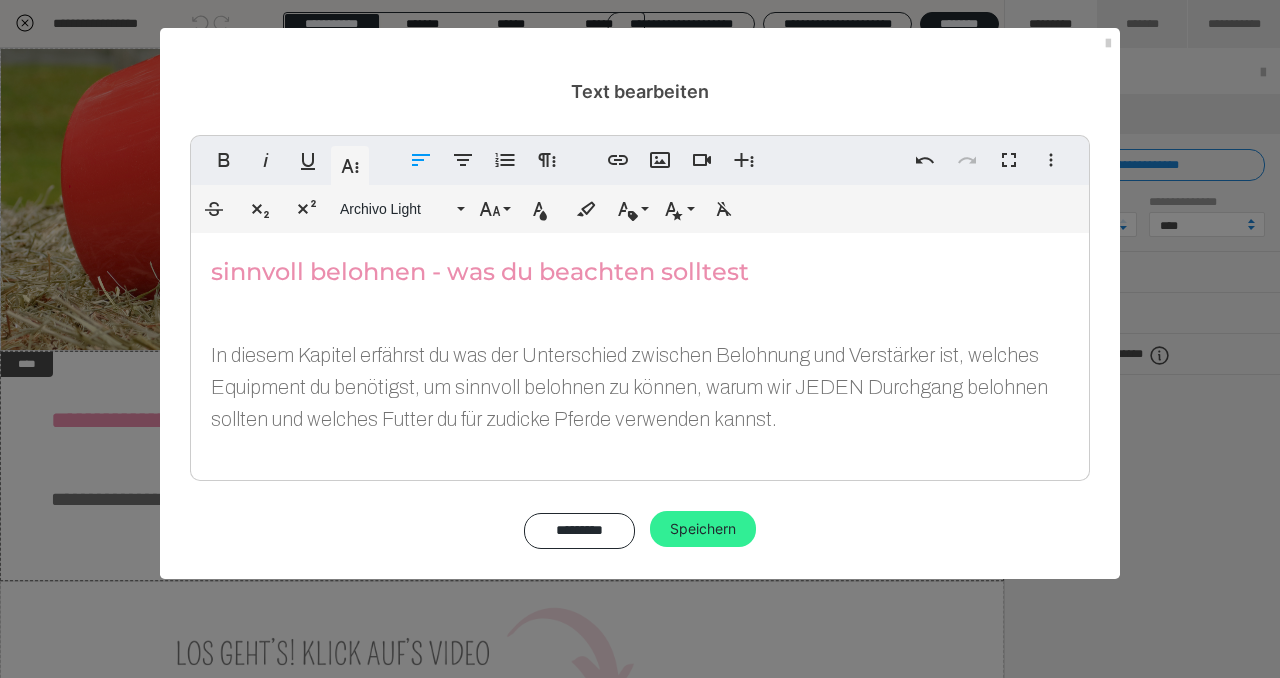 click on "Speichern" at bounding box center (703, 529) 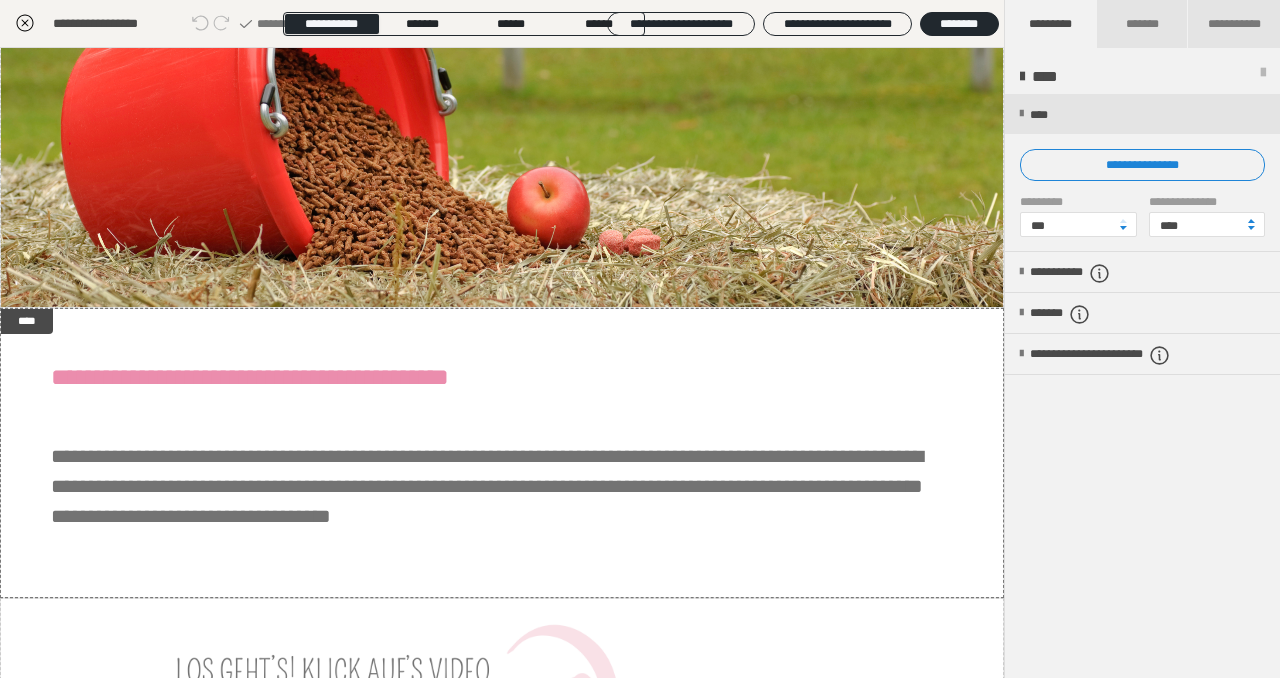 scroll, scrollTop: 53, scrollLeft: 0, axis: vertical 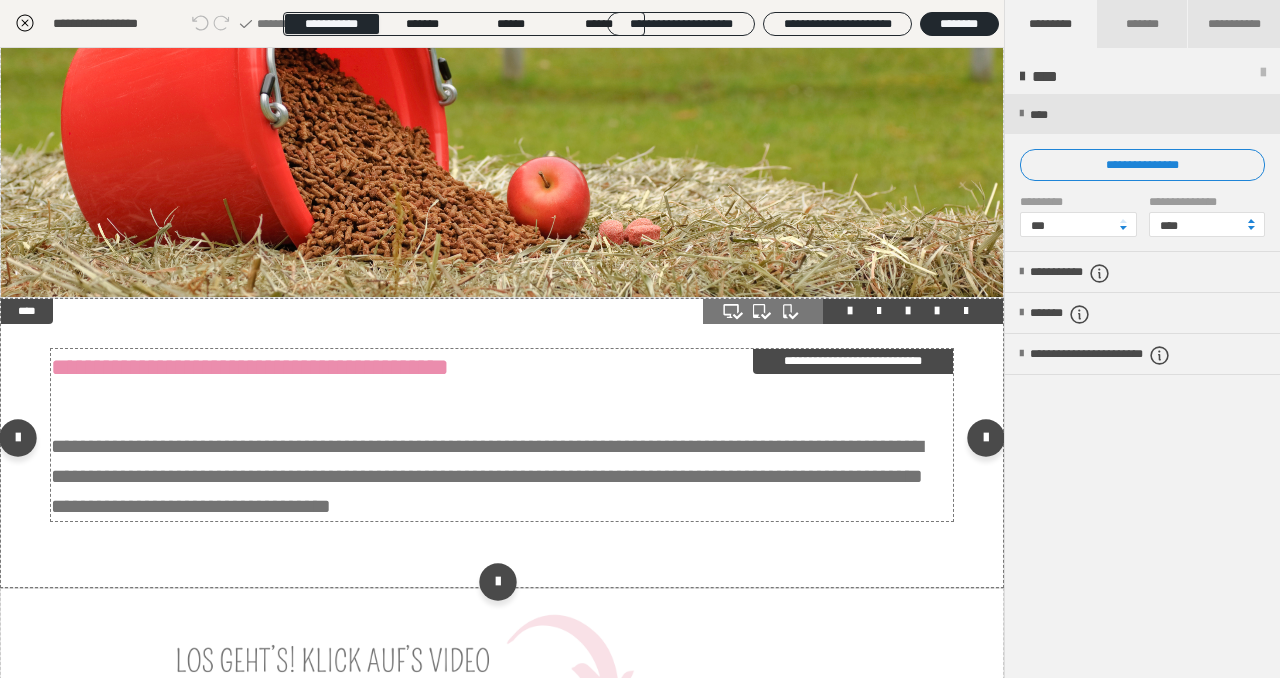 click on "**********" at bounding box center [502, 435] 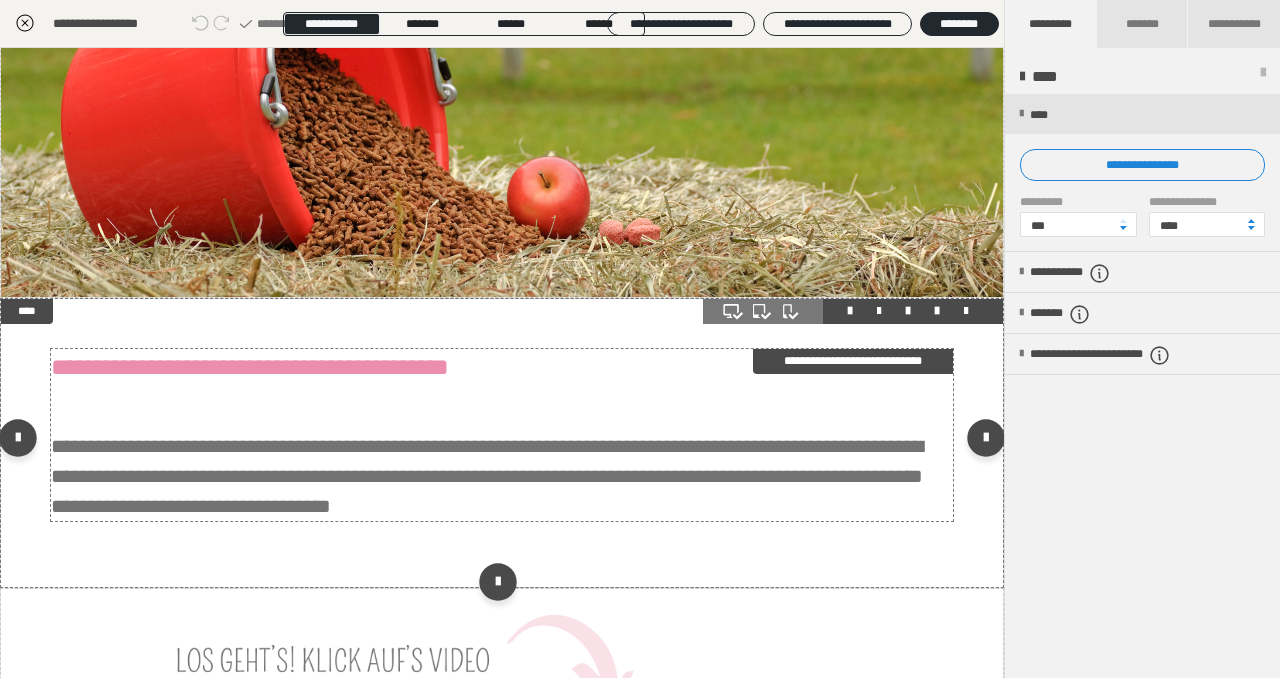 click on "**********" at bounding box center [502, 435] 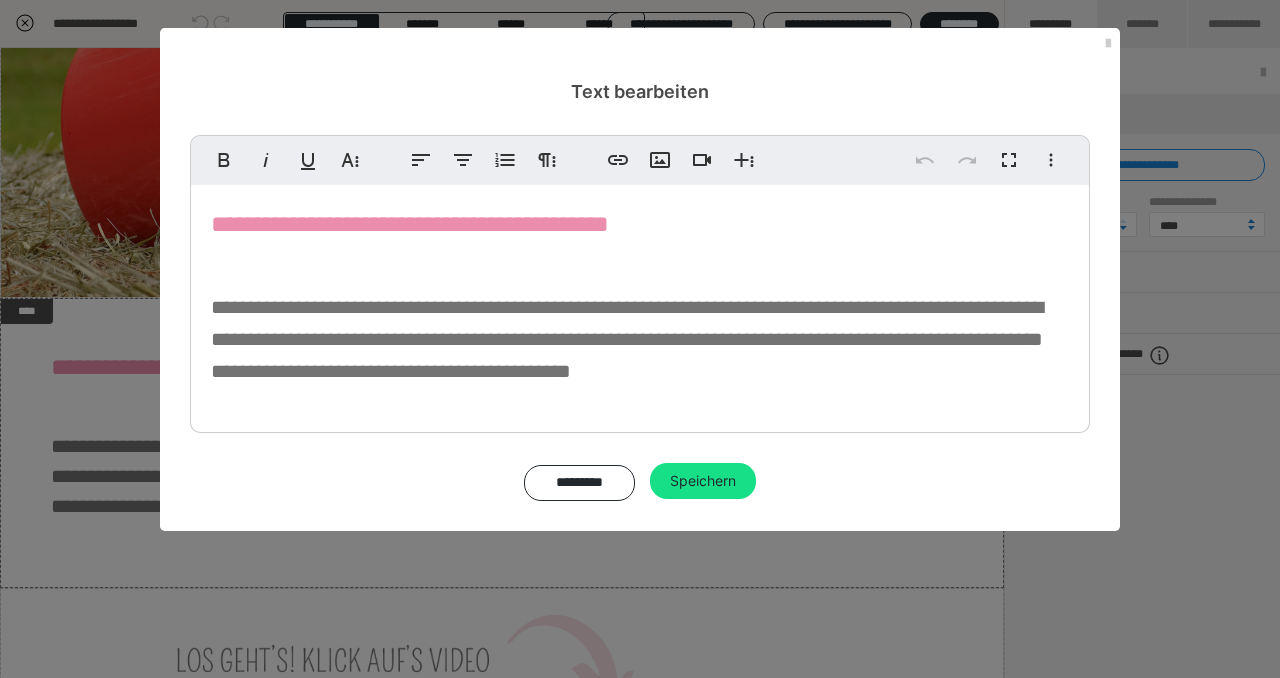 click on "**********" at bounding box center (410, 224) 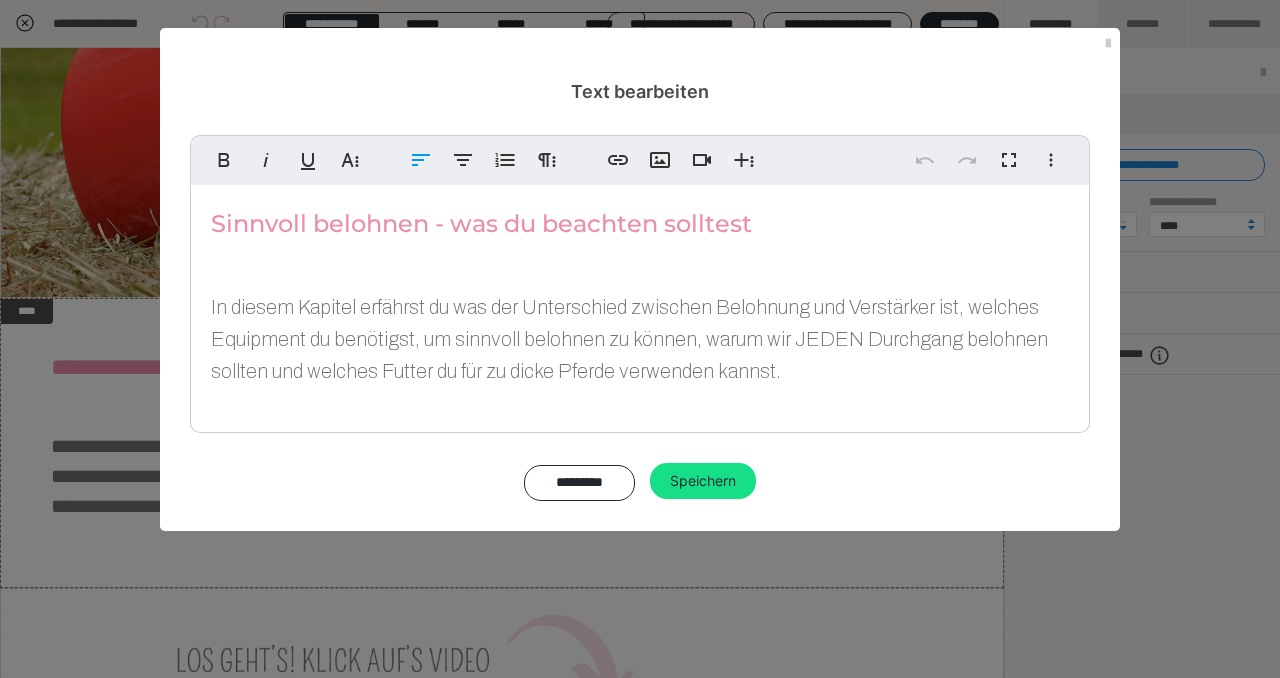 type 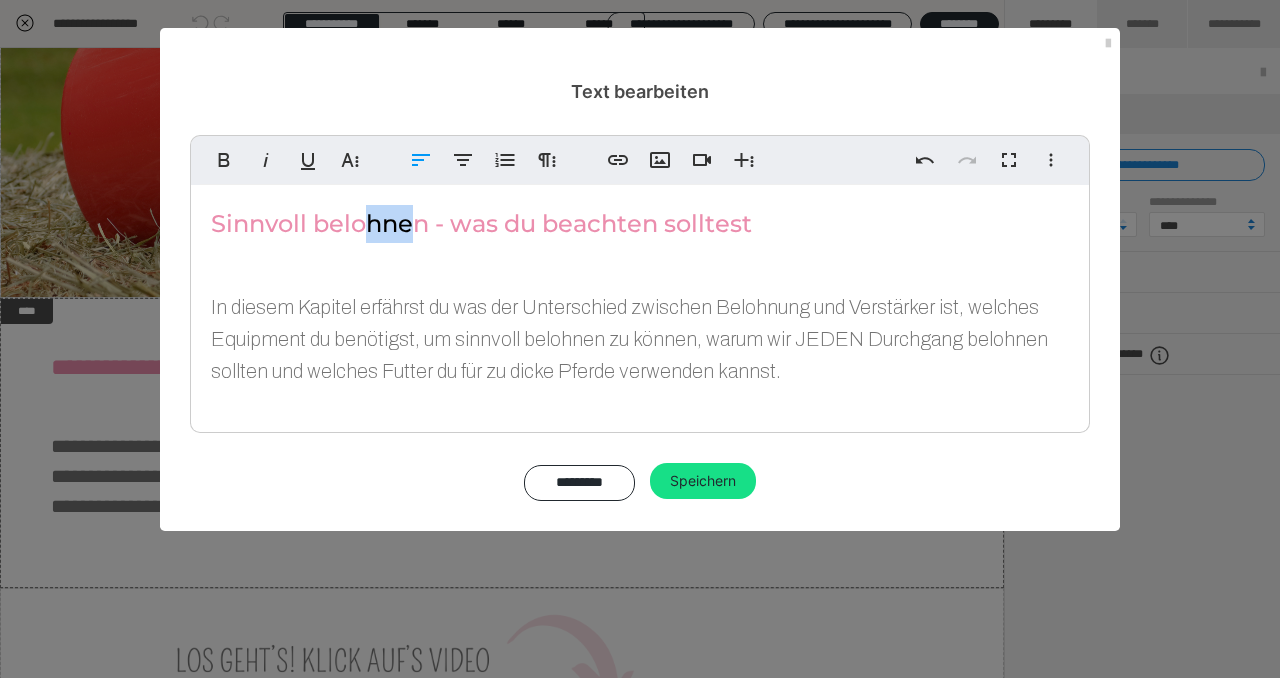 drag, startPoint x: 364, startPoint y: 226, endPoint x: 421, endPoint y: 226, distance: 57 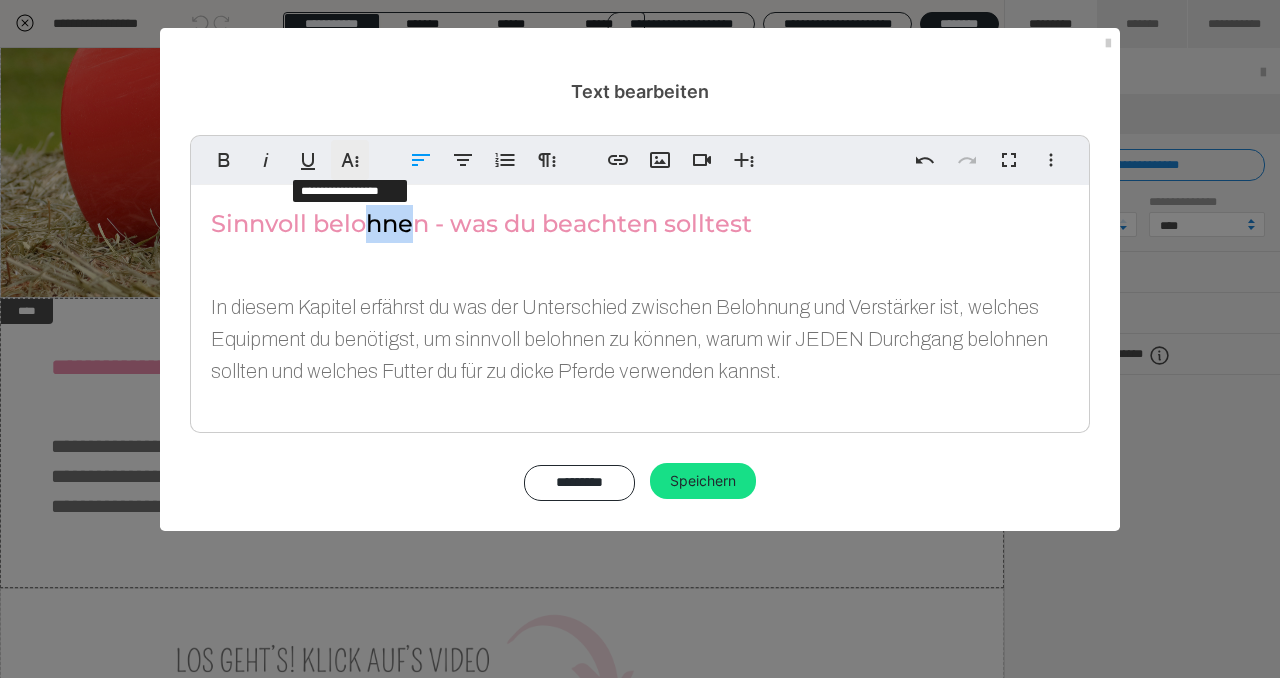 click 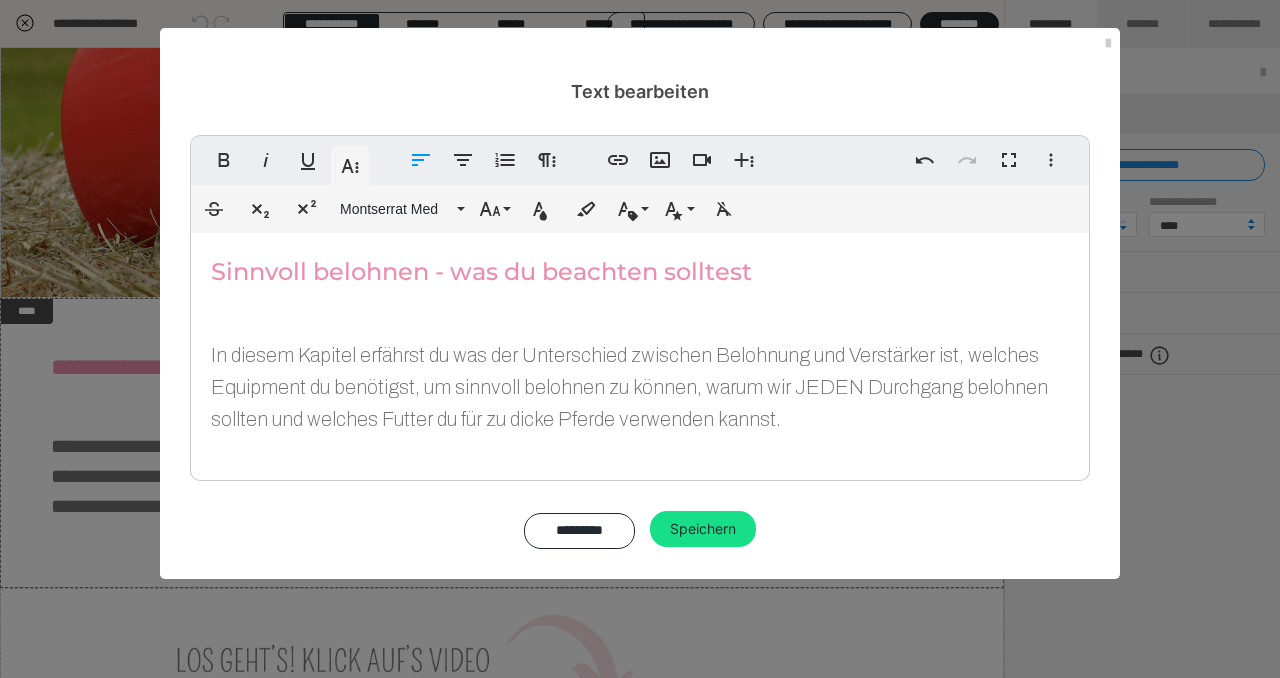 click on "Sinnvoll belohnen - was du beachten solltest In diesem Kapitel erfährst du was der Unterschied zwischen Belohnung und Verstärker ist, welches Equipment du benötigst, um sinnvoll belohnen zu können, warum wir JEDEN Durchgang belohnen sollten und welches Futter du für zu dicke Pferde verwenden kannst." at bounding box center (640, 352) 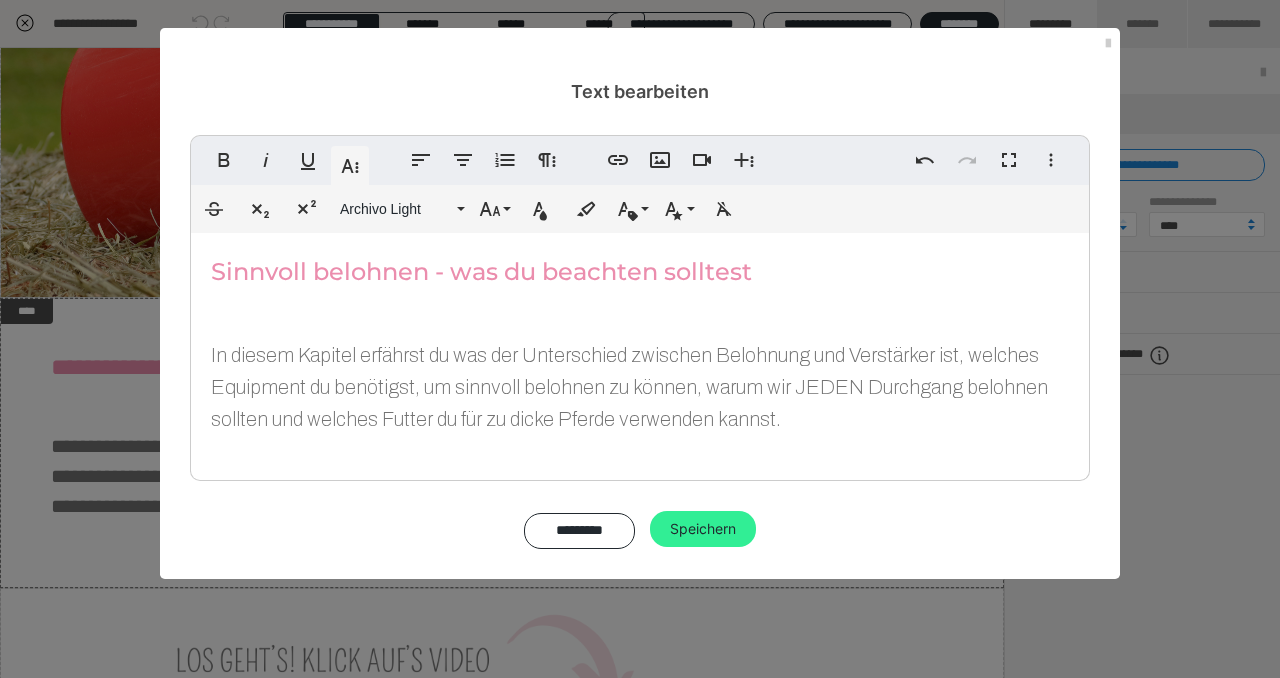 click on "Speichern" at bounding box center [703, 529] 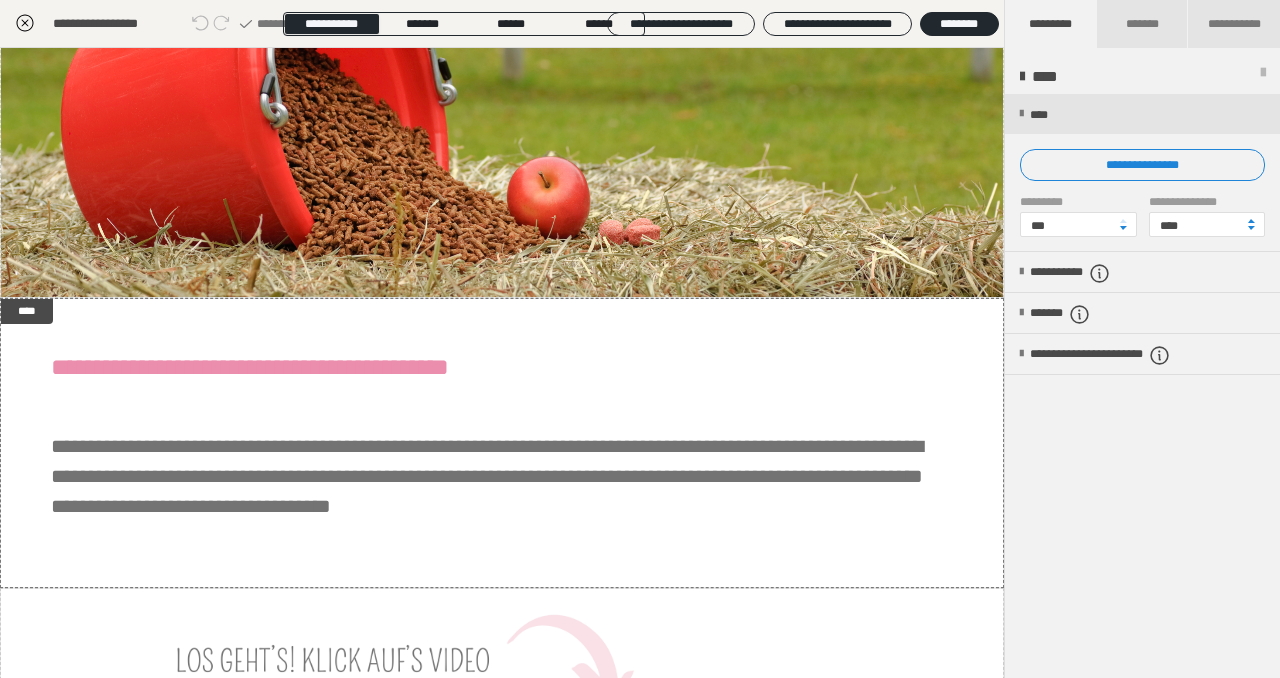 click 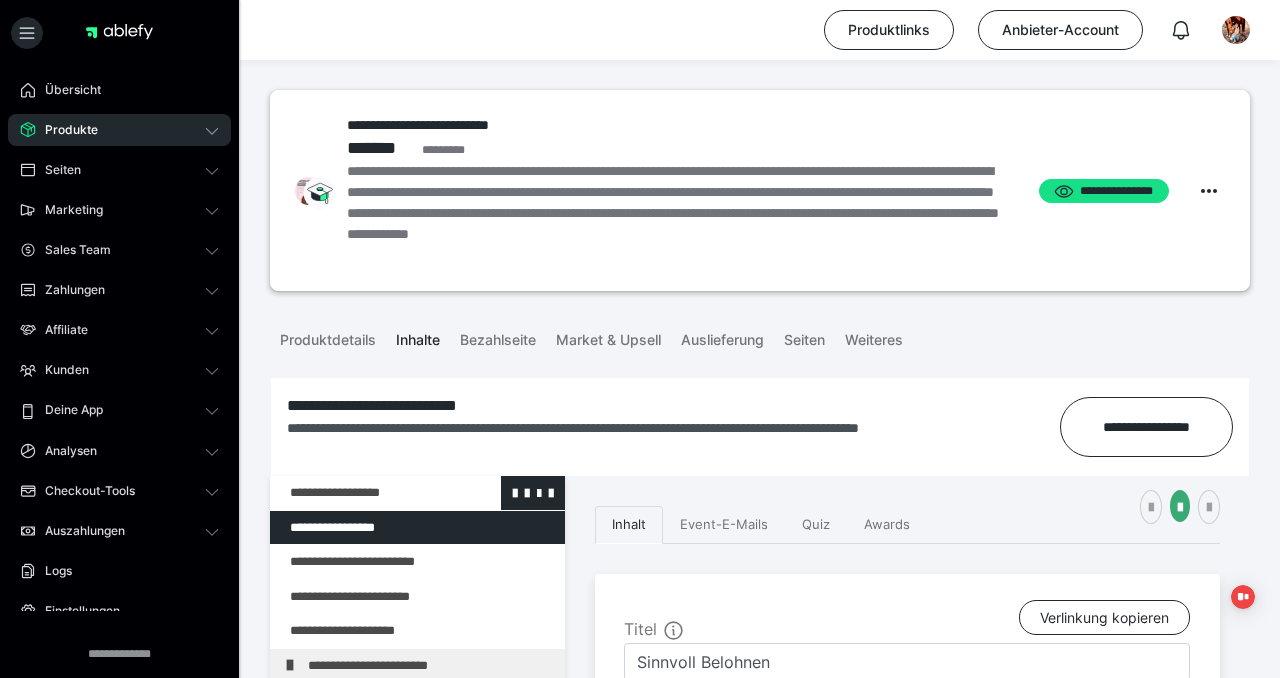click at bounding box center (365, 493) 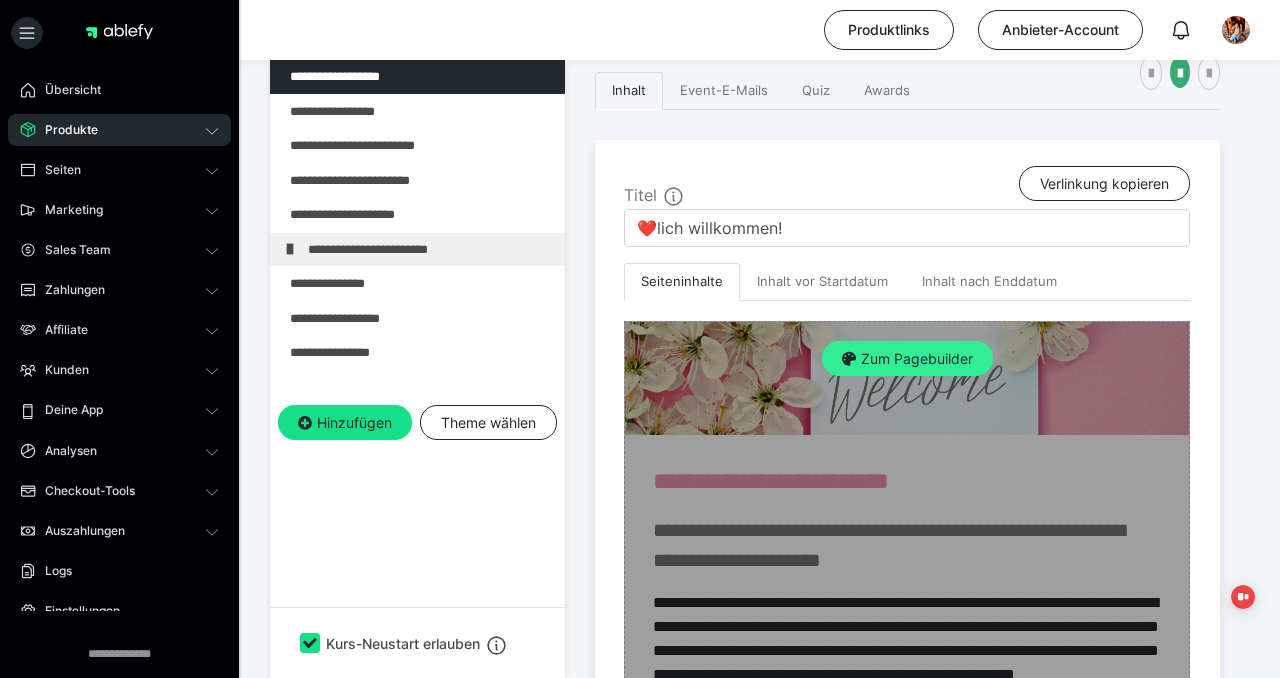 scroll, scrollTop: 451, scrollLeft: 0, axis: vertical 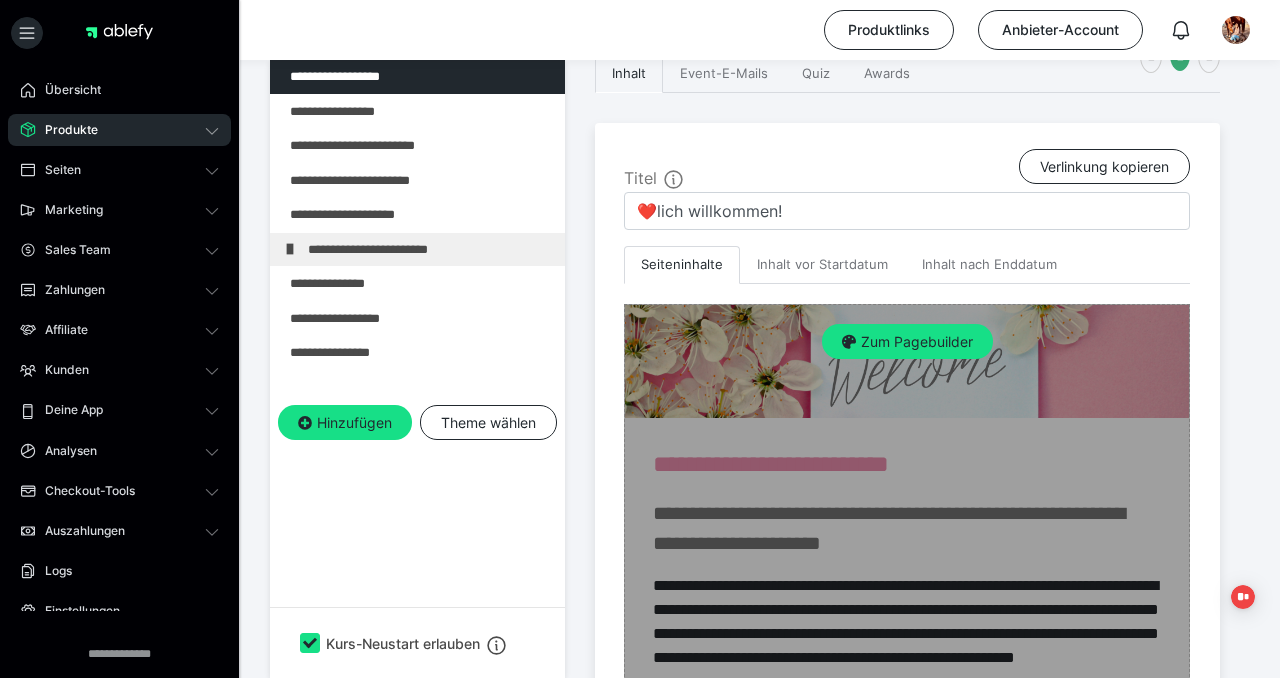click on "Zum Pagebuilder" at bounding box center (907, 918) 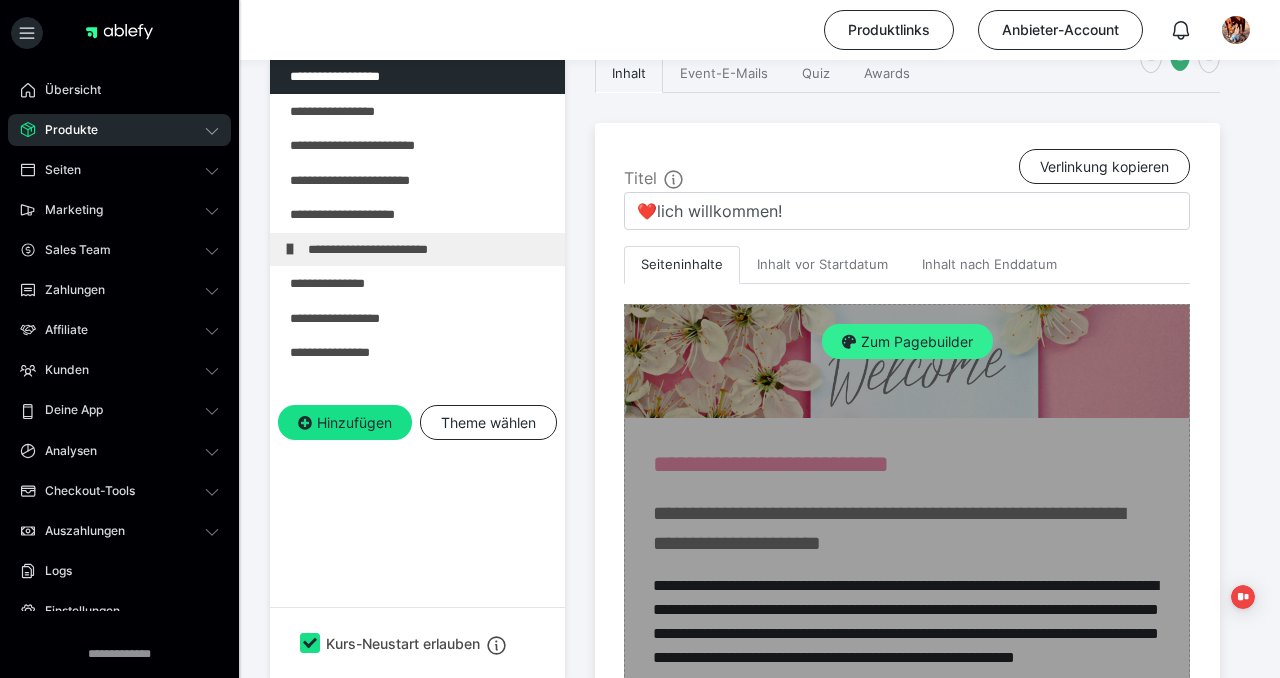 click on "Zum Pagebuilder" at bounding box center [907, 342] 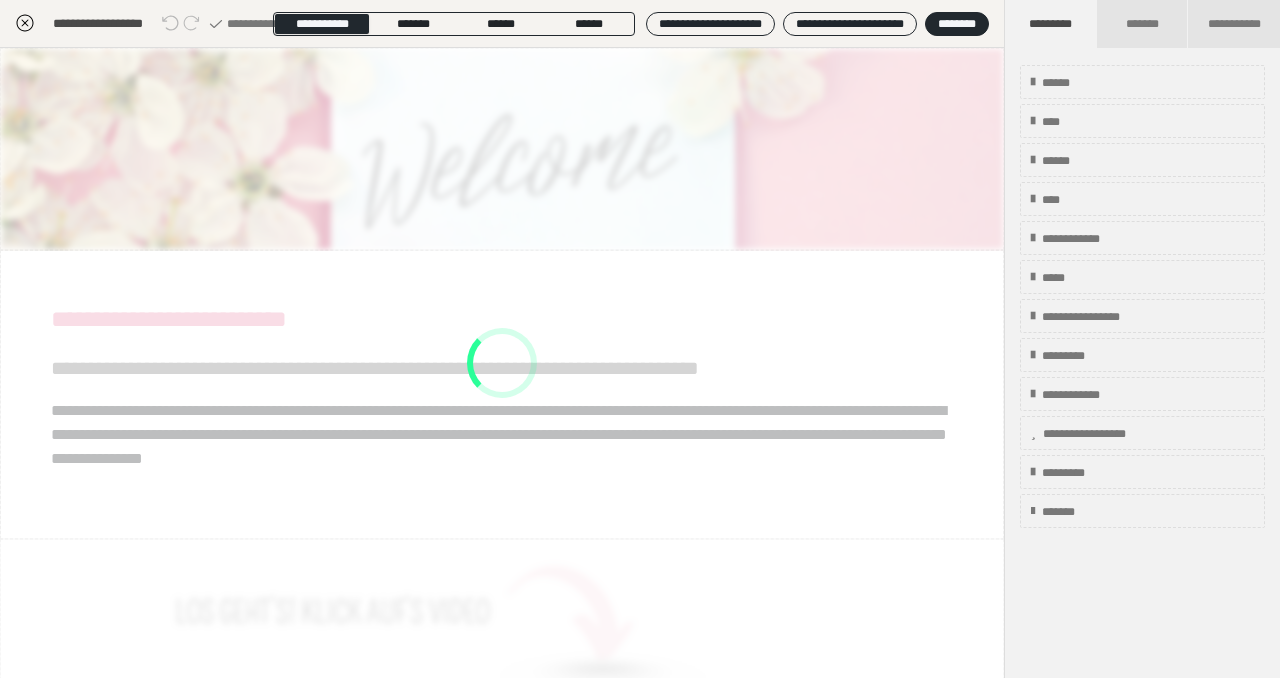 scroll, scrollTop: 416, scrollLeft: 0, axis: vertical 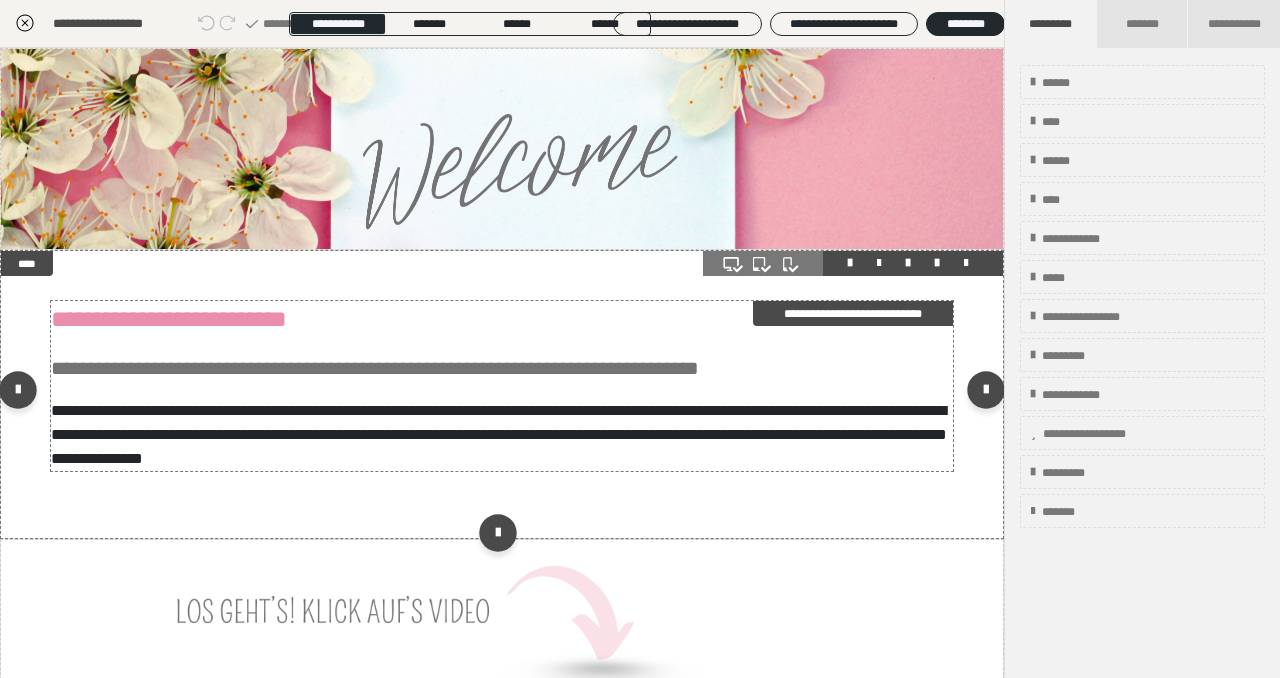 click on "**********" at bounding box center (502, 386) 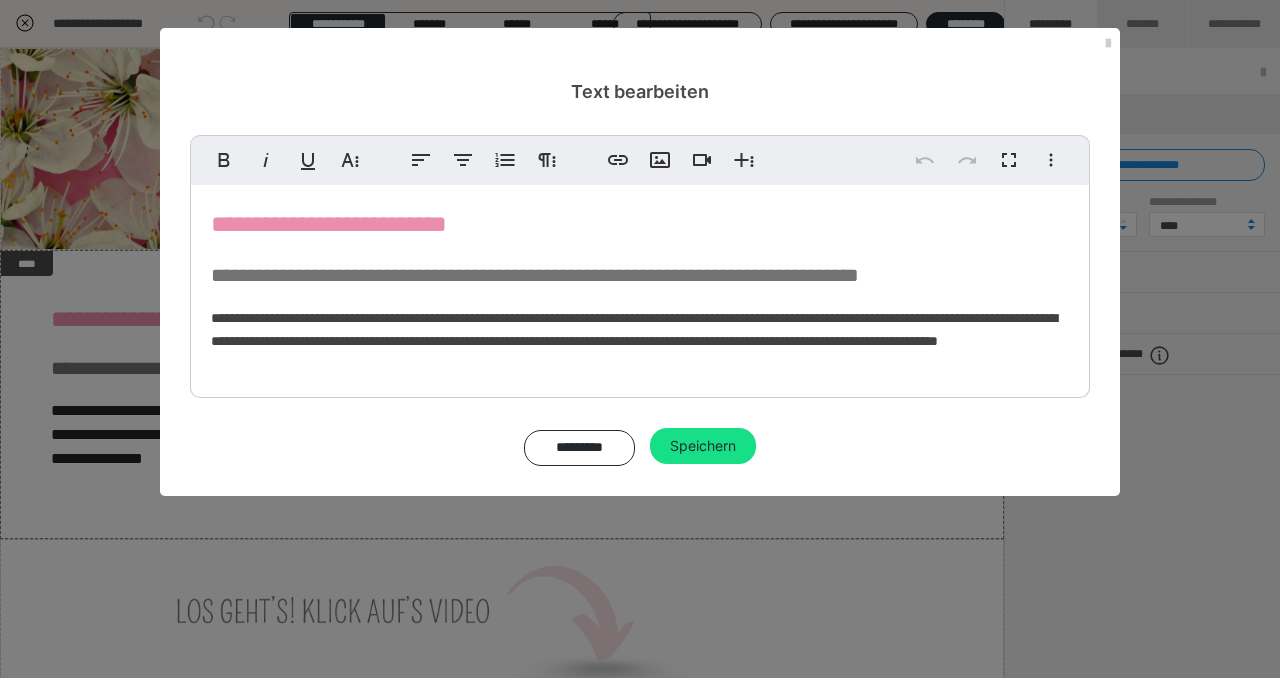 click on "**********" at bounding box center (640, 286) 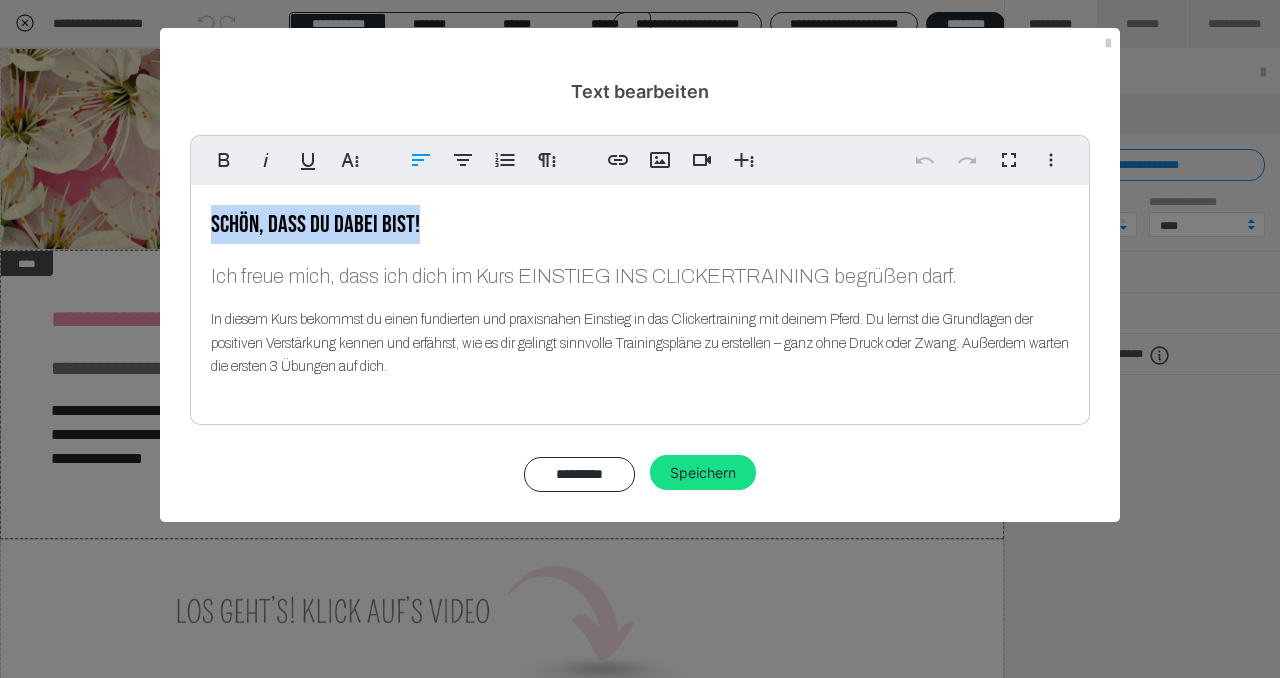 drag, startPoint x: 378, startPoint y: 225, endPoint x: 445, endPoint y: 227, distance: 67.02985 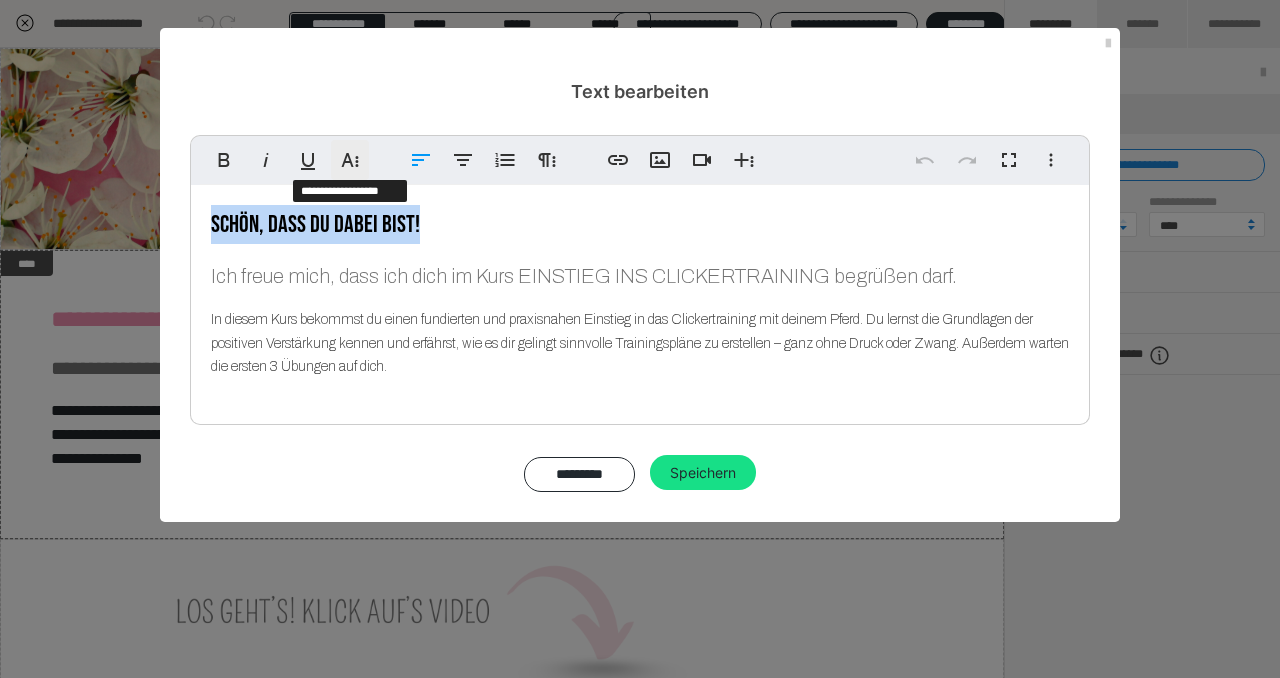 click 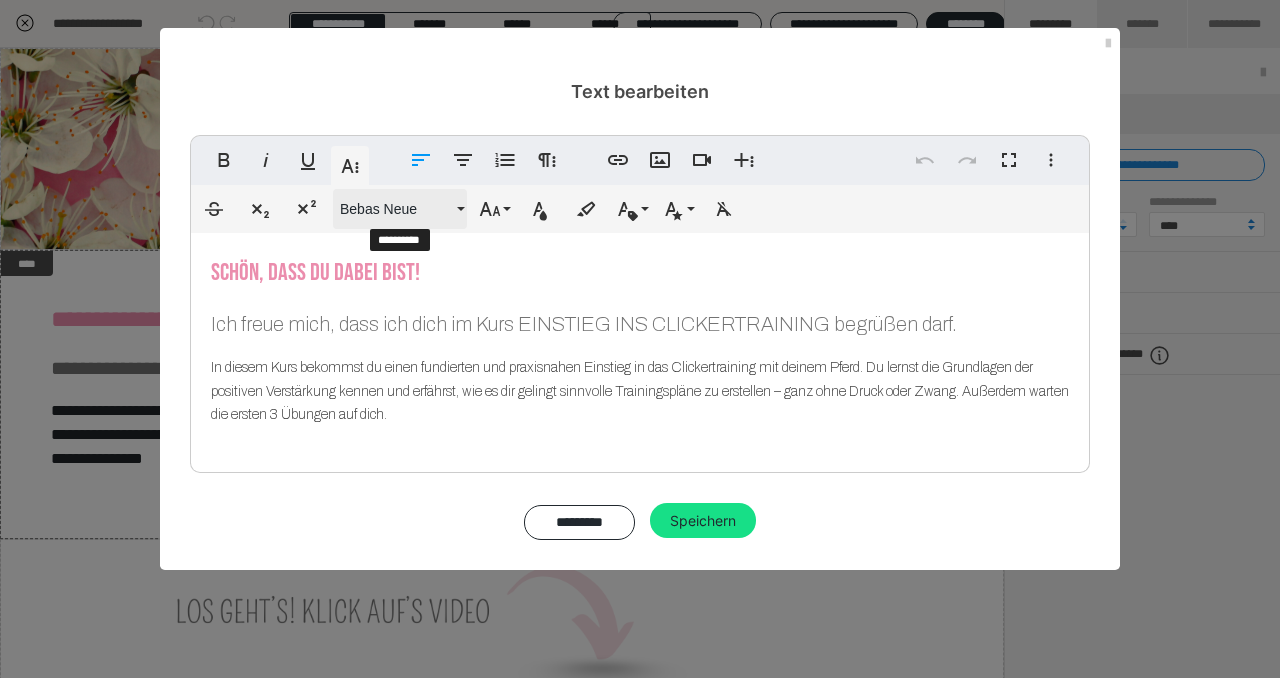 click on "Bebas Neue" at bounding box center (396, 209) 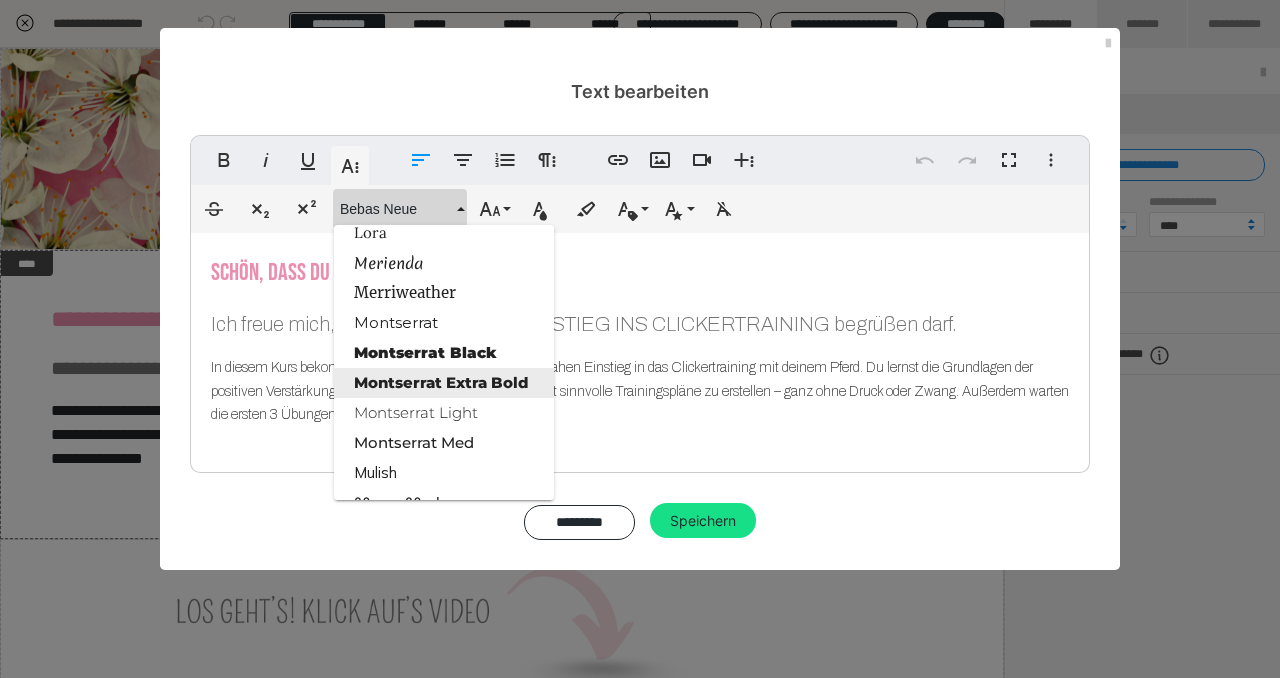 scroll, scrollTop: 1842, scrollLeft: 0, axis: vertical 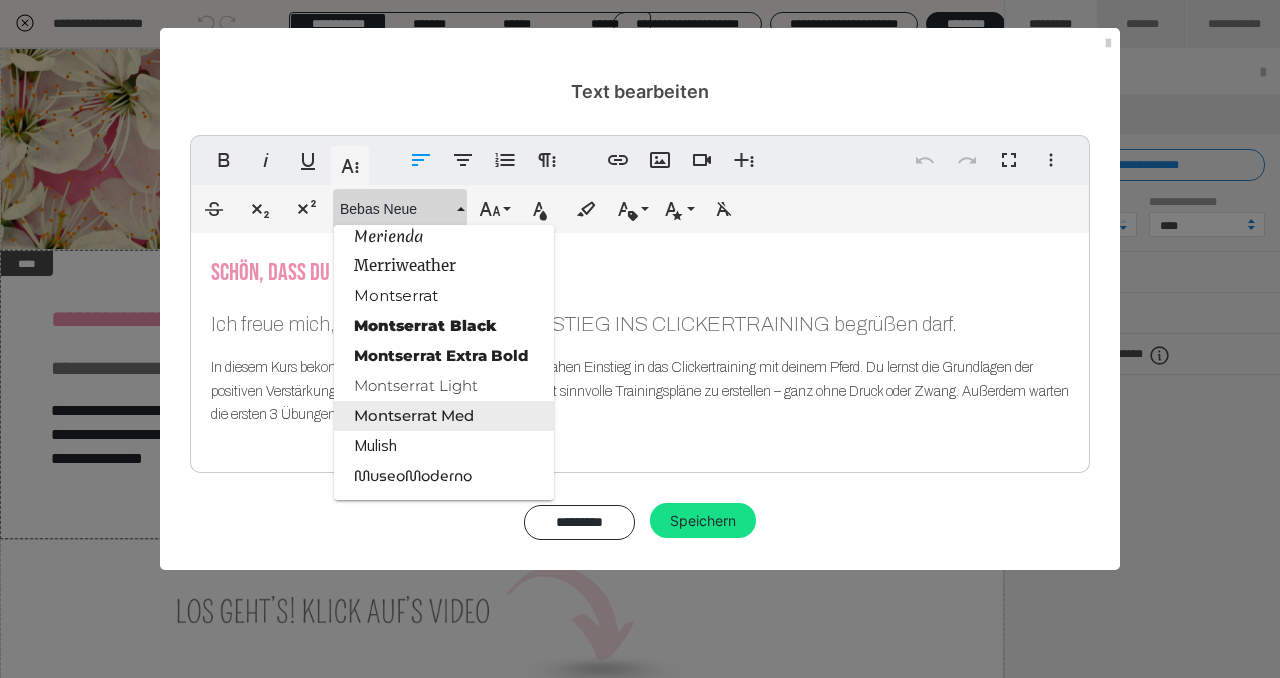 click on "Montserrat Med" at bounding box center [444, 416] 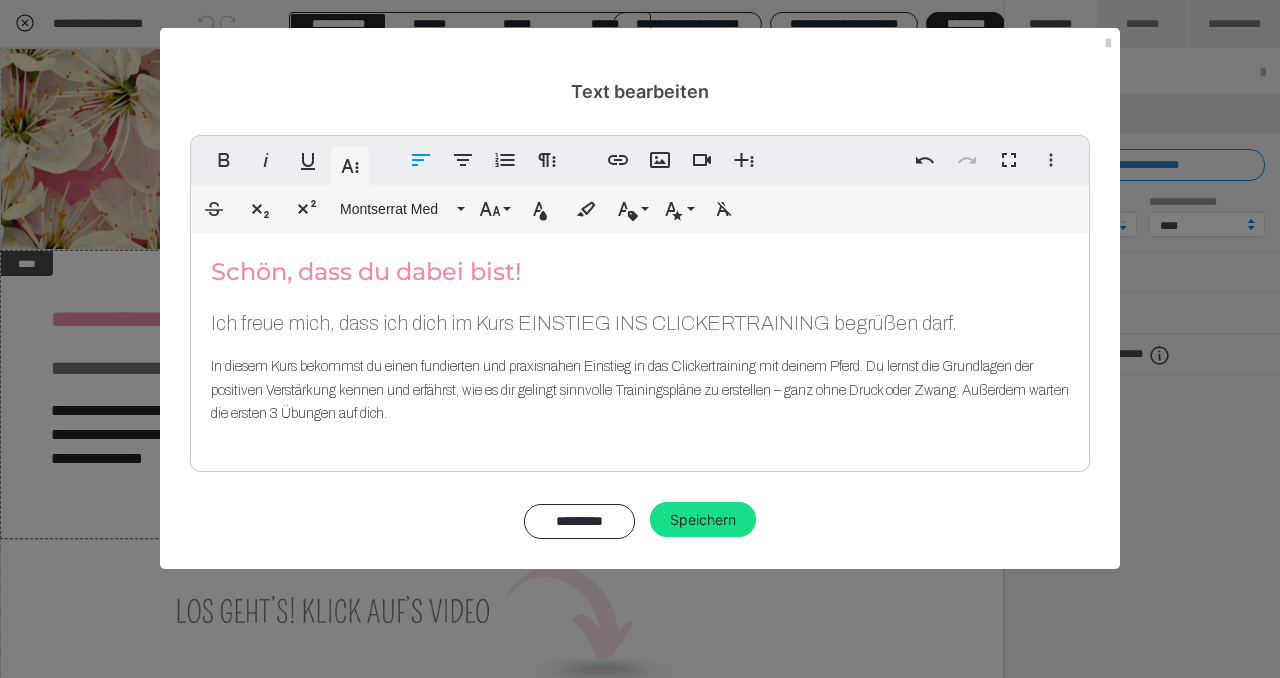 click on "Schön, dass du dabei bist!" at bounding box center (640, 272) 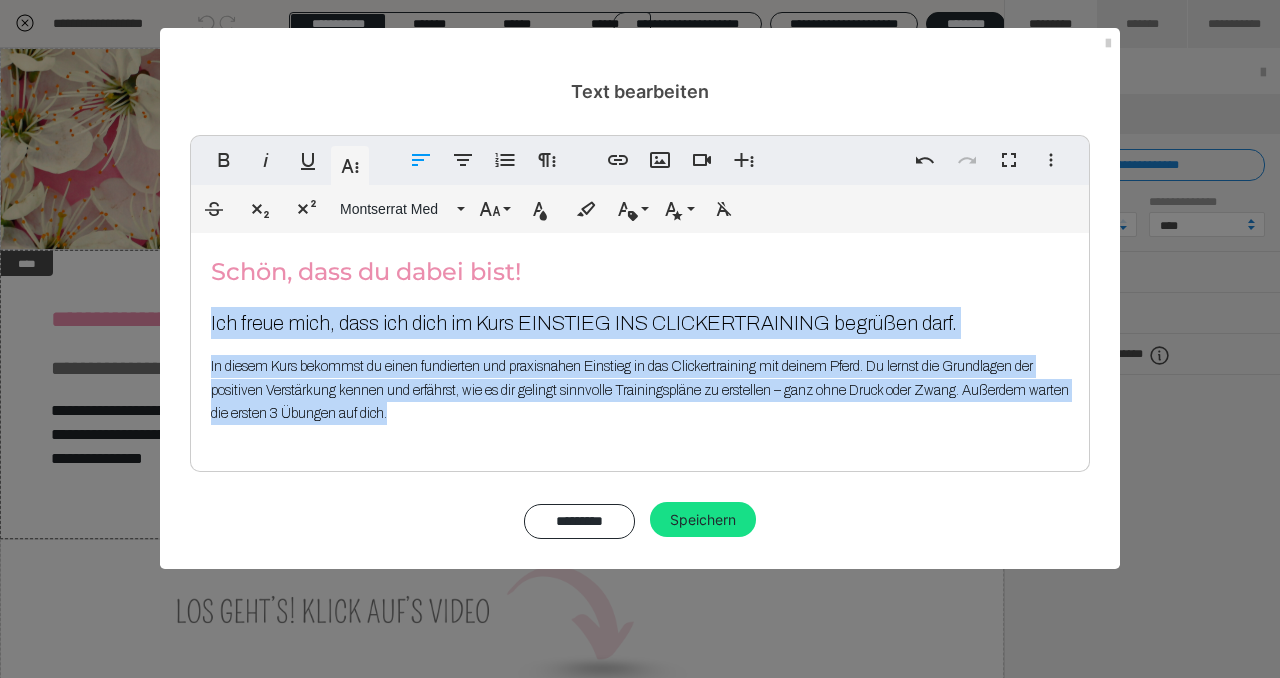 drag, startPoint x: 208, startPoint y: 323, endPoint x: 222, endPoint y: 447, distance: 124.78782 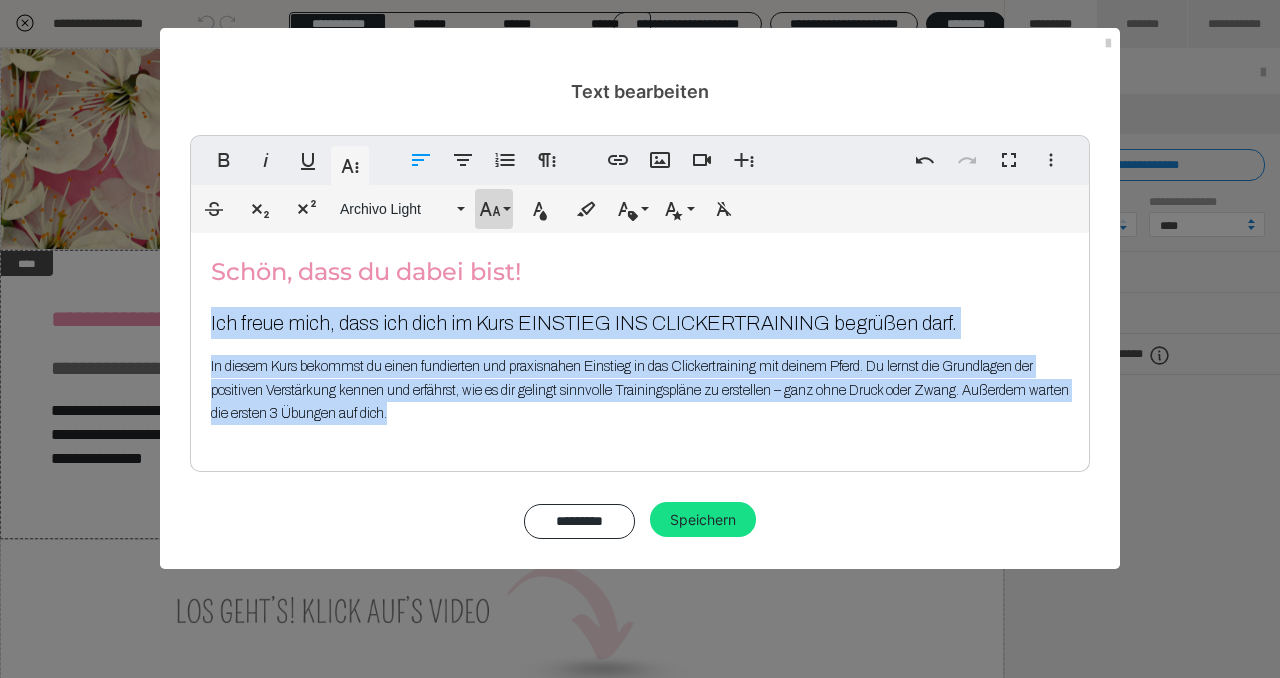 click on "Schriftgröße" at bounding box center (494, 209) 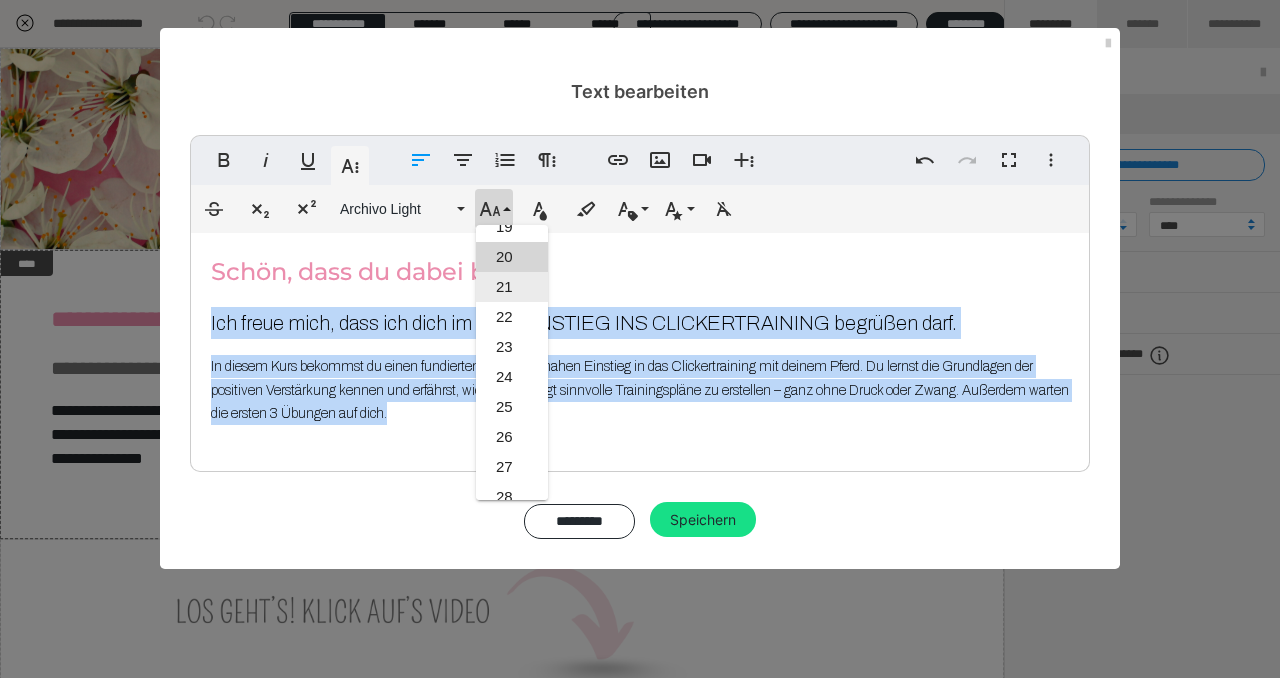 scroll, scrollTop: 554, scrollLeft: 0, axis: vertical 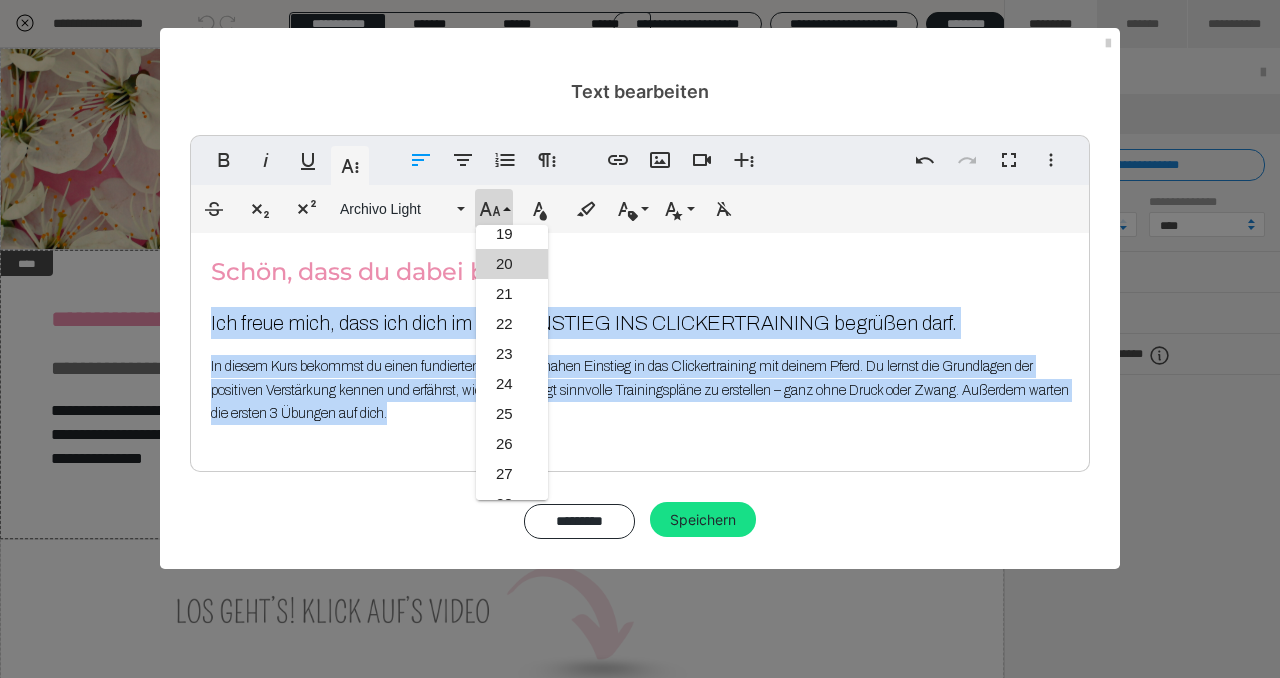 click on "20" at bounding box center [512, 264] 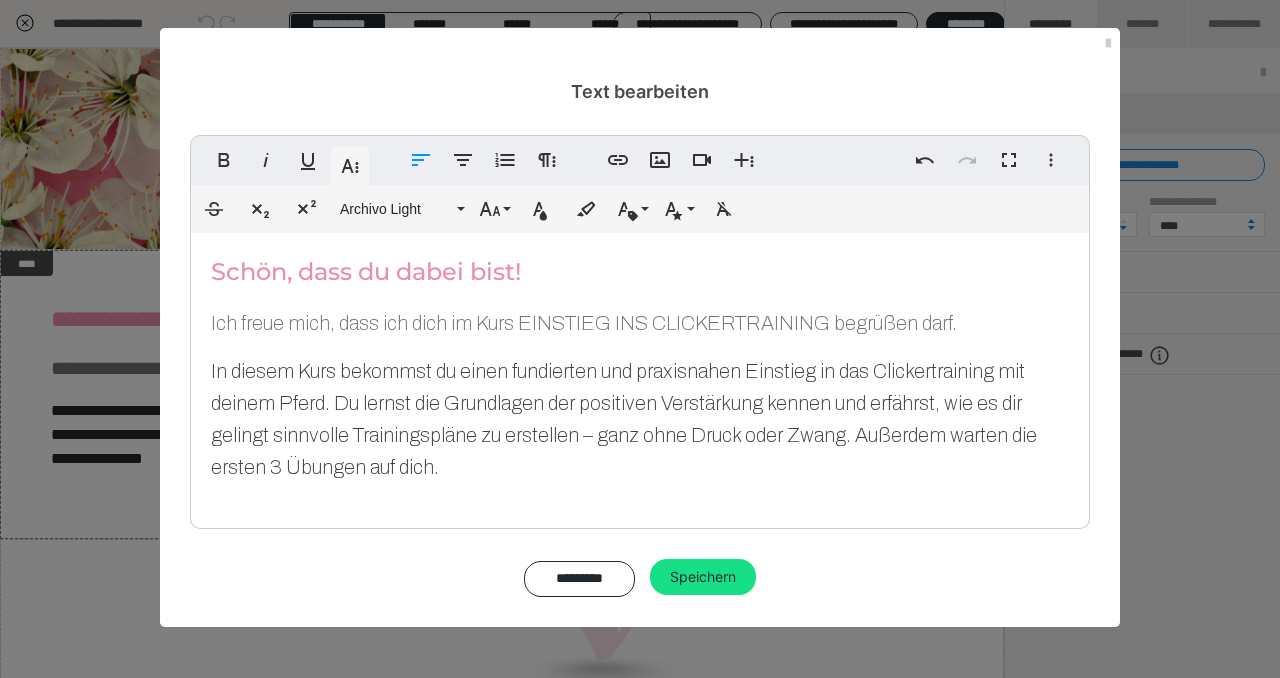 click on "Schön, dass du dabei bist! Ich freue mich, dass ich dich im Kurs EINSTIEG INS CLICKERTRAINING begrüßen darf. In diesem Kurs bekommst du einen fundierten und praxisnahen Einstieg in das Clickertraining mit deinem Pferd. Du lernst die Grundlagen der positiven Verstärkung kennen und erfährst, wie es dir gelingt sinnvolle Trainingspläne zu erstellen – ganz ohne Druck oder Zwang. Außerdem warten die ersten 3 Übungen auf dich." at bounding box center (640, 376) 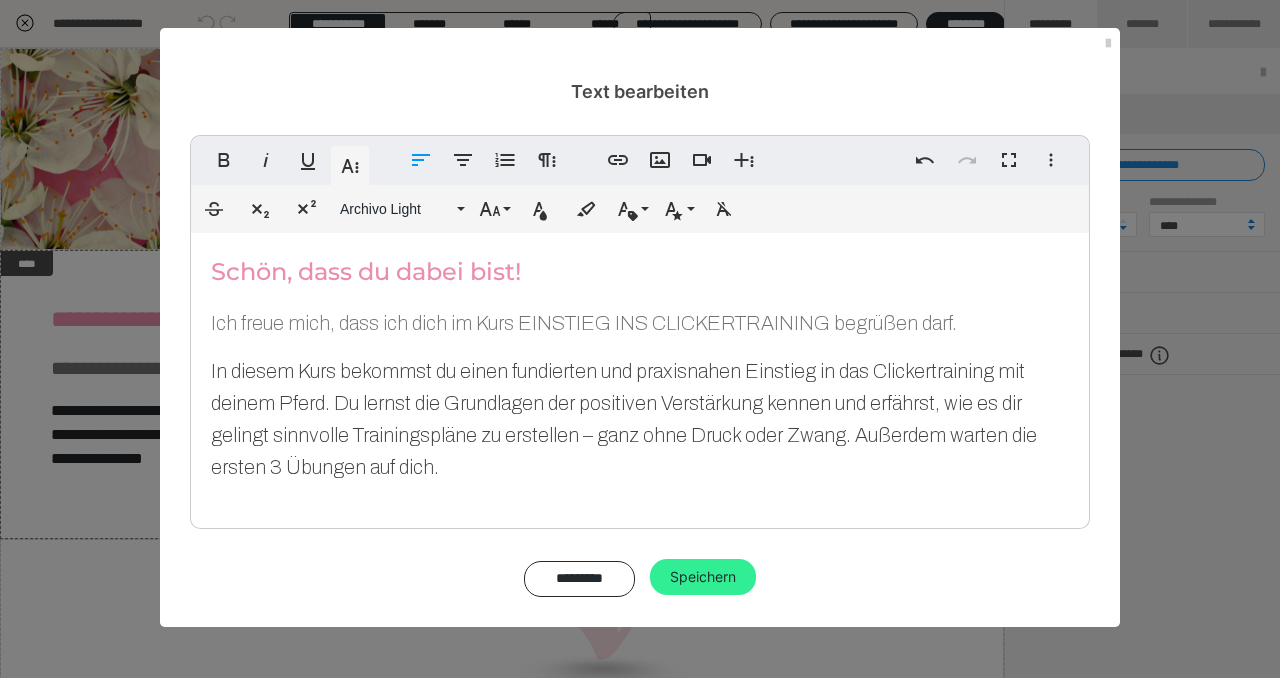 click on "Speichern" at bounding box center (703, 577) 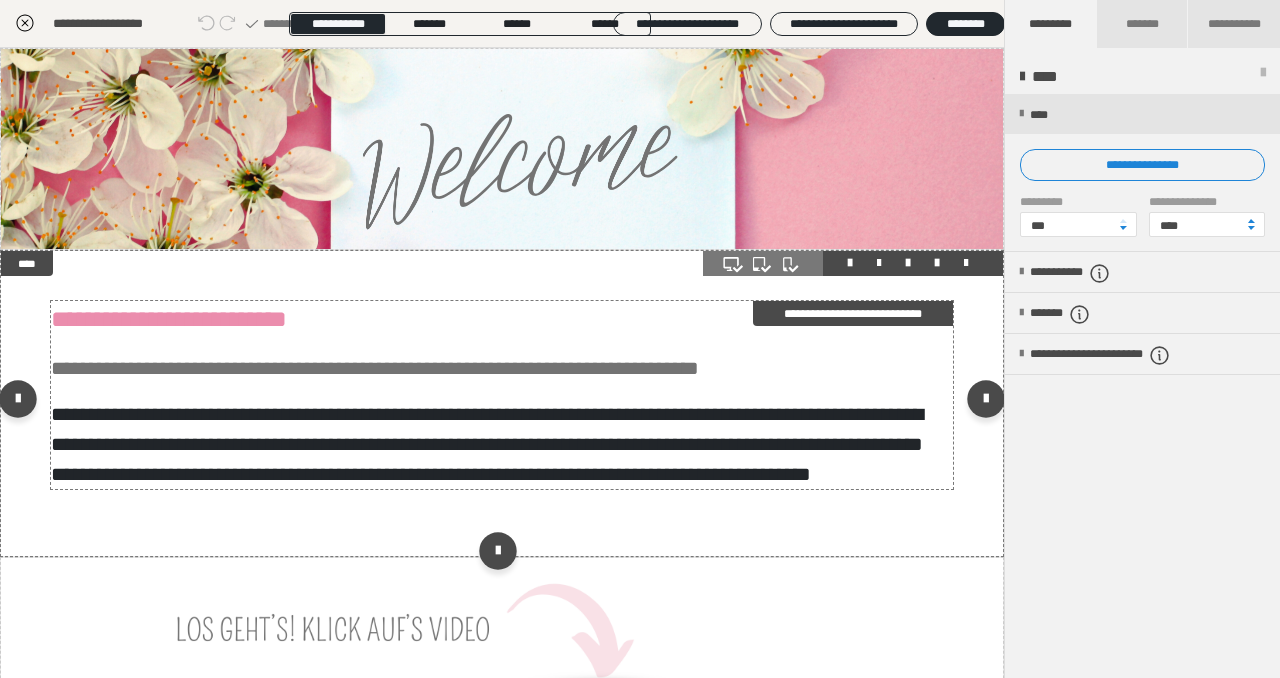 click on "**********" at bounding box center [169, 319] 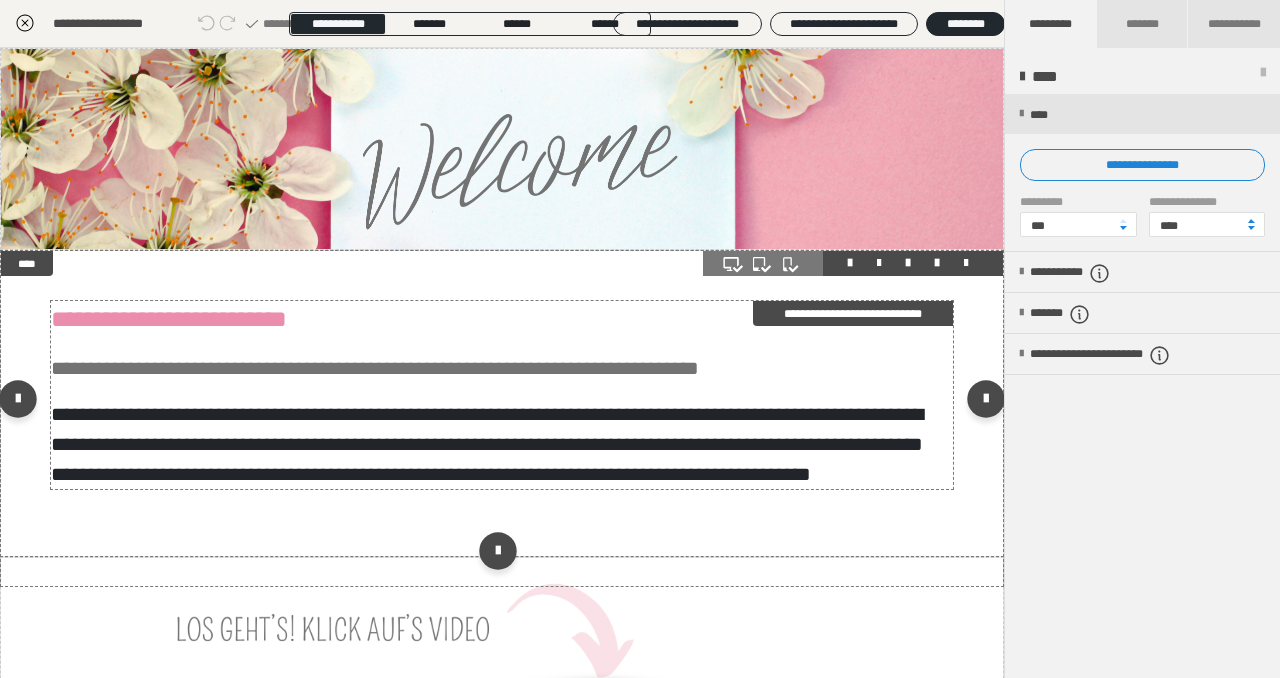 click on "**********" at bounding box center [169, 319] 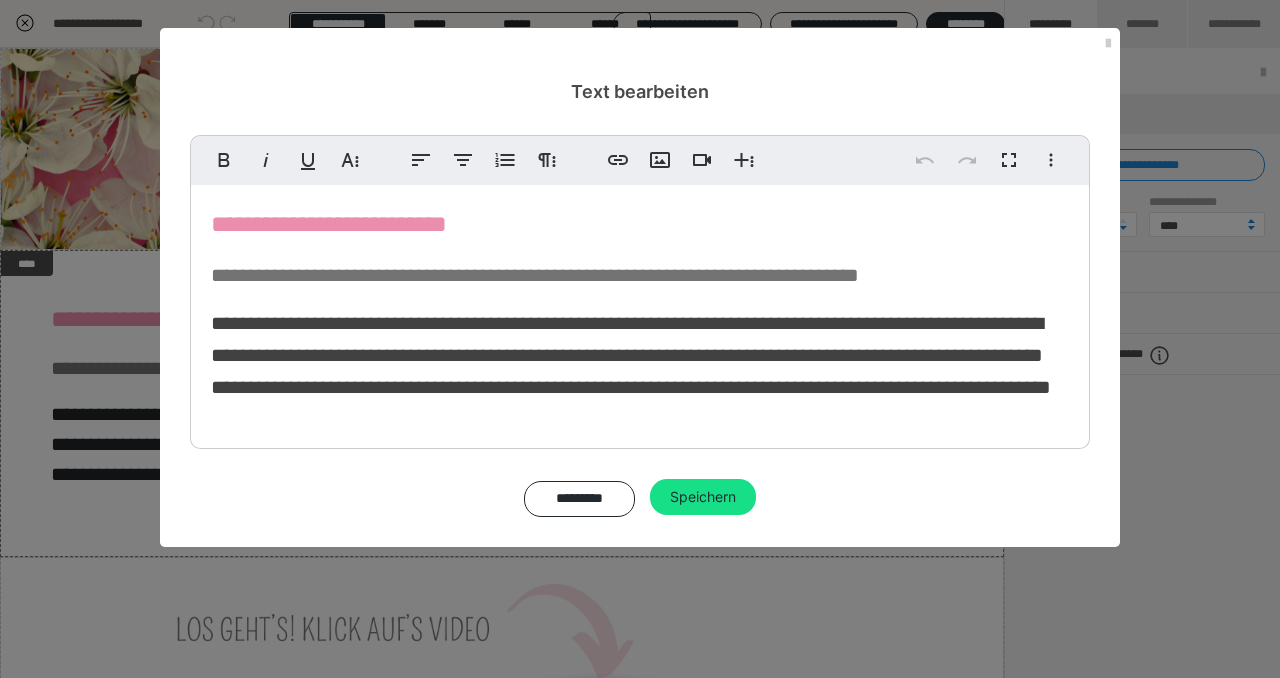 click on "**********" at bounding box center [329, 224] 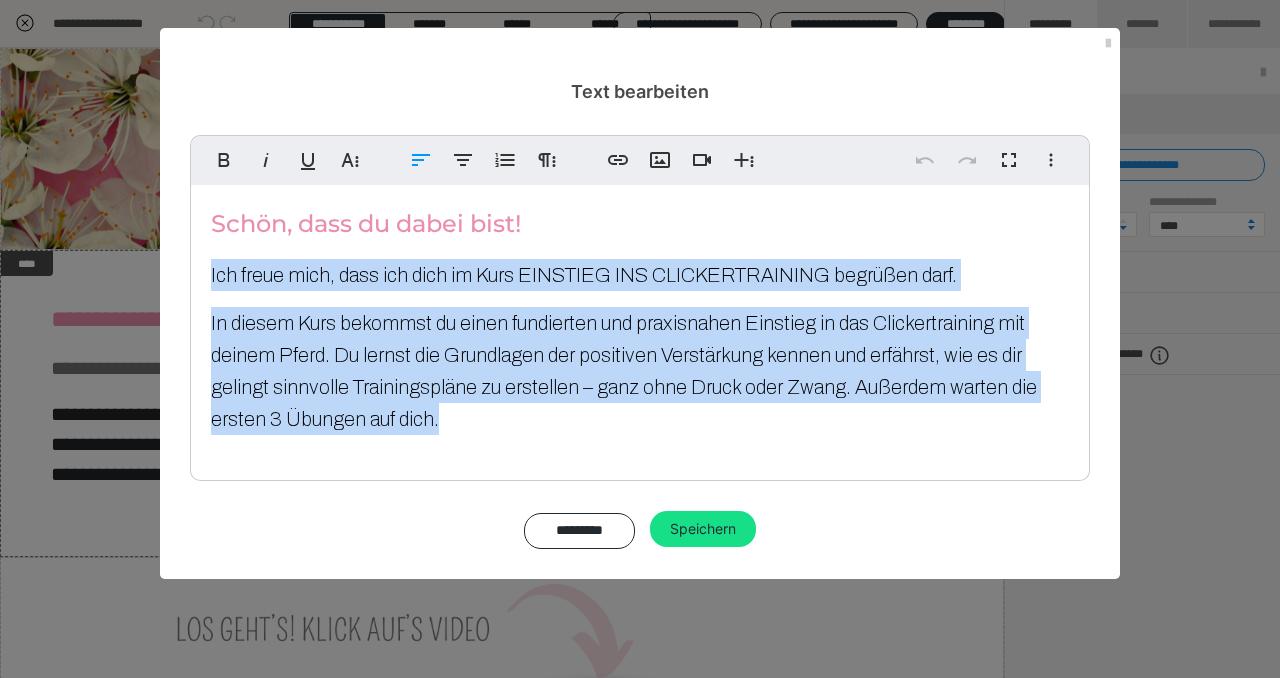 drag, startPoint x: 210, startPoint y: 272, endPoint x: 226, endPoint y: 451, distance: 179.71365 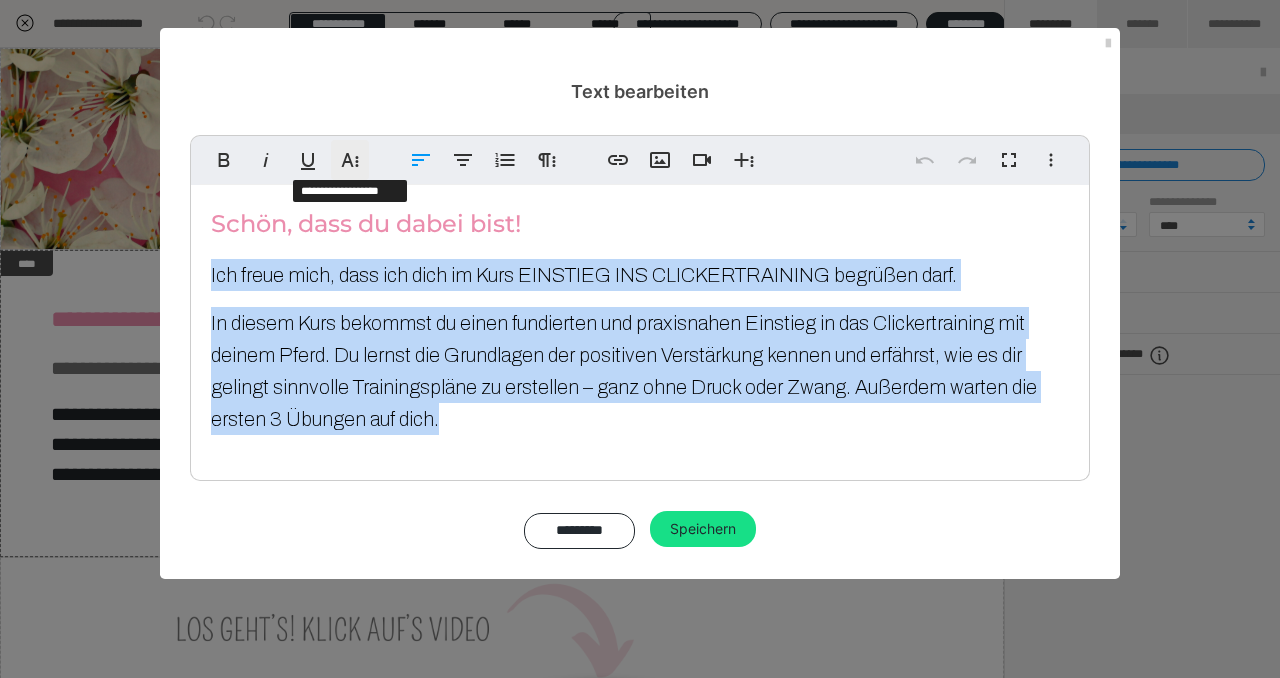 click 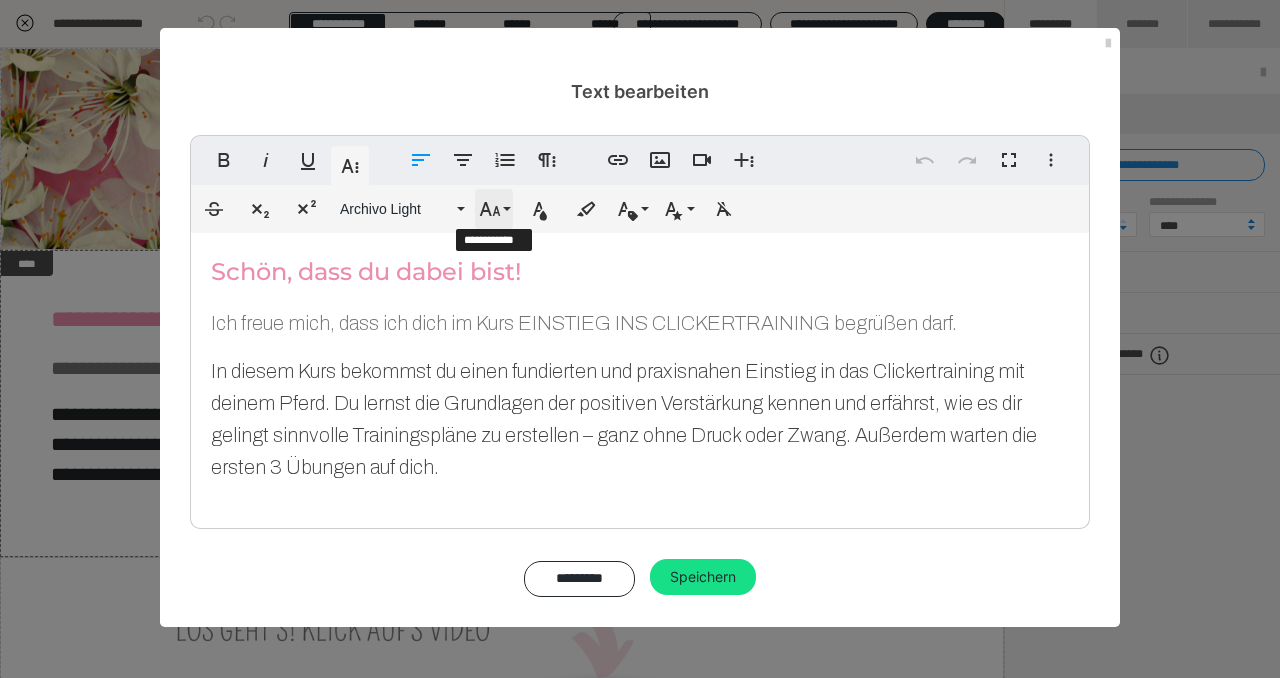 click on "Schriftgröße" at bounding box center (494, 209) 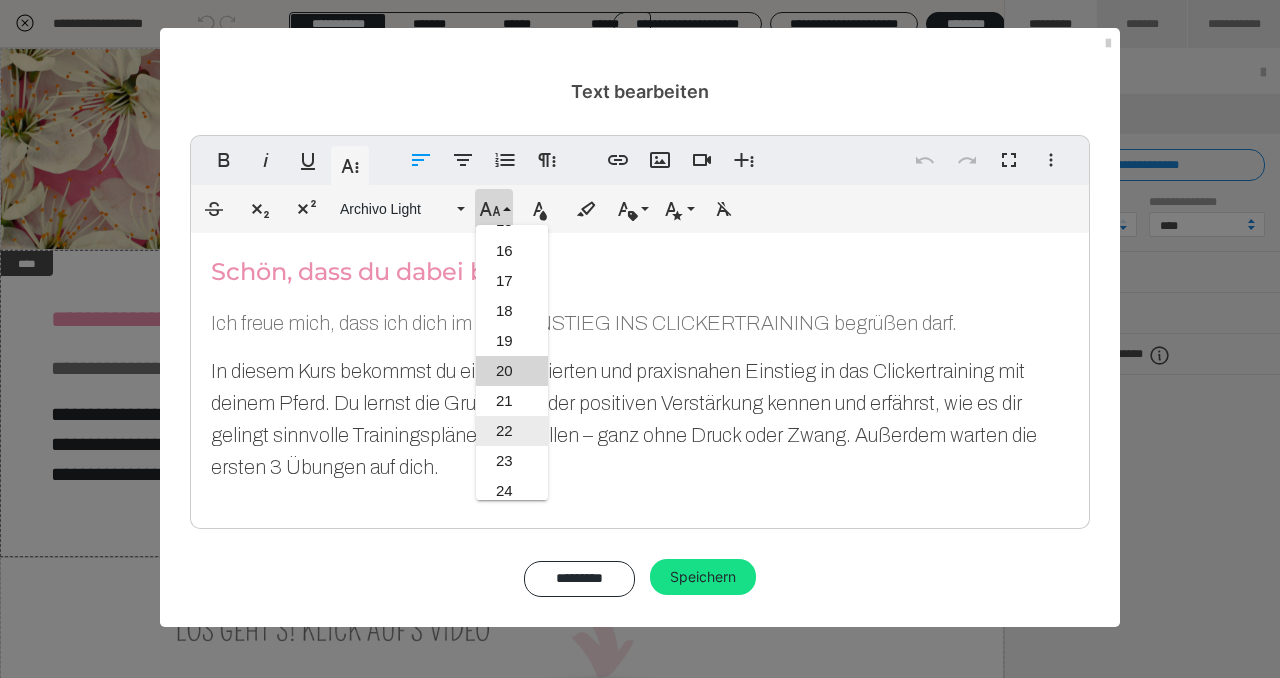 scroll, scrollTop: 439, scrollLeft: 0, axis: vertical 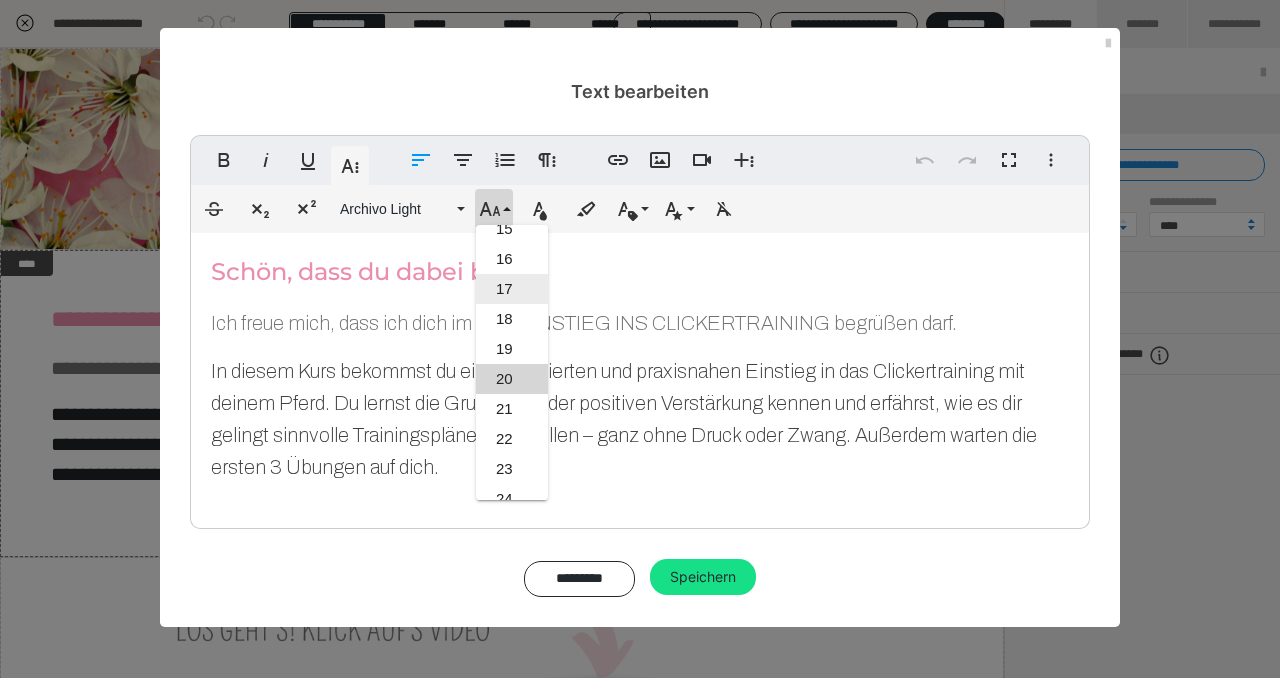 click on "17" at bounding box center [512, 289] 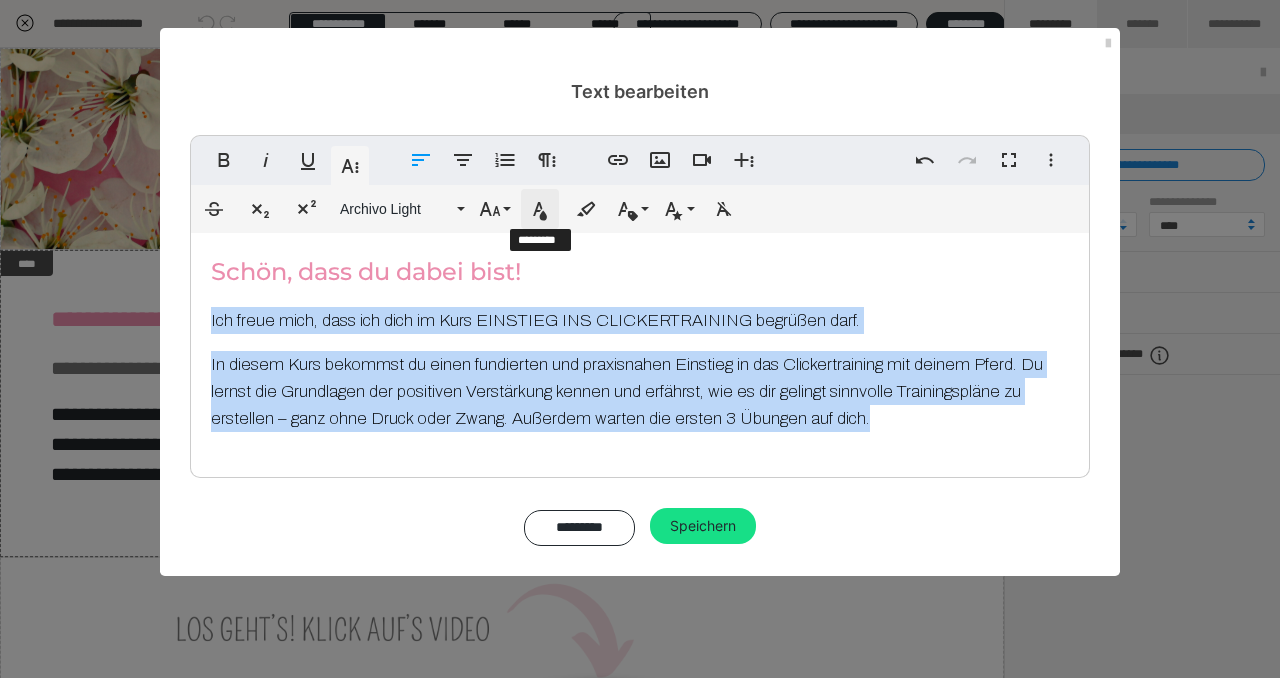 click 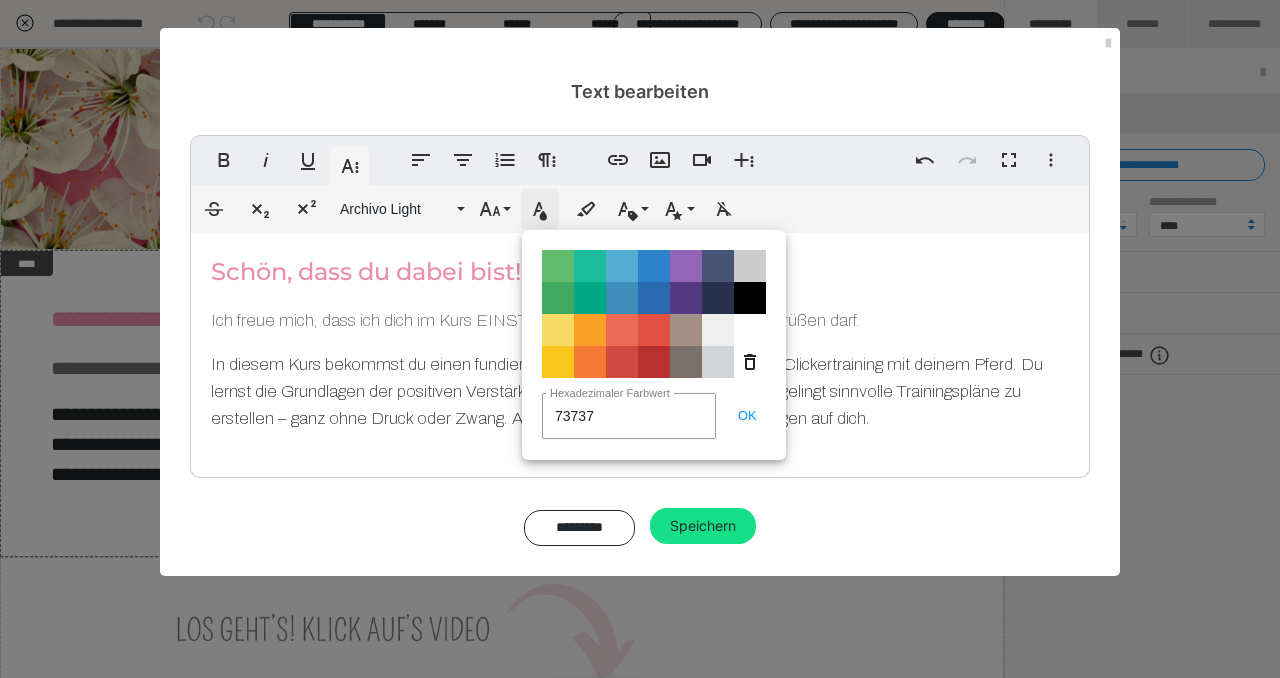 type on "737373" 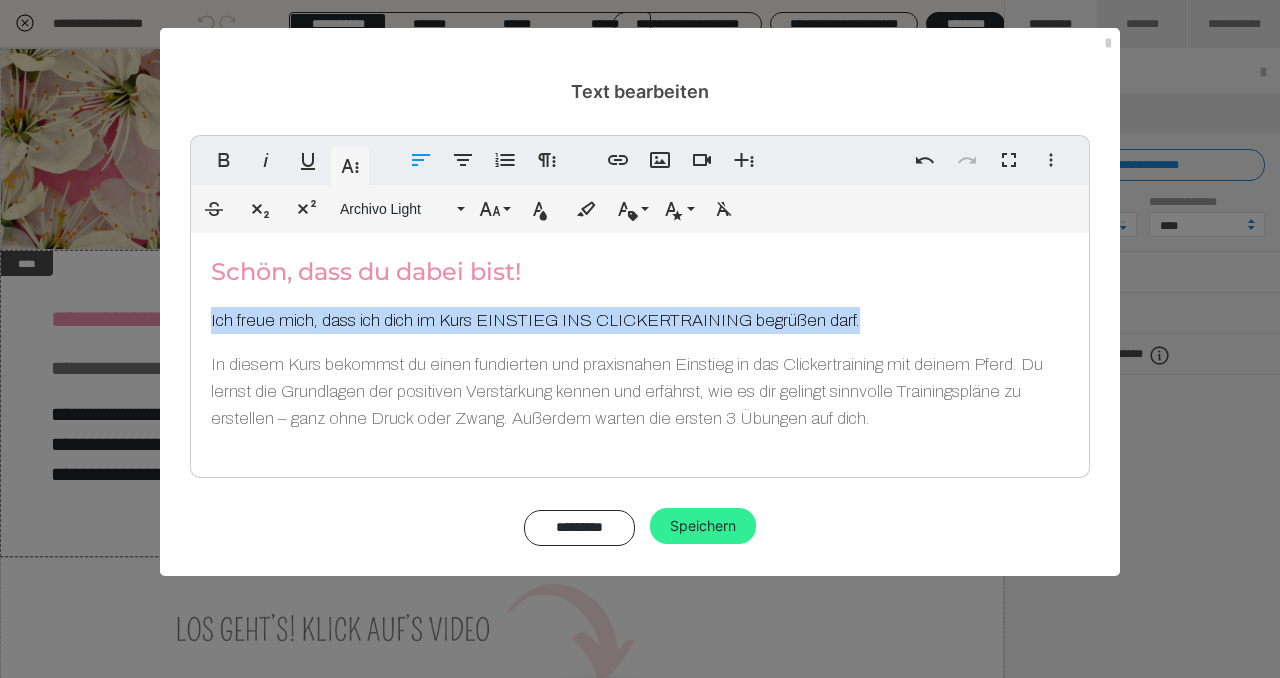 click on "Speichern" at bounding box center (703, 526) 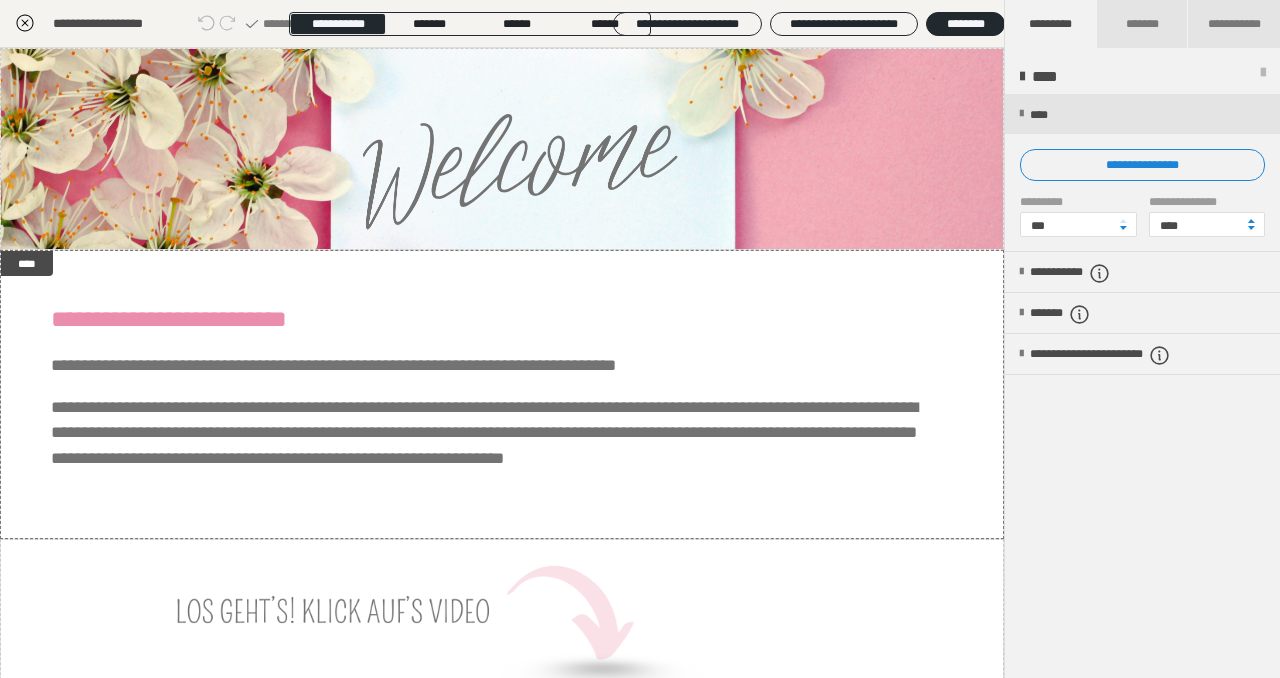 click 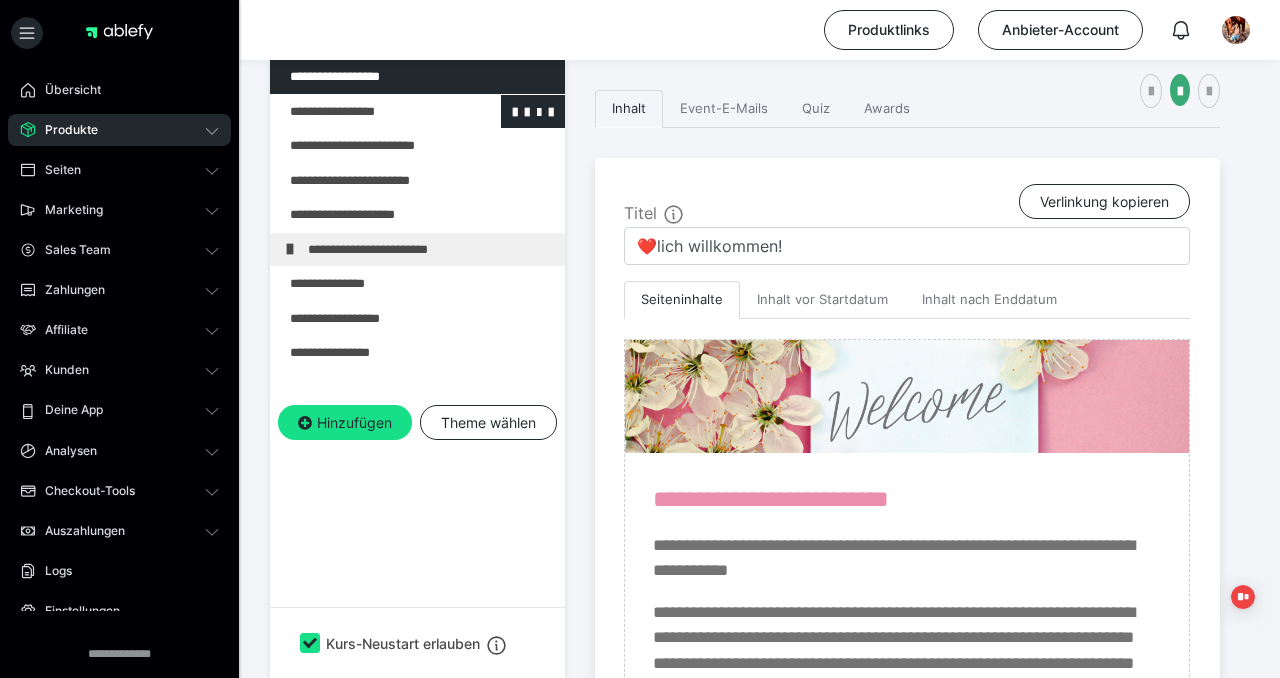 click at bounding box center [365, 112] 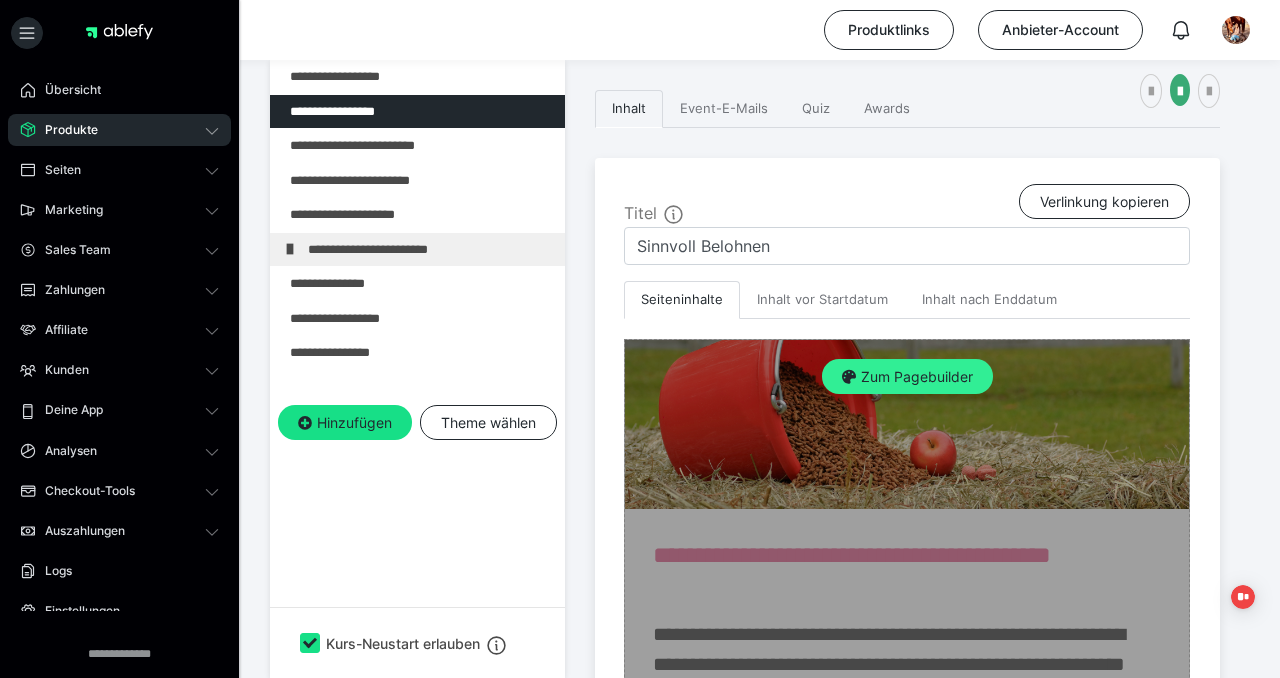 click on "Zum Pagebuilder" at bounding box center (907, 377) 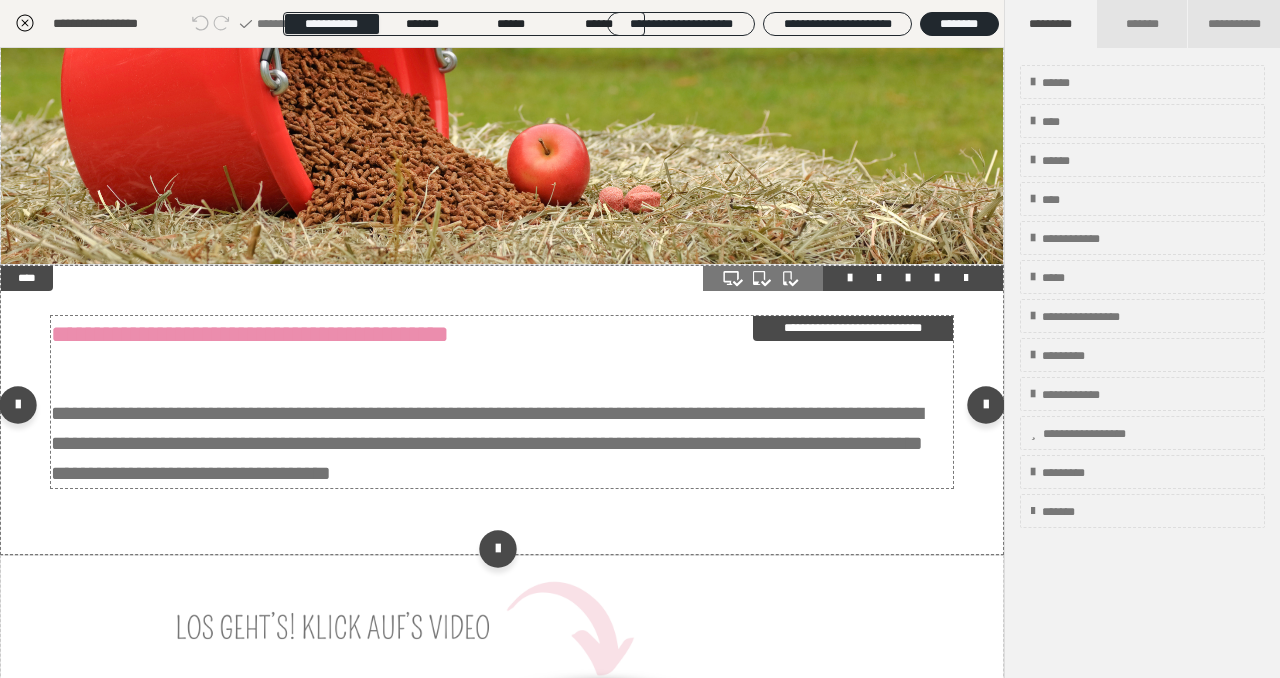 scroll, scrollTop: 94, scrollLeft: 0, axis: vertical 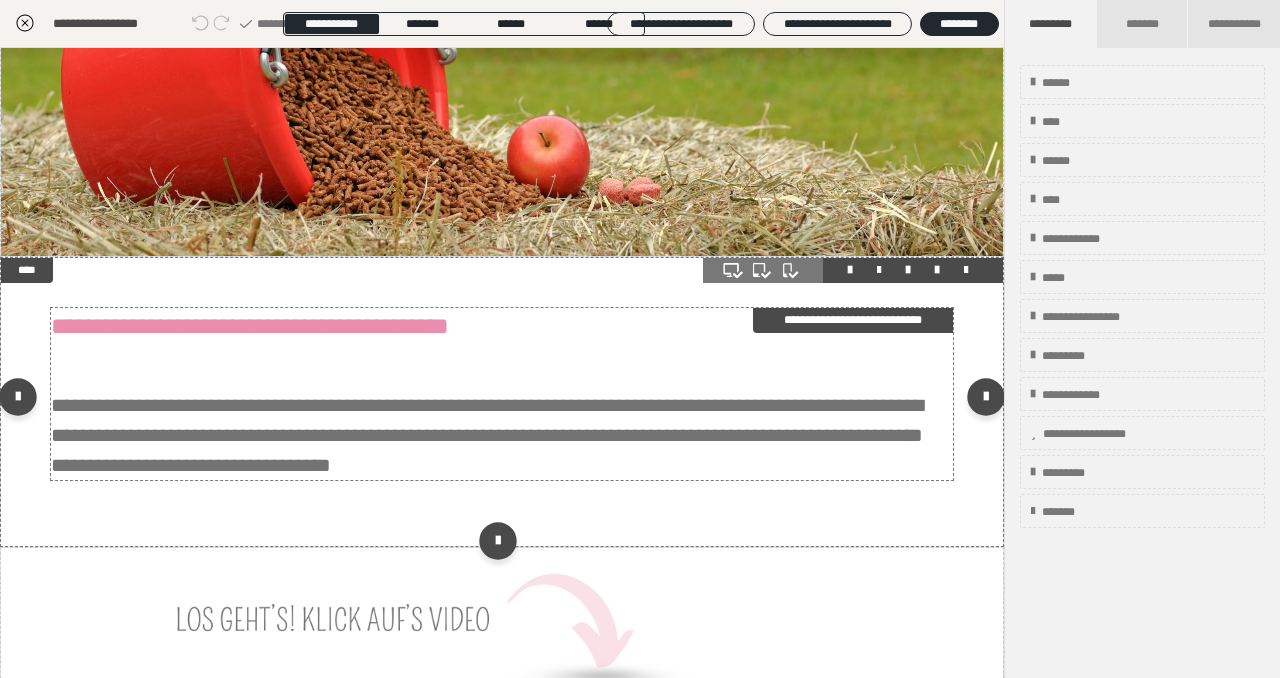 click on "**********" at bounding box center (487, 435) 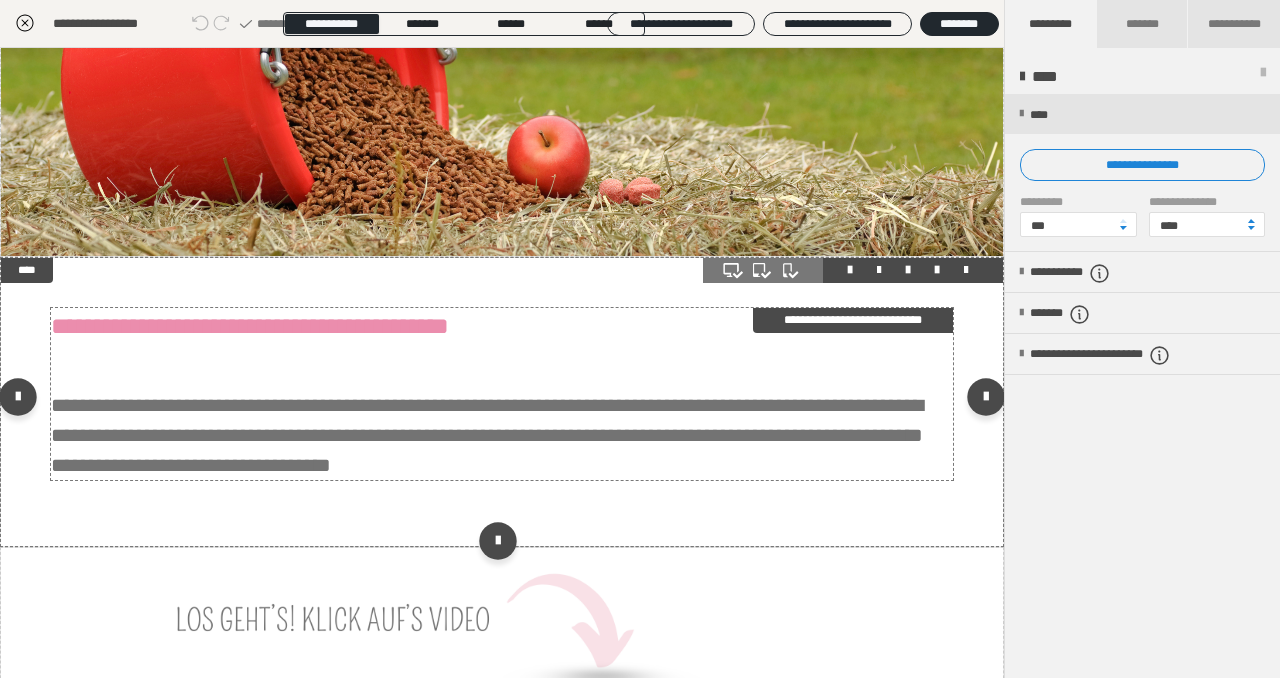 click on "**********" at bounding box center [487, 435] 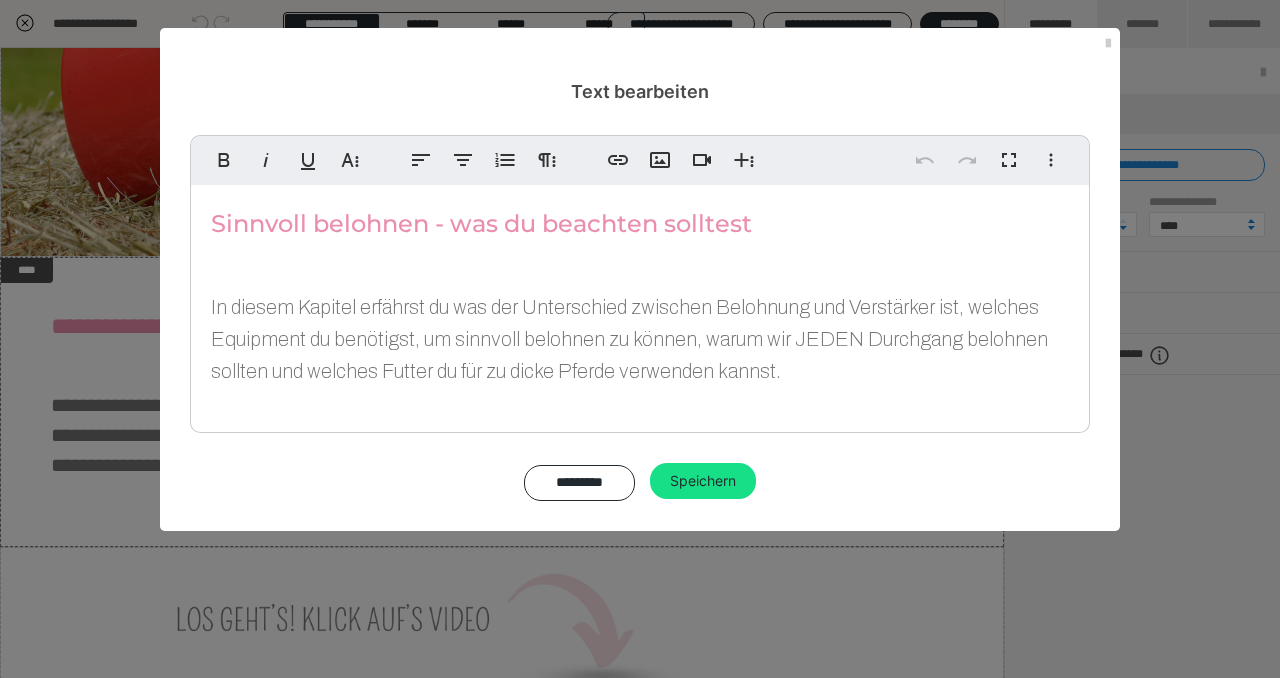 click on "In diesem Kapitel erfährst du was der Unterschied zwischen Belohnung und Verstärker ist, welches Equipment du benötigst, um sinnvoll belohnen zu können, warum wir JEDEN Durchgang belohnen sollten und welches Futter du für zu dicke Pferde verwenden kannst." at bounding box center [629, 339] 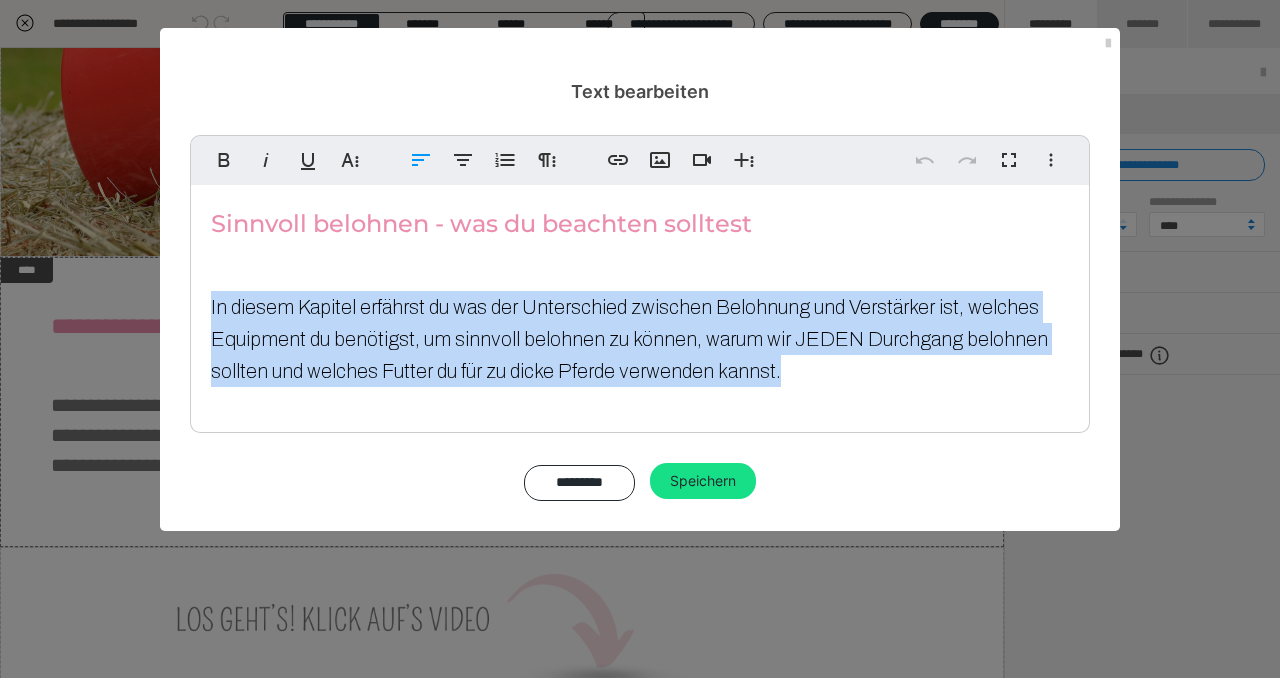 drag, startPoint x: 208, startPoint y: 304, endPoint x: 215, endPoint y: 393, distance: 89.27486 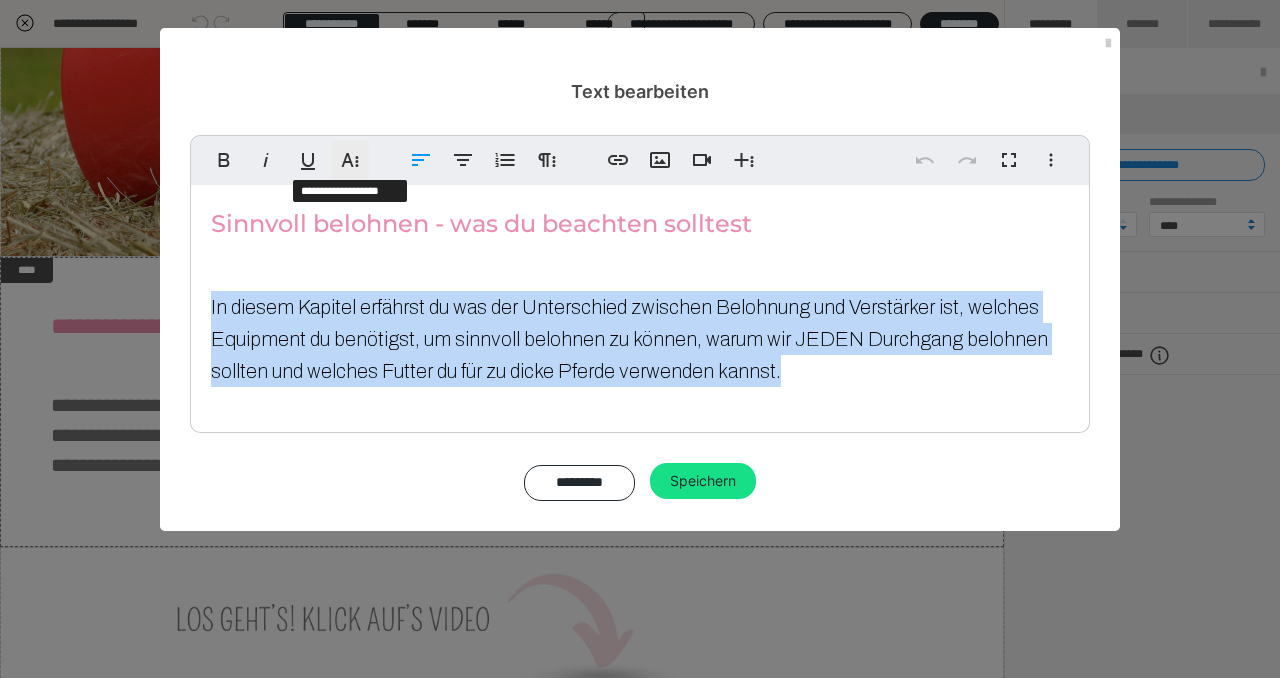 click 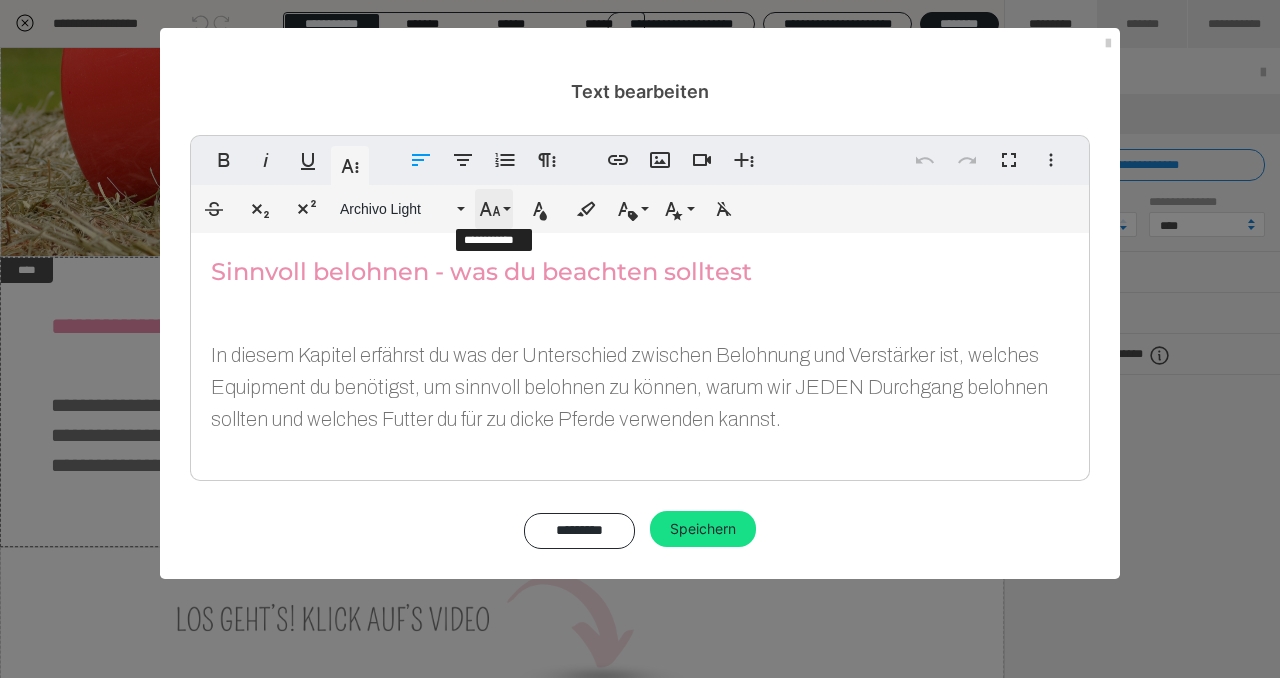 click on "Schriftgröße" at bounding box center (494, 209) 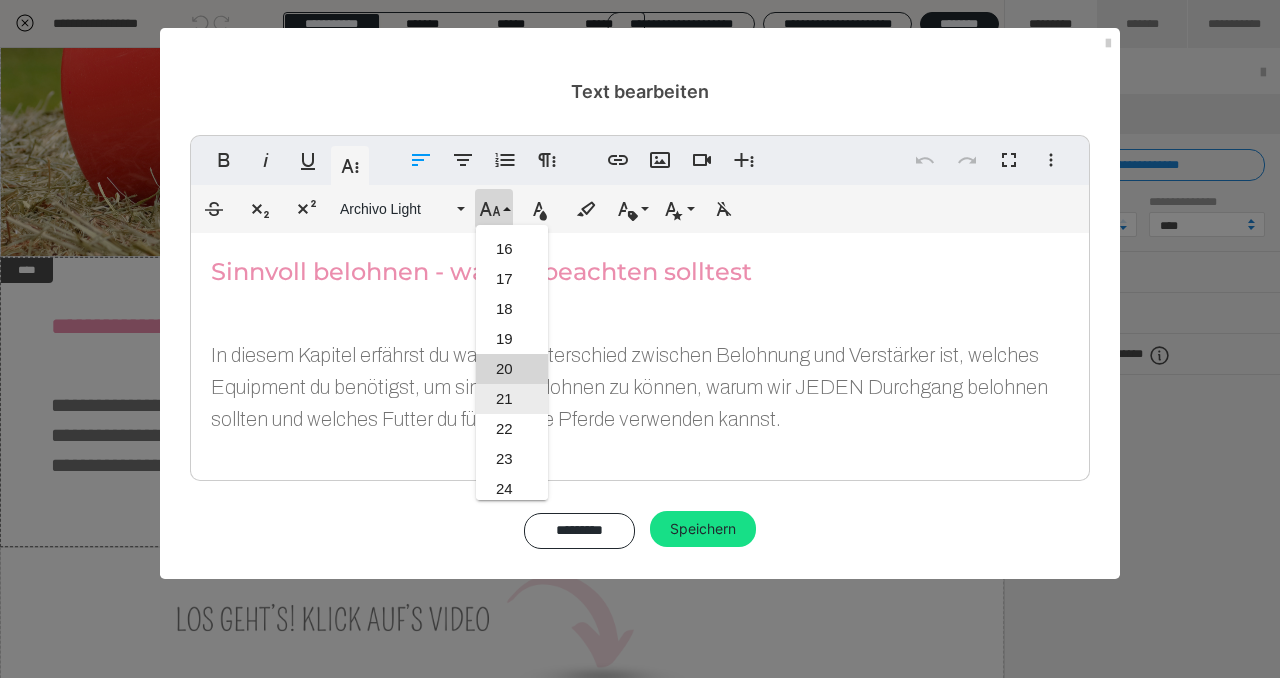 scroll, scrollTop: 418, scrollLeft: 0, axis: vertical 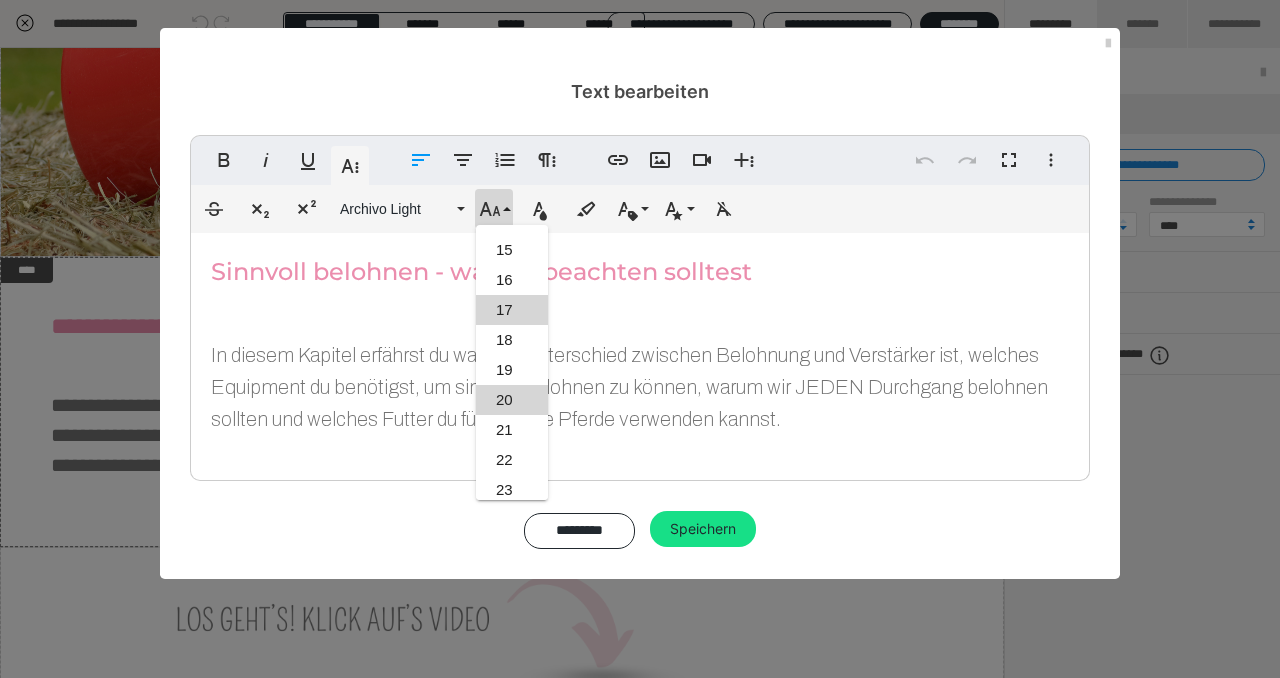 click on "17" at bounding box center (512, 310) 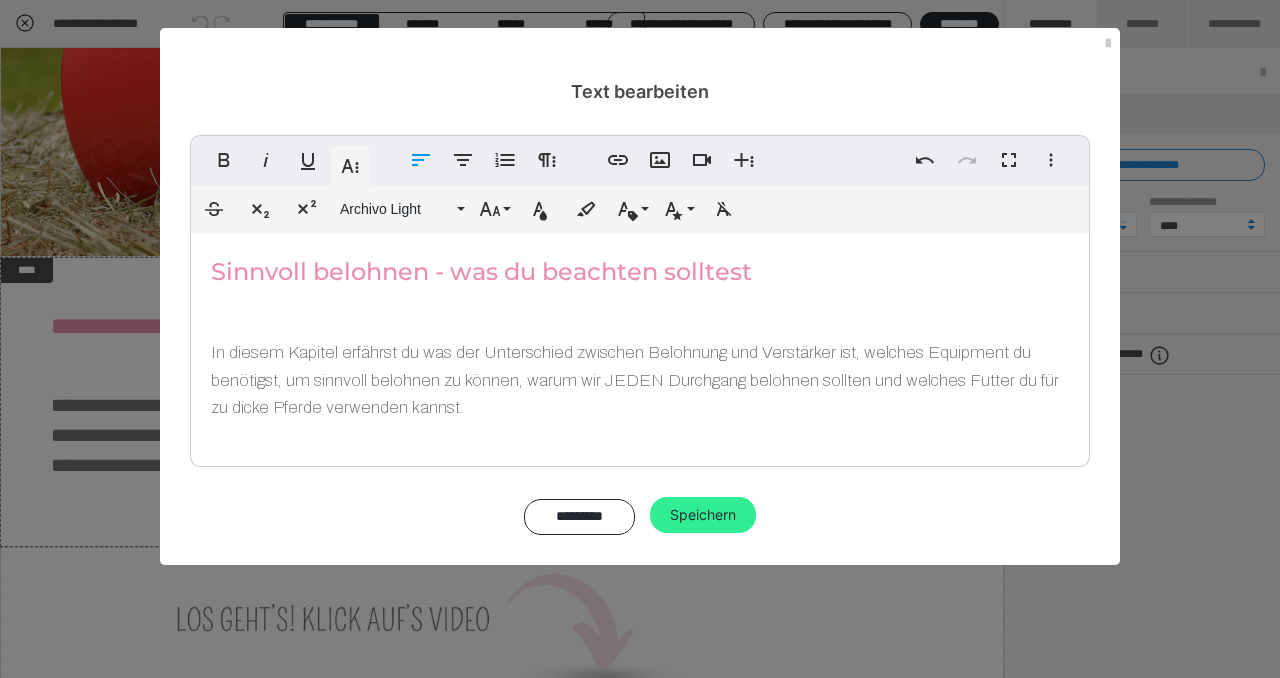 click on "Speichern" at bounding box center [703, 515] 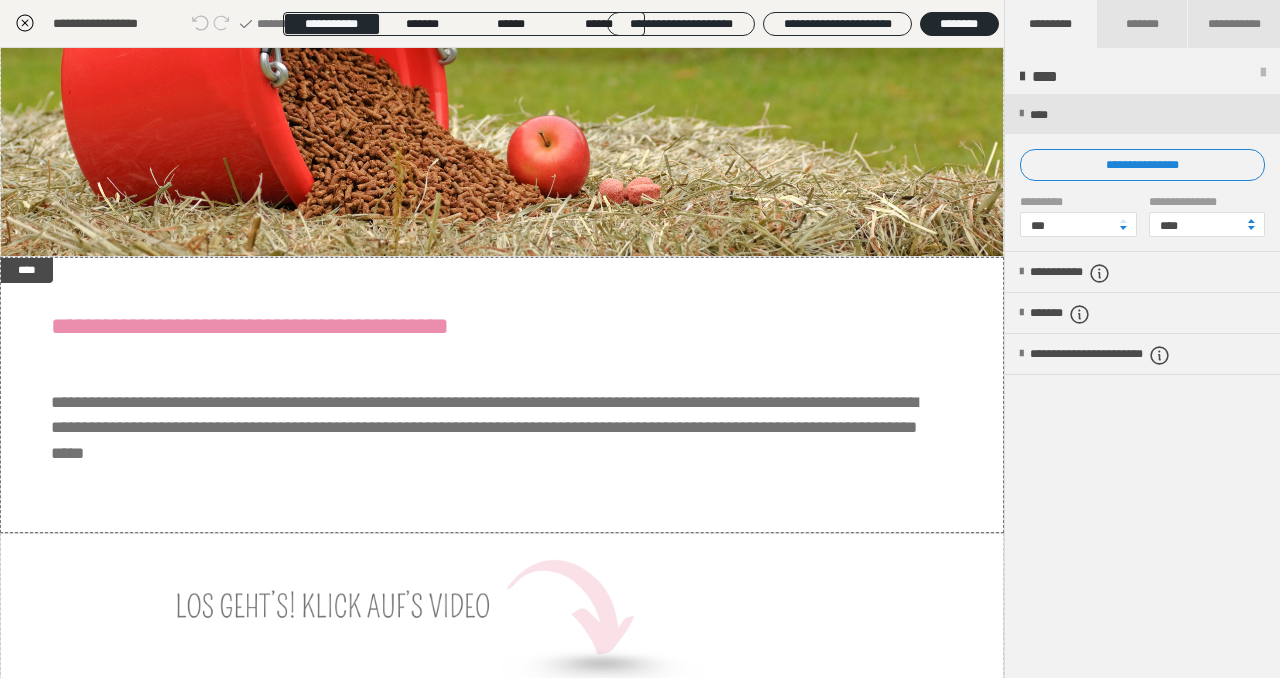 click on "**********" at bounding box center (502, 395) 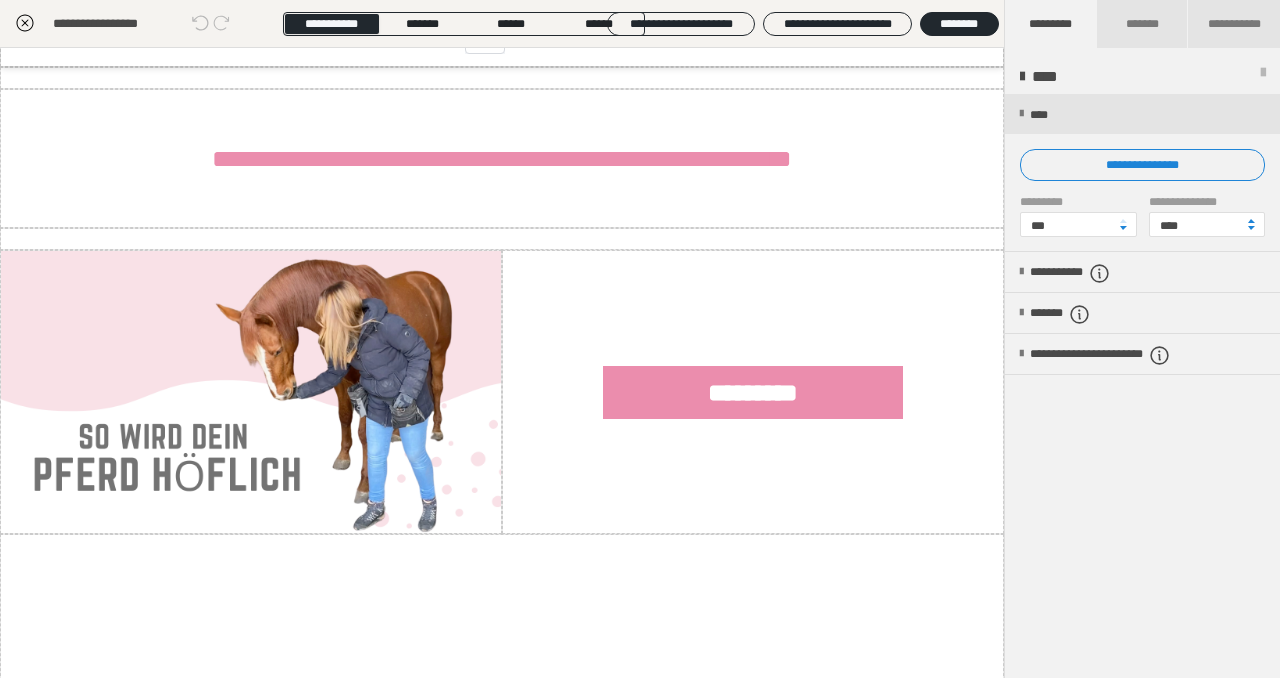 scroll, scrollTop: 2019, scrollLeft: 0, axis: vertical 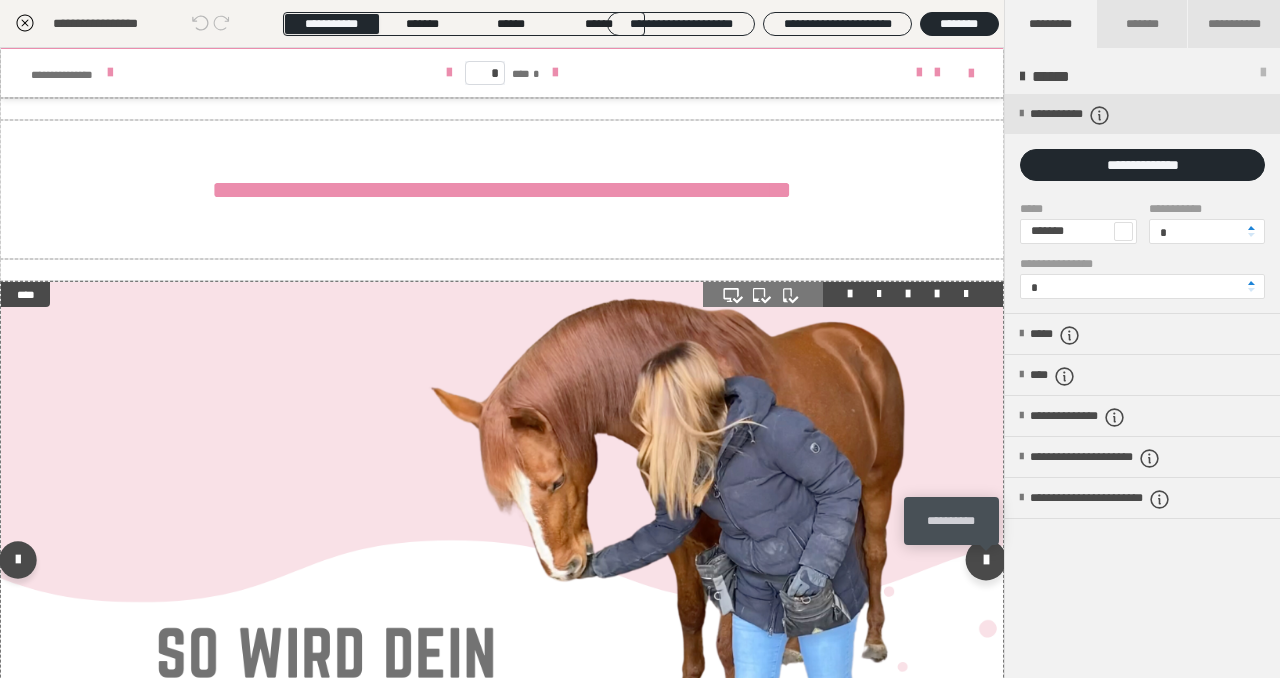 click at bounding box center [986, 559] 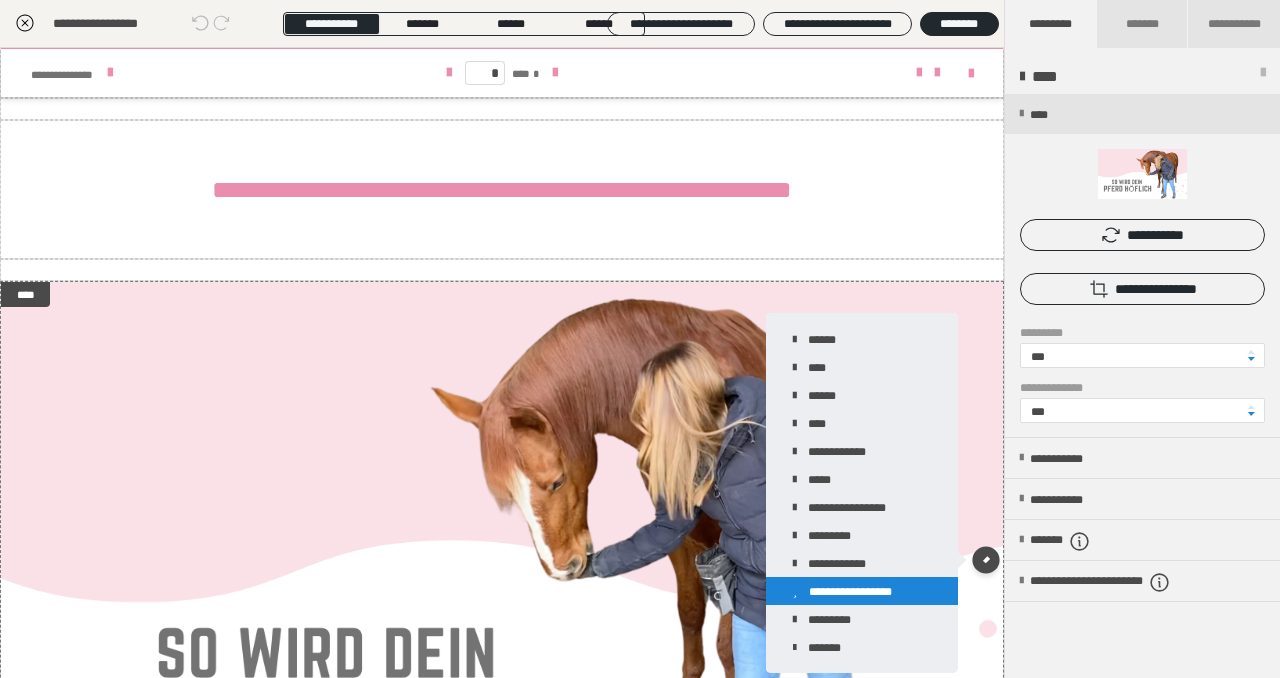 click on "**********" at bounding box center (862, 591) 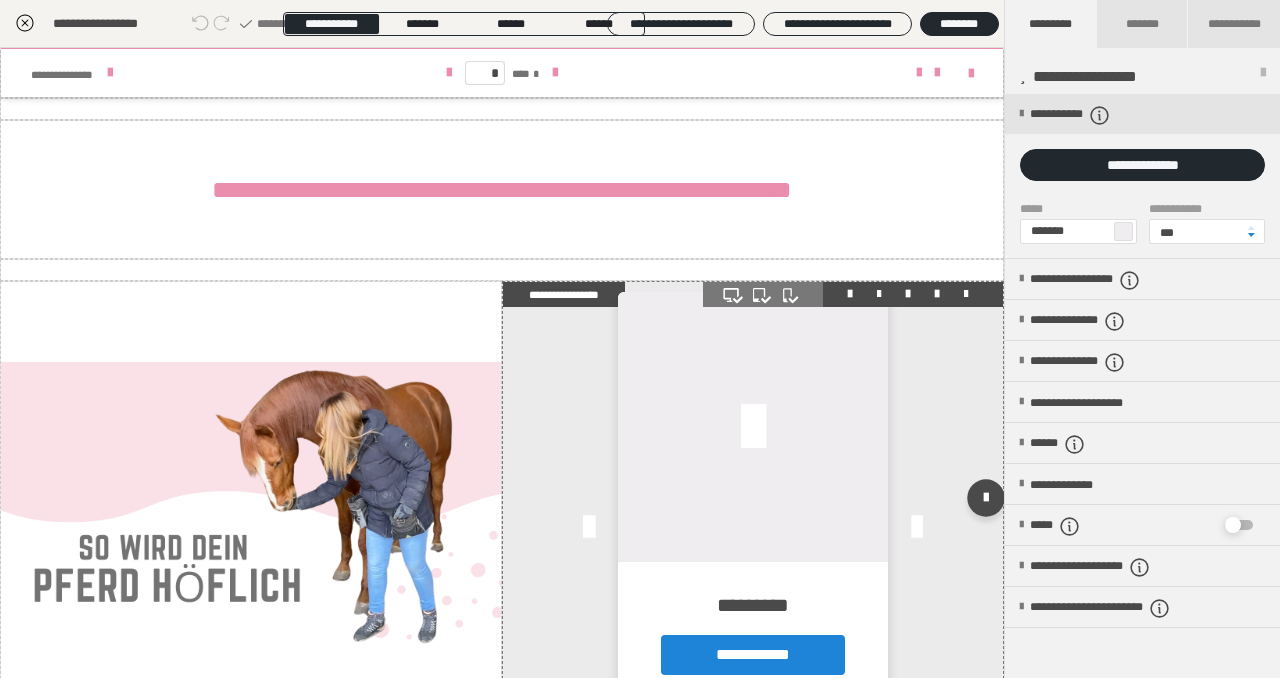 click at bounding box center [753, 427] 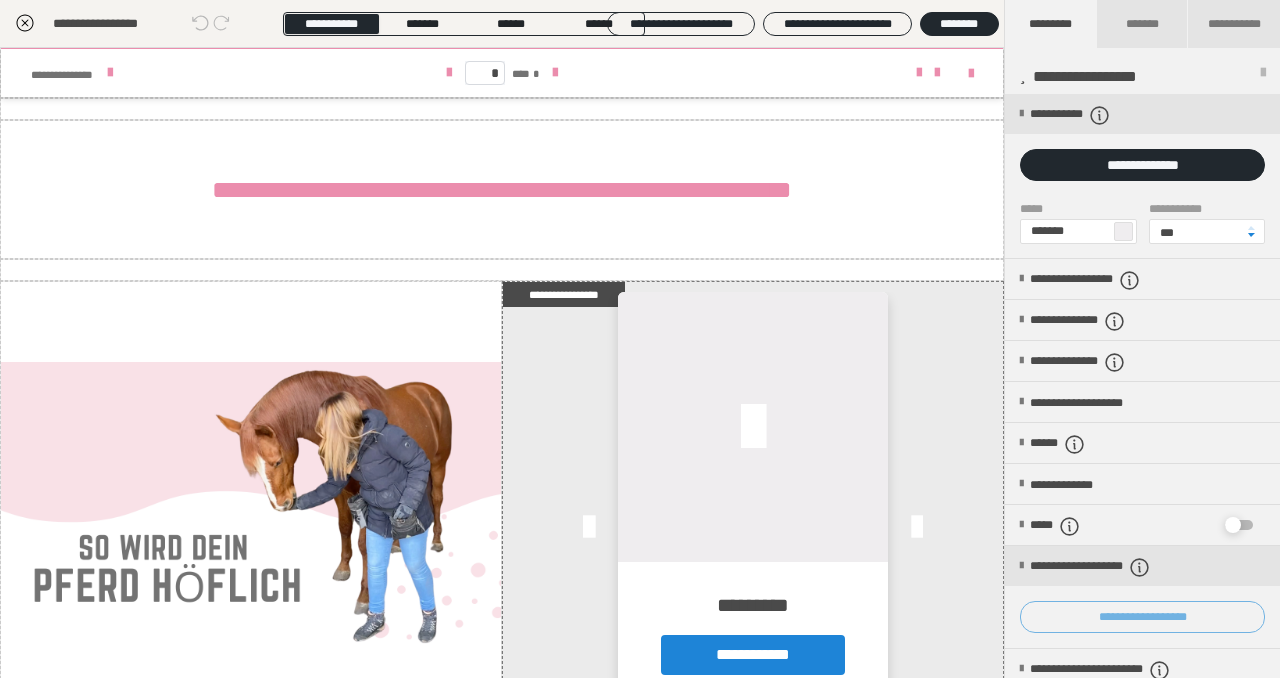 click on "**********" at bounding box center (1142, 617) 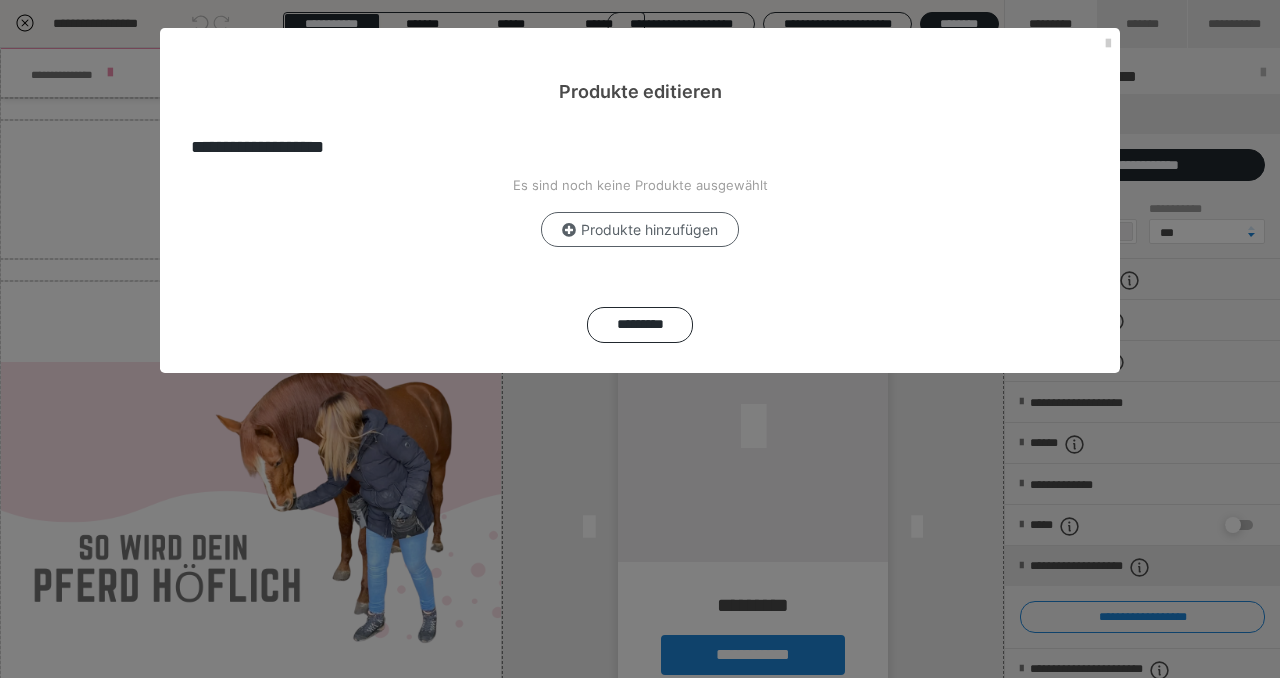 click on "Produkte hinzufügen" at bounding box center [640, 230] 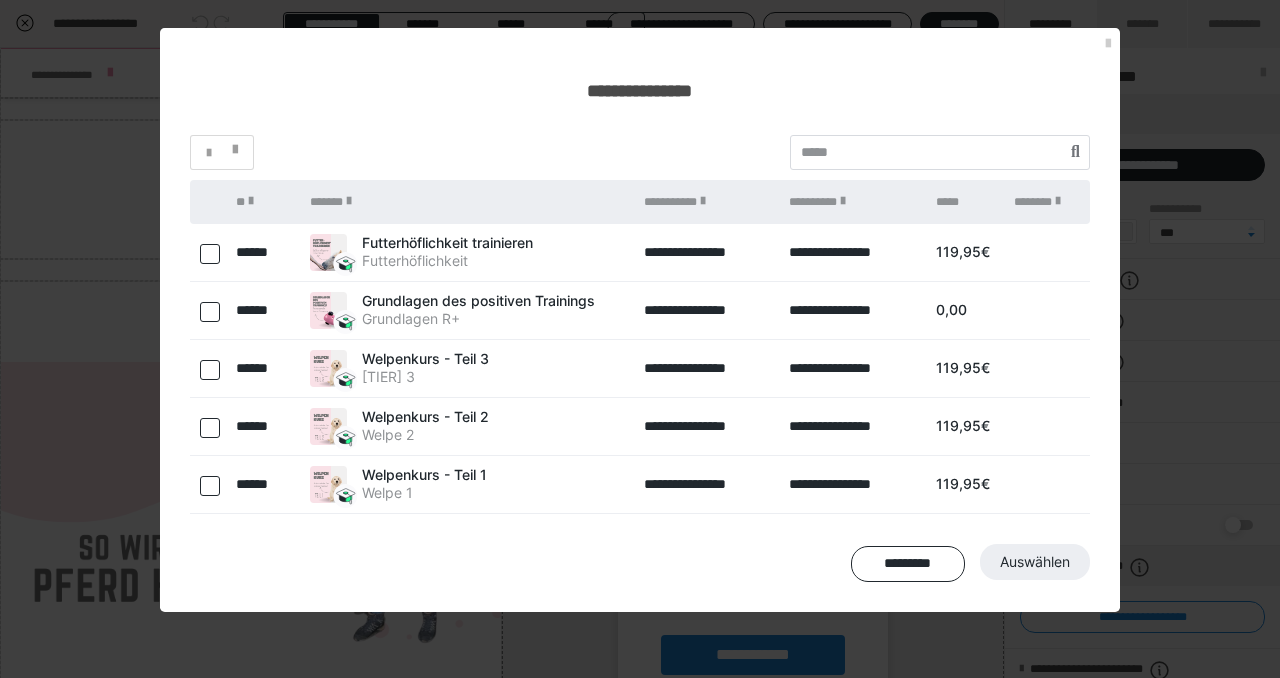 click at bounding box center (210, 254) 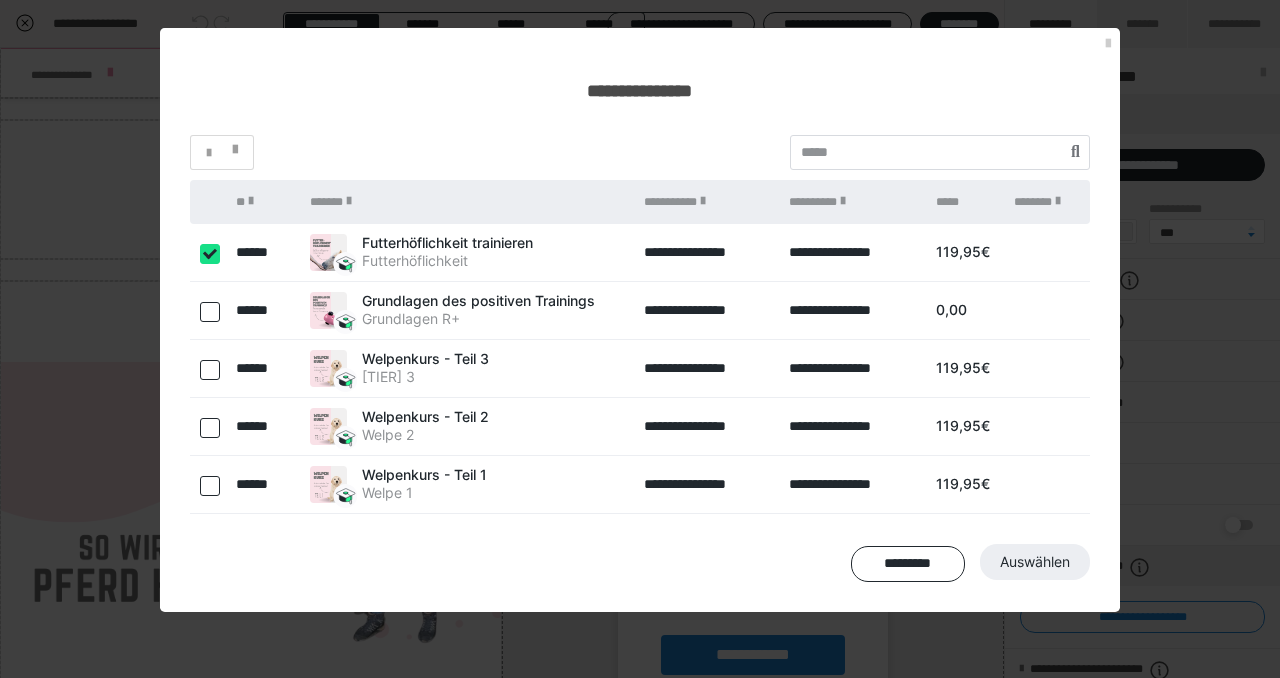 checkbox on "true" 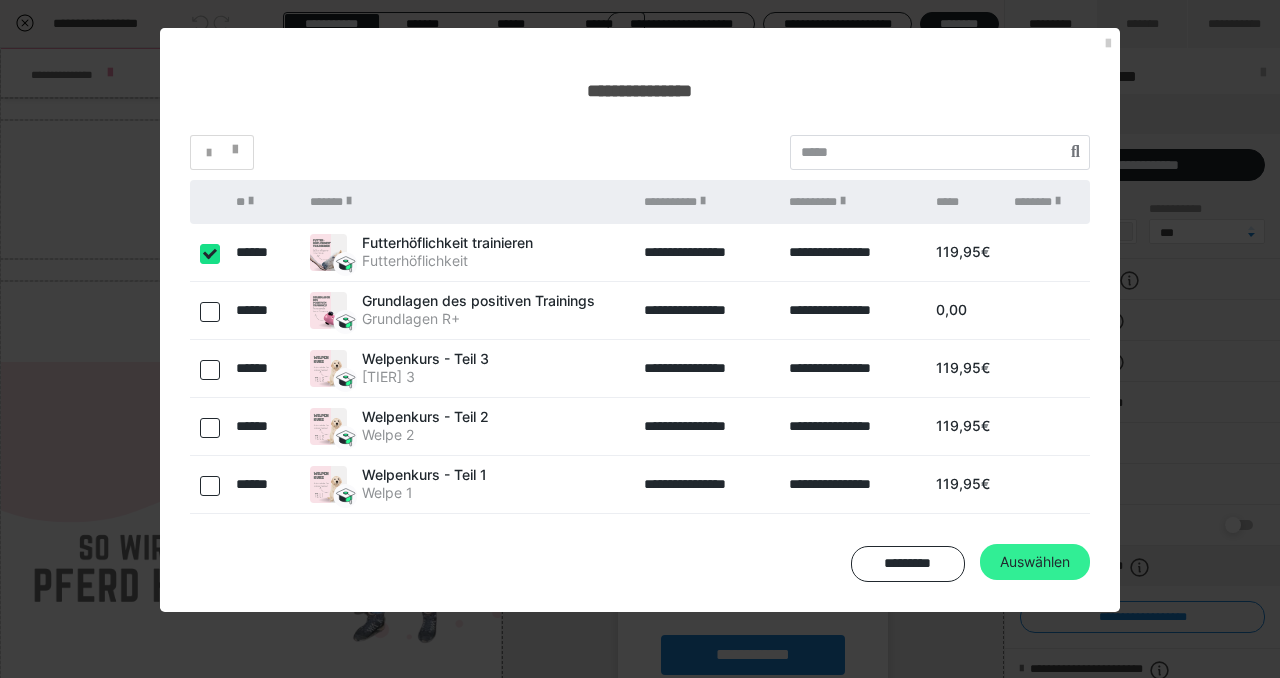 click on "Auswählen" at bounding box center (1035, 562) 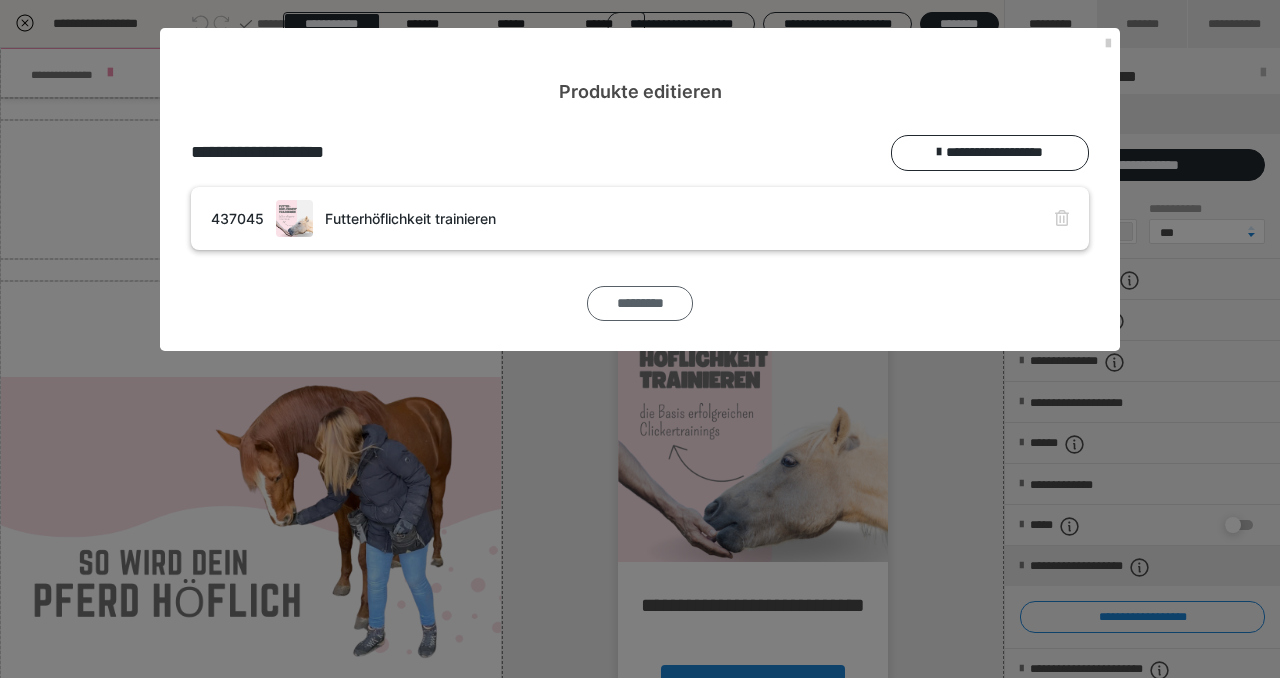 click on "*********" at bounding box center [640, 304] 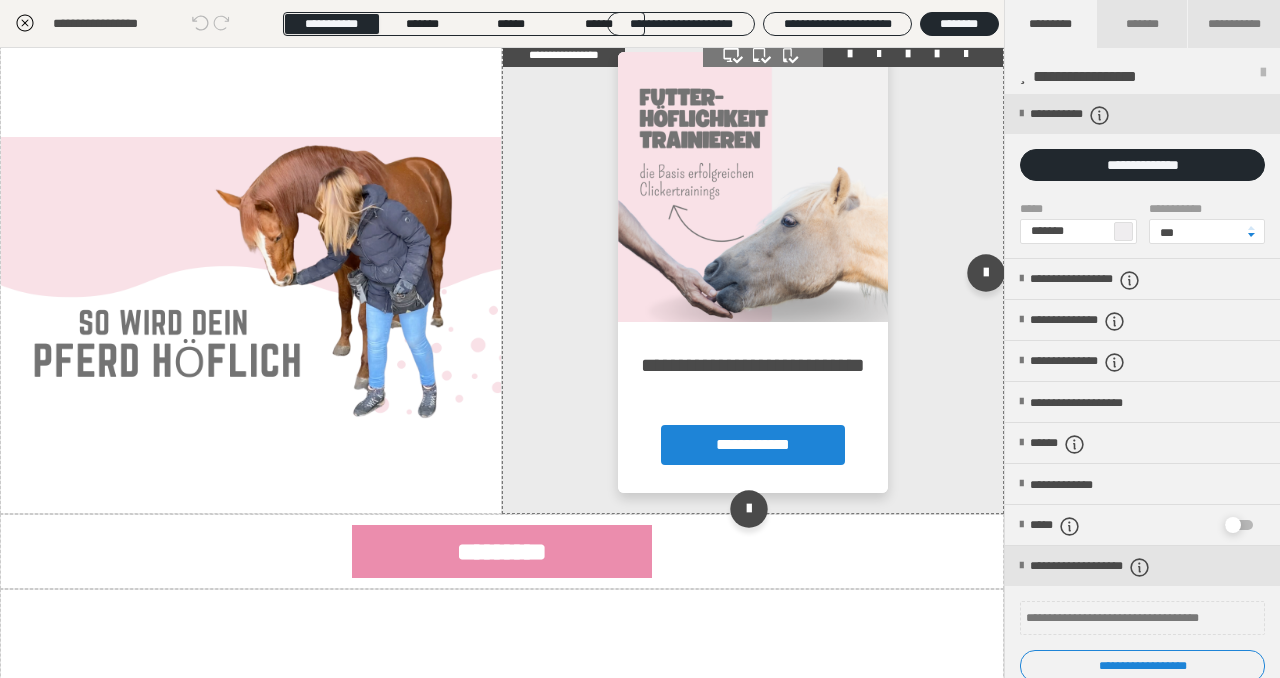 scroll, scrollTop: 2224, scrollLeft: 0, axis: vertical 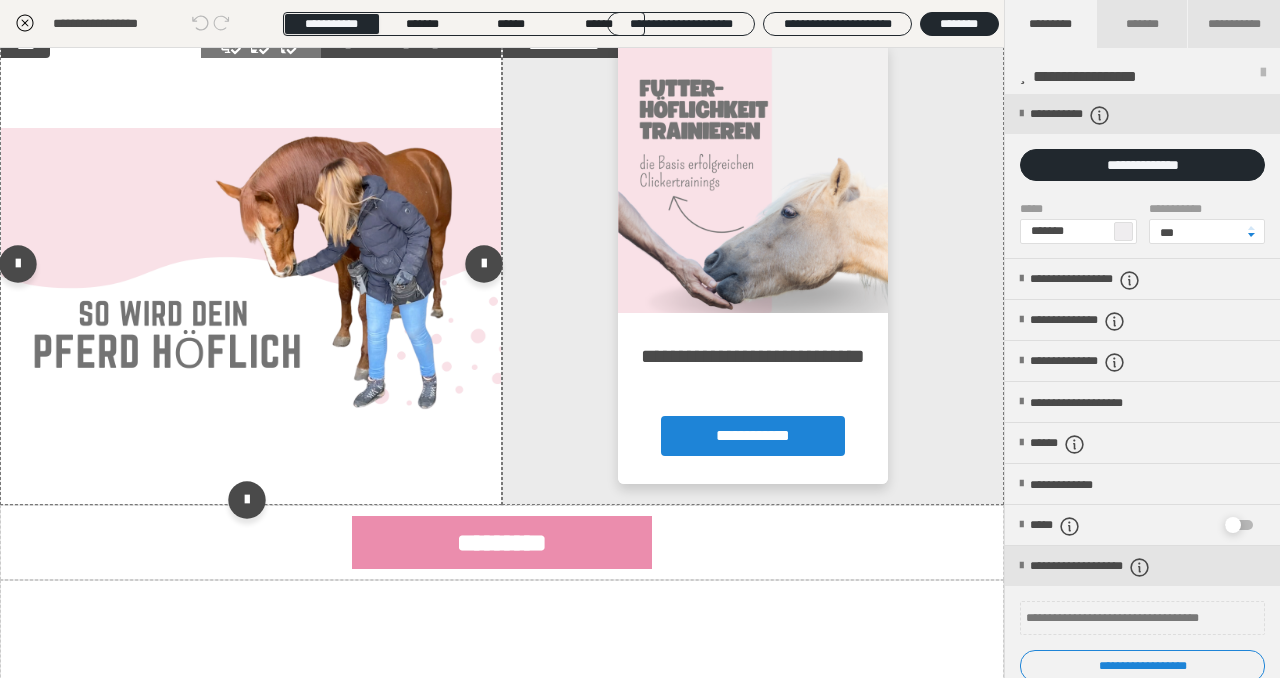 click at bounding box center [251, 268] 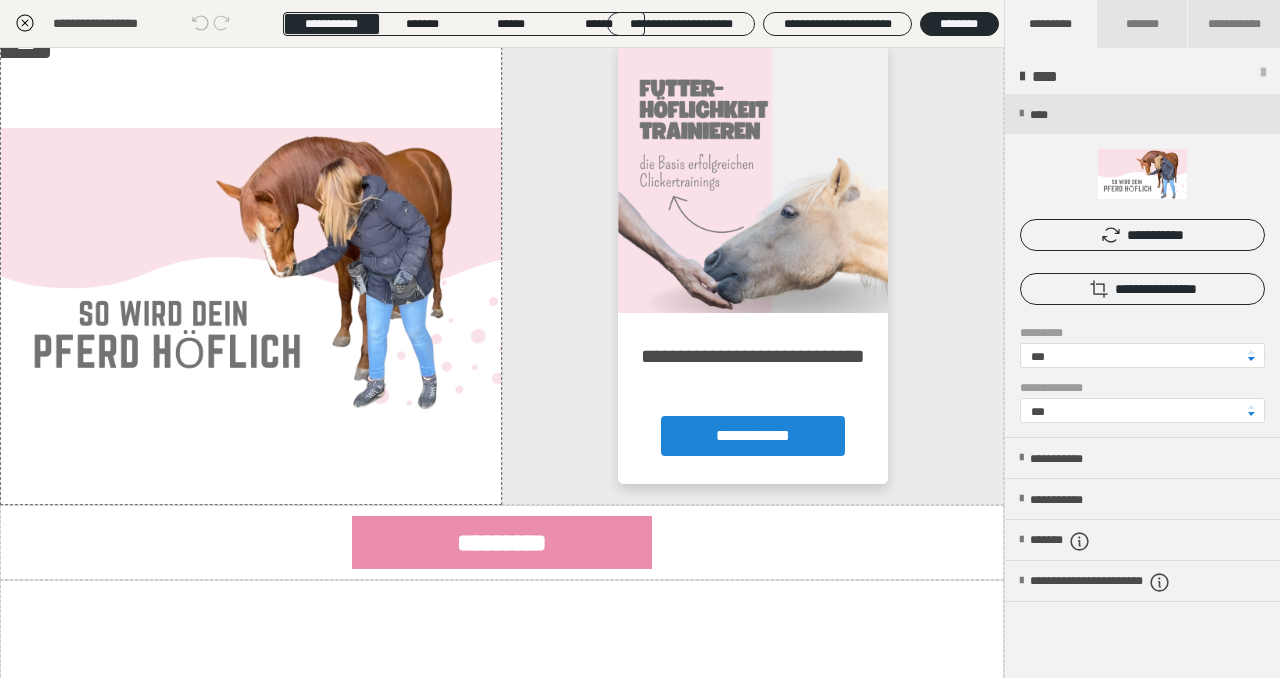 click at bounding box center [1251, 359] 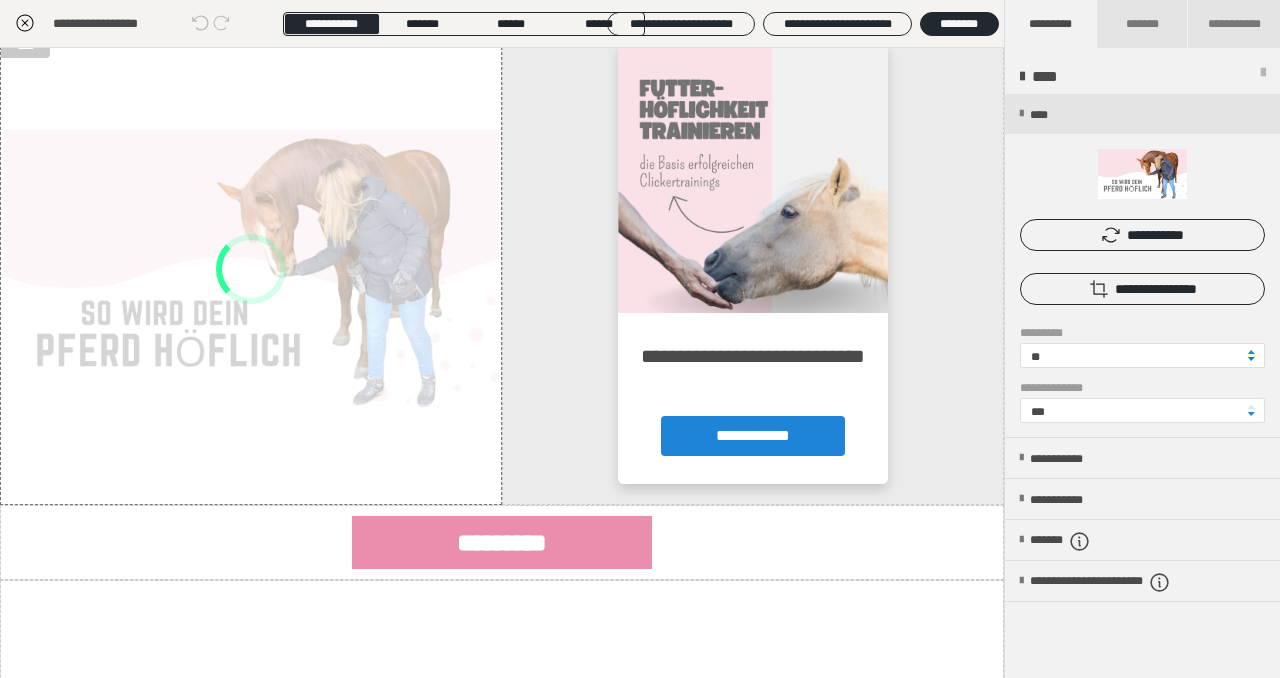 click at bounding box center [1251, 359] 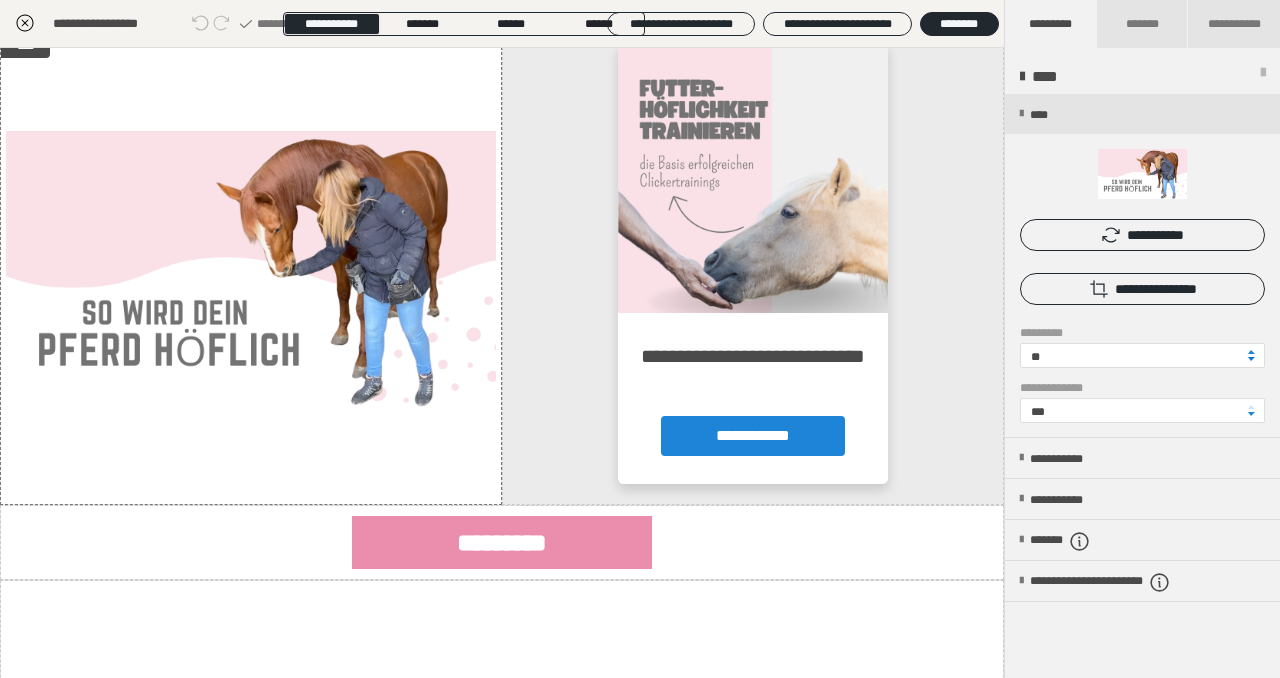 click at bounding box center [1251, 359] 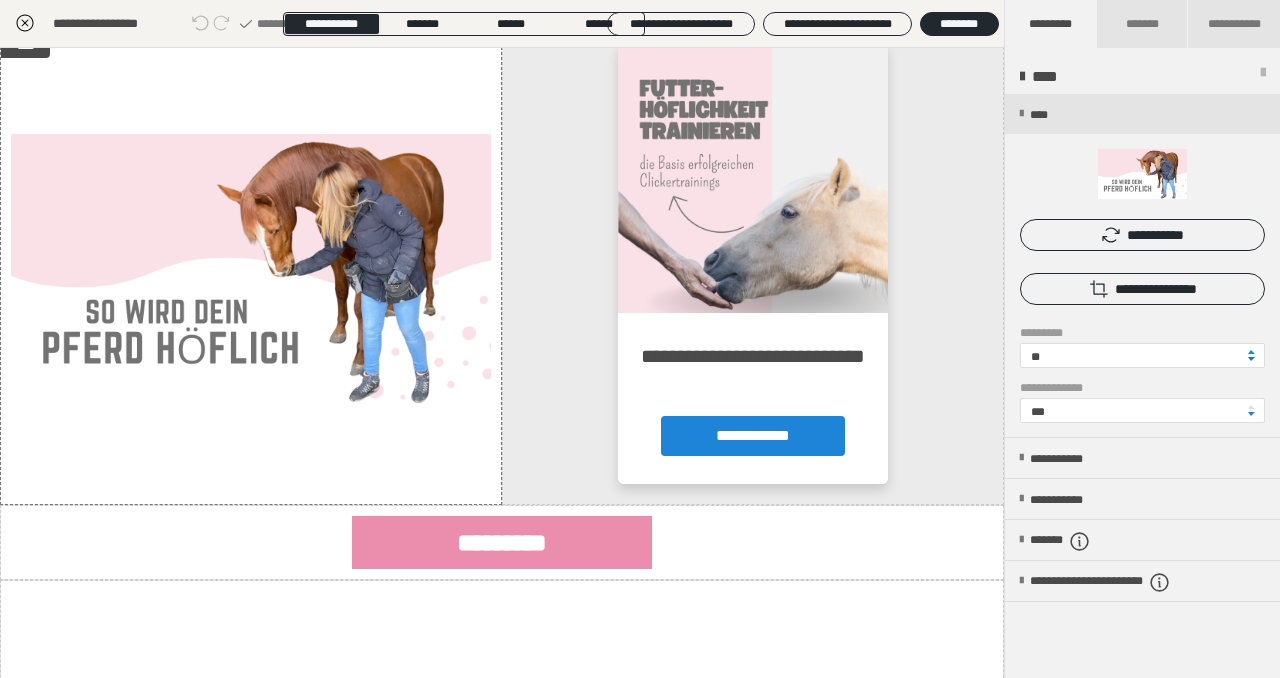 click at bounding box center (1251, 359) 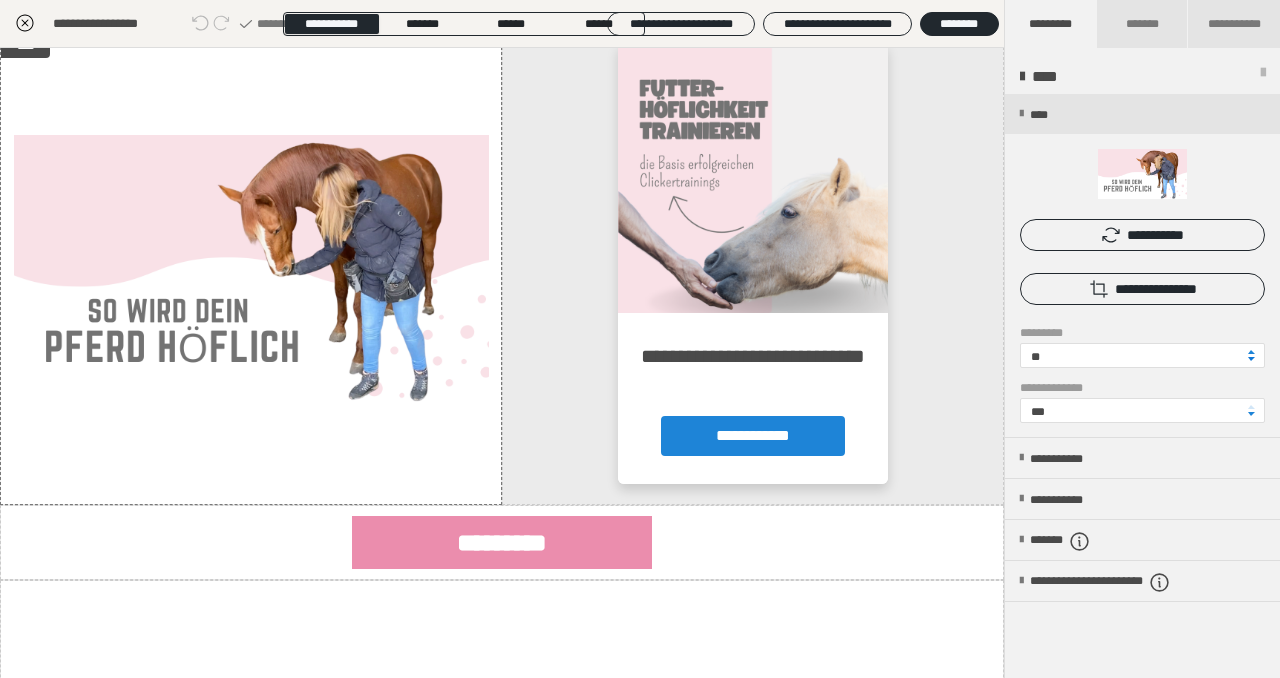 click at bounding box center [1251, 359] 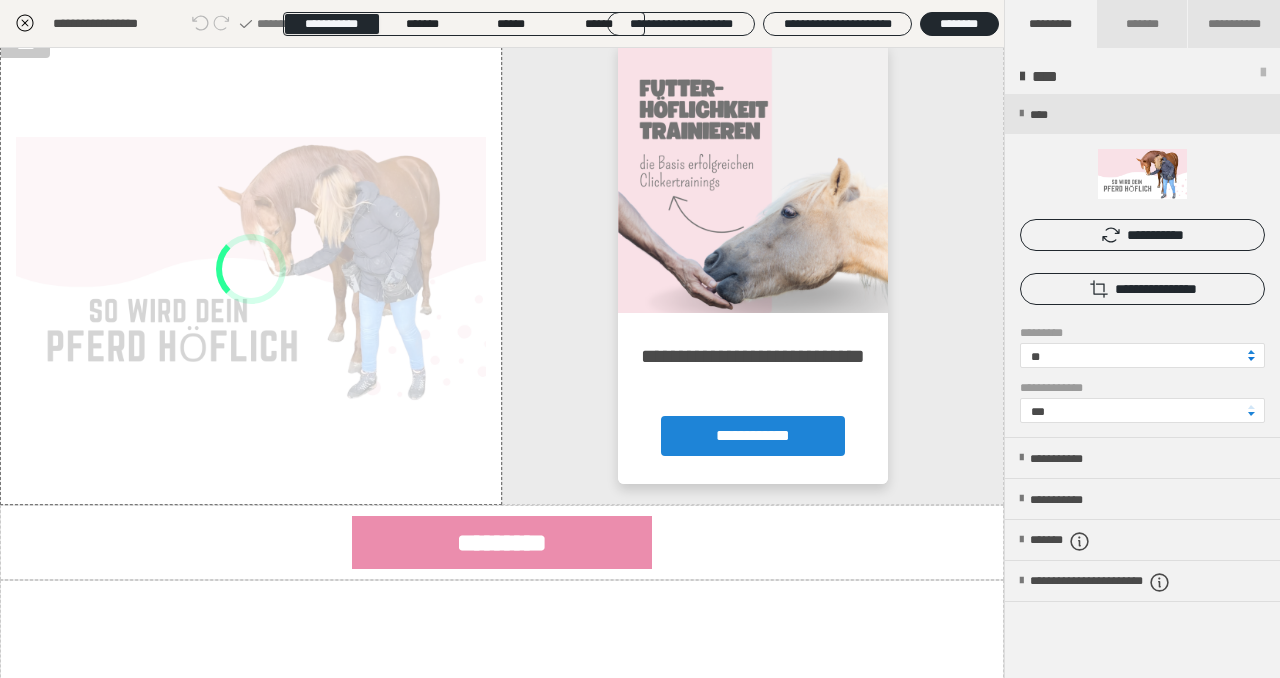 click at bounding box center (1251, 359) 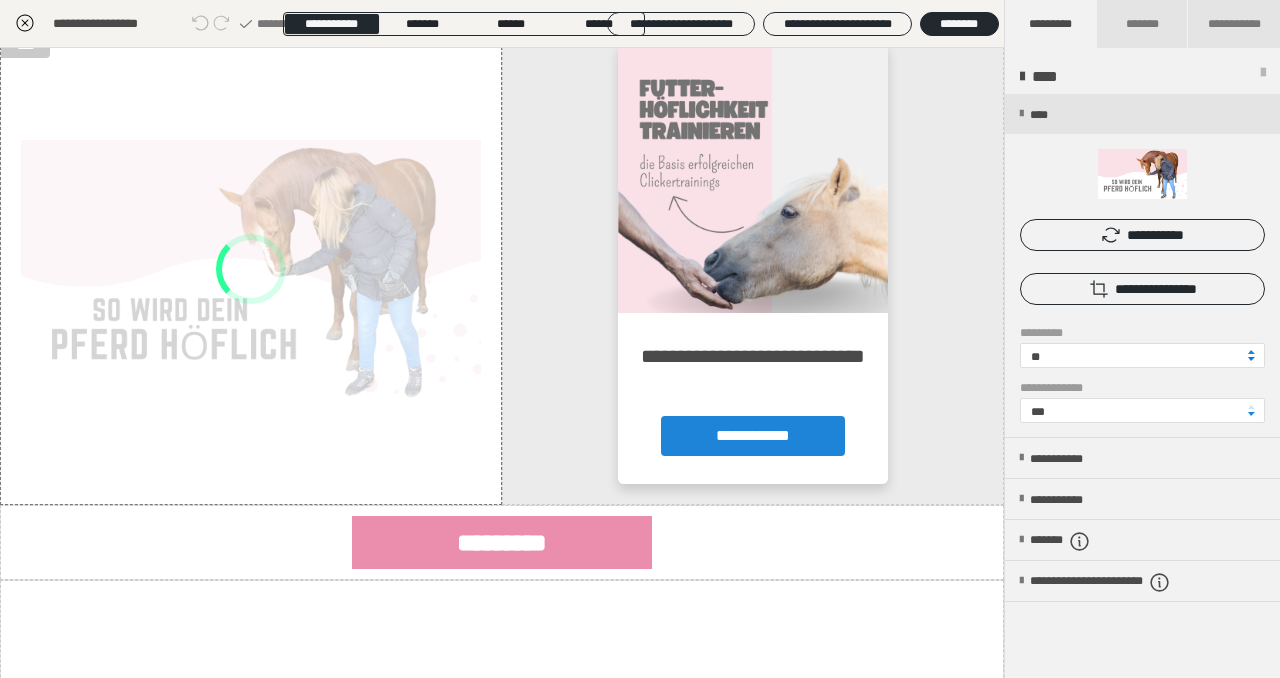click at bounding box center (1251, 359) 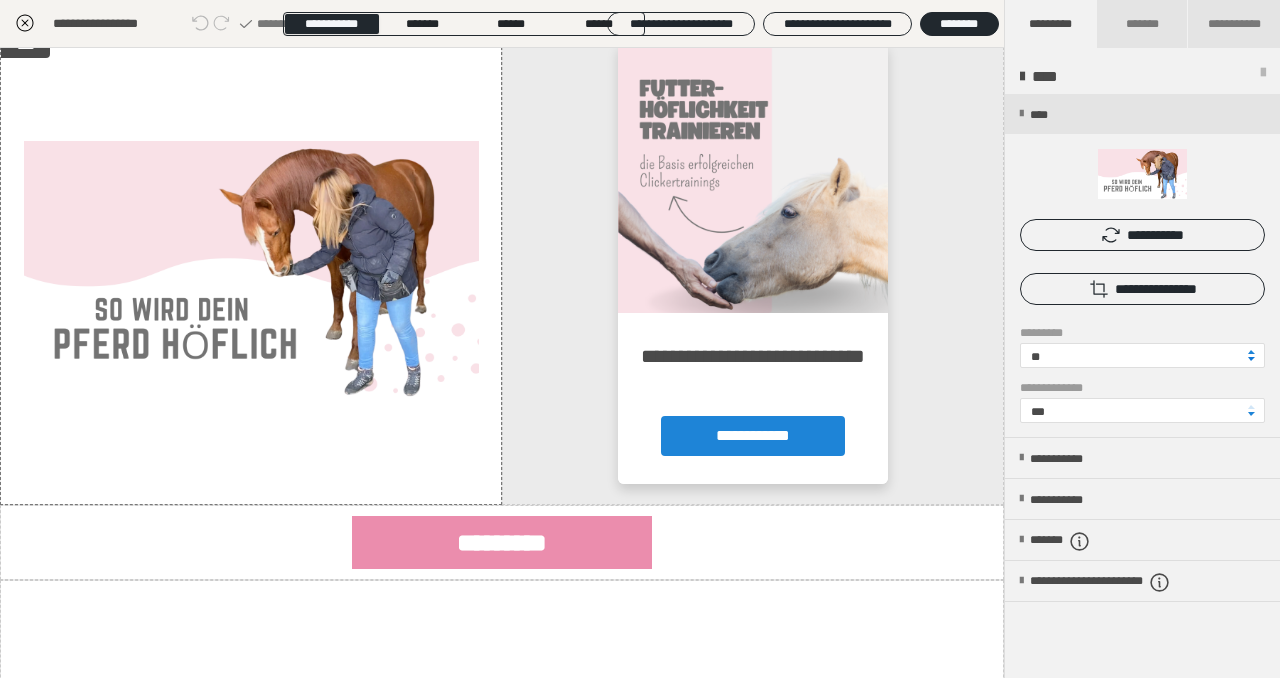 click at bounding box center [1251, 359] 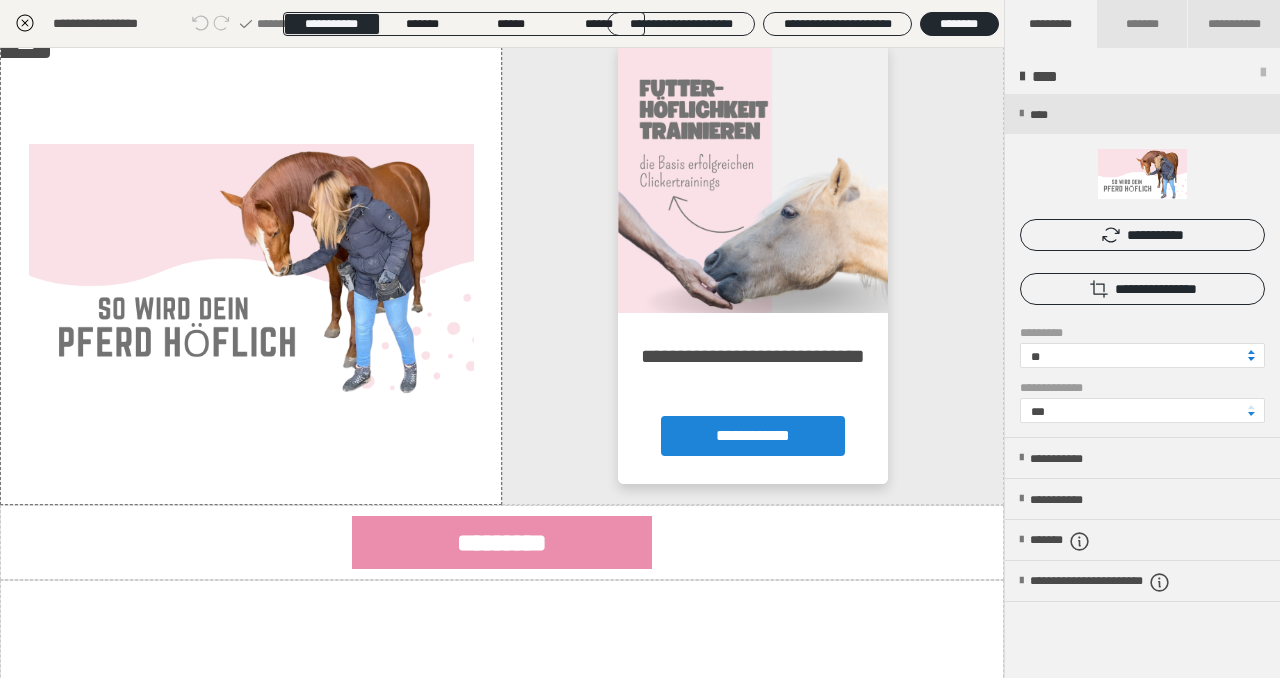 click at bounding box center (1251, 359) 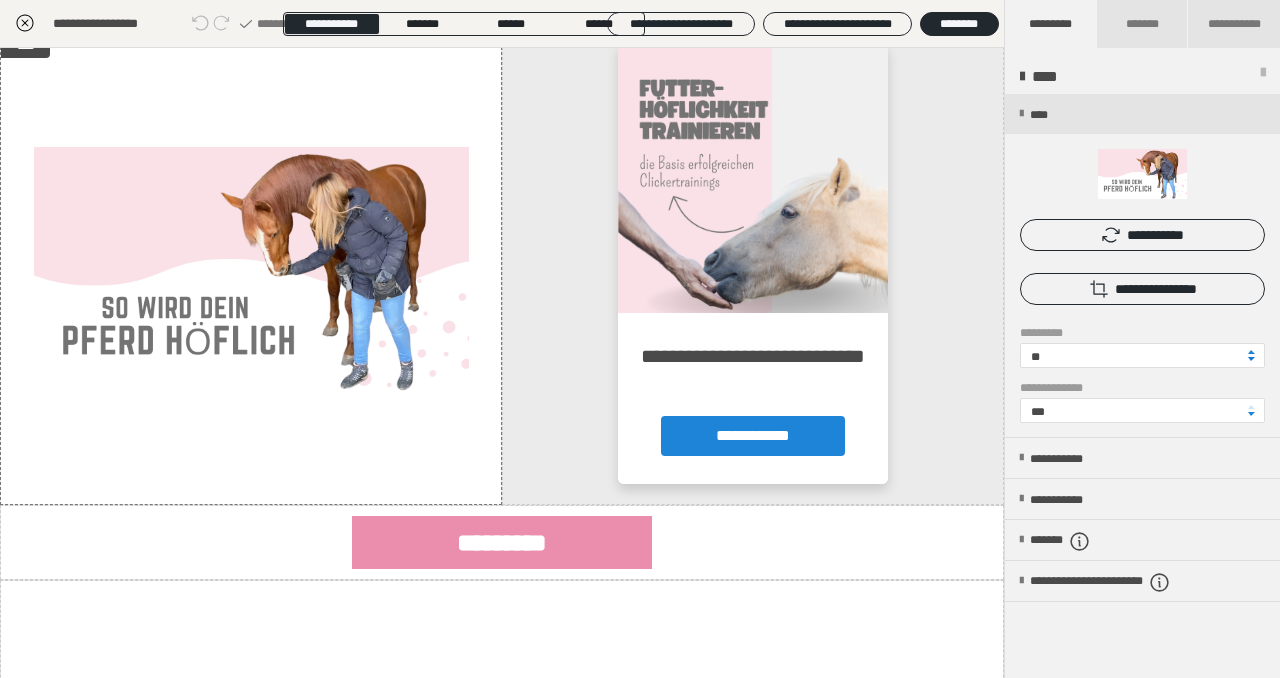 click at bounding box center (1251, 359) 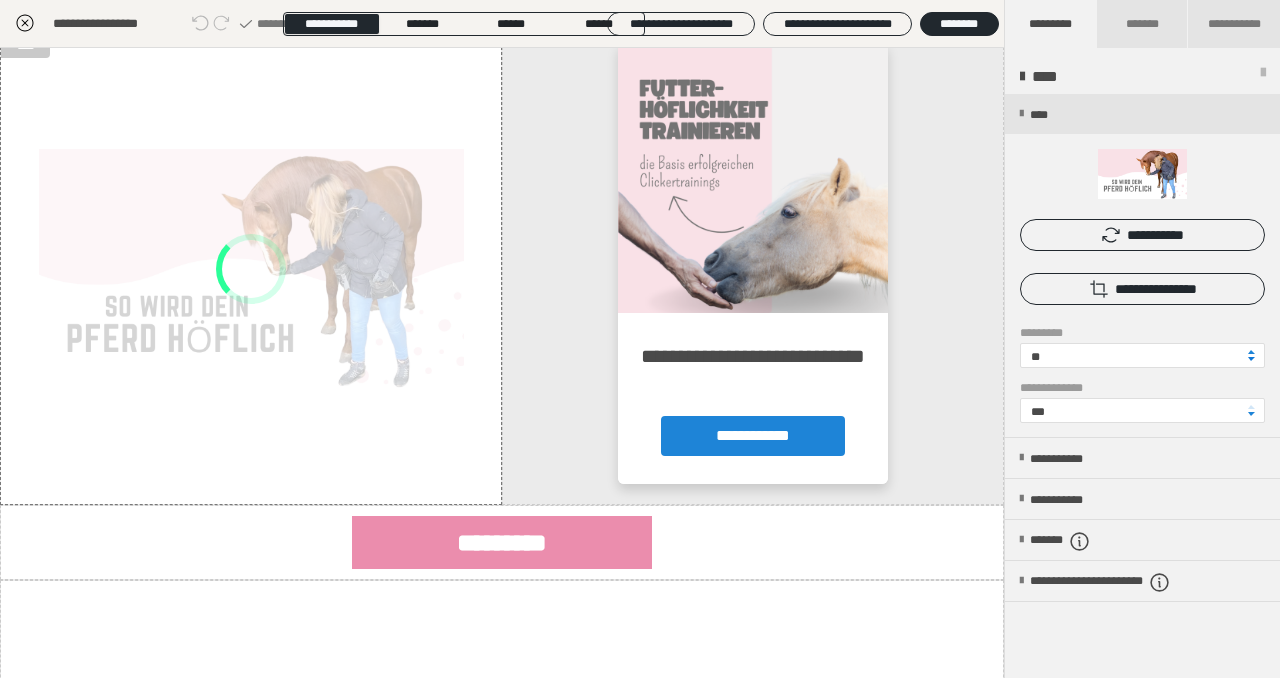 click at bounding box center [1251, 359] 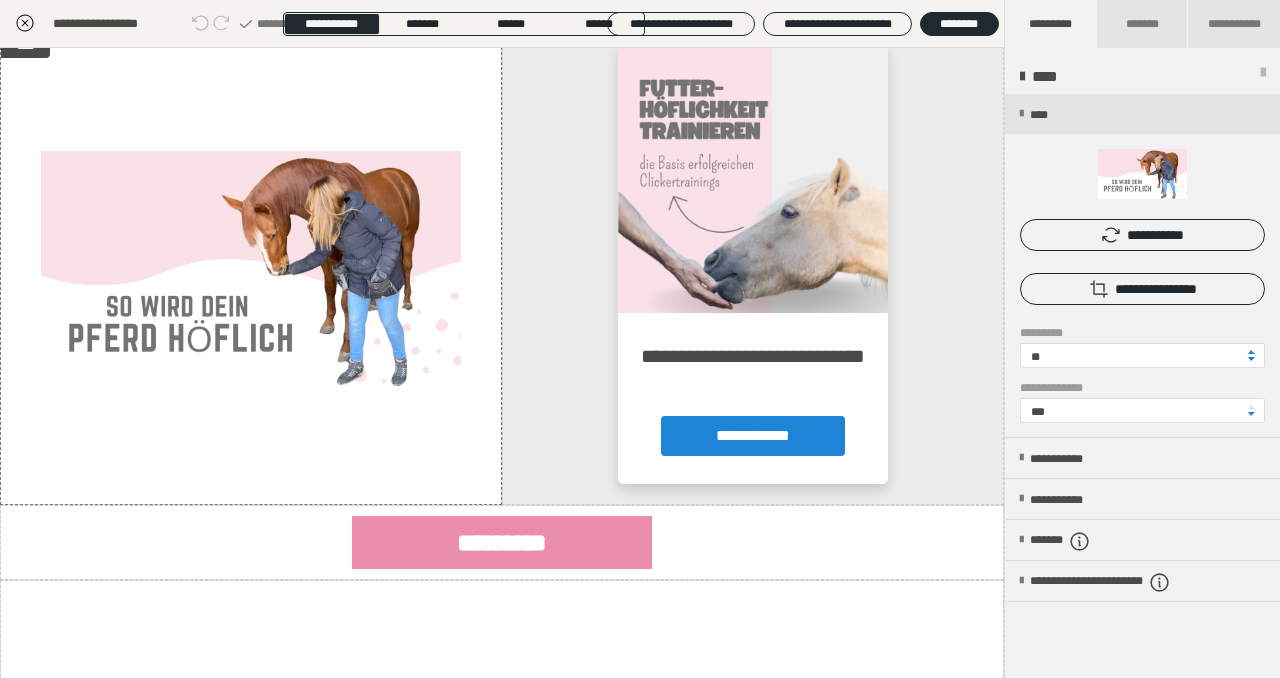 click at bounding box center (1251, 359) 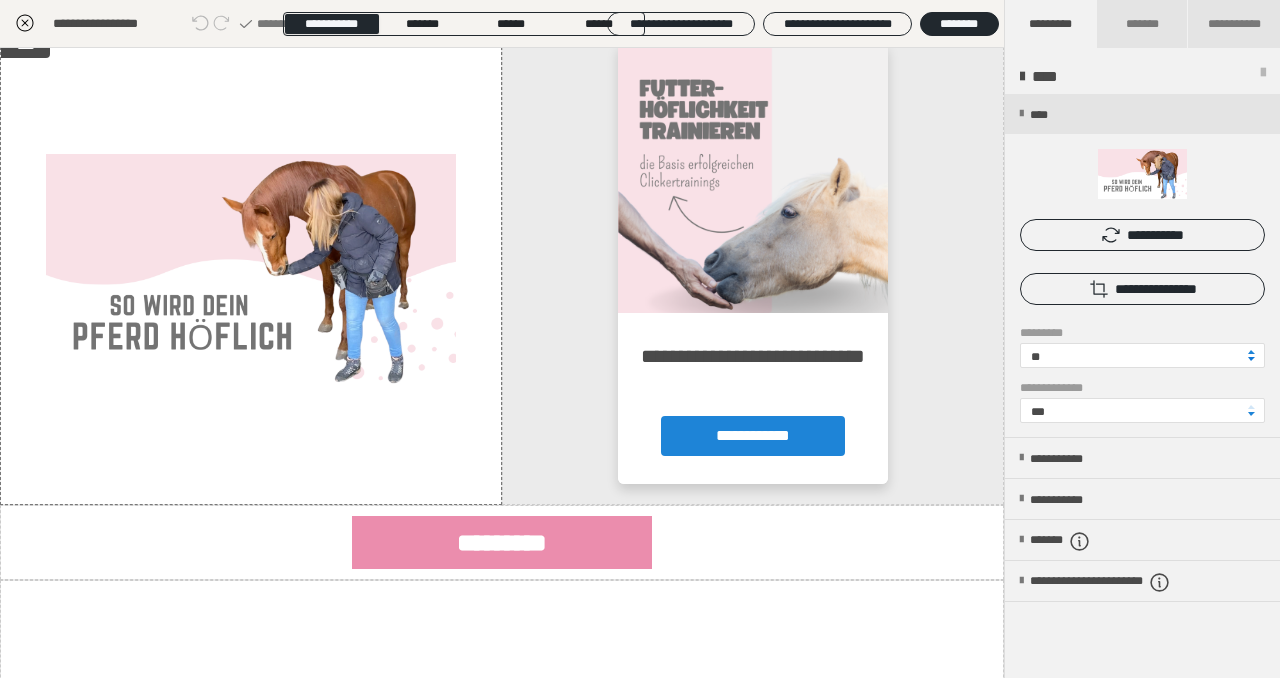 click at bounding box center [1251, 359] 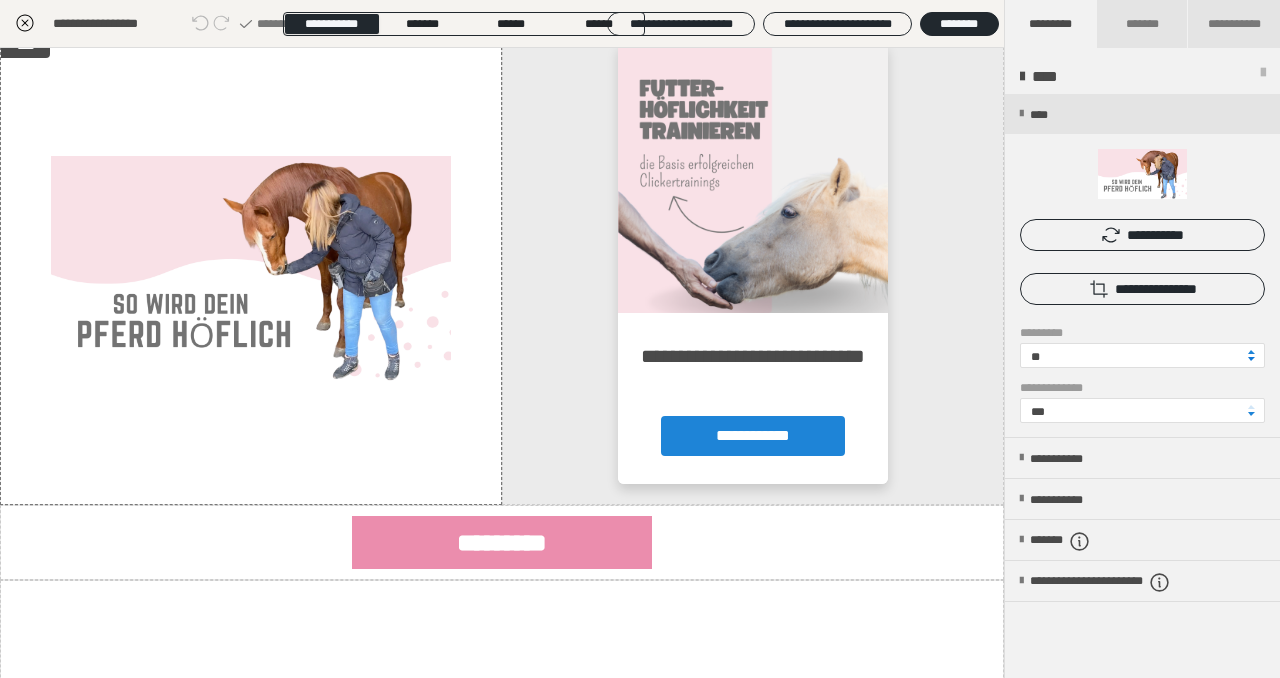 click at bounding box center (1251, 359) 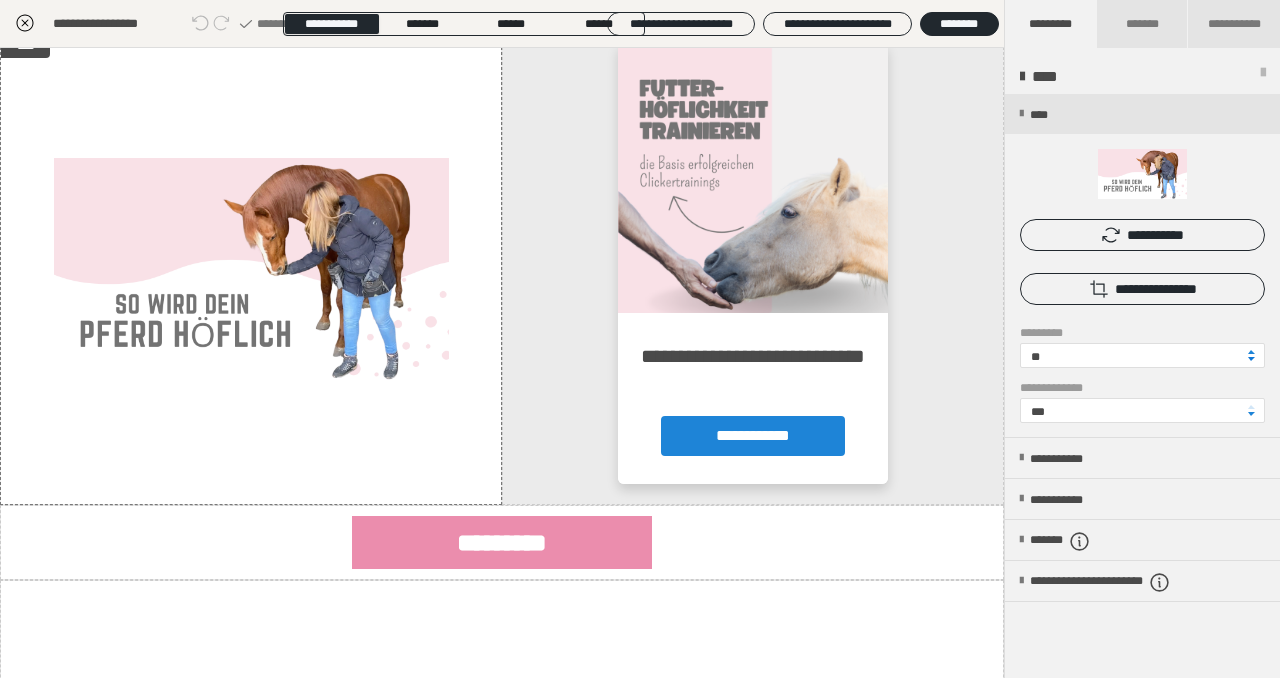 click at bounding box center [1251, 359] 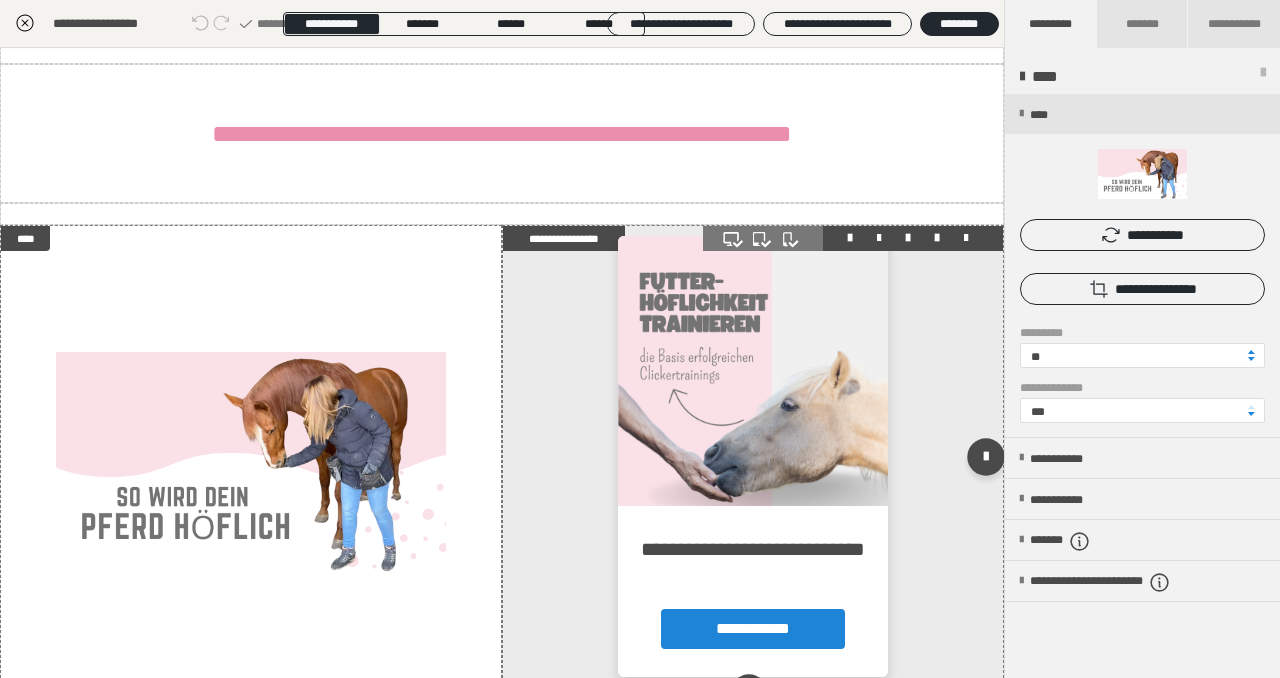 scroll, scrollTop: 2029, scrollLeft: 0, axis: vertical 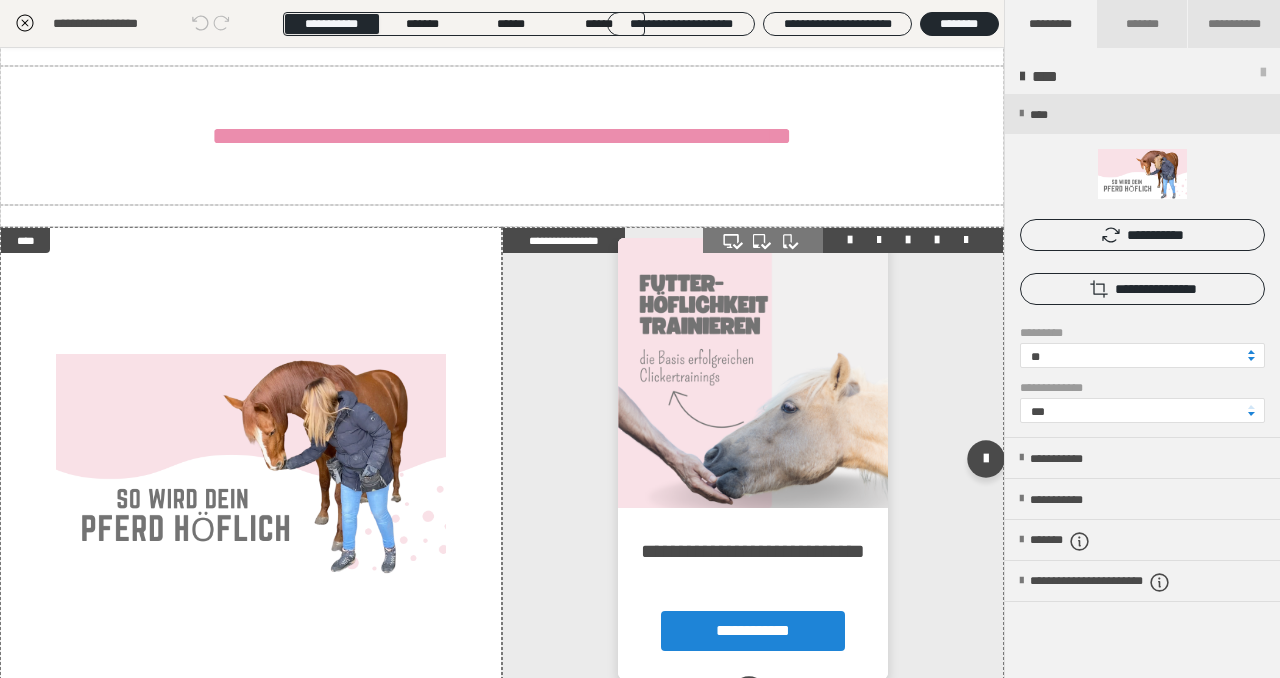 click at bounding box center (753, 463) 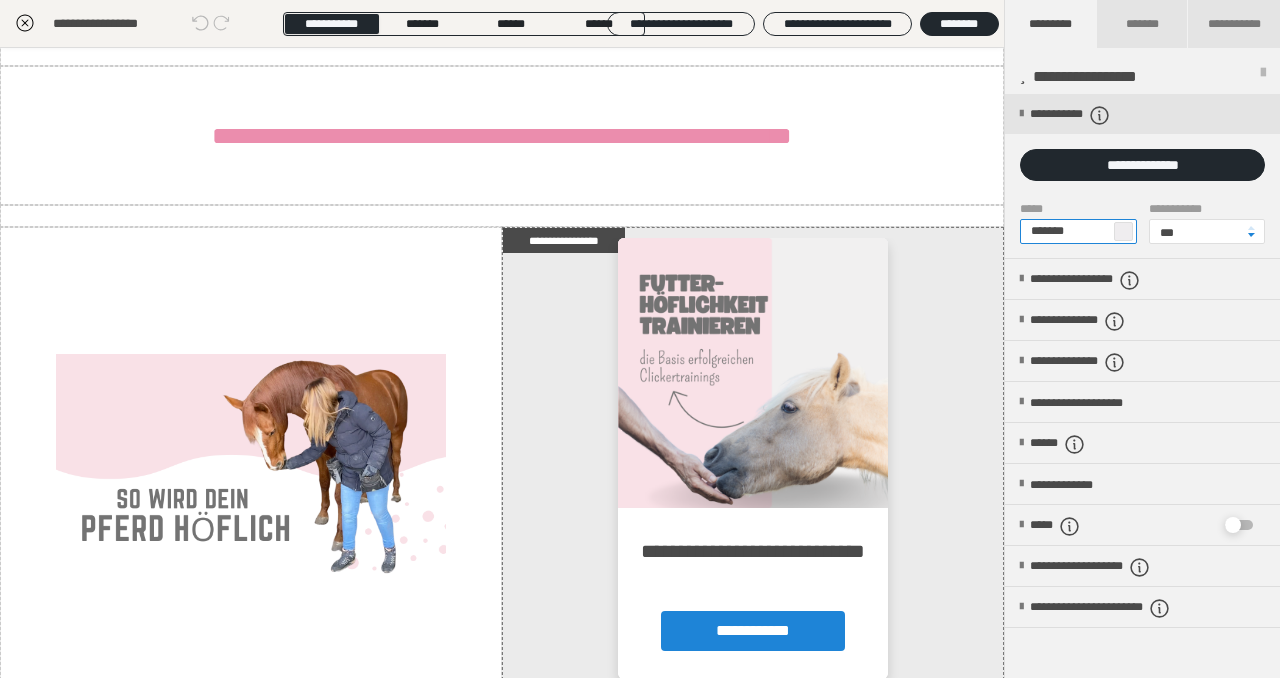 drag, startPoint x: 1095, startPoint y: 231, endPoint x: 1017, endPoint y: 231, distance: 78 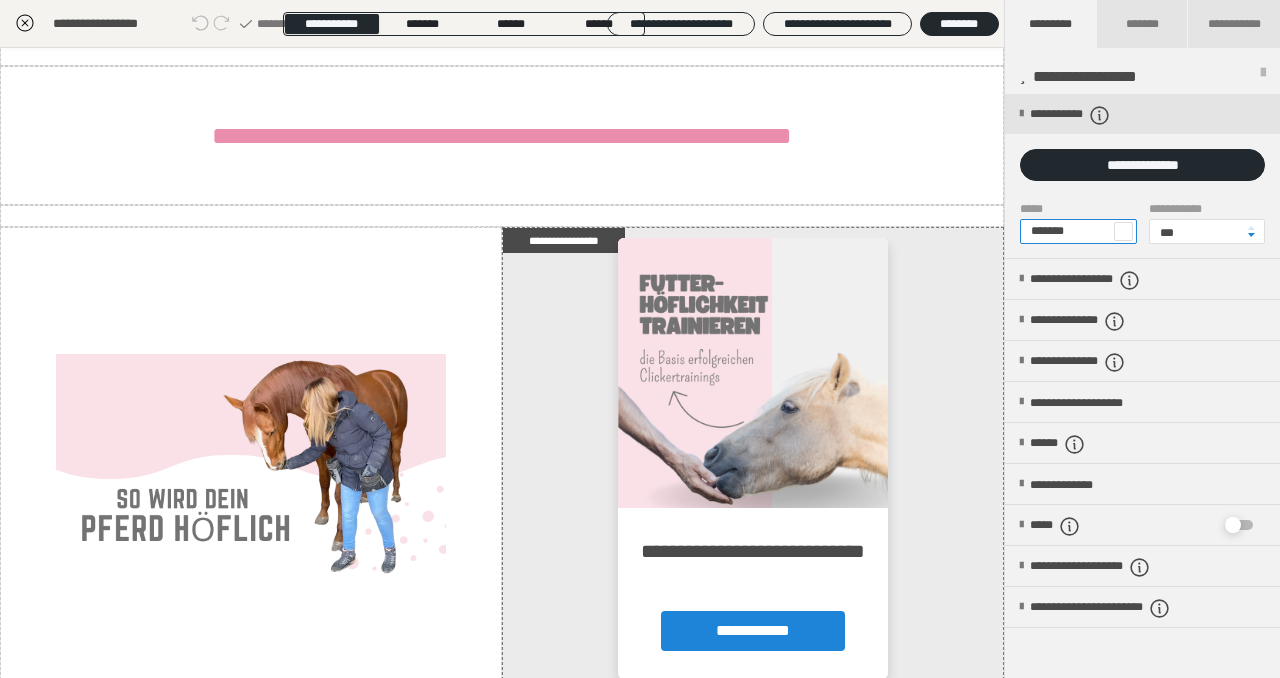 type on "*******" 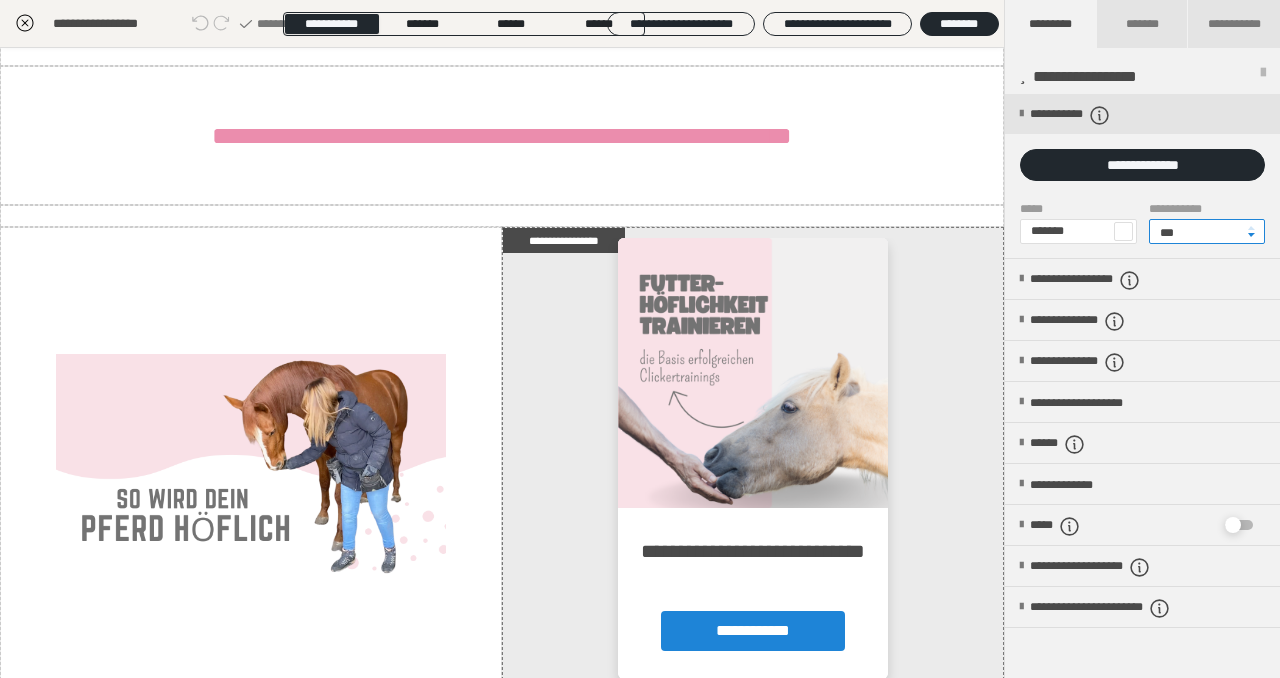 drag, startPoint x: 1192, startPoint y: 233, endPoint x: 1144, endPoint y: 234, distance: 48.010414 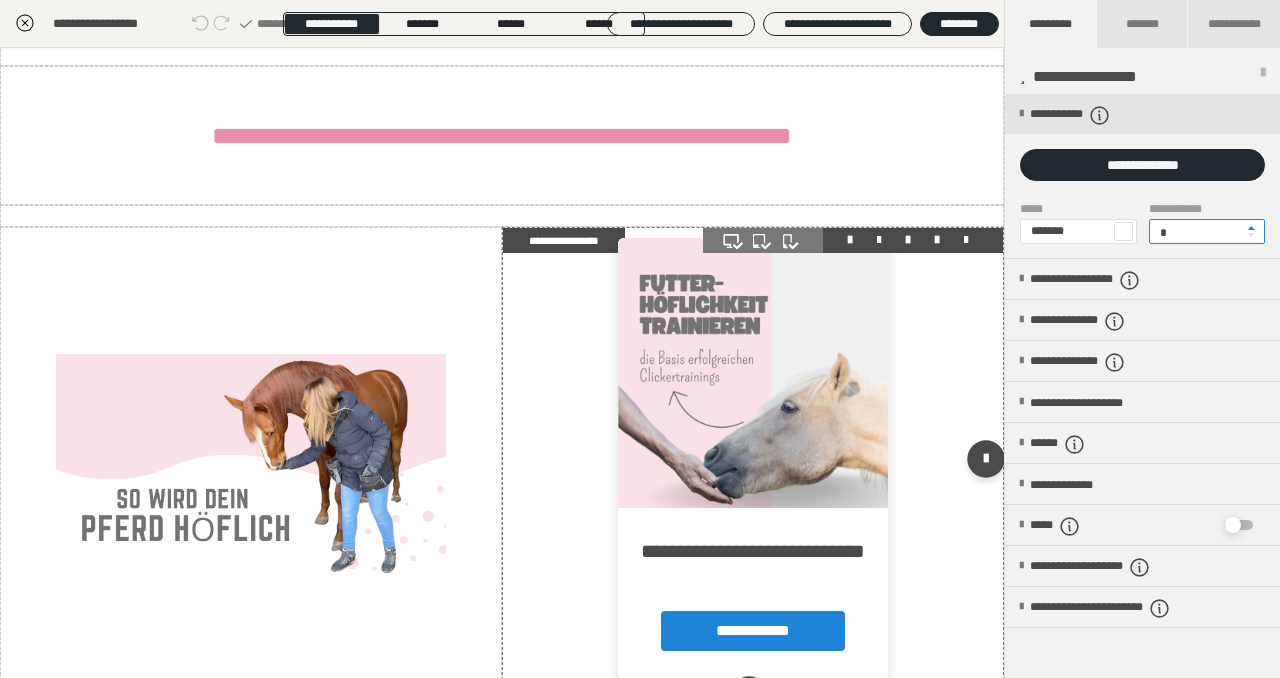 type on "*" 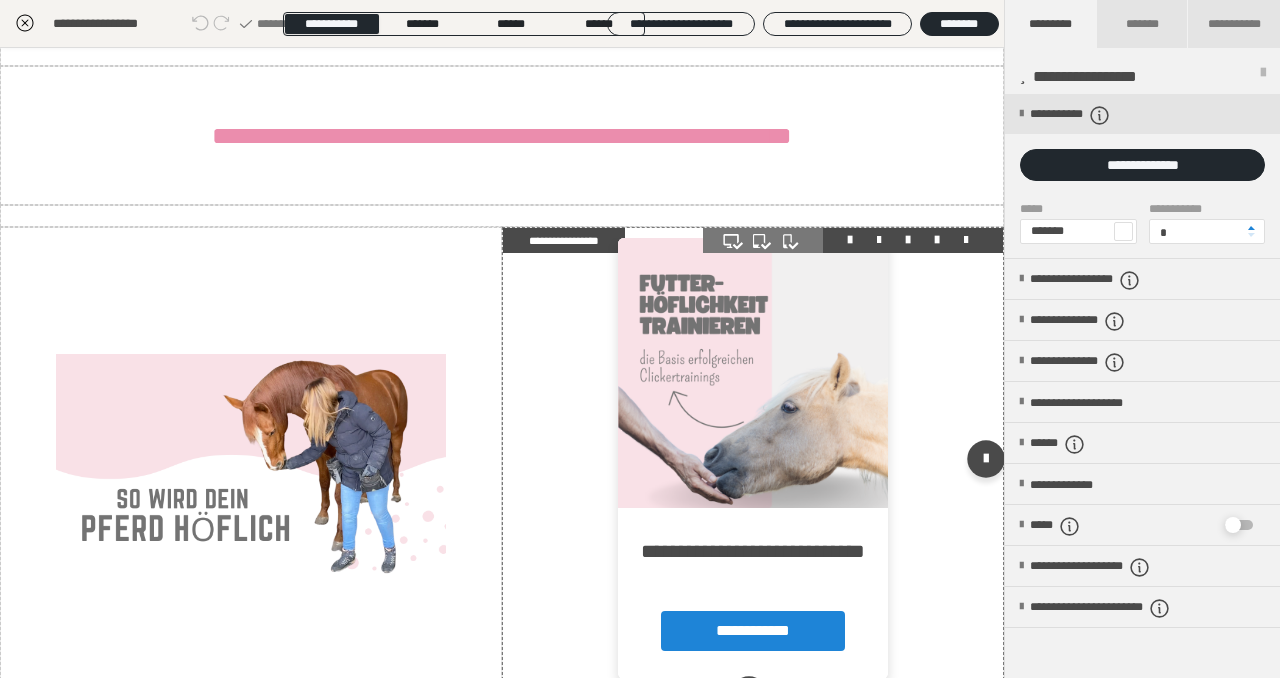 click at bounding box center (753, 463) 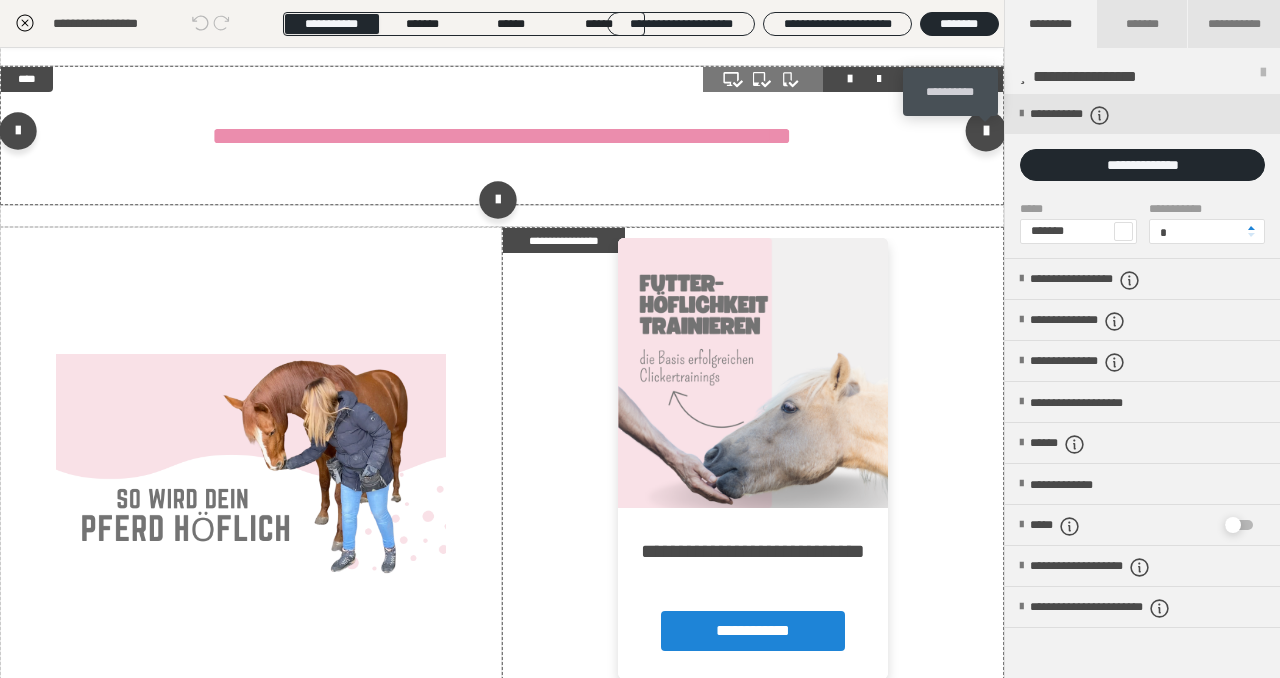 click at bounding box center (986, 131) 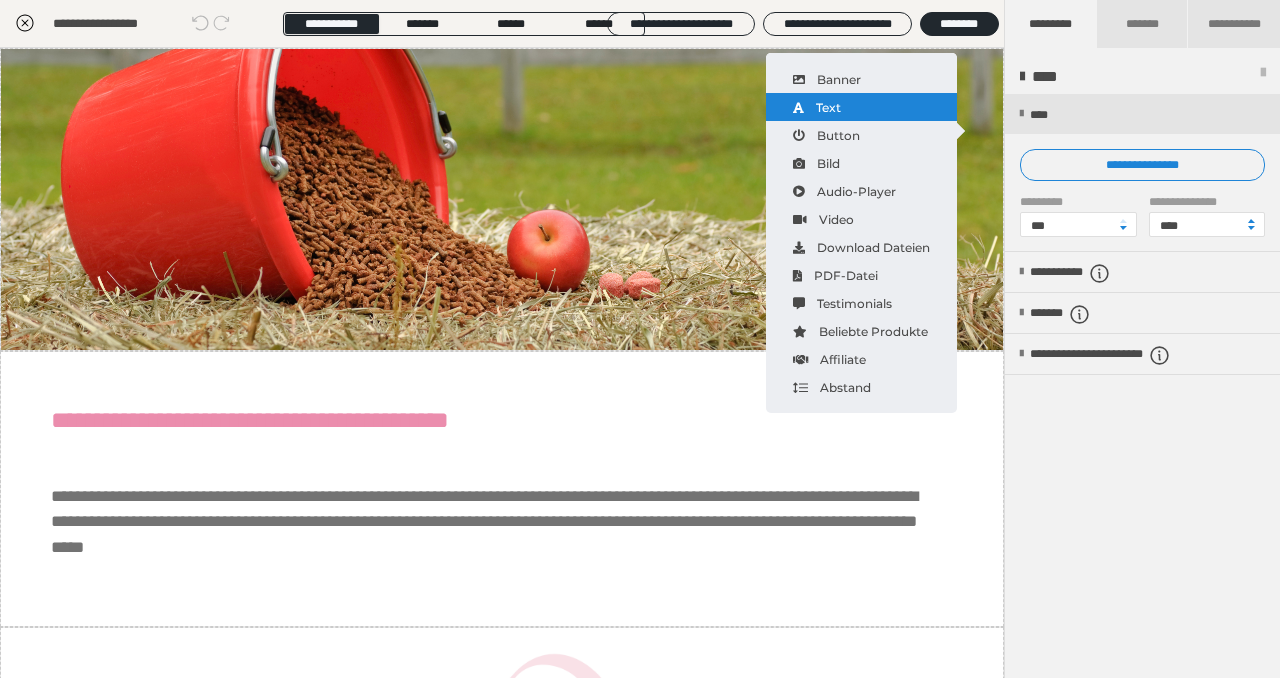 scroll, scrollTop: 0, scrollLeft: 0, axis: both 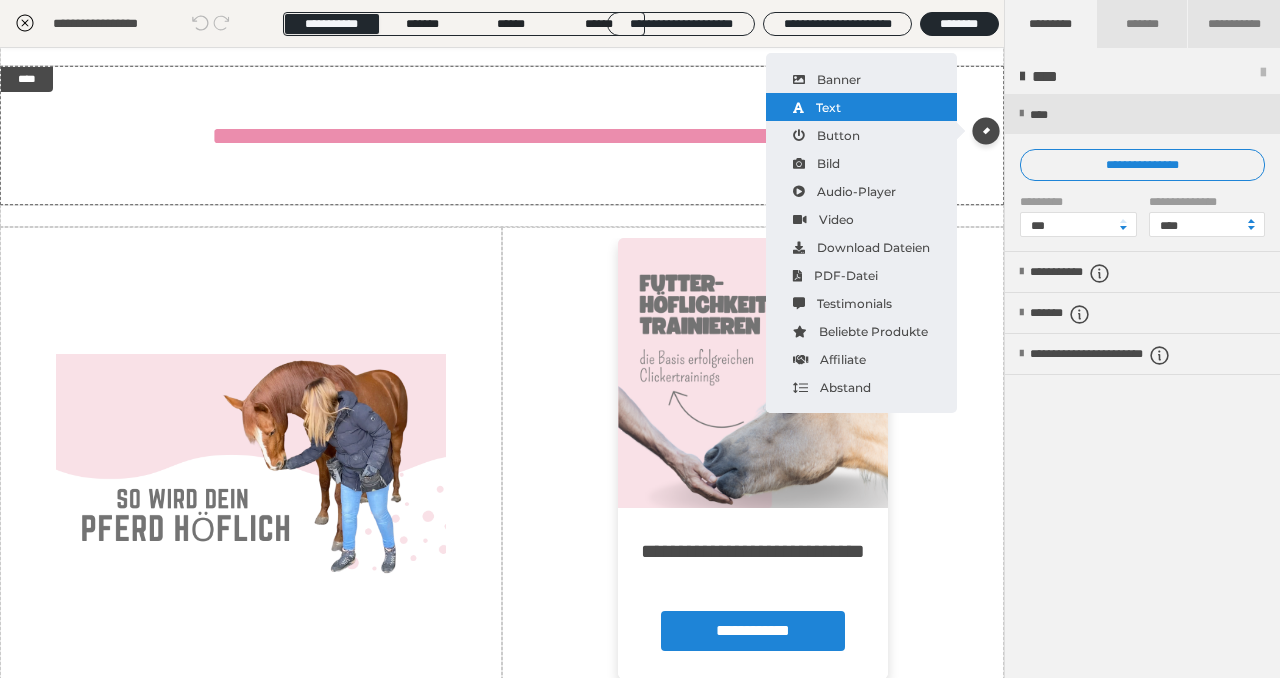 click on "Text" at bounding box center (861, 107) 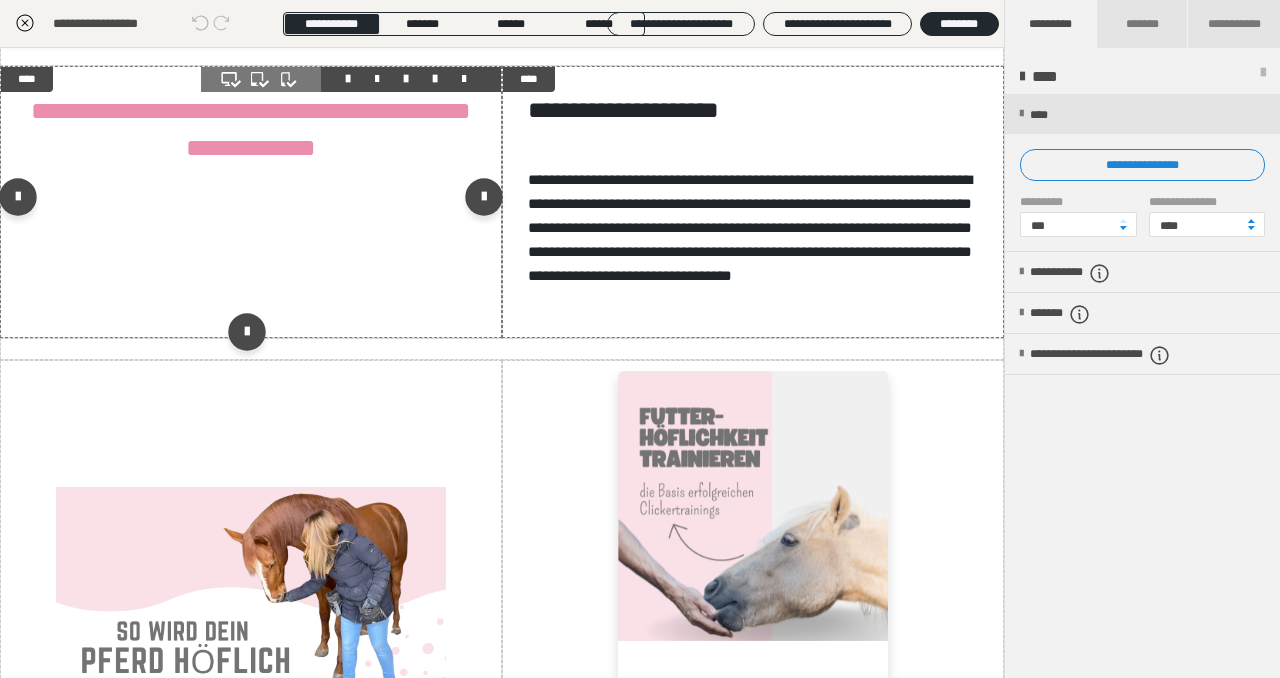 click on "**********" at bounding box center (251, 202) 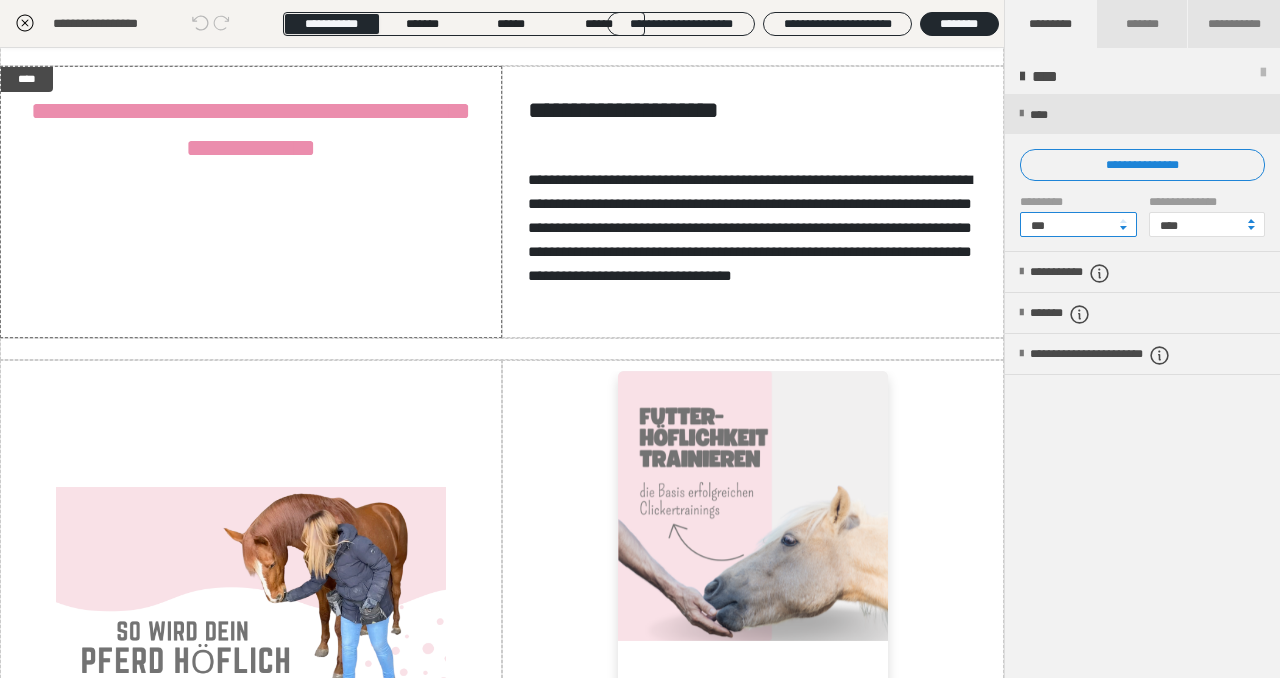 drag, startPoint x: 1080, startPoint y: 226, endPoint x: 1008, endPoint y: 226, distance: 72 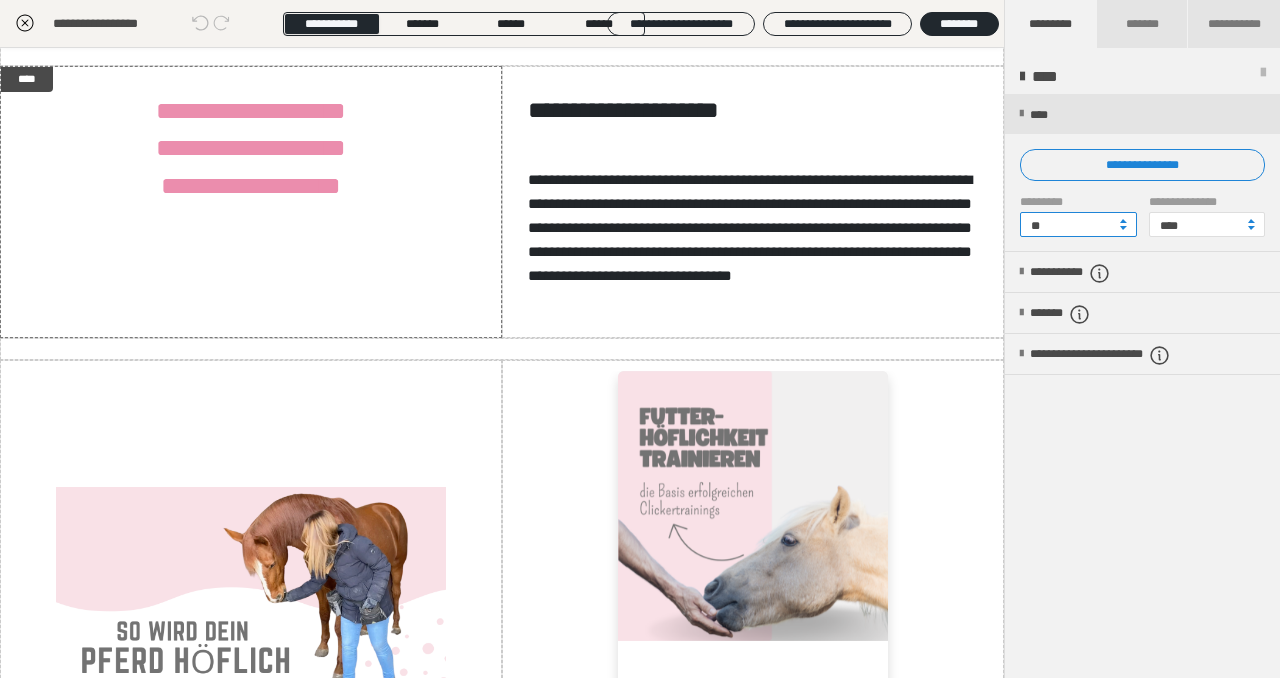 drag, startPoint x: 1051, startPoint y: 224, endPoint x: 1025, endPoint y: 225, distance: 26.019224 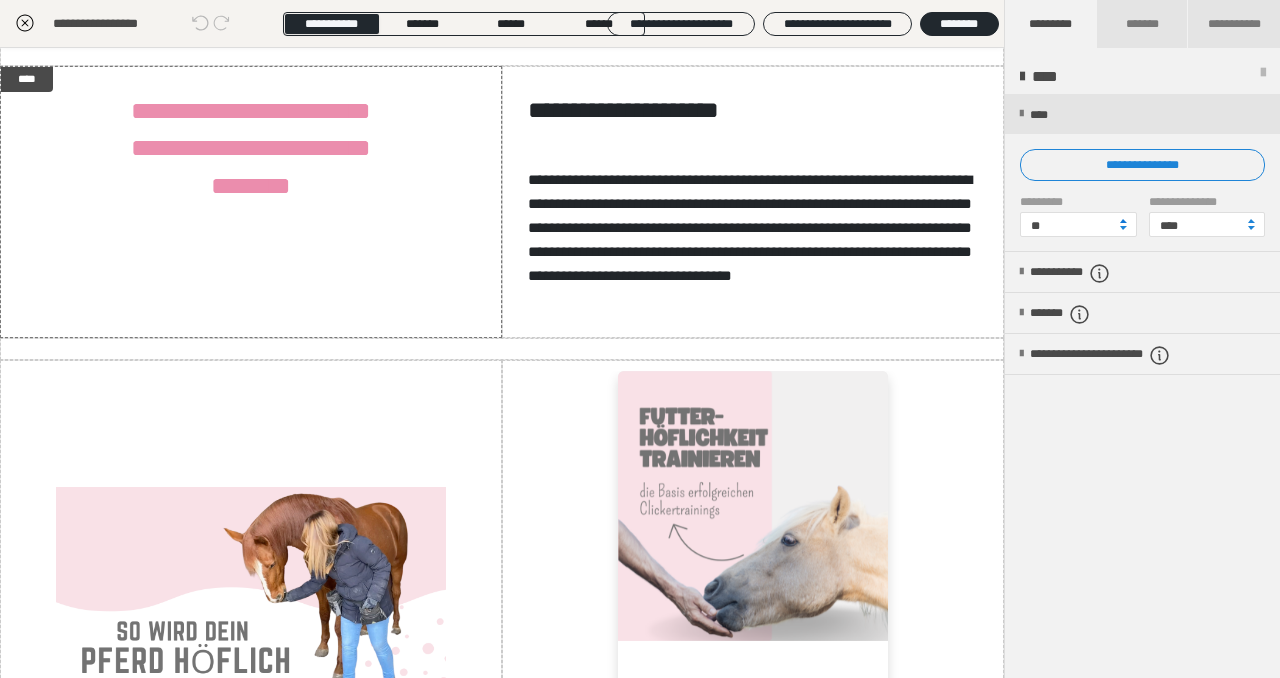click at bounding box center [1123, 221] 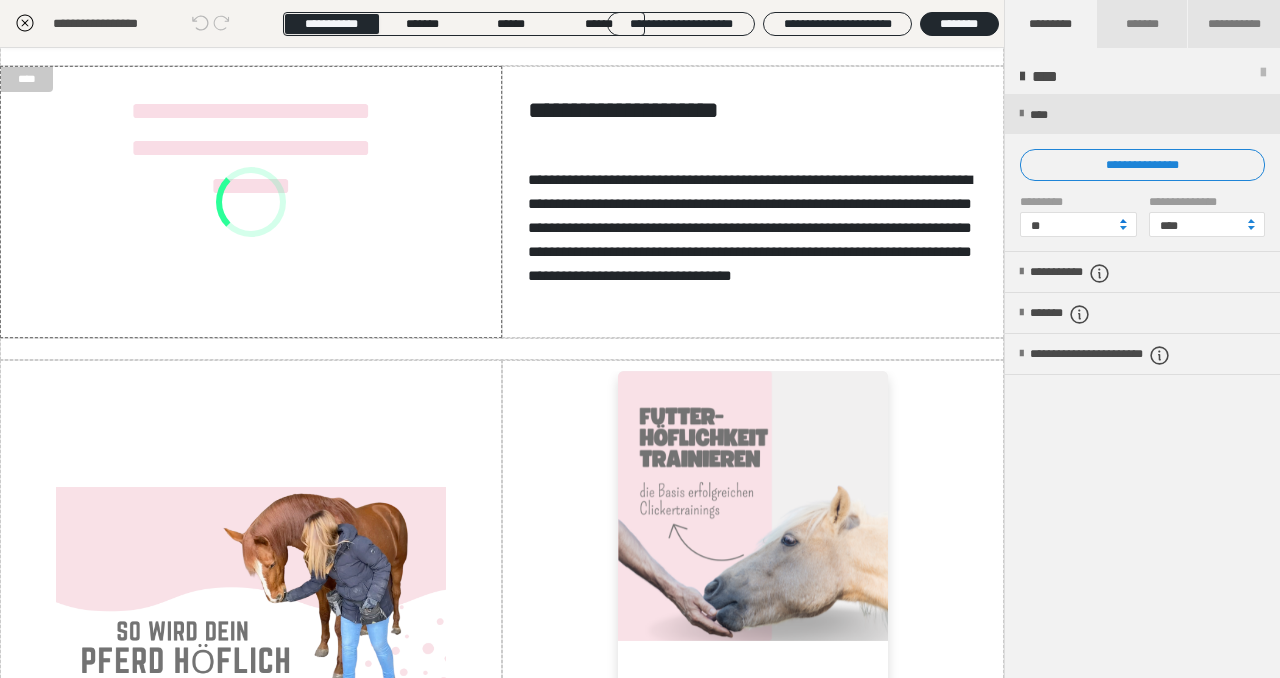 click at bounding box center [1123, 221] 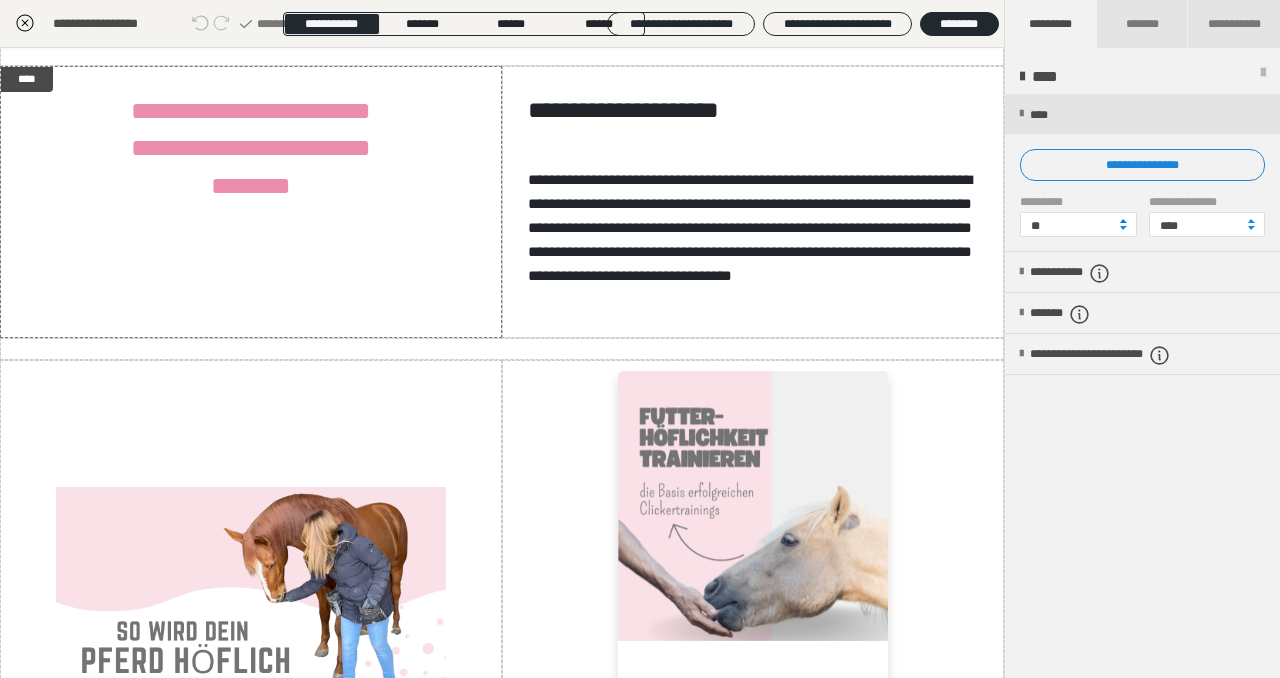 click at bounding box center (1123, 221) 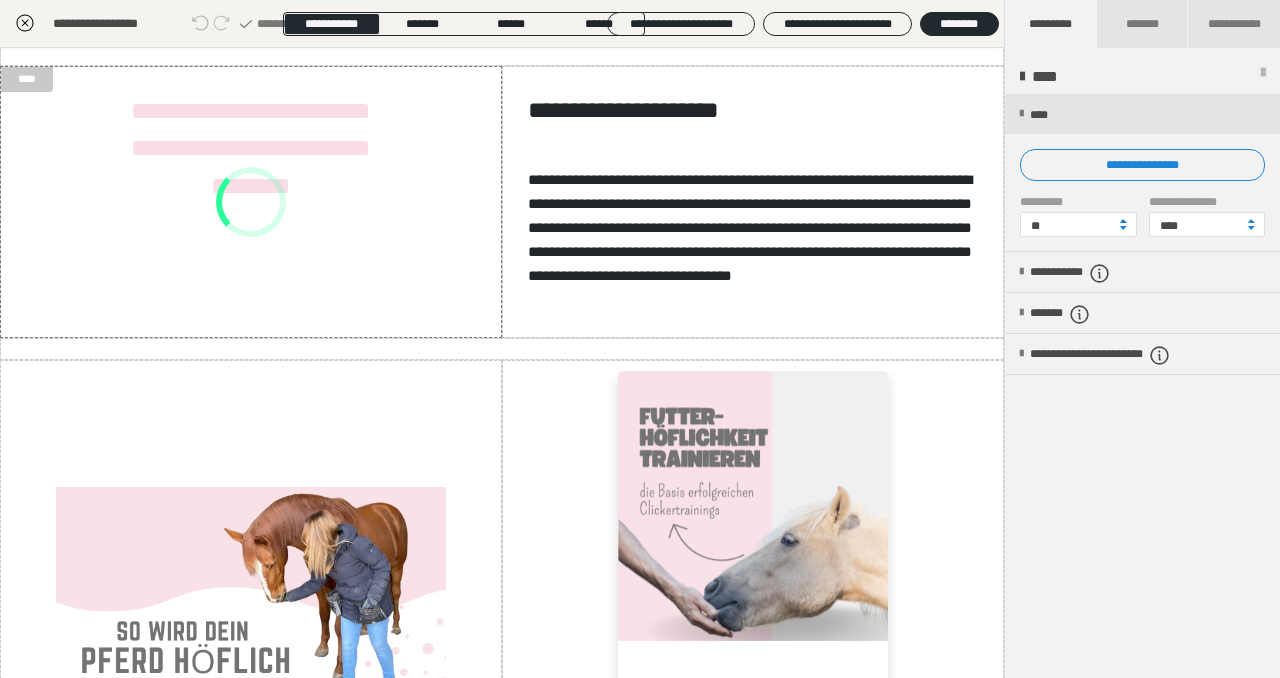 click at bounding box center [1123, 221] 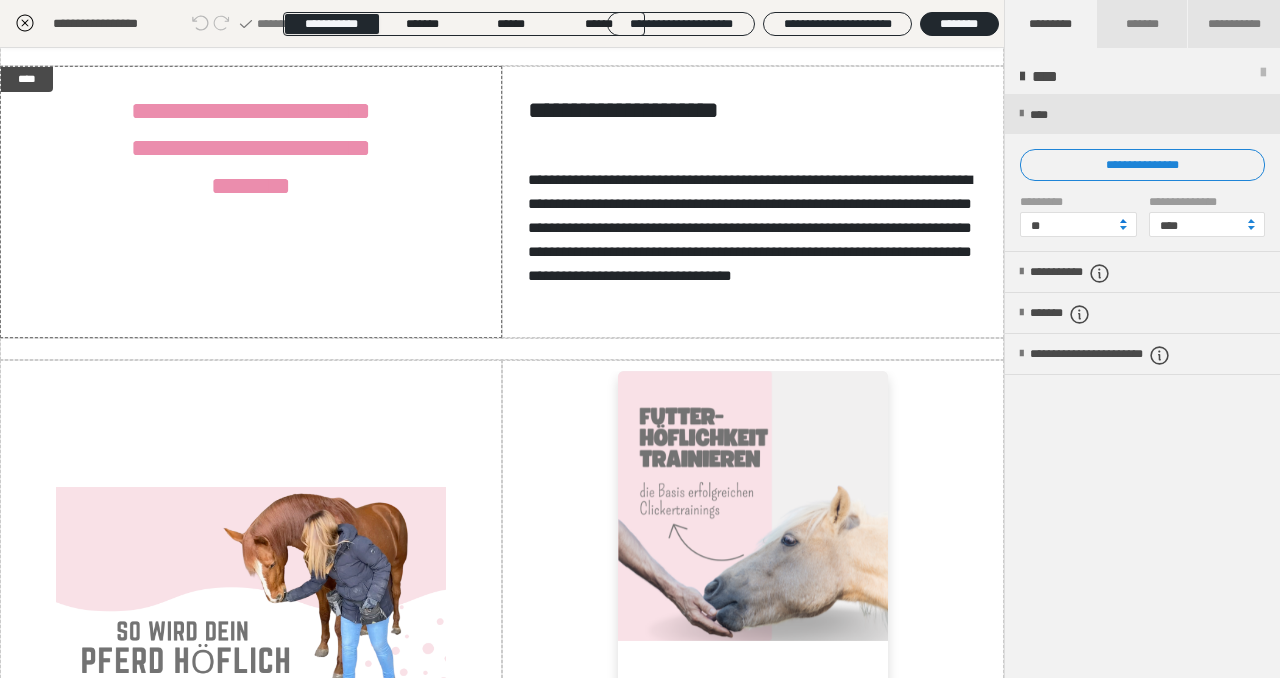 click at bounding box center (1123, 221) 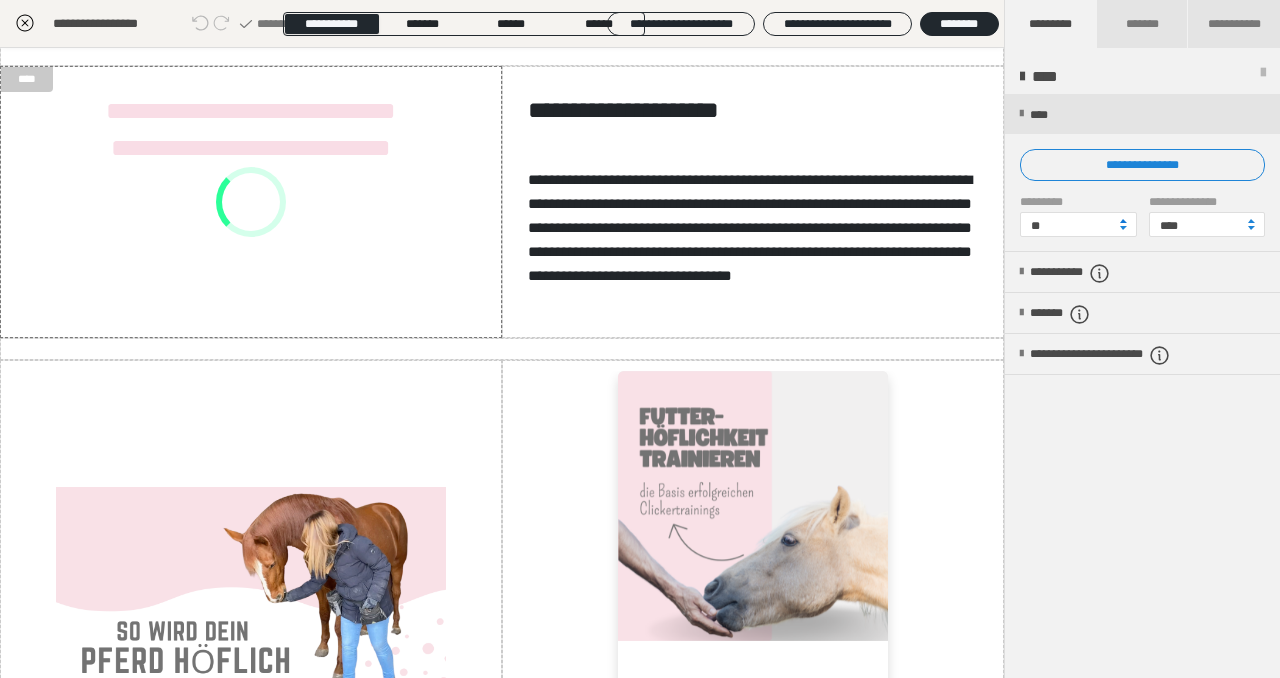 click at bounding box center (1123, 221) 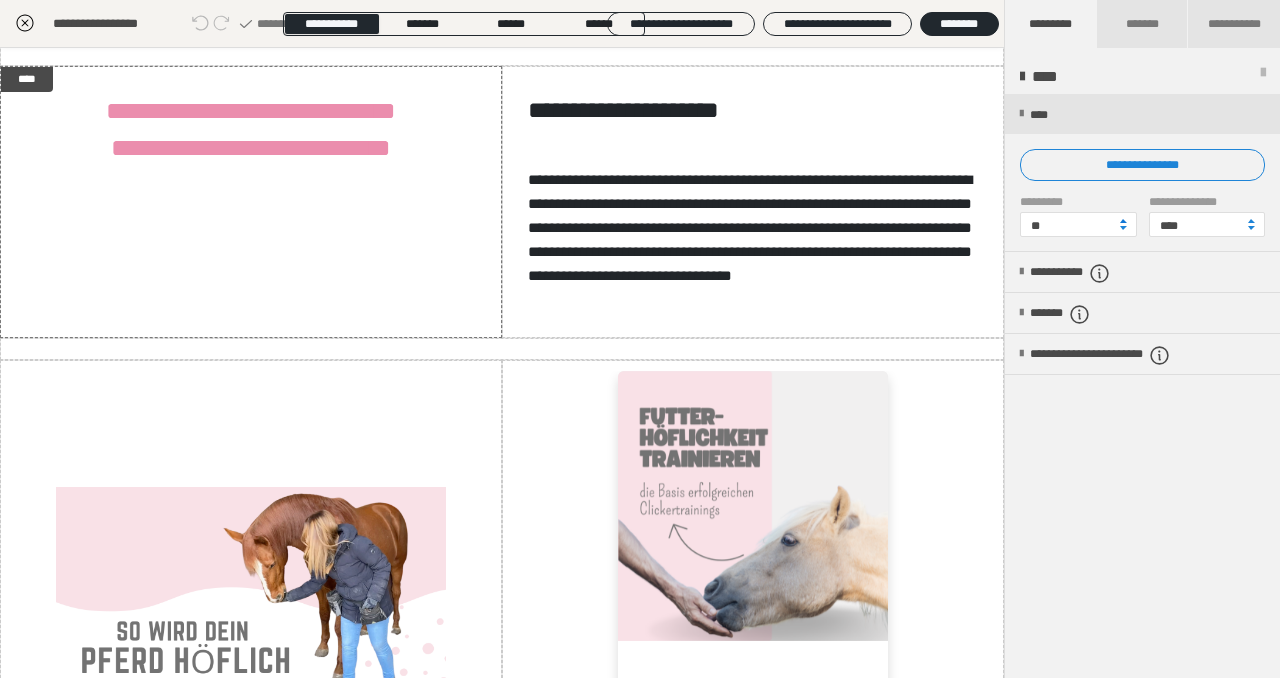 click at bounding box center [1123, 221] 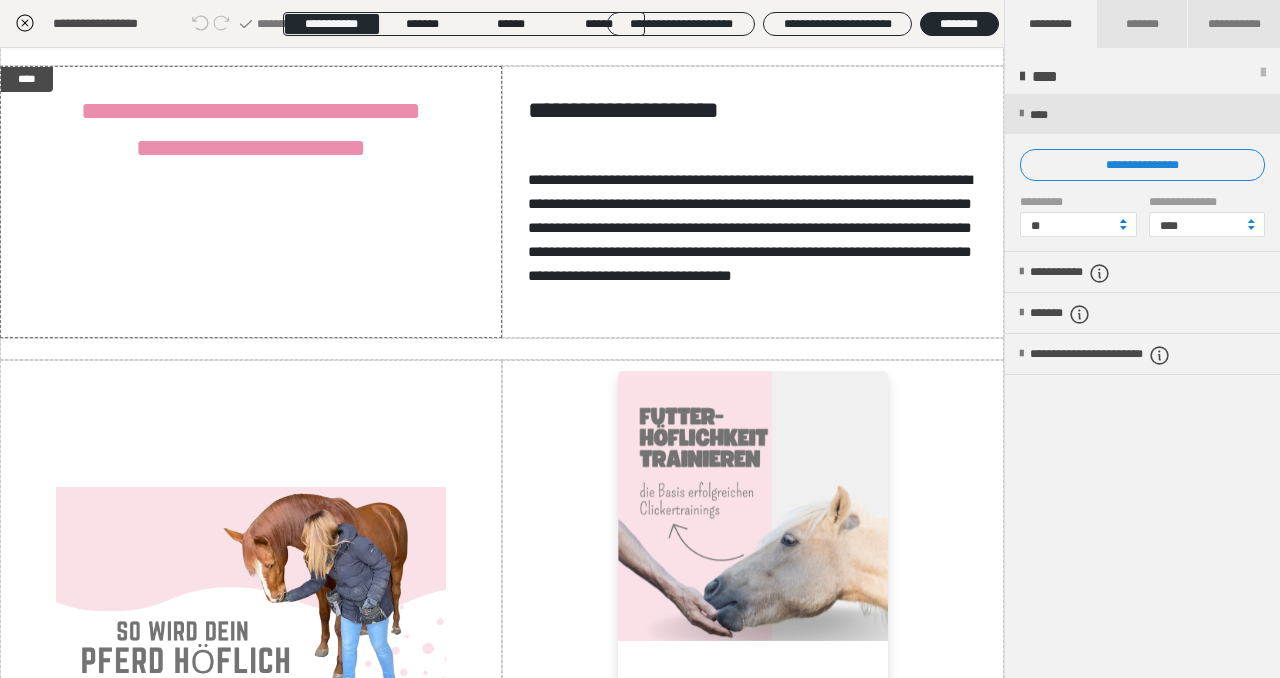 click at bounding box center (1123, 221) 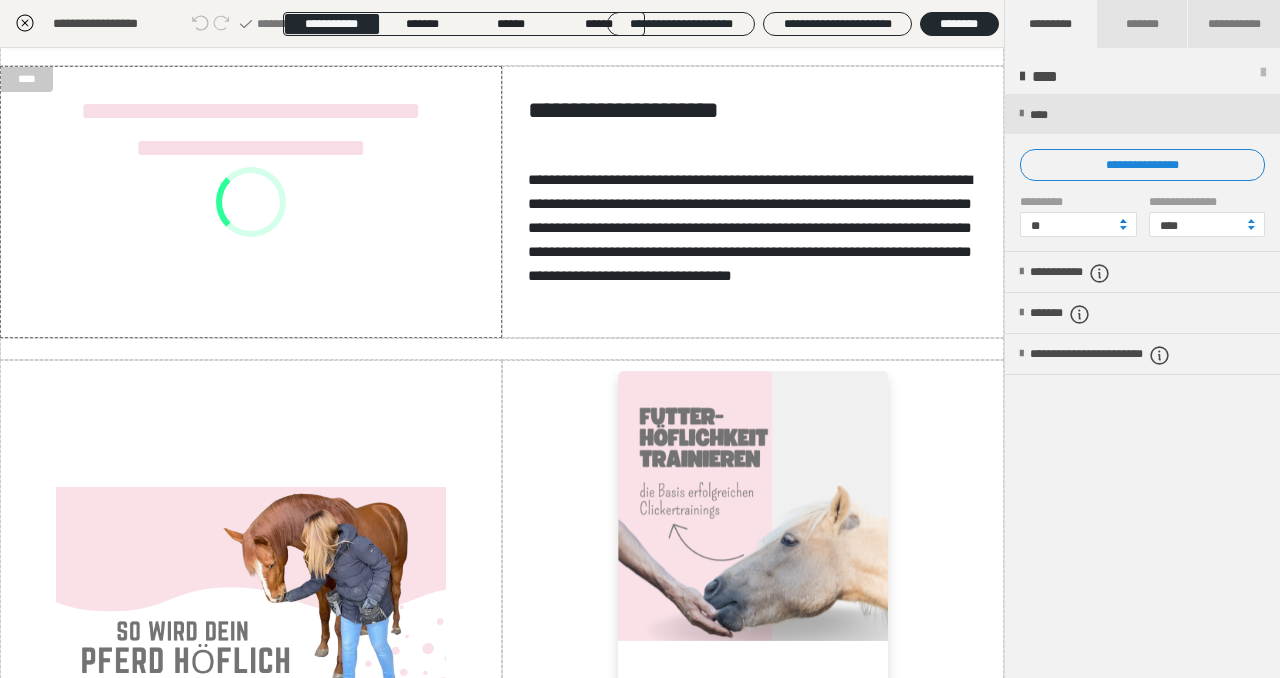 click at bounding box center [1123, 221] 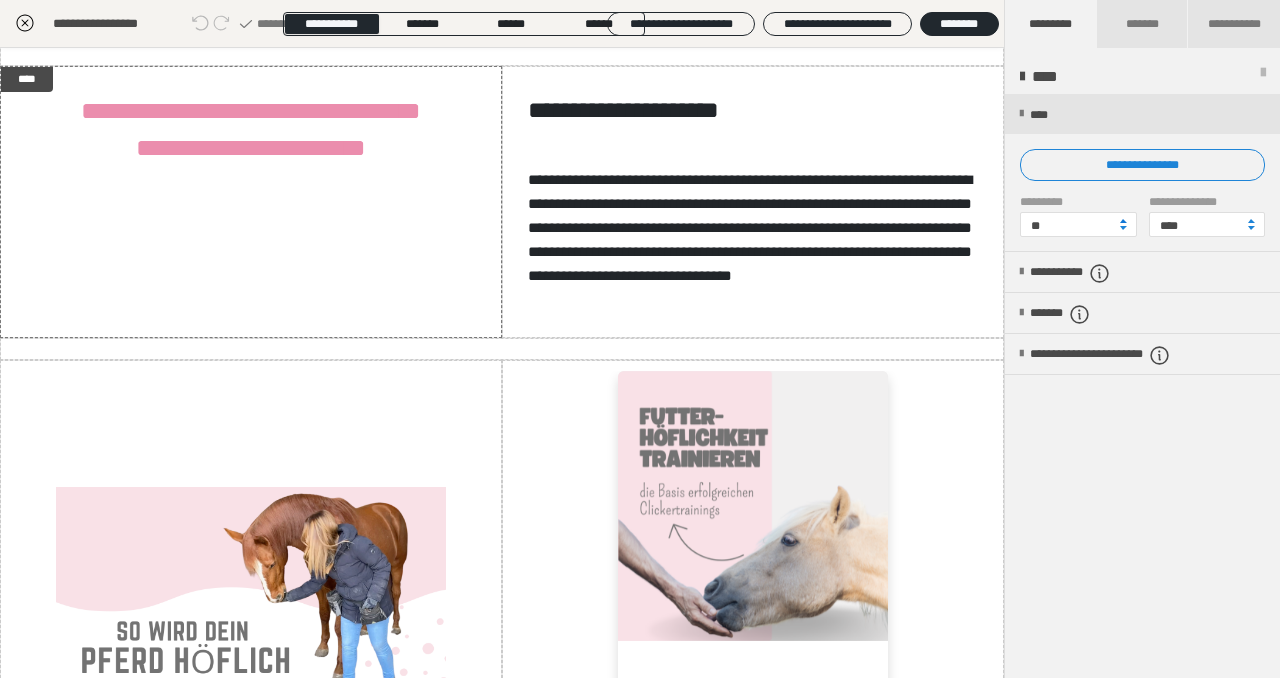 click at bounding box center [1123, 221] 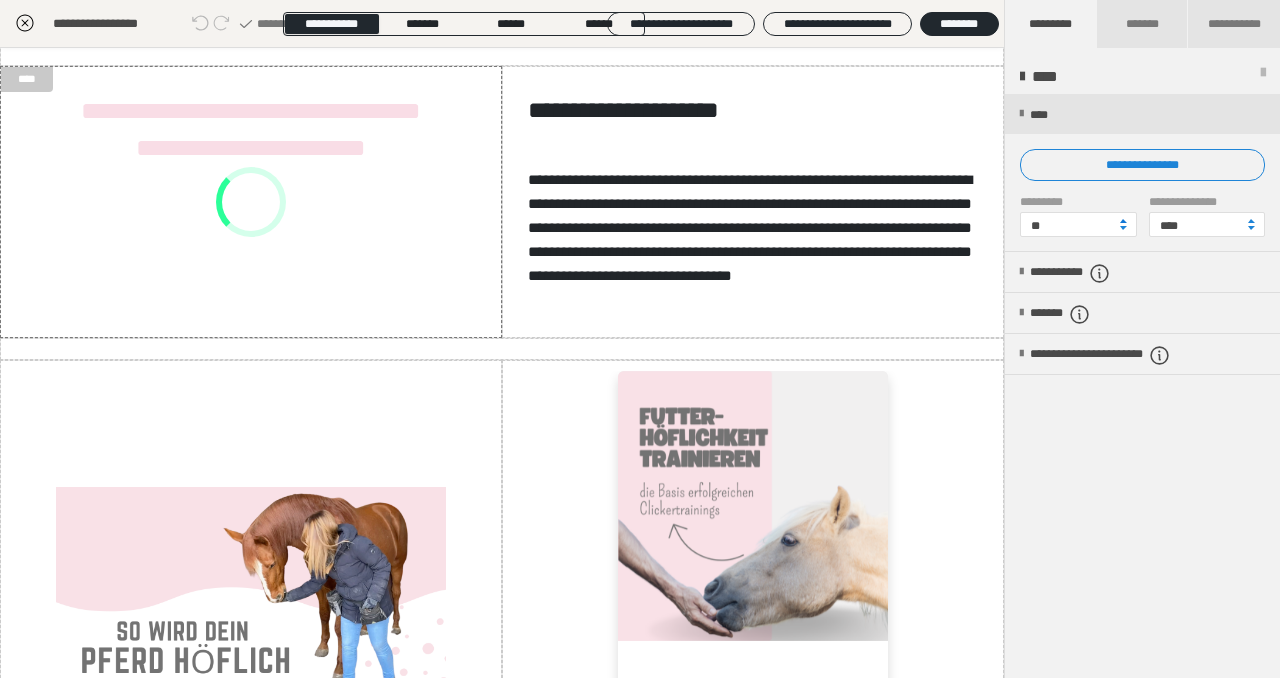 click at bounding box center (1123, 221) 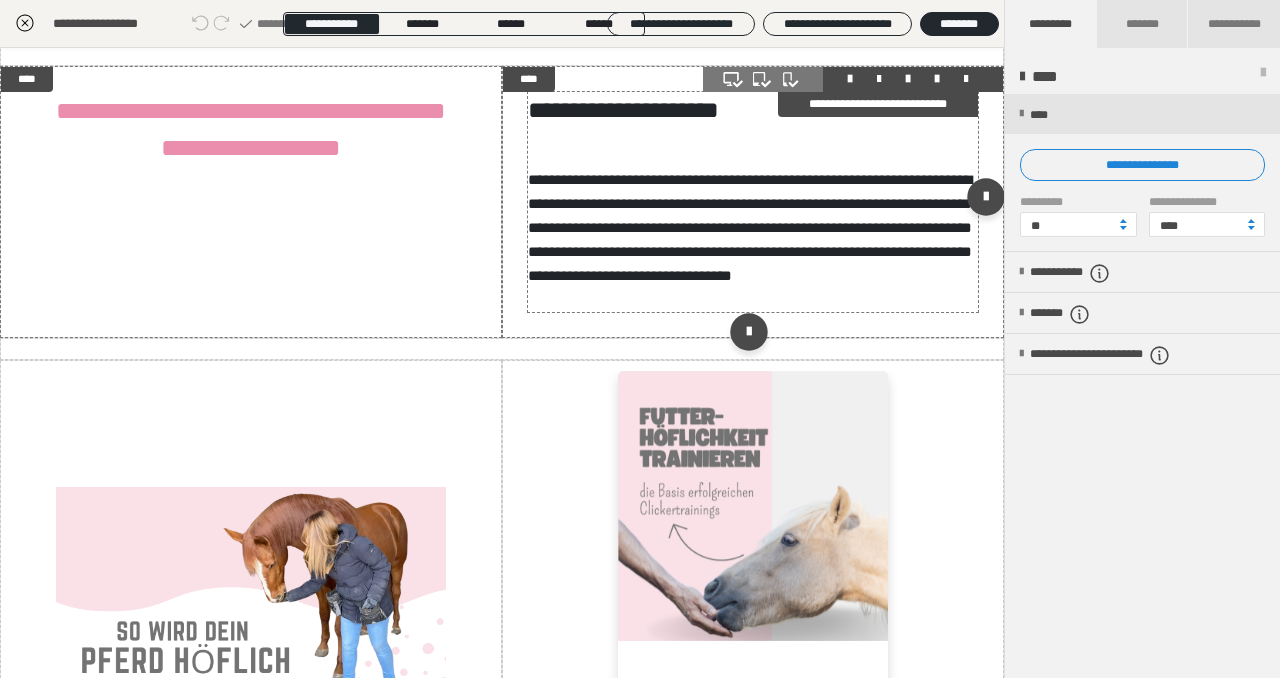 click on "**********" at bounding box center [750, 227] 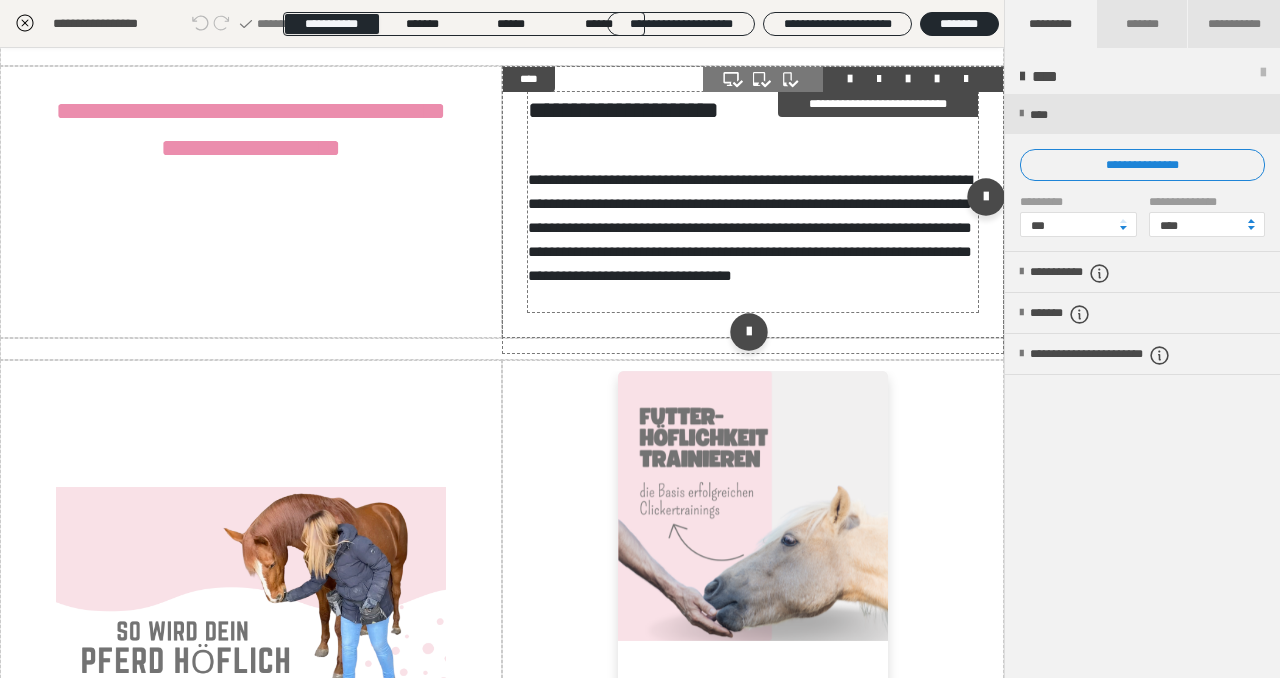 click on "**********" at bounding box center [750, 227] 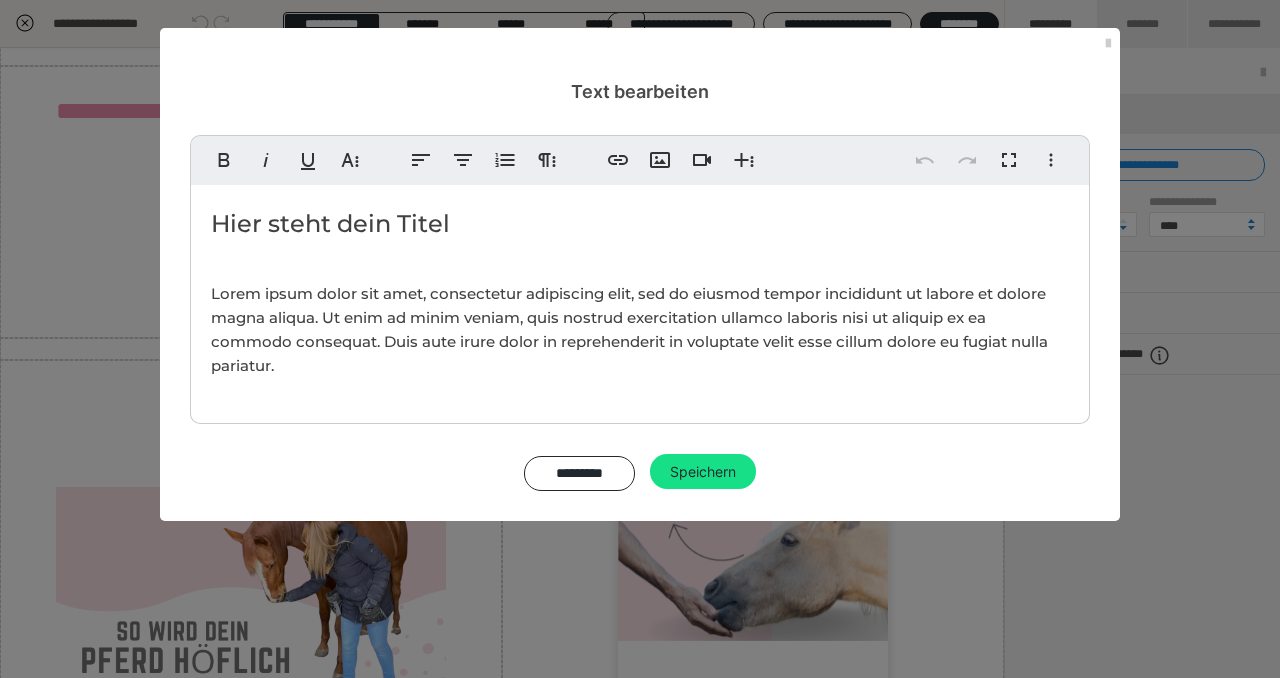 click on "Lorem ipsum dolor sit amet, consectetur adipiscing elit, sed do eiusmod tempor incididunt ut labore et dolore magna aliqua. Ut enim ad minim veniam, quis nostrud exercitation ullamco laboris nisi ut aliquip ex ea commodo consequat. Duis aute irure dolor in reprehenderit in voluptate velit esse cillum dolore eu fugiat nulla pariatur." at bounding box center [629, 329] 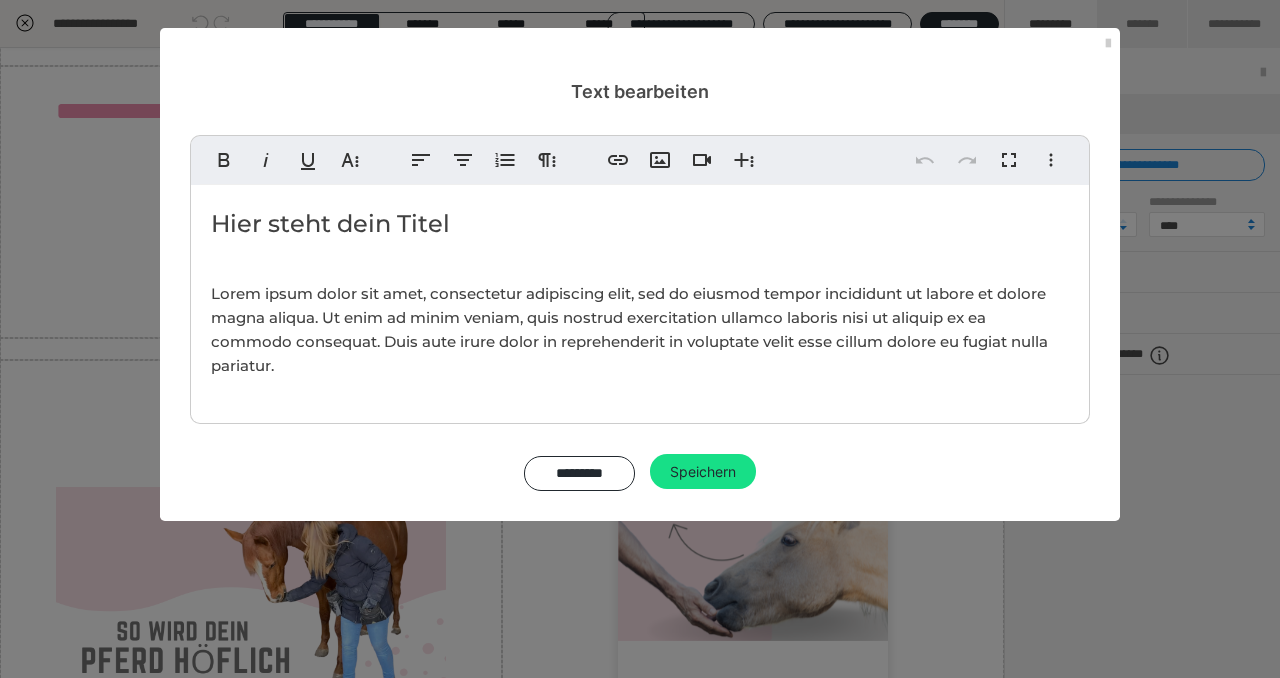 click on "Lorem ipsum dolor sit amet, consectetur adipiscing elit, sed do eiusmod tempor incididunt ut labore et dolore magna aliqua. Ut enim ad minim veniam, quis nostrud exercitation ullamco laboris nisi ut aliquip ex ea commodo consequat. Duis aute irure dolor in reprehenderit in voluptate velit esse cillum dolore eu fugiat nulla pariatur." at bounding box center (629, 329) 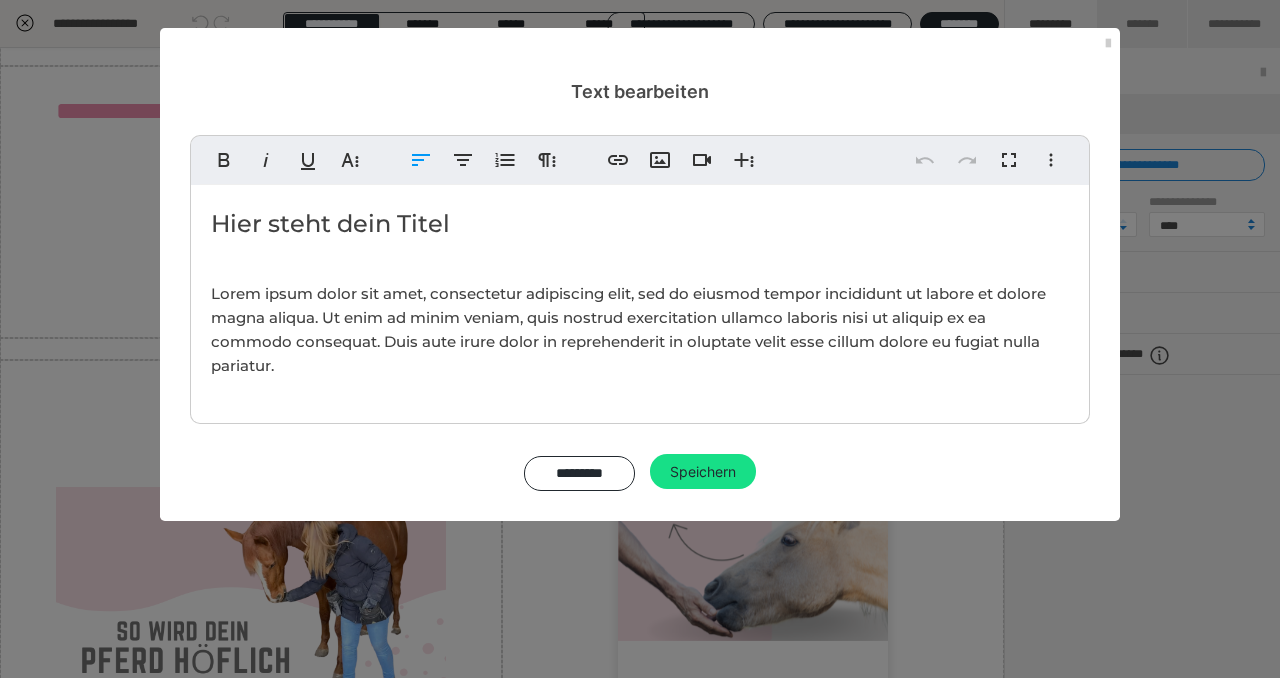 click on "Lorem ipsum dolor sit amet, consectetur adipiscing elit, sed do eiusmod tempor incididunt ut labore et dolore magna aliqua. Ut enim ad minim veniam, quis nostrud exercitation ullamco laboris nisi ut aliquip ex ea commodo consequat. Duis aute irure dolor in reprehenderit in oluptate velit esse cillum dolore eu fugiat nulla pariatur." at bounding box center [628, 329] 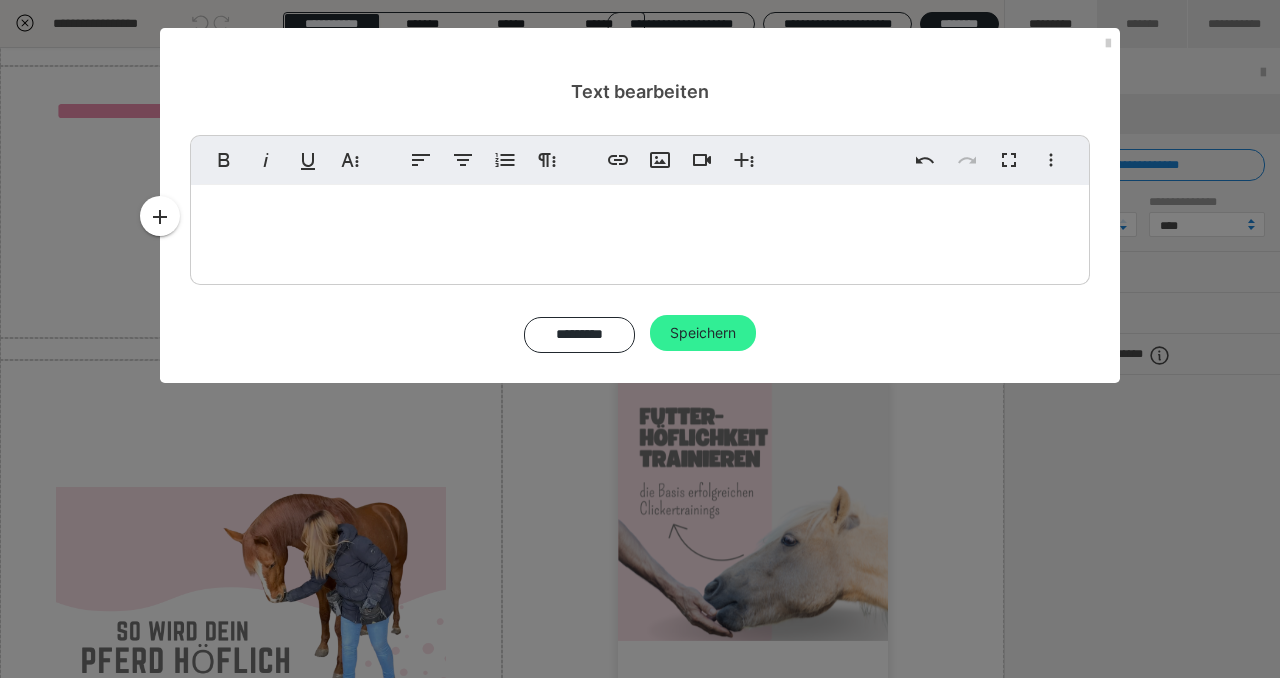 click on "Speichern" at bounding box center [703, 333] 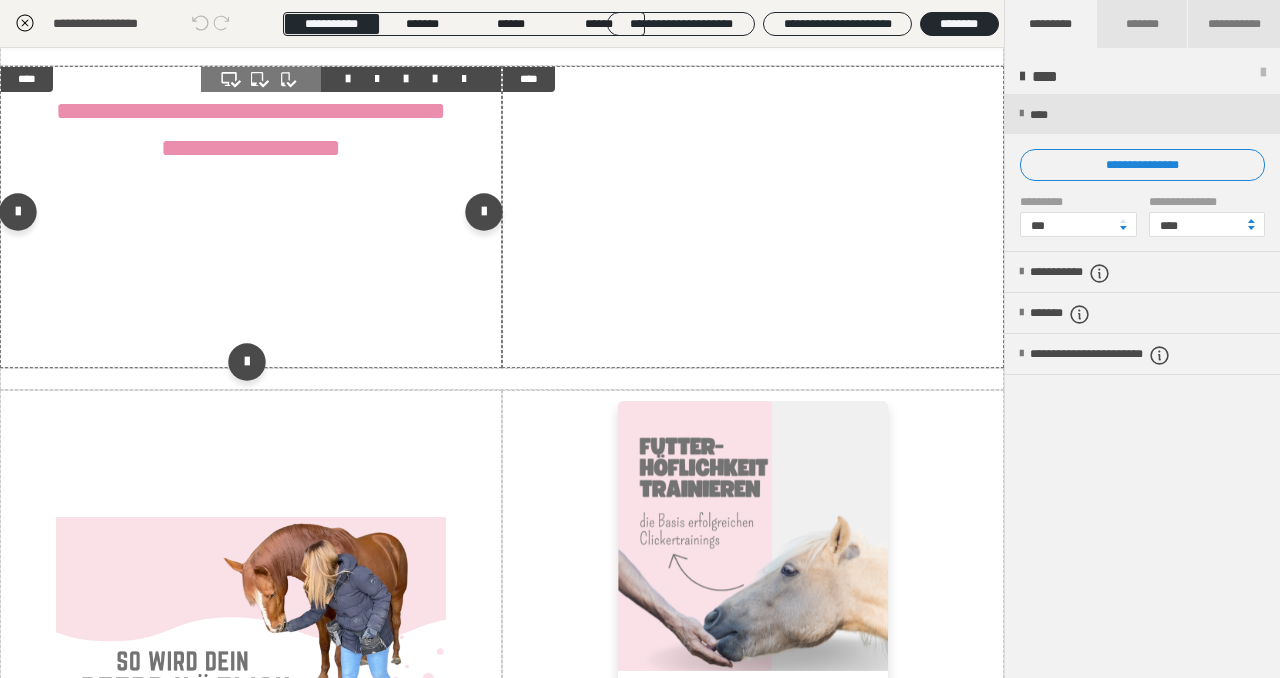 click on "**********" at bounding box center [251, 217] 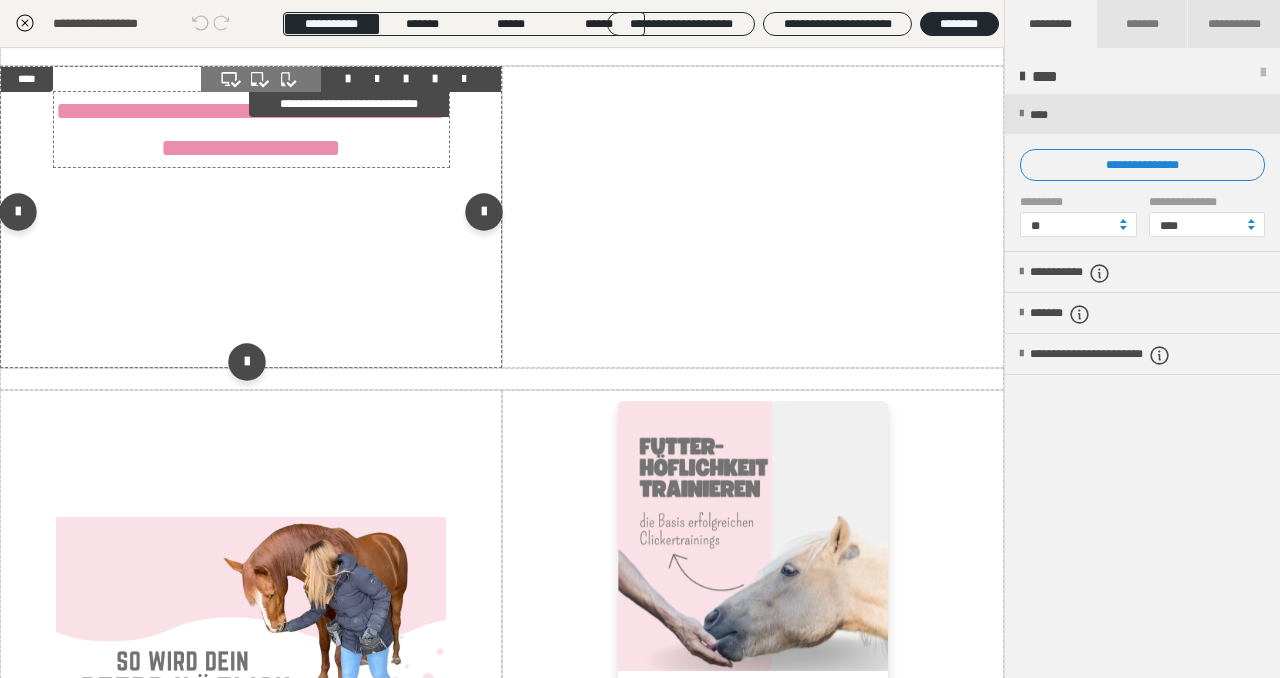 click on "**********" at bounding box center (251, 129) 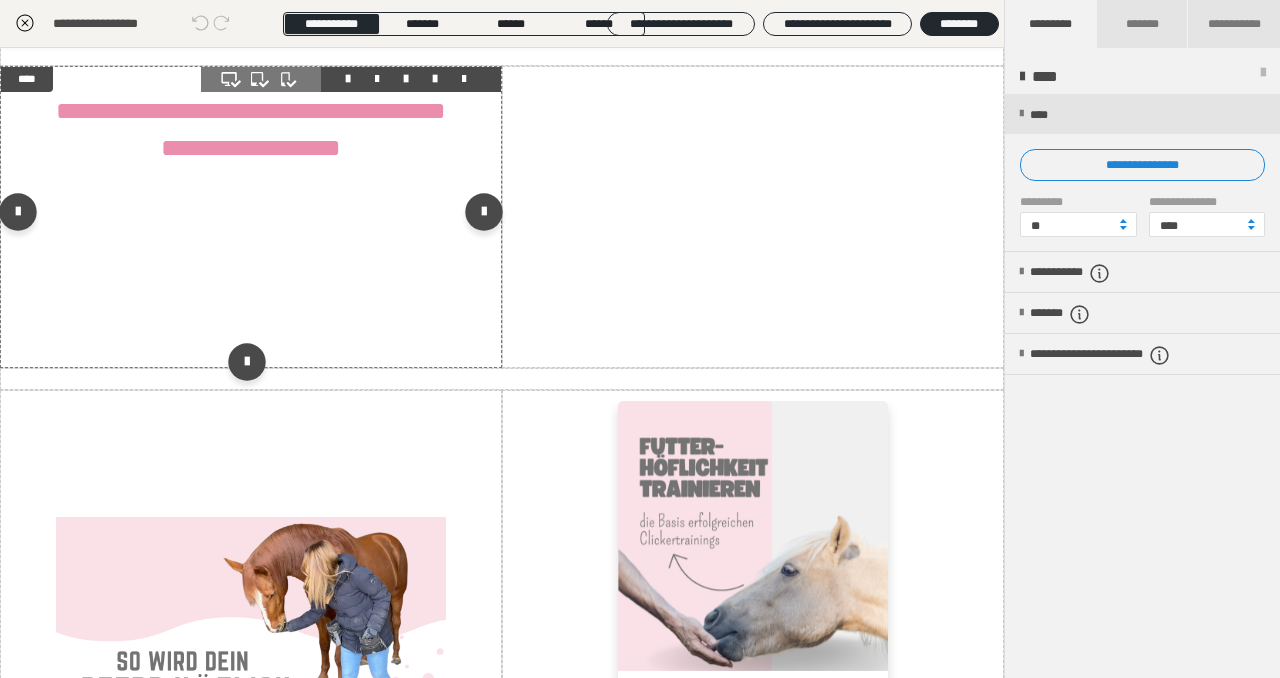 click on "**********" at bounding box center [251, 217] 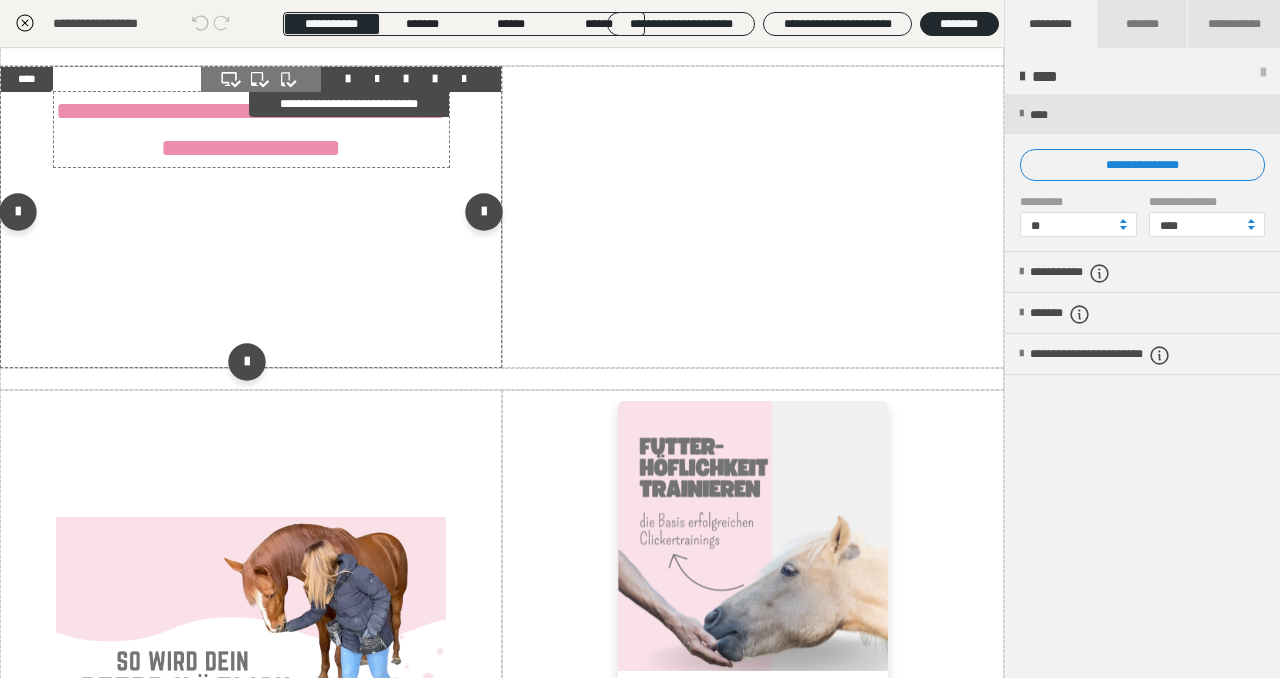 click on "**********" at bounding box center [251, 129] 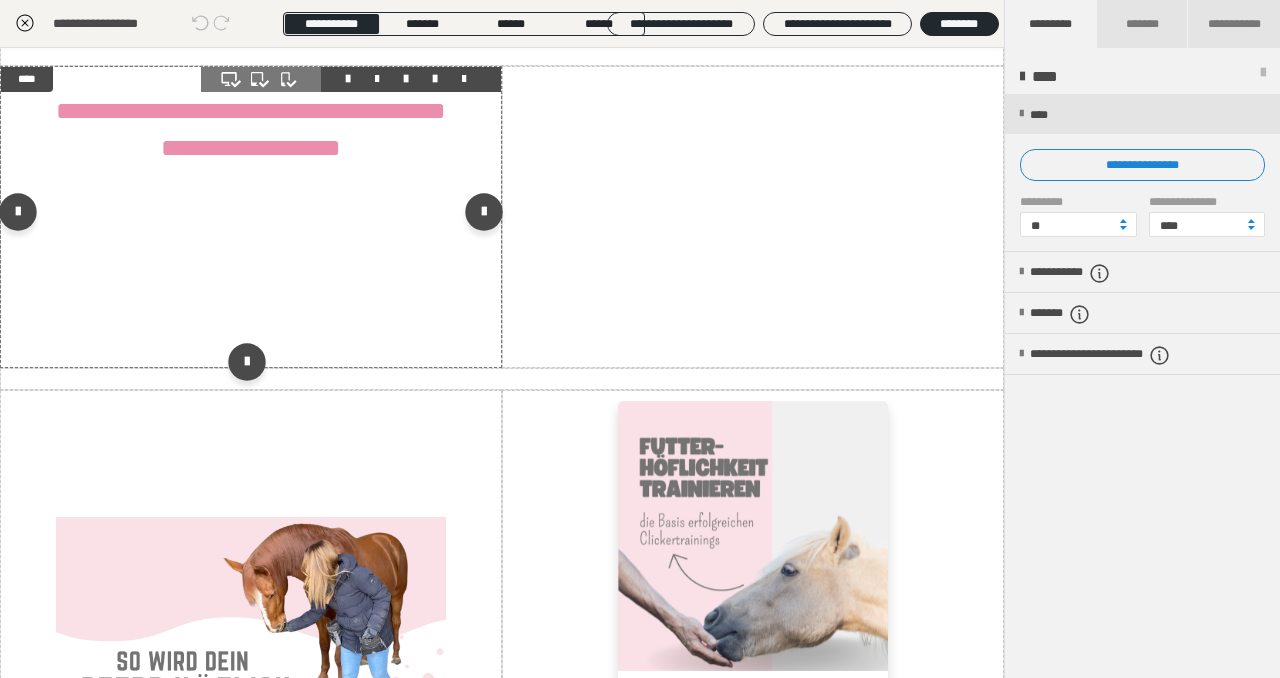 click on "**********" at bounding box center [251, 217] 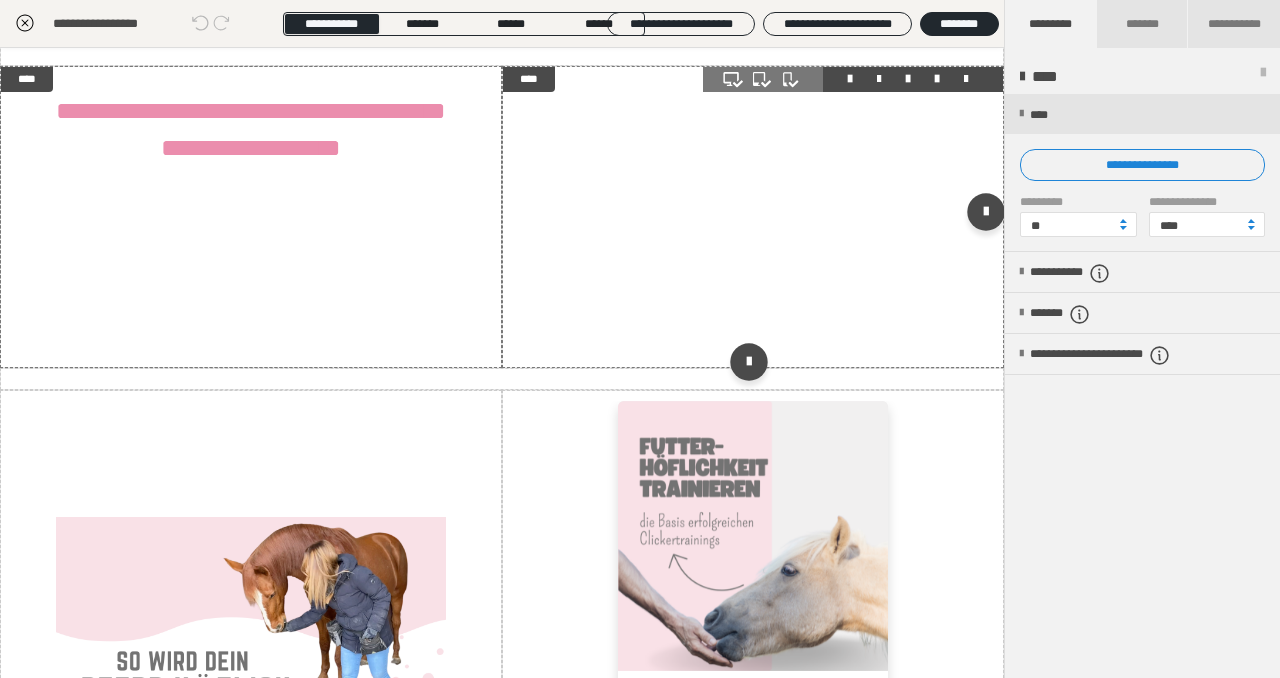 click at bounding box center [753, 217] 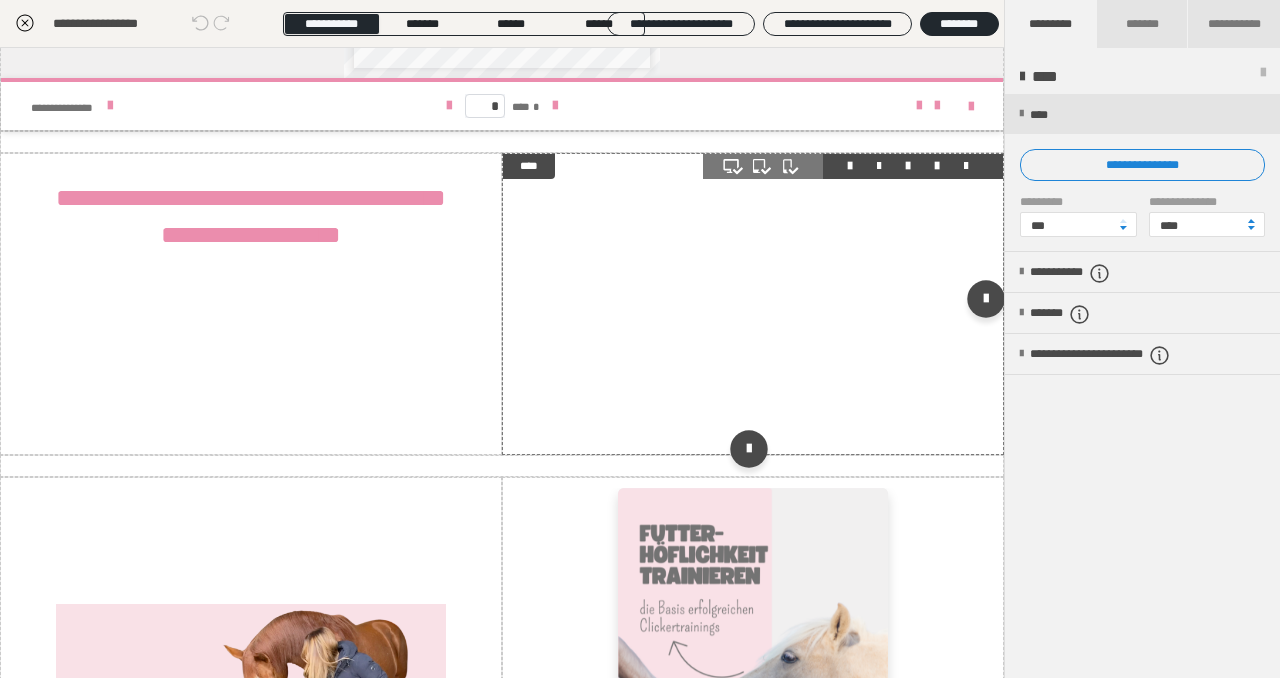 scroll, scrollTop: 1937, scrollLeft: 0, axis: vertical 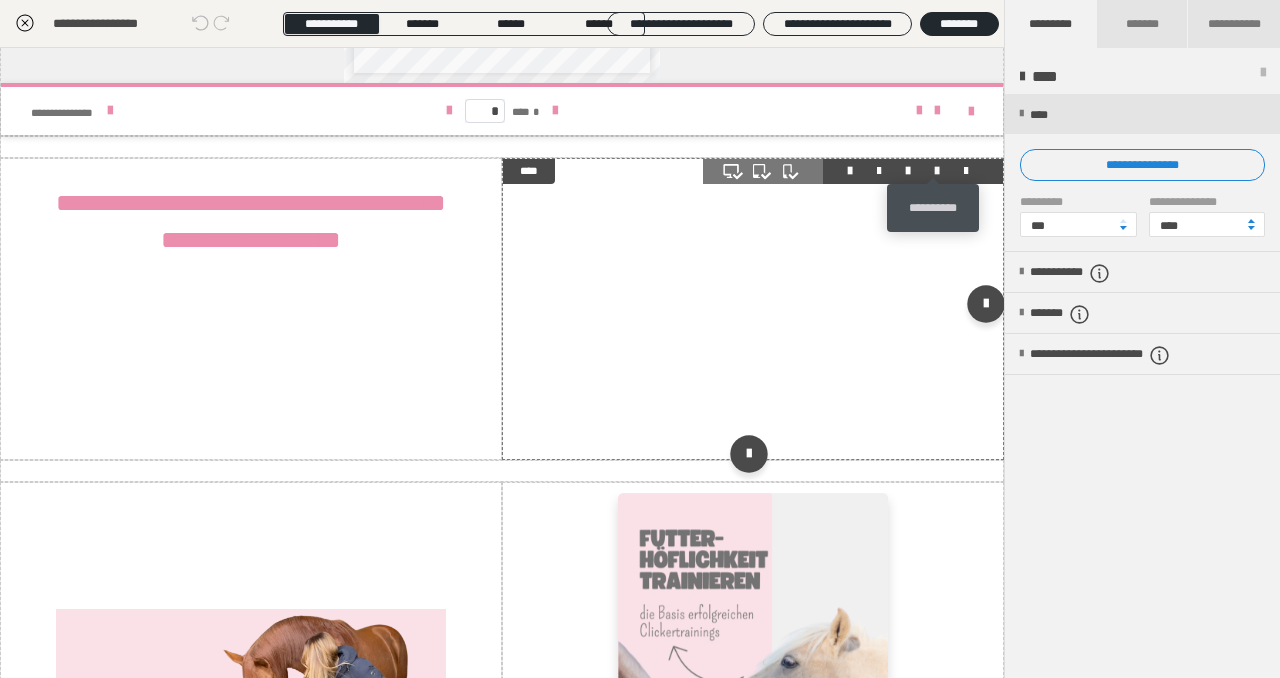 click at bounding box center (937, 171) 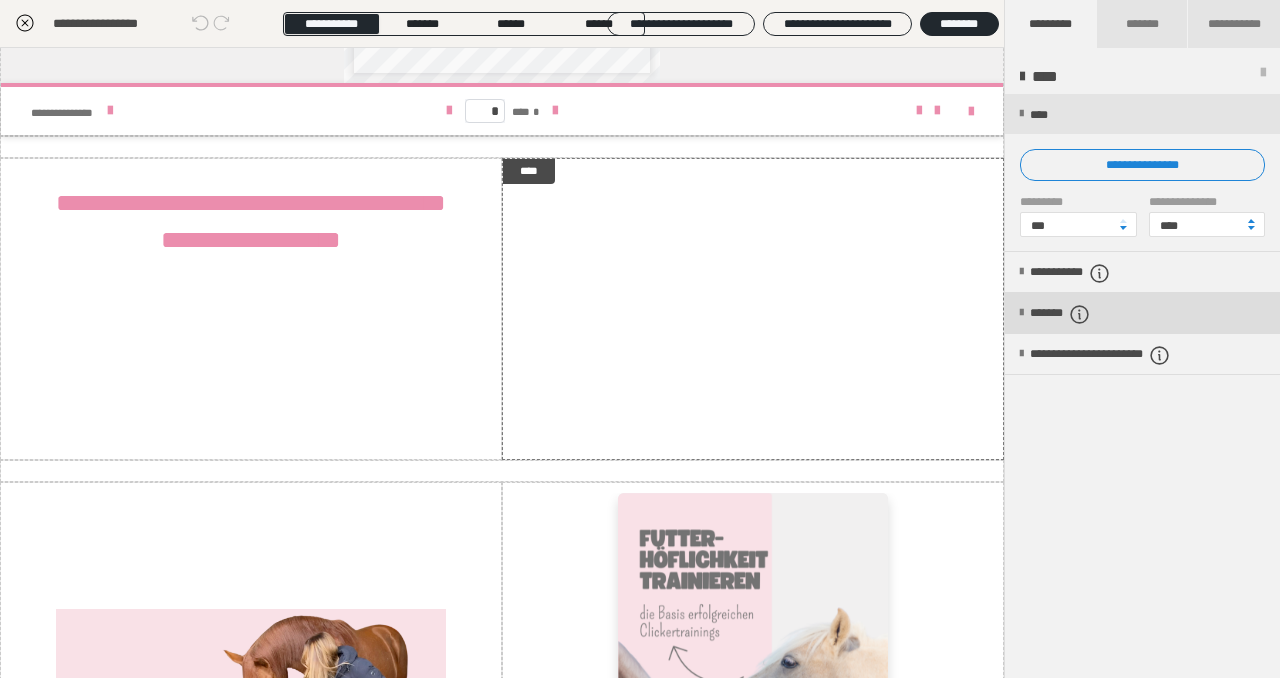 click on "*******" at bounding box center [1077, 314] 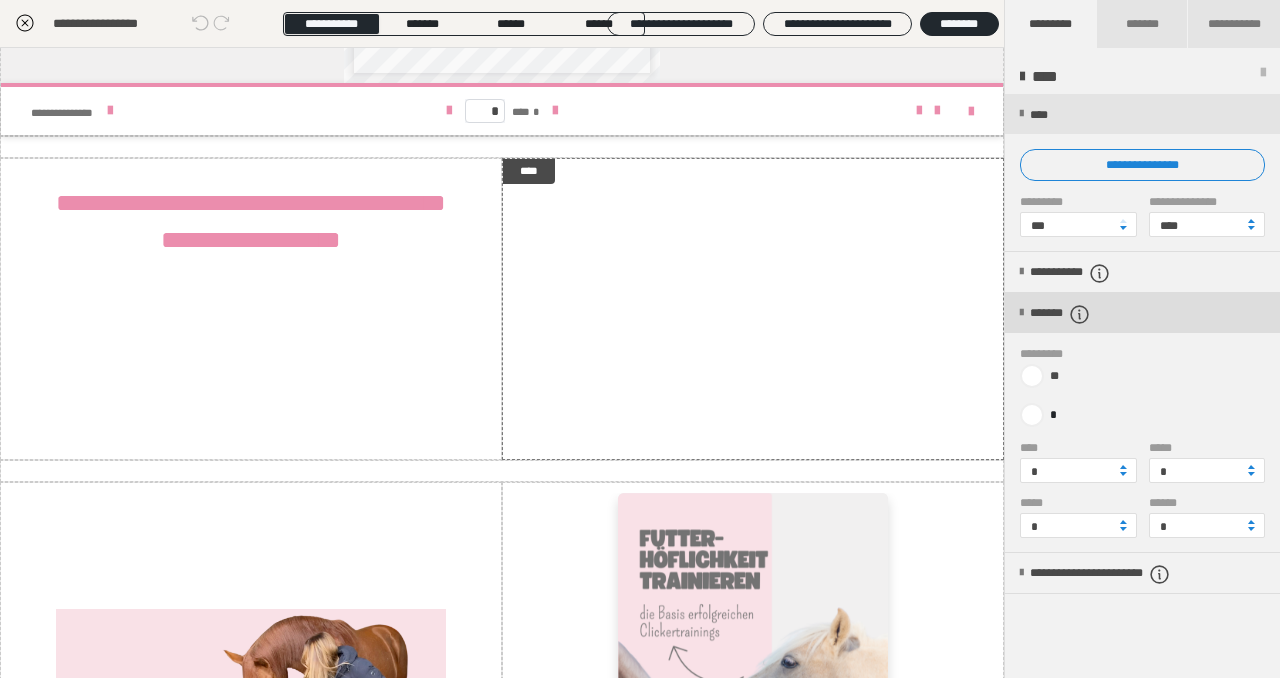 click at bounding box center (1021, 313) 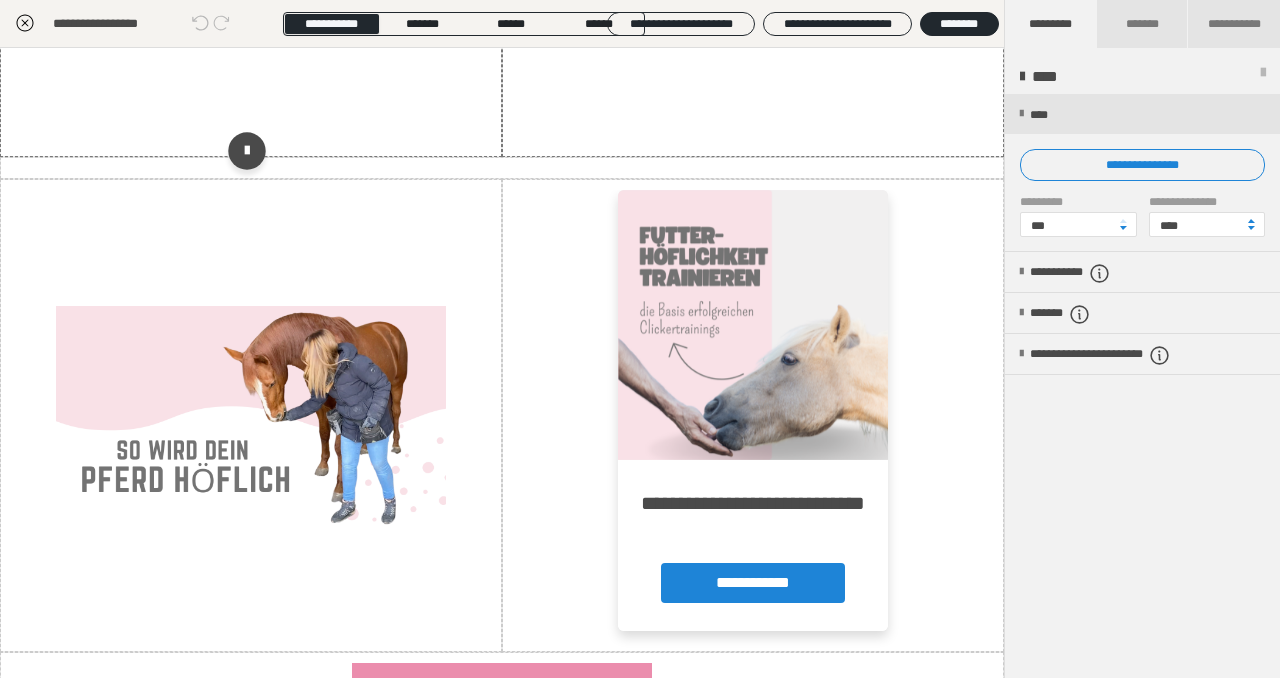 scroll, scrollTop: 2228, scrollLeft: 0, axis: vertical 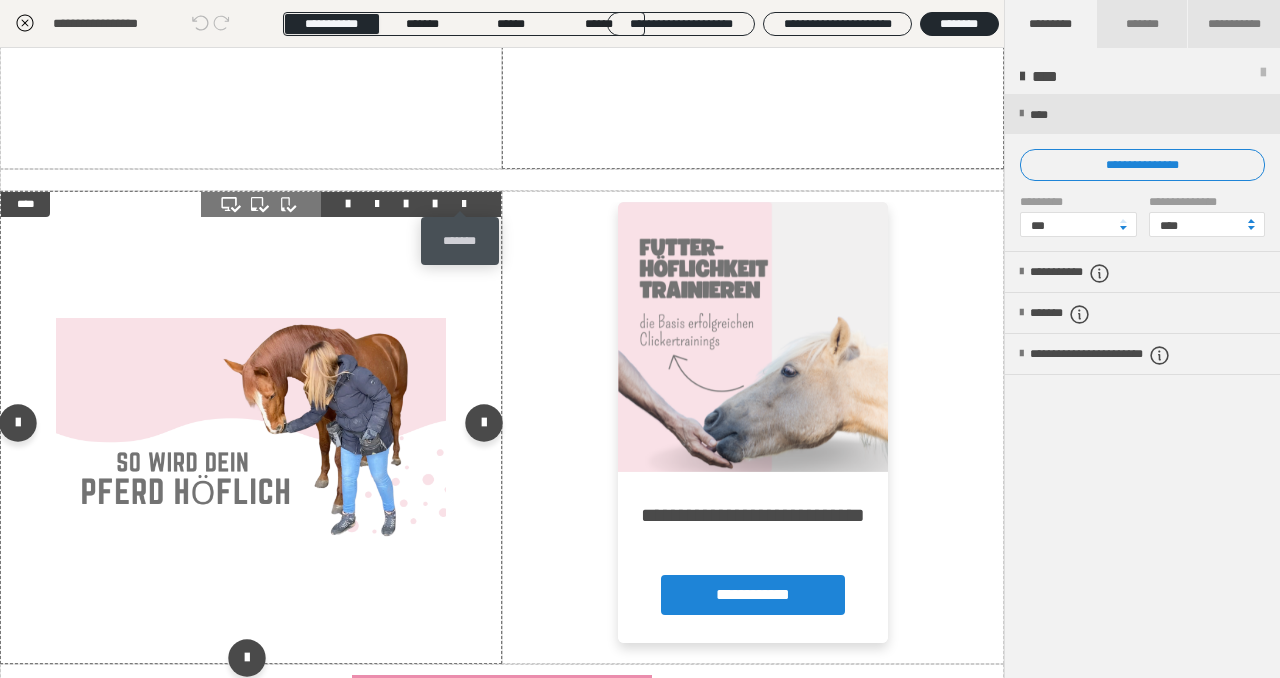 click at bounding box center (464, 204) 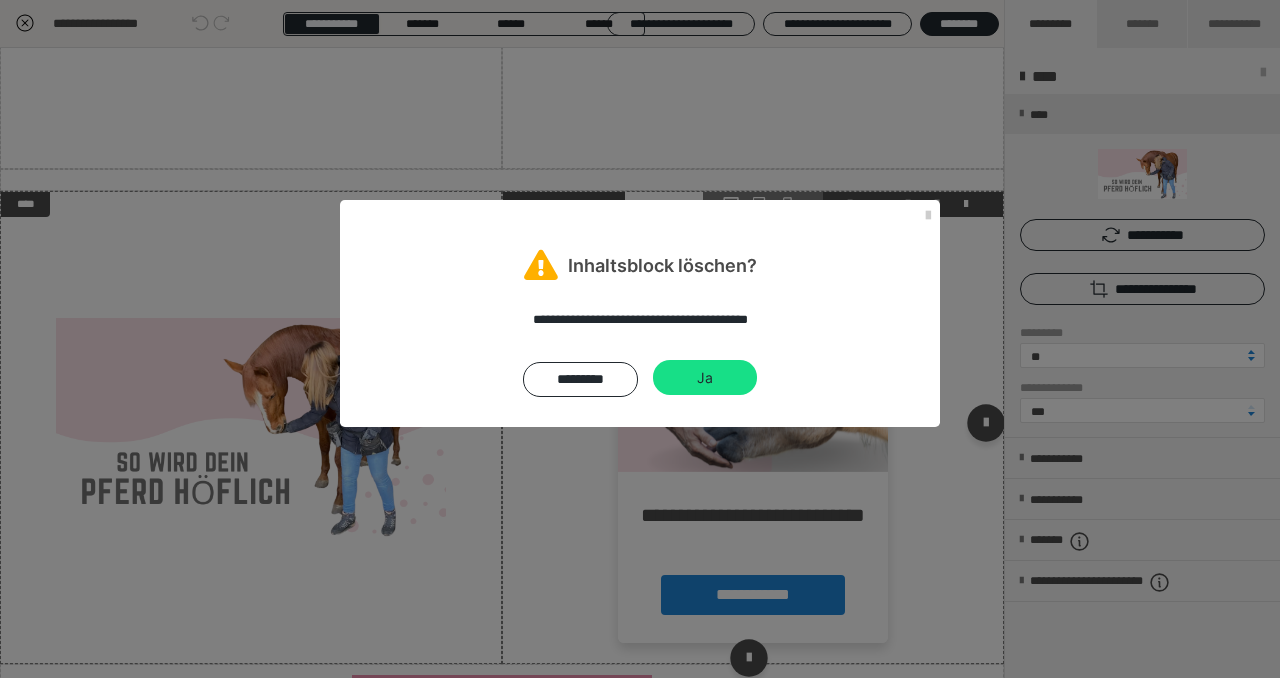 click on "Ja" at bounding box center (705, 378) 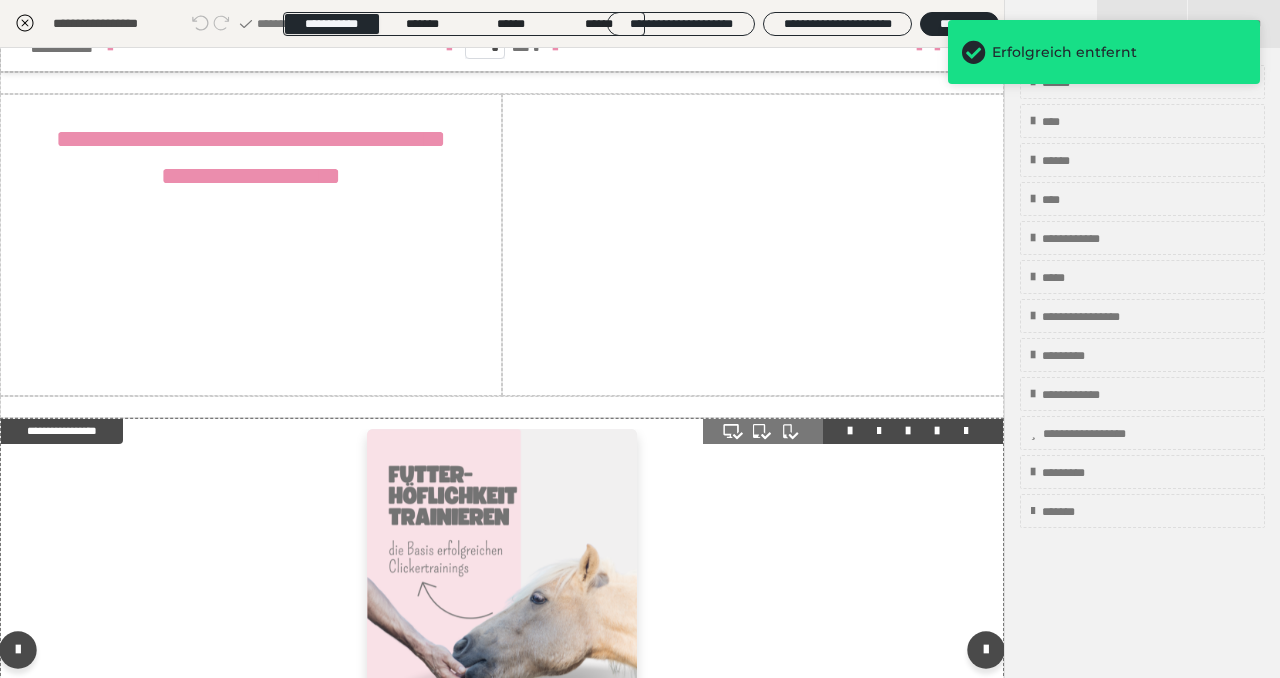 scroll, scrollTop: 1987, scrollLeft: 0, axis: vertical 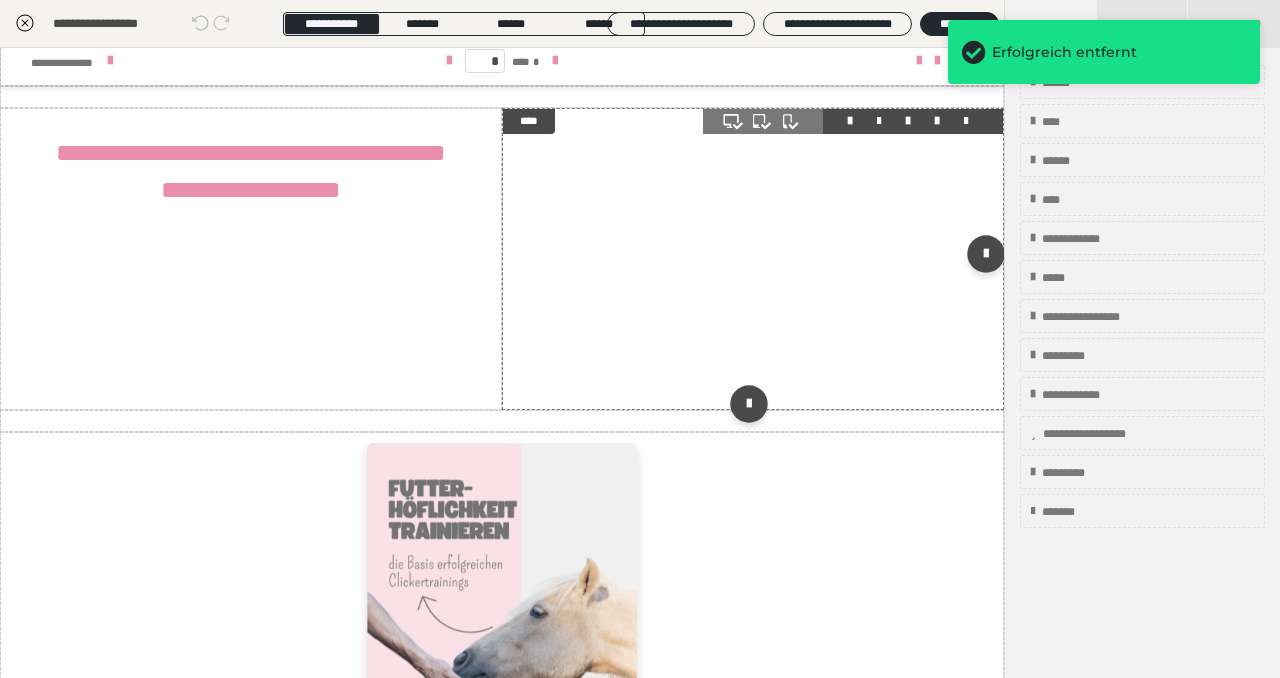 click at bounding box center [966, 121] 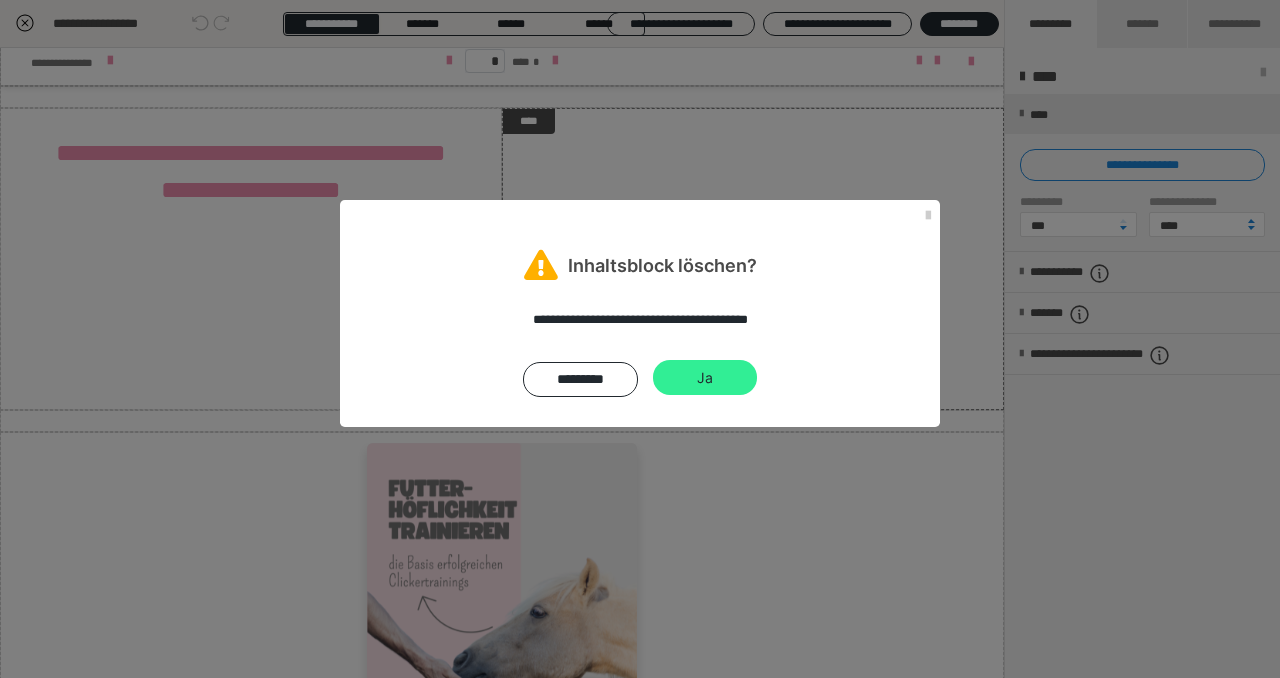 click on "Ja" at bounding box center [705, 378] 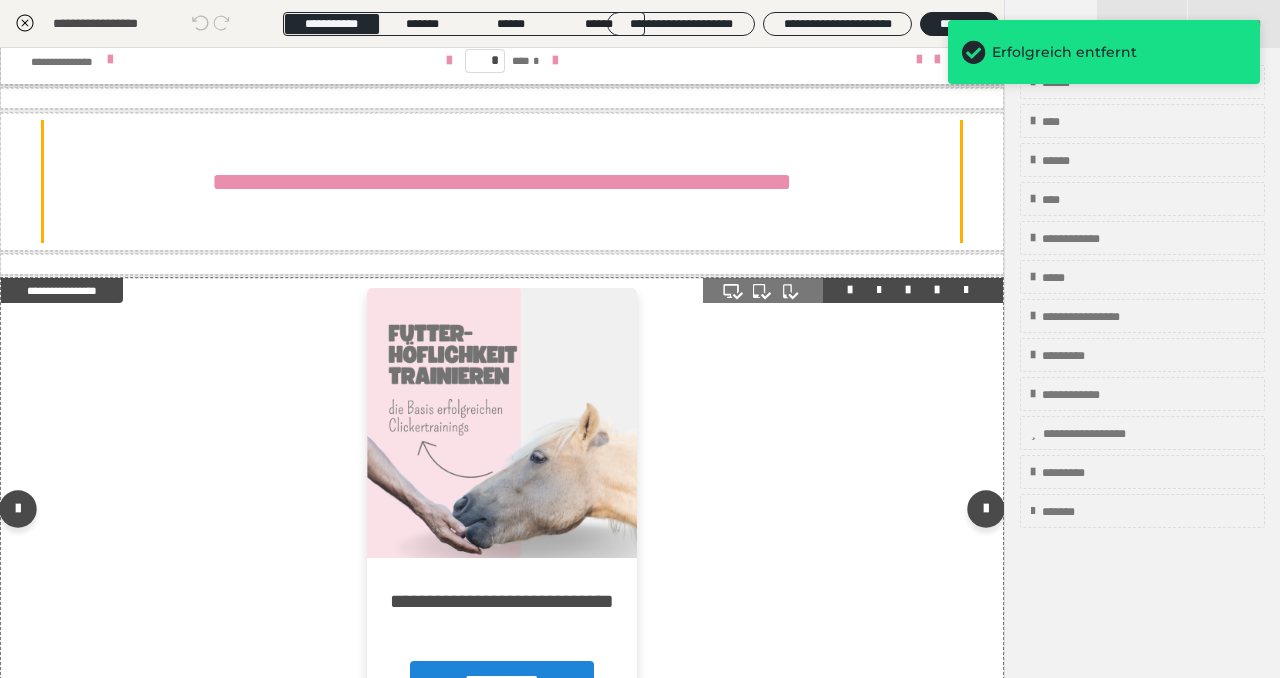 scroll, scrollTop: 1987, scrollLeft: 0, axis: vertical 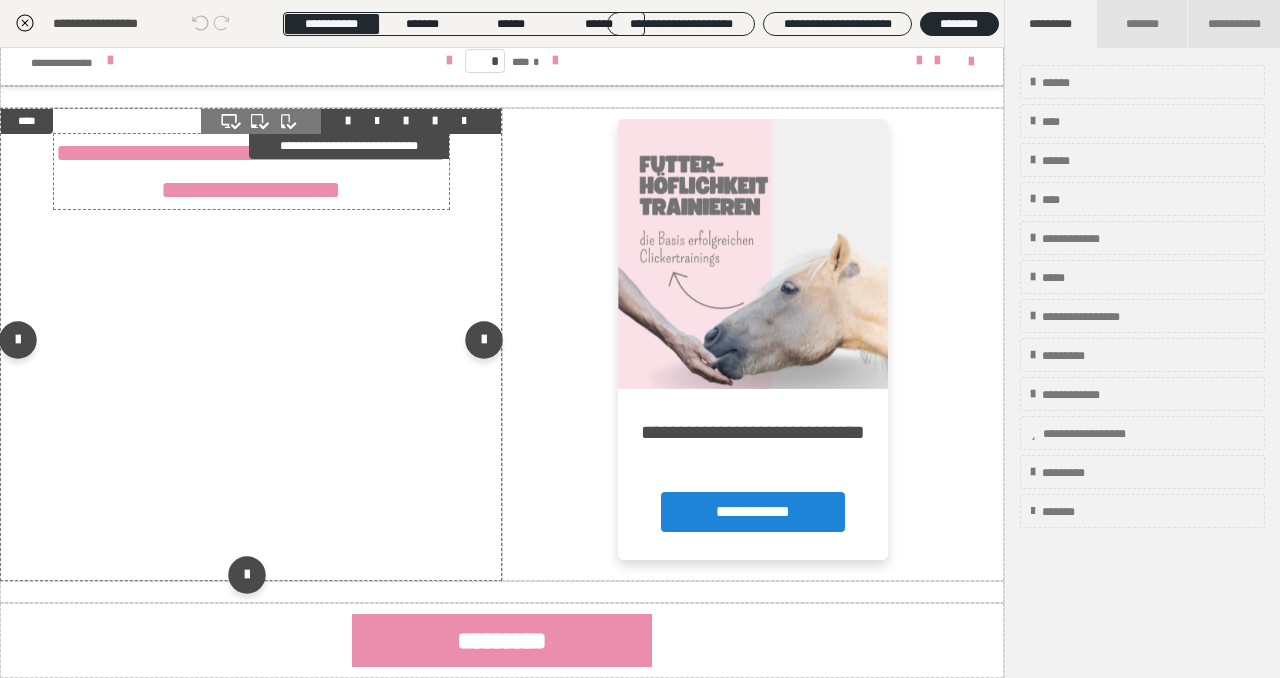 click on "**********" at bounding box center [251, 171] 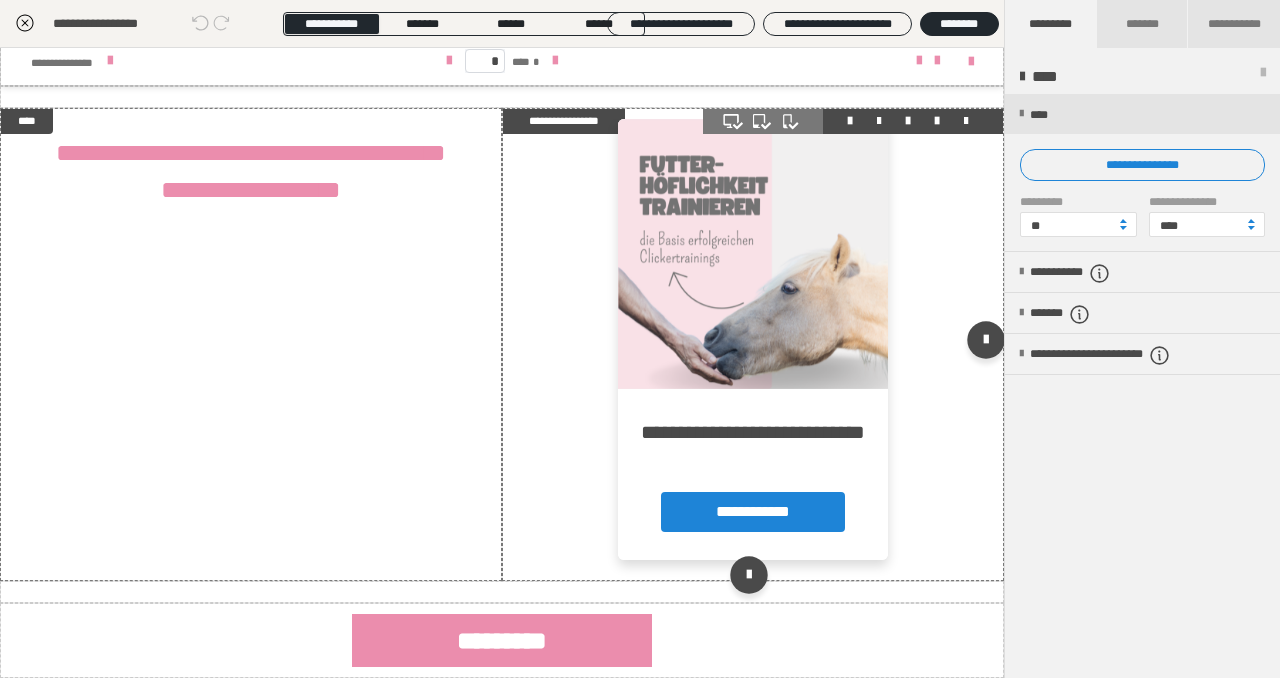 click at bounding box center (753, 254) 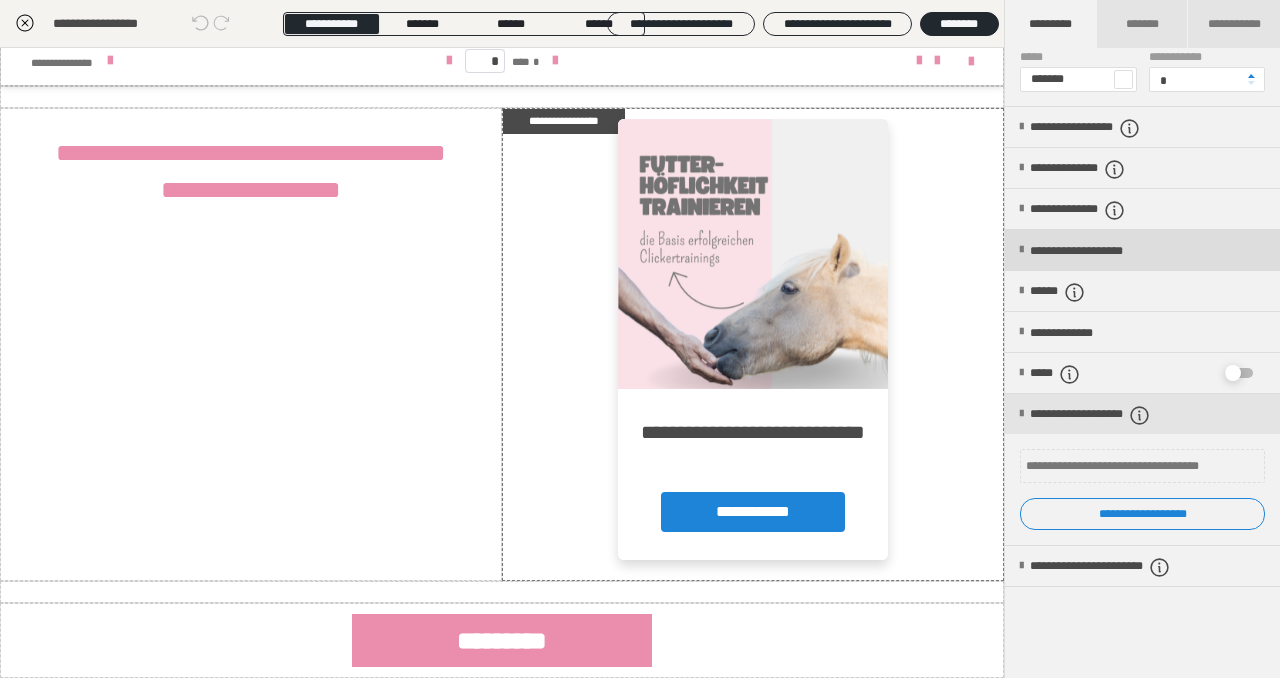 scroll, scrollTop: 168, scrollLeft: 0, axis: vertical 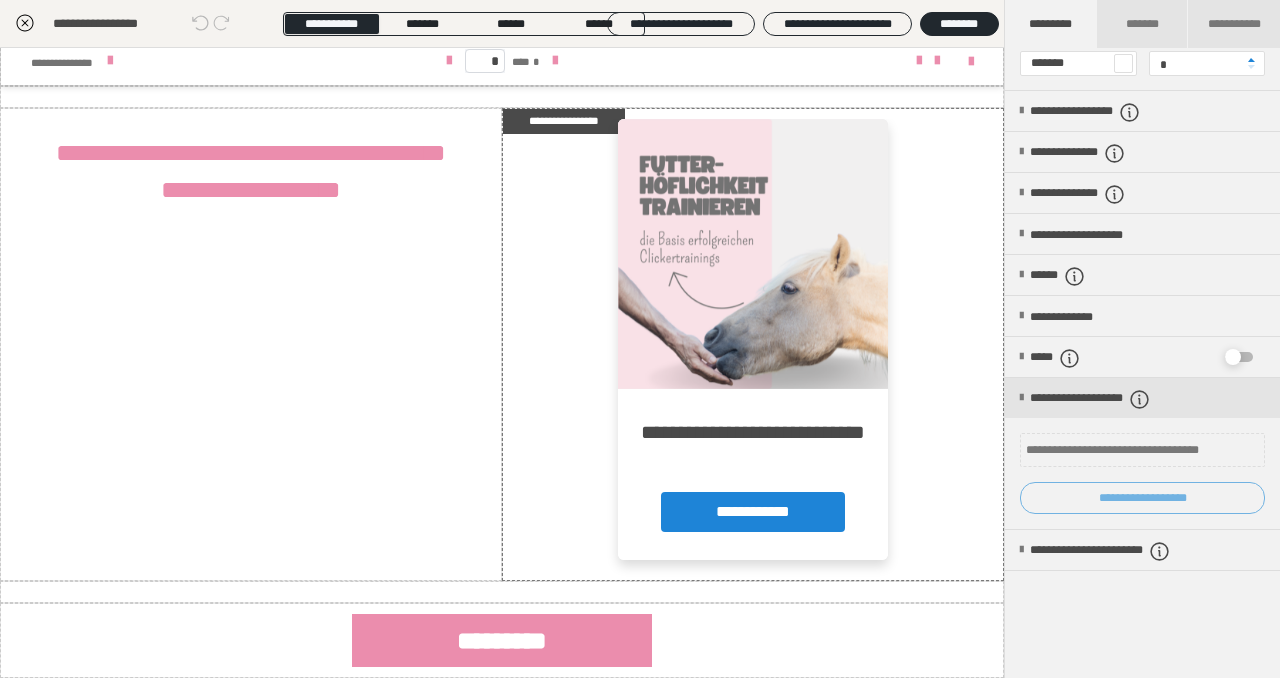 click on "**********" at bounding box center (1142, 498) 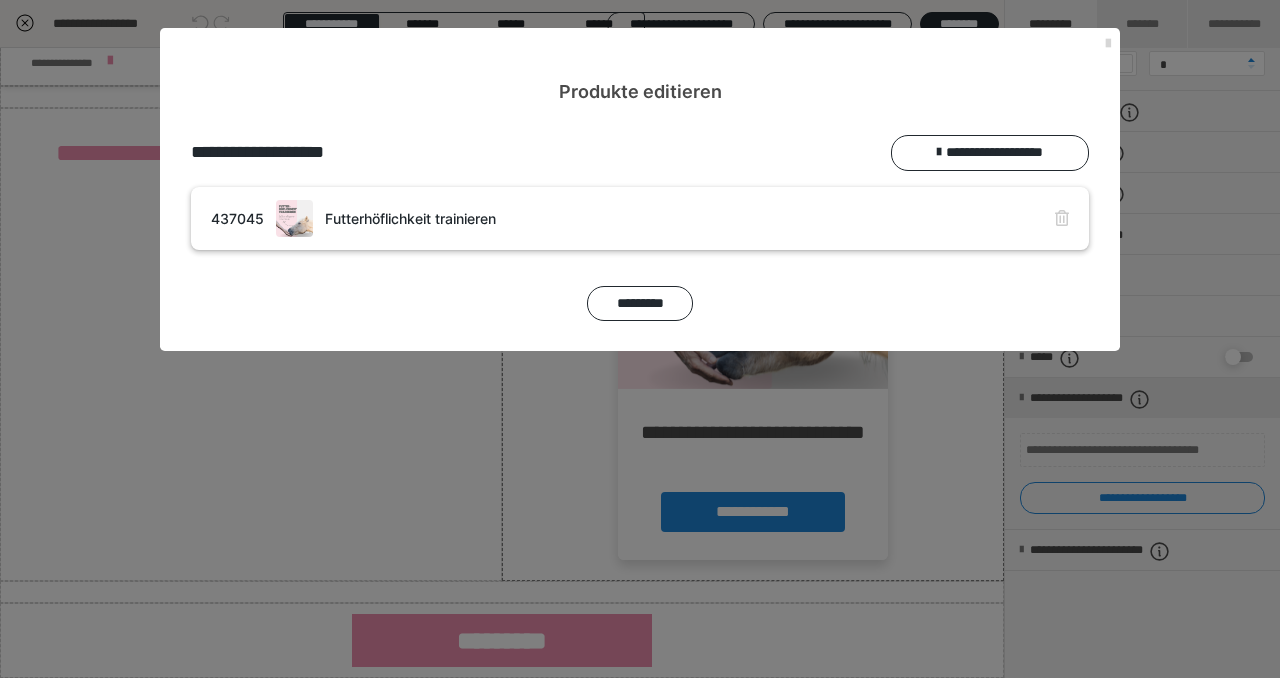 click at bounding box center (1108, 44) 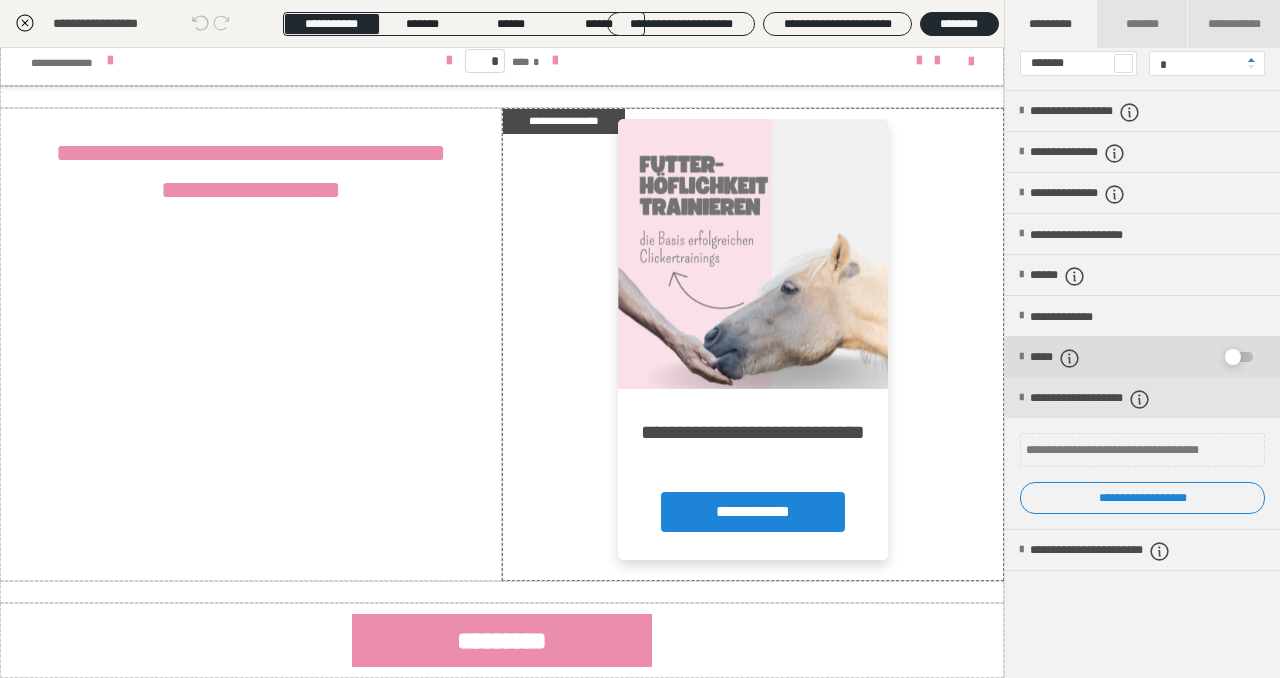 click at bounding box center [1233, 357] 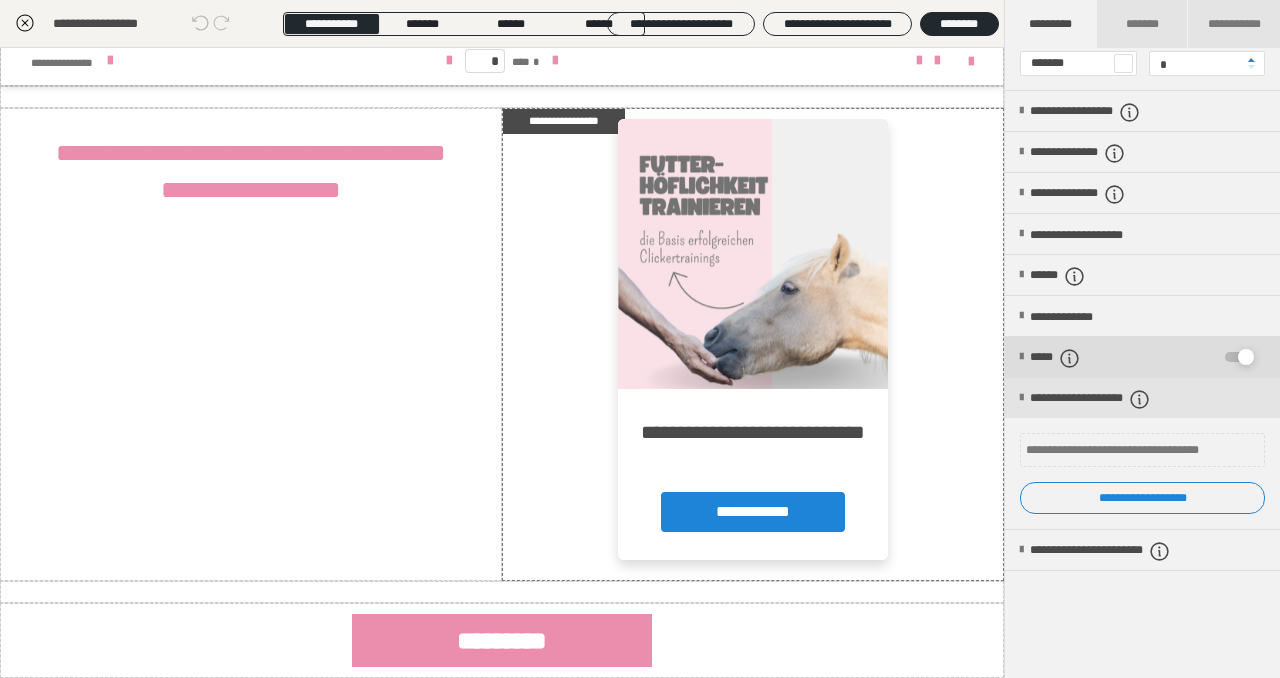 checkbox on "****" 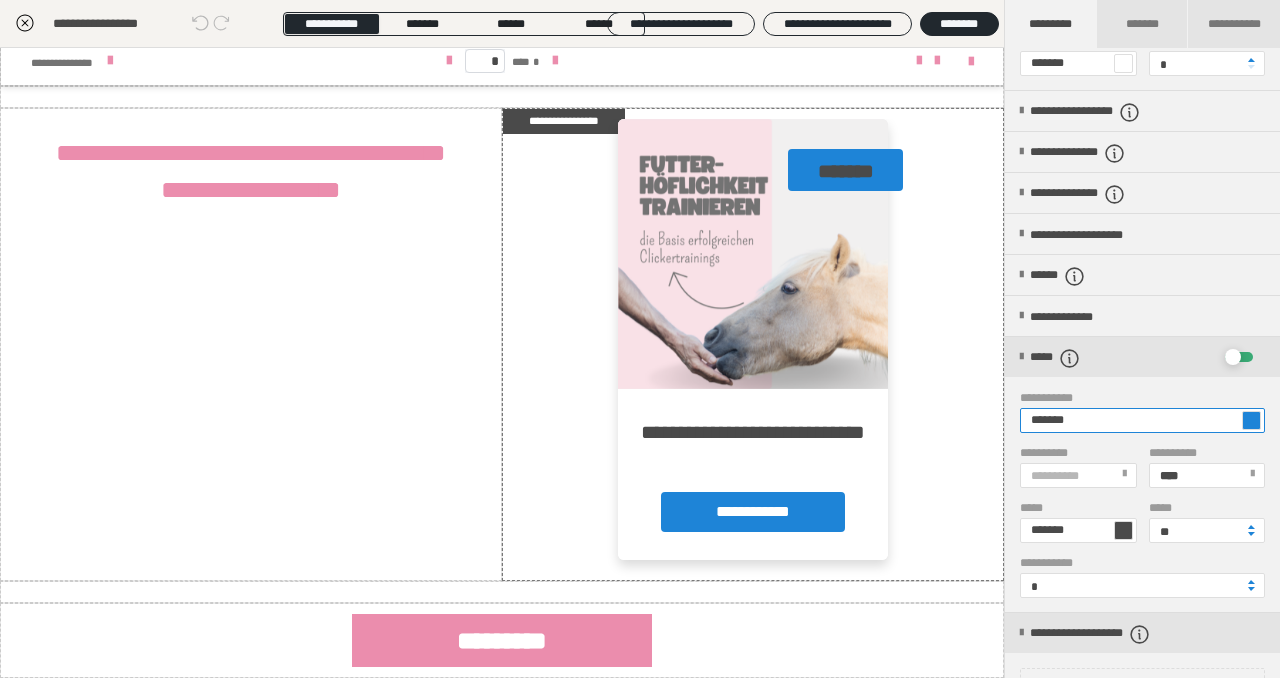 drag, startPoint x: 1111, startPoint y: 422, endPoint x: 1040, endPoint y: 425, distance: 71.063354 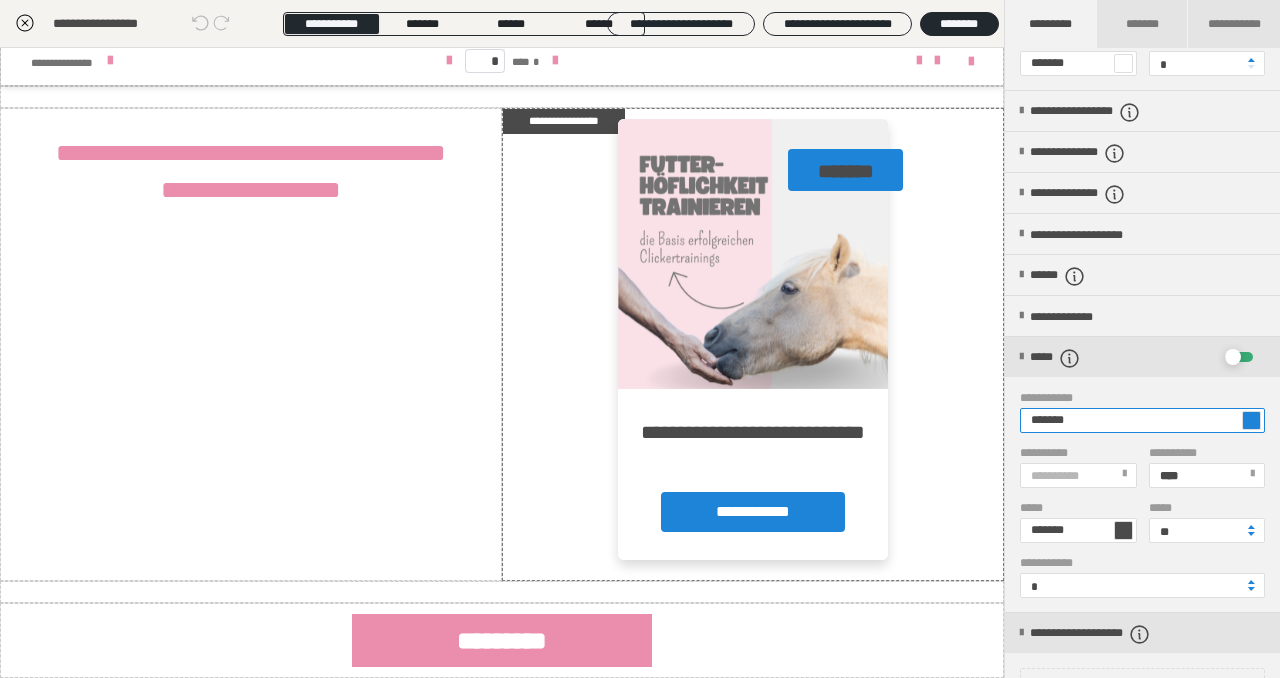 click on "*******" at bounding box center [1142, 420] 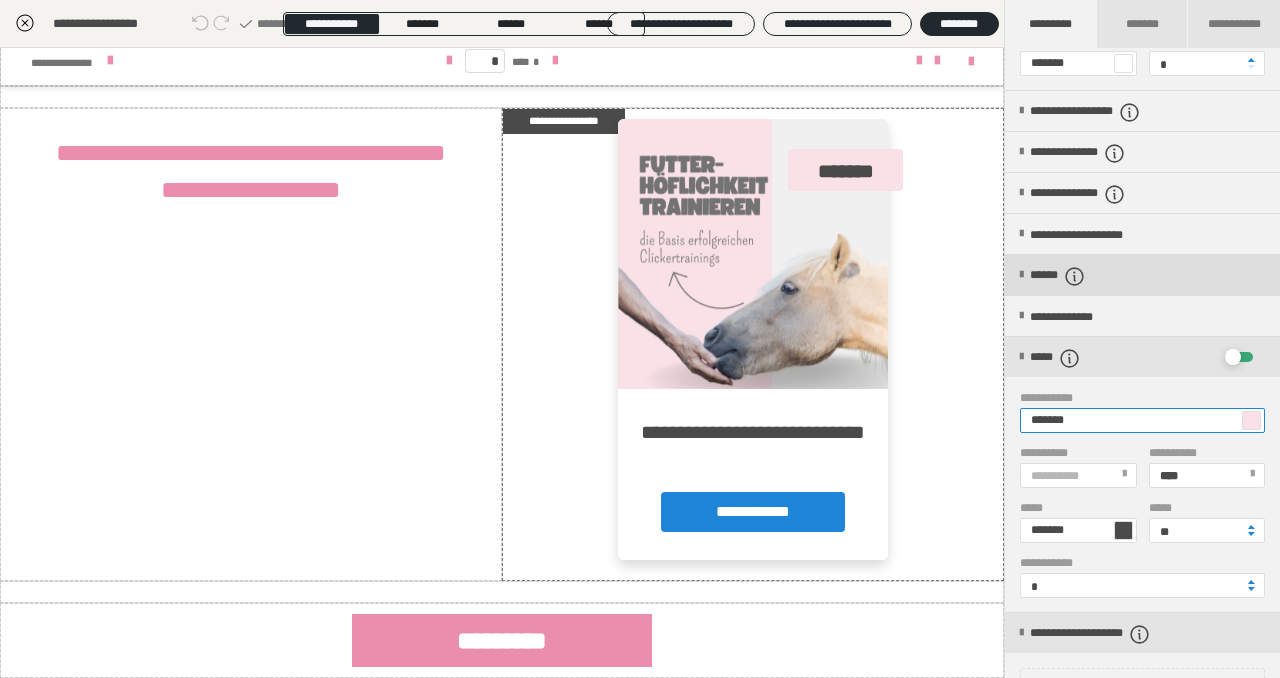 type on "*******" 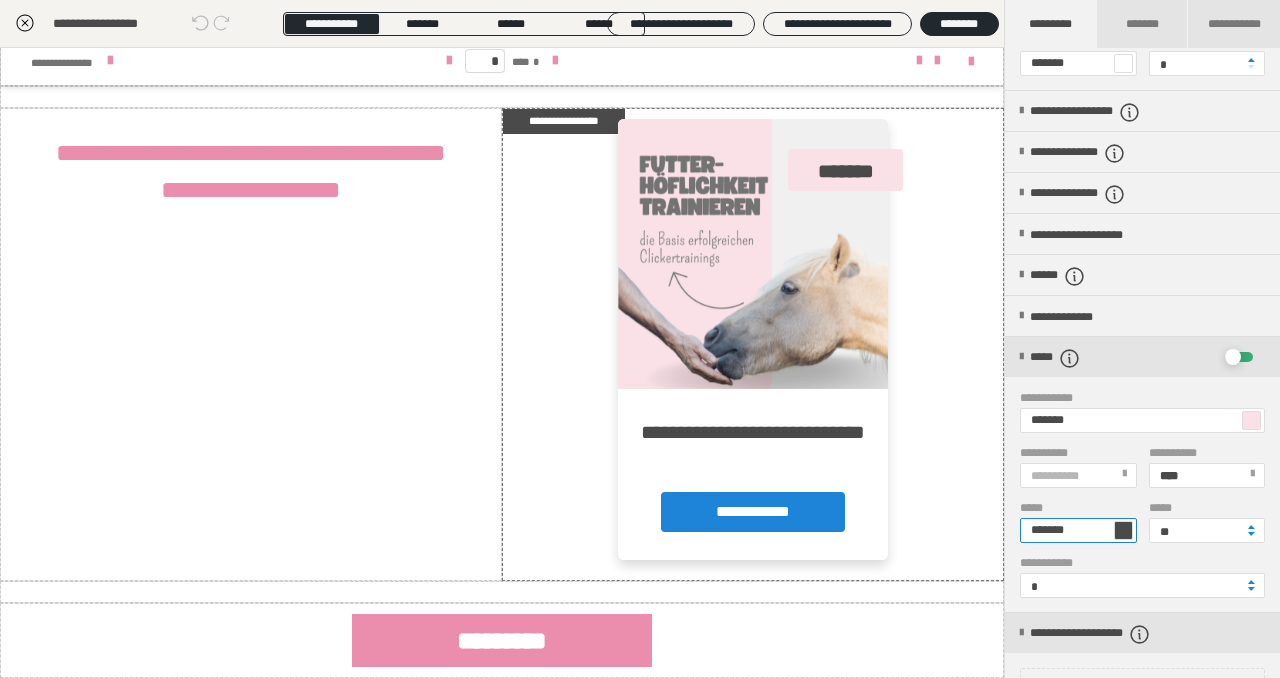 drag, startPoint x: 1041, startPoint y: 532, endPoint x: 1094, endPoint y: 524, distance: 53.600372 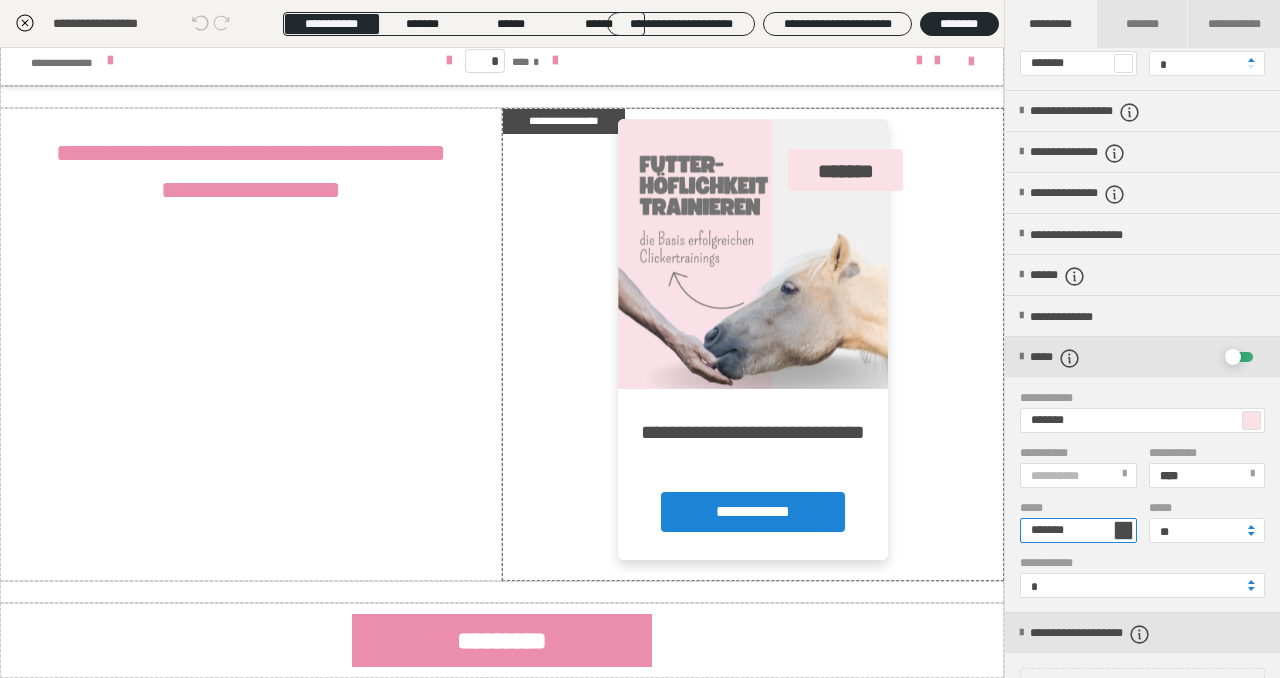 click on "*******" at bounding box center (1078, 530) 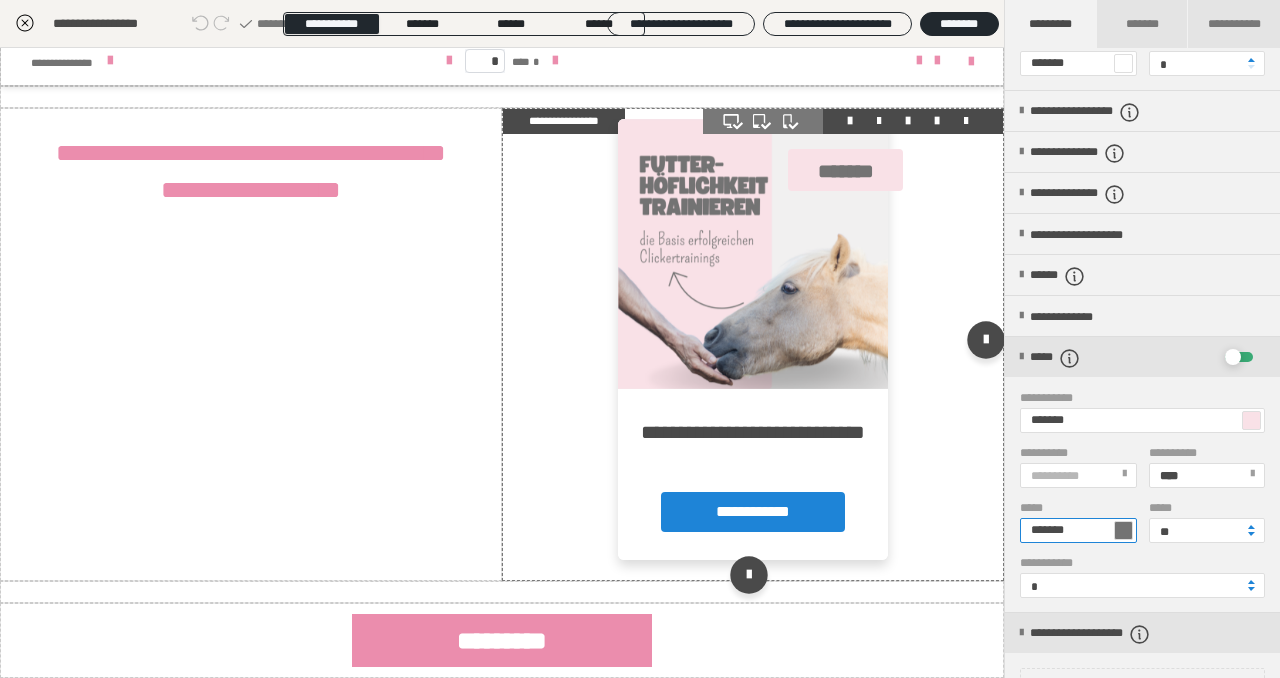 type on "*******" 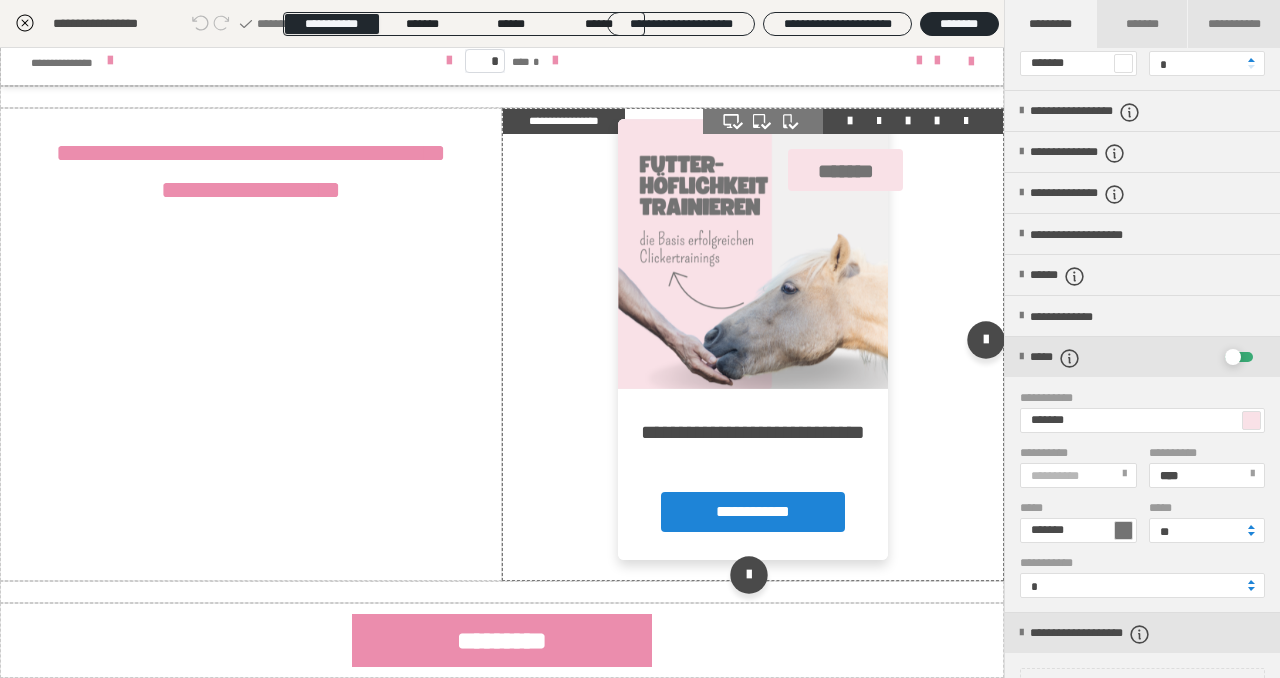 click at bounding box center [753, 344] 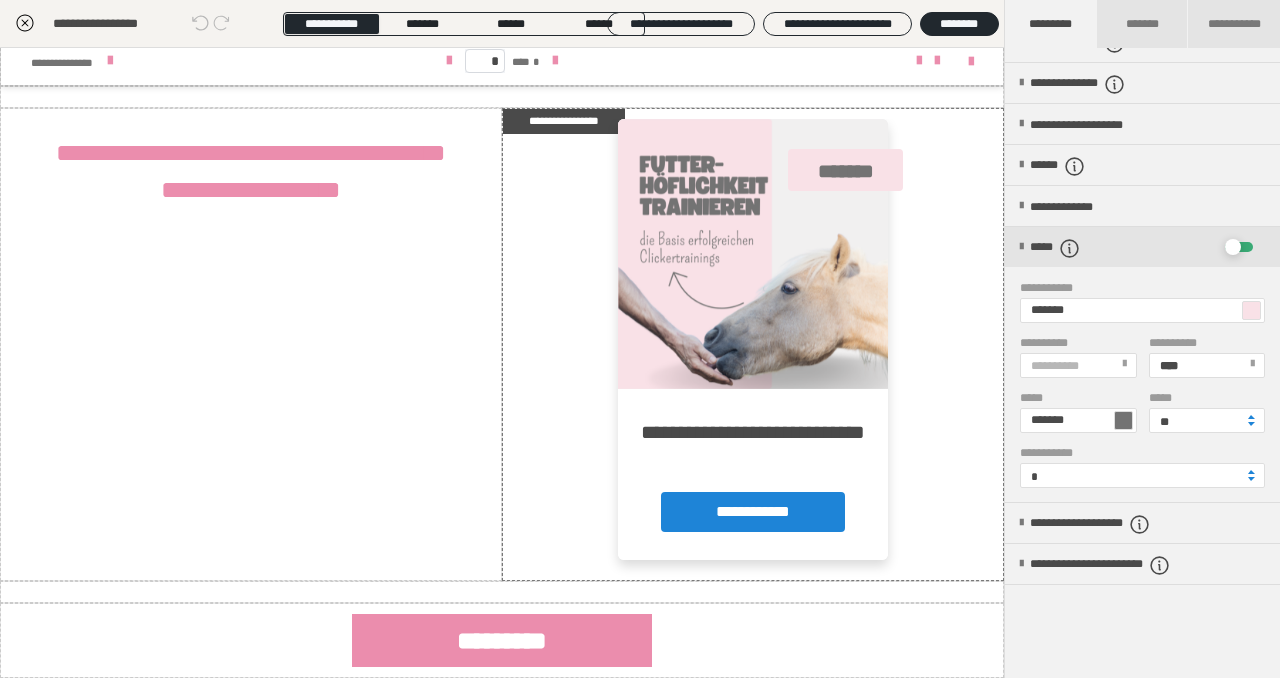 scroll, scrollTop: 259, scrollLeft: 0, axis: vertical 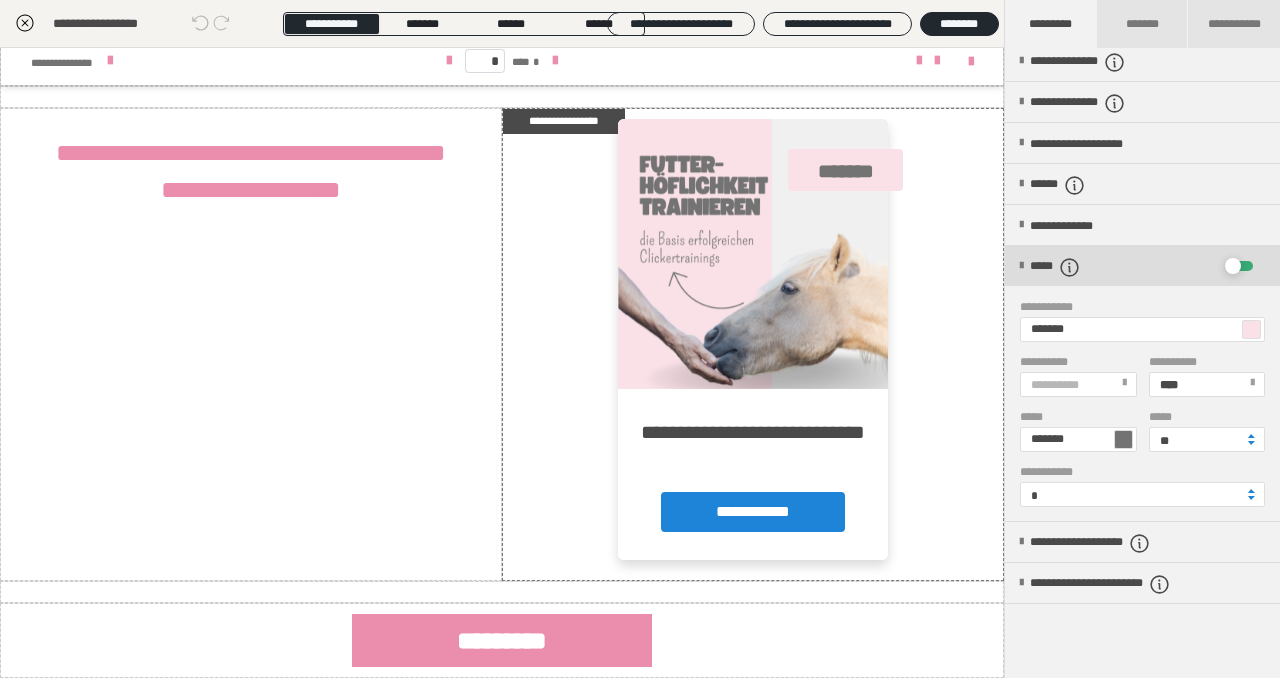 click at bounding box center (1021, 266) 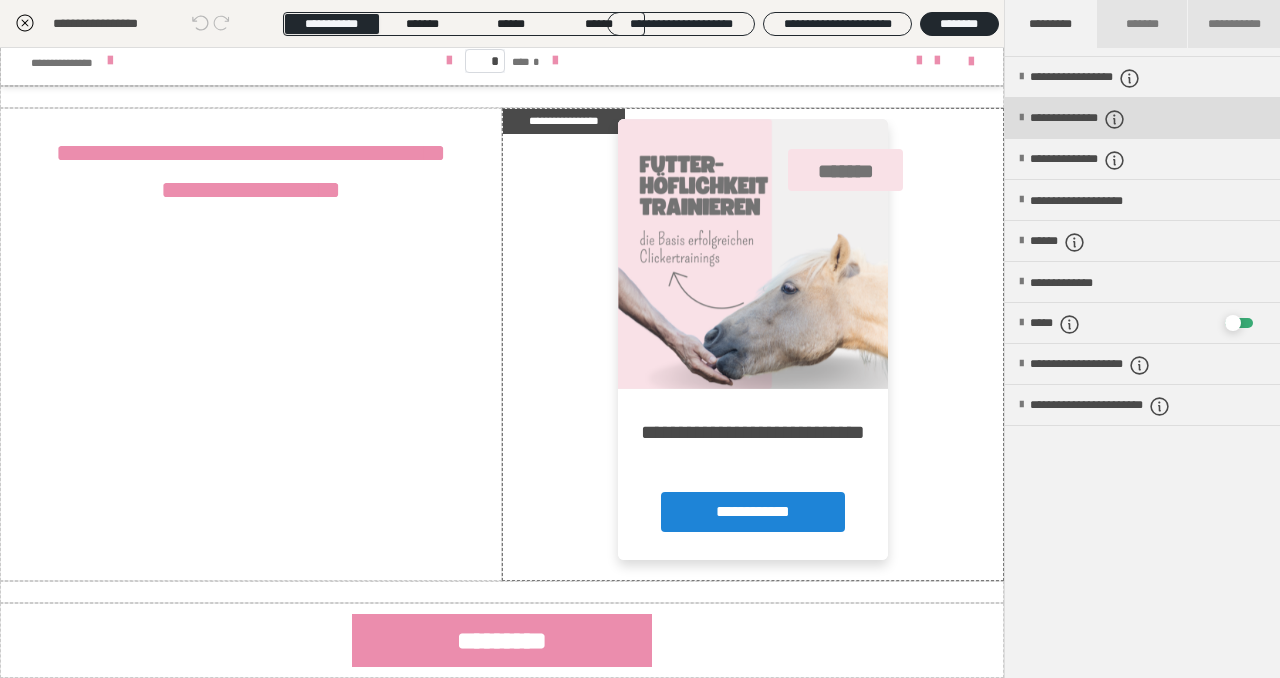 click at bounding box center (1021, 118) 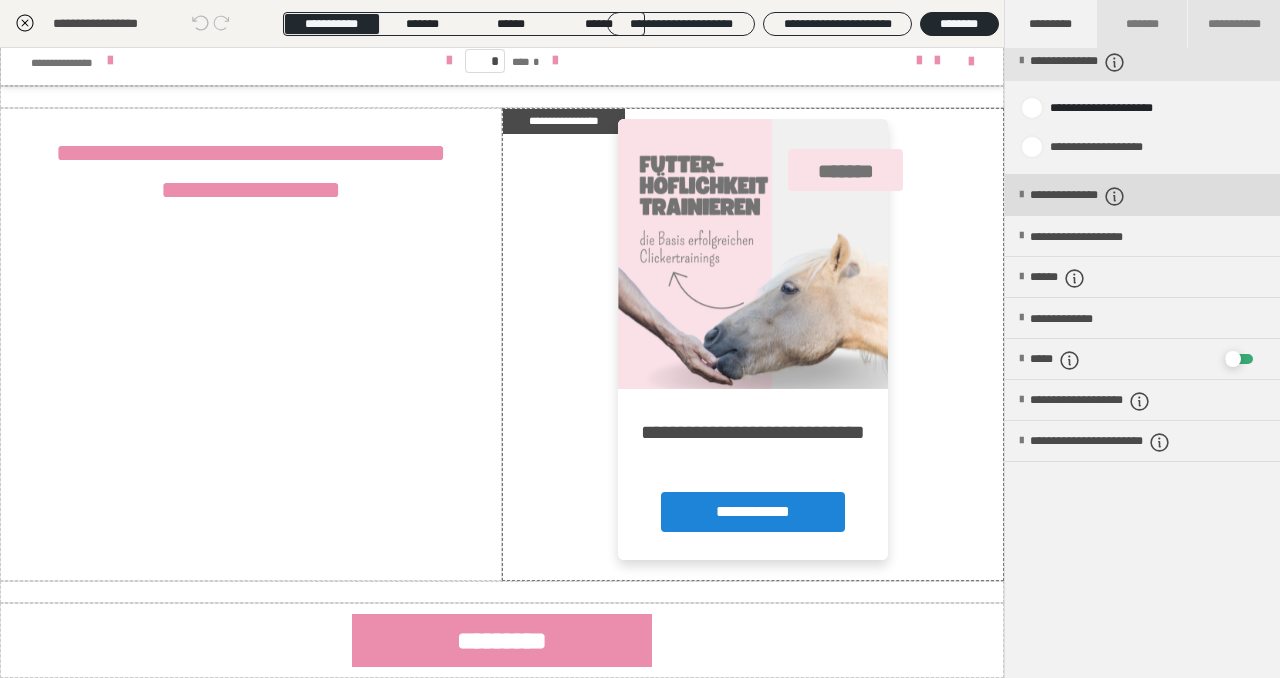 click on "**********" at bounding box center (1142, 195) 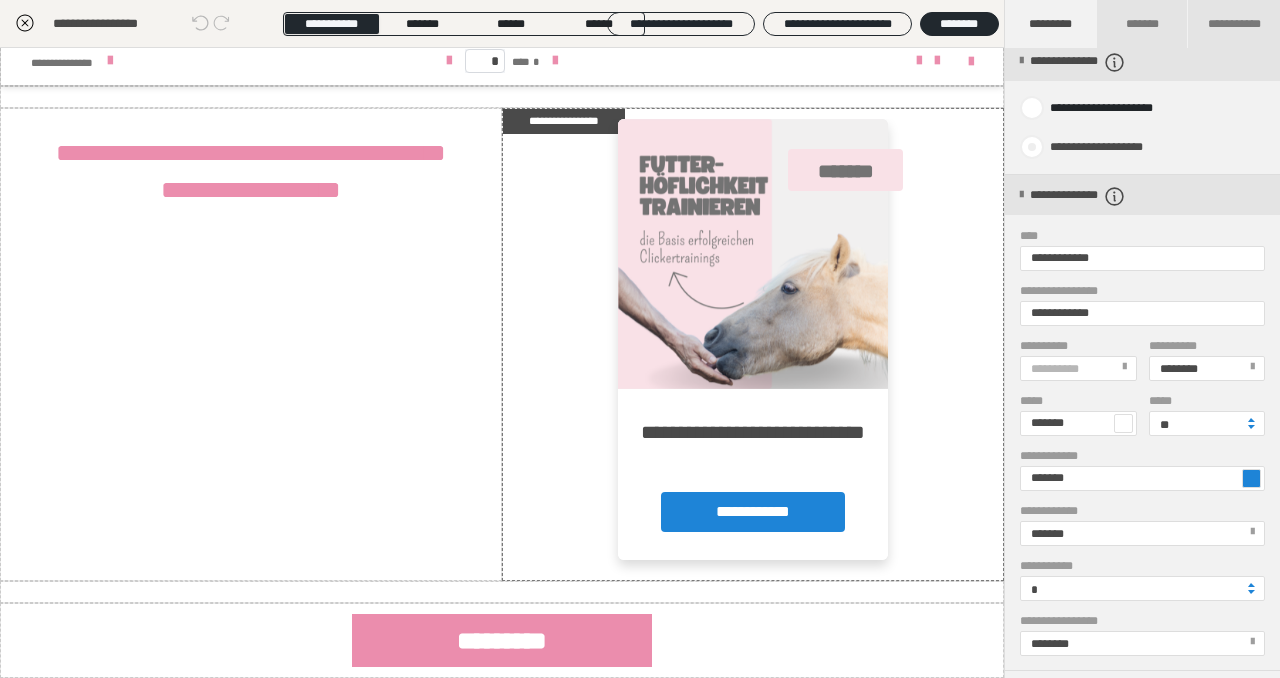 click at bounding box center [1032, 147] 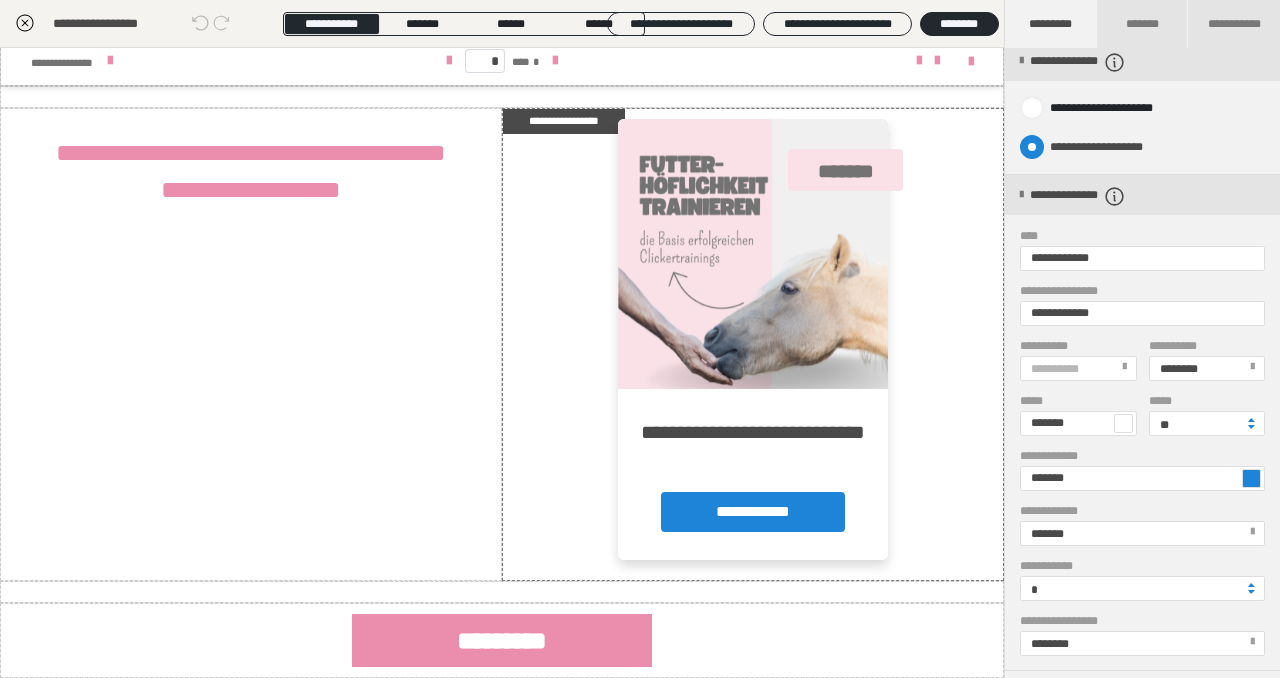 radio on "****" 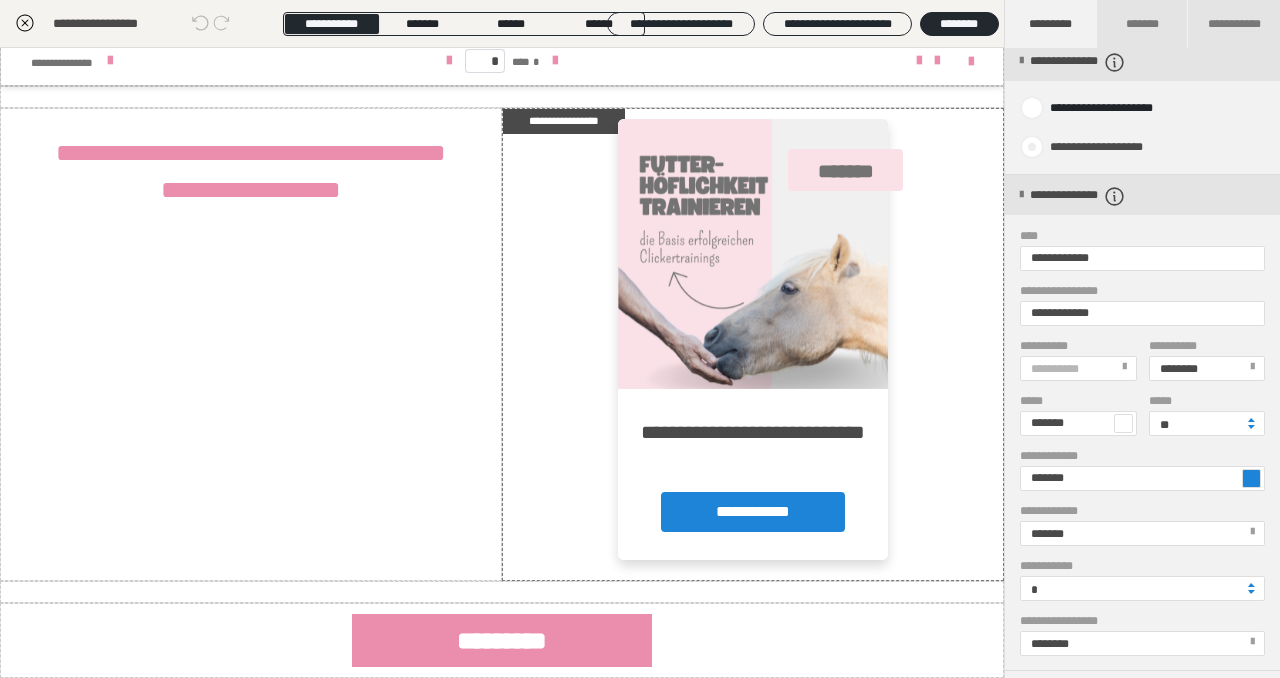 radio on "*****" 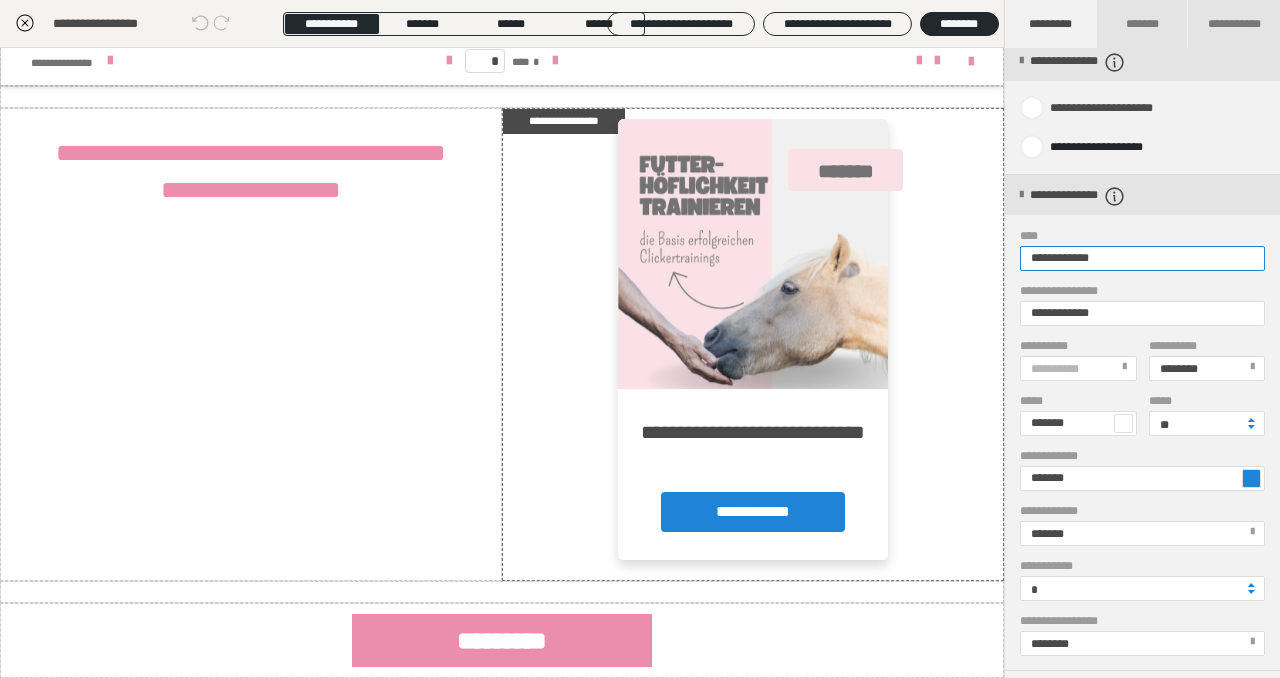 drag, startPoint x: 1115, startPoint y: 257, endPoint x: 1029, endPoint y: 258, distance: 86.00581 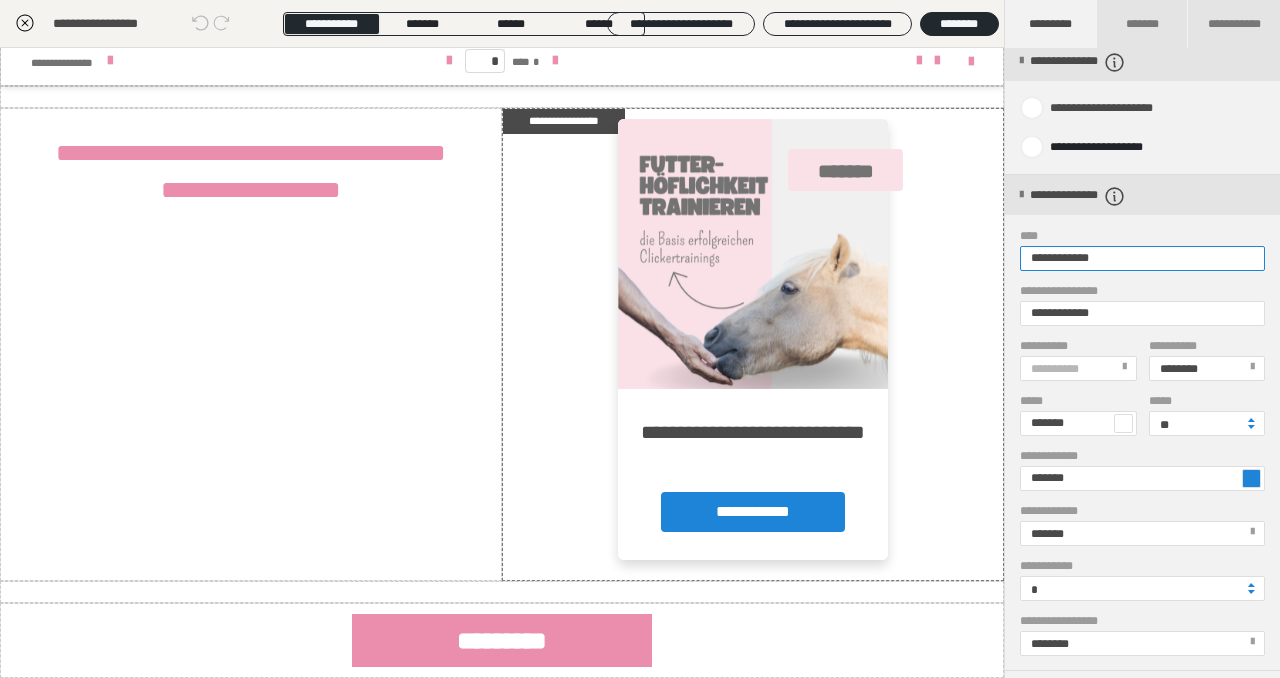 click on "**********" at bounding box center [1142, 258] 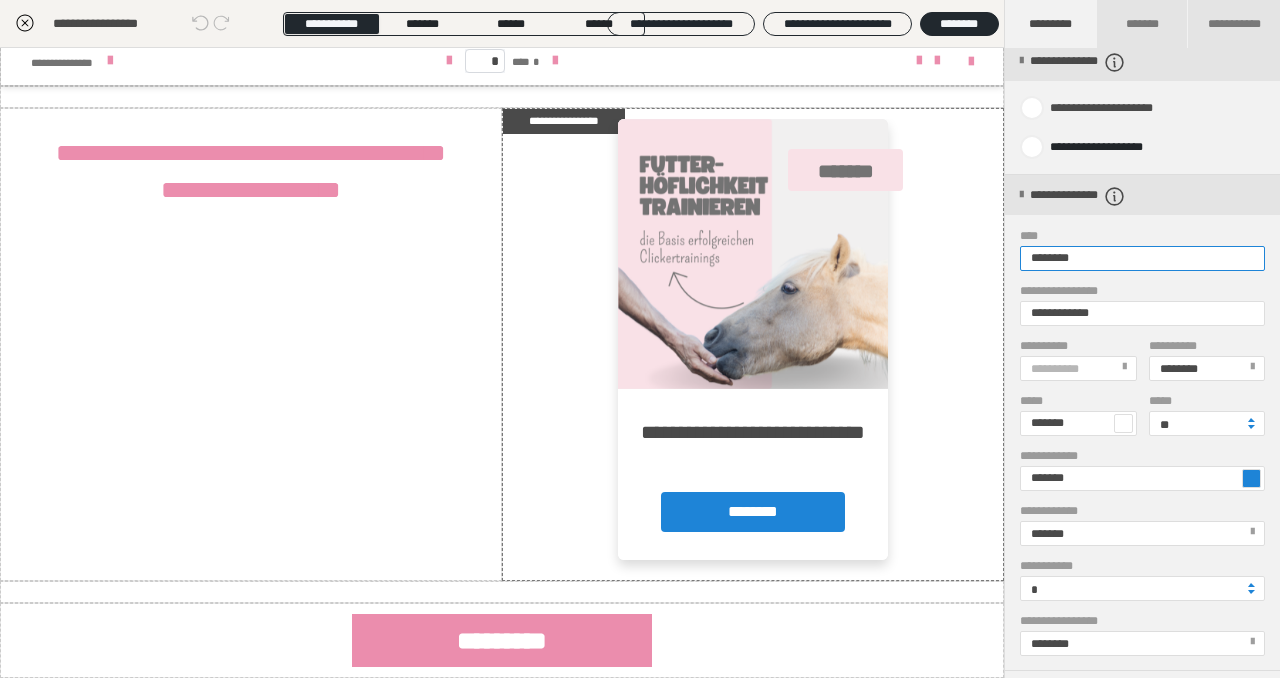 type on "********" 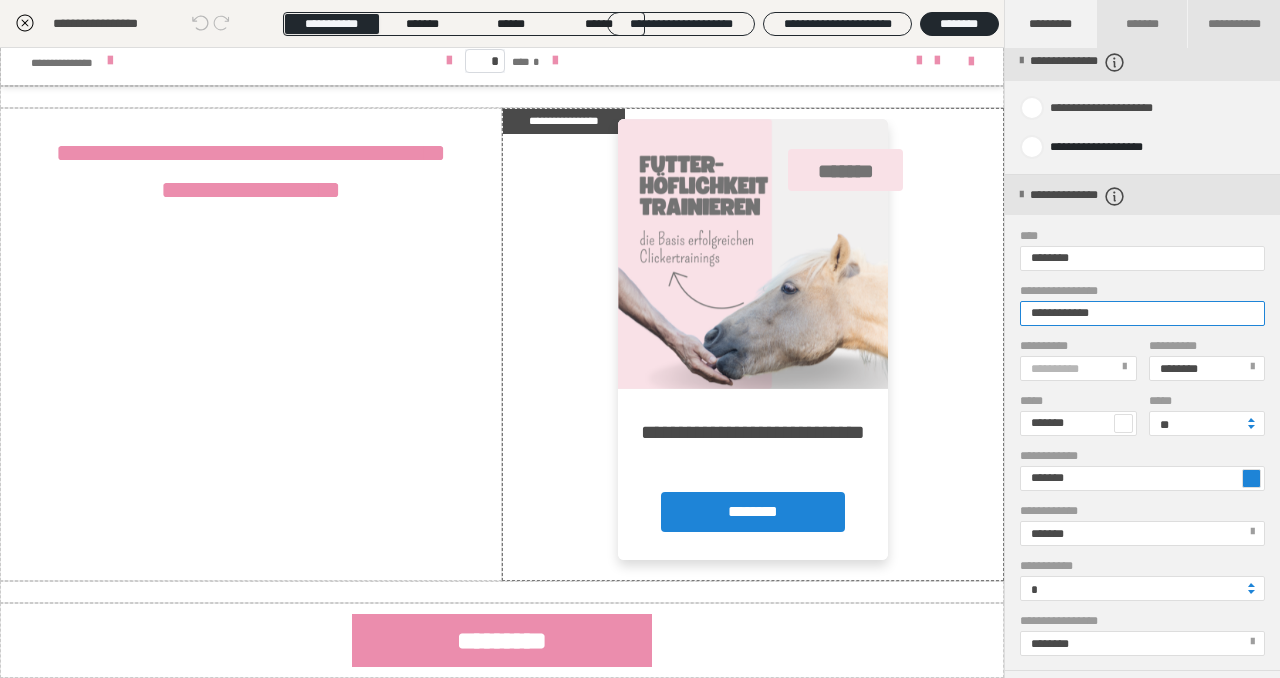 drag, startPoint x: 1113, startPoint y: 313, endPoint x: 1026, endPoint y: 314, distance: 87.005745 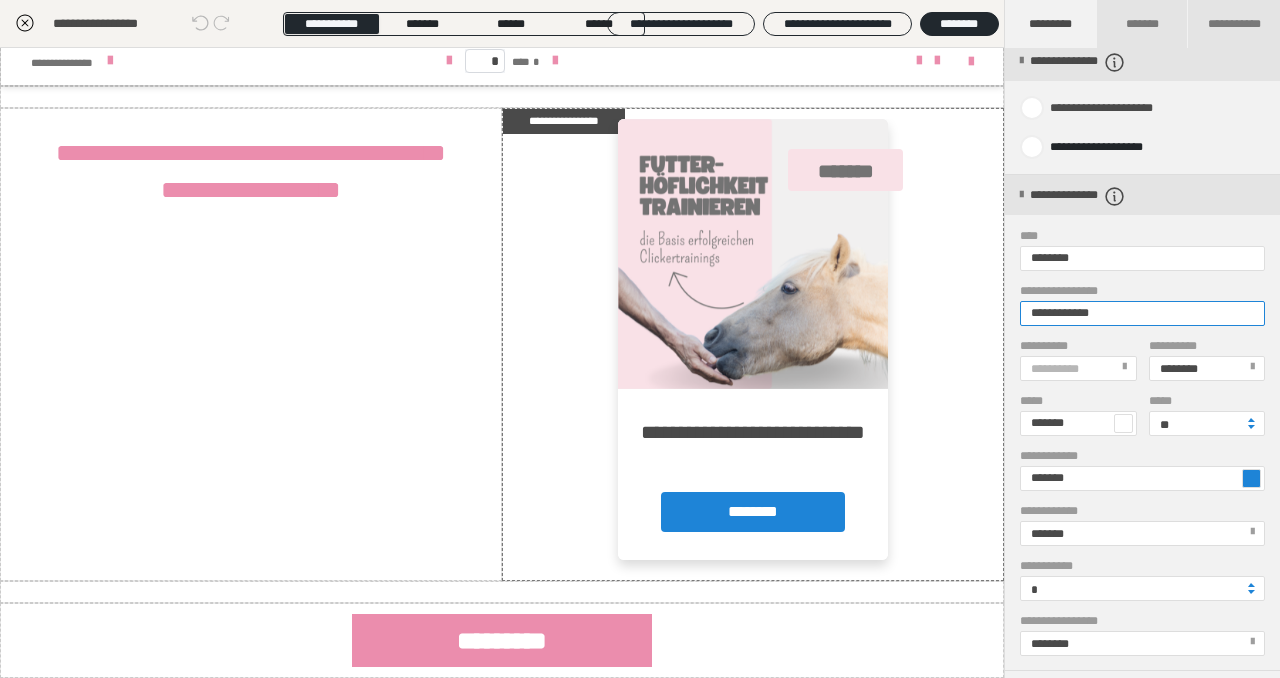 click on "**********" at bounding box center [1142, 313] 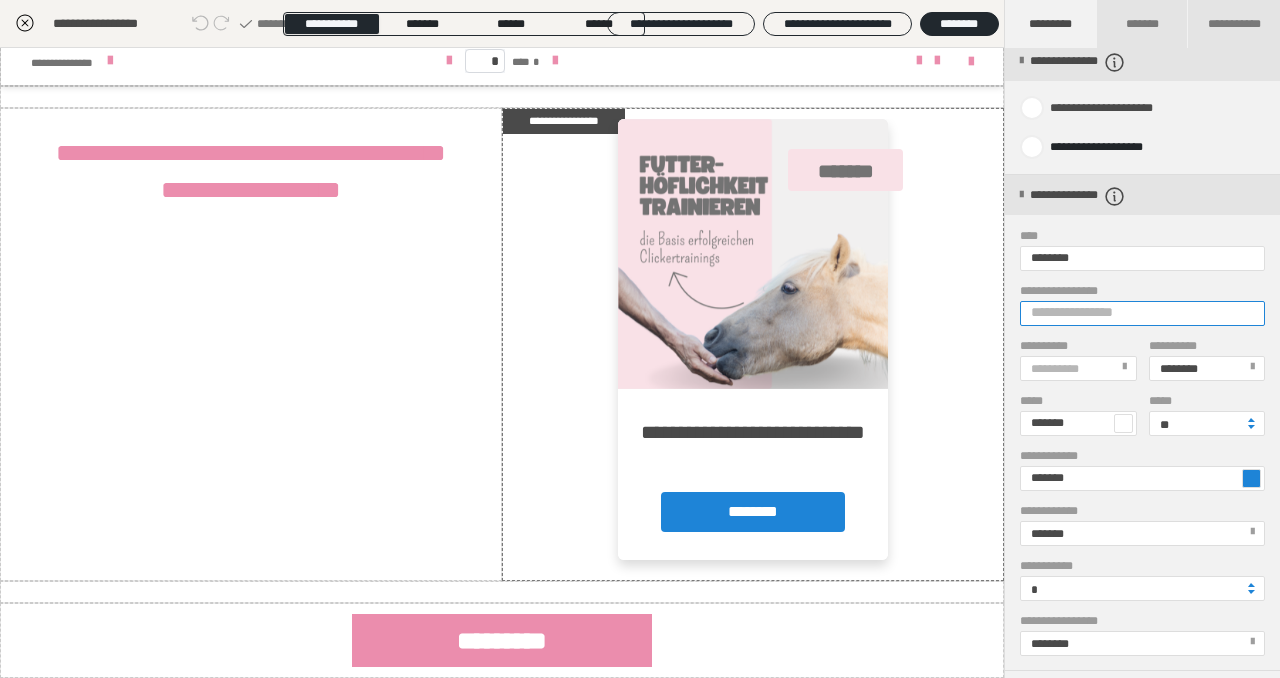 type 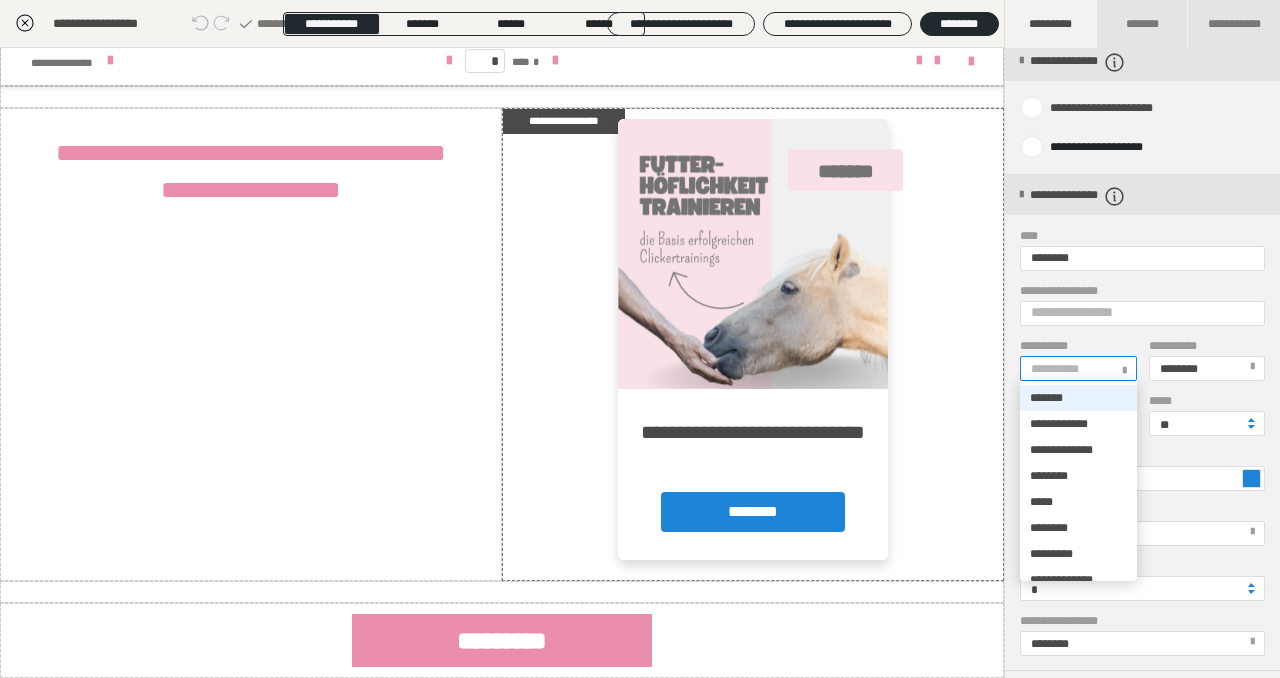 click at bounding box center [1124, 367] 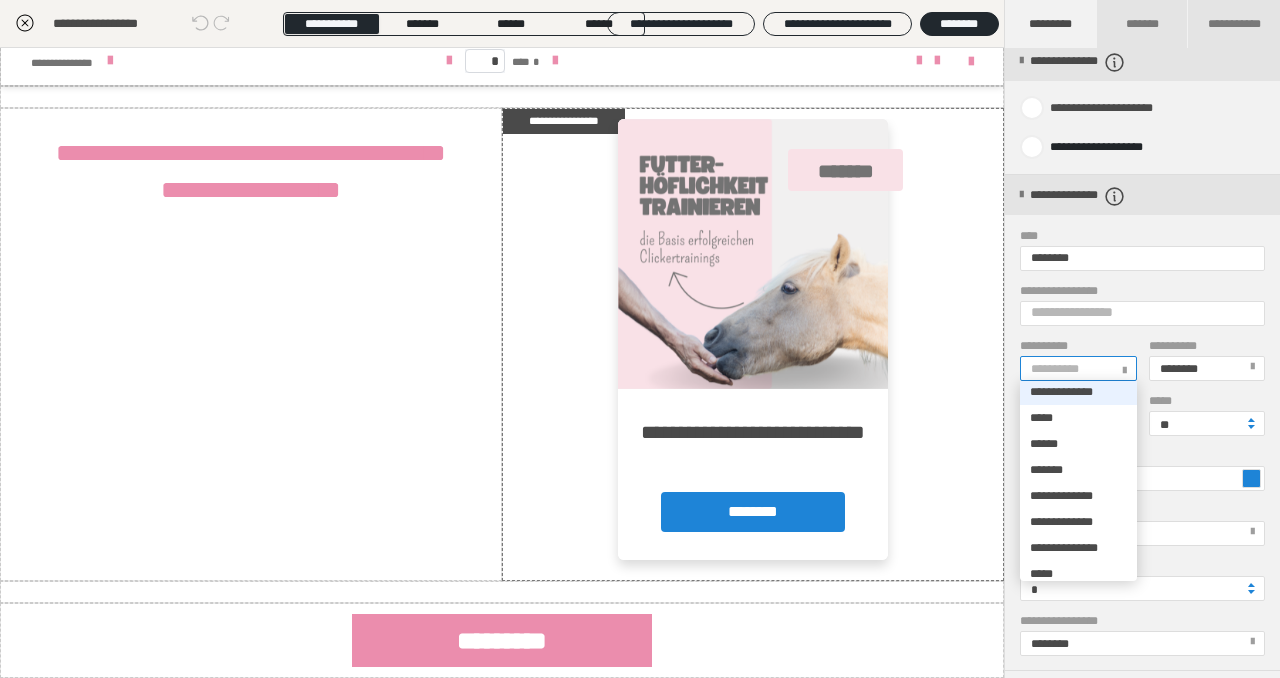 scroll, scrollTop: 192, scrollLeft: 0, axis: vertical 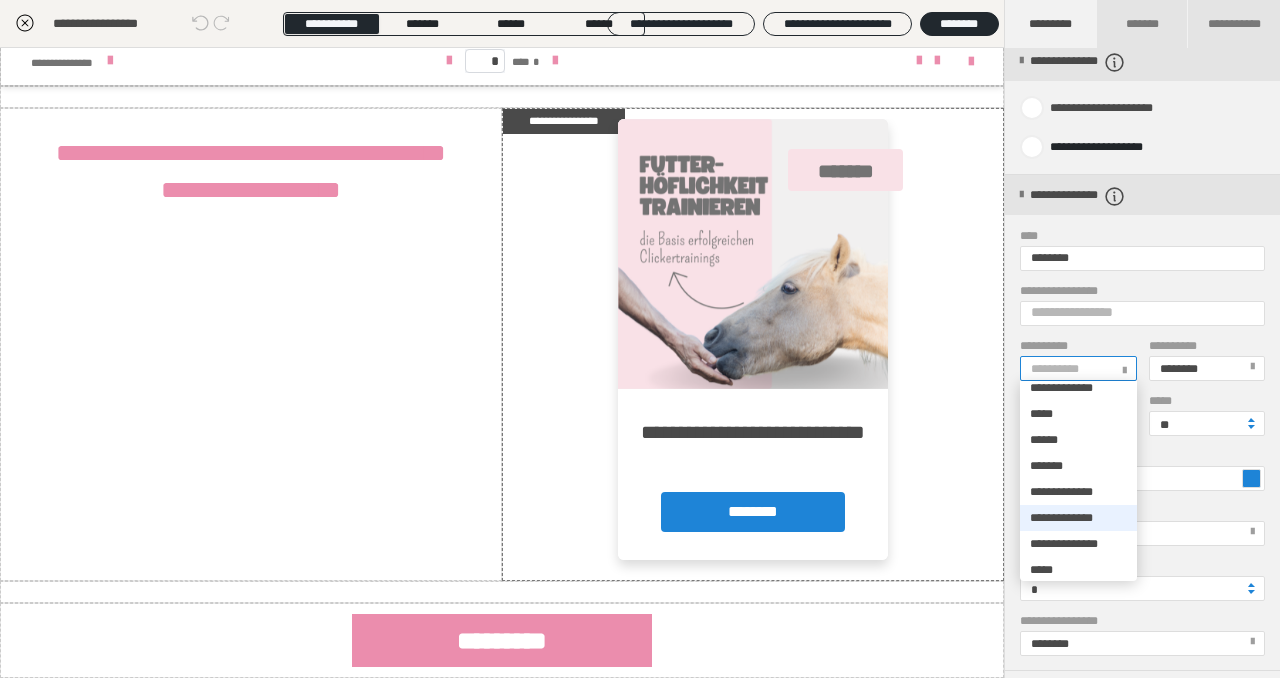 click on "**********" at bounding box center [1061, 518] 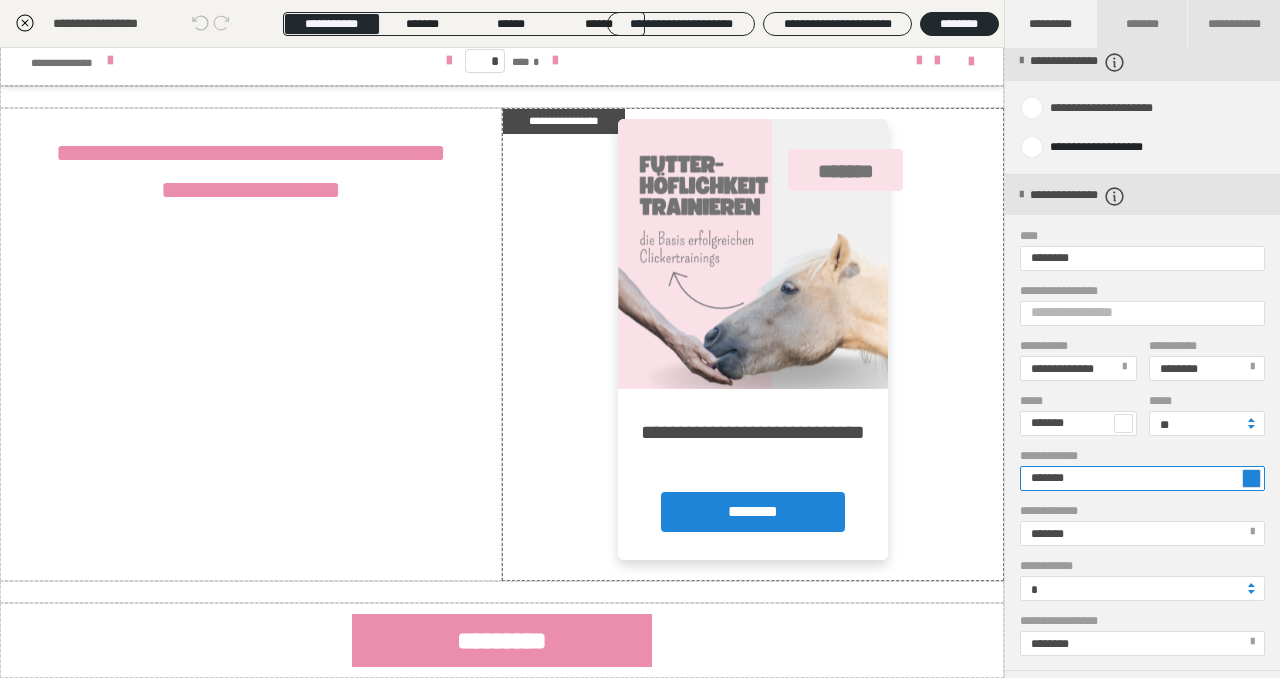 drag, startPoint x: 1040, startPoint y: 480, endPoint x: 1119, endPoint y: 467, distance: 80.06248 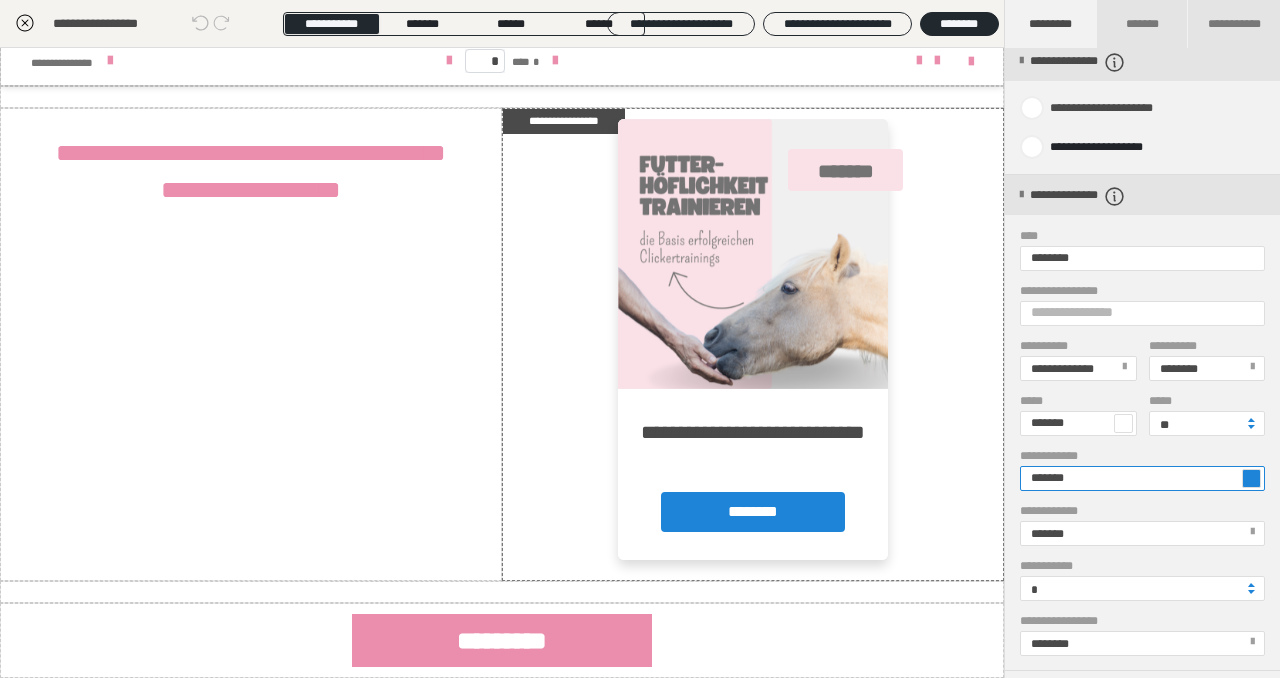 click on "*******" at bounding box center (1142, 478) 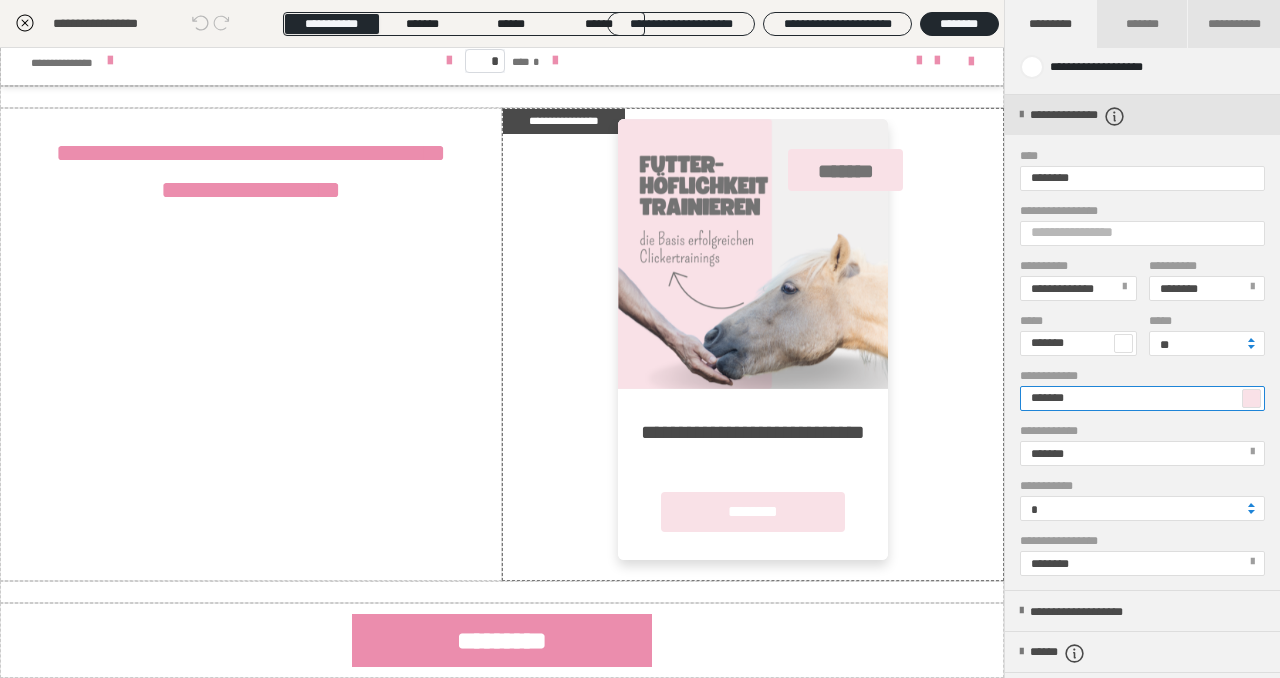 scroll, scrollTop: 326, scrollLeft: 0, axis: vertical 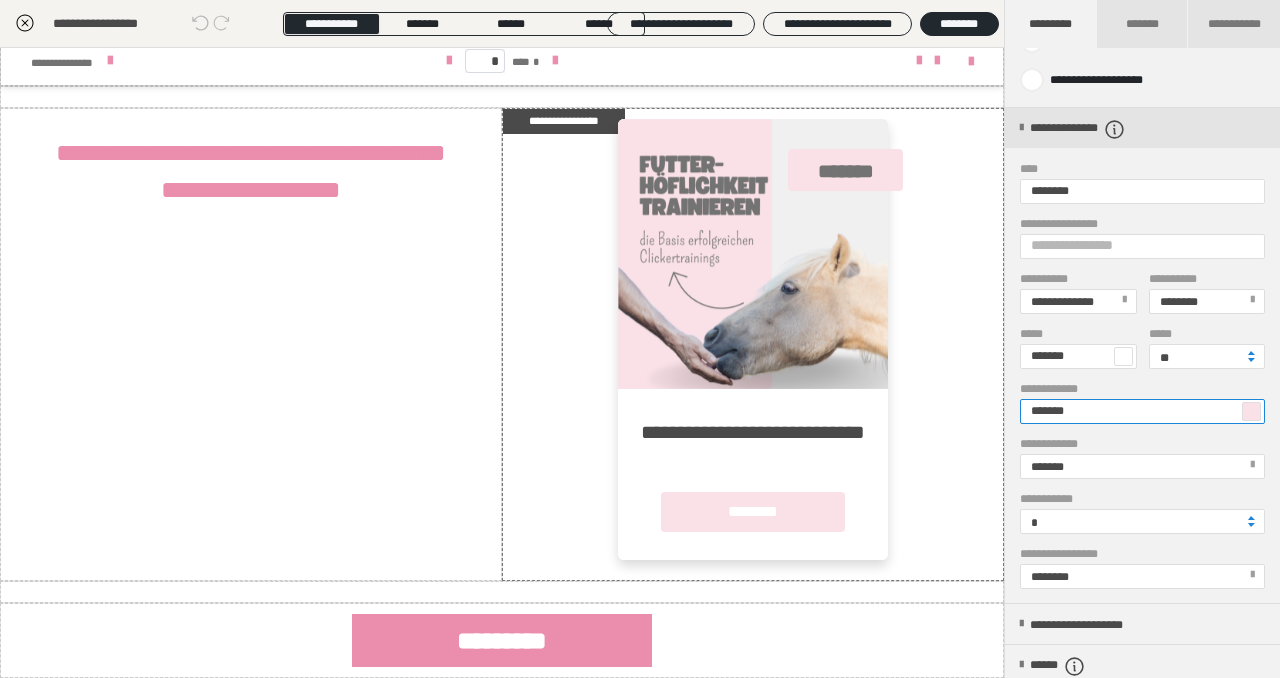type on "*******" 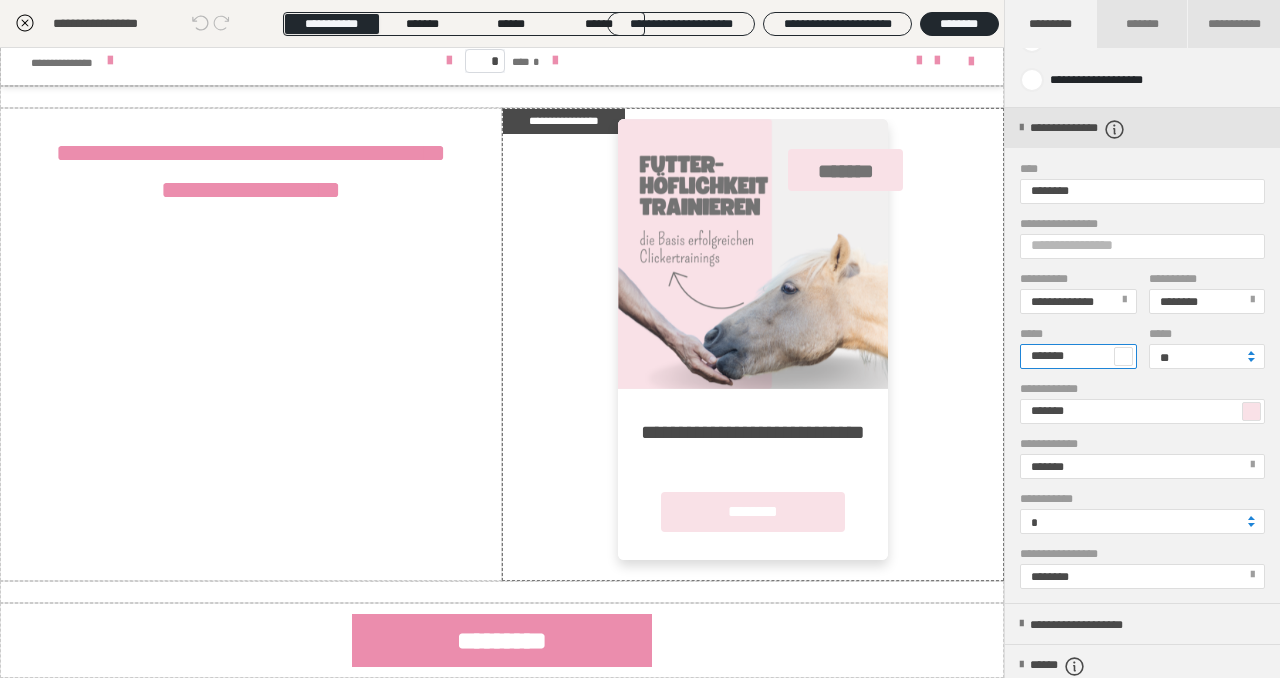 drag, startPoint x: 1040, startPoint y: 359, endPoint x: 1107, endPoint y: 360, distance: 67.00746 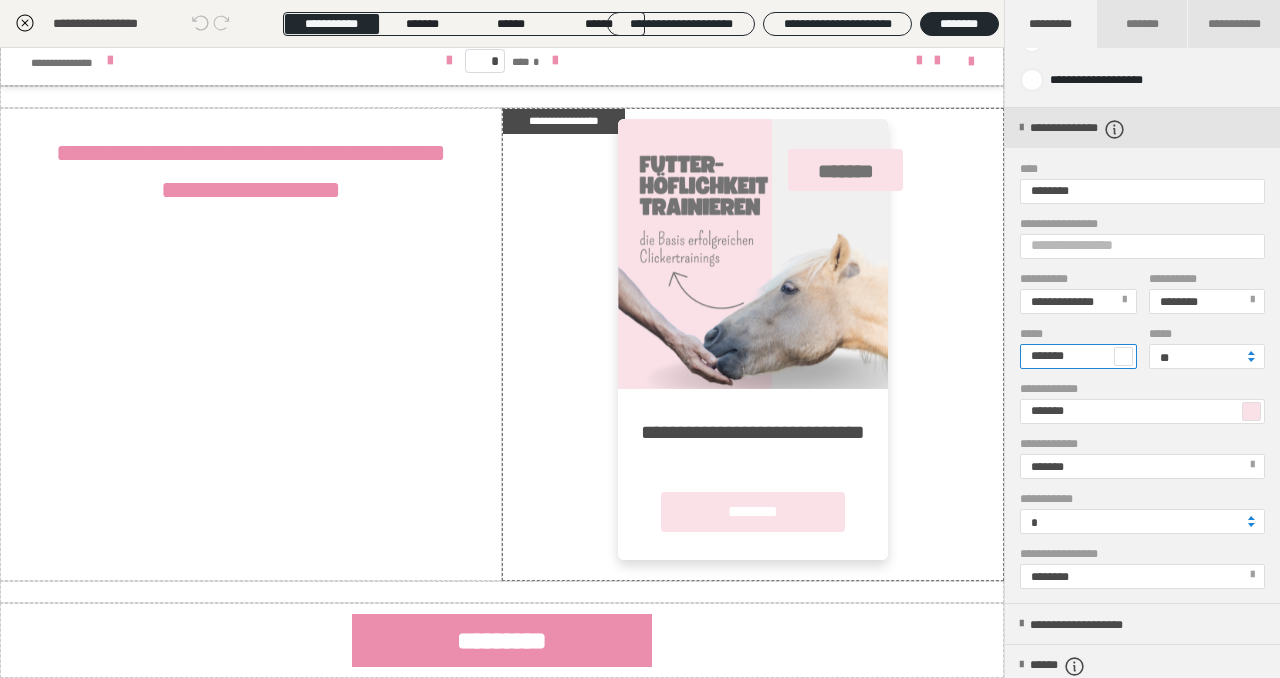 click on "*******" at bounding box center [1078, 356] 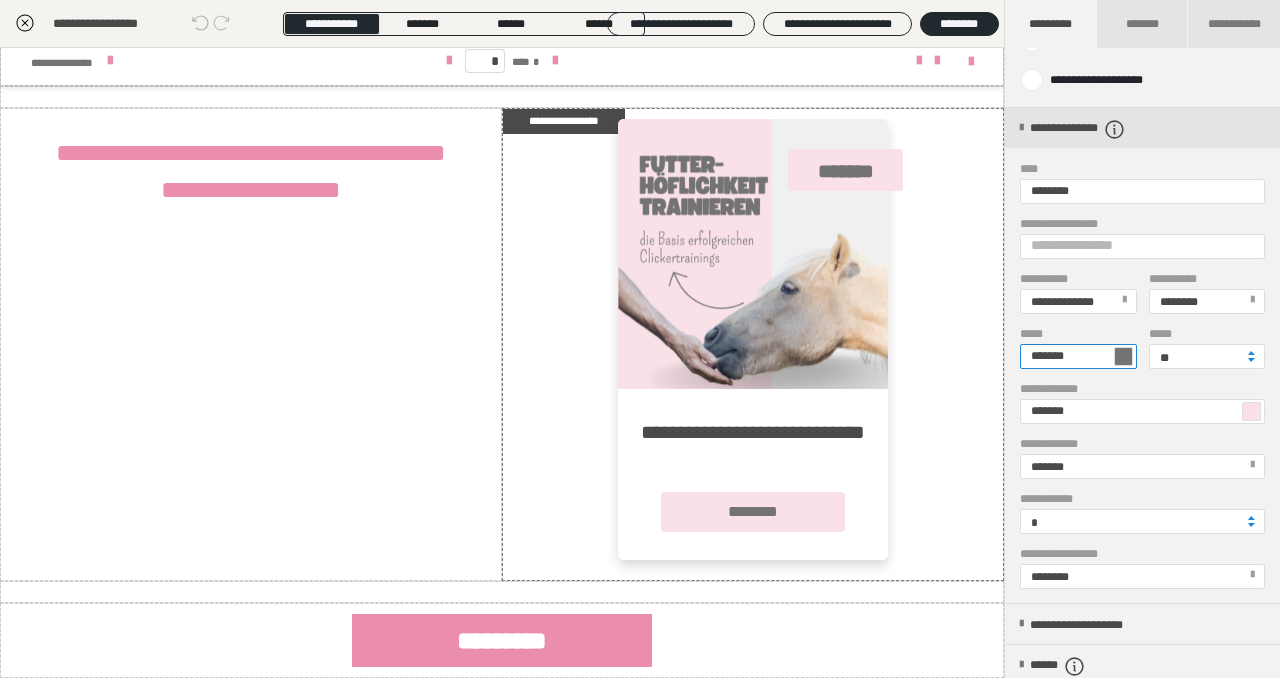 type on "*******" 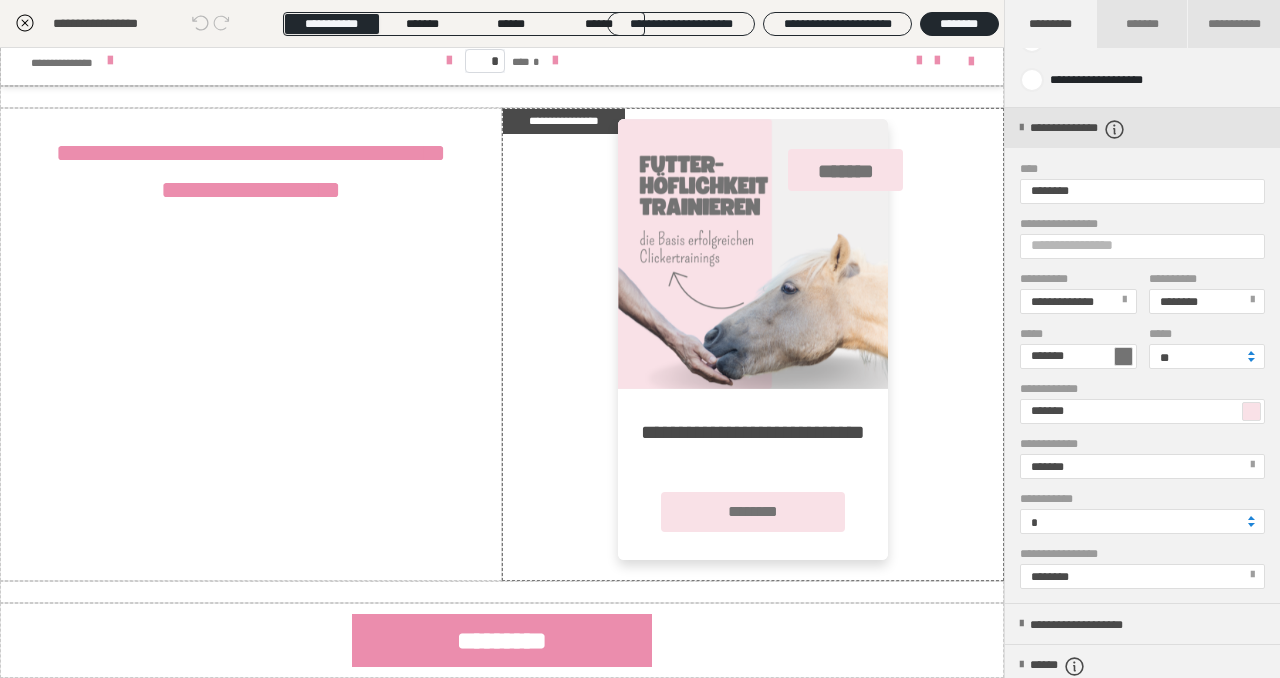 click at bounding box center (1124, 300) 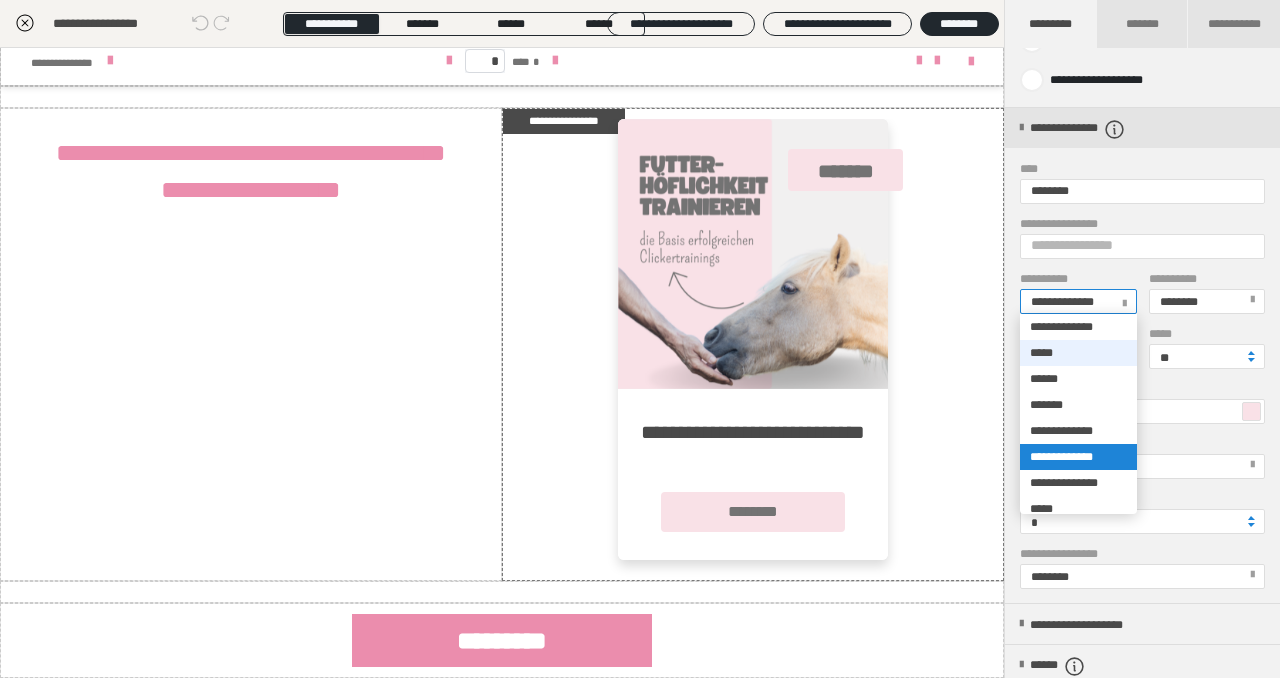 scroll, scrollTop: 192, scrollLeft: 0, axis: vertical 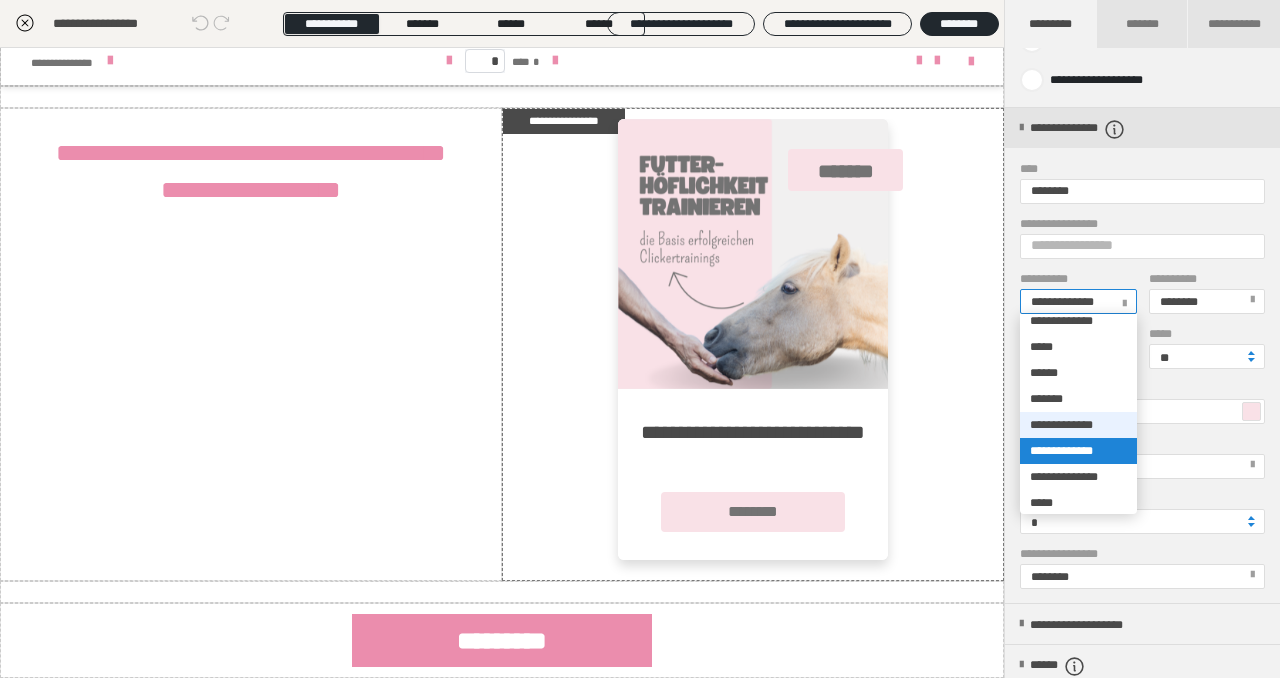 click on "**********" at bounding box center (1061, 425) 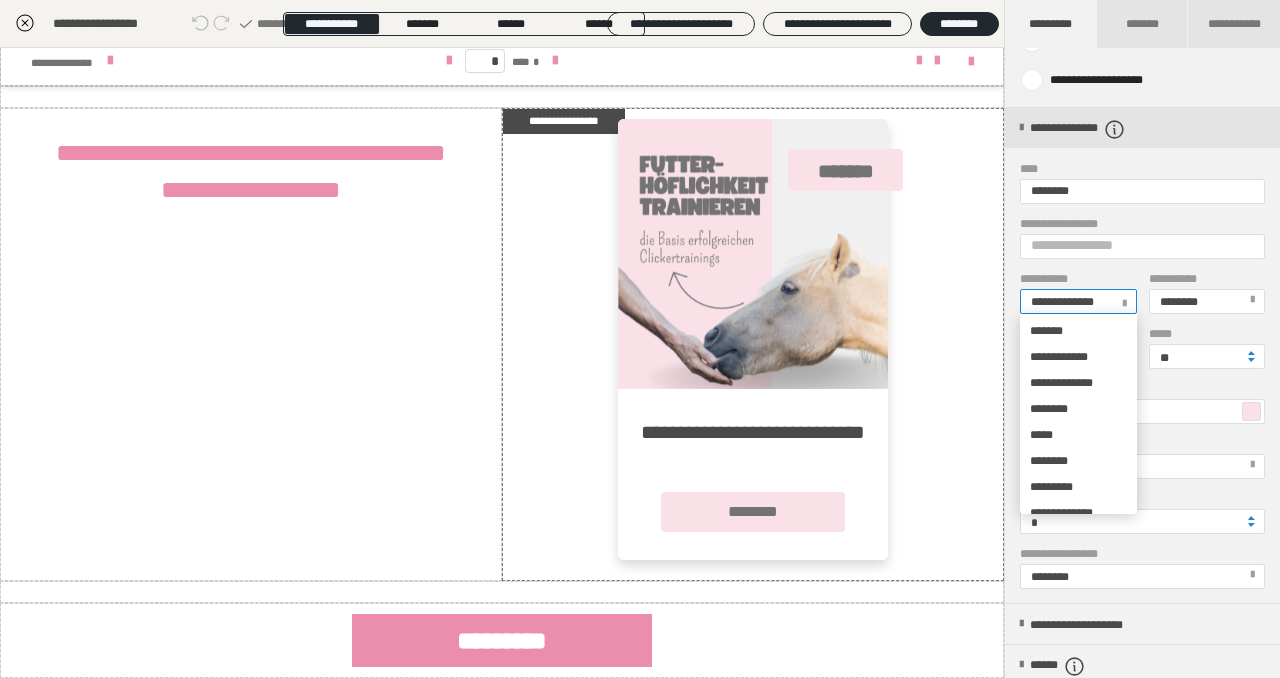 click at bounding box center [1124, 300] 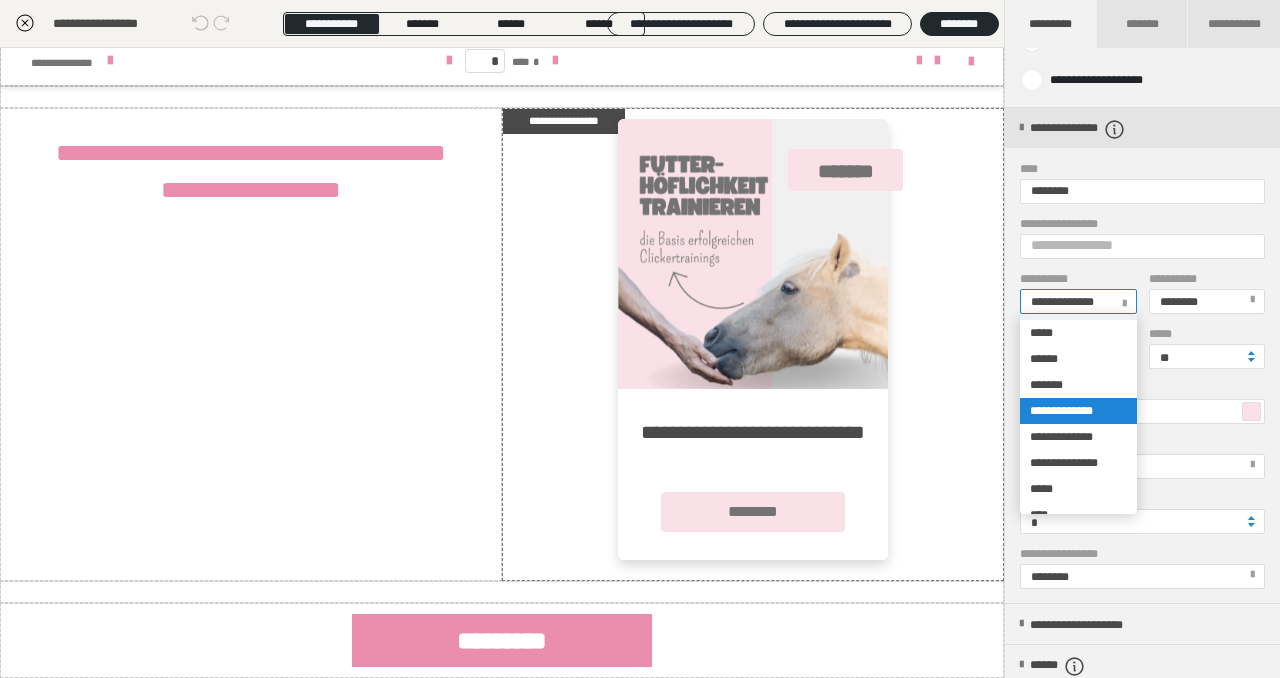 scroll, scrollTop: 236, scrollLeft: 0, axis: vertical 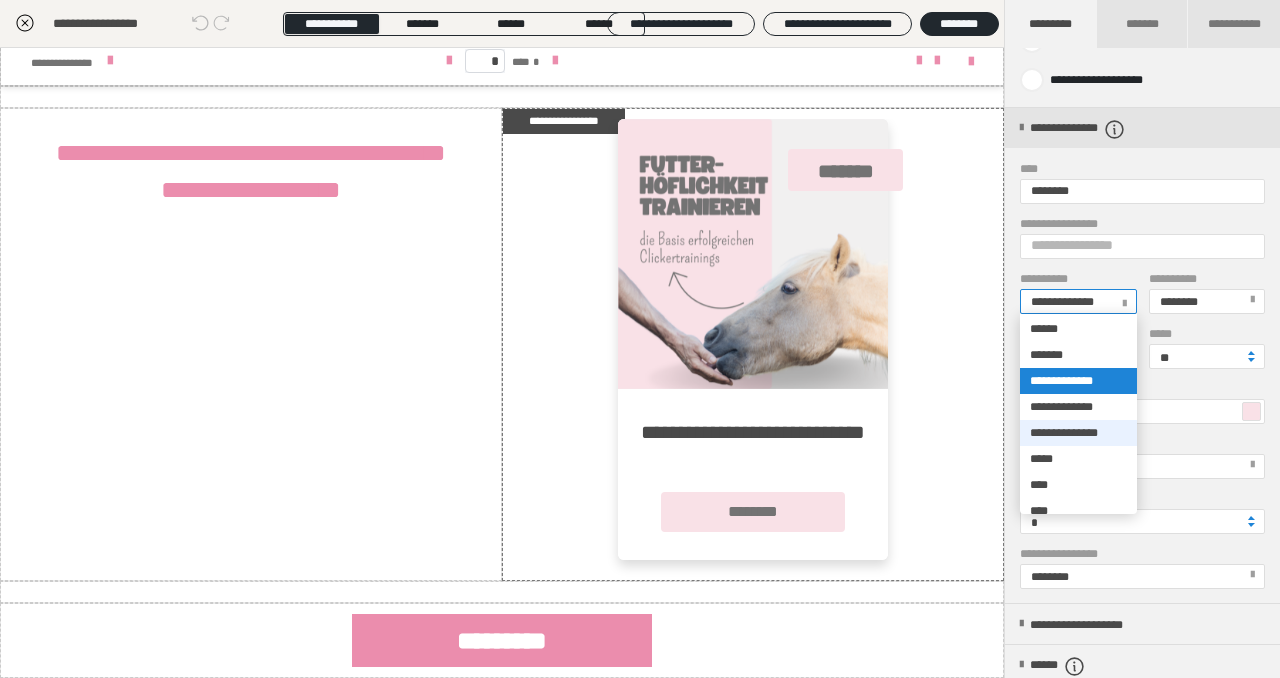 click on "**********" at bounding box center (1064, 433) 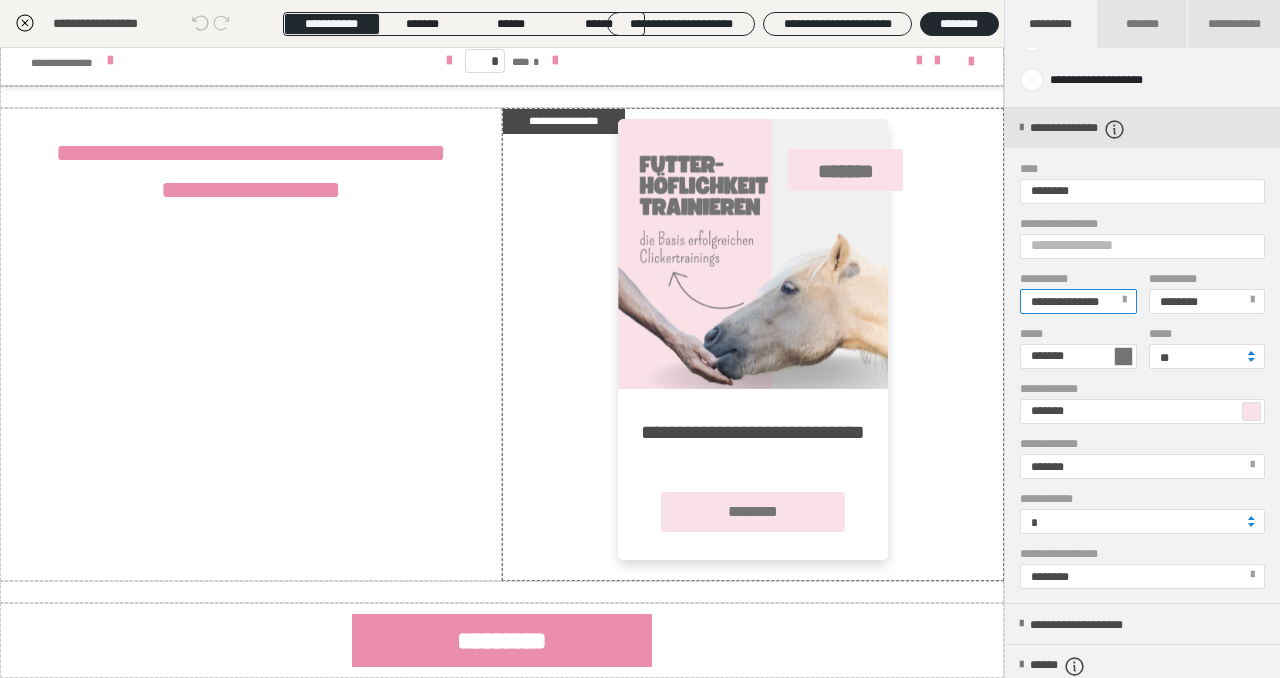 click at bounding box center [1251, 353] 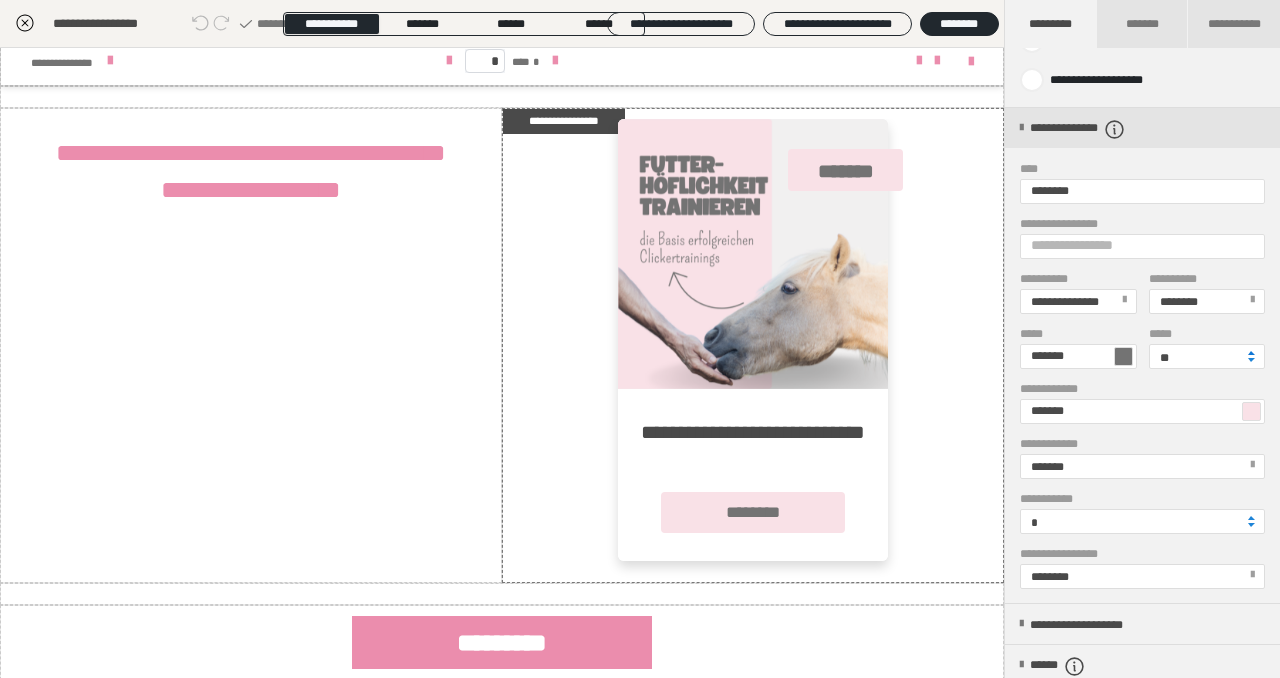 click at bounding box center (1251, 353) 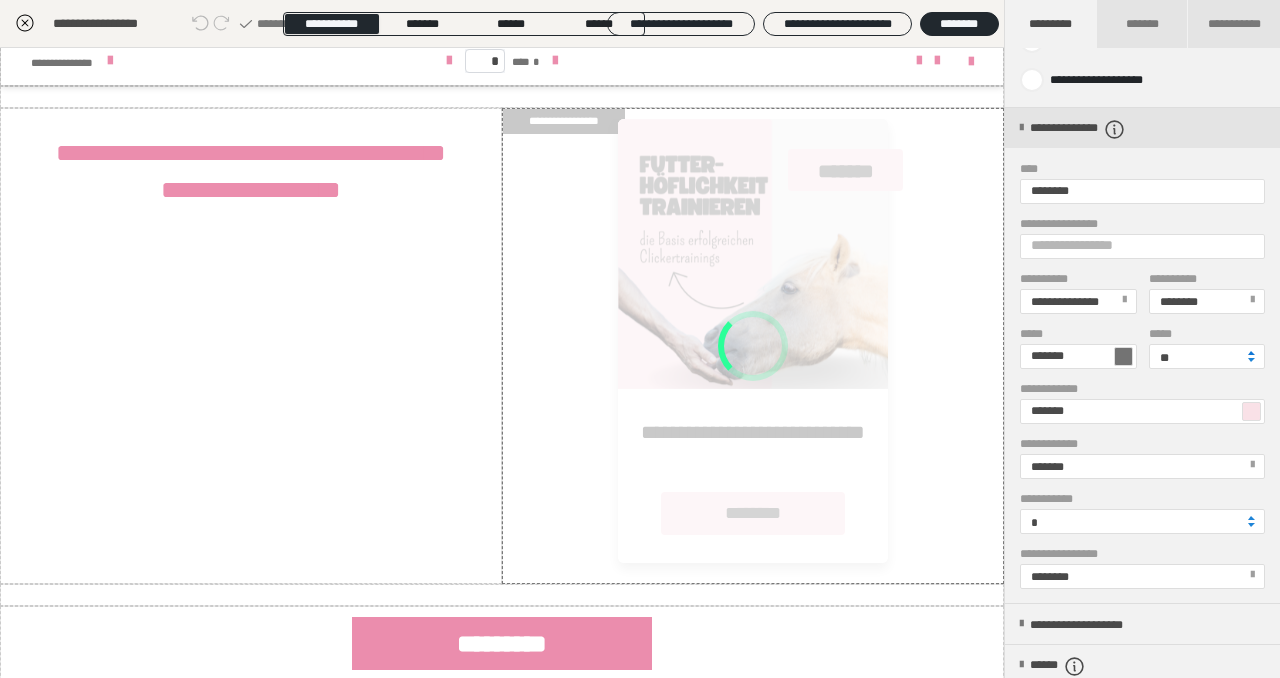 click at bounding box center [1251, 353] 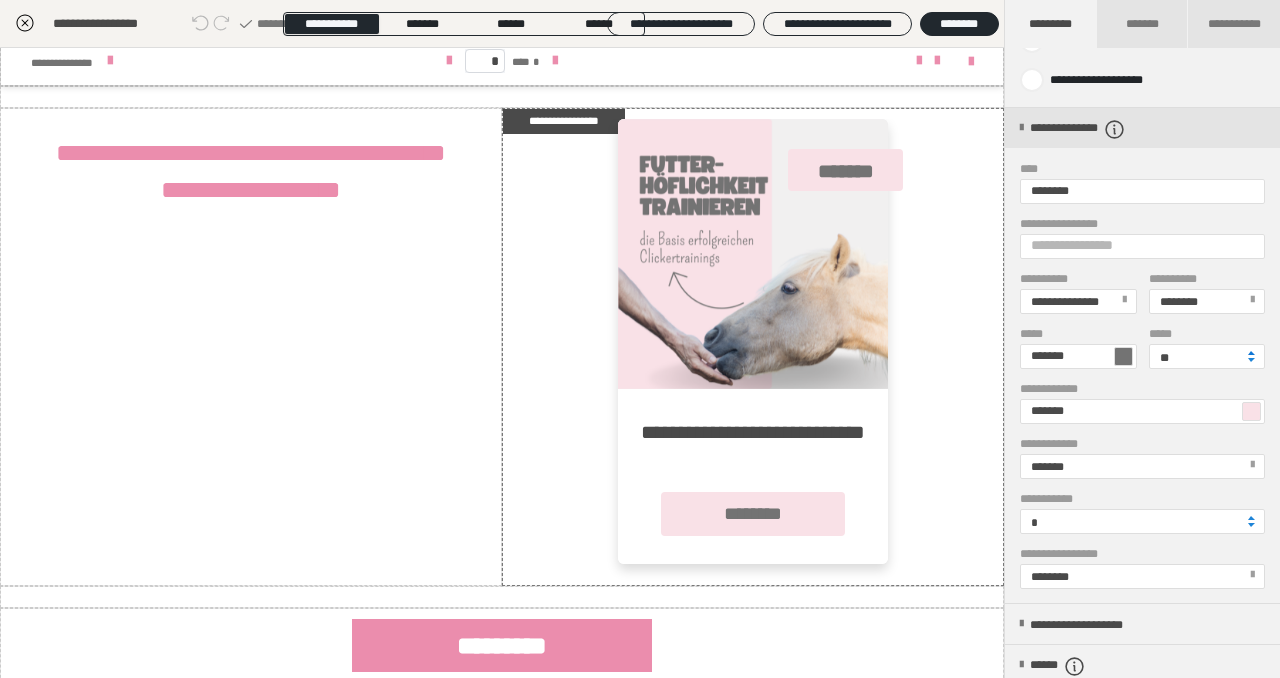 click at bounding box center (1251, 353) 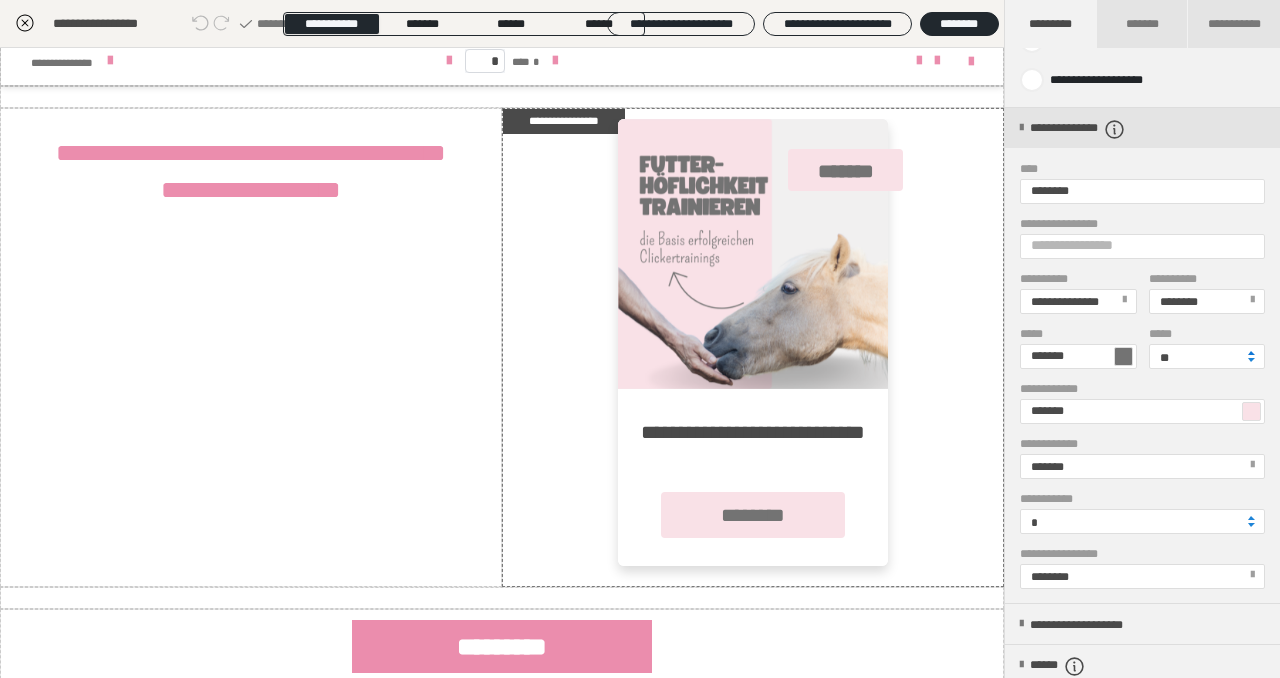 click at bounding box center [1251, 353] 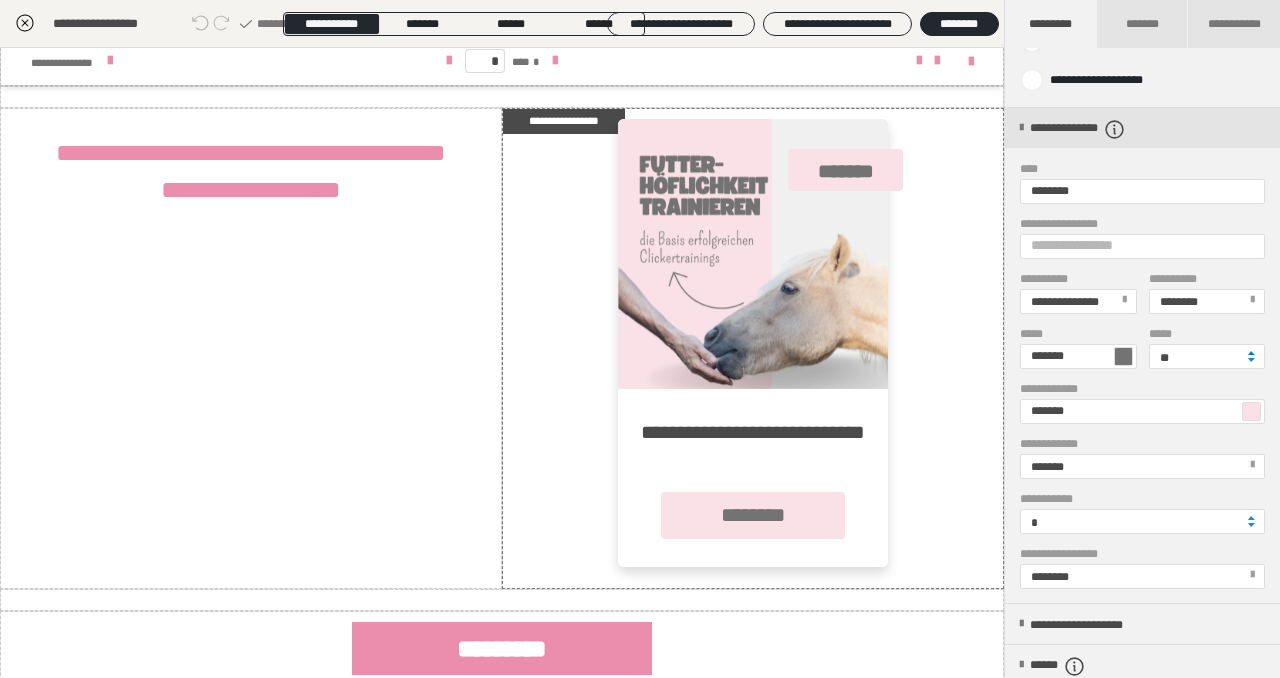 click at bounding box center (1251, 353) 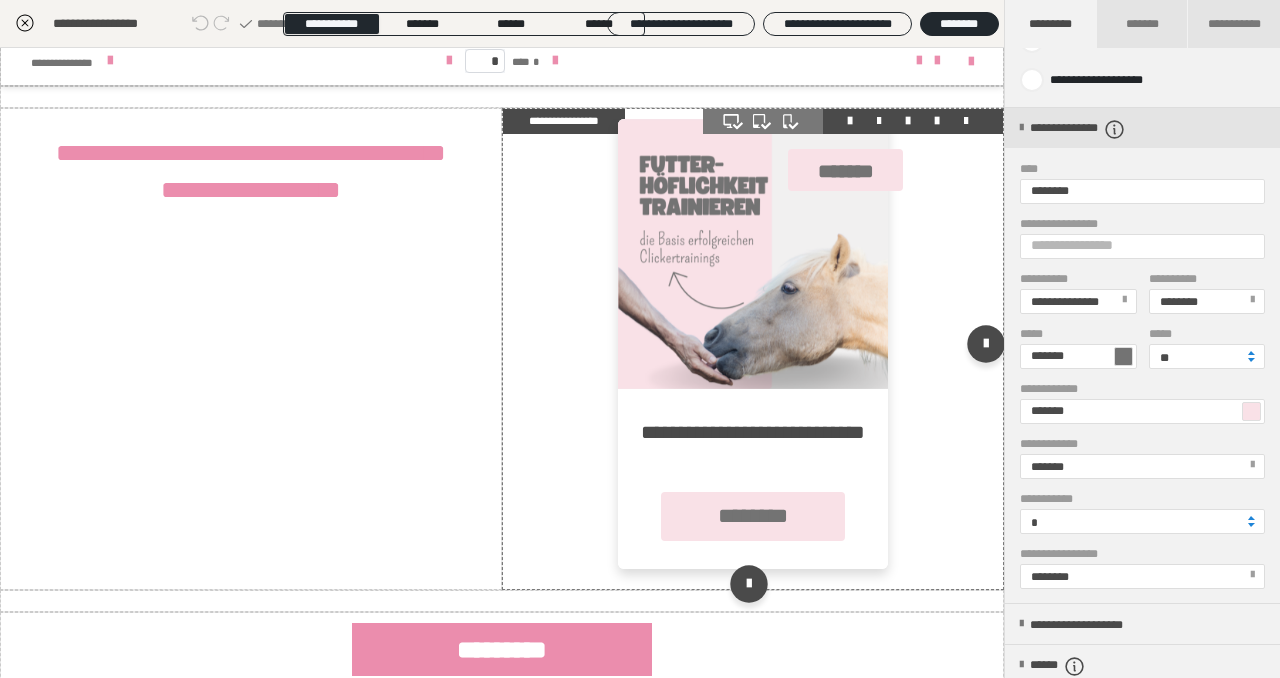 click at bounding box center (753, 349) 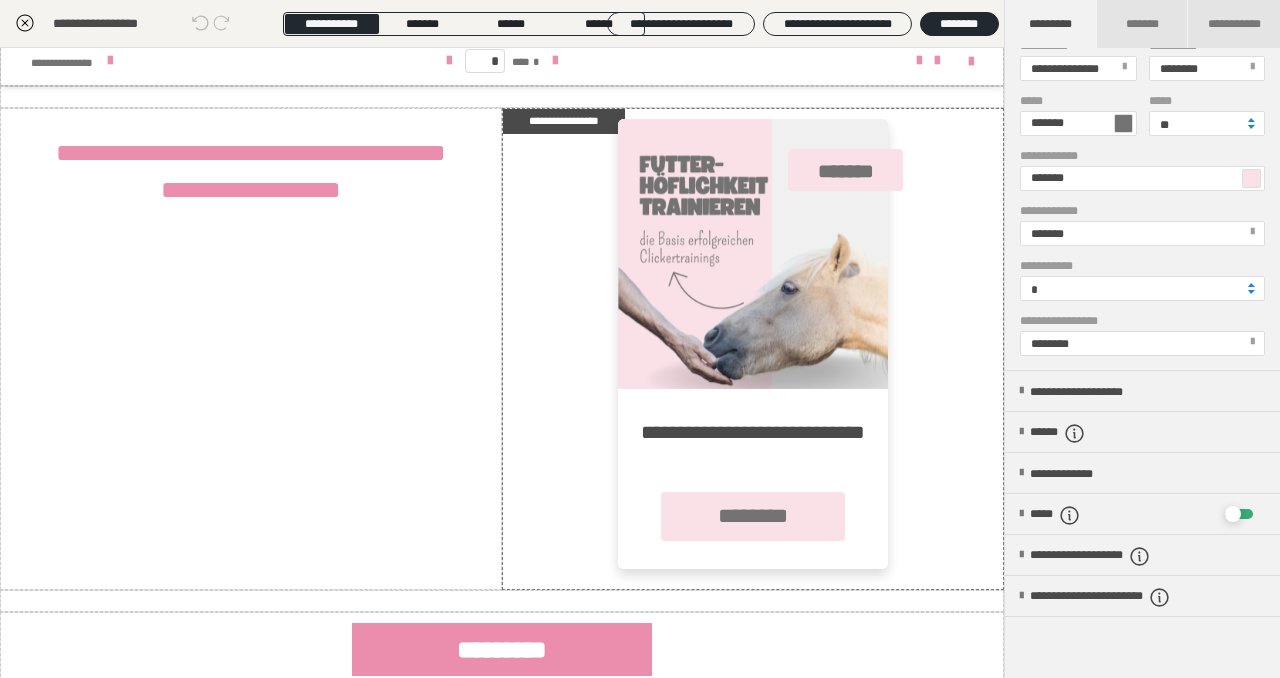 scroll, scrollTop: 580, scrollLeft: 0, axis: vertical 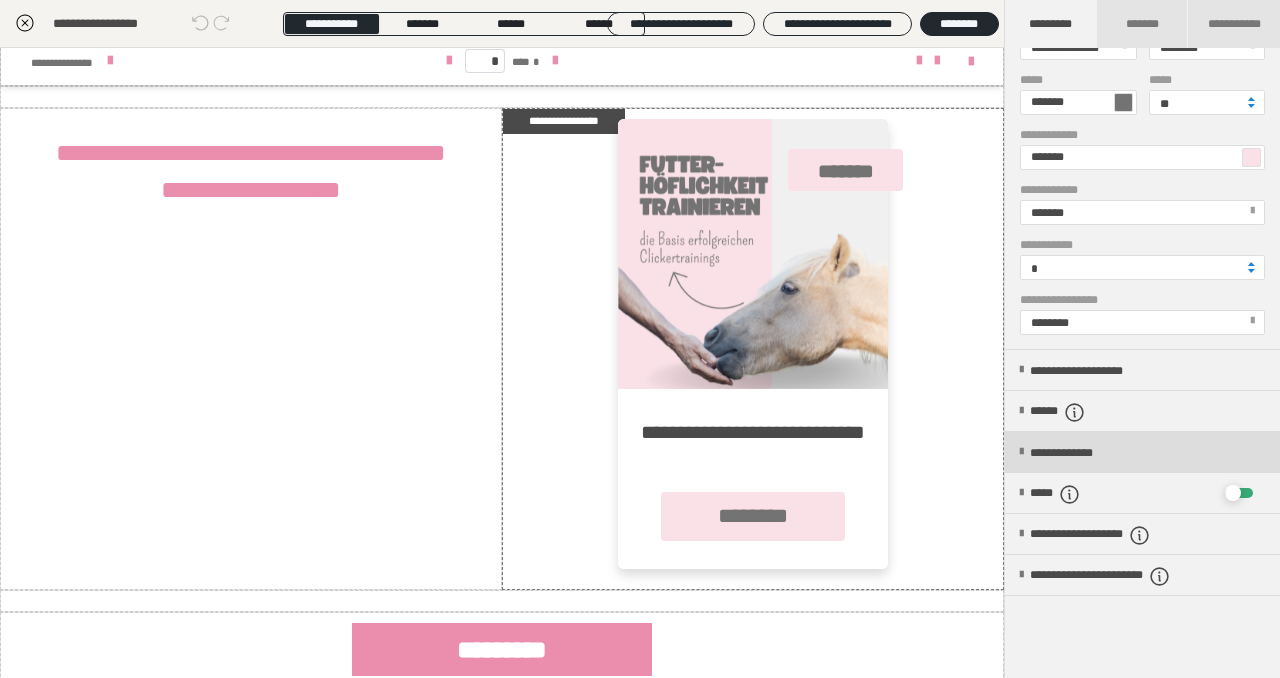click at bounding box center (1021, 452) 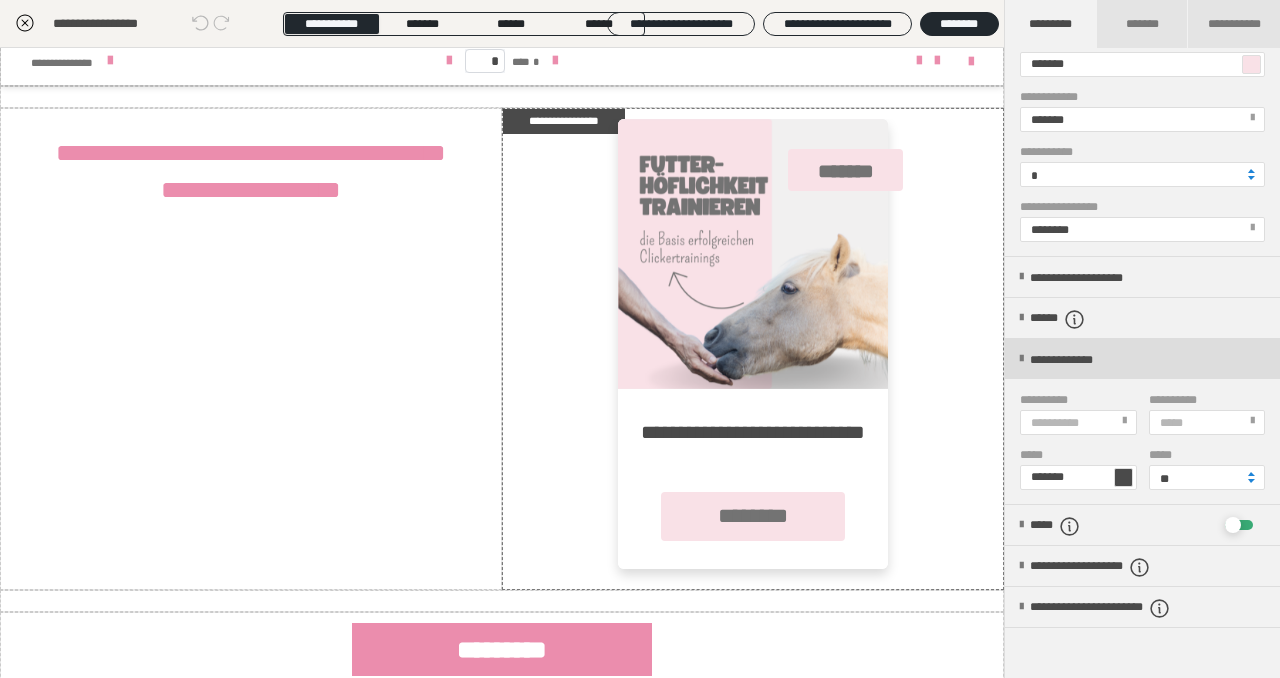 scroll, scrollTop: 685, scrollLeft: 0, axis: vertical 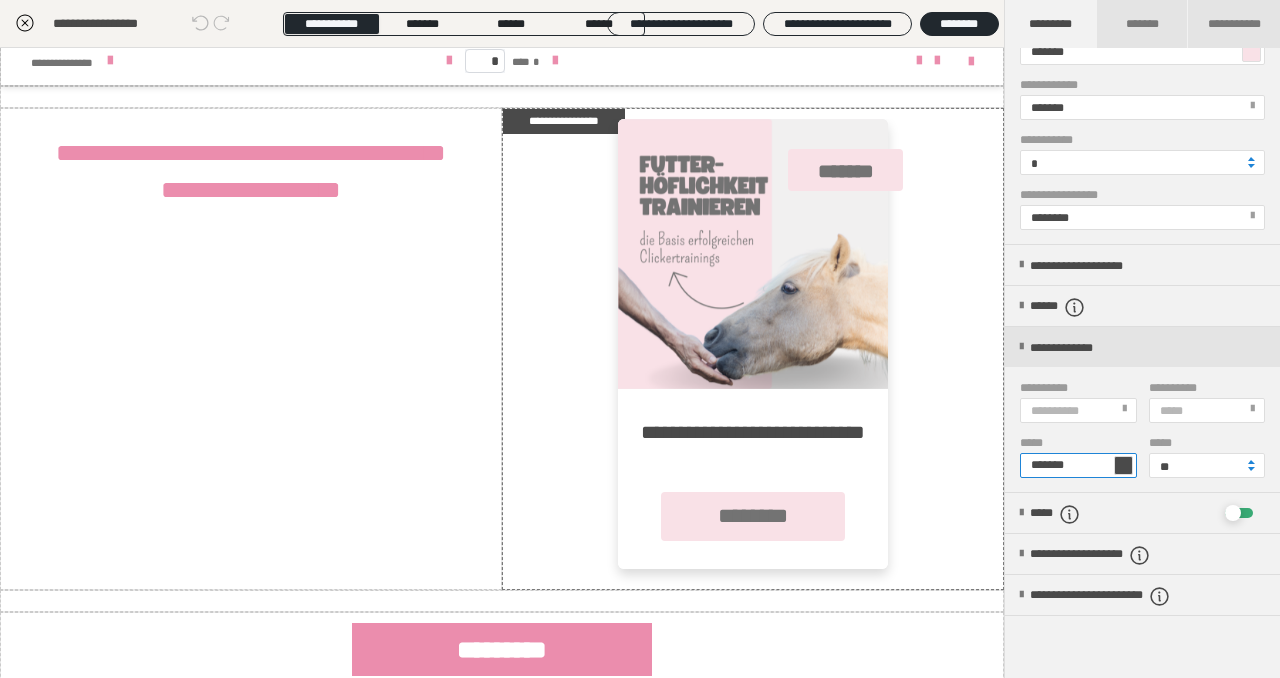 drag, startPoint x: 1040, startPoint y: 467, endPoint x: 1124, endPoint y: 455, distance: 84.85281 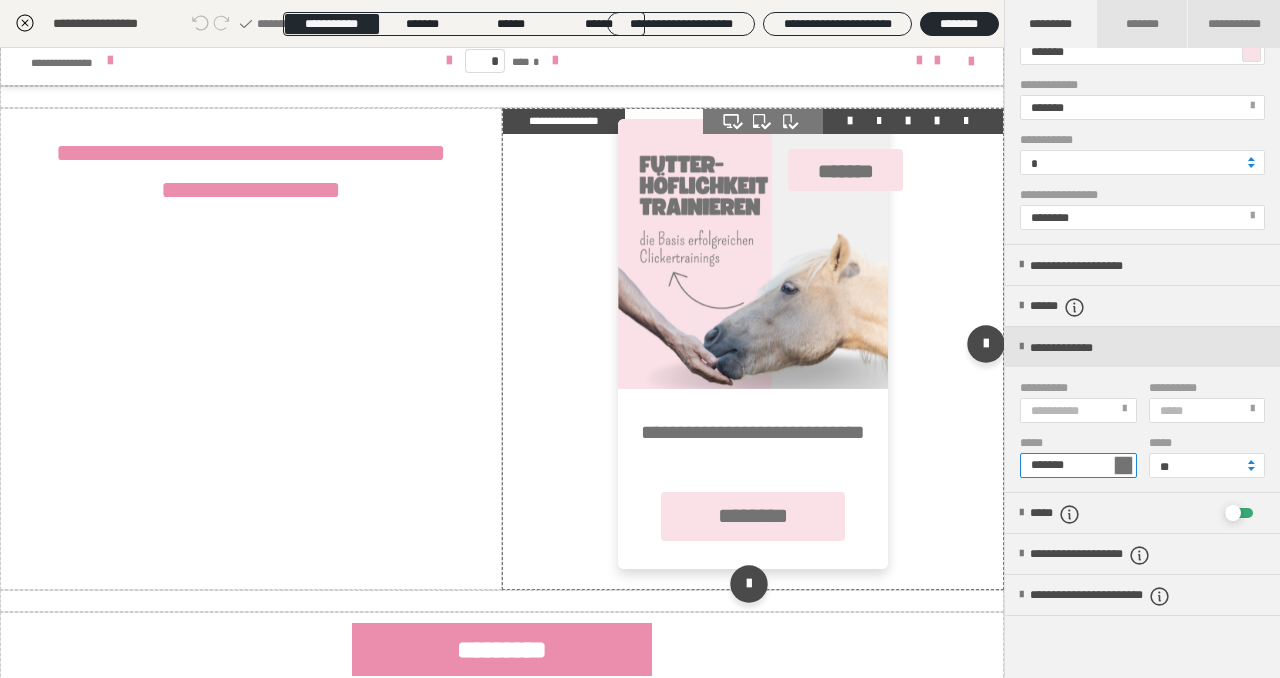 type on "*******" 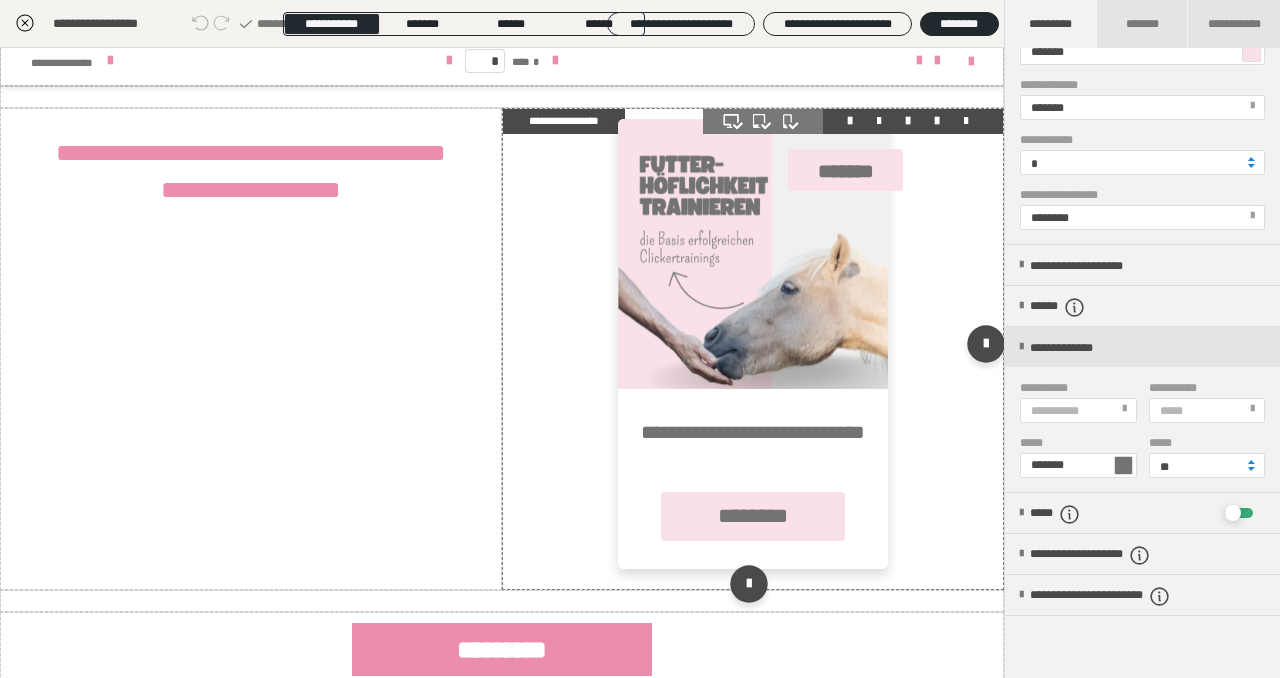 click at bounding box center (753, 349) 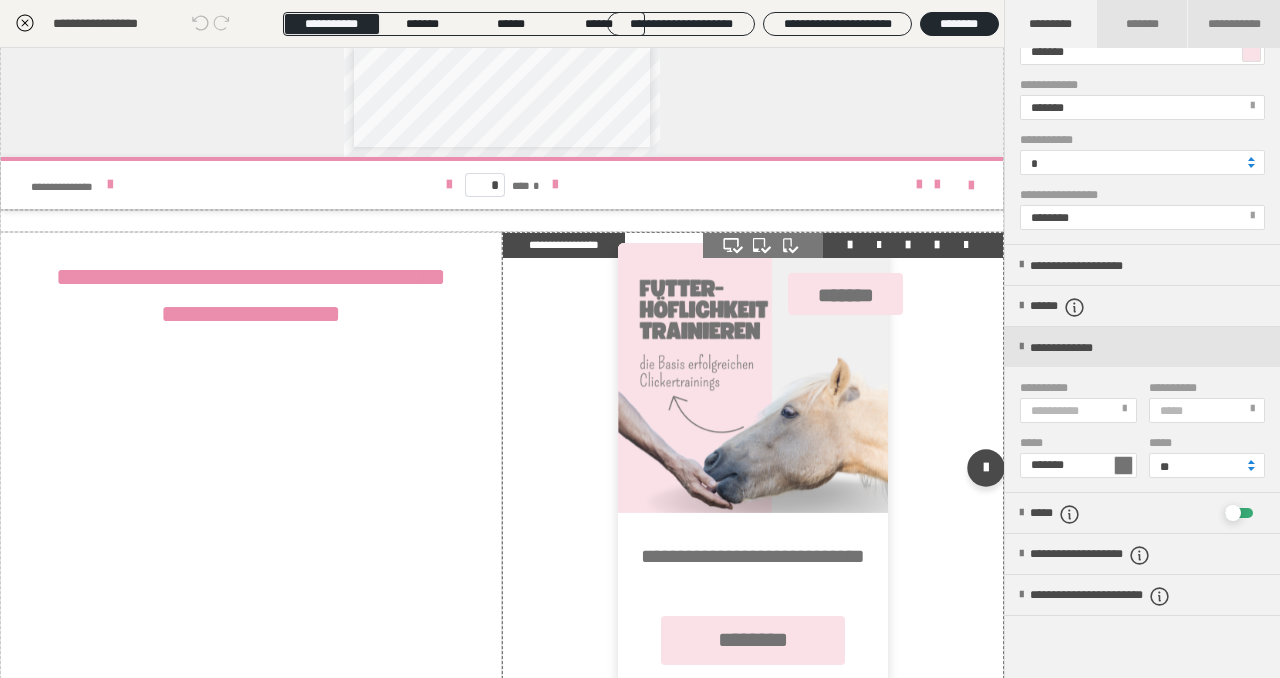 scroll, scrollTop: 1853, scrollLeft: 0, axis: vertical 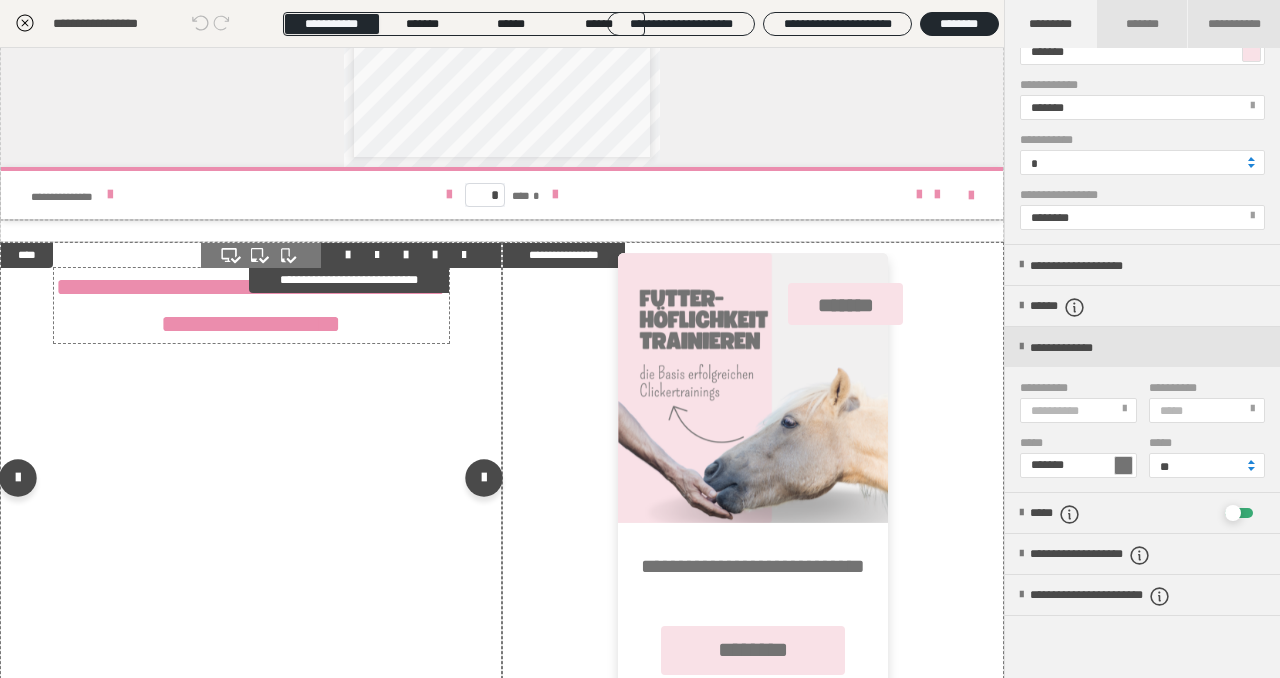 click on "**********" at bounding box center (251, 305) 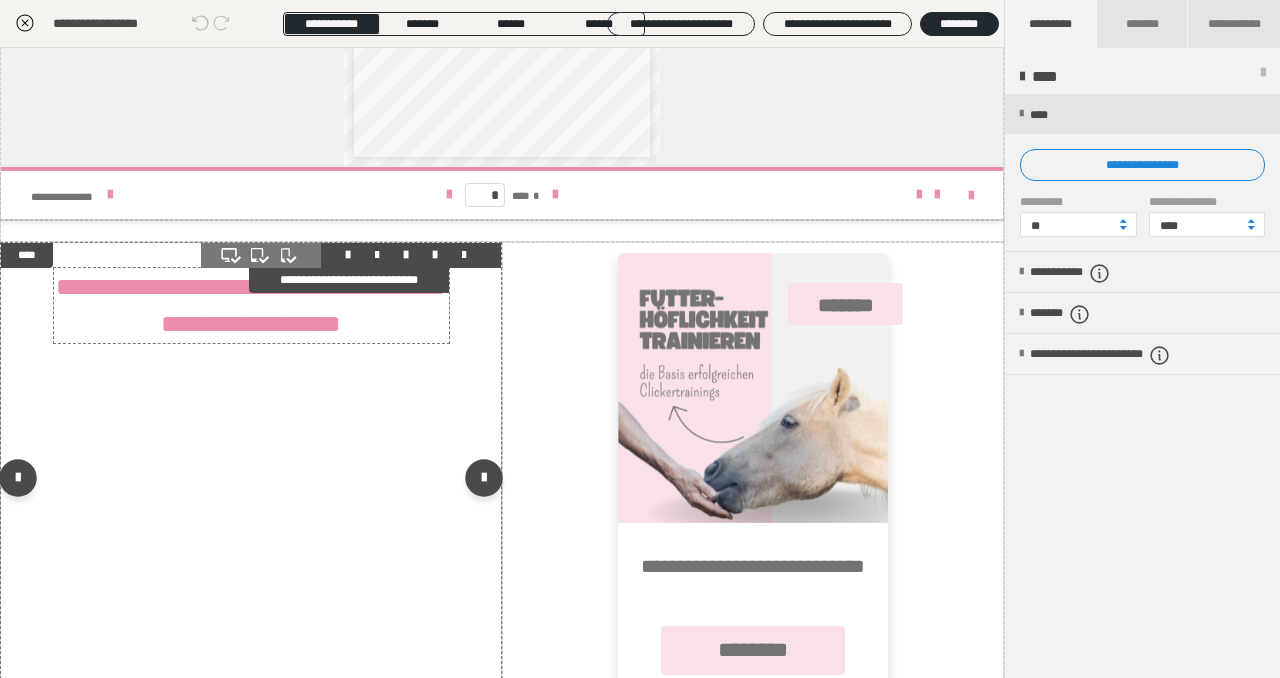 click on "**********" at bounding box center (251, 305) 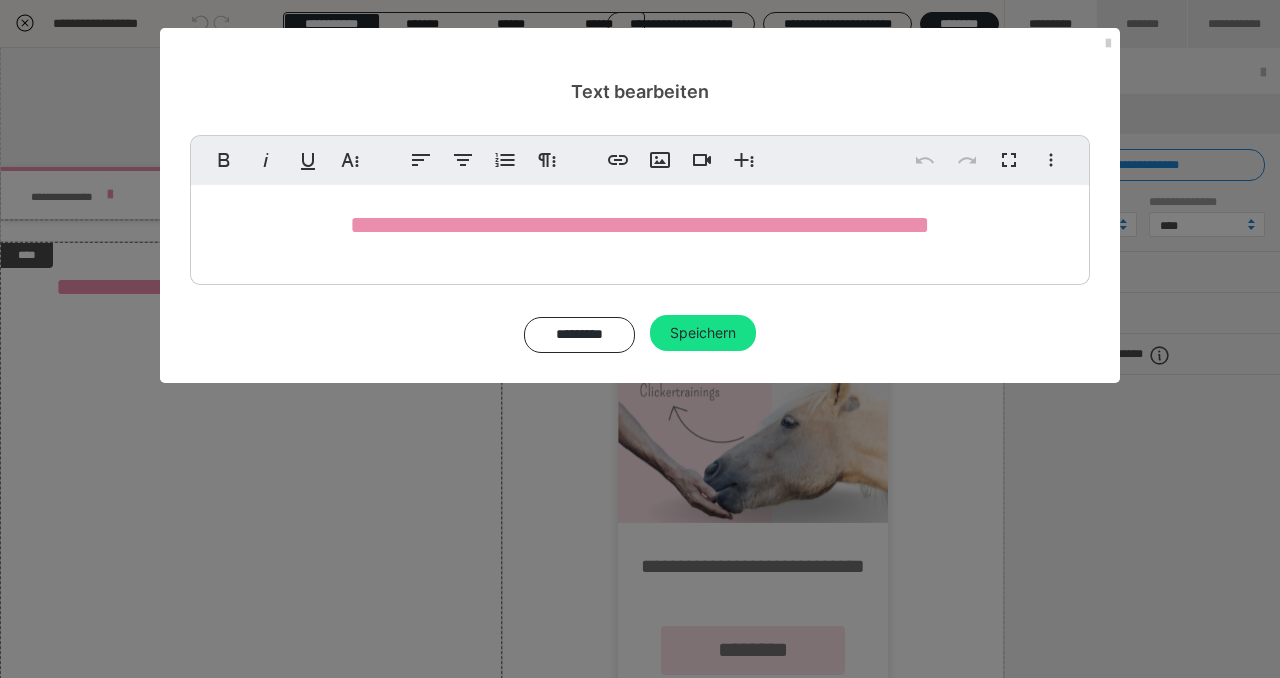 click on "**********" at bounding box center (640, 224) 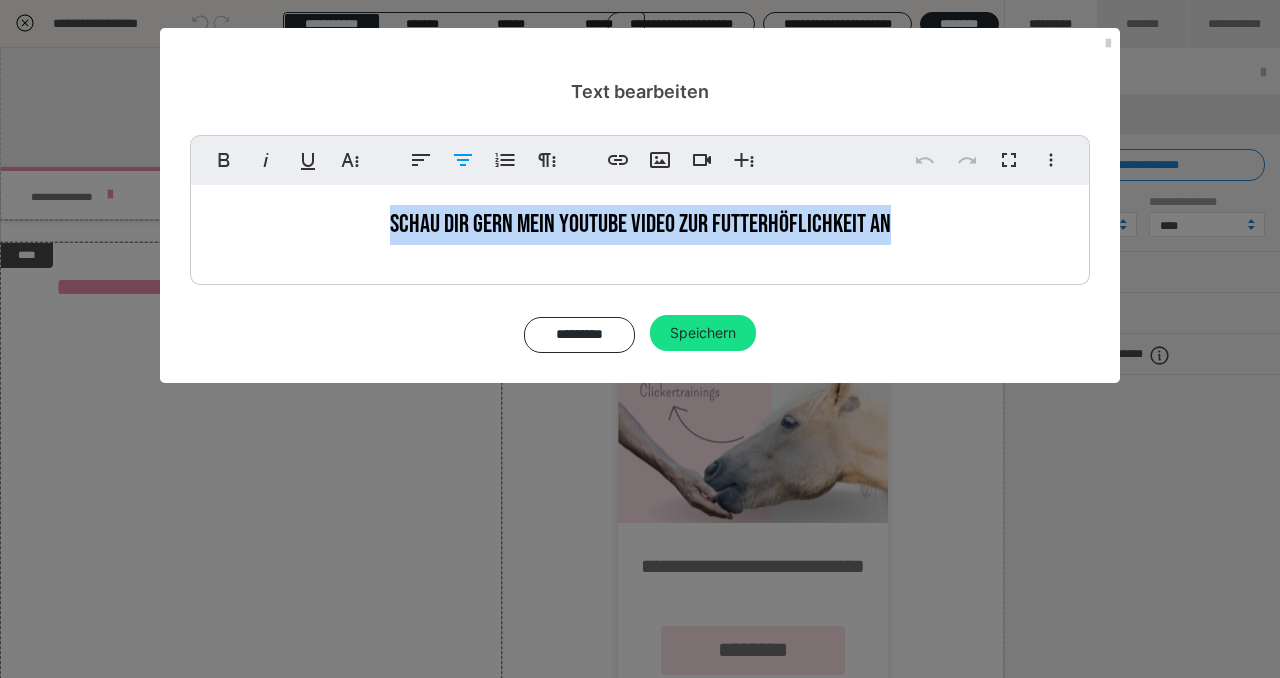 drag, startPoint x: 392, startPoint y: 222, endPoint x: 934, endPoint y: 216, distance: 542.0332 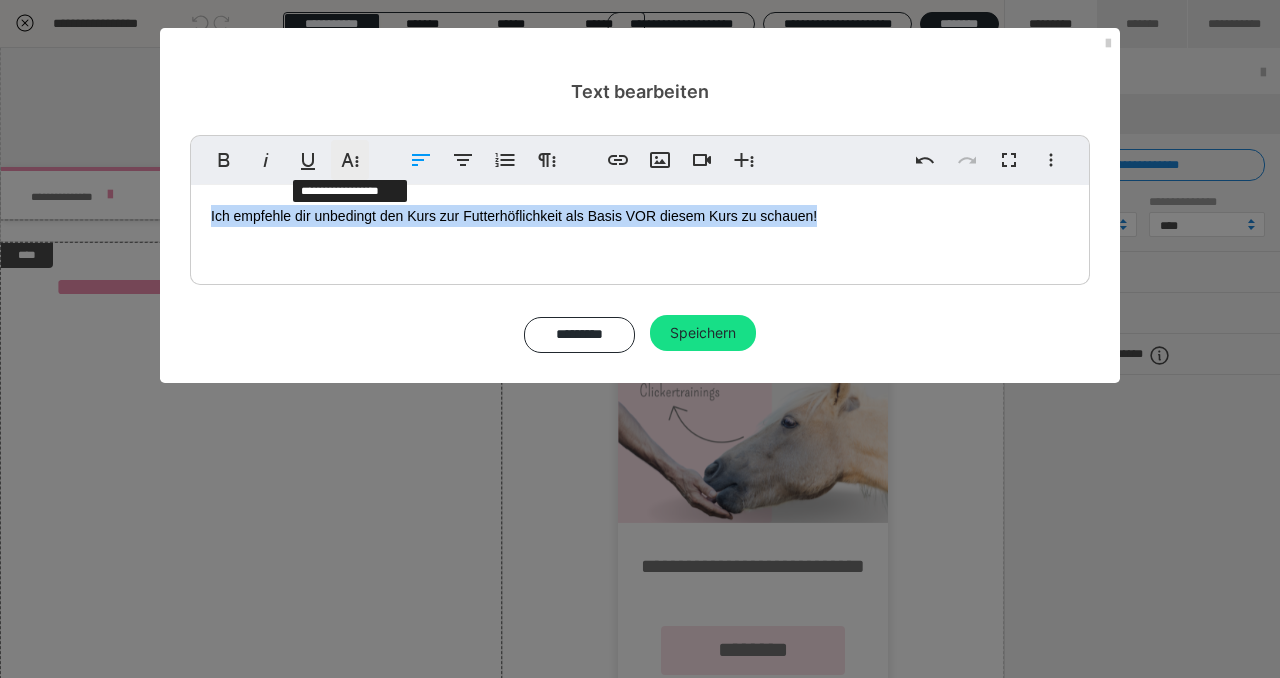 click 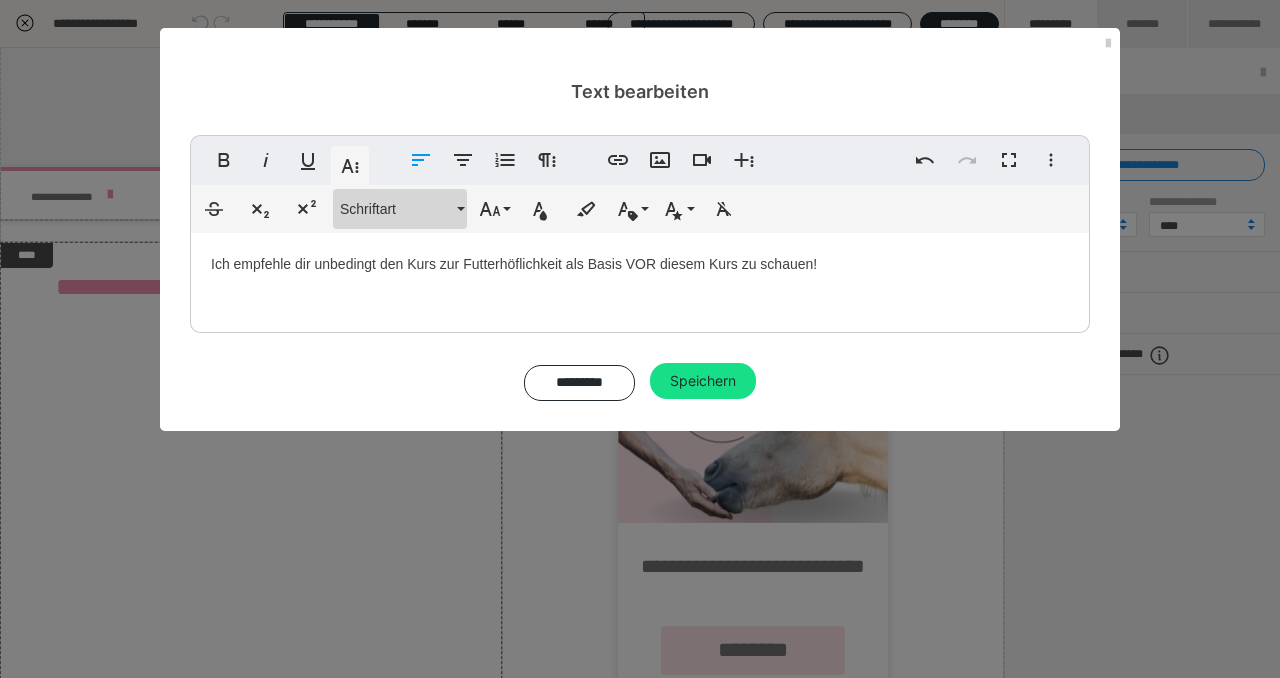click on "Schriftart" at bounding box center [396, 209] 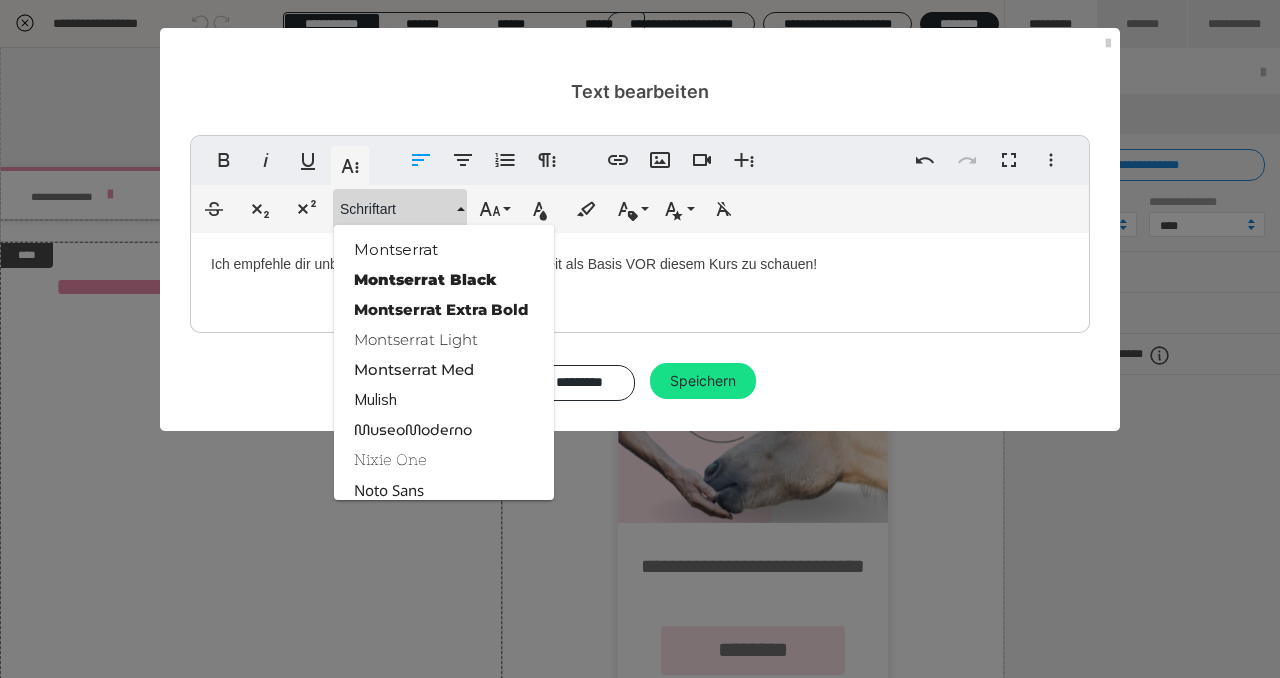 scroll, scrollTop: 1891, scrollLeft: 0, axis: vertical 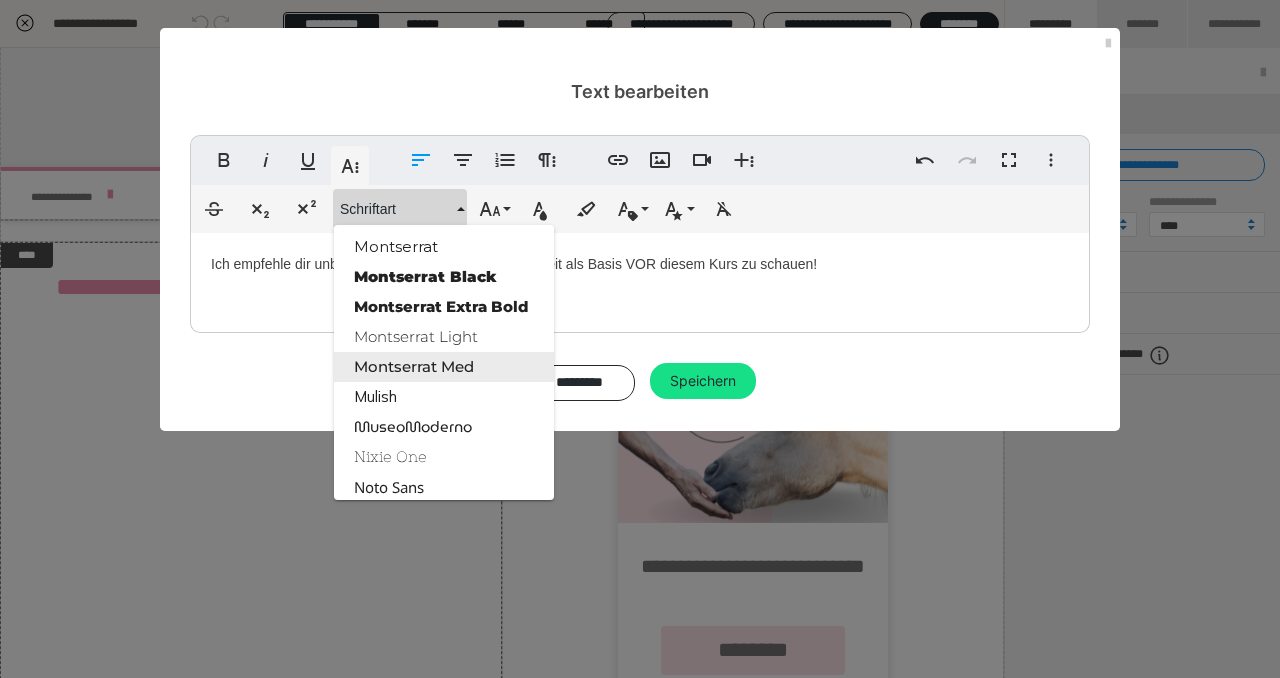 click on "Montserrat Med" at bounding box center [444, 367] 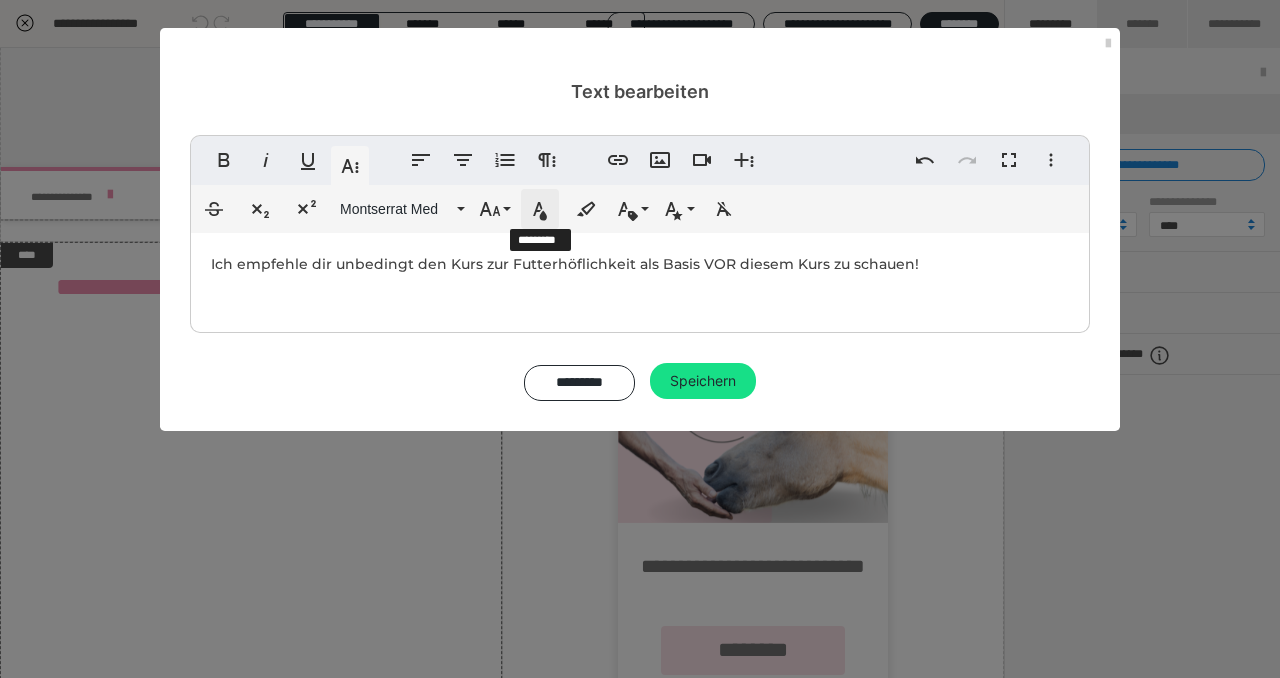 click 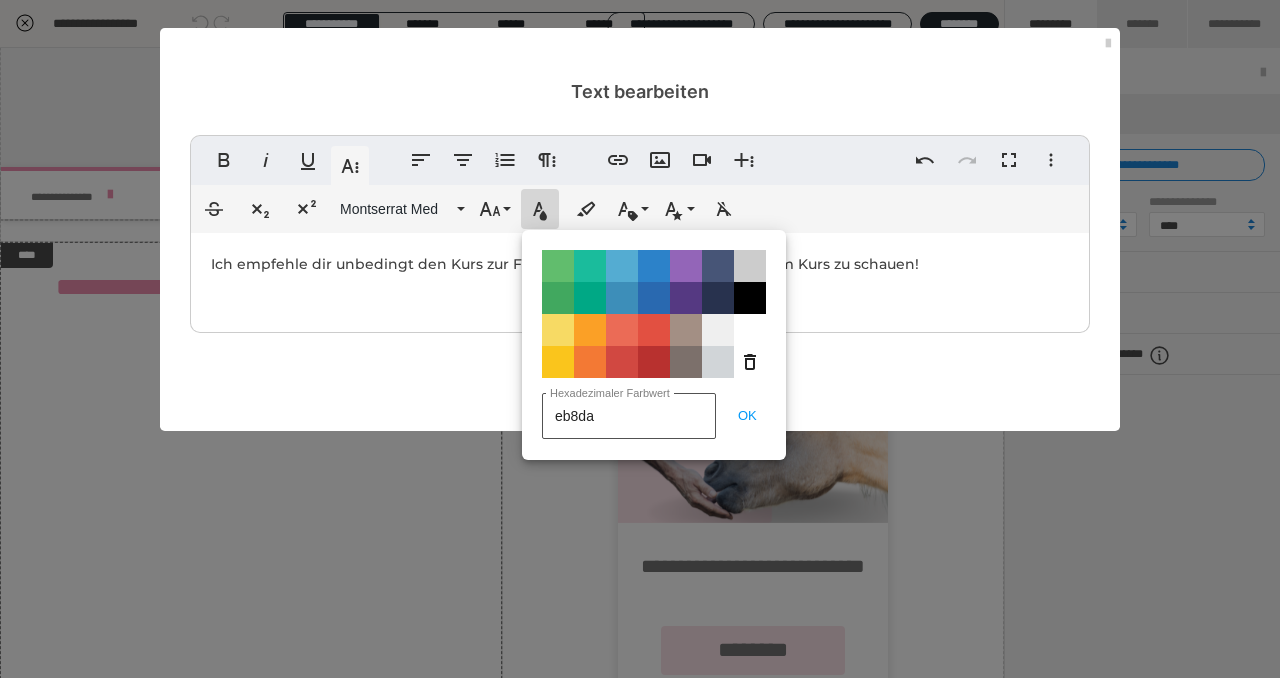 type on "eb8dad" 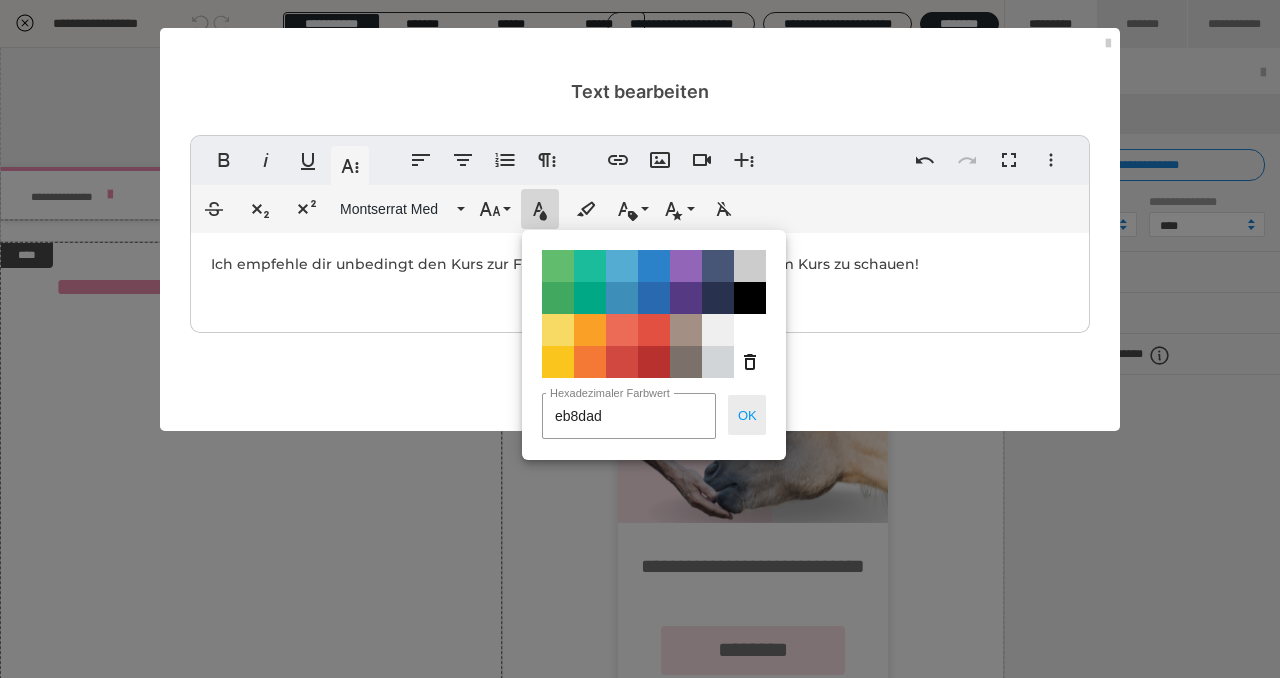 click on "OK" at bounding box center [747, 415] 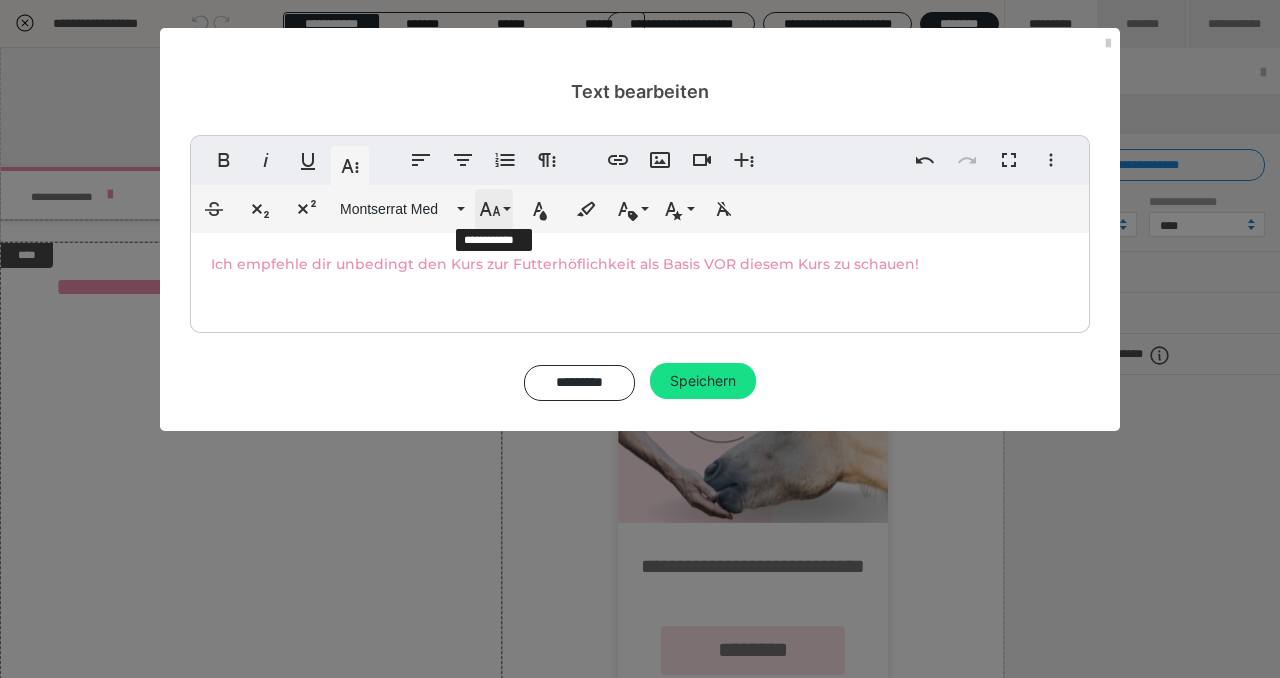 click 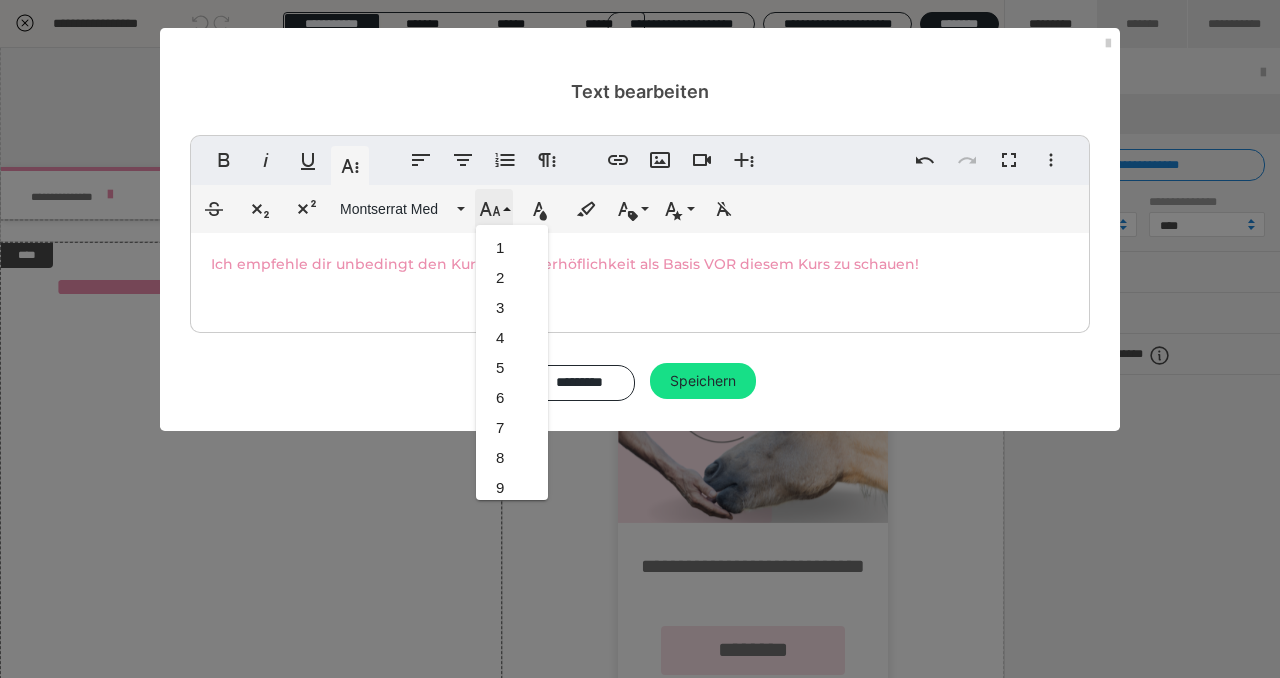 scroll, scrollTop: 413, scrollLeft: 0, axis: vertical 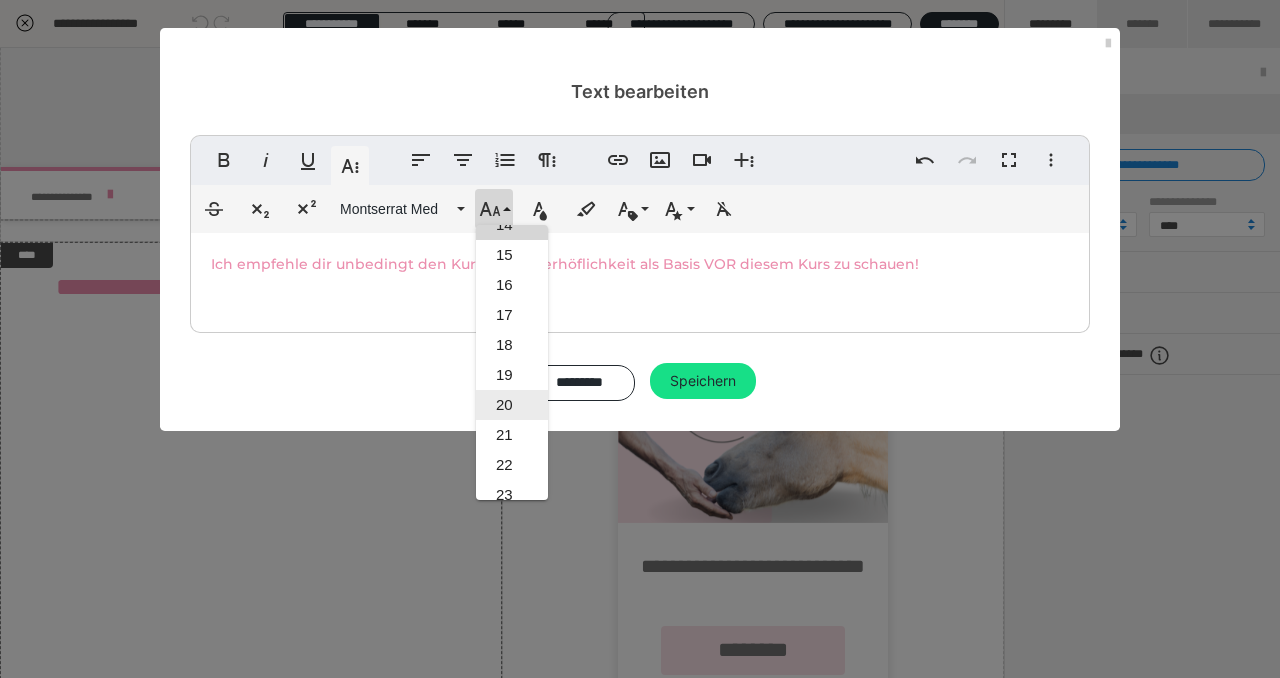 click on "20" at bounding box center (512, 405) 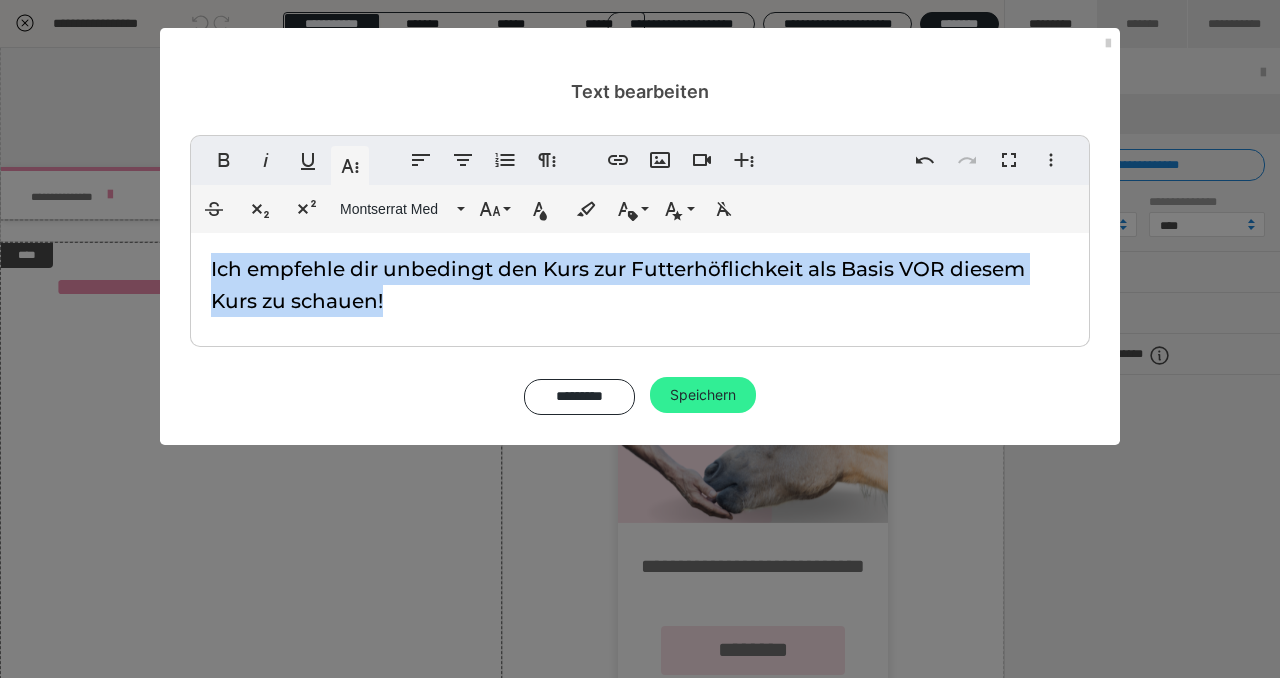 click on "Speichern" at bounding box center (703, 395) 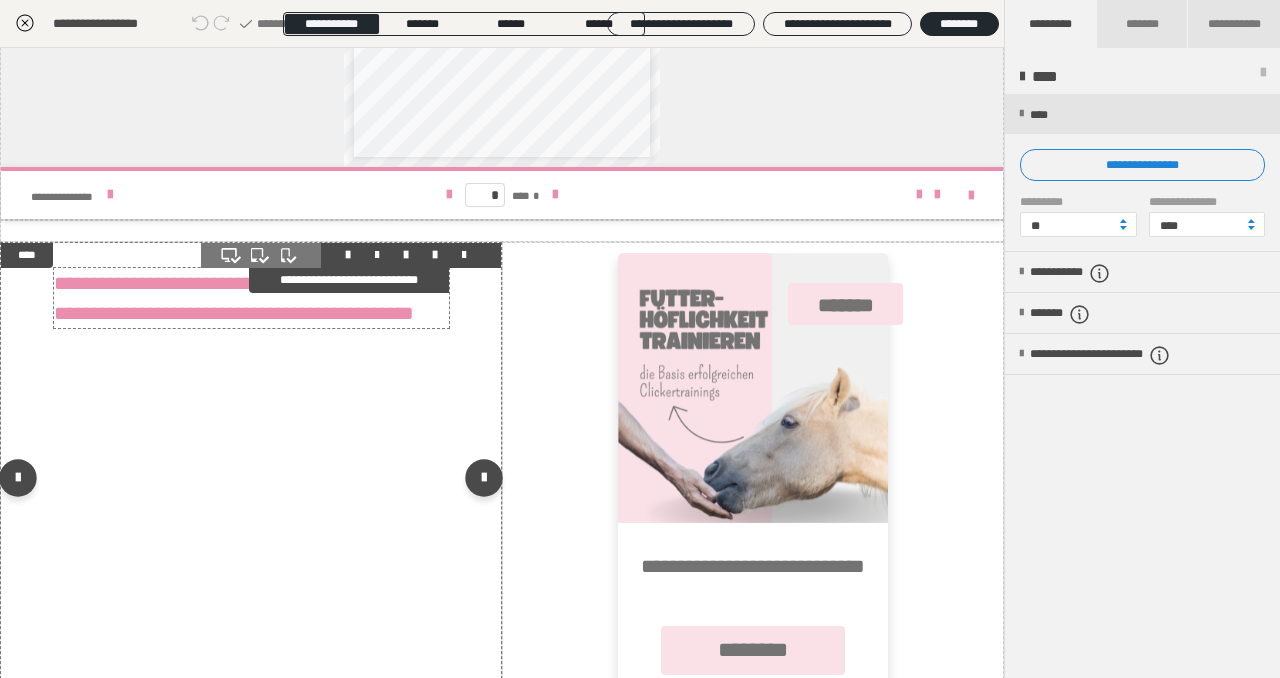 click on "**********" at bounding box center (250, 298) 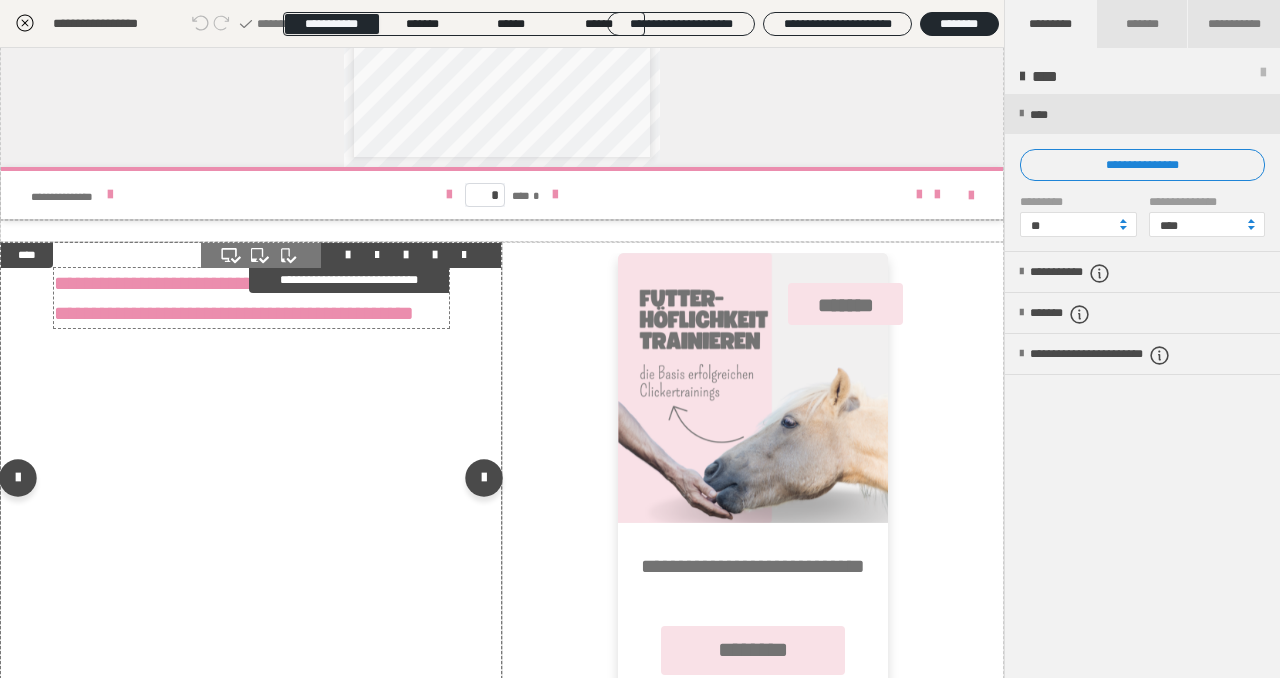 click on "**********" at bounding box center (250, 298) 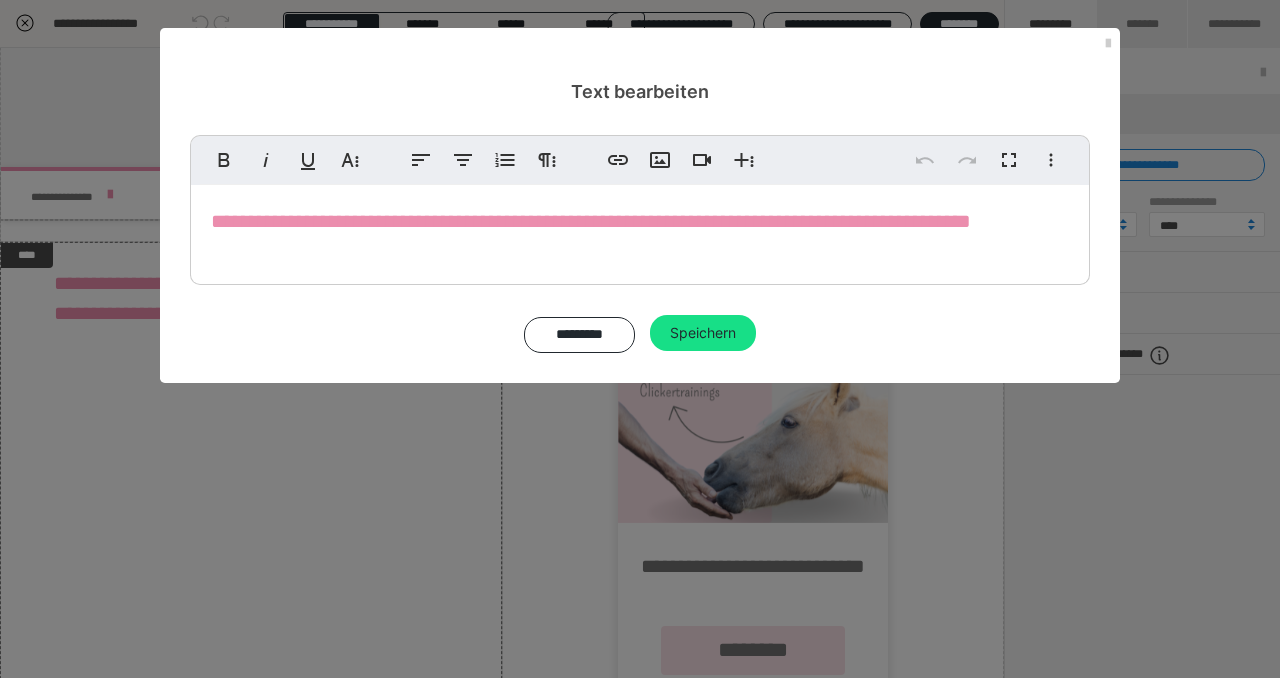 click on "**********" at bounding box center [640, 230] 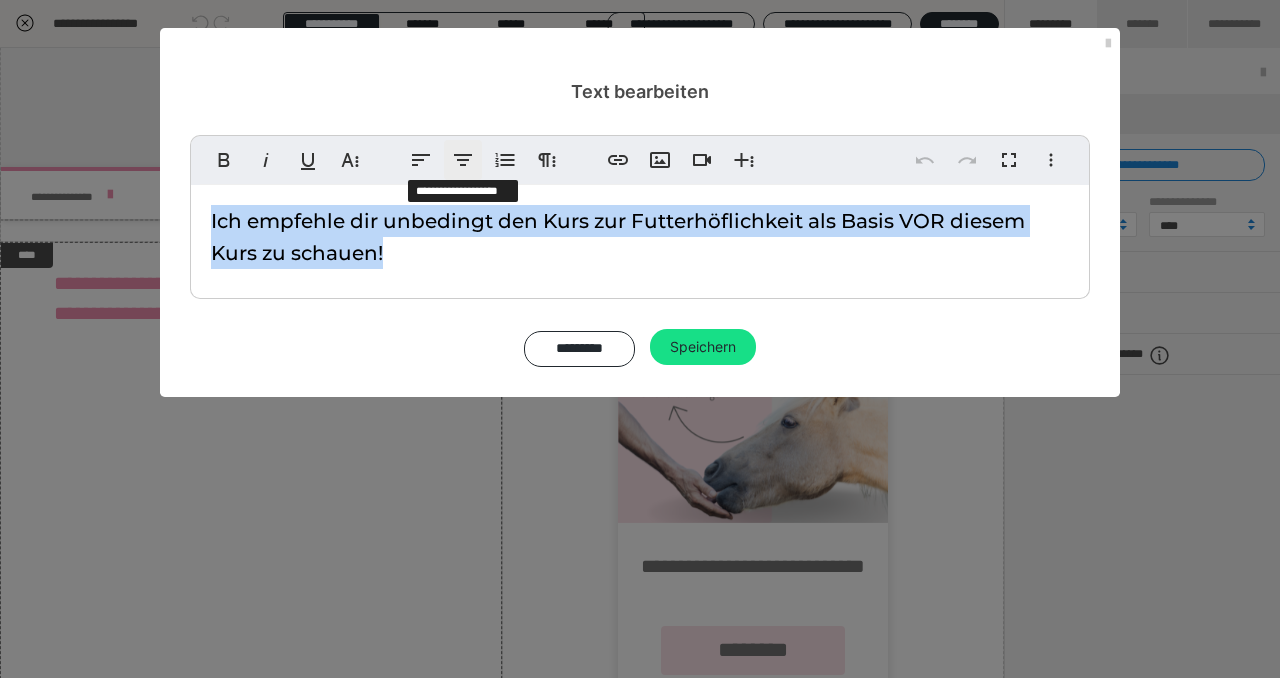 click 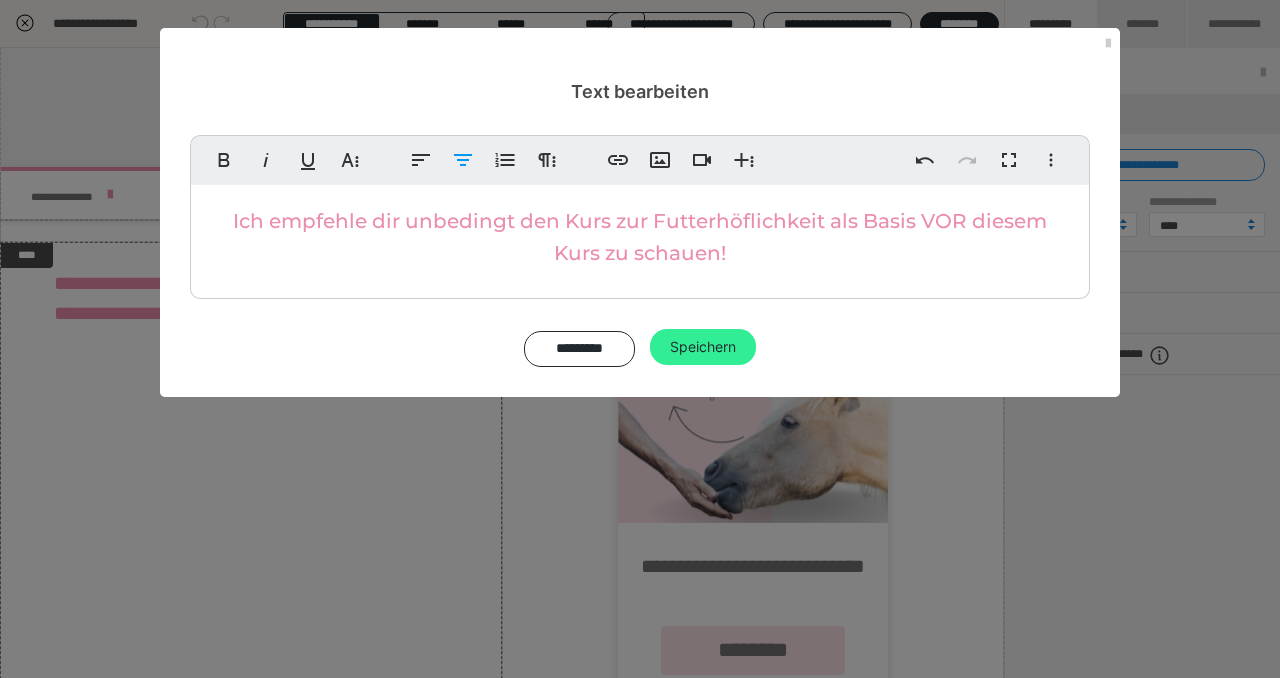 click on "Speichern" at bounding box center (703, 347) 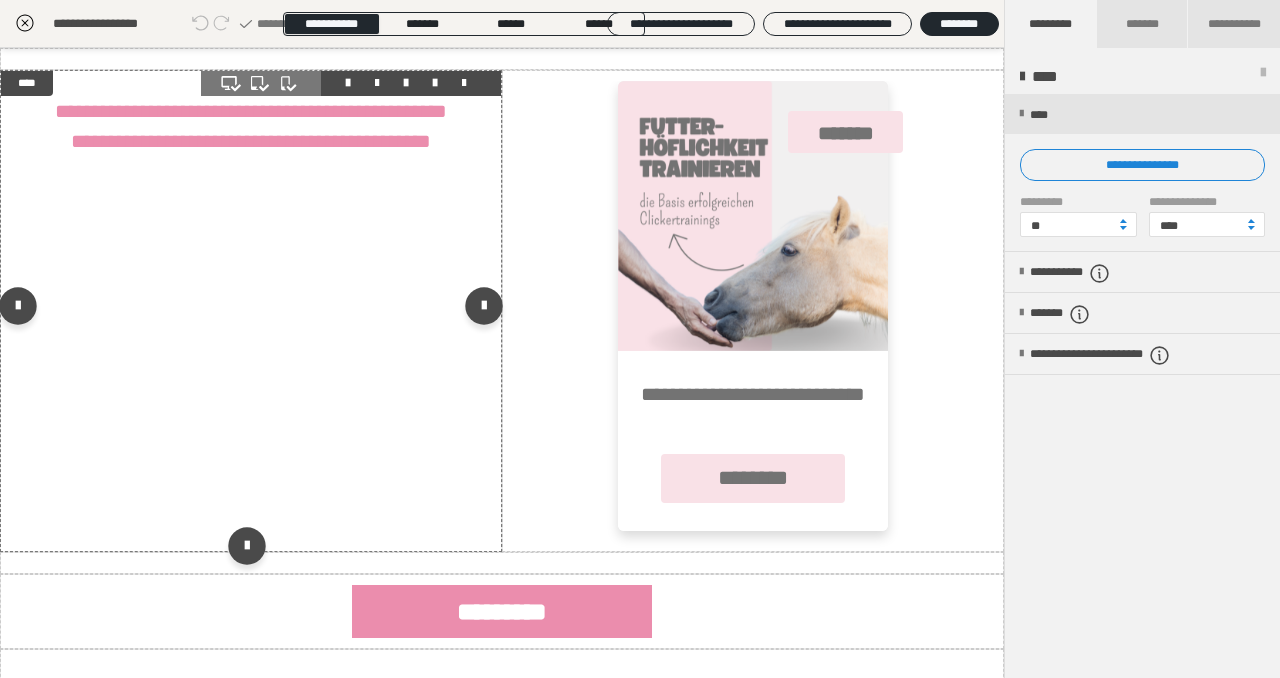 scroll, scrollTop: 2032, scrollLeft: 0, axis: vertical 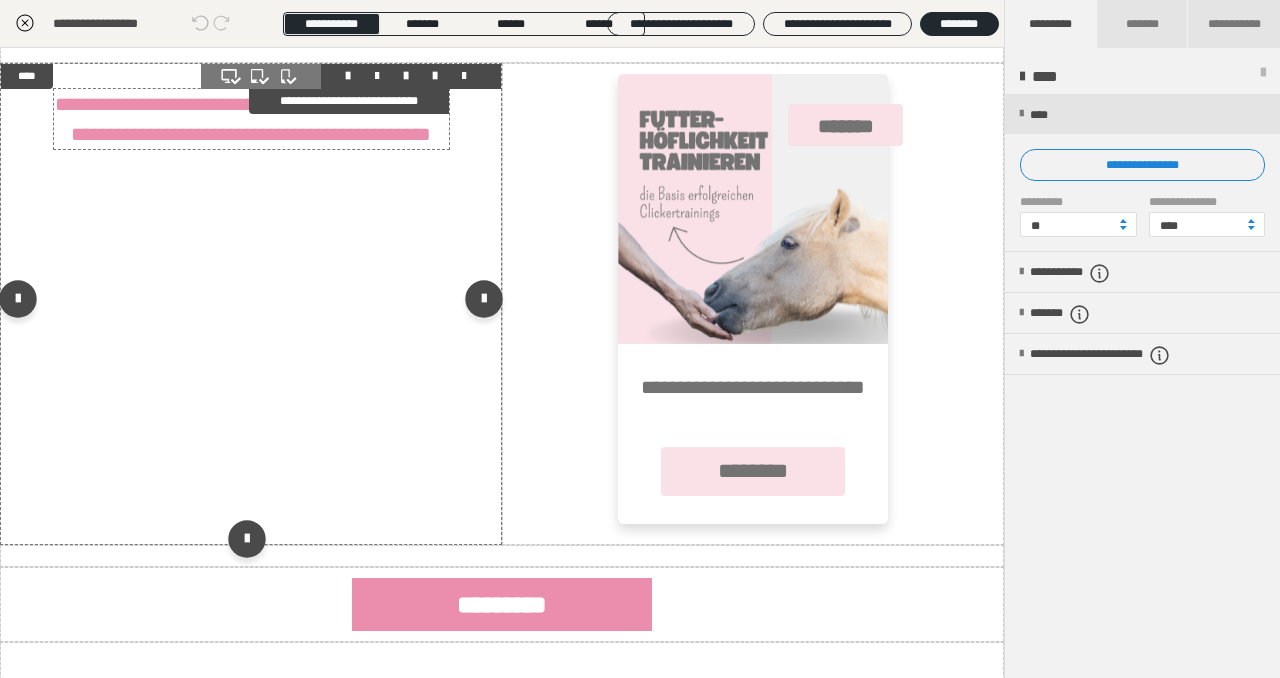 click on "**********" at bounding box center (251, 119) 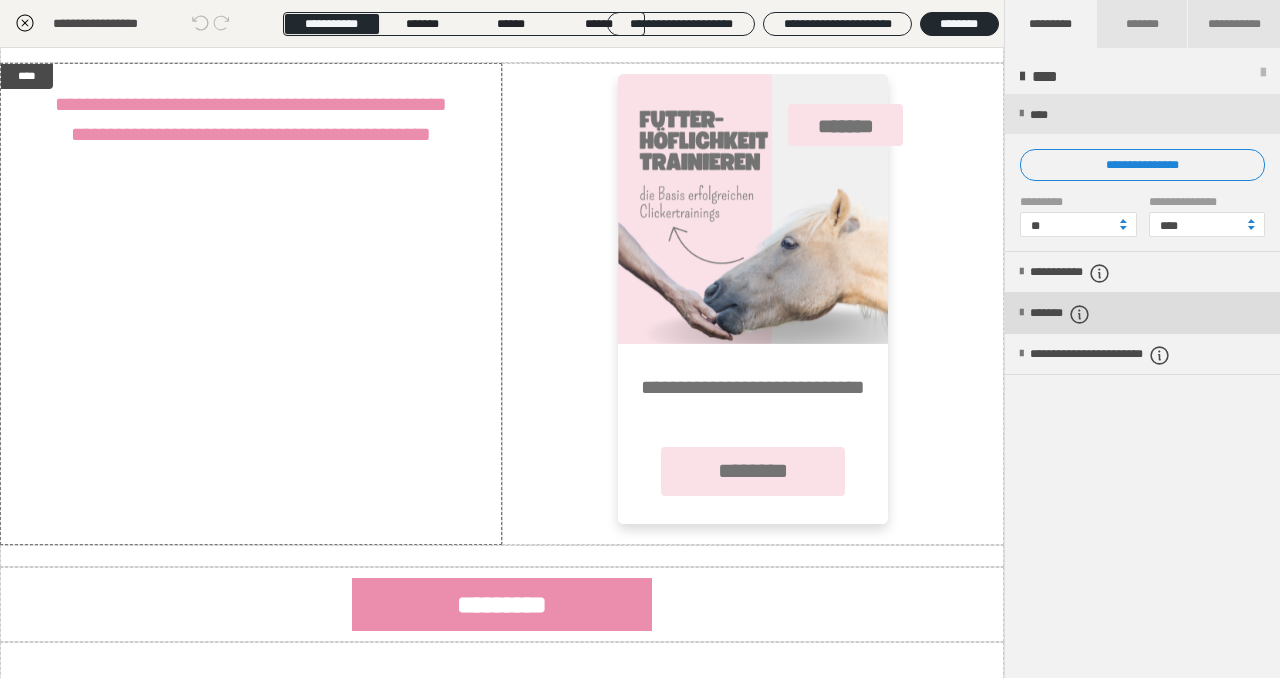 click on "*******" at bounding box center (1077, 314) 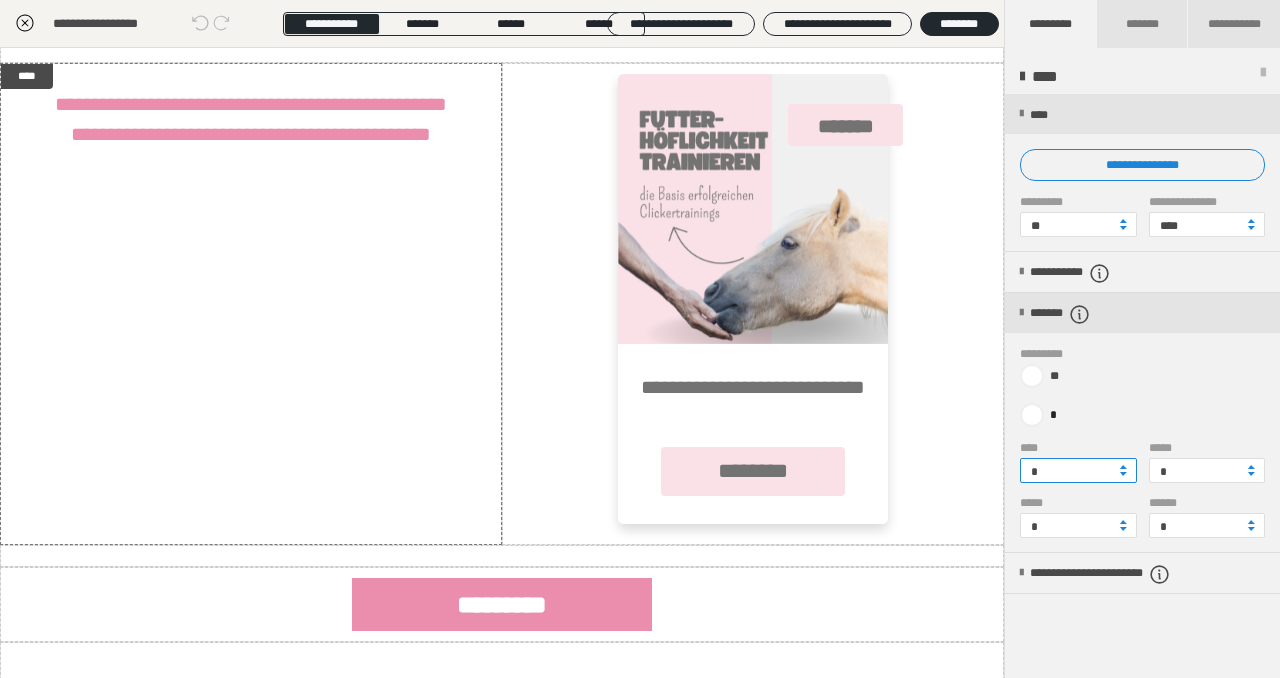 drag, startPoint x: 1064, startPoint y: 478, endPoint x: 1017, endPoint y: 463, distance: 49.335587 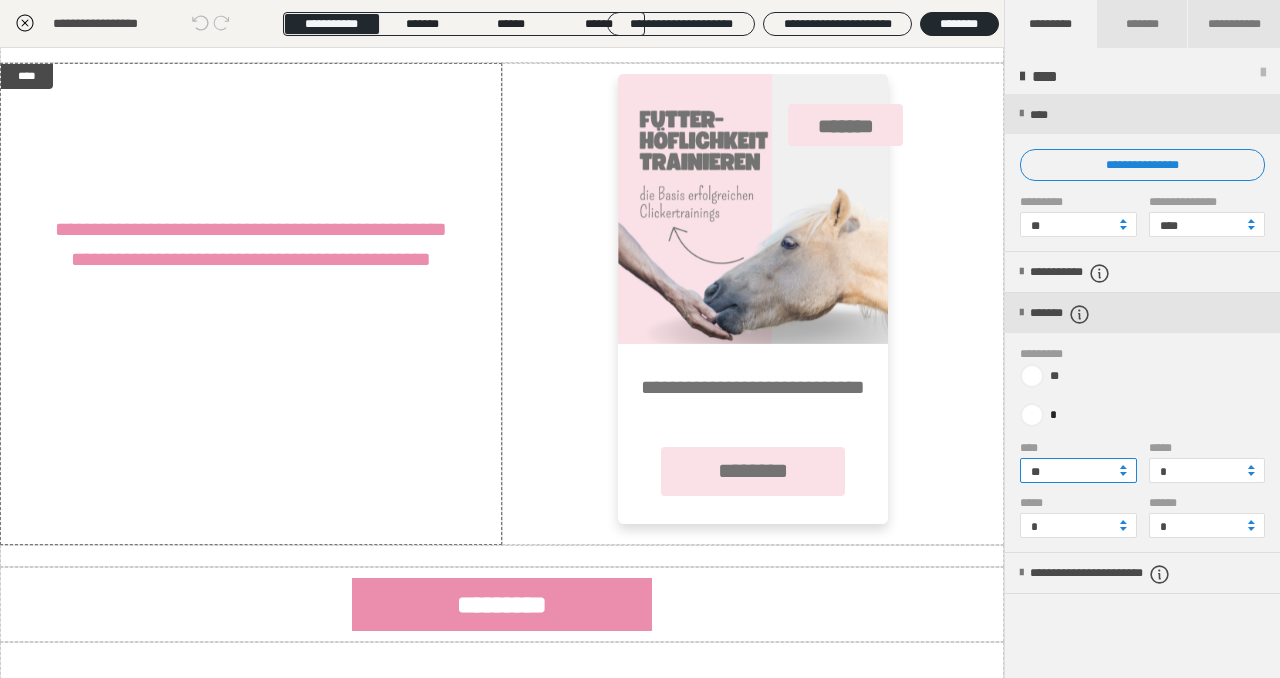 drag, startPoint x: 1056, startPoint y: 470, endPoint x: 1023, endPoint y: 469, distance: 33.01515 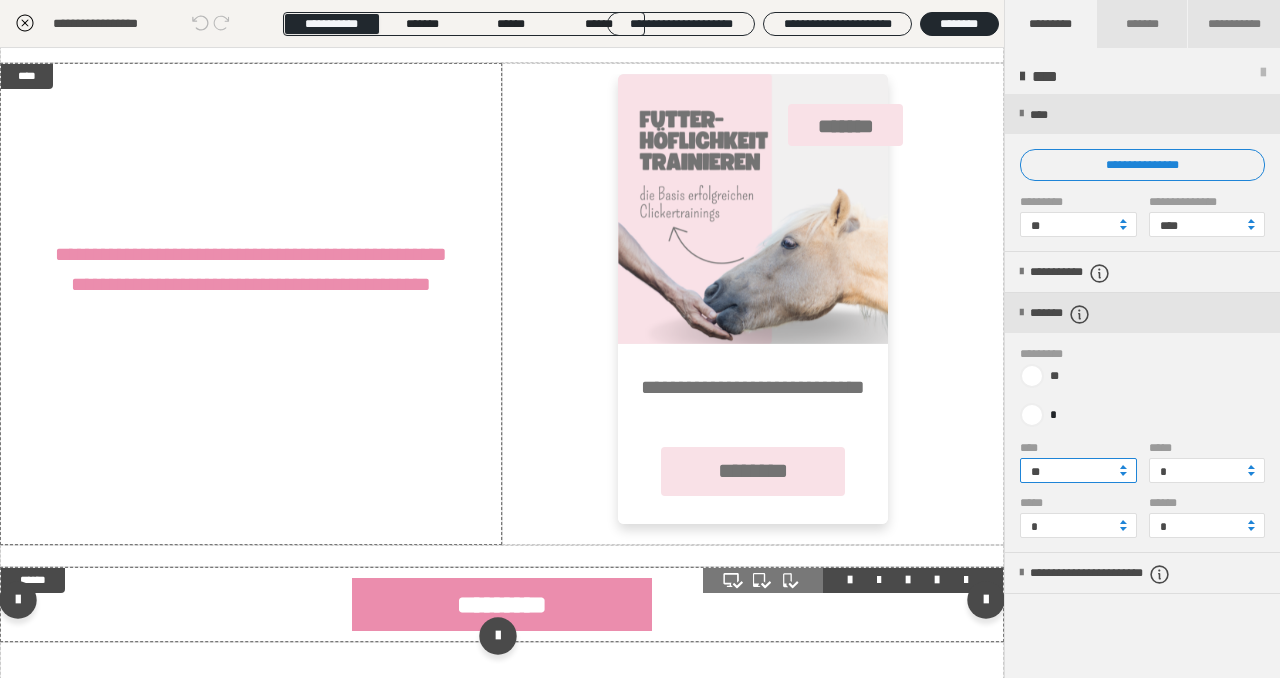 type on "**" 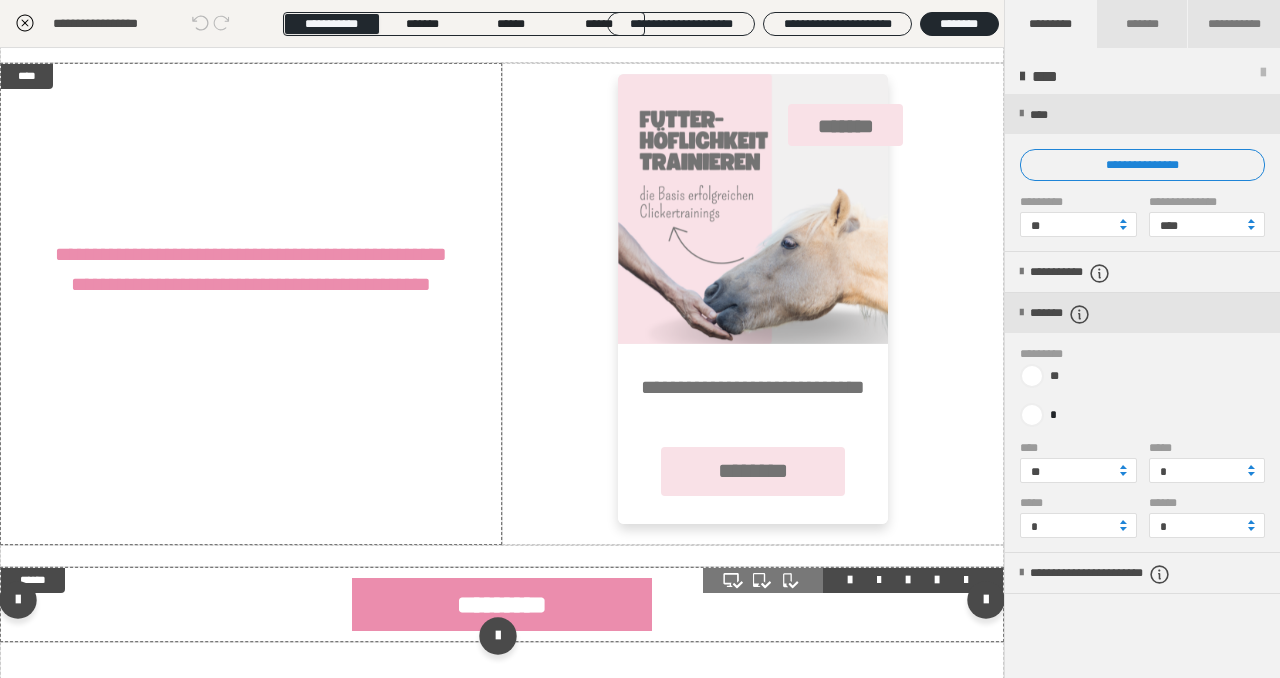 click at bounding box center [502, 604] 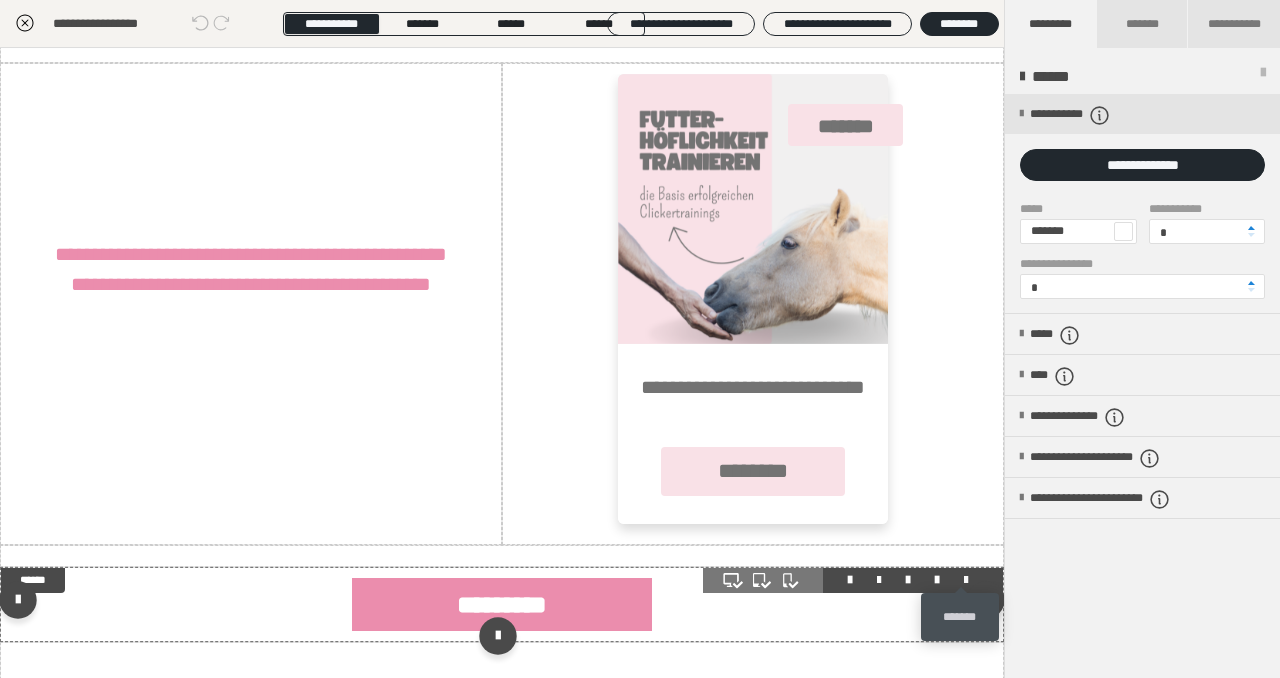 click at bounding box center [966, 580] 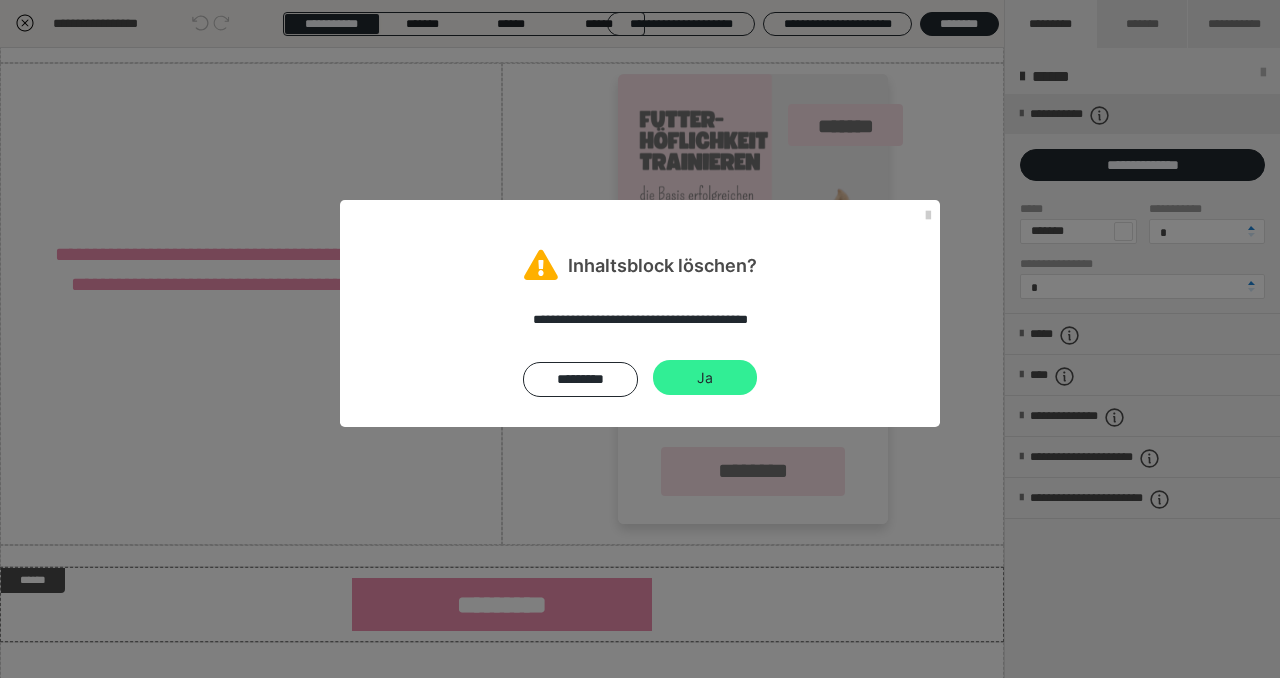 click on "Ja" at bounding box center [705, 378] 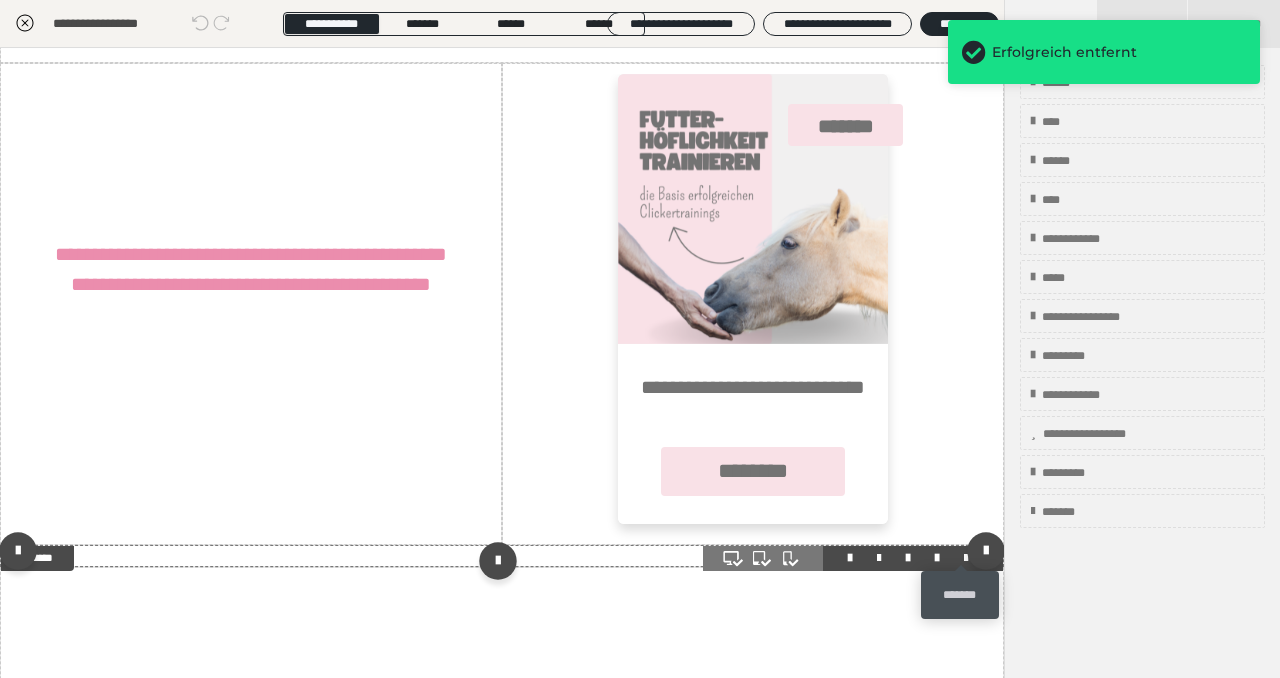 click at bounding box center (966, 558) 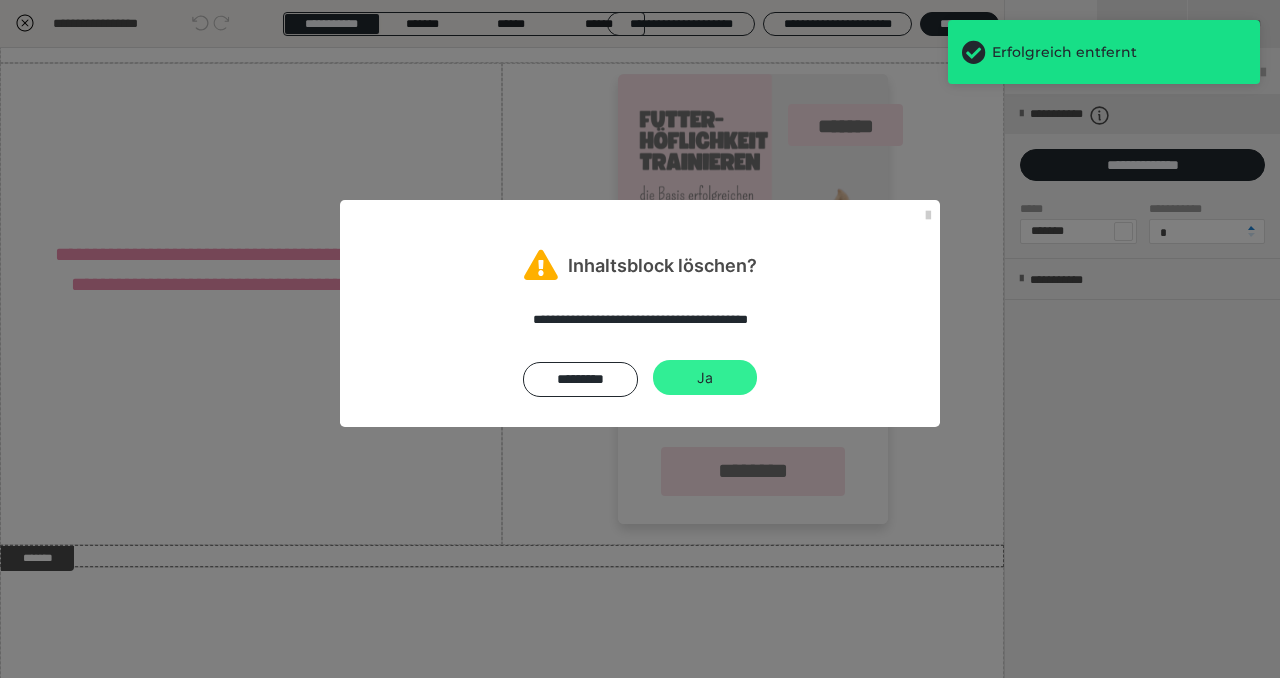 click on "Ja" at bounding box center (705, 378) 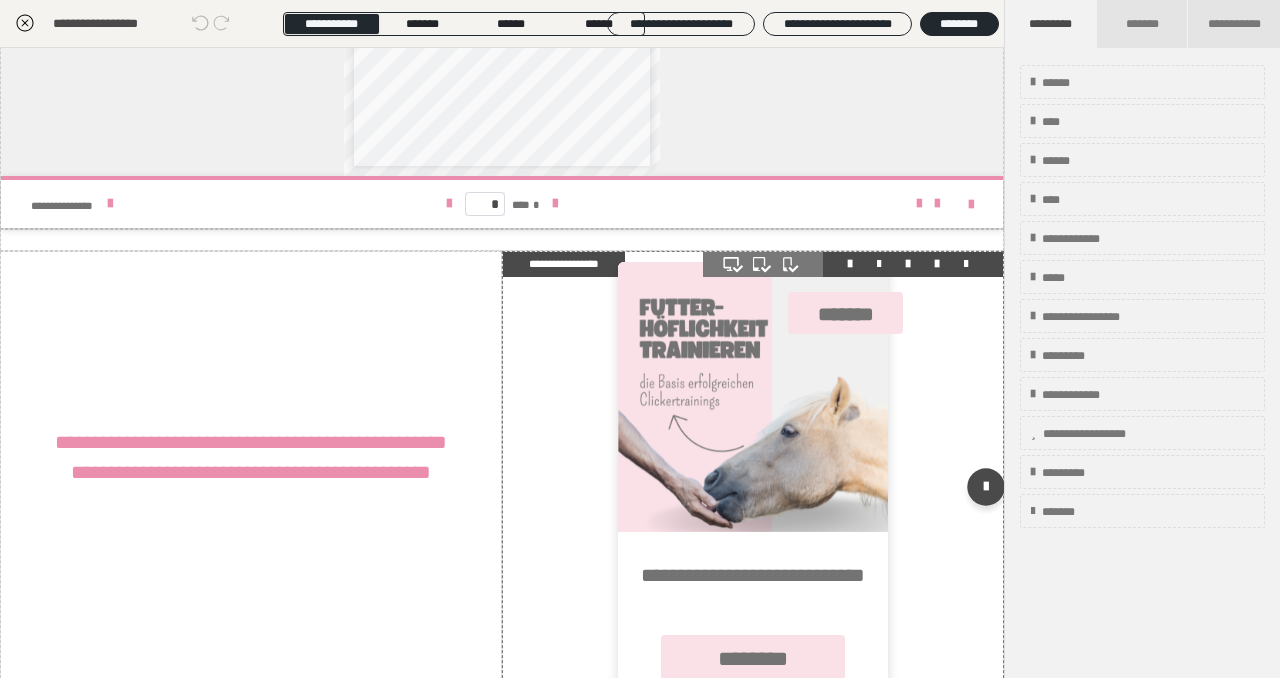 scroll, scrollTop: 1879, scrollLeft: 0, axis: vertical 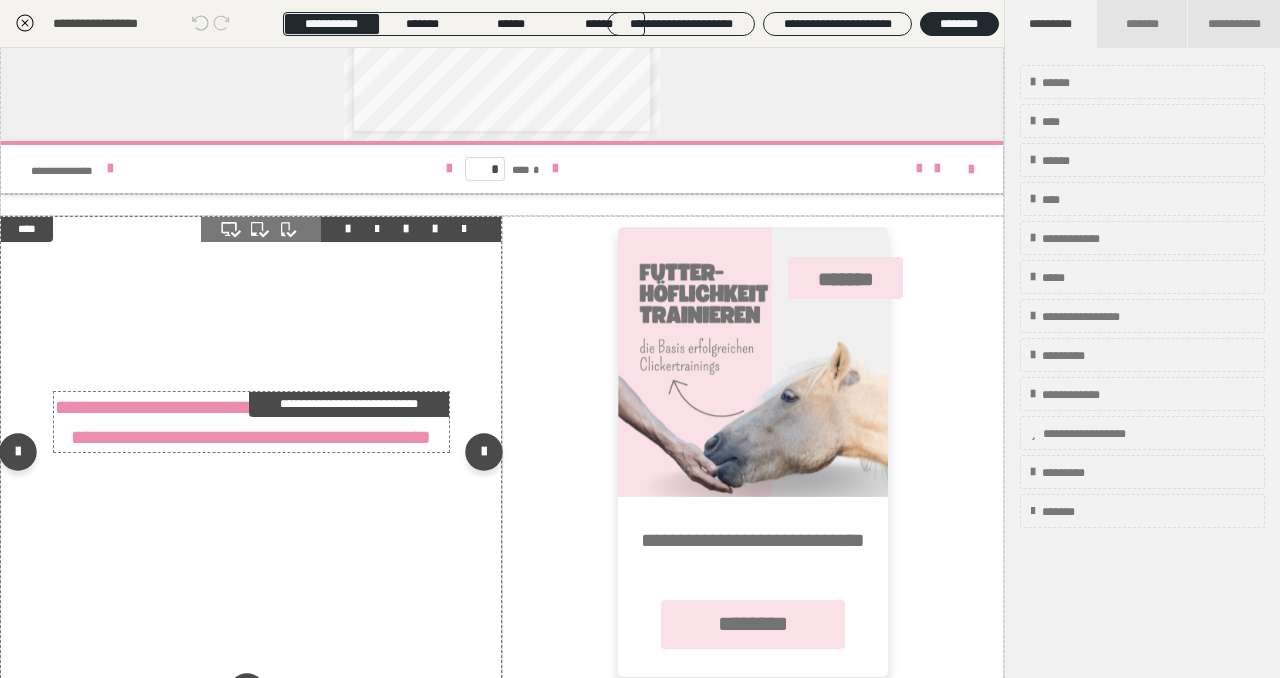 click on "**********" at bounding box center (251, 422) 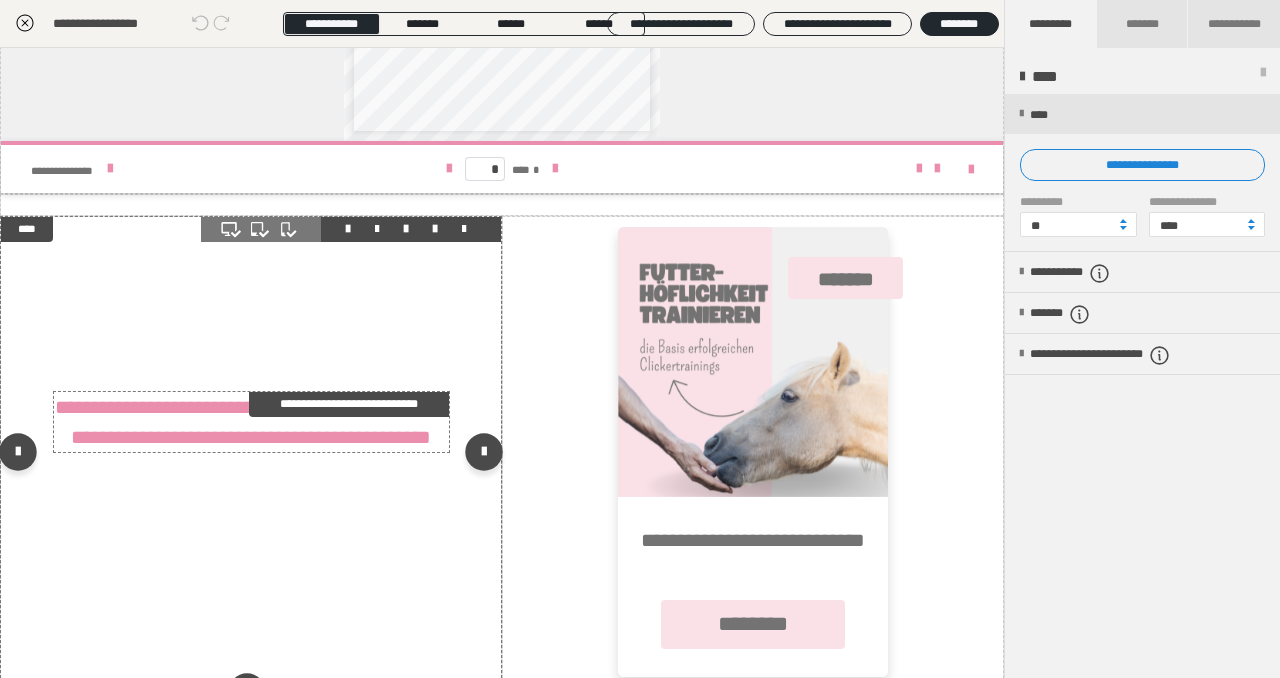 click on "**********" at bounding box center (251, 422) 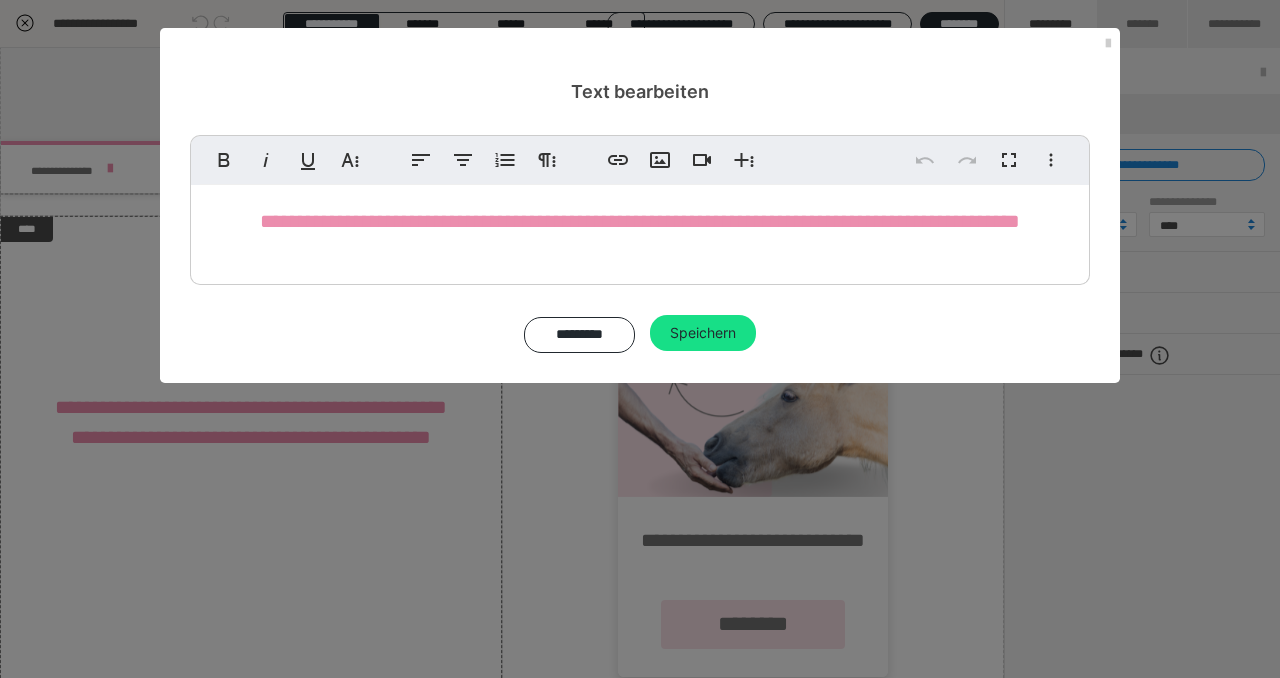 click on "**********" at bounding box center [640, 221] 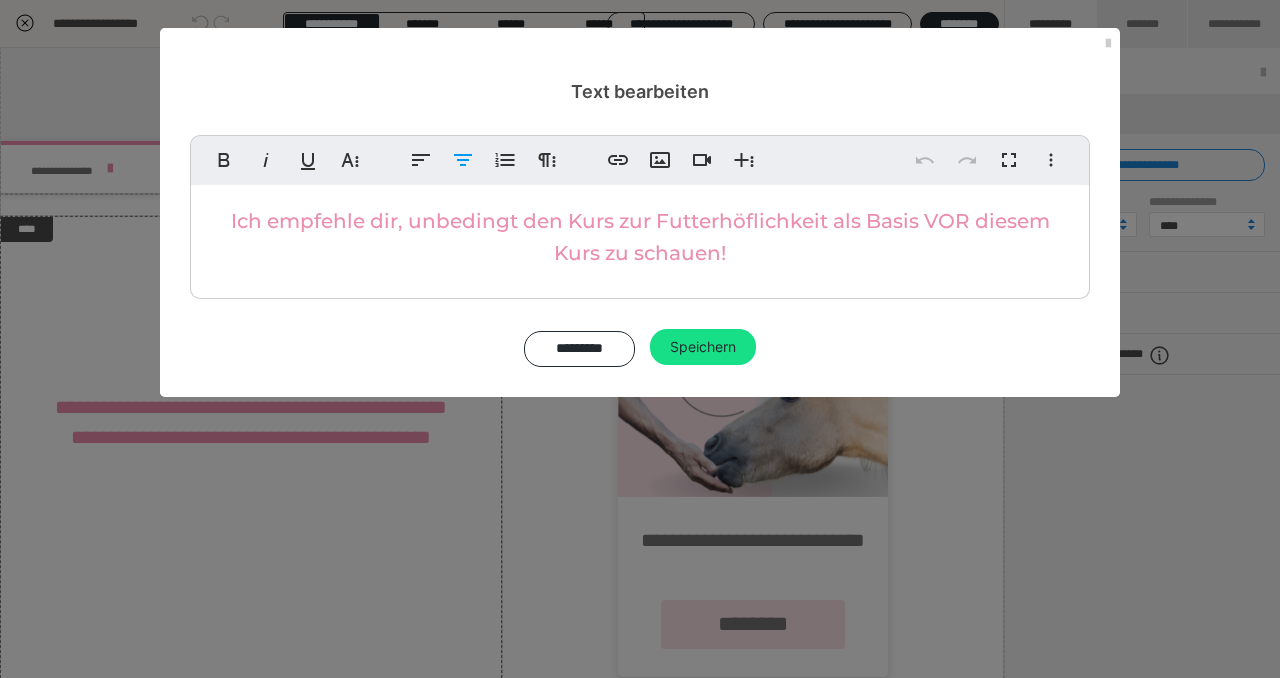 type 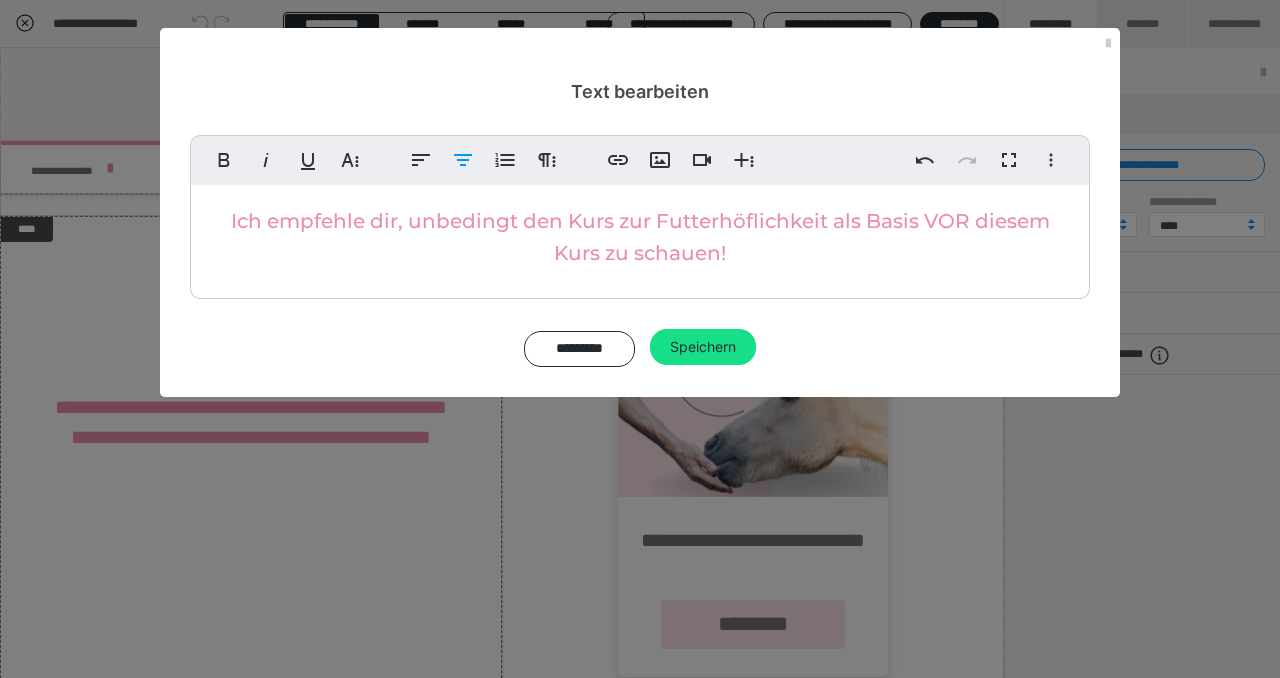 click on "Ich empfehle dir, unbedingt den Kurs zur Futterhöflichkeit als Basis VOR diesem Kurs zu schauen!" at bounding box center (640, 237) 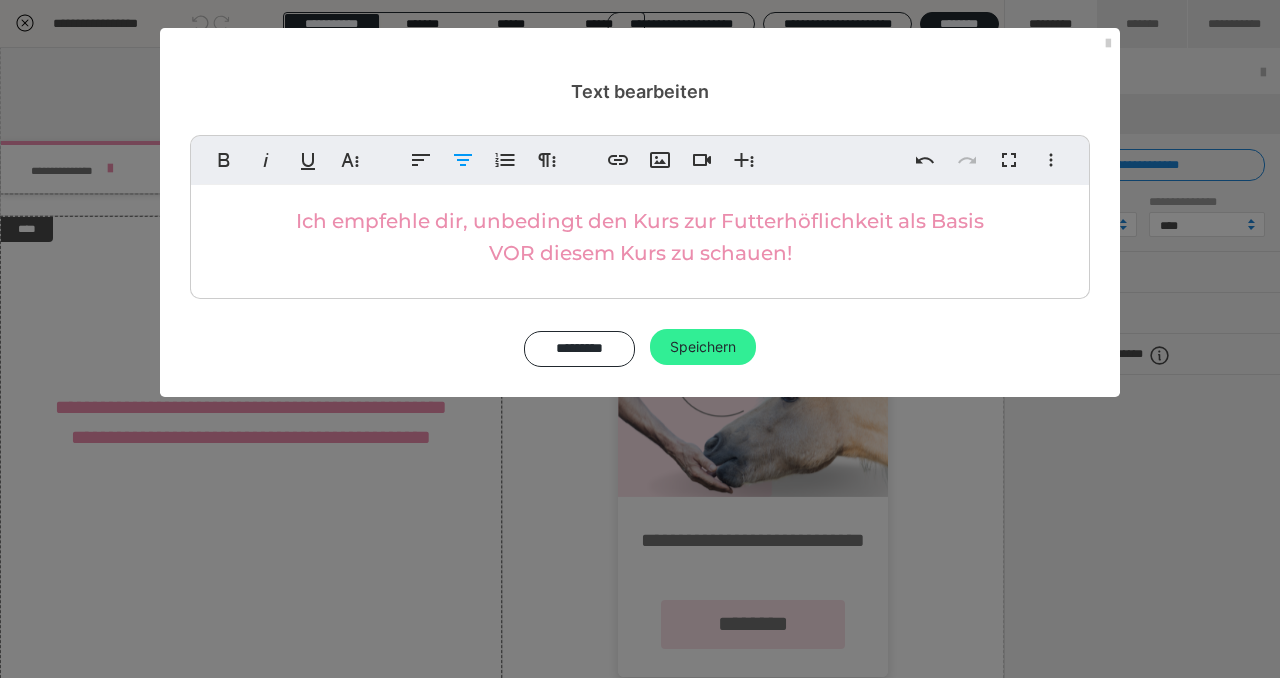 click on "Speichern" at bounding box center [703, 347] 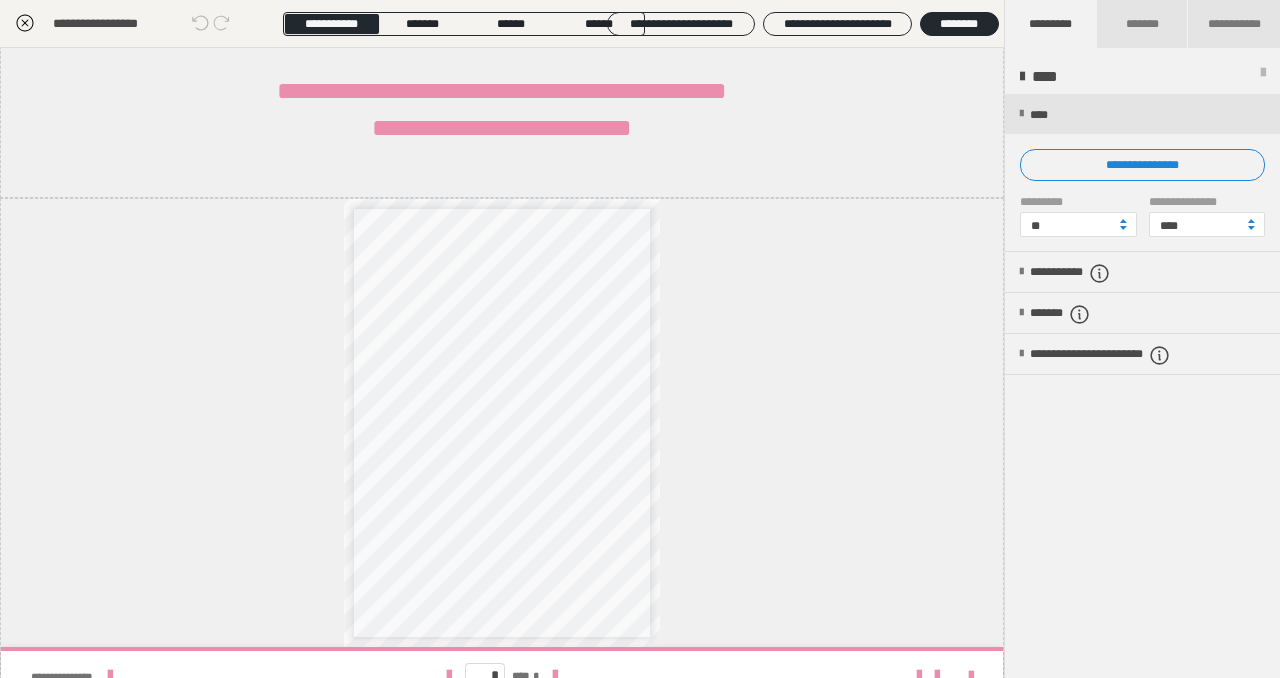 scroll, scrollTop: 1375, scrollLeft: 0, axis: vertical 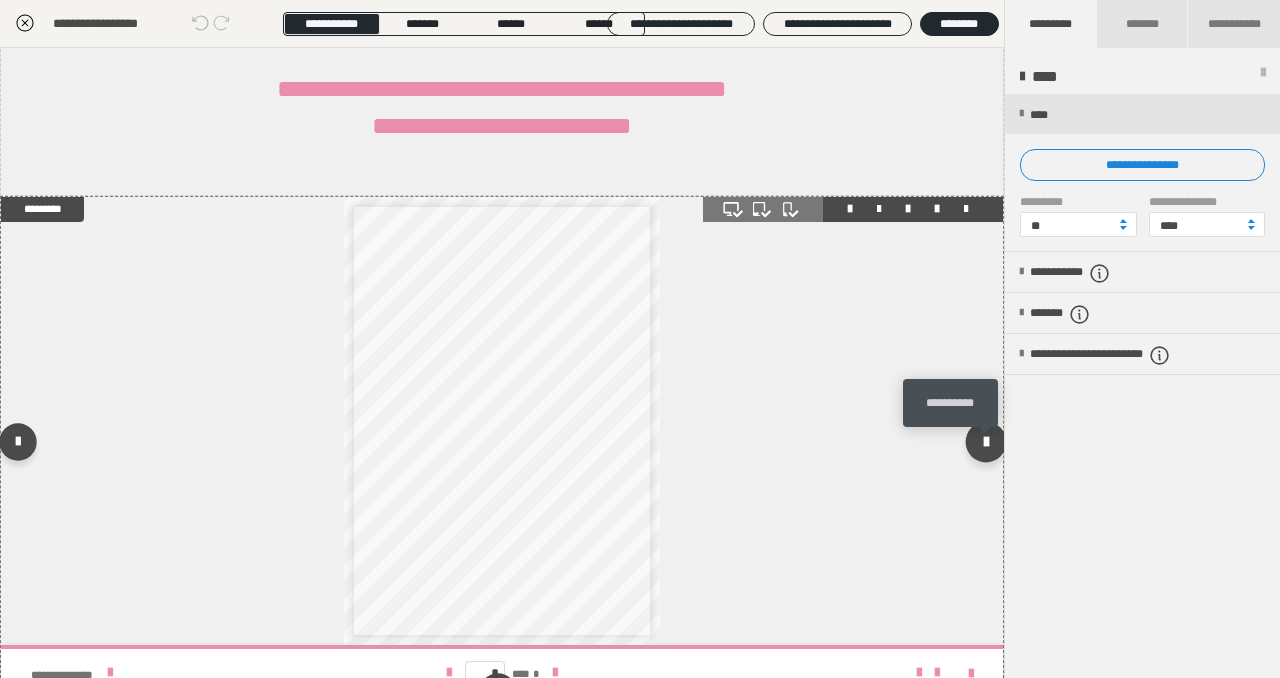 click at bounding box center [986, 442] 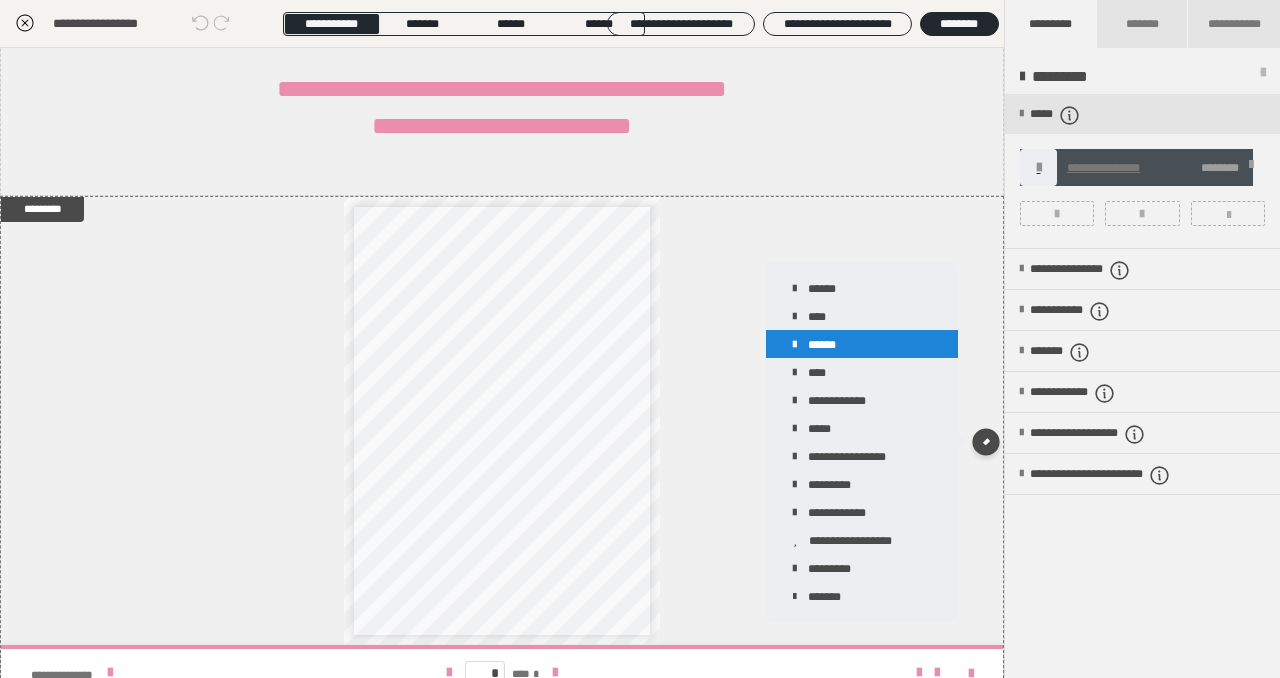 click on "******" at bounding box center (862, 344) 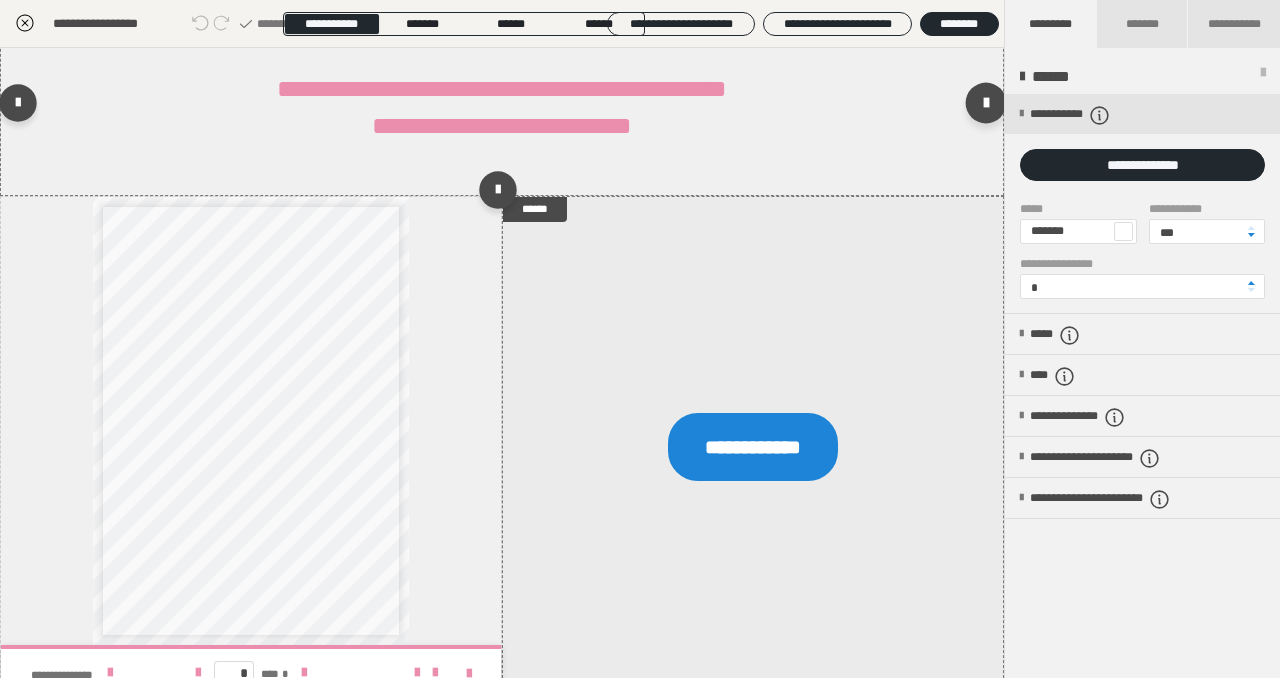 click at bounding box center (986, 102) 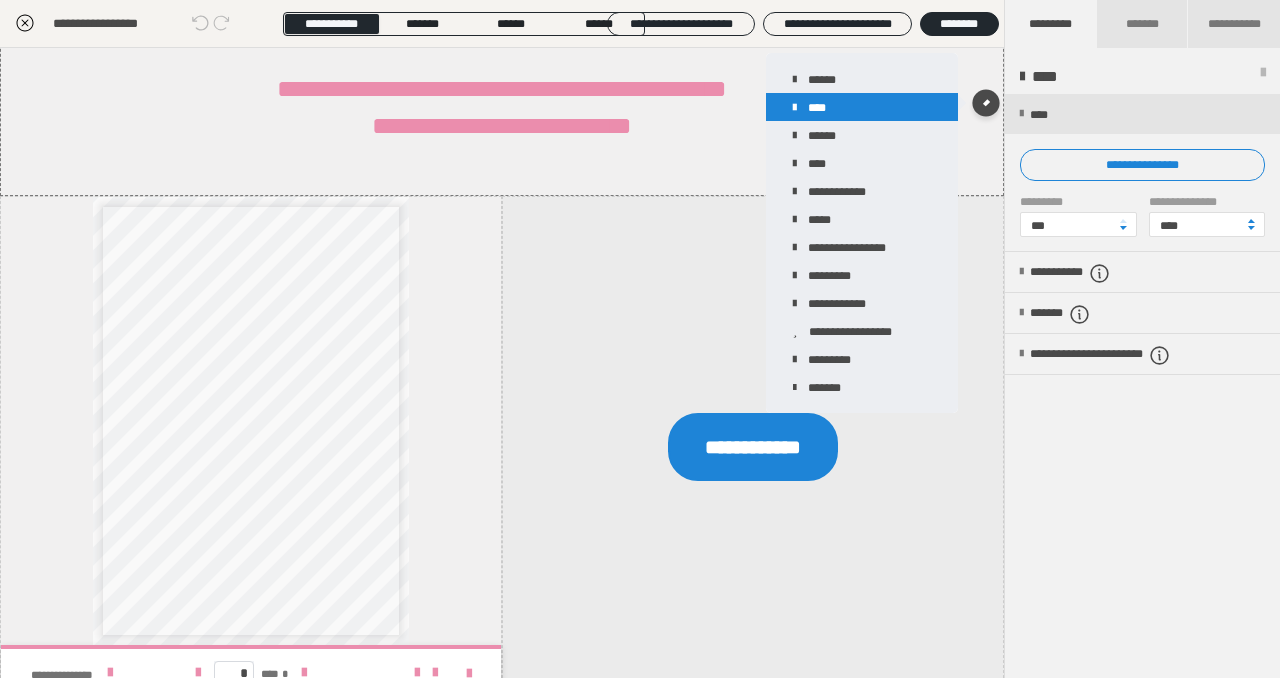 click on "****" at bounding box center (862, 107) 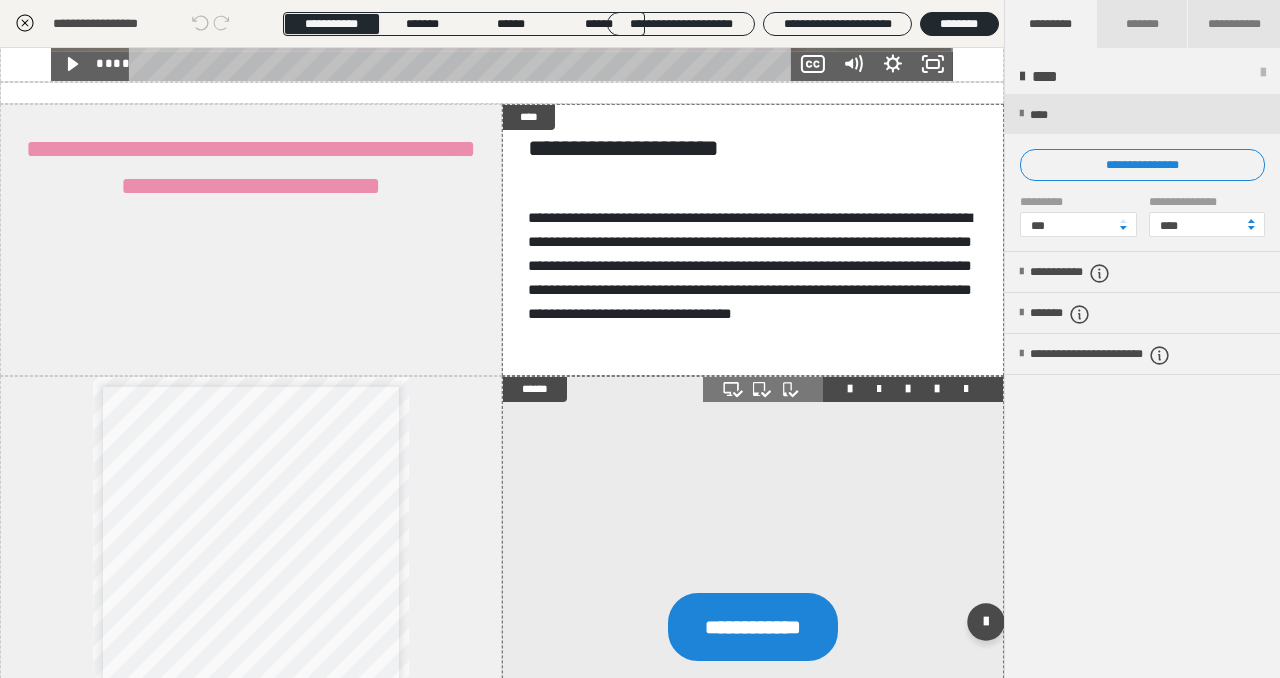 scroll, scrollTop: 1291, scrollLeft: 0, axis: vertical 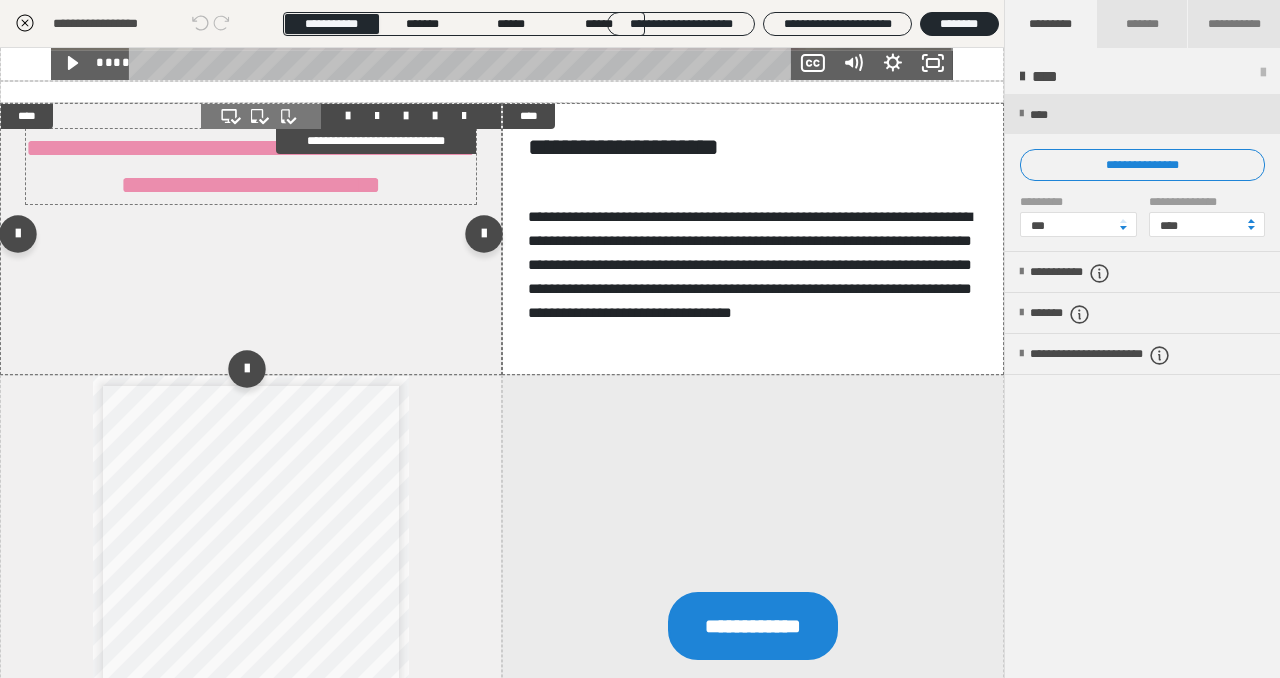 click on "**********" at bounding box center [251, 166] 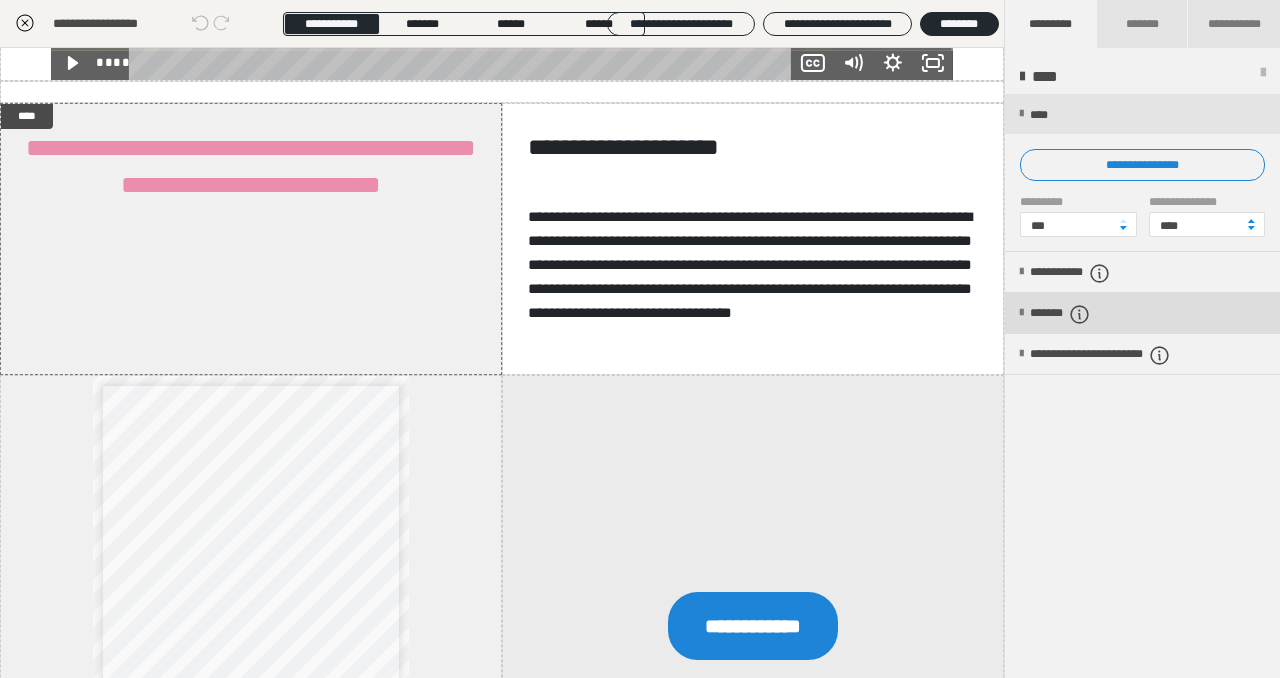 click on "*******" at bounding box center [1077, 314] 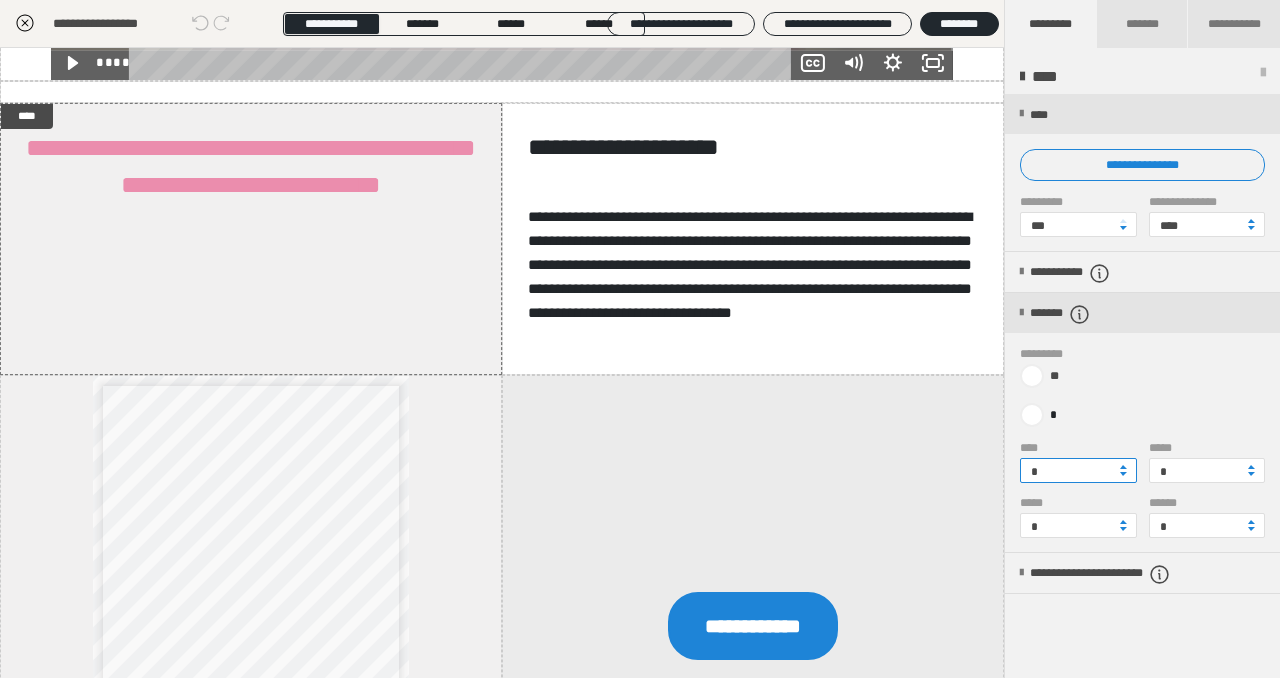 drag, startPoint x: 1055, startPoint y: 471, endPoint x: 1028, endPoint y: 471, distance: 27 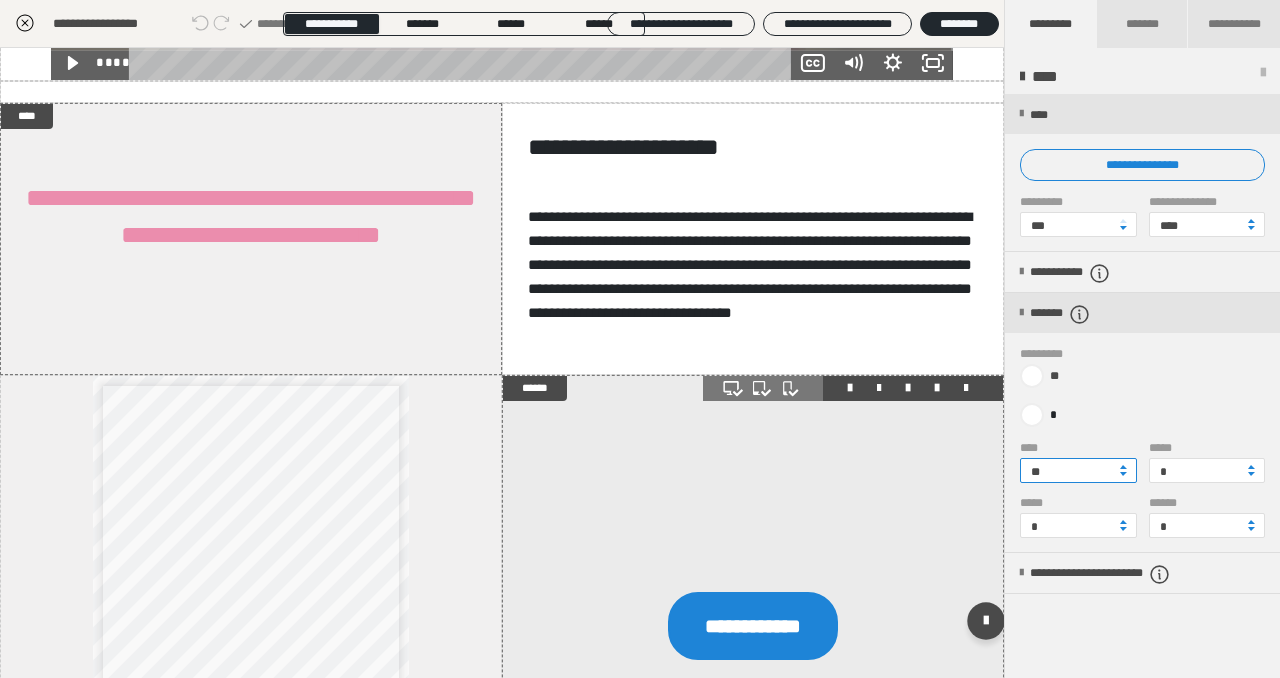 type on "**" 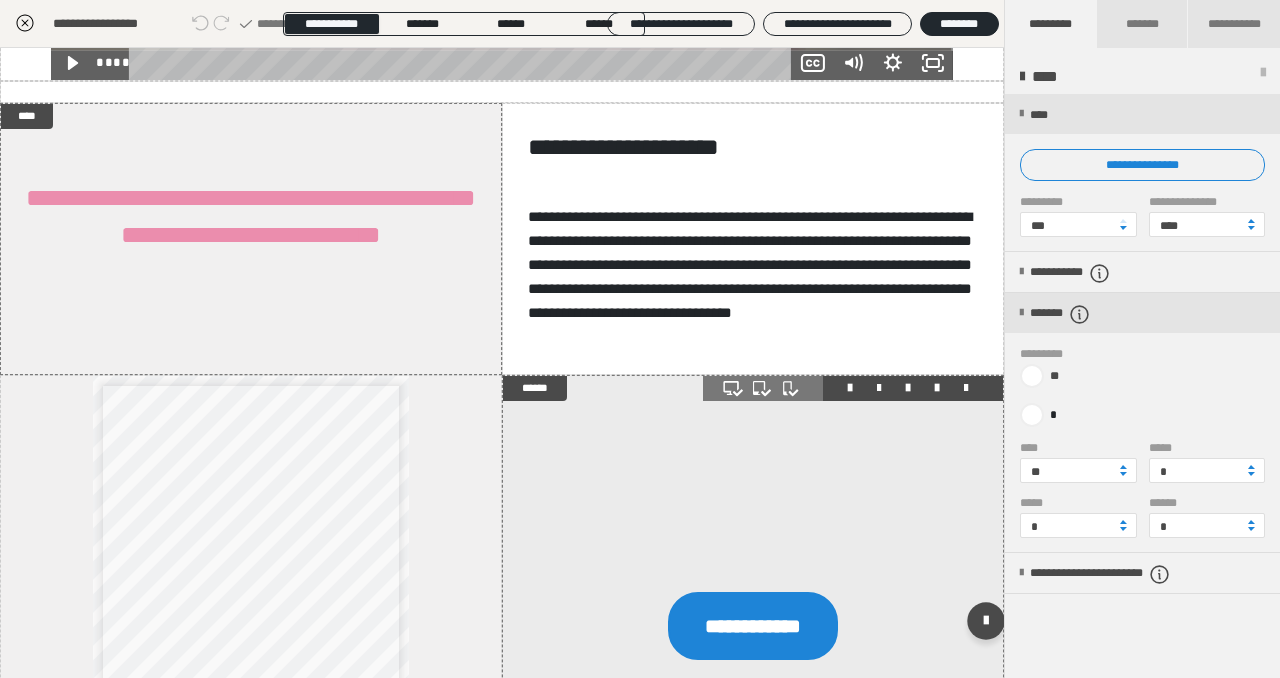 click at bounding box center (753, 626) 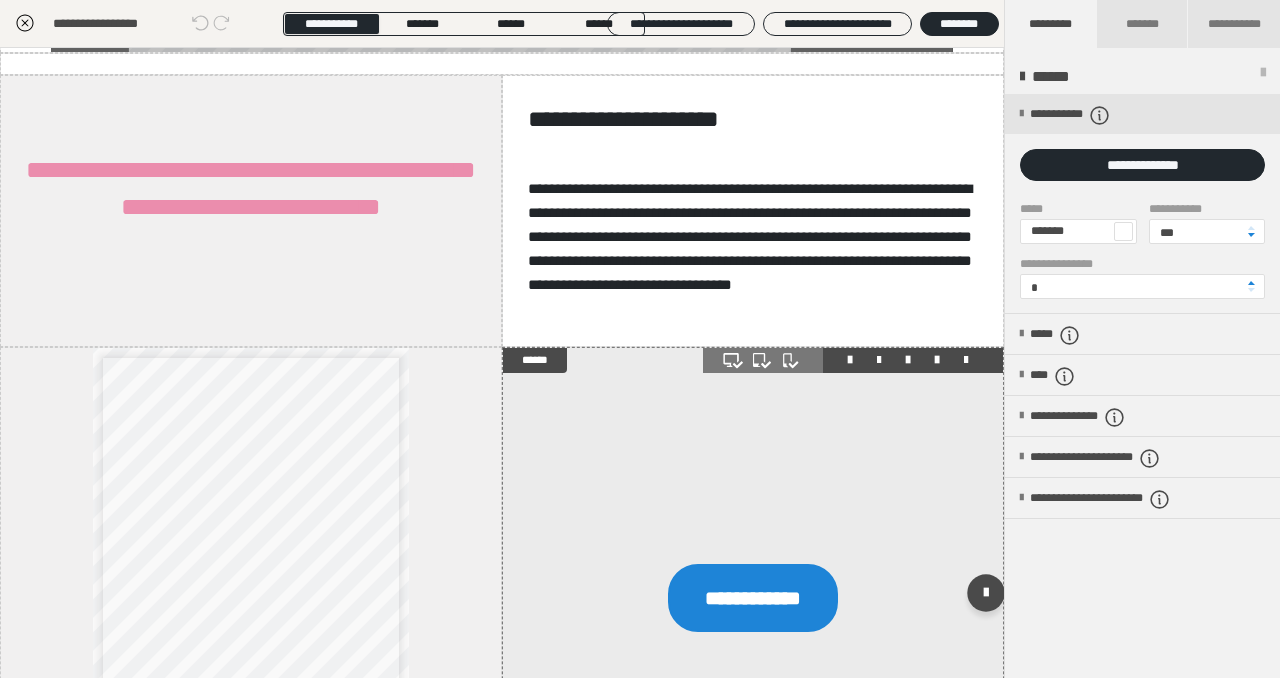 scroll, scrollTop: 1287, scrollLeft: 0, axis: vertical 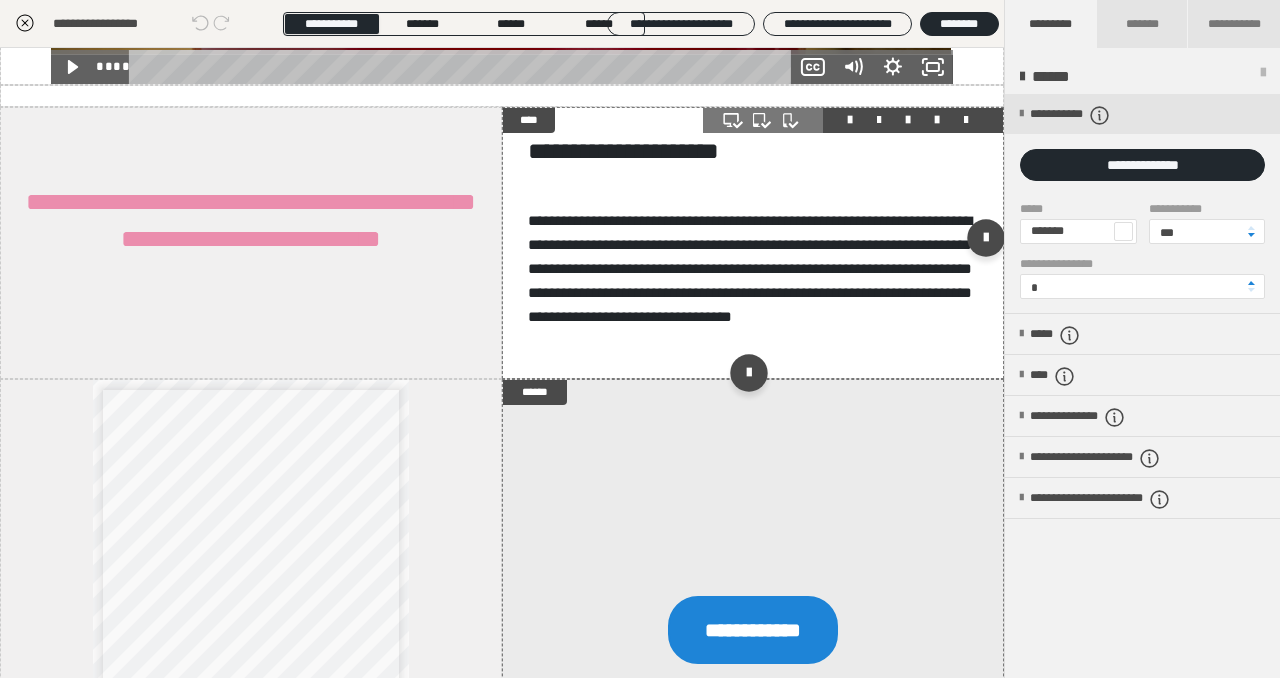 click on "**********" at bounding box center (753, 243) 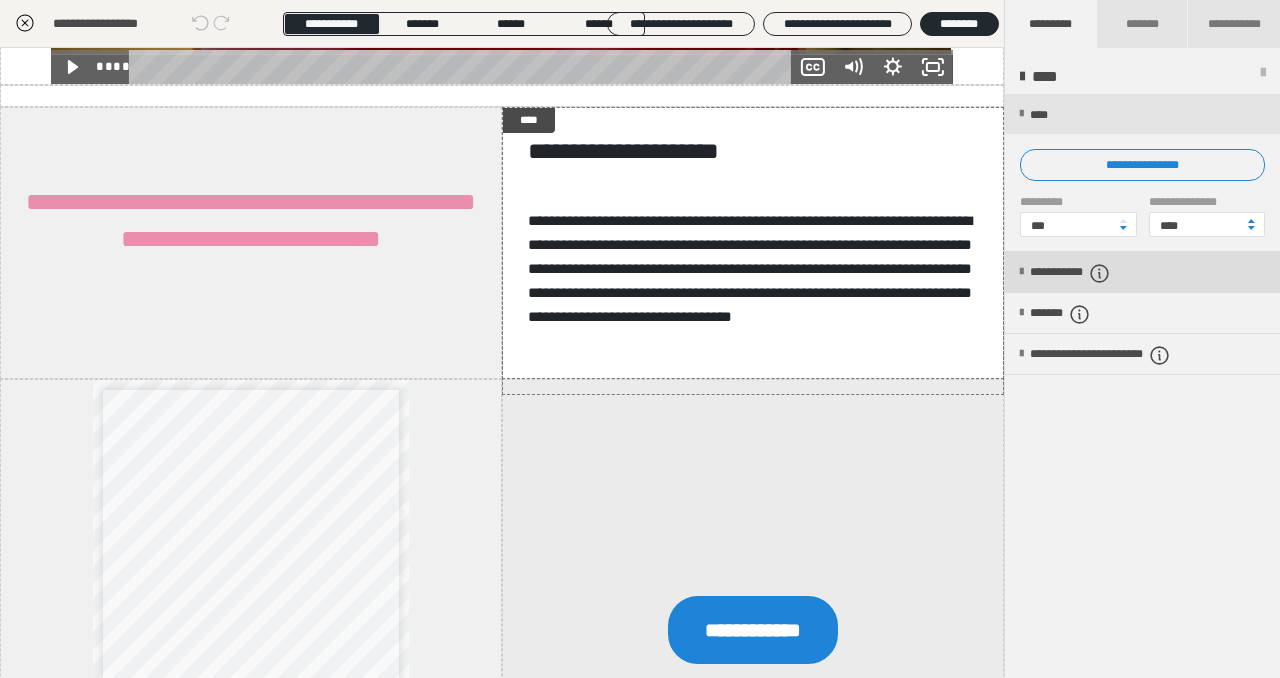 click on "**********" at bounding box center [1094, 273] 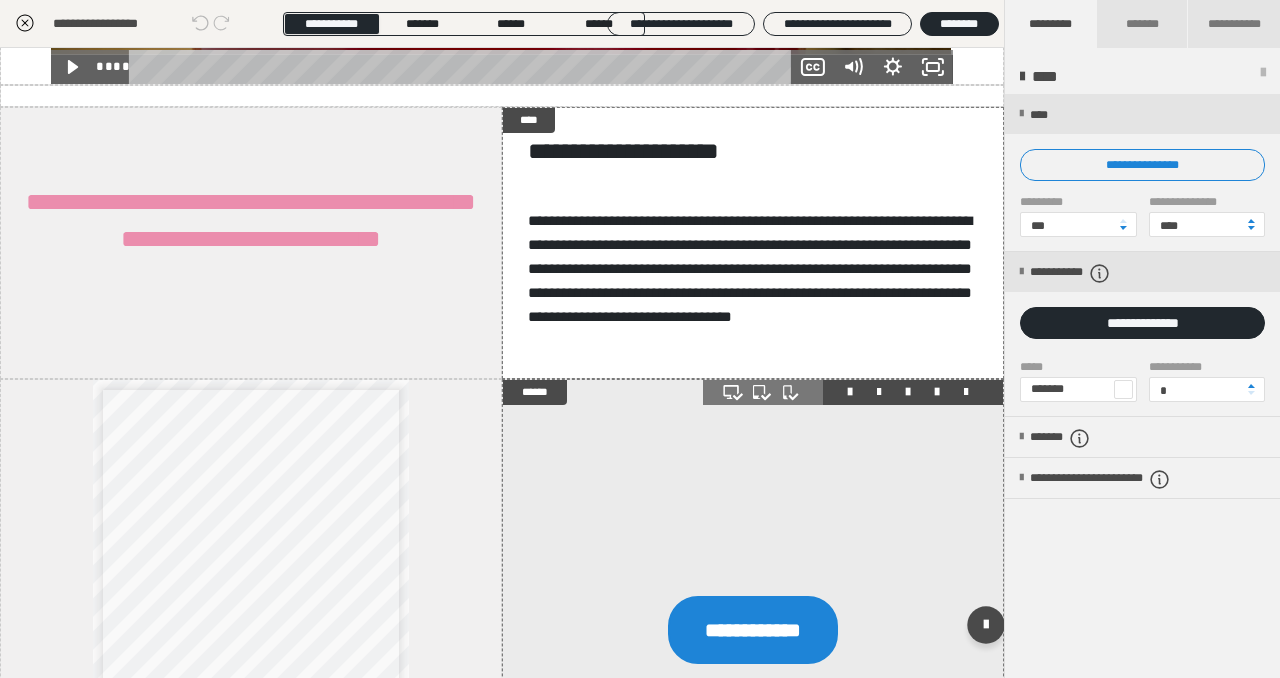 click at bounding box center [753, 630] 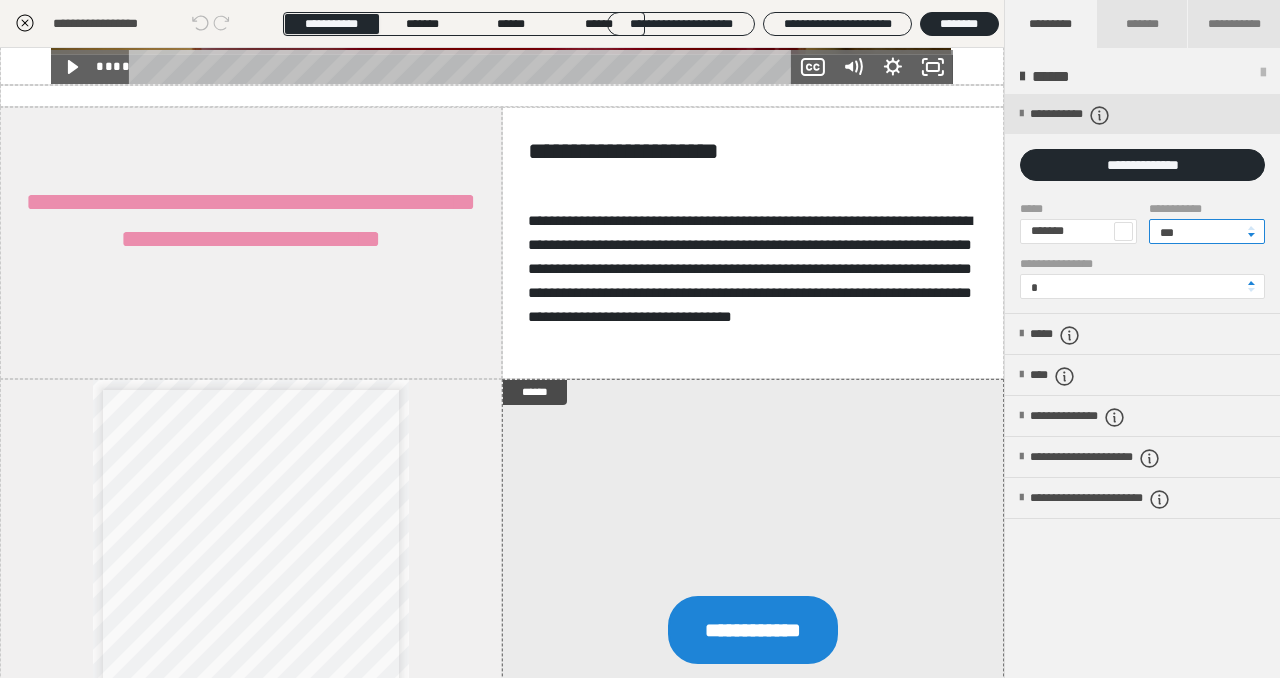 drag, startPoint x: 1189, startPoint y: 232, endPoint x: 1136, endPoint y: 228, distance: 53.15073 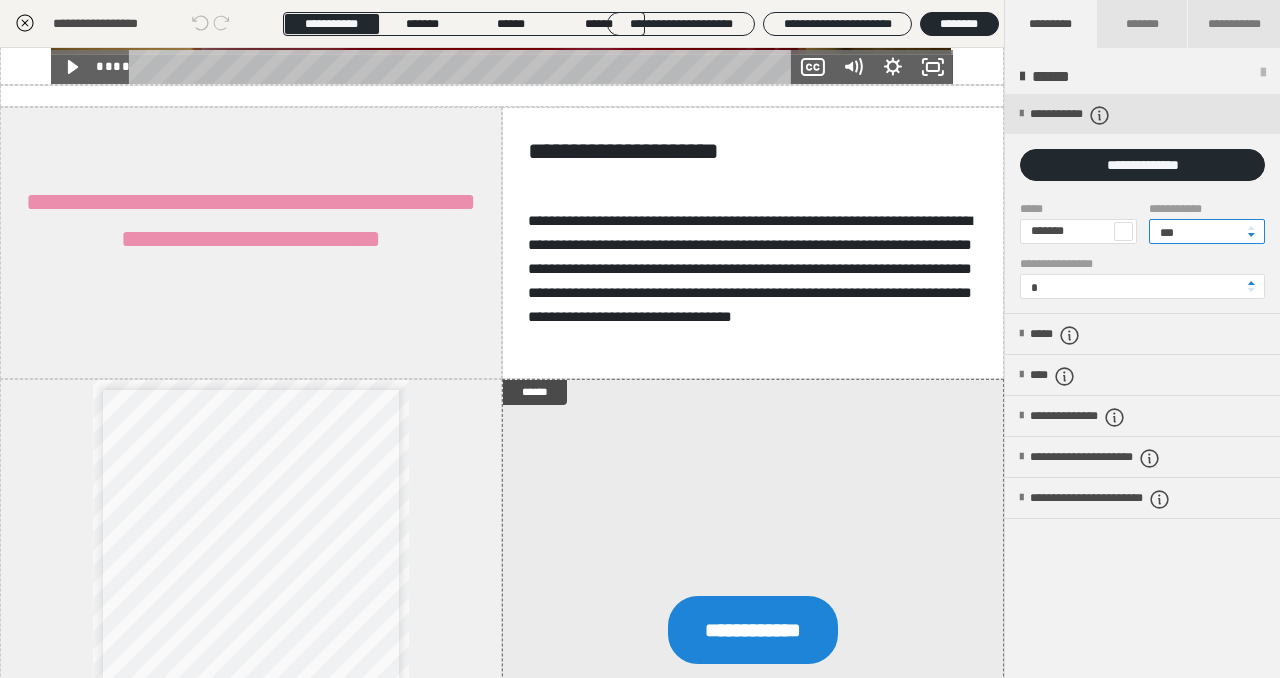 click on "**********" at bounding box center [1142, 230] 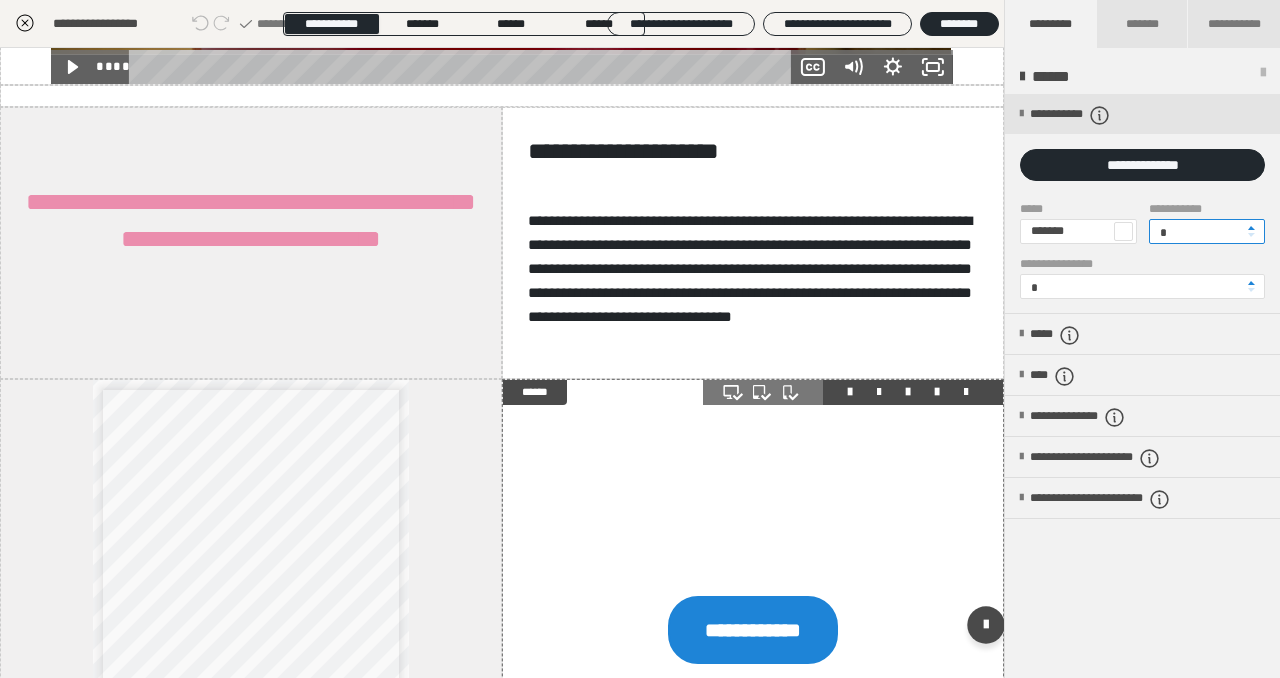 type on "*" 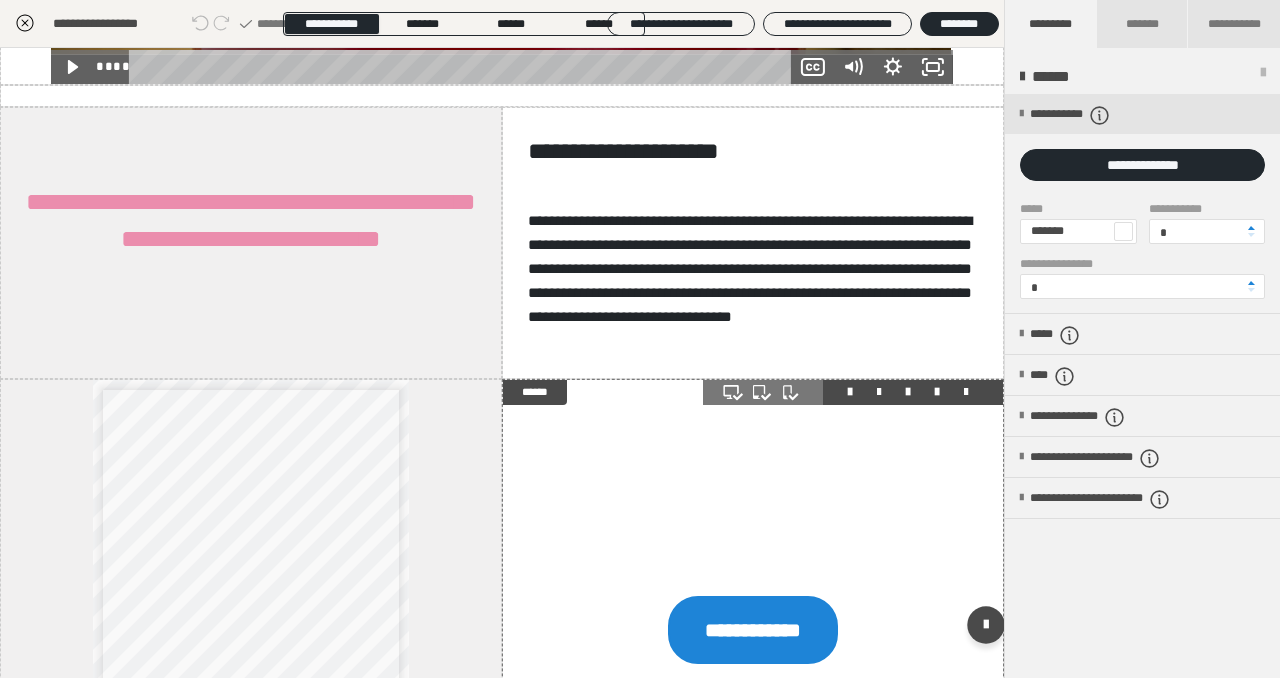 click at bounding box center [753, 630] 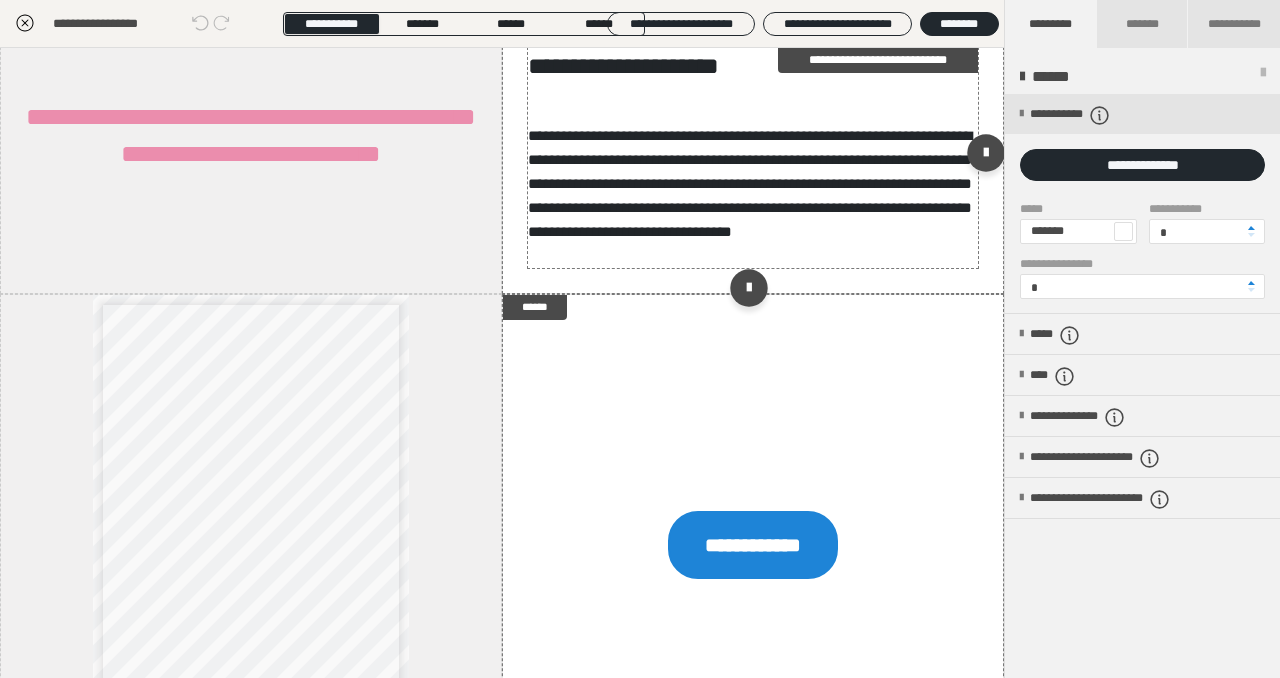 scroll, scrollTop: 1389, scrollLeft: 0, axis: vertical 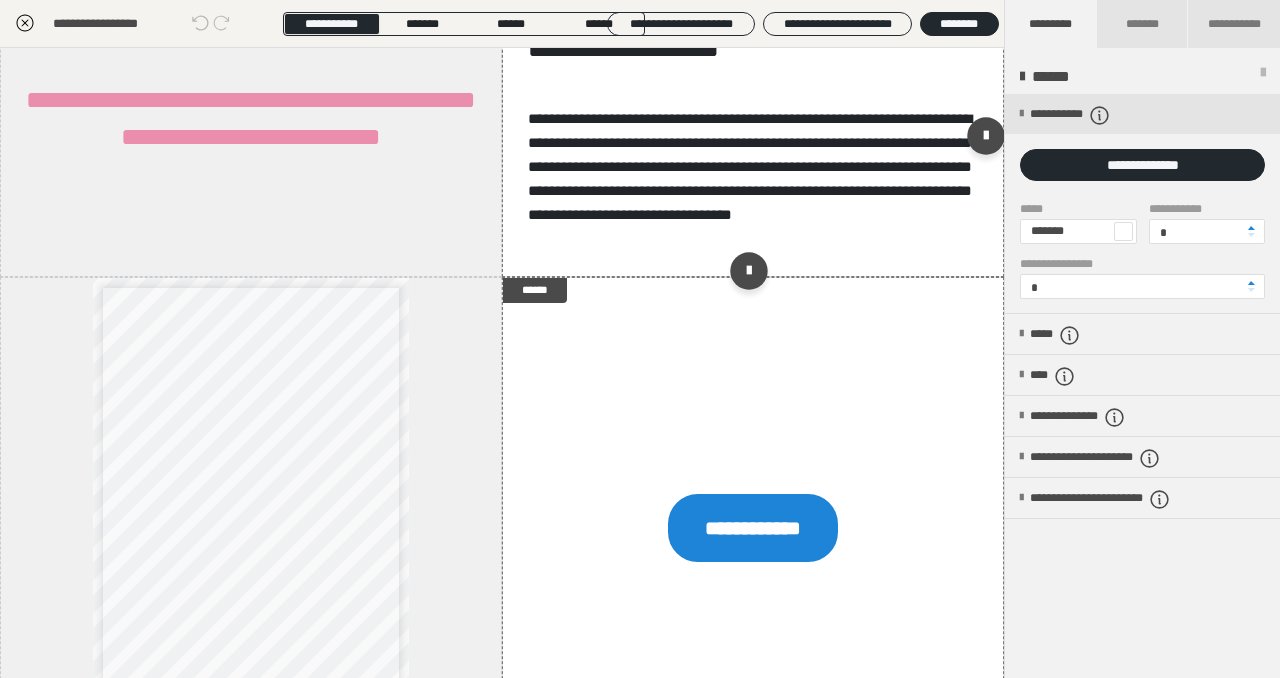 click on "**********" at bounding box center (753, 141) 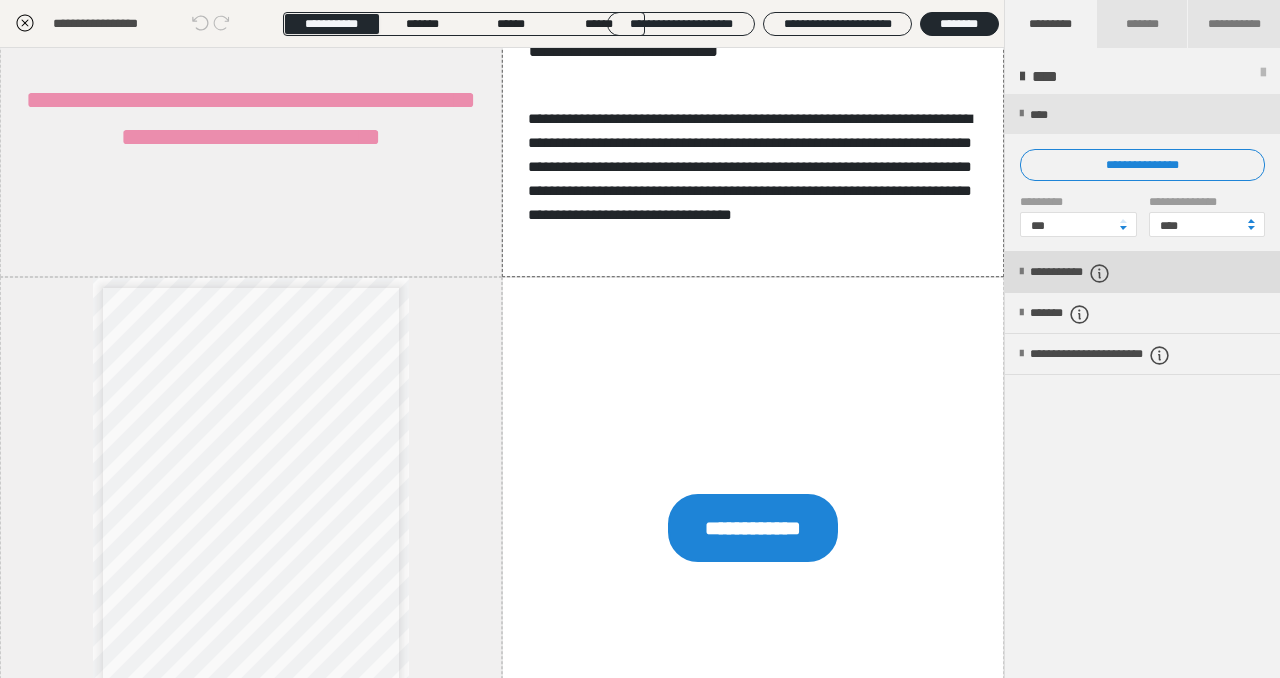 click on "**********" at bounding box center (1094, 273) 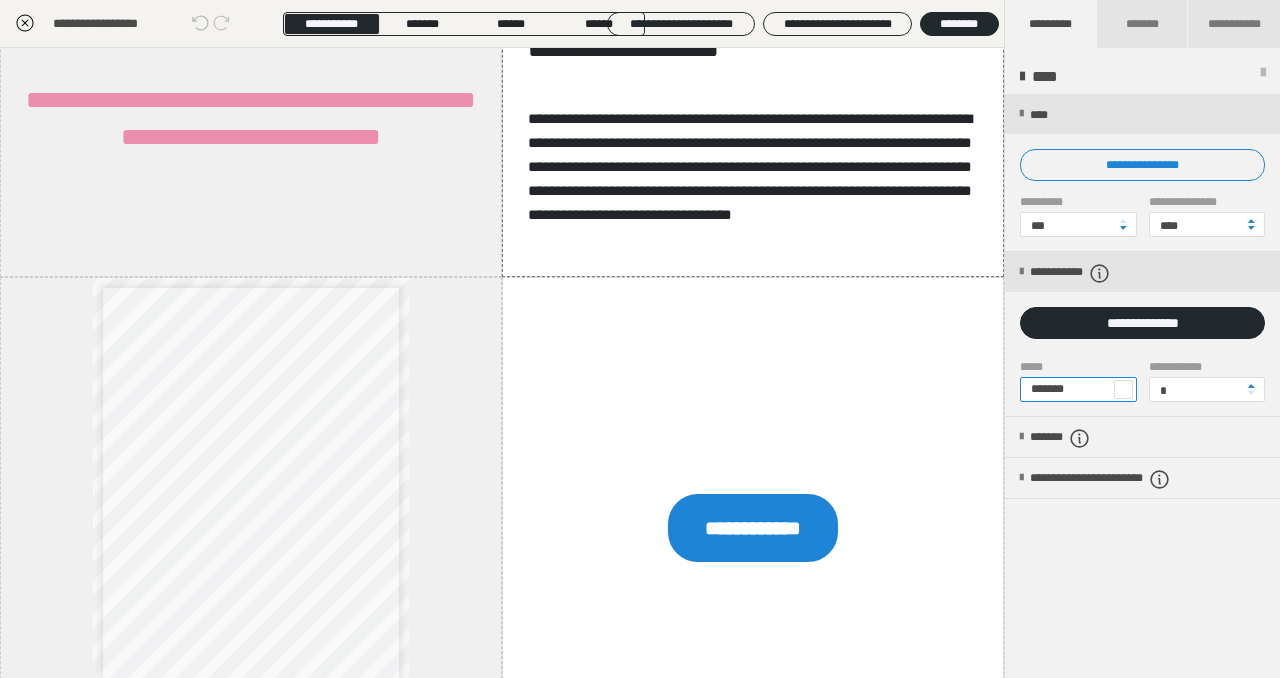 drag, startPoint x: 1046, startPoint y: 389, endPoint x: 1115, endPoint y: 390, distance: 69.00725 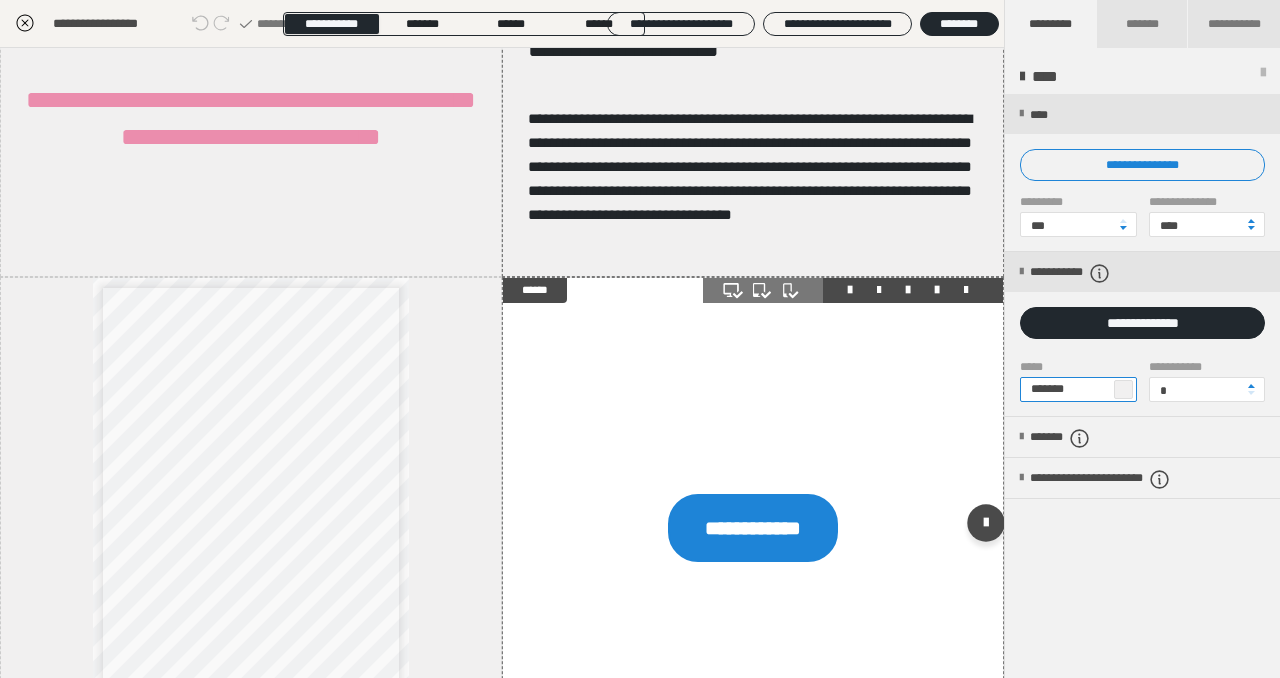 type on "*******" 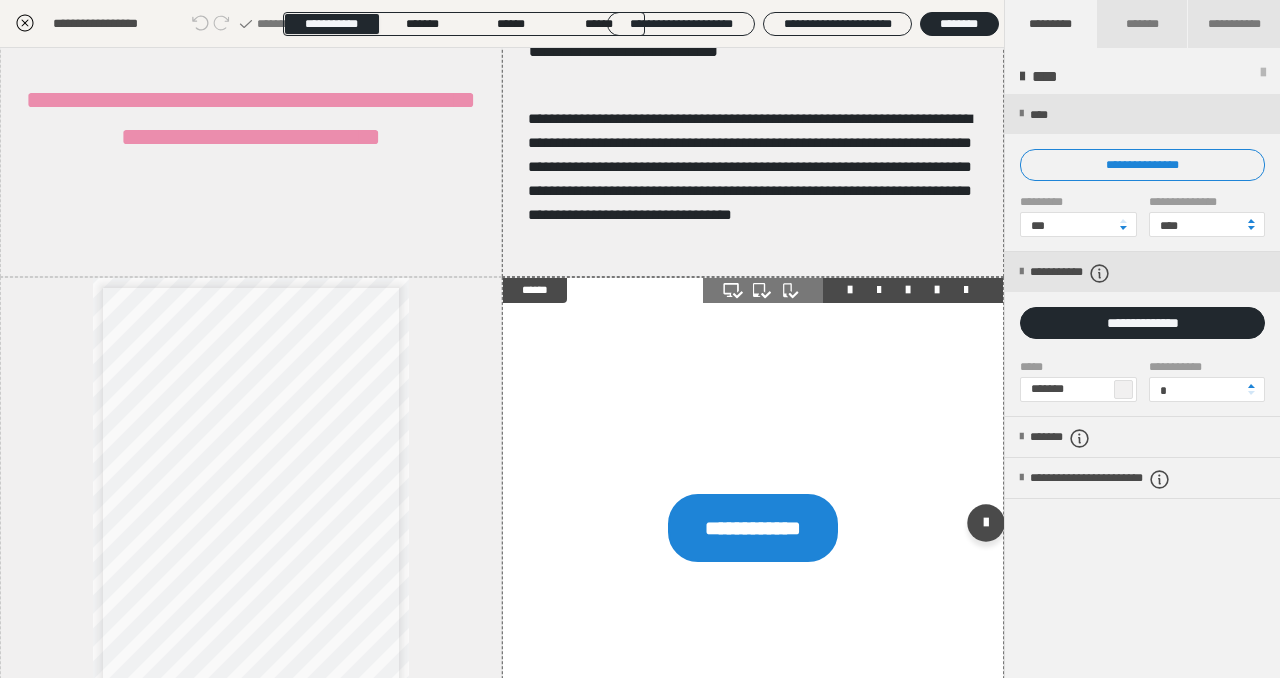 click at bounding box center (753, 528) 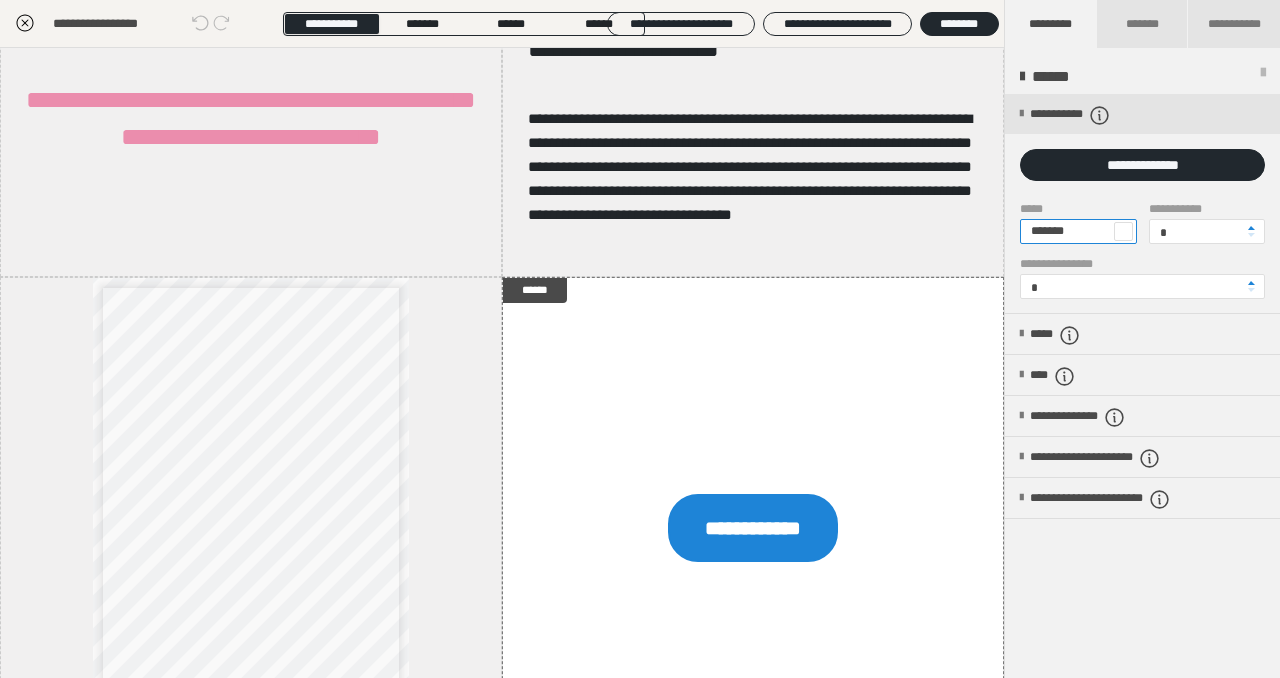 drag, startPoint x: 1047, startPoint y: 228, endPoint x: 1110, endPoint y: 226, distance: 63.03174 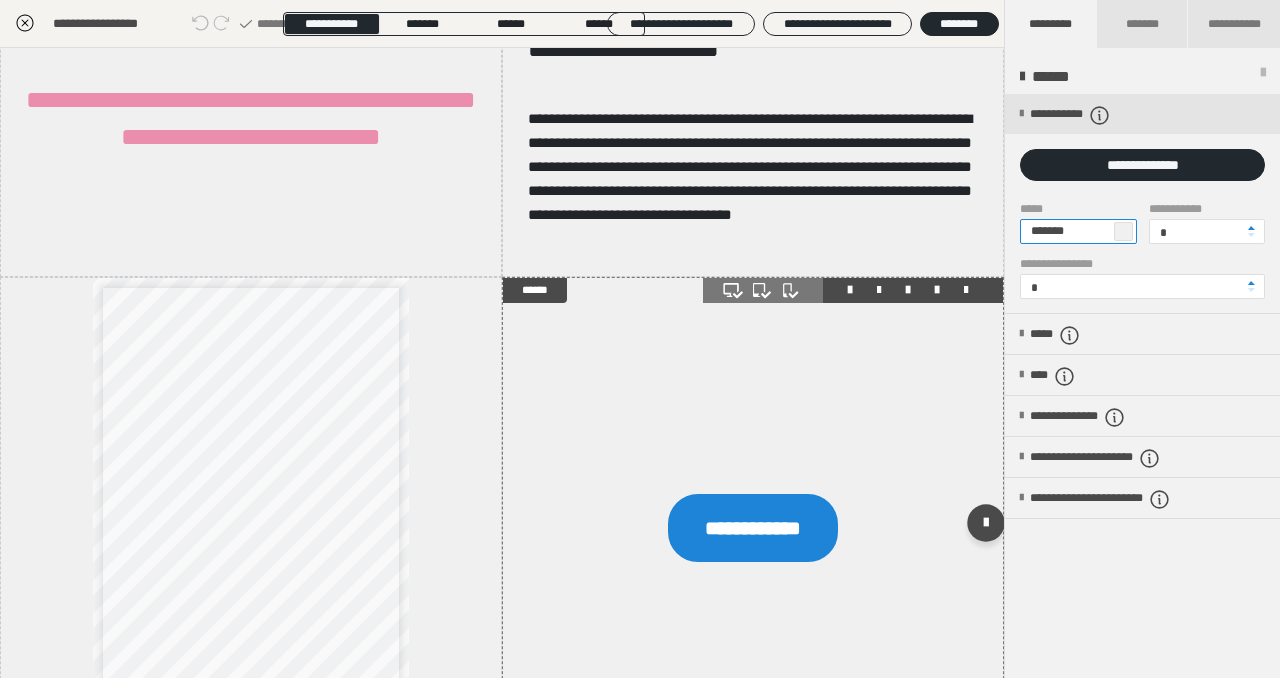type on "*******" 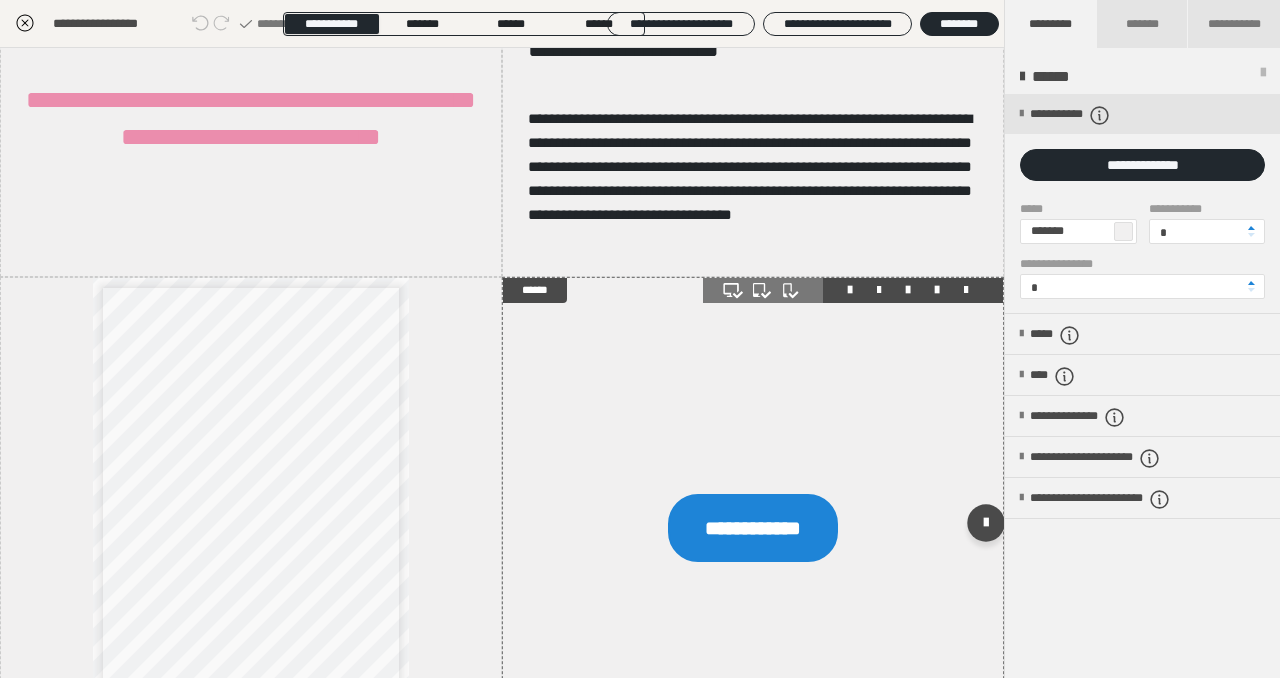 click at bounding box center [753, 528] 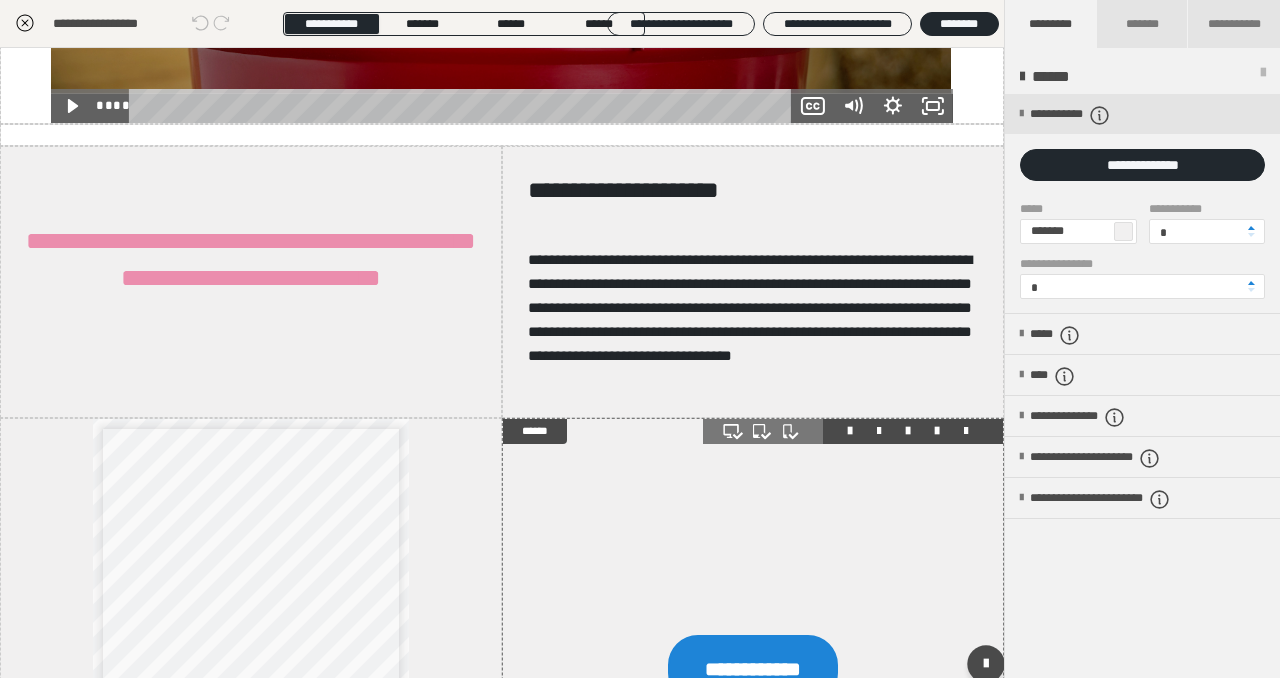scroll, scrollTop: 1242, scrollLeft: 0, axis: vertical 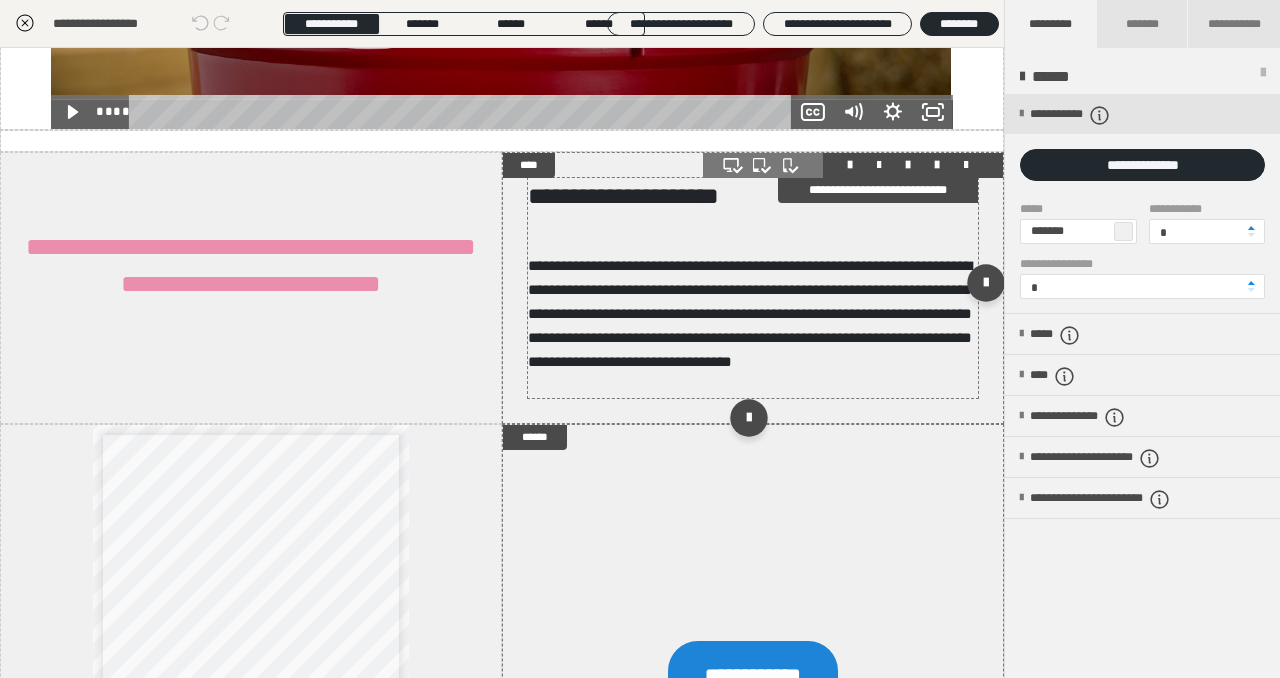 click on "**********" at bounding box center [750, 313] 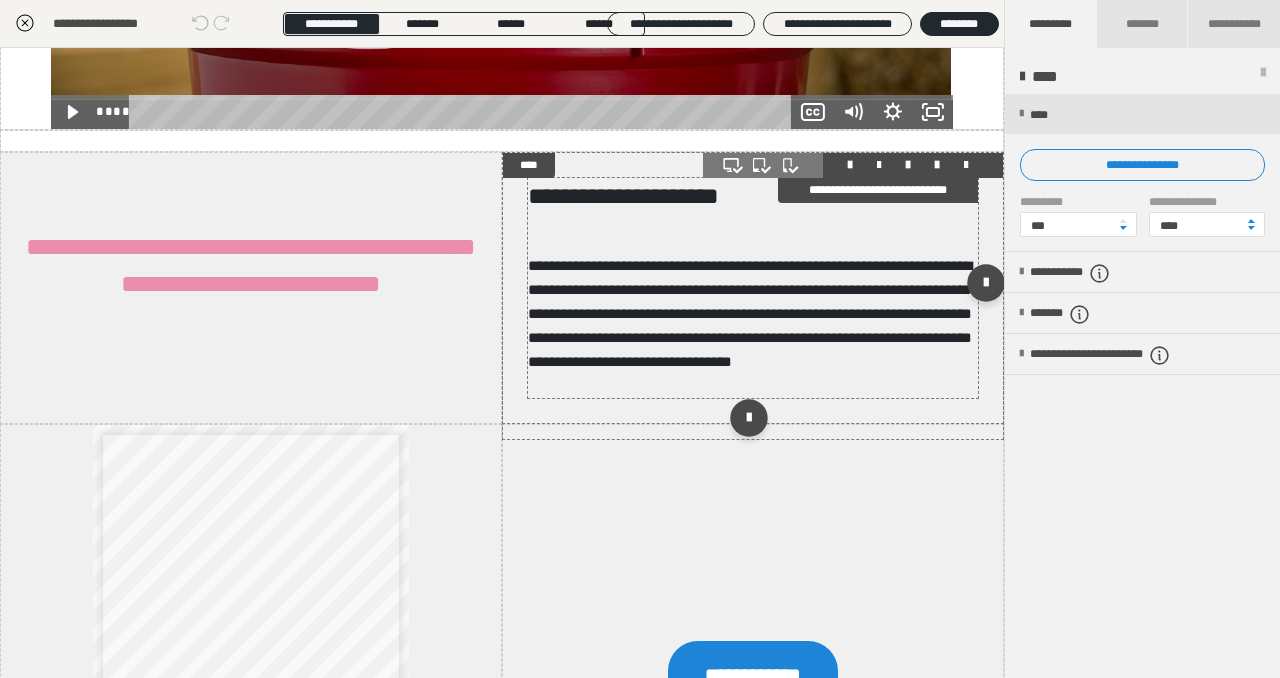 click on "**********" at bounding box center [750, 313] 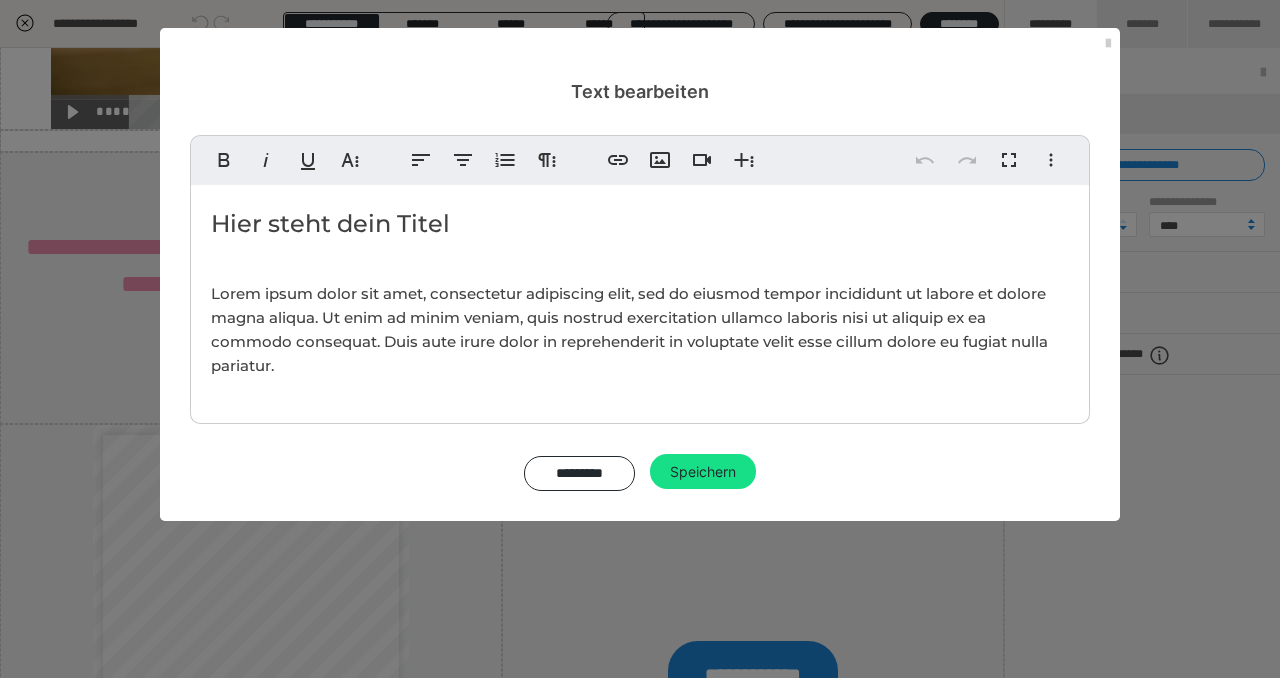 click on "Lorem ipsum dolor sit amet, consectetur adipiscing elit, sed do eiusmod tempor incididunt ut labore et dolore magna aliqua. Ut enim ad minim veniam, quis nostrud exercitation ullamco laboris nisi ut aliquip ex ea commodo consequat. Duis aute irure dolor in reprehenderit in voluptate velit esse cillum dolore eu fugiat nulla pariatur." at bounding box center (629, 329) 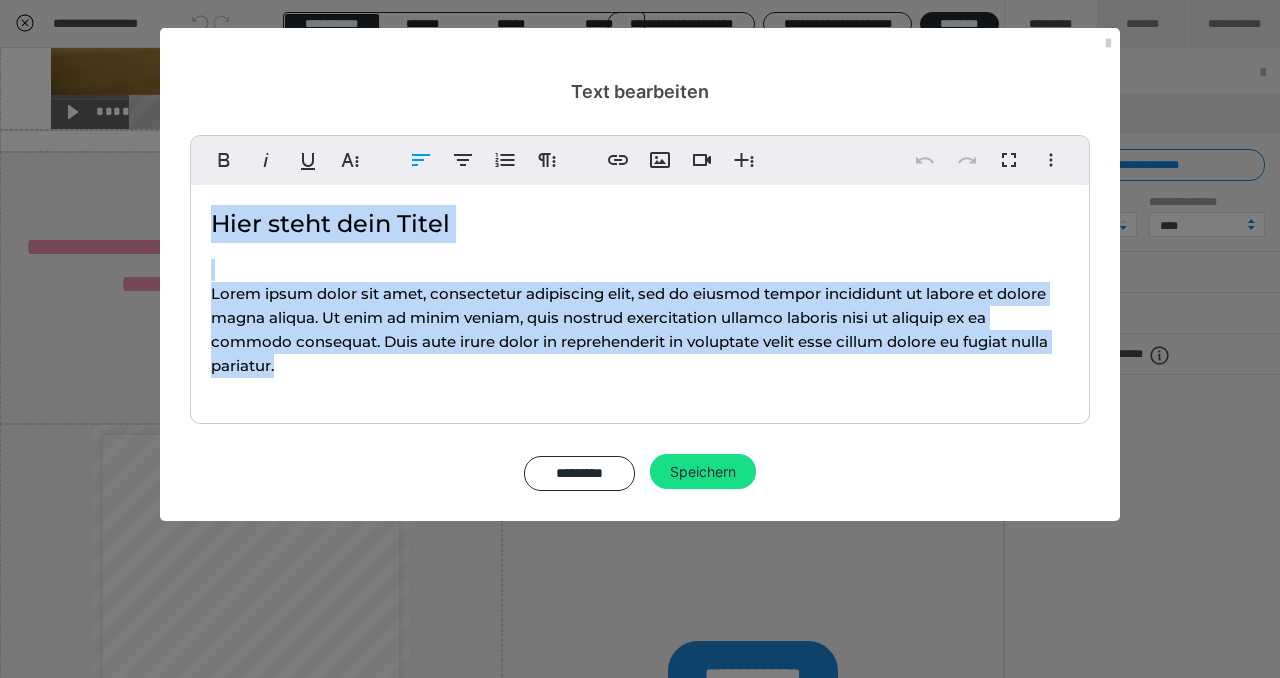 type 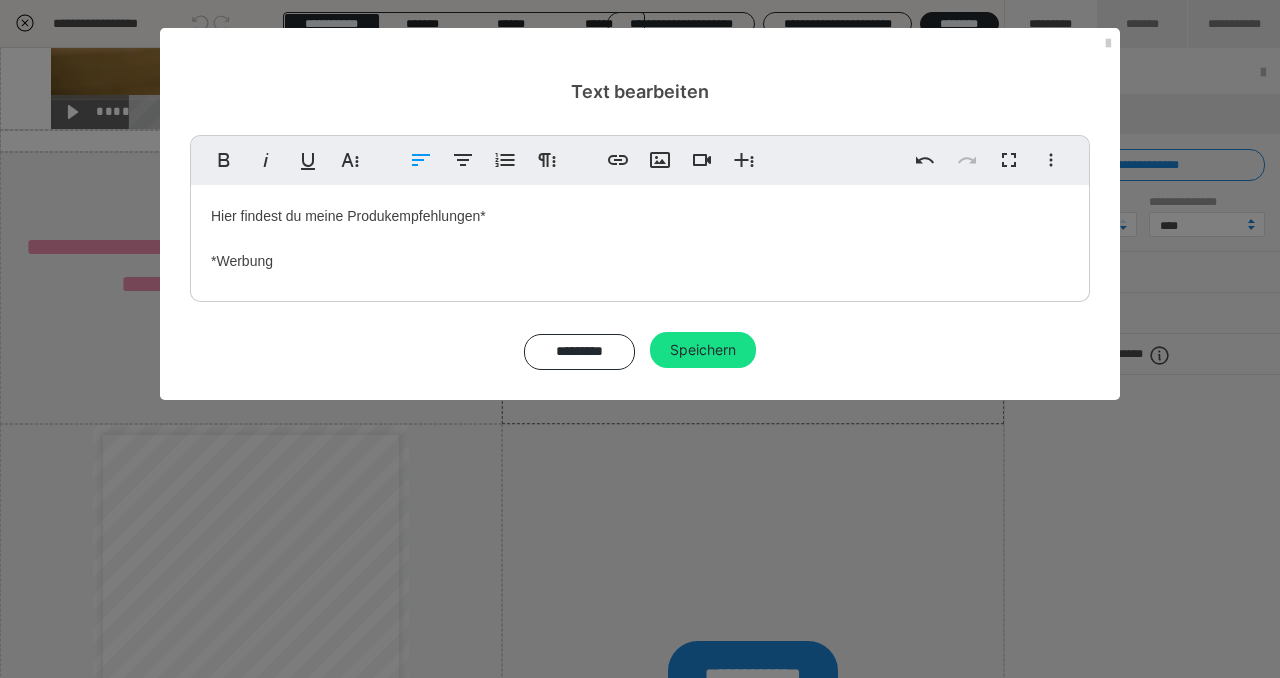 click on "Hier findest du meine Produkempfehlungen* *Werbung" at bounding box center [640, 238] 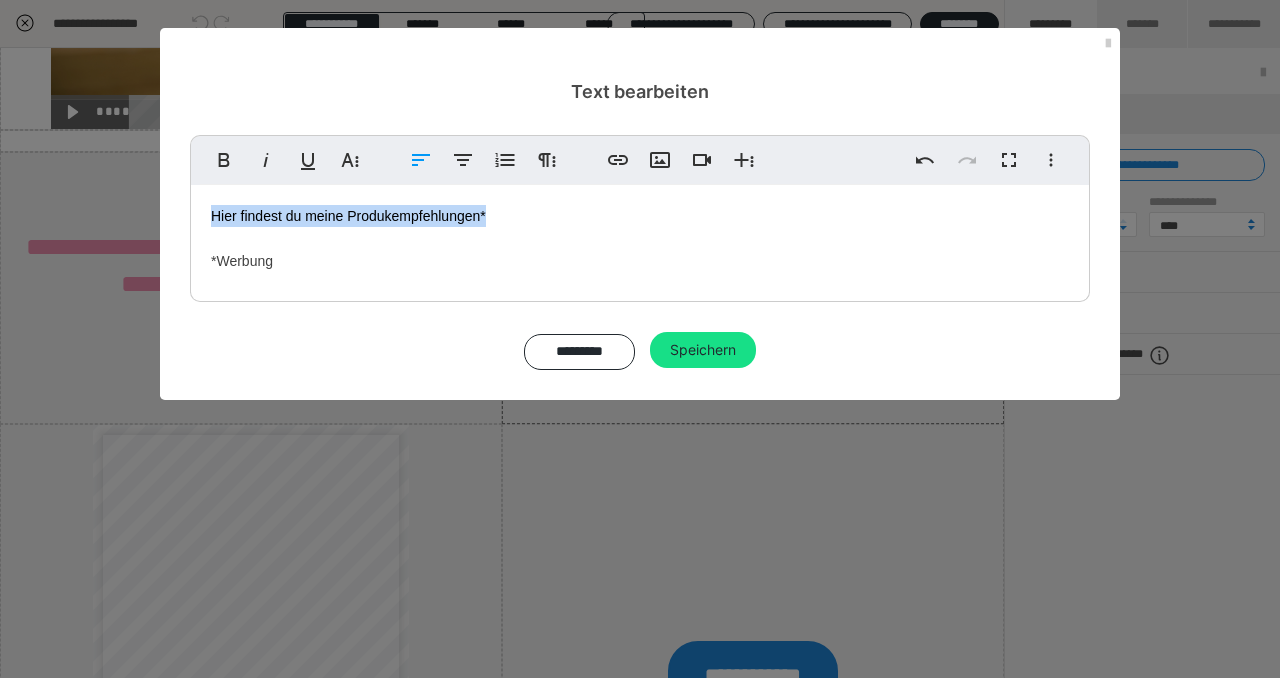 drag, startPoint x: 214, startPoint y: 215, endPoint x: 506, endPoint y: 223, distance: 292.10956 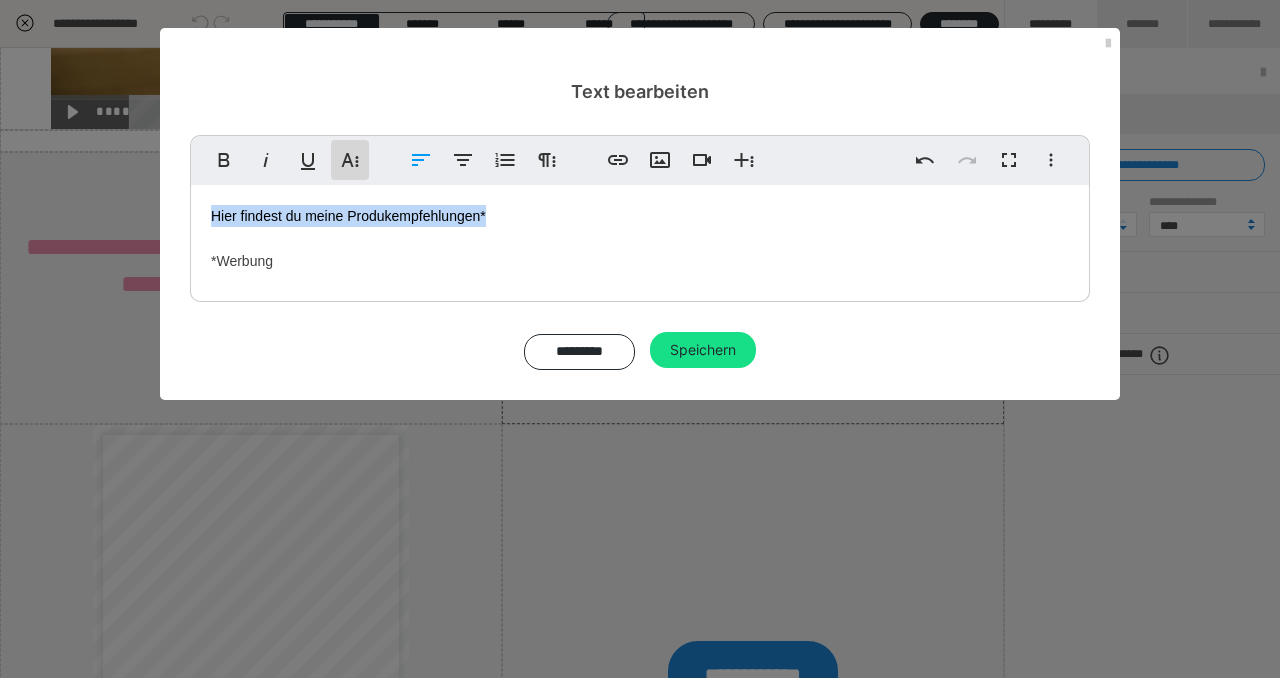 click 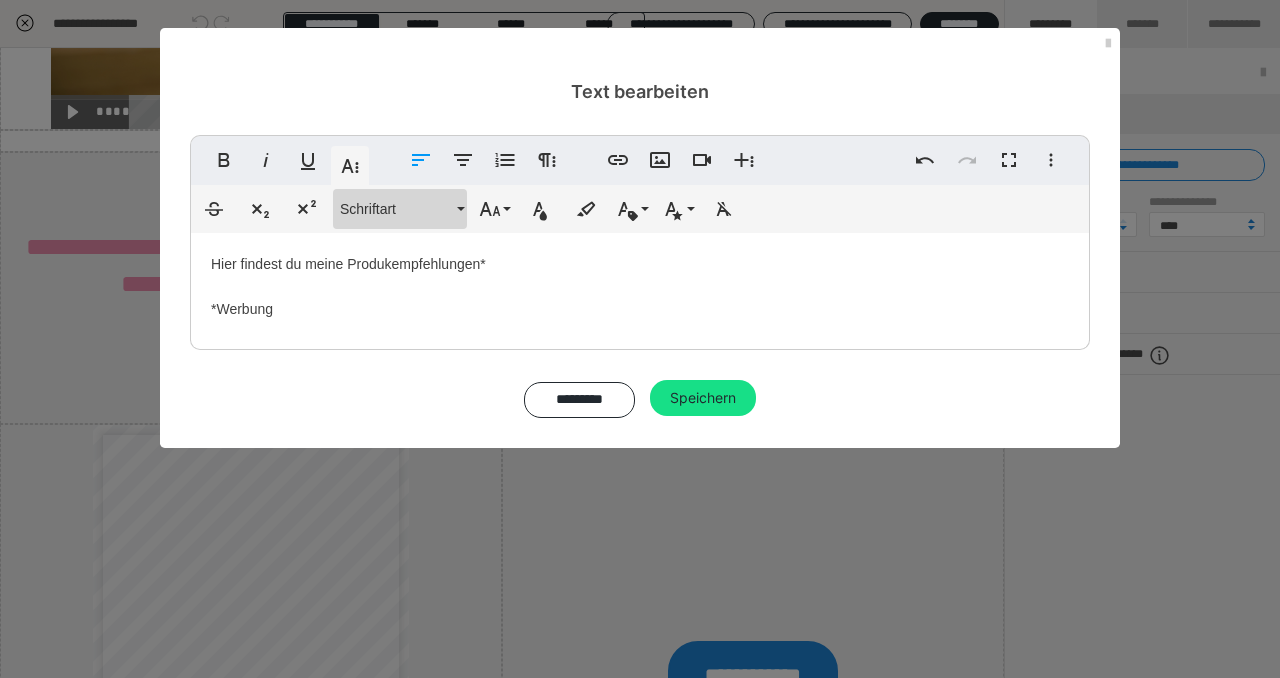 click on "Schriftart" at bounding box center [396, 209] 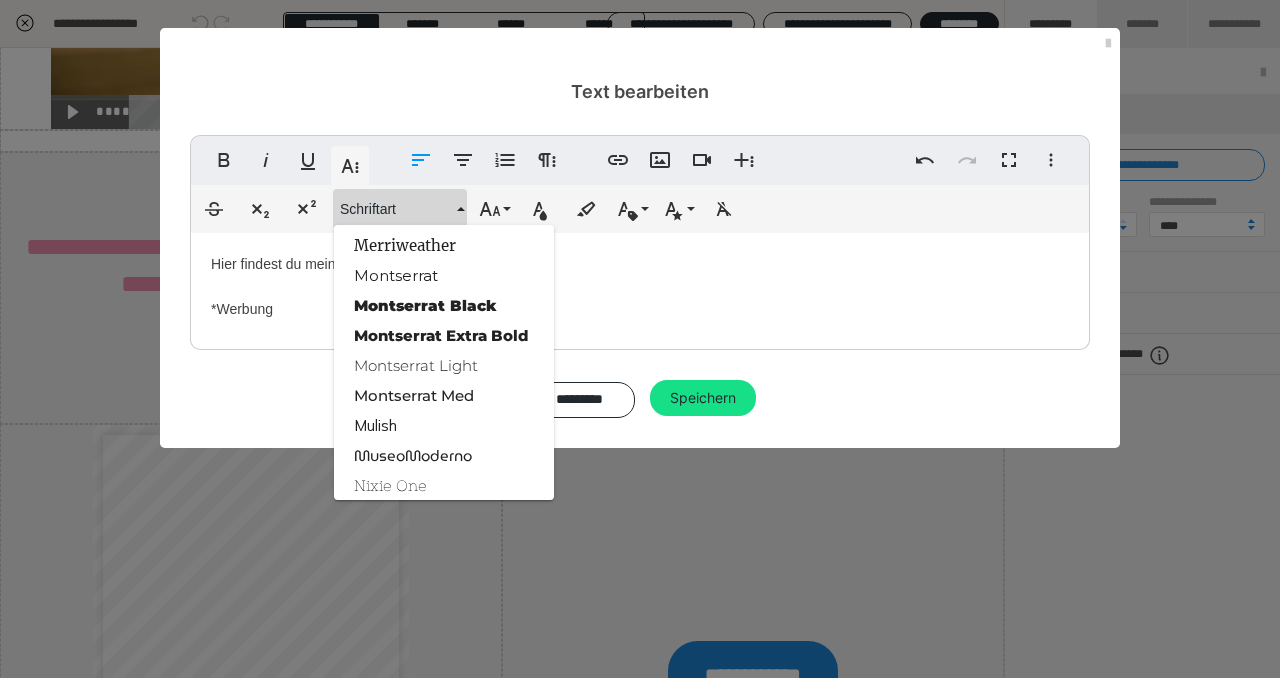 scroll, scrollTop: 1873, scrollLeft: 0, axis: vertical 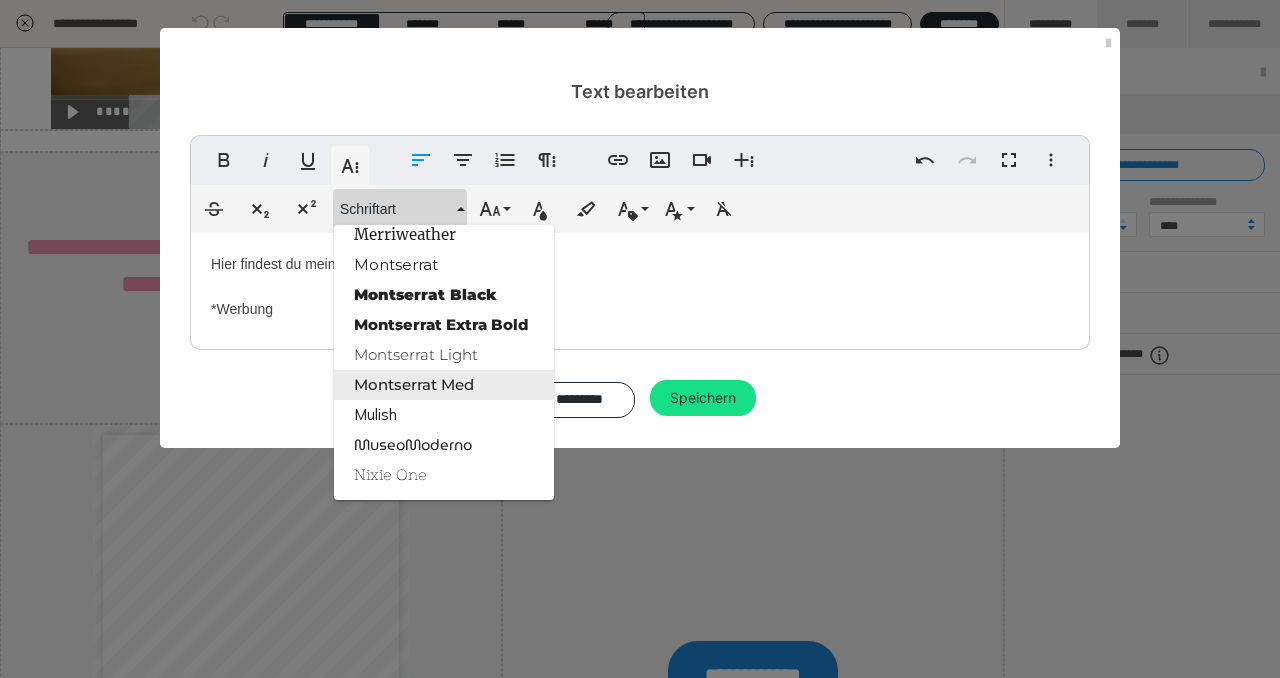 click on "Montserrat Med" at bounding box center [444, 385] 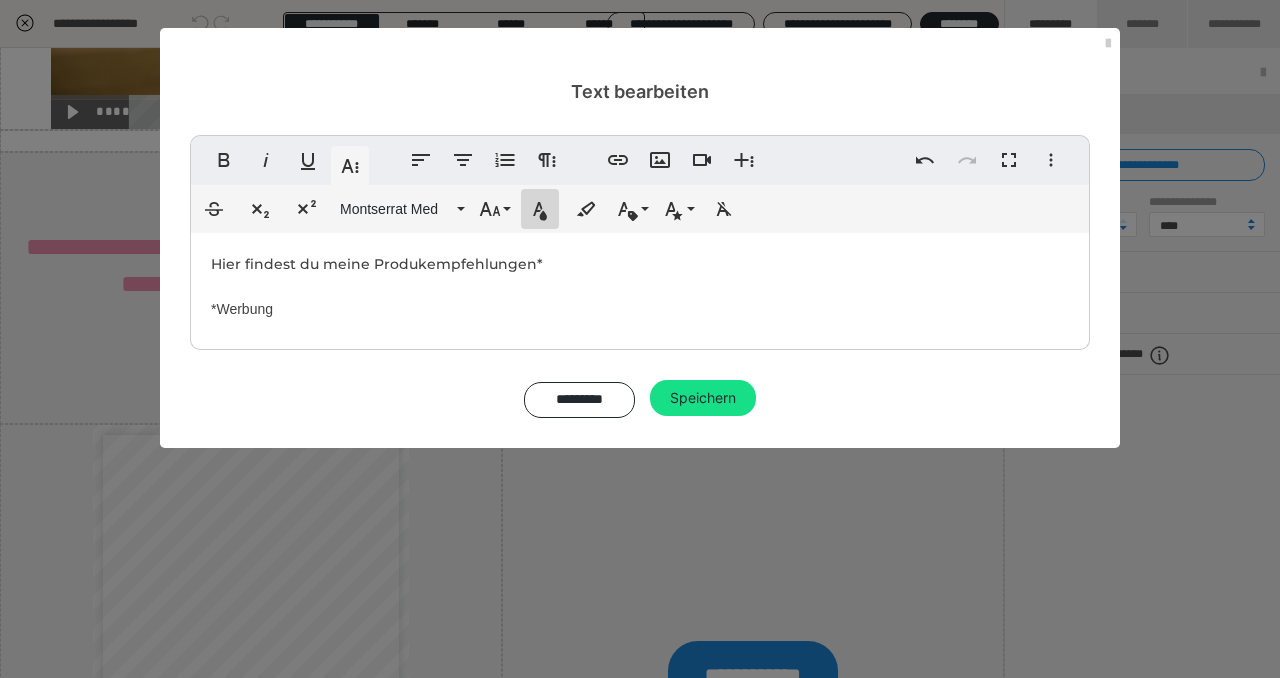 click 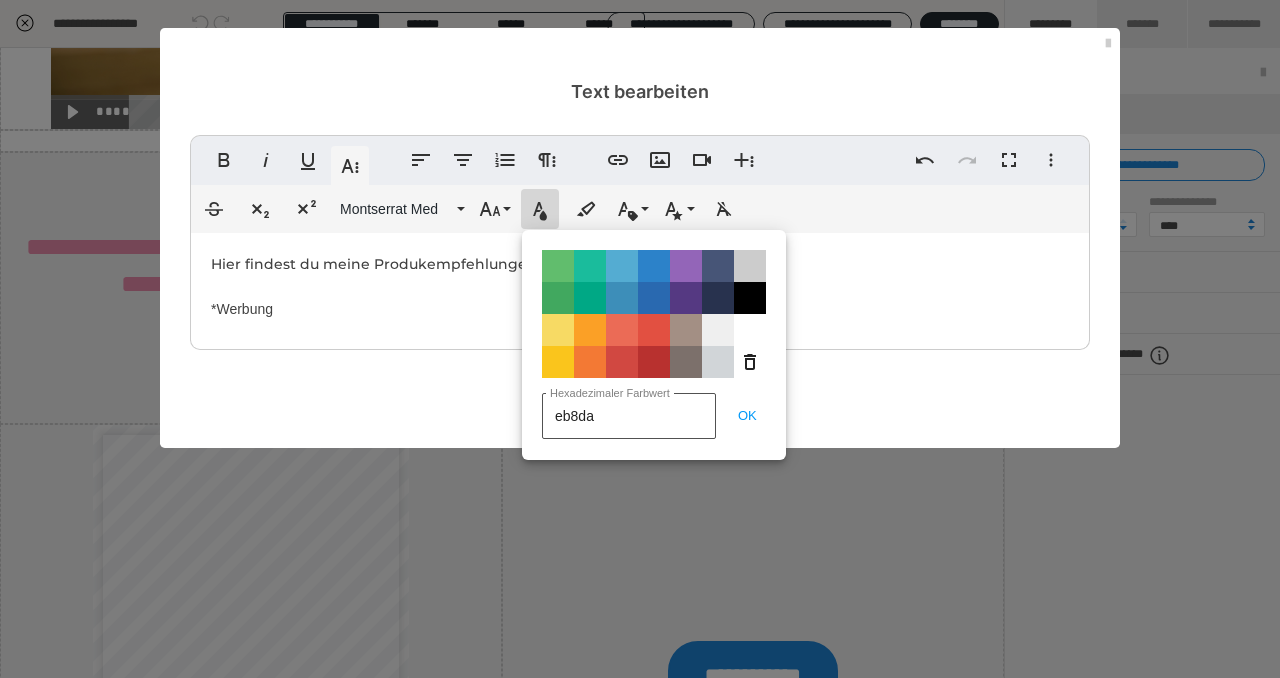 type on "eb8dad" 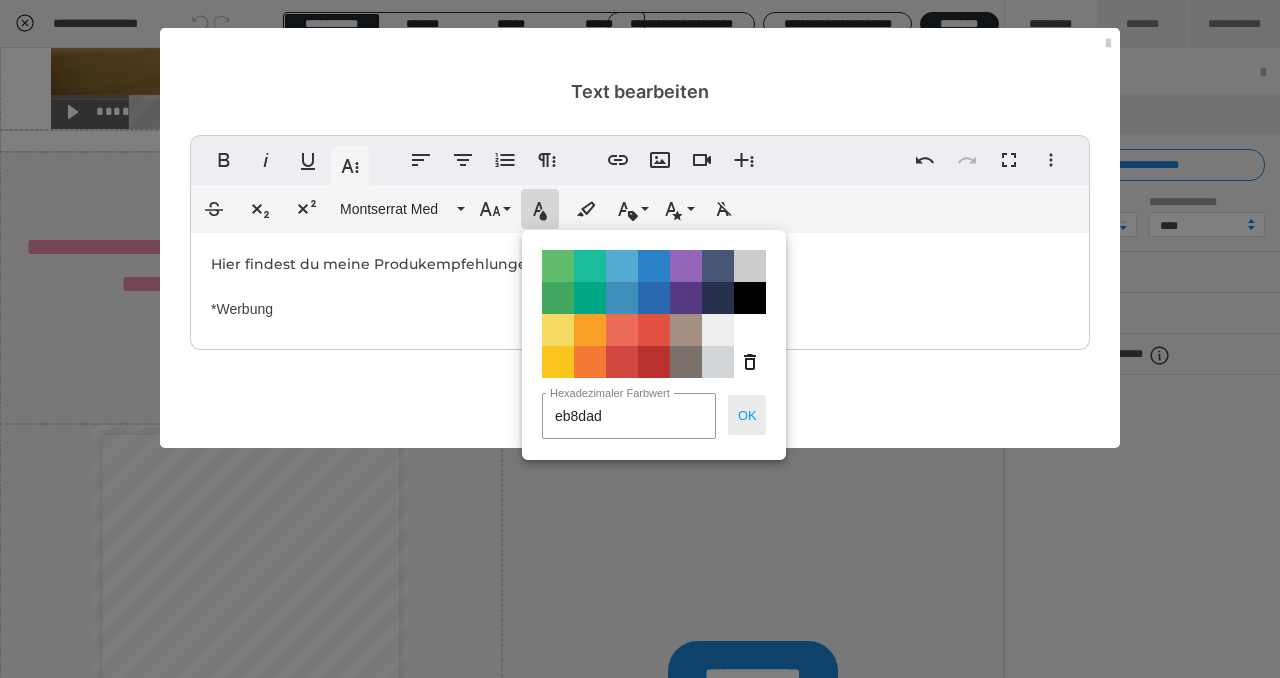 click on "OK" at bounding box center [747, 415] 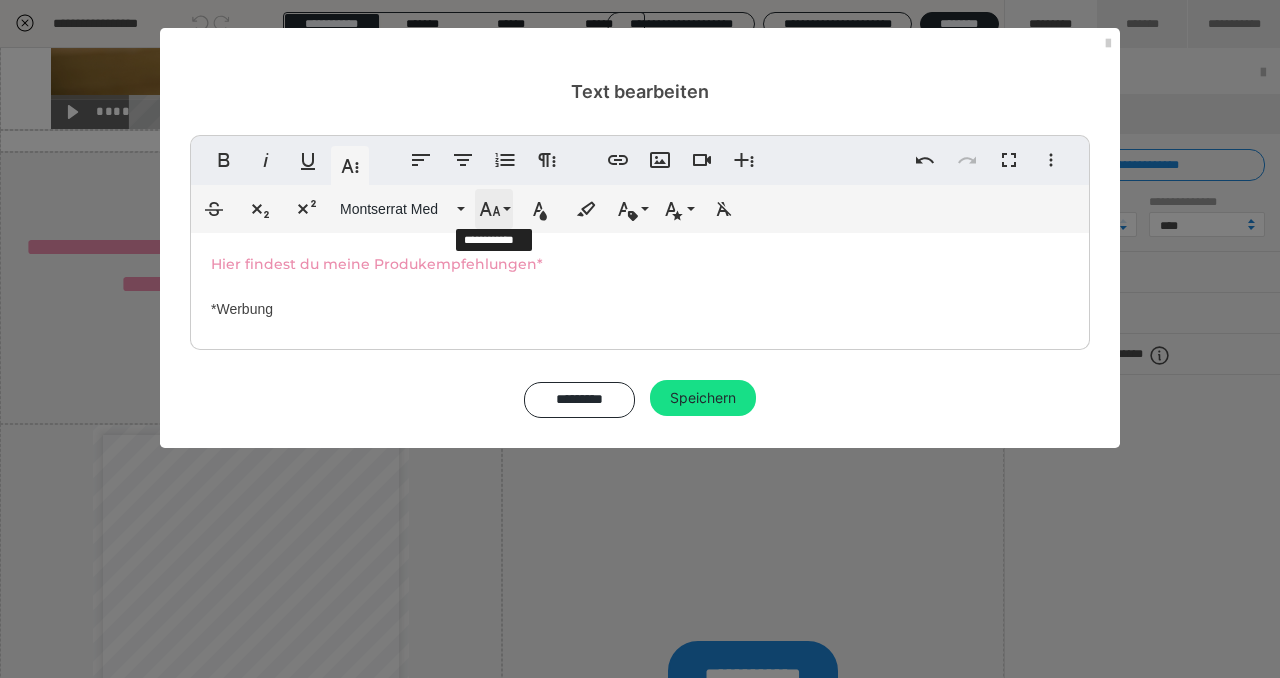 click 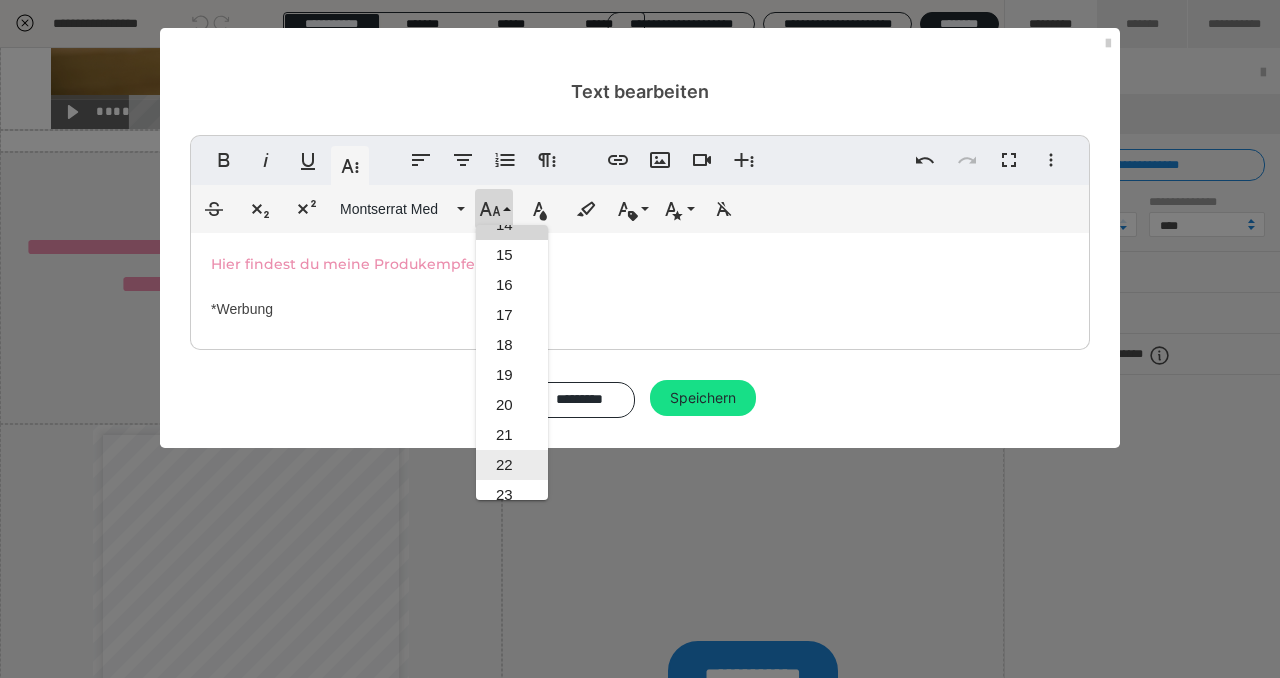 click on "22" at bounding box center (512, 465) 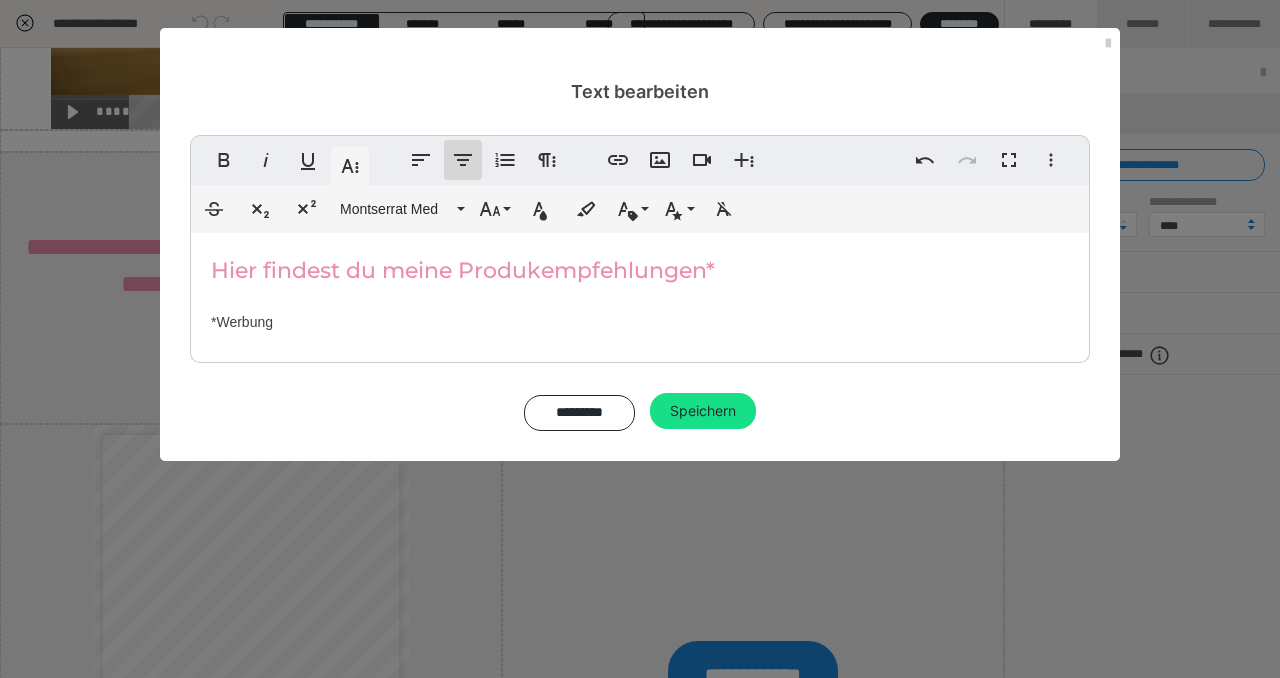 click 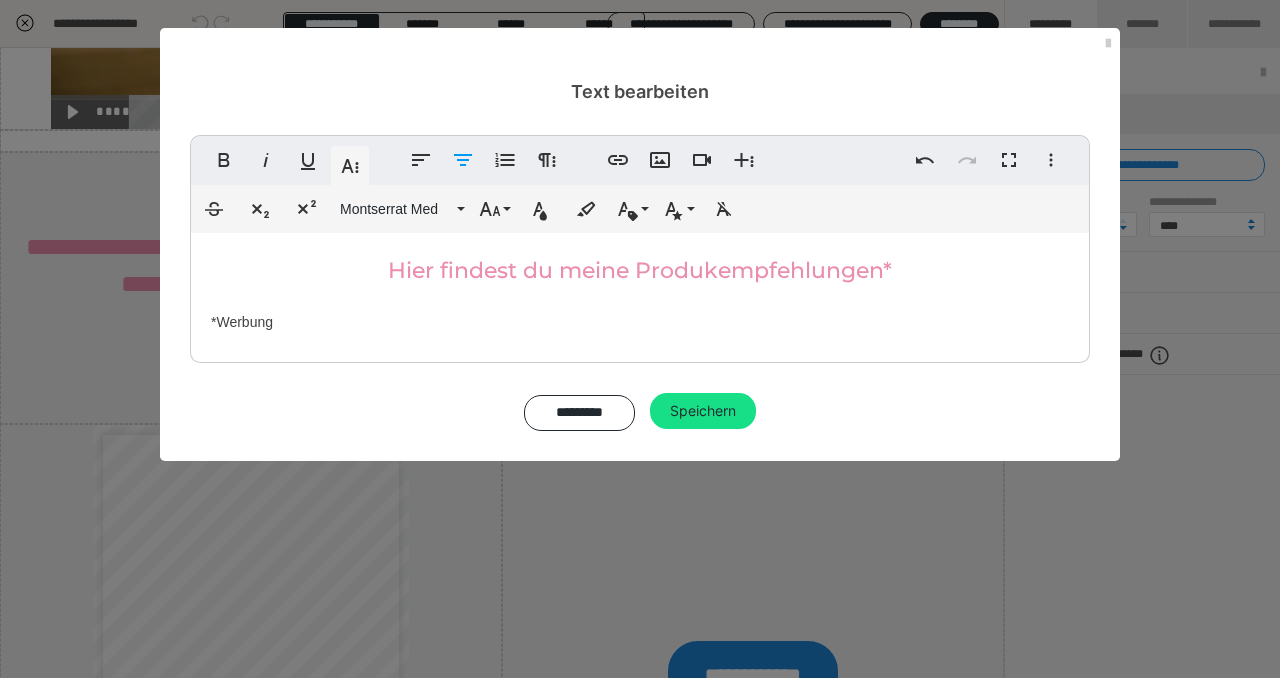 click on "Hier findest du meine Produkempfehlungen* *Werbung" at bounding box center [640, 293] 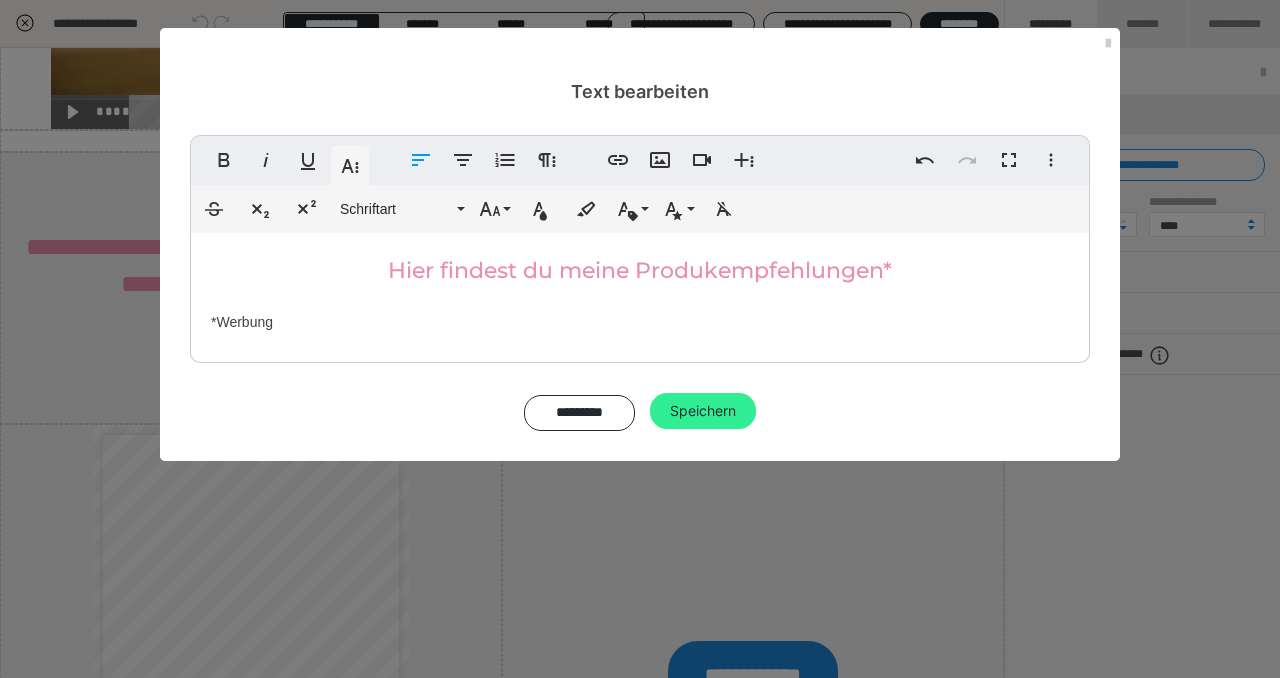 click on "Speichern" at bounding box center (703, 411) 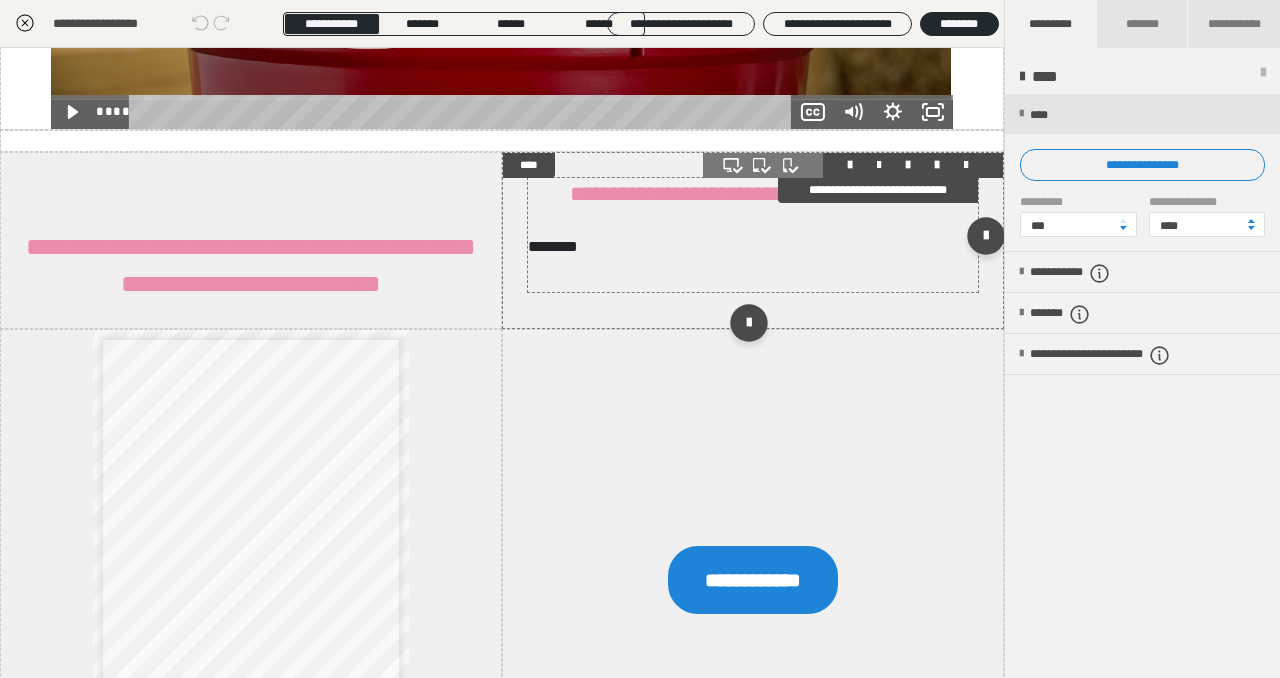 click on "**********" at bounding box center (753, 235) 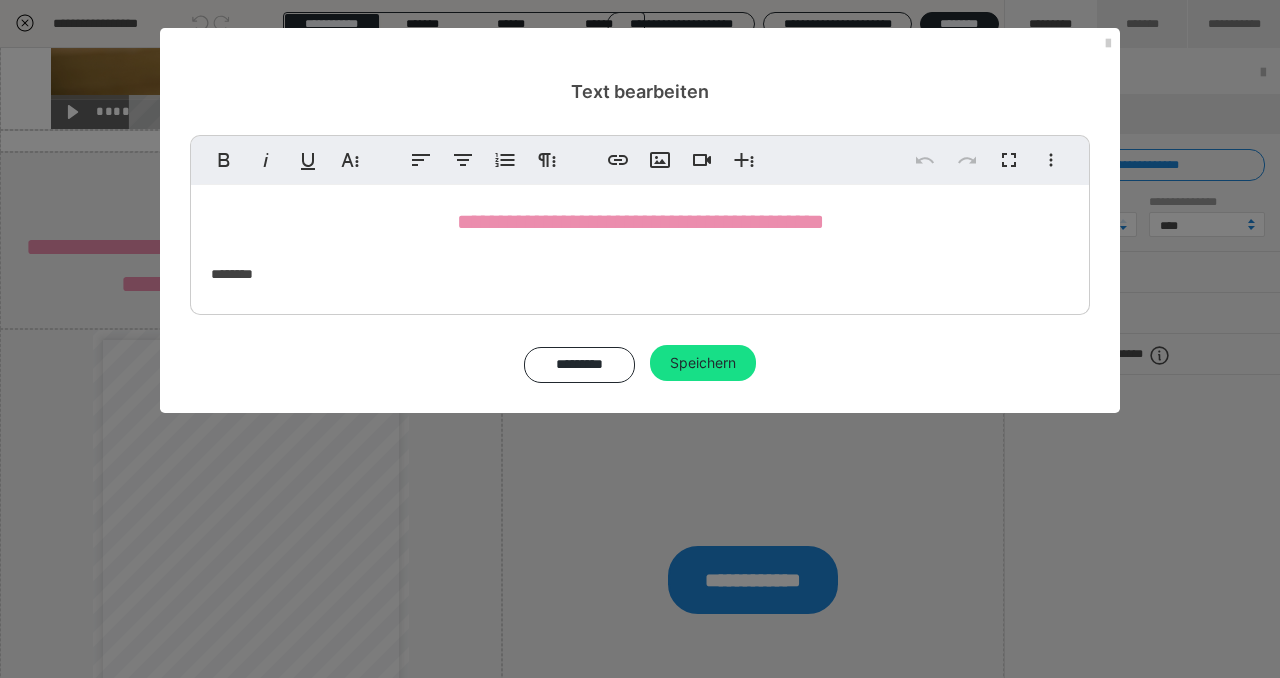 click on "**********" at bounding box center (640, 245) 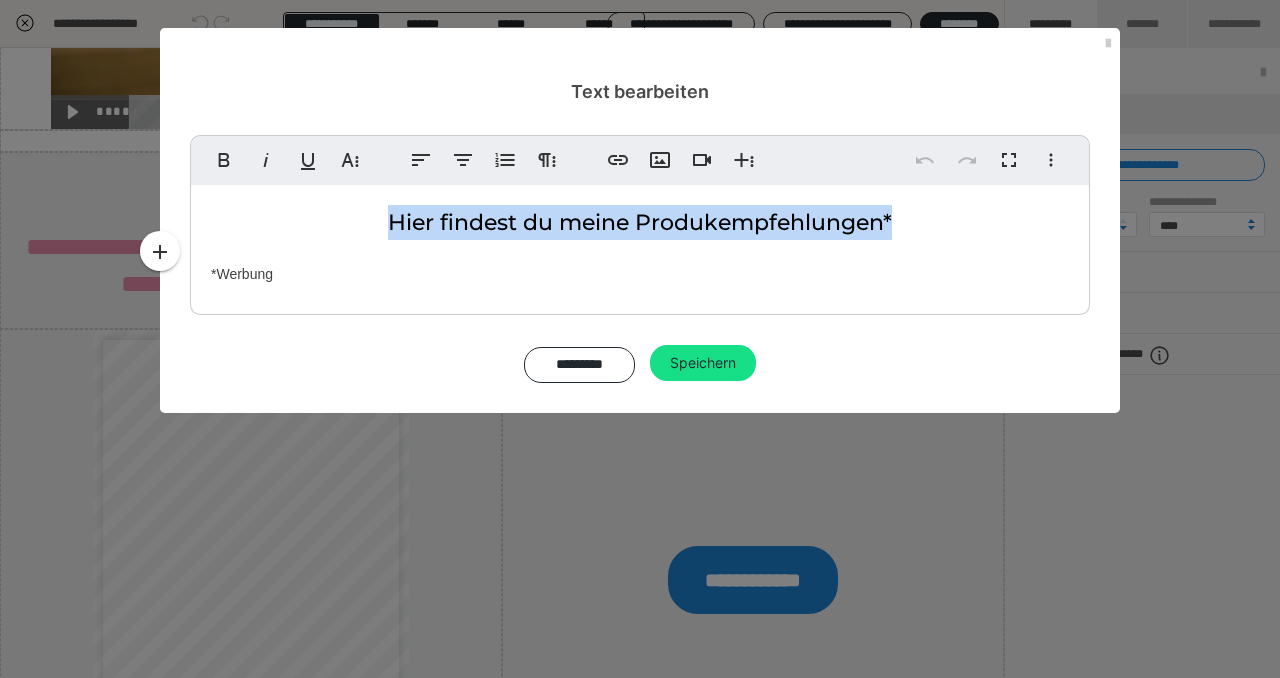 drag, startPoint x: 384, startPoint y: 220, endPoint x: 916, endPoint y: 219, distance: 532.0009 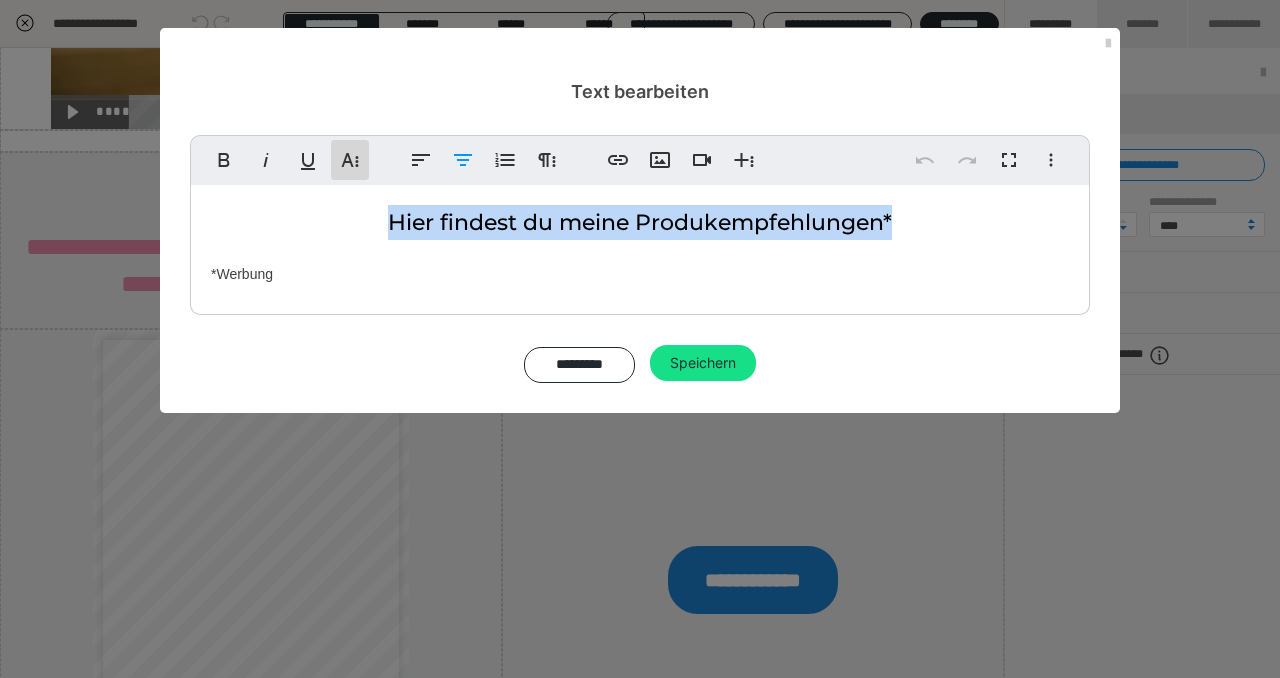 click 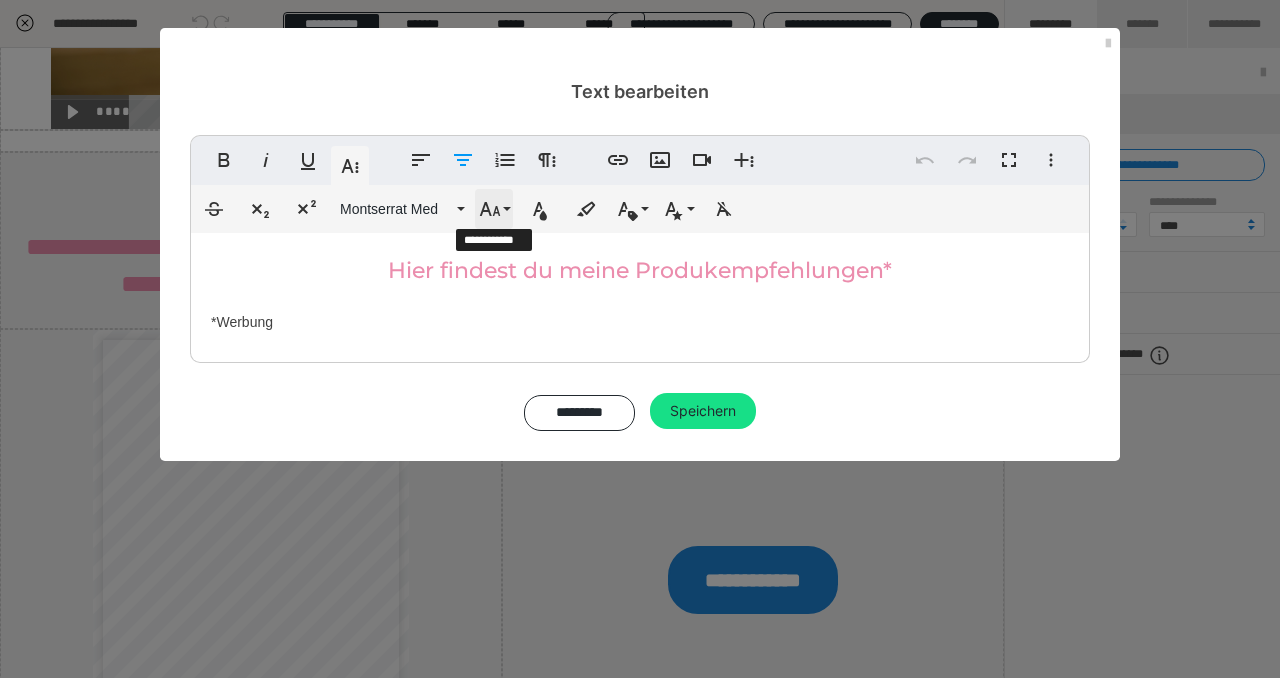 click on "Schriftgröße" at bounding box center (494, 209) 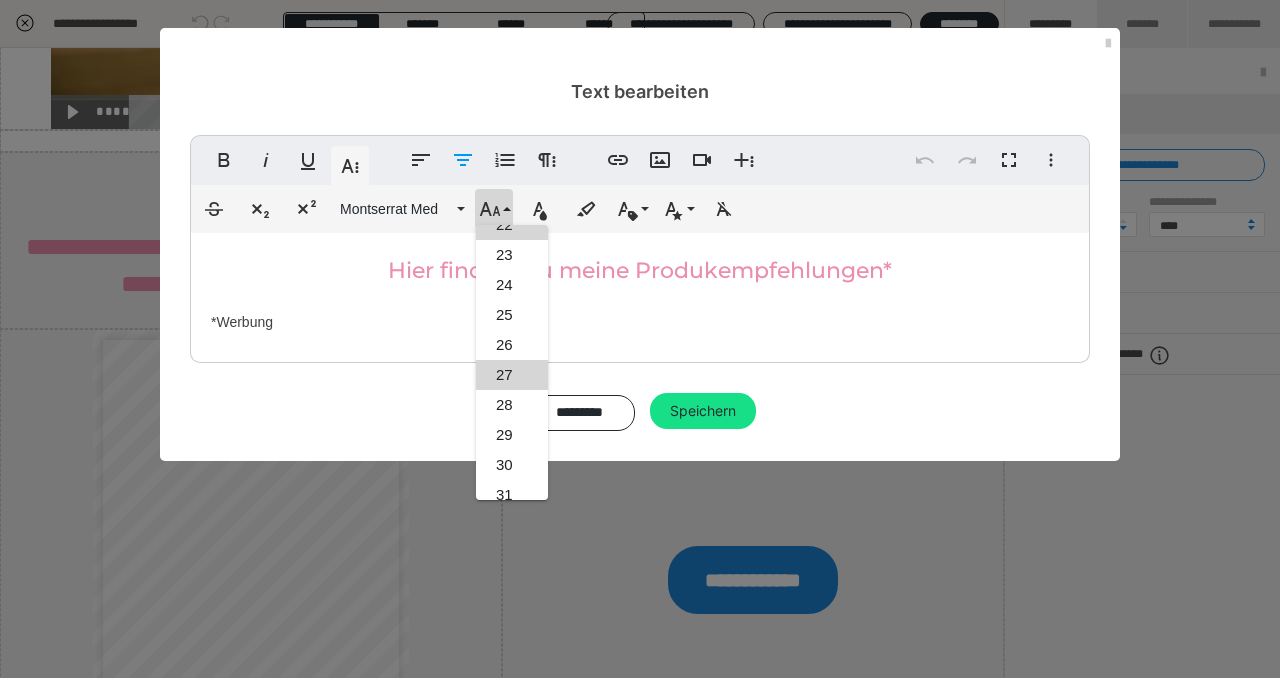 click on "27" at bounding box center [512, 375] 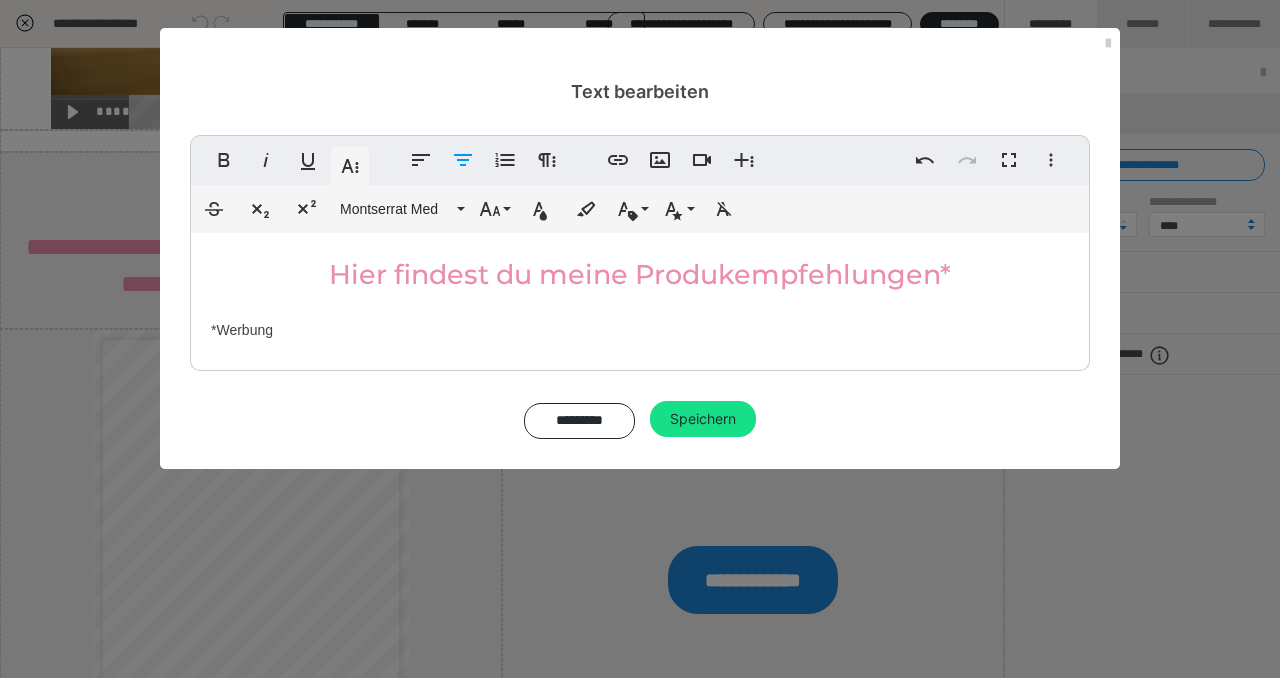 click on "Hier findest du meine Produkempfehlungen* *Werbung" at bounding box center (640, 297) 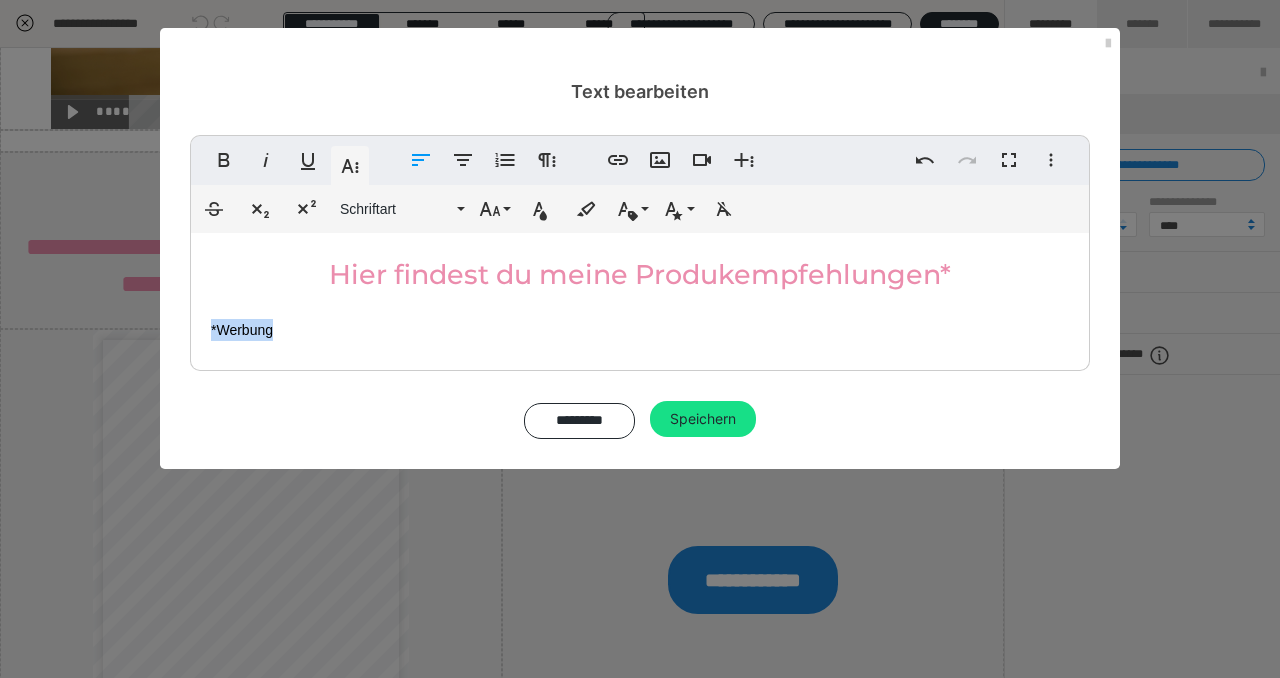 drag, startPoint x: 279, startPoint y: 325, endPoint x: 199, endPoint y: 325, distance: 80 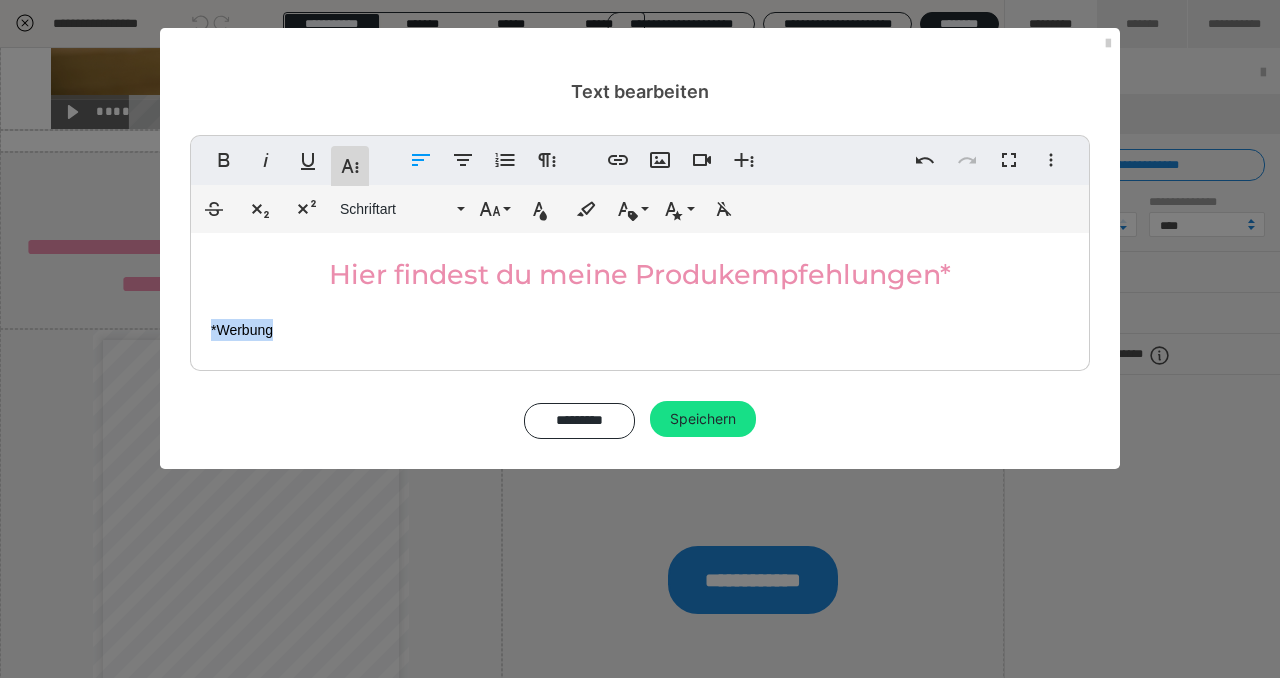 click 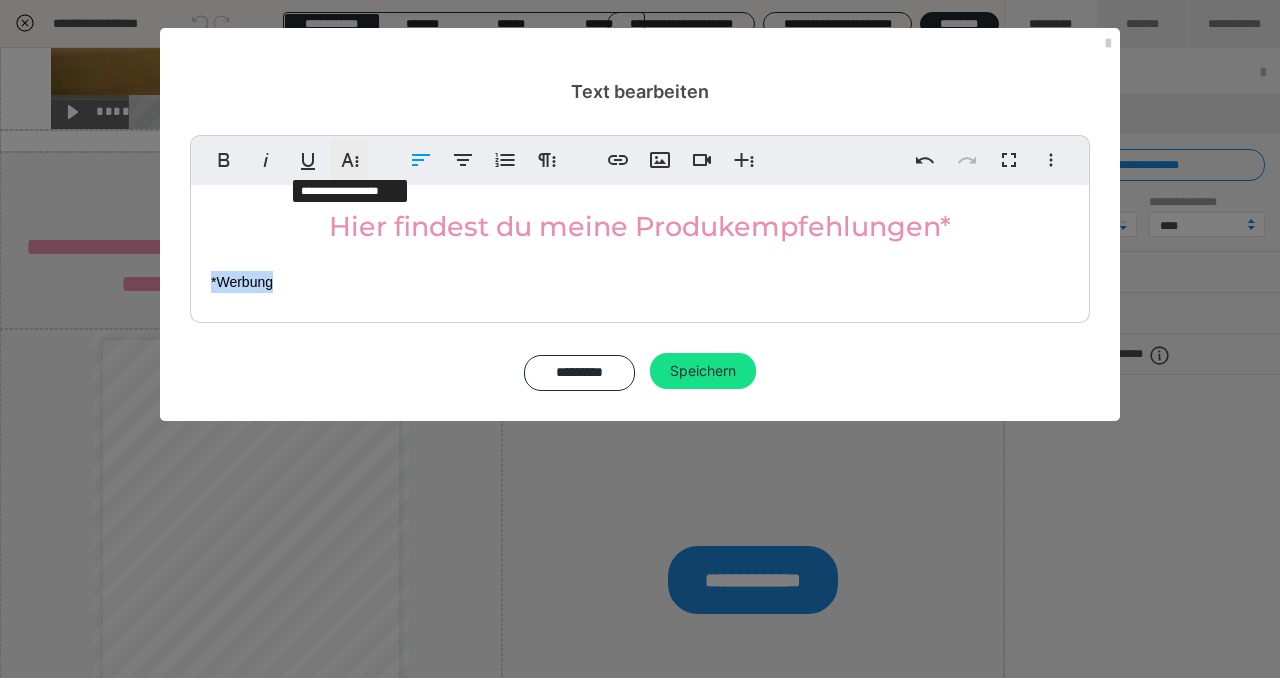 click 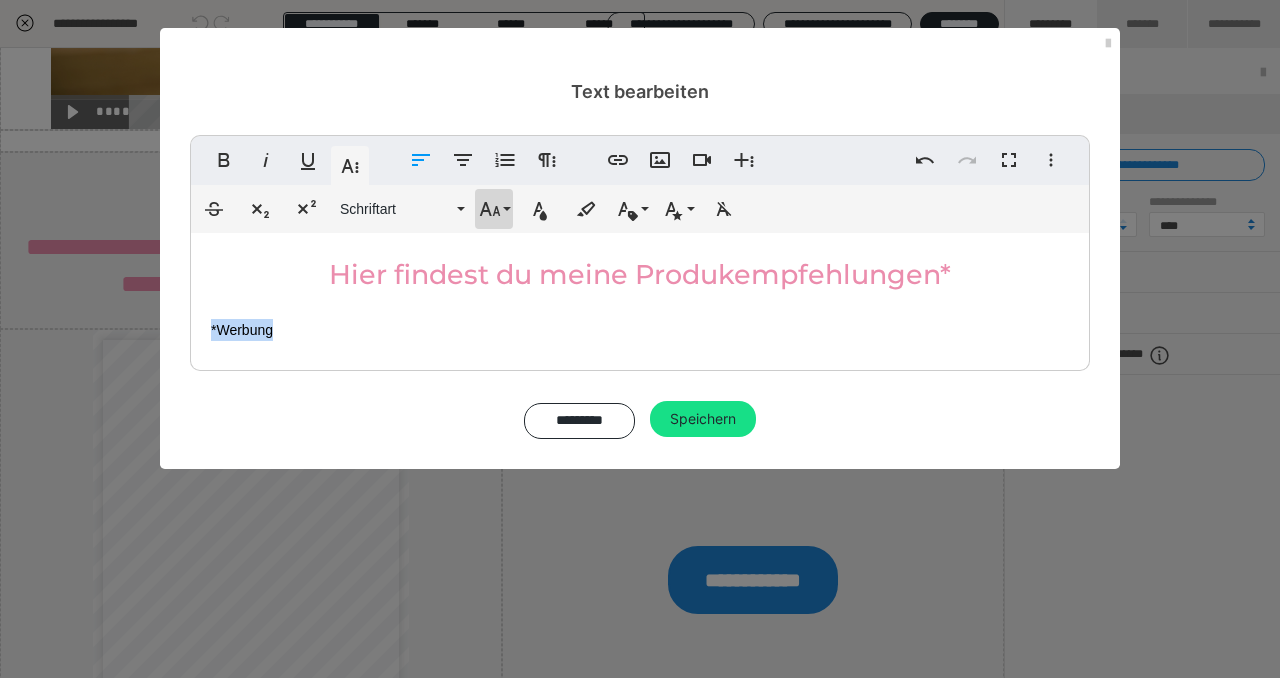 click on "Schriftgröße" at bounding box center (494, 209) 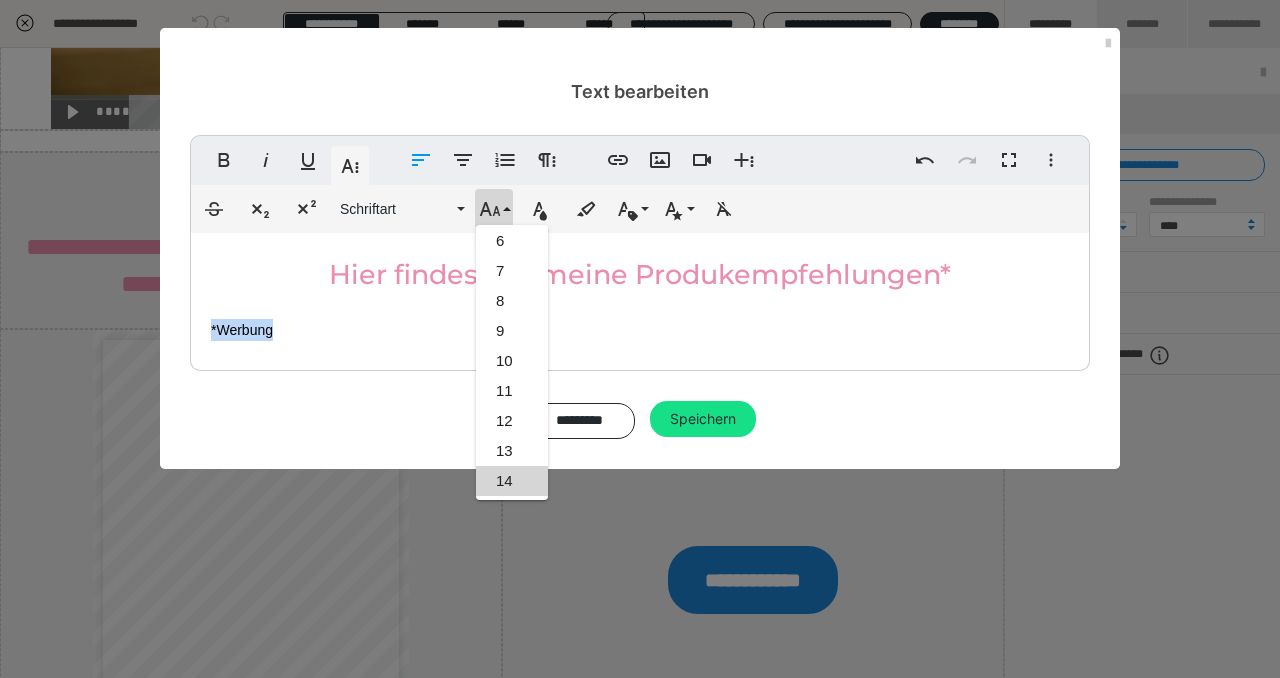 scroll, scrollTop: 151, scrollLeft: 0, axis: vertical 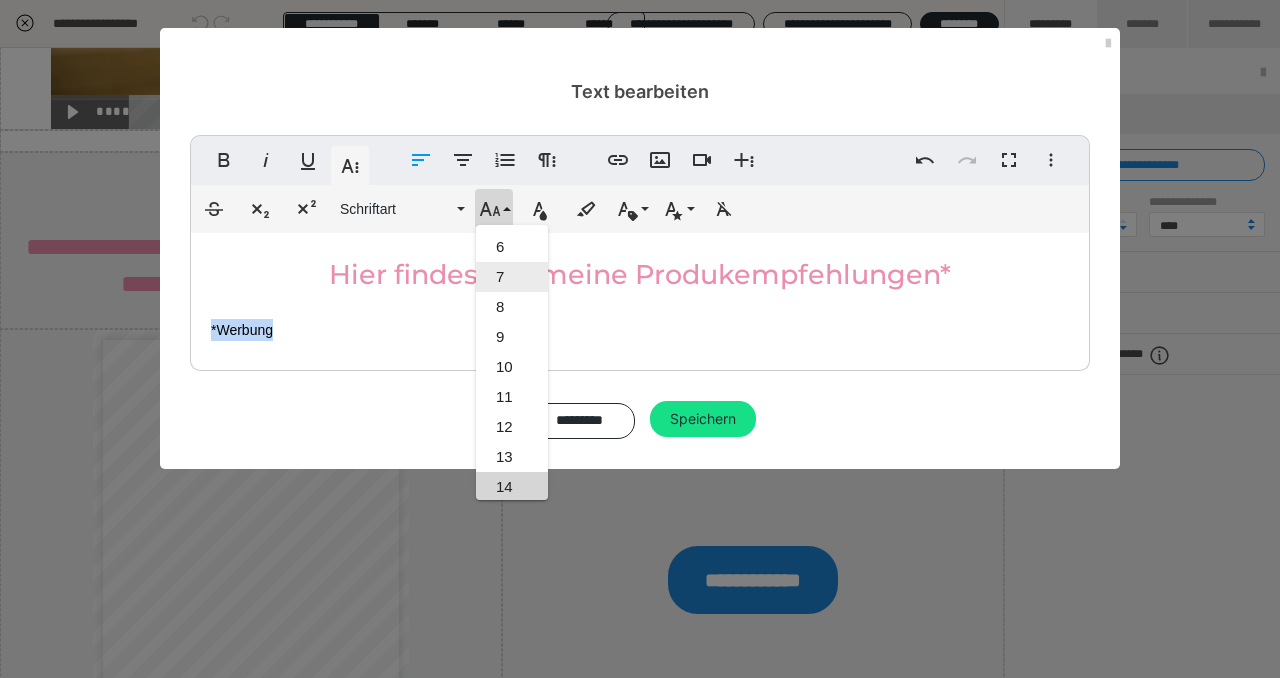 click on "7" at bounding box center [512, 277] 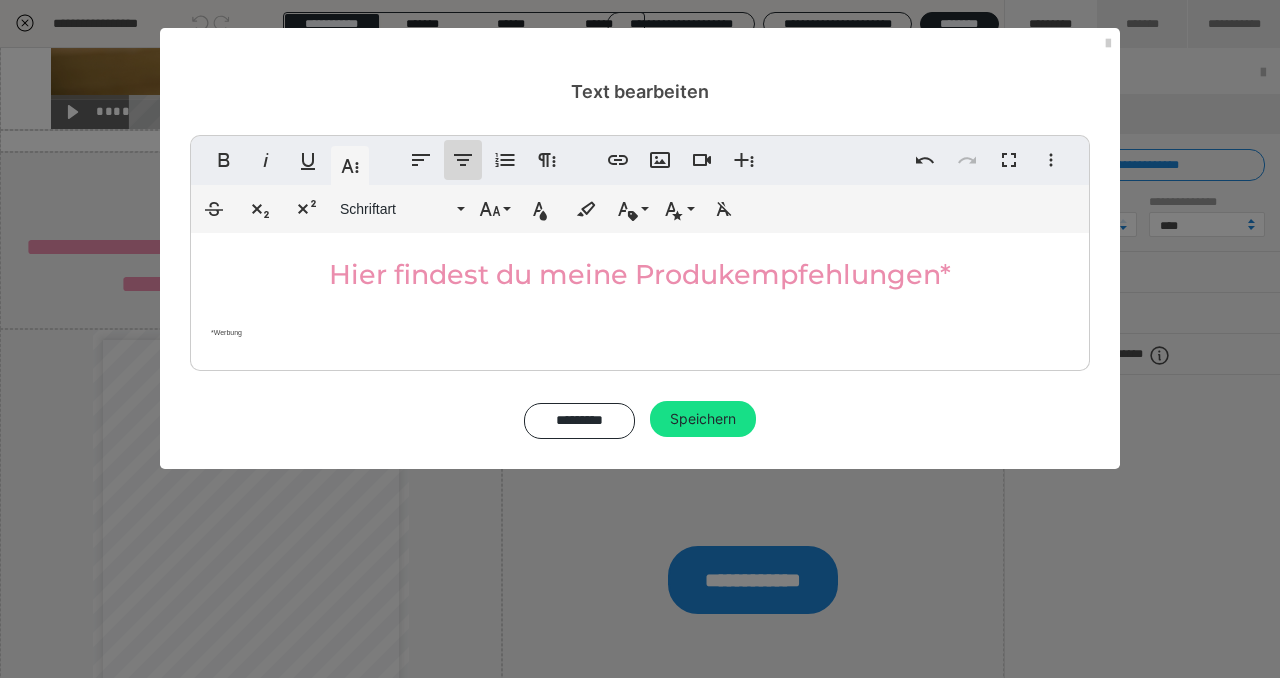 click 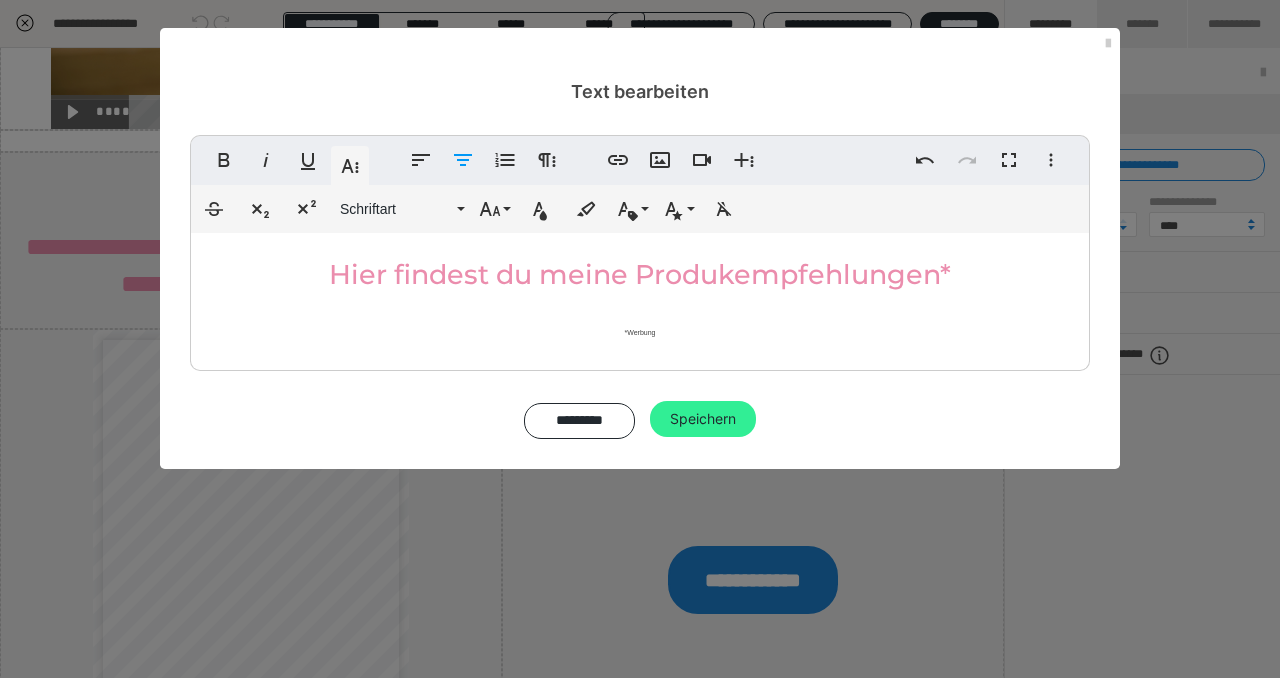 click on "Speichern" at bounding box center [703, 419] 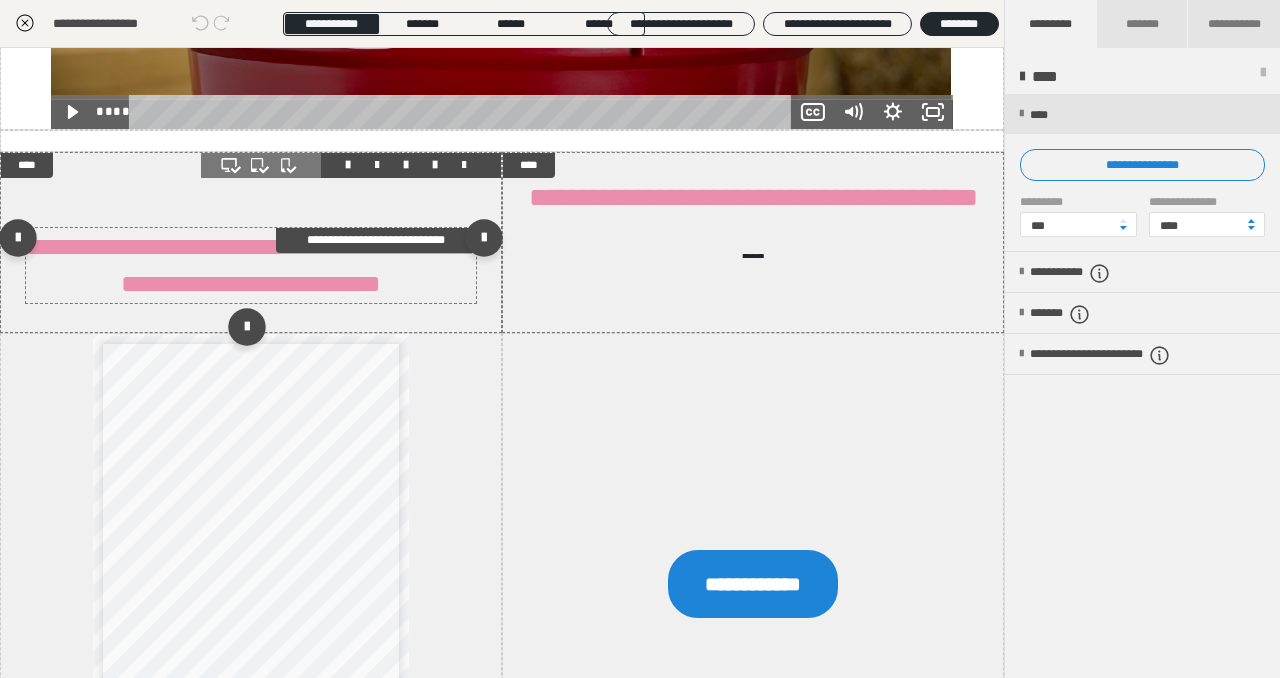 click on "**********" at bounding box center [251, 265] 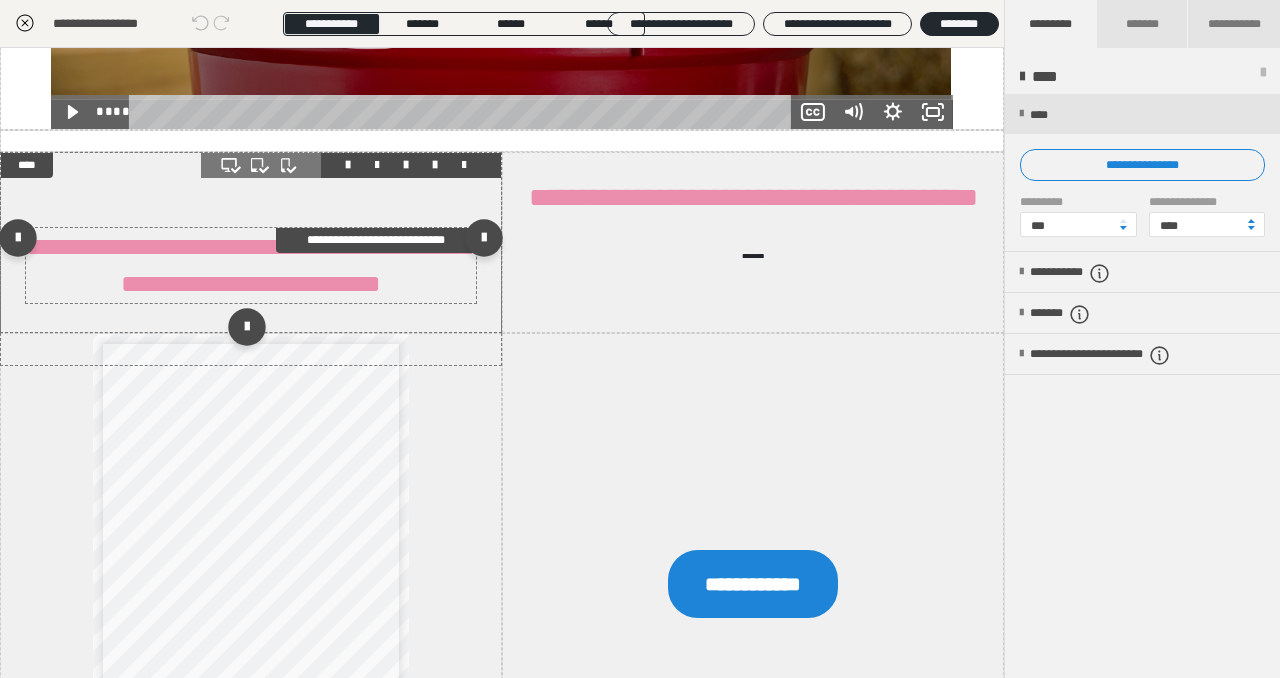 click on "**********" at bounding box center [251, 265] 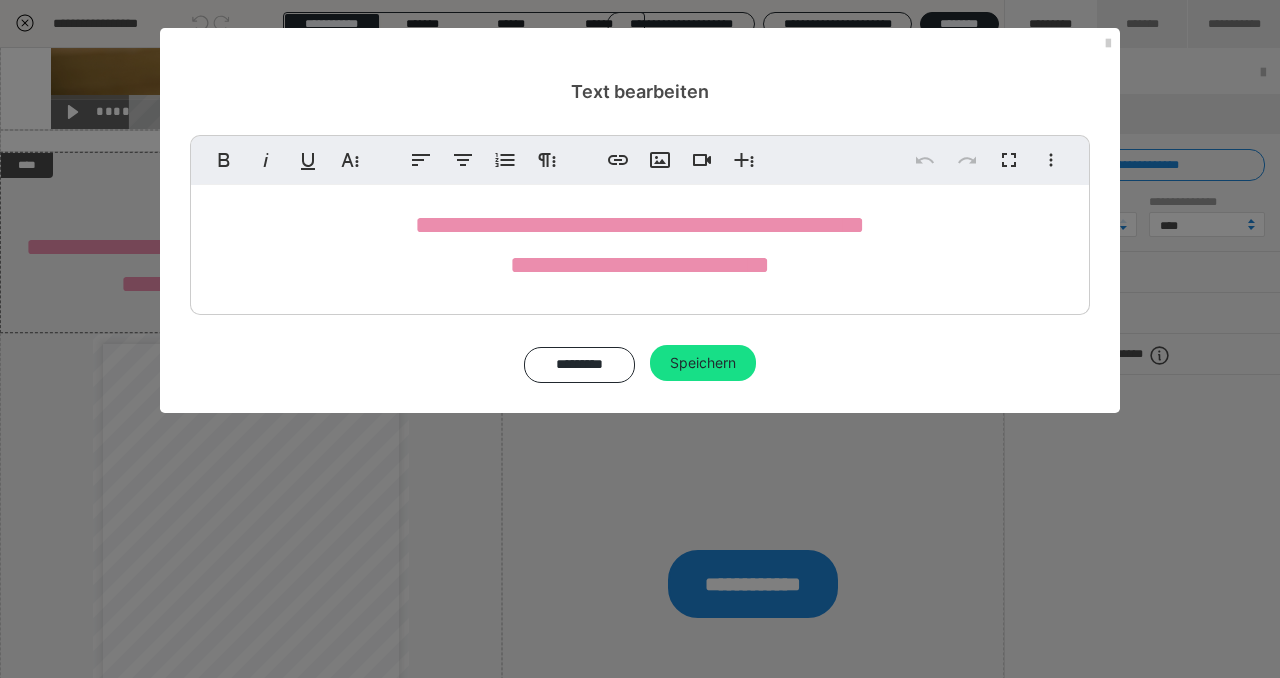 click on "**********" at bounding box center (640, 245) 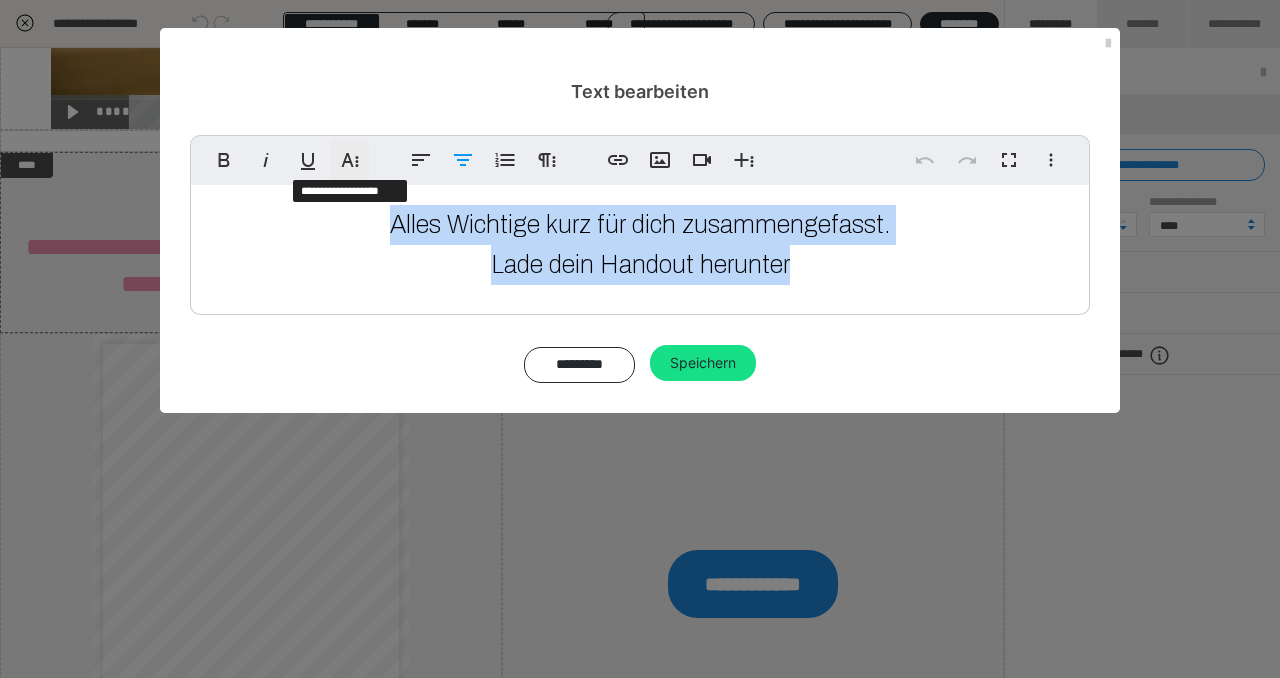 click 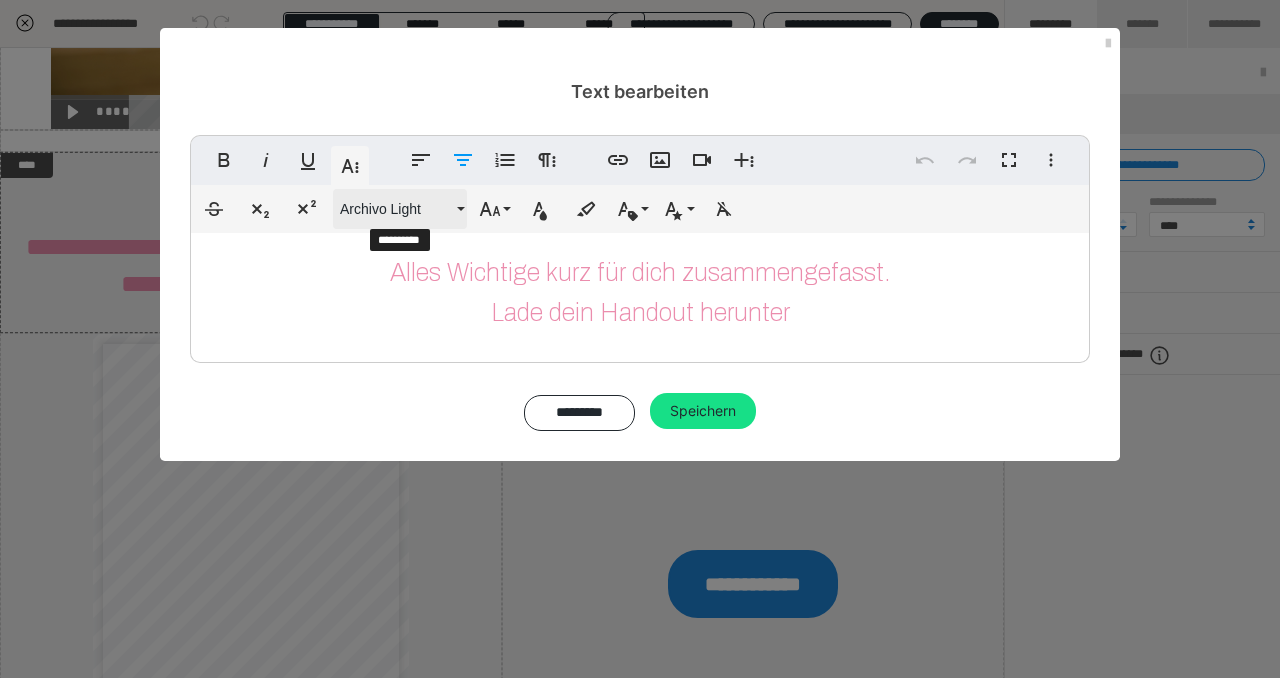 click on "Archivo Light" at bounding box center [396, 209] 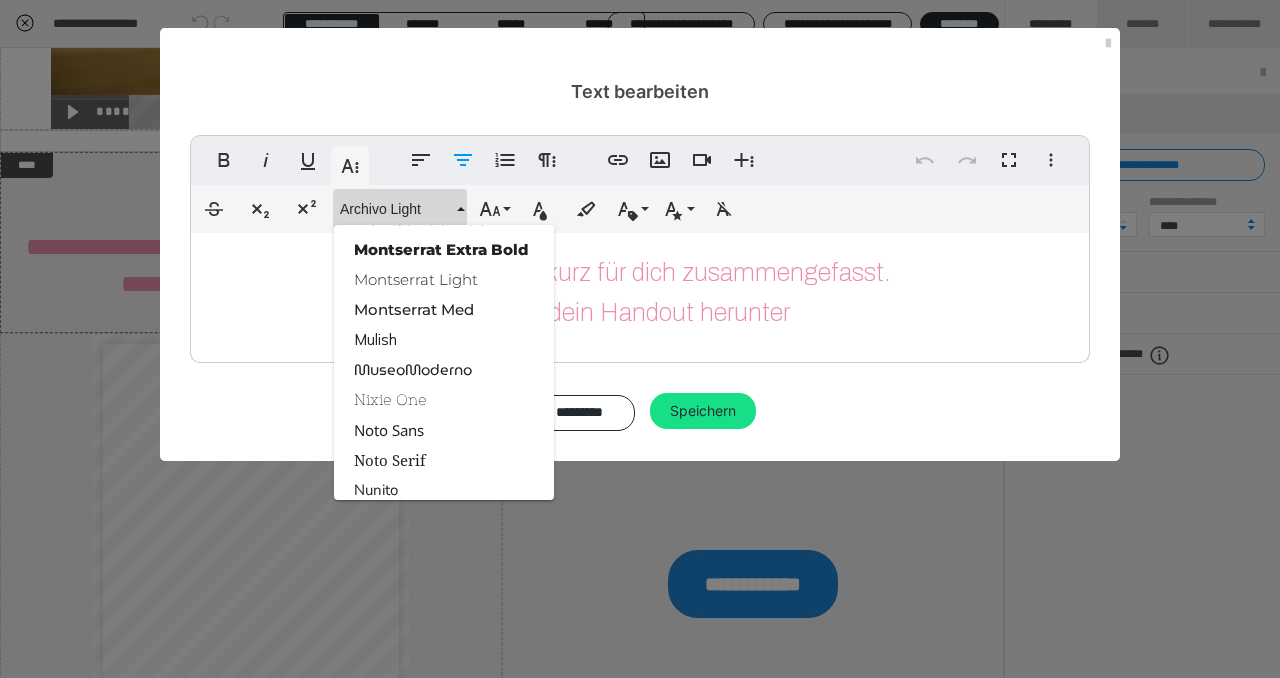 scroll, scrollTop: 1944, scrollLeft: 0, axis: vertical 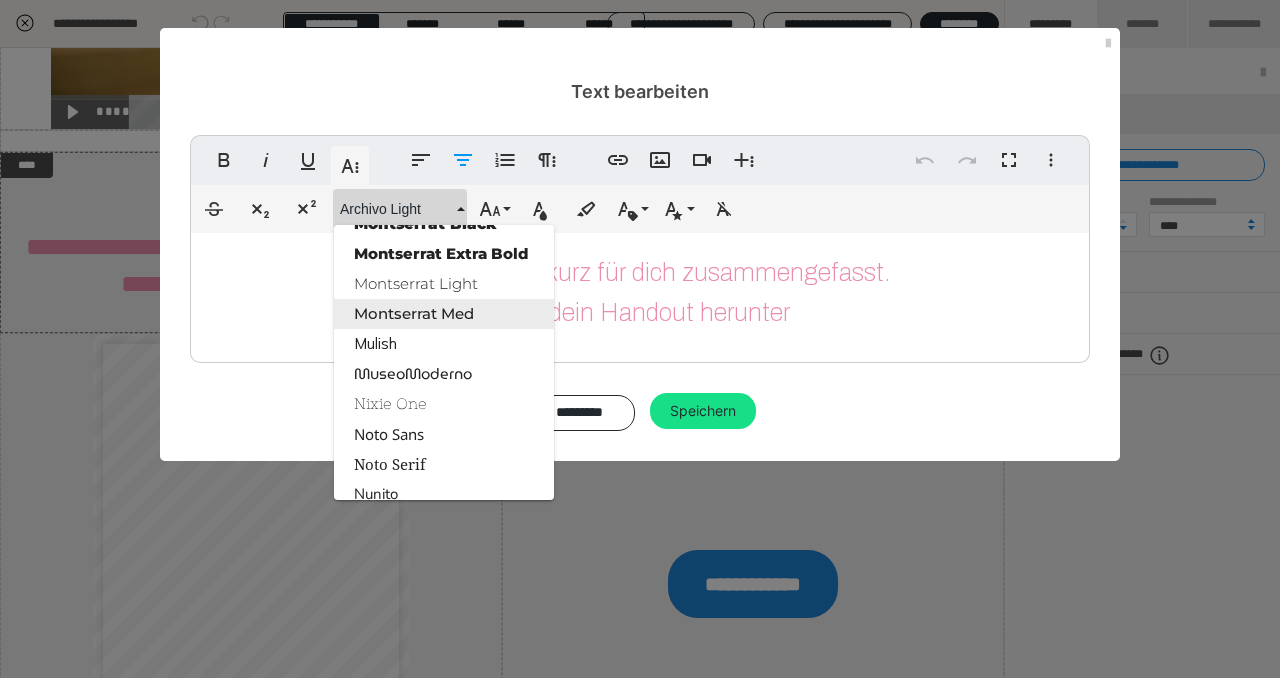 click on "Montserrat Med" at bounding box center [444, 314] 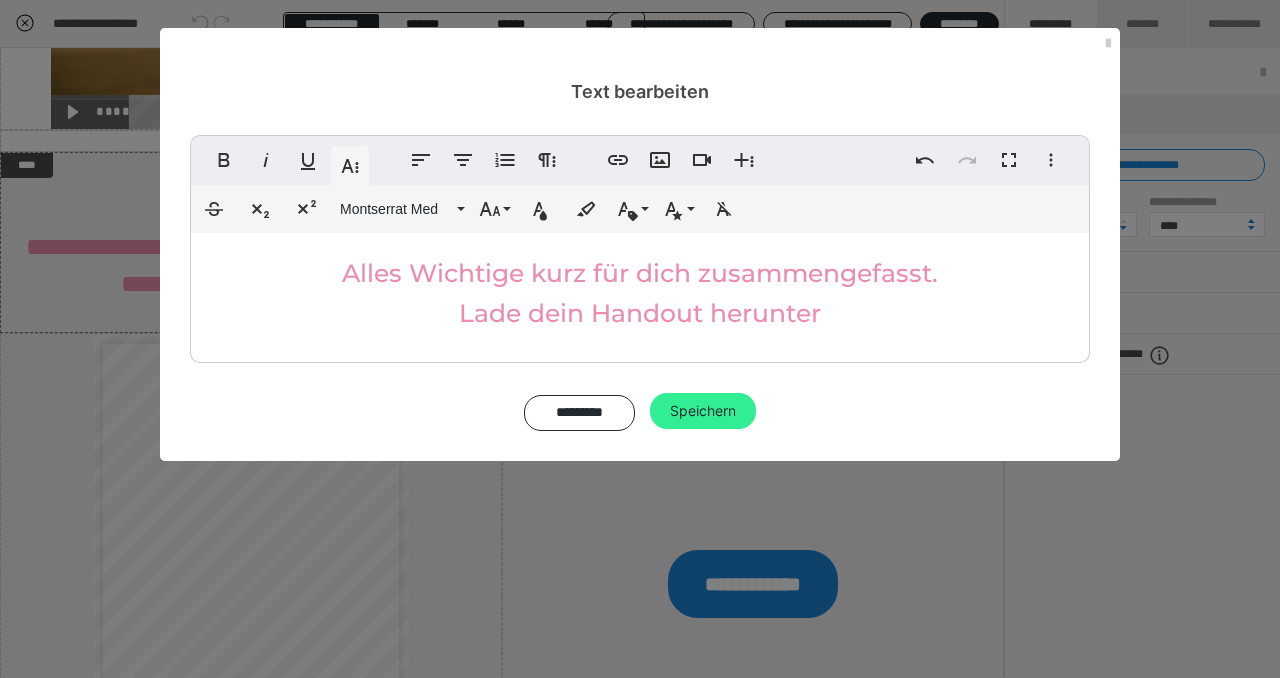 click on "Speichern" at bounding box center (703, 411) 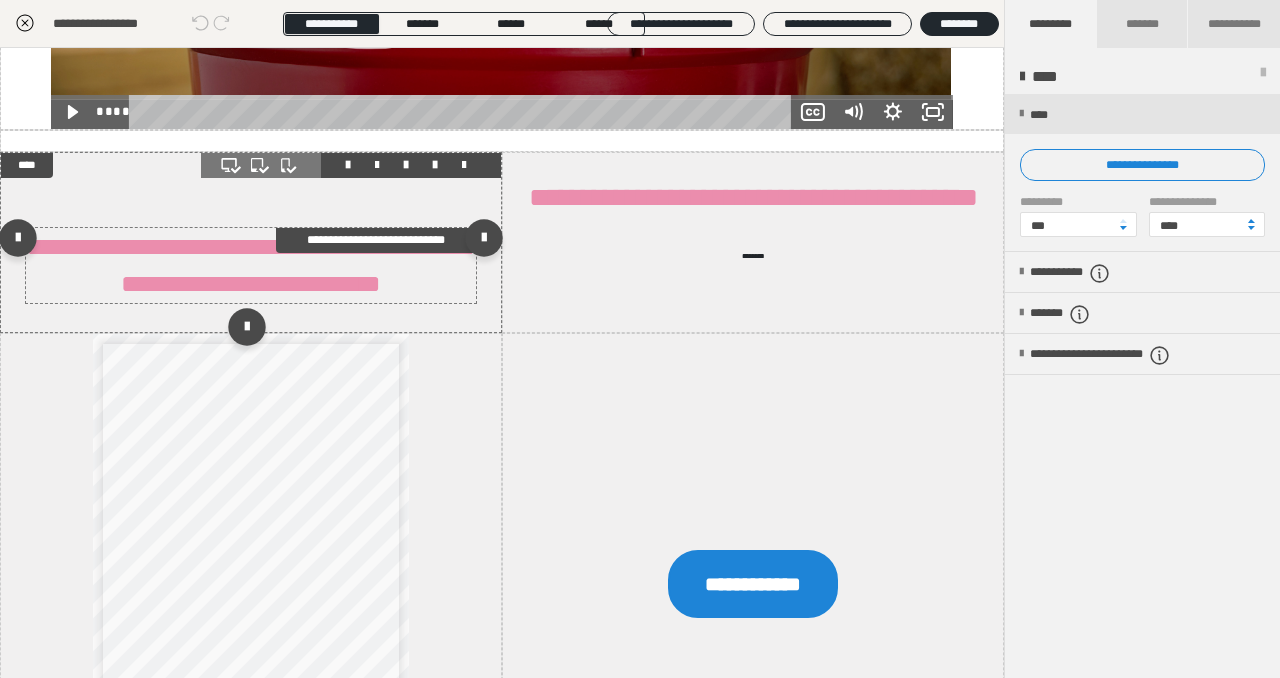 click on "**********" at bounding box center (251, 265) 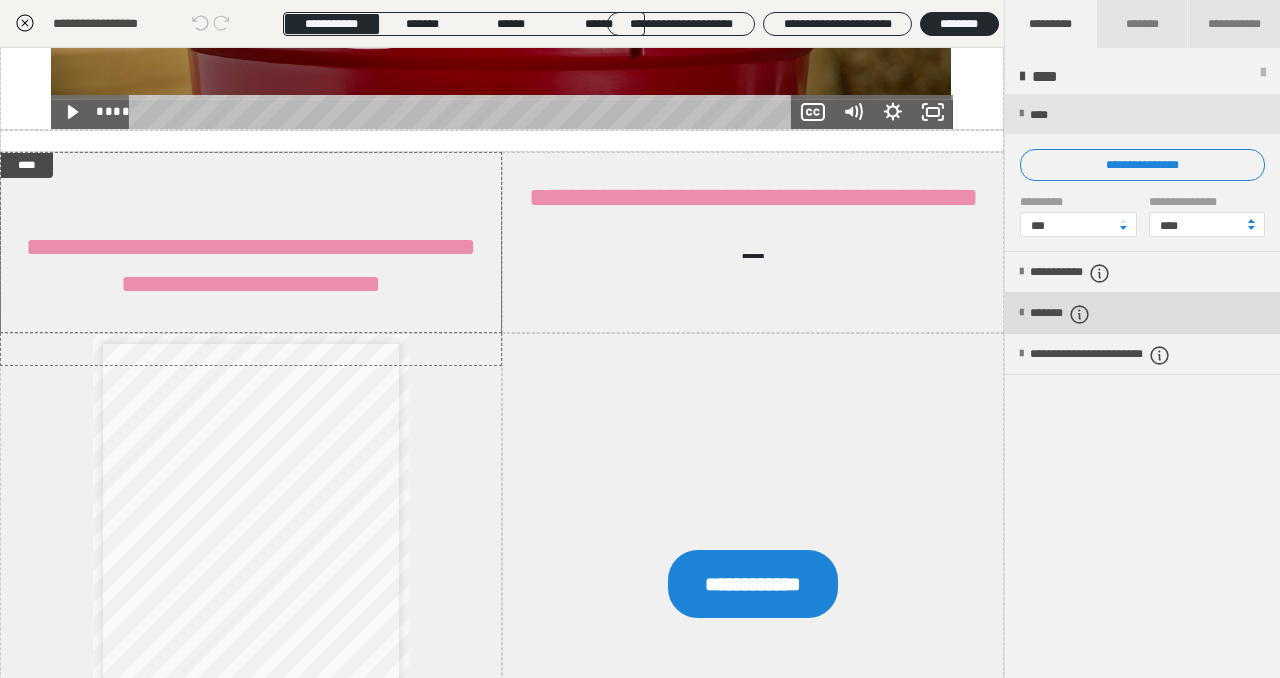 click on "*******" at bounding box center (1077, 314) 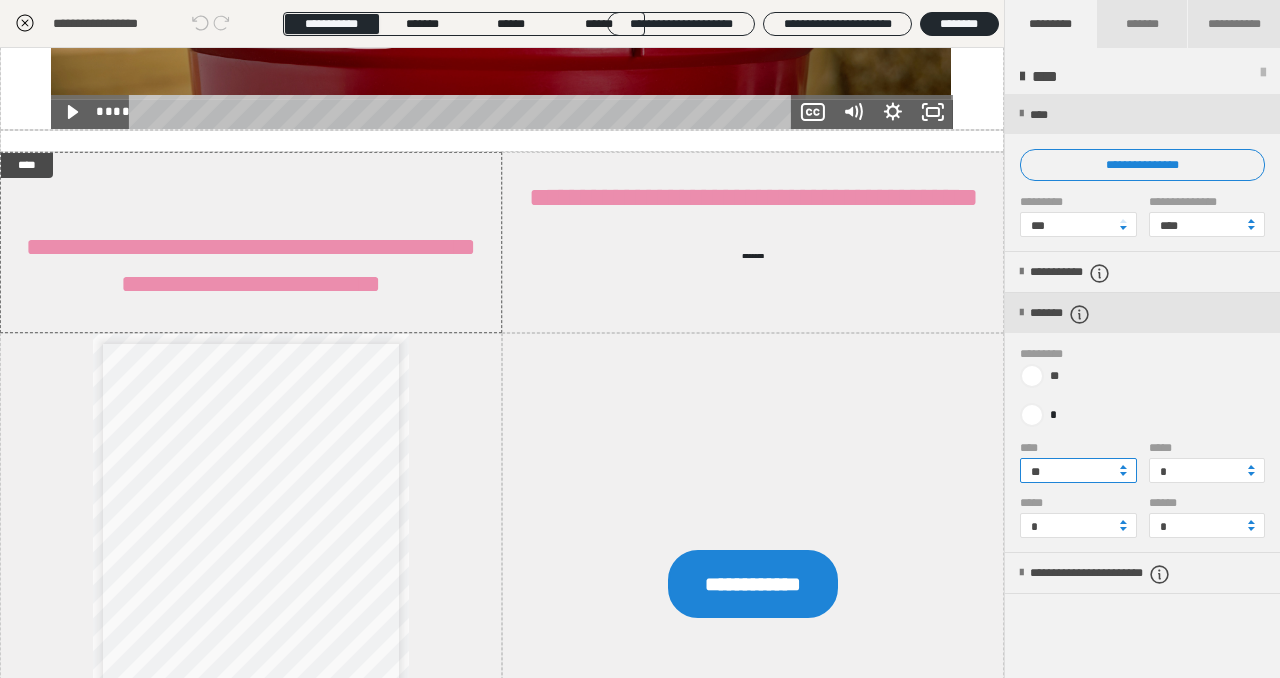click on "**" at bounding box center (1078, 470) 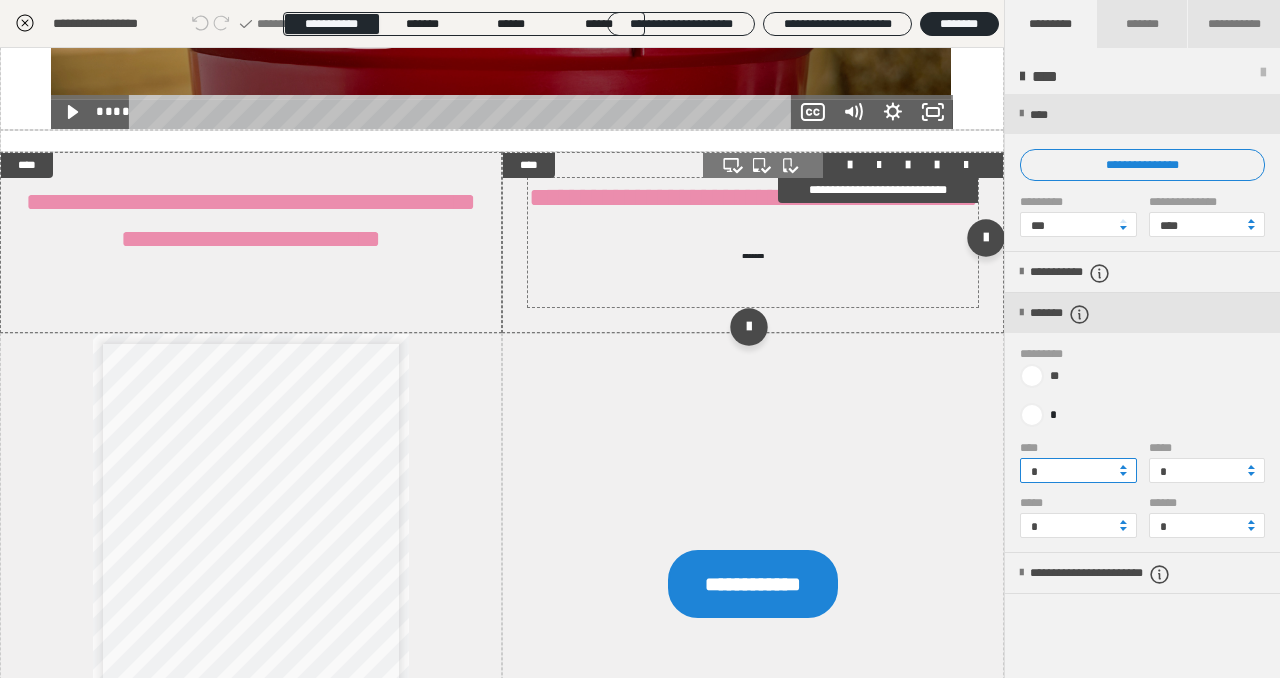 type on "*" 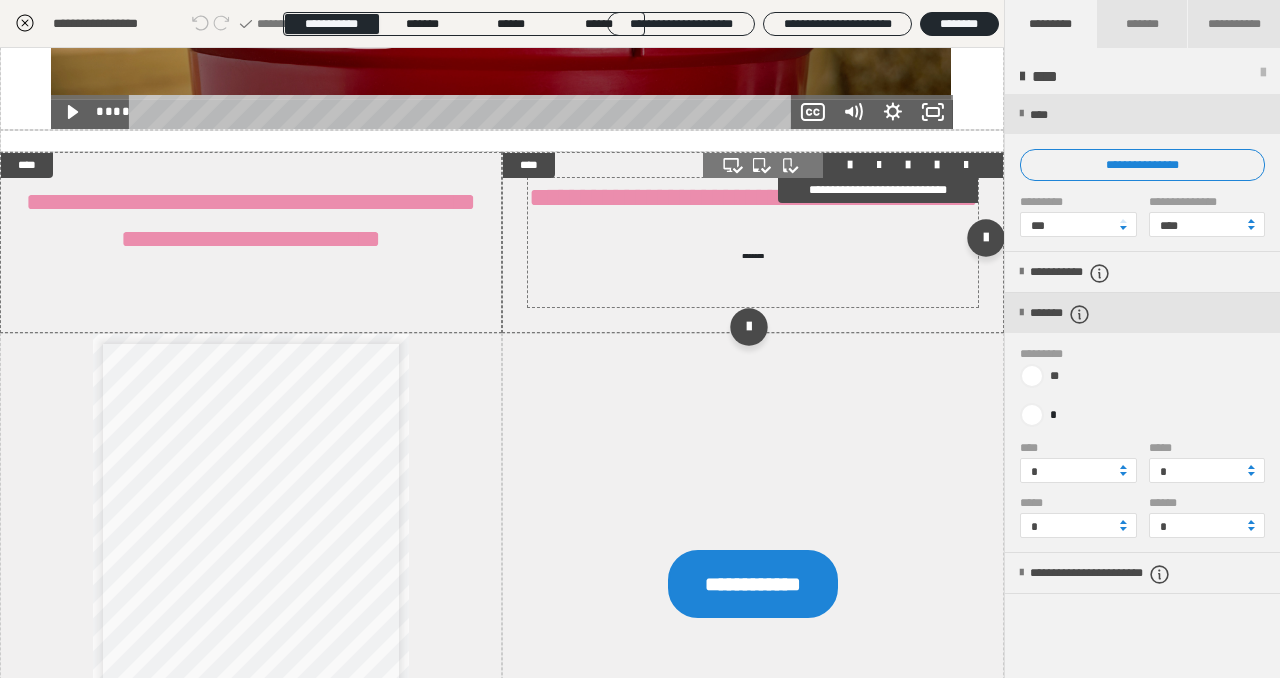 click on "**********" at bounding box center (753, 242) 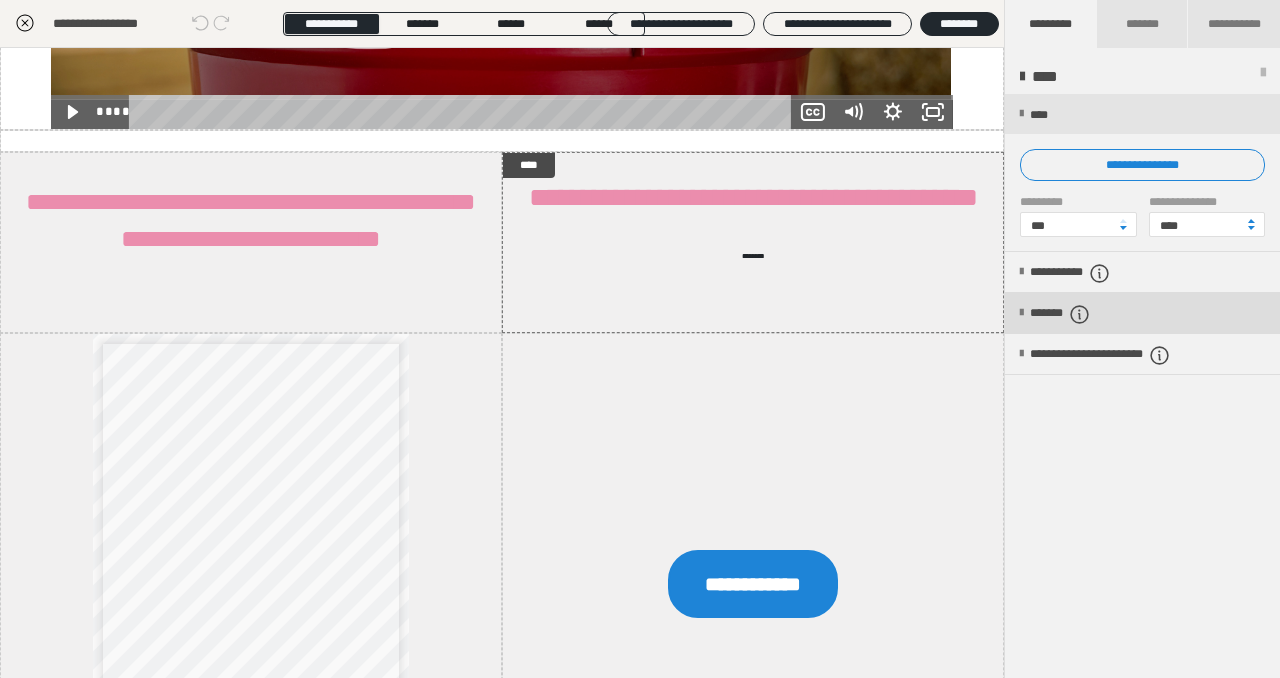 click on "*******" at bounding box center (1077, 314) 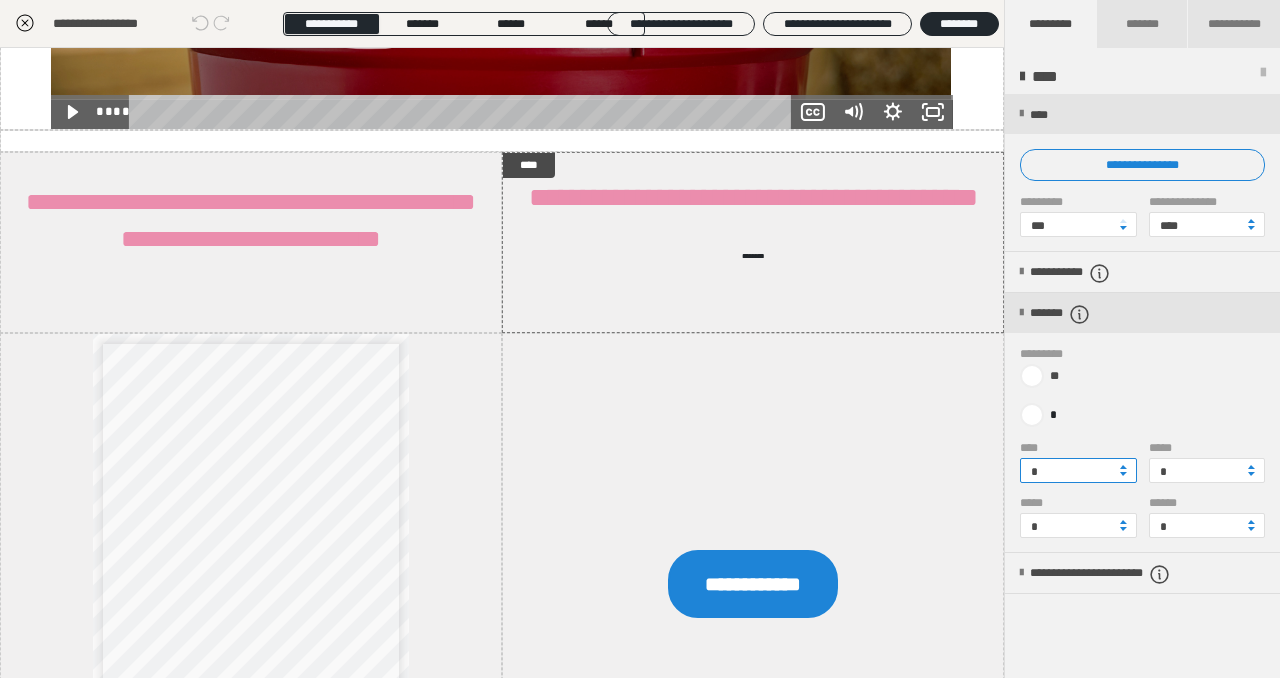 click on "*" at bounding box center (1078, 470) 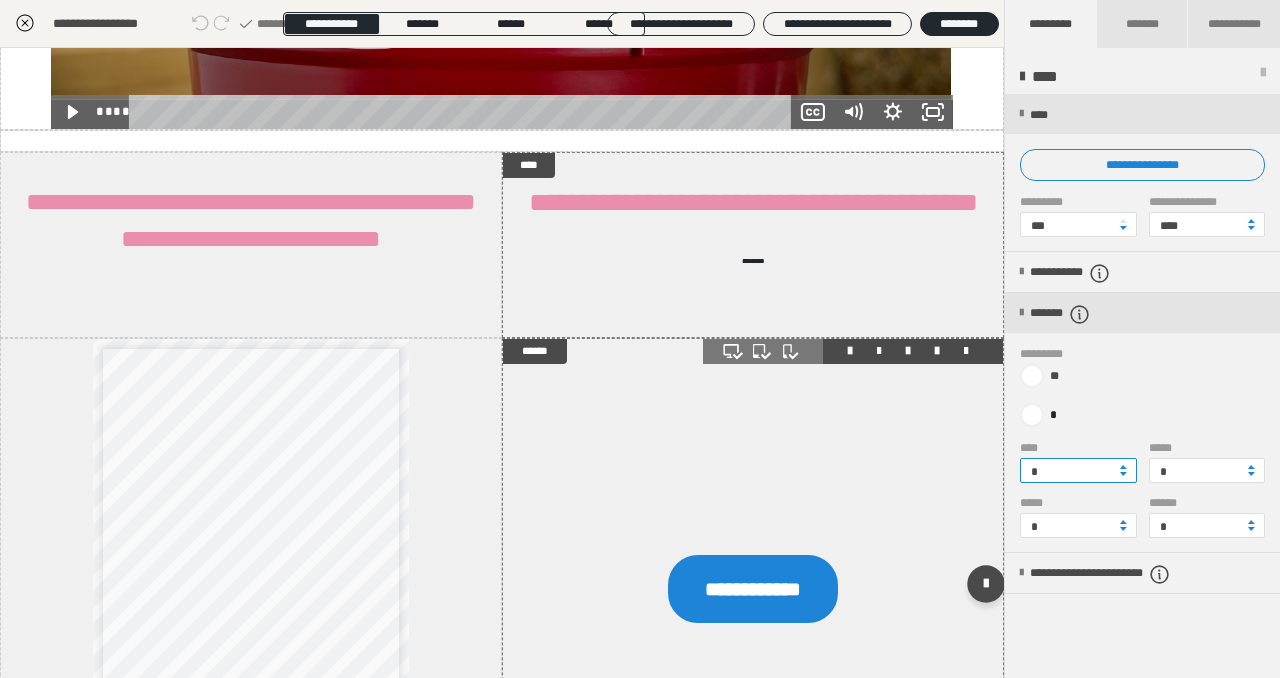 type on "*" 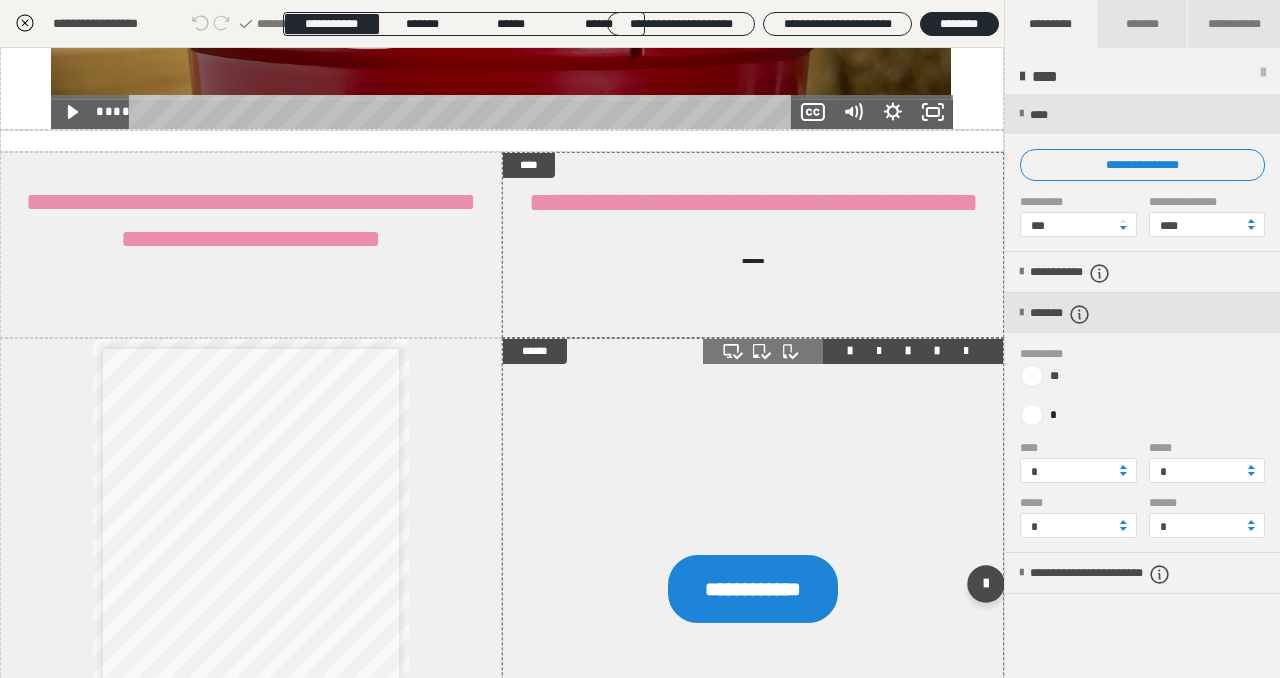click at bounding box center (753, 589) 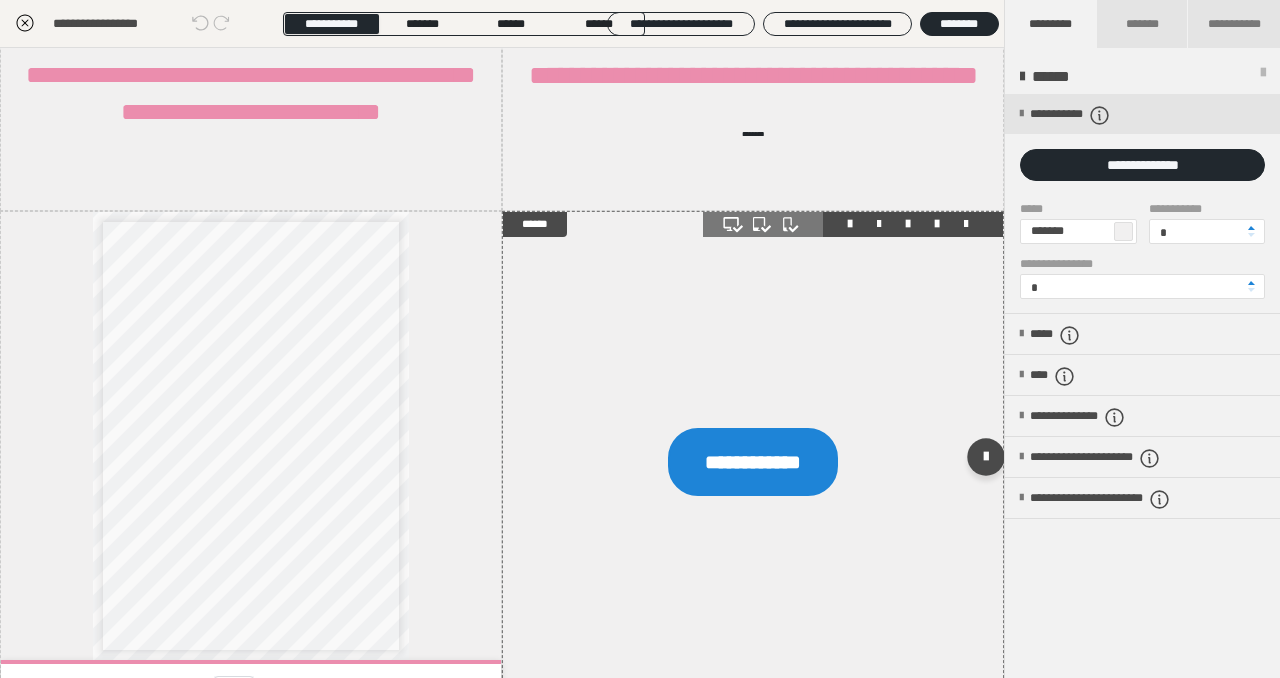 scroll, scrollTop: 1375, scrollLeft: 0, axis: vertical 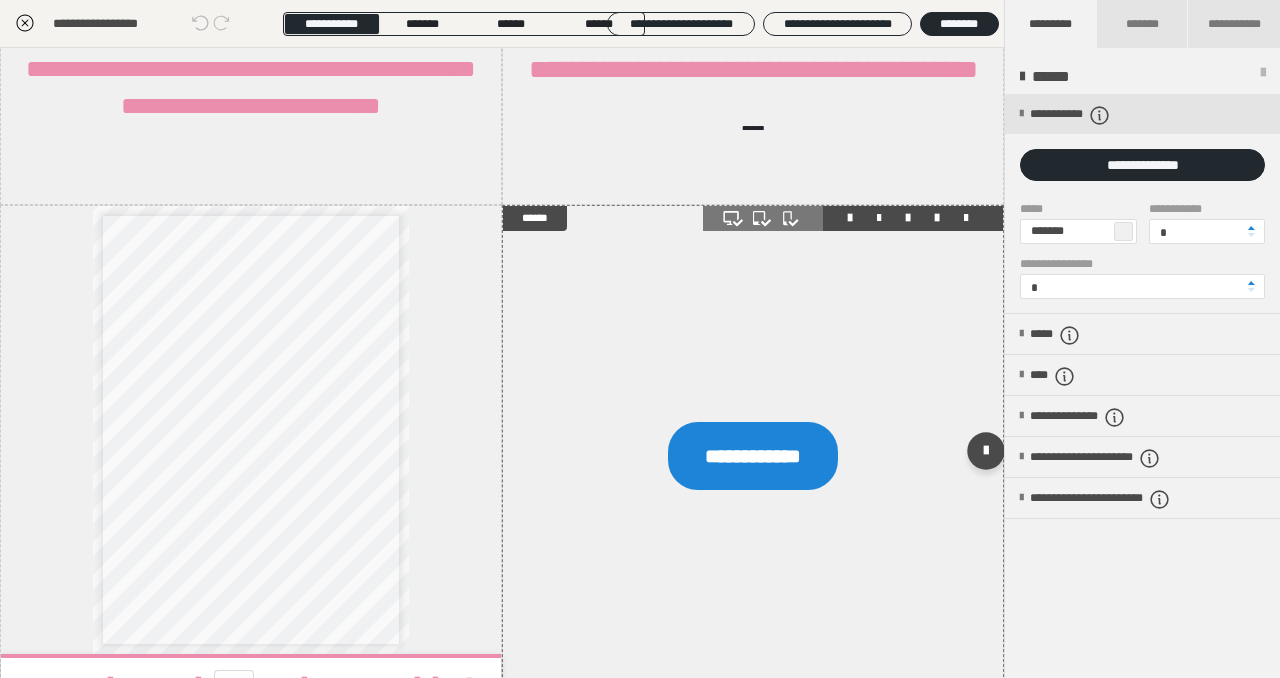 click on "**********" at bounding box center [753, 456] 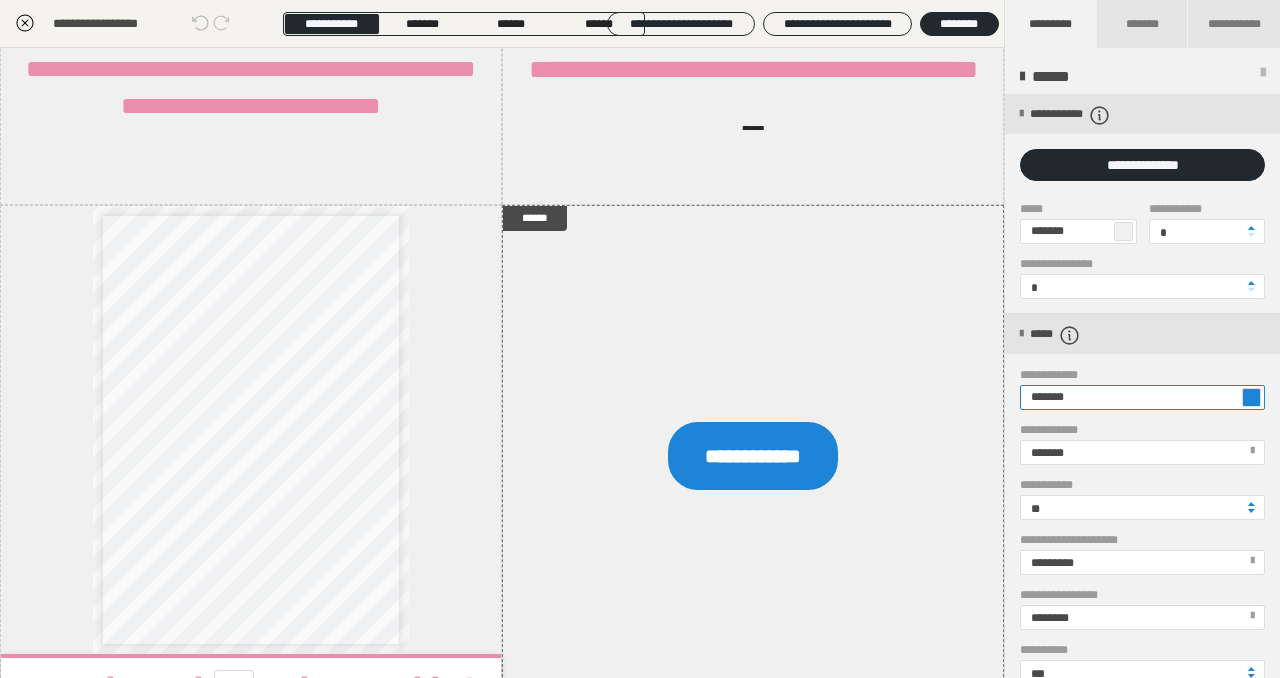 drag, startPoint x: 1038, startPoint y: 398, endPoint x: 1122, endPoint y: 385, distance: 85 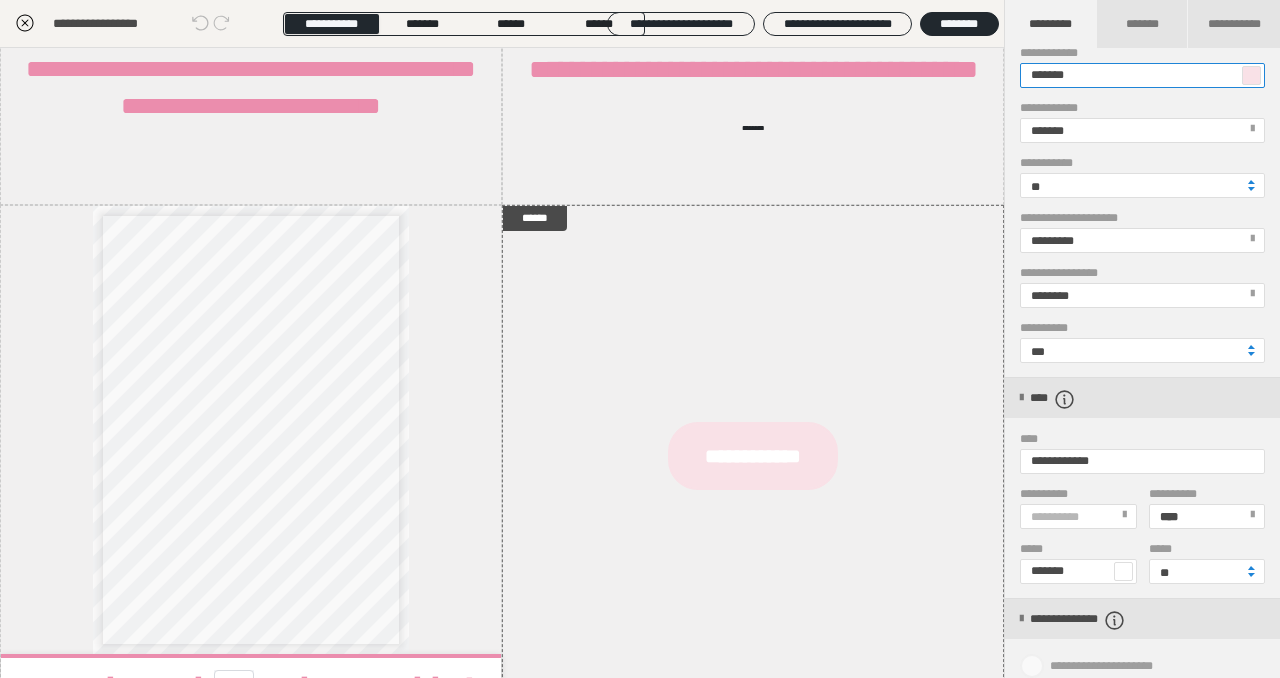 scroll, scrollTop: 404, scrollLeft: 0, axis: vertical 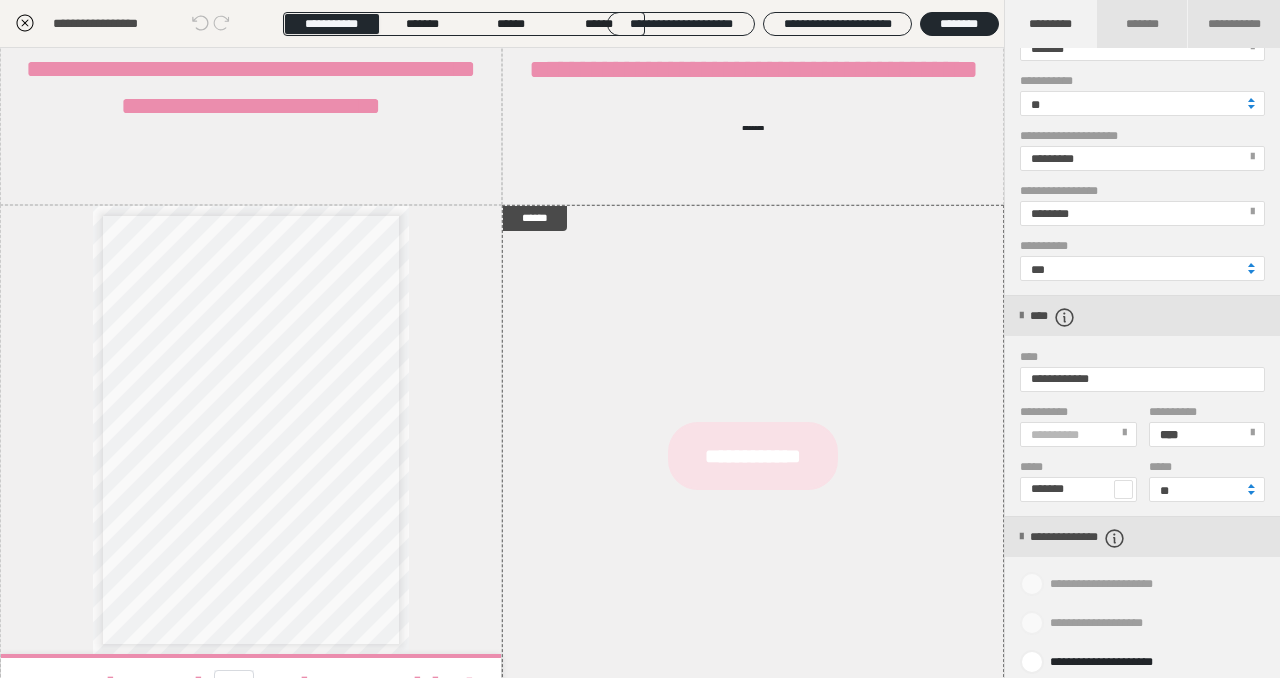 type on "*******" 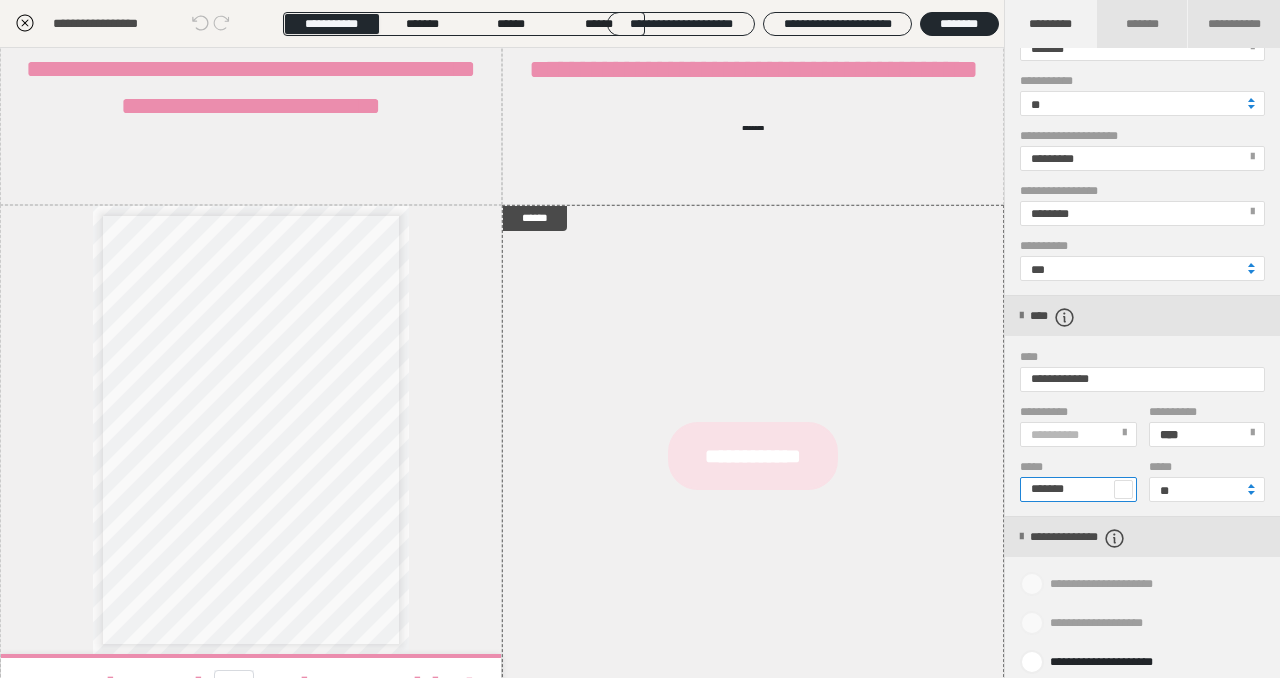 drag, startPoint x: 1039, startPoint y: 492, endPoint x: 1120, endPoint y: 490, distance: 81.02469 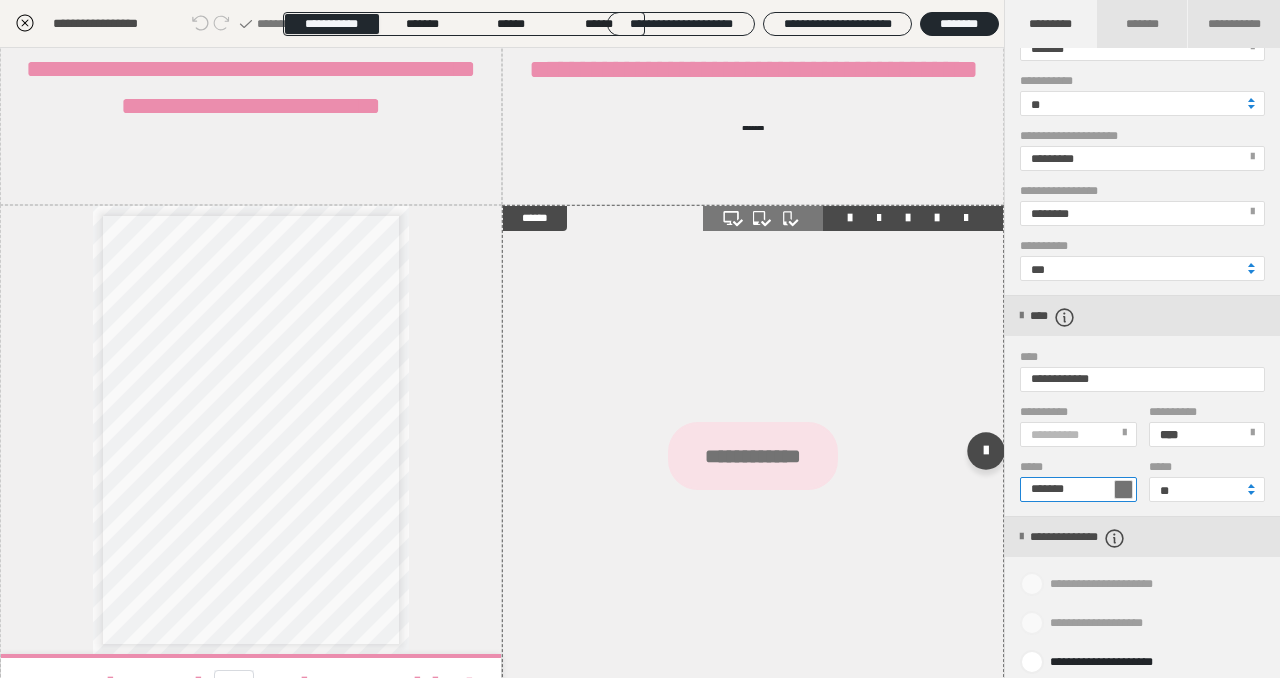 type on "*******" 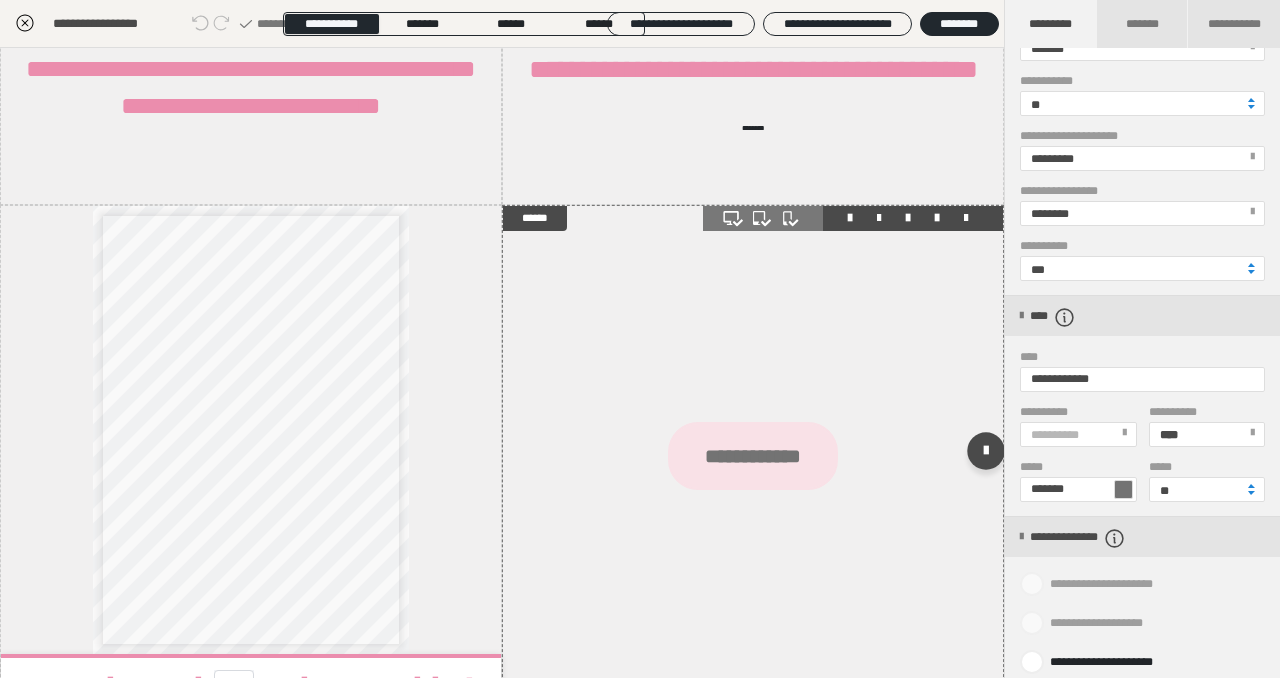 click at bounding box center [753, 456] 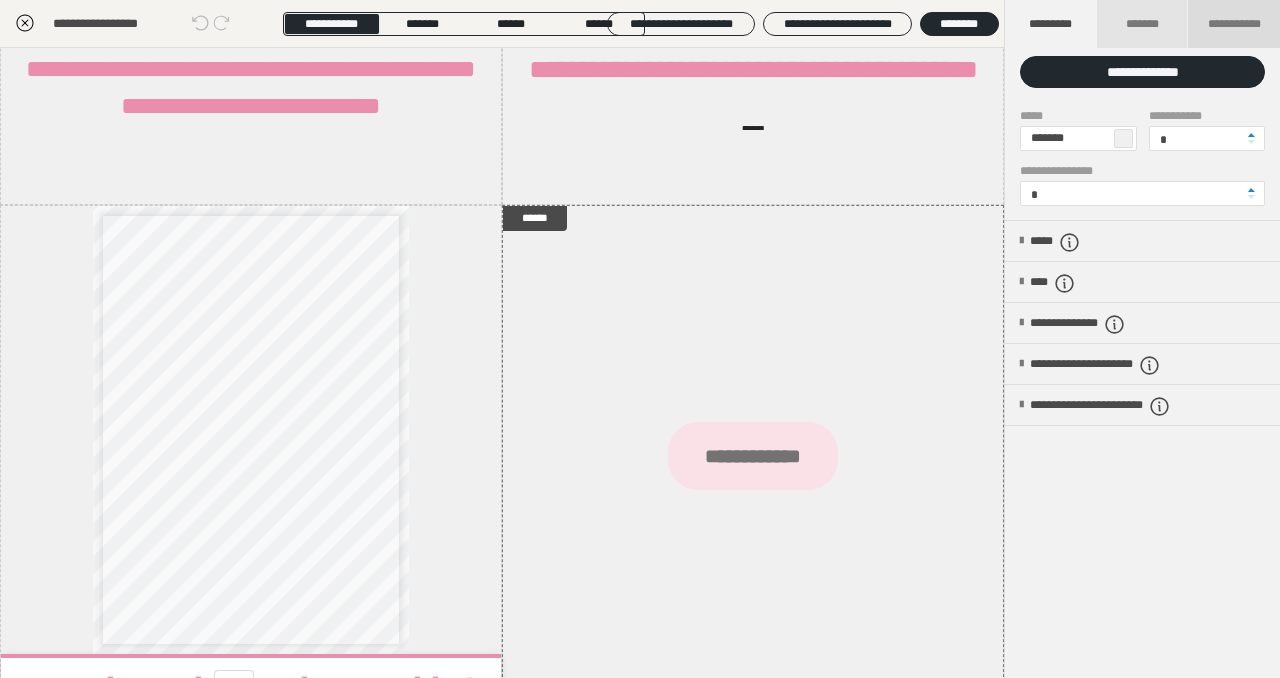click on "**********" at bounding box center (1234, 24) 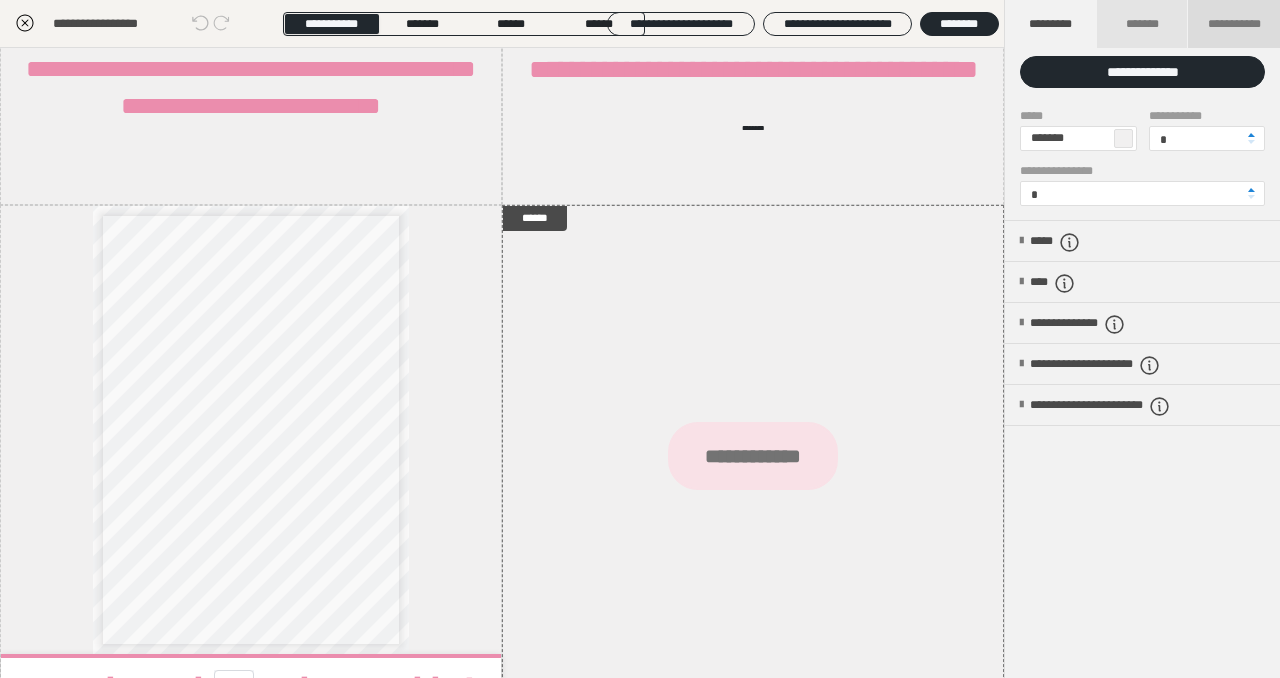 scroll, scrollTop: 0, scrollLeft: 0, axis: both 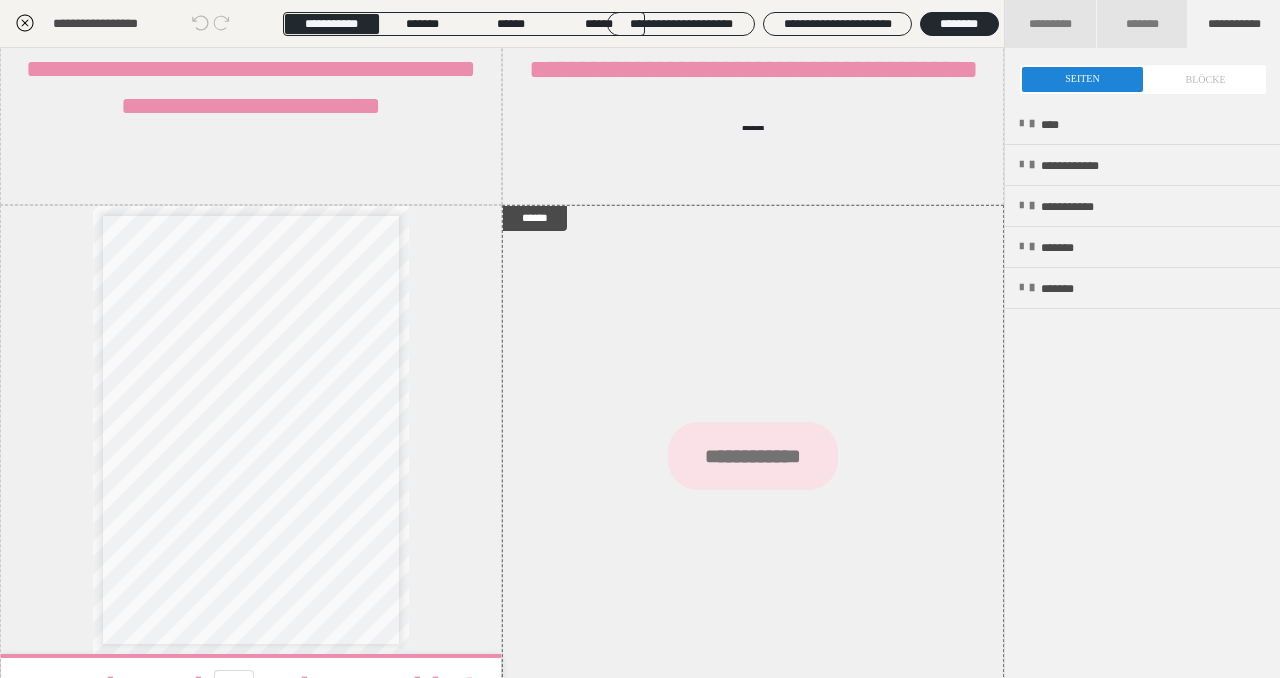 click at bounding box center (1143, 79) 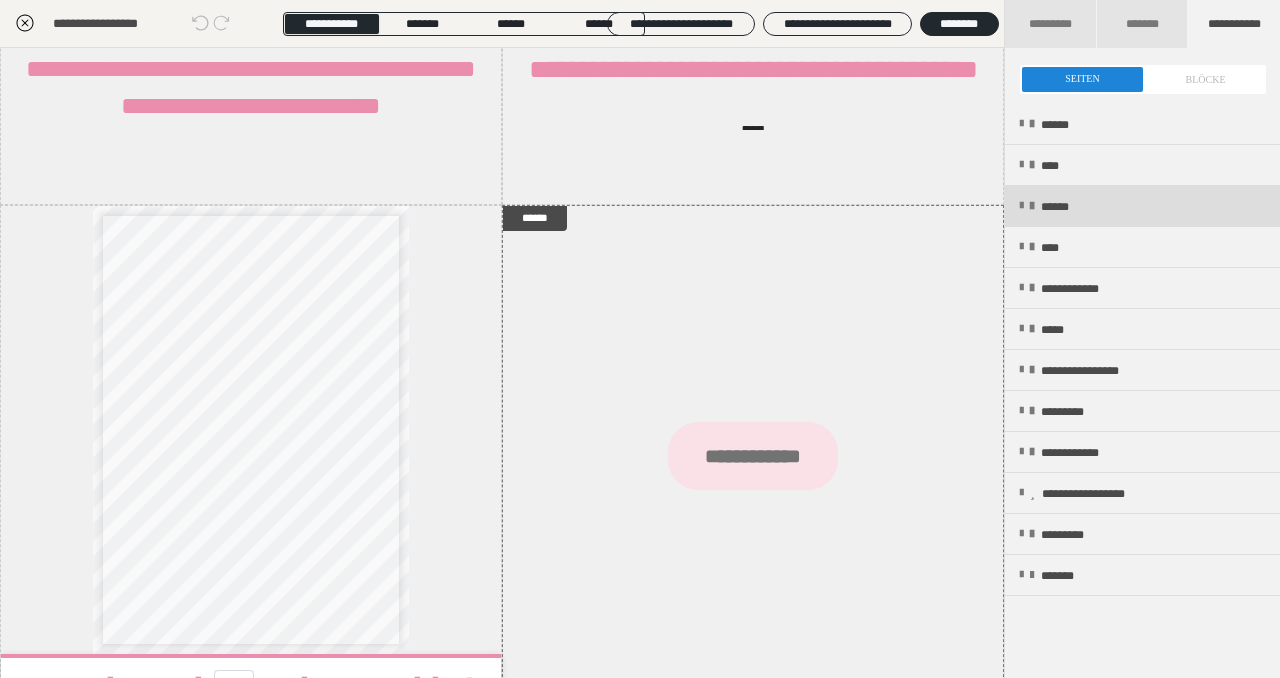 click on "******" at bounding box center [1067, 207] 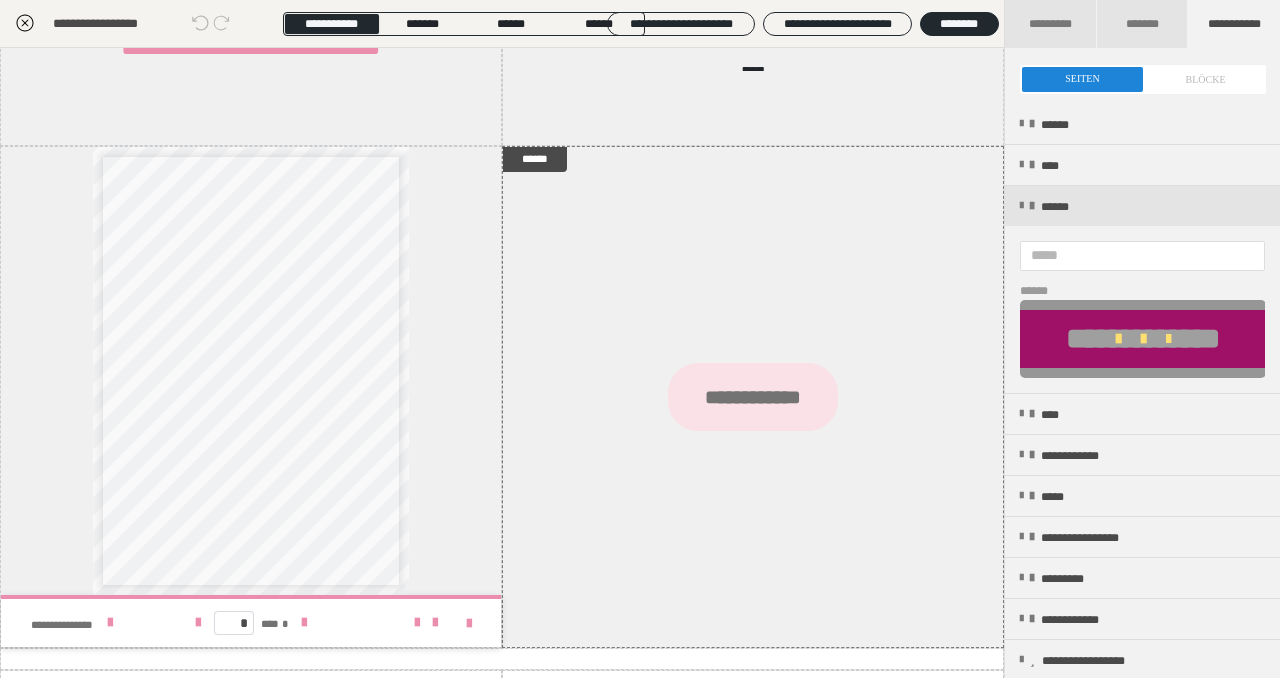 scroll, scrollTop: 1375, scrollLeft: 0, axis: vertical 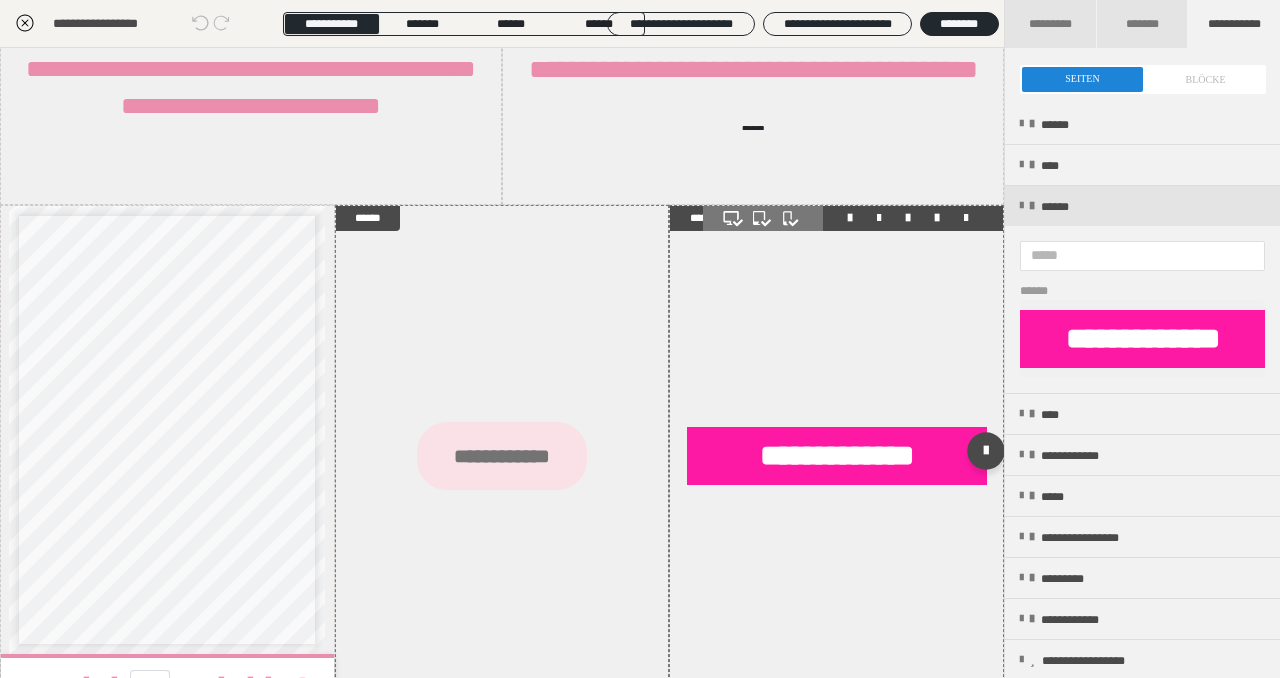 click at bounding box center [966, 218] 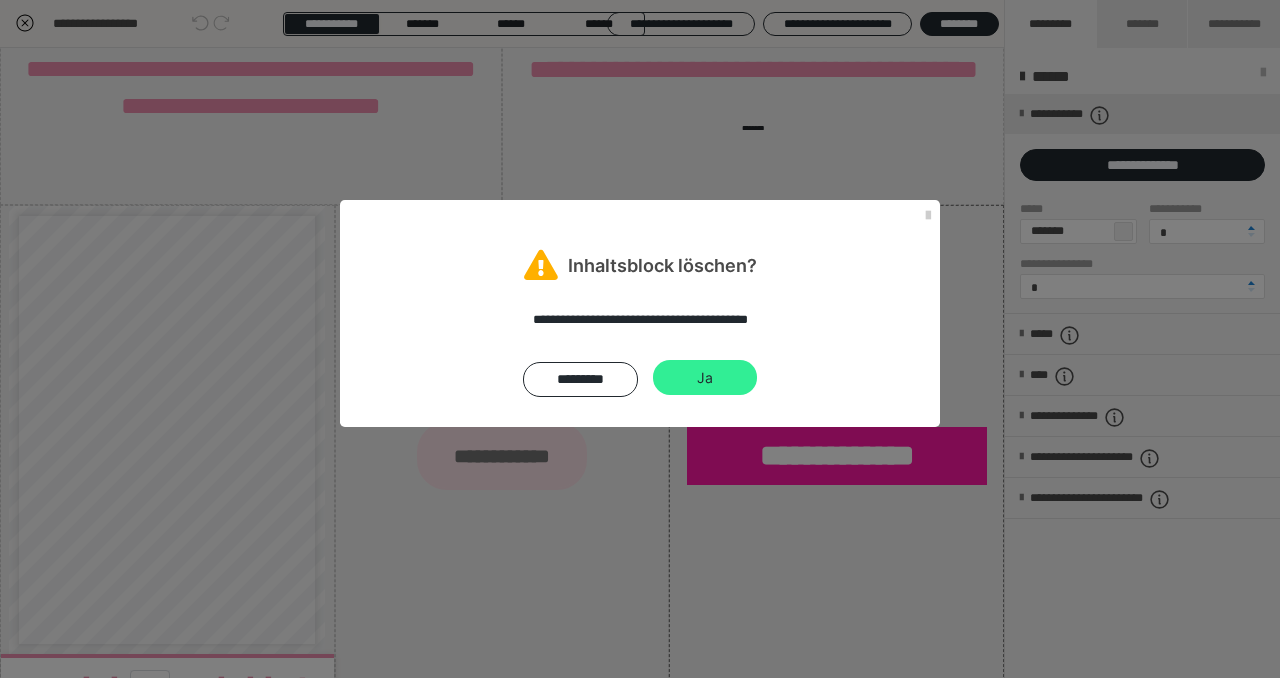 click on "Ja" at bounding box center (705, 378) 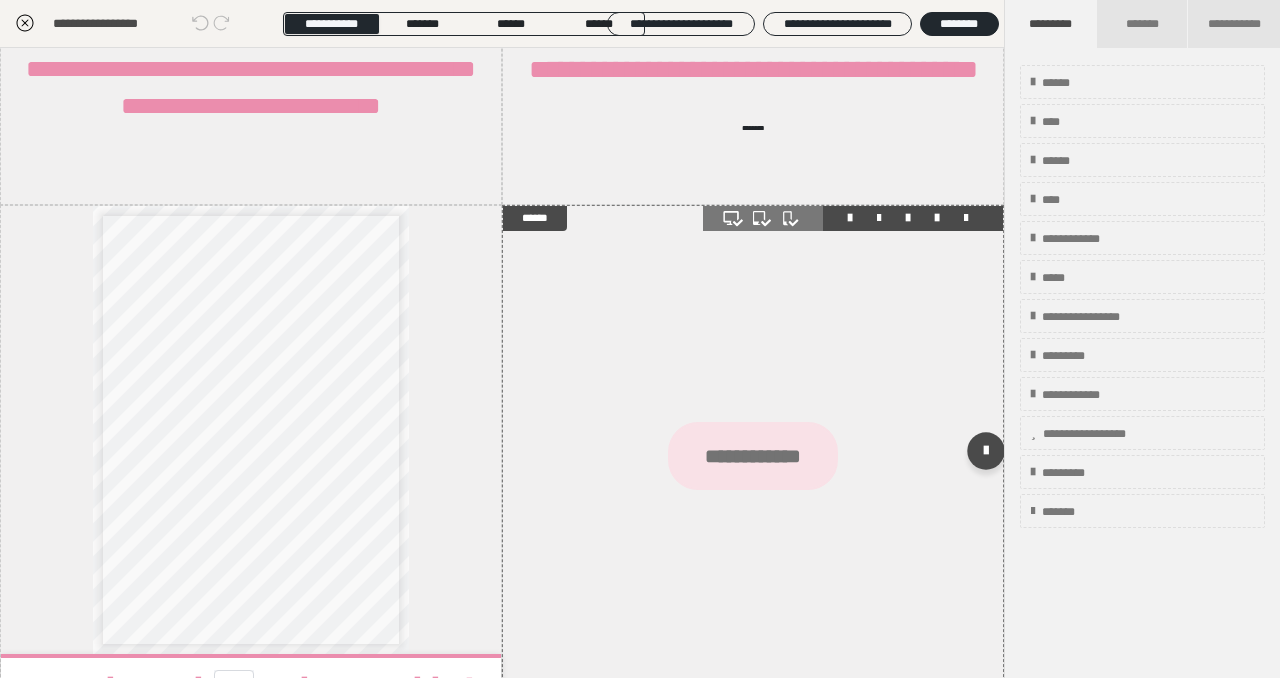 click on "**********" at bounding box center (753, 456) 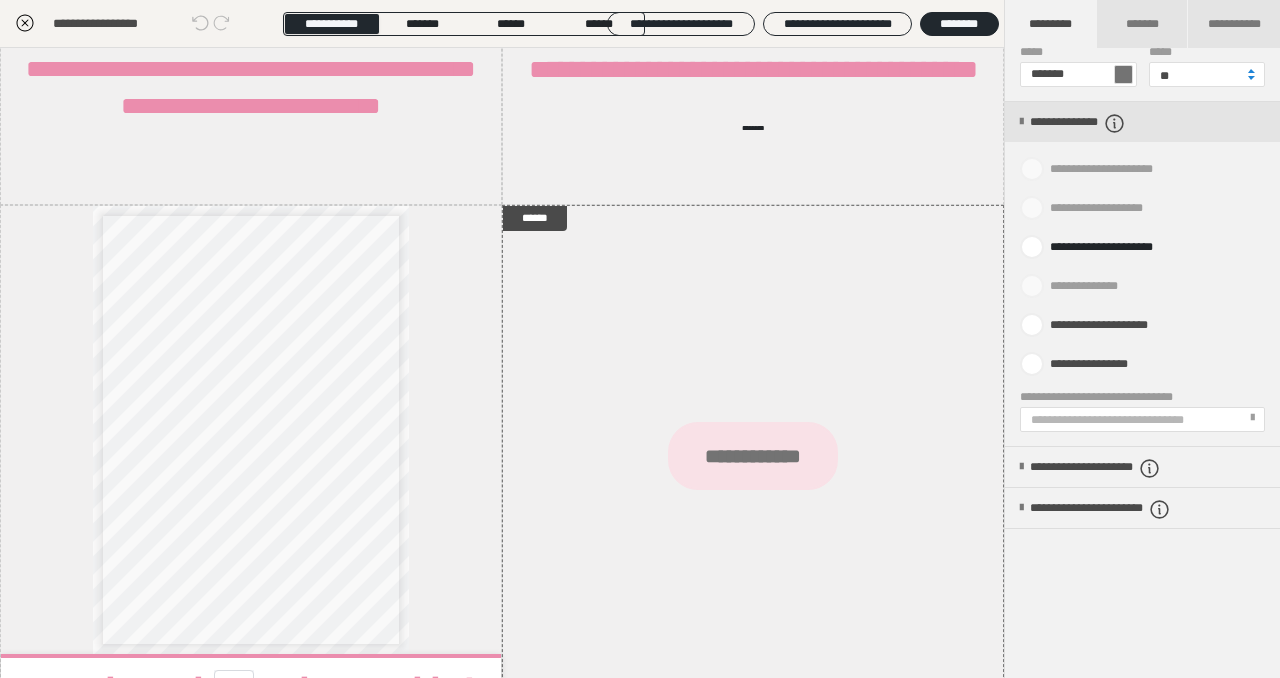 scroll, scrollTop: 821, scrollLeft: 0, axis: vertical 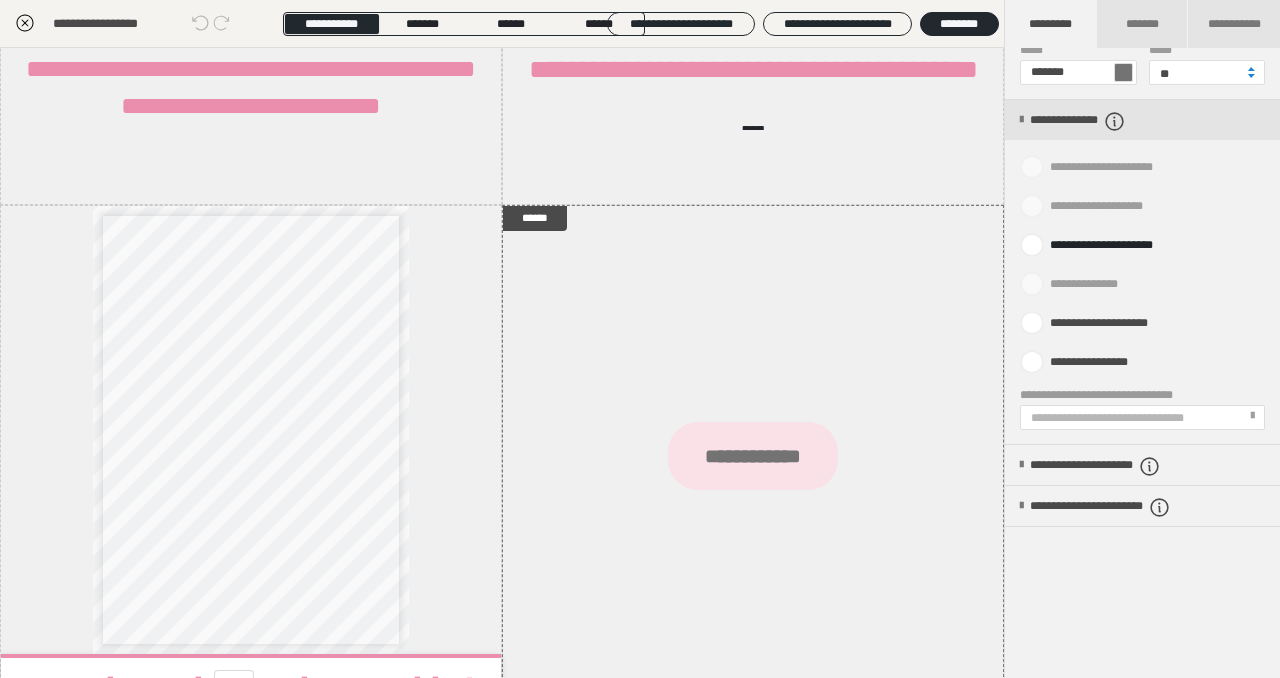 click on "**********" at bounding box center [1141, 417] 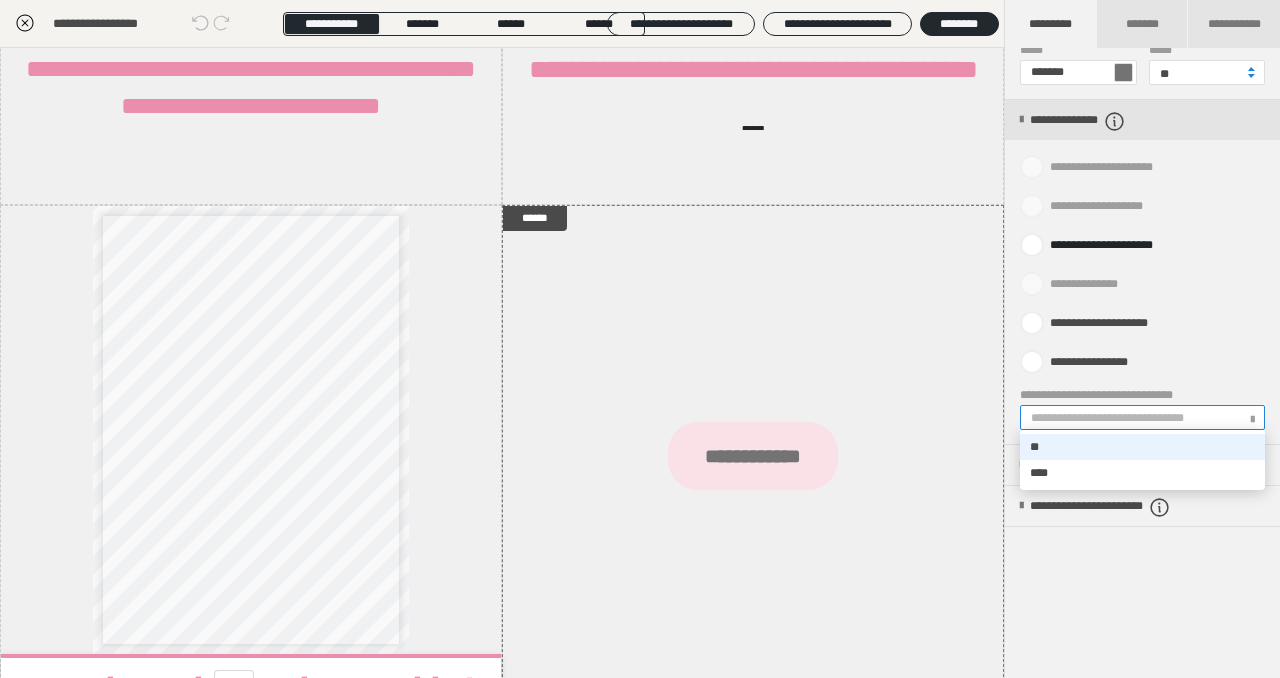 click on "**" at bounding box center (1142, 447) 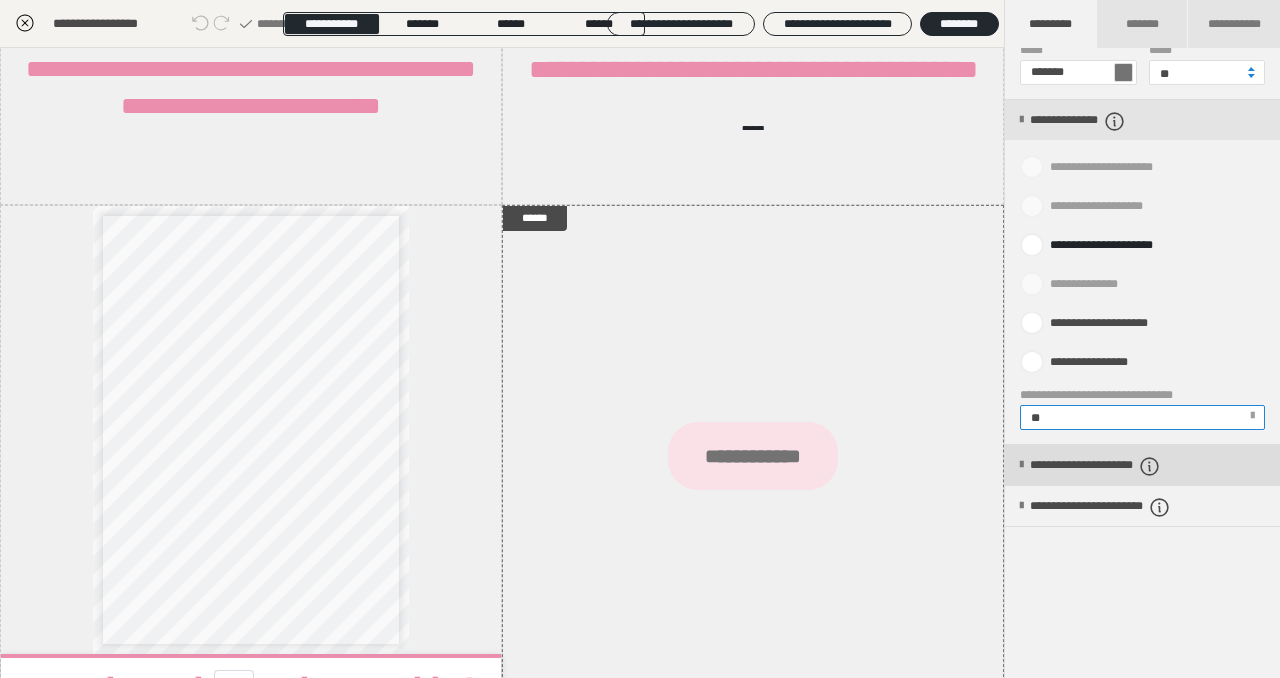 click on "**********" at bounding box center [1126, 466] 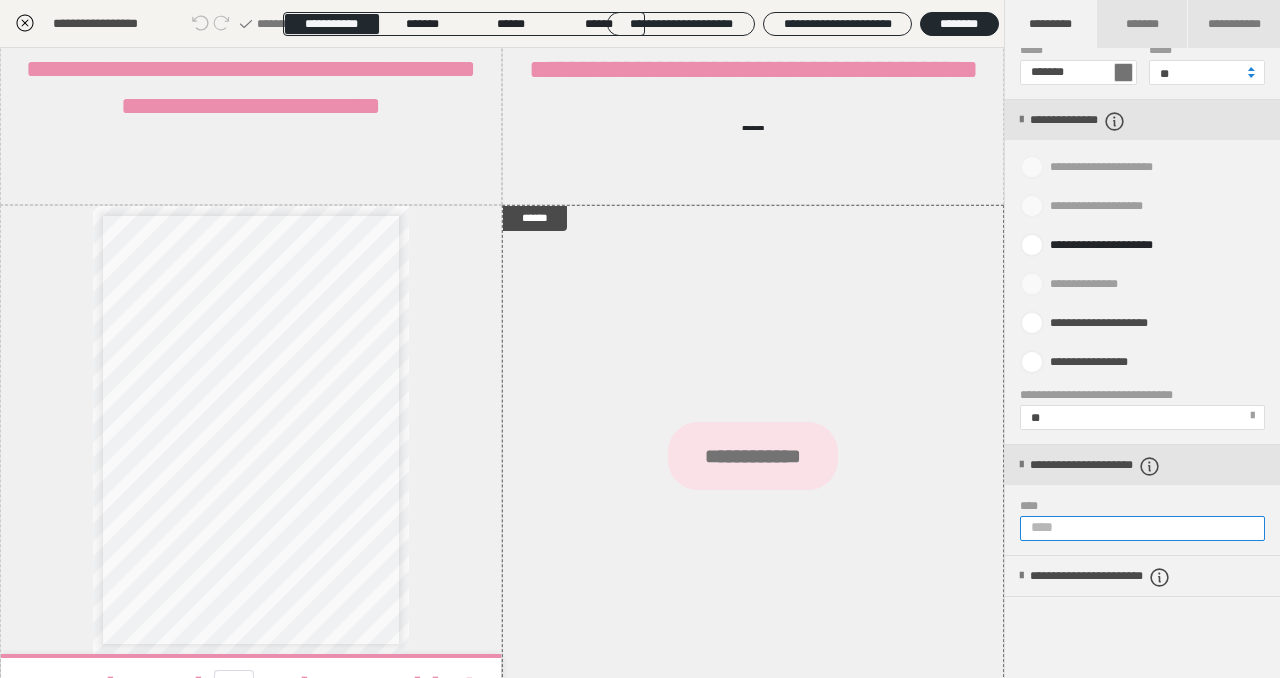 click on "****" at bounding box center [1142, 528] 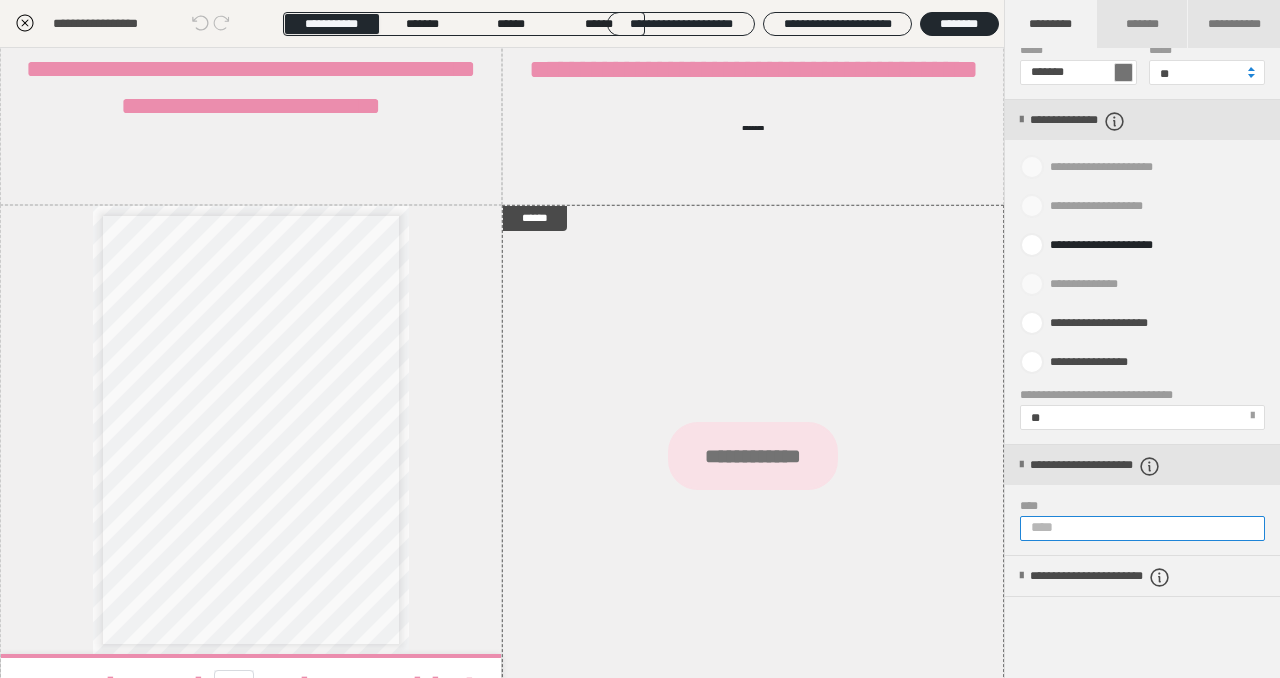 paste on "**********" 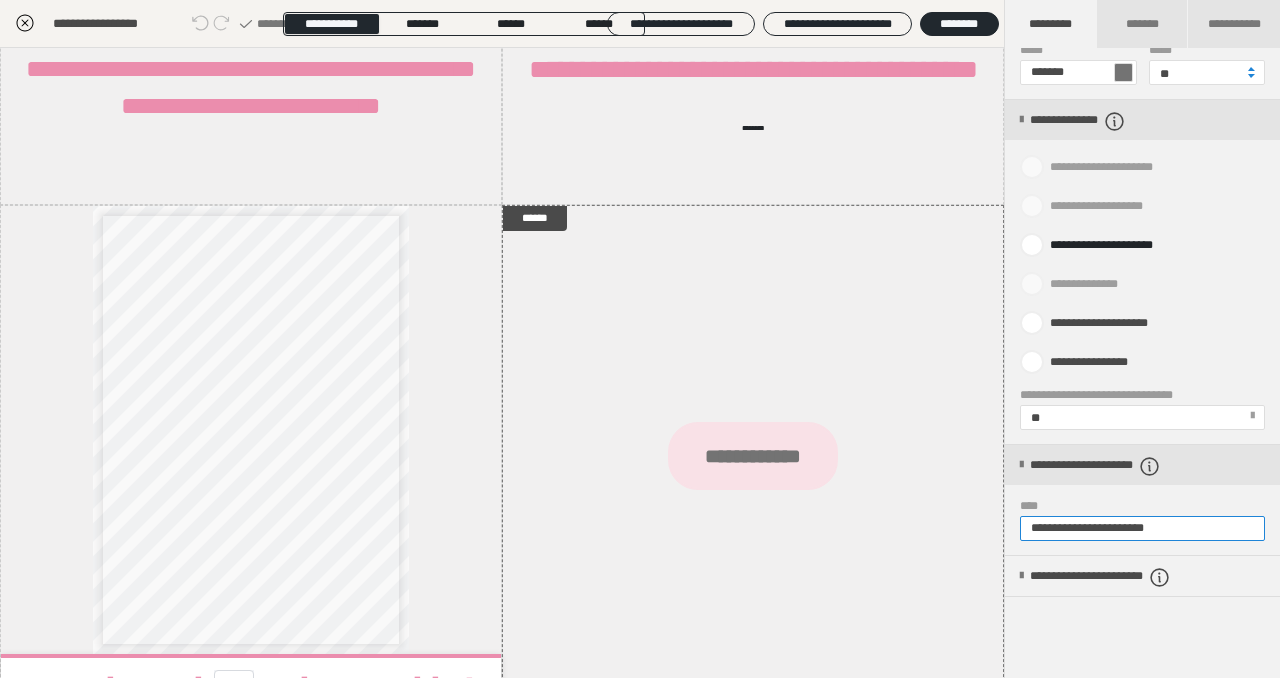 type on "**********" 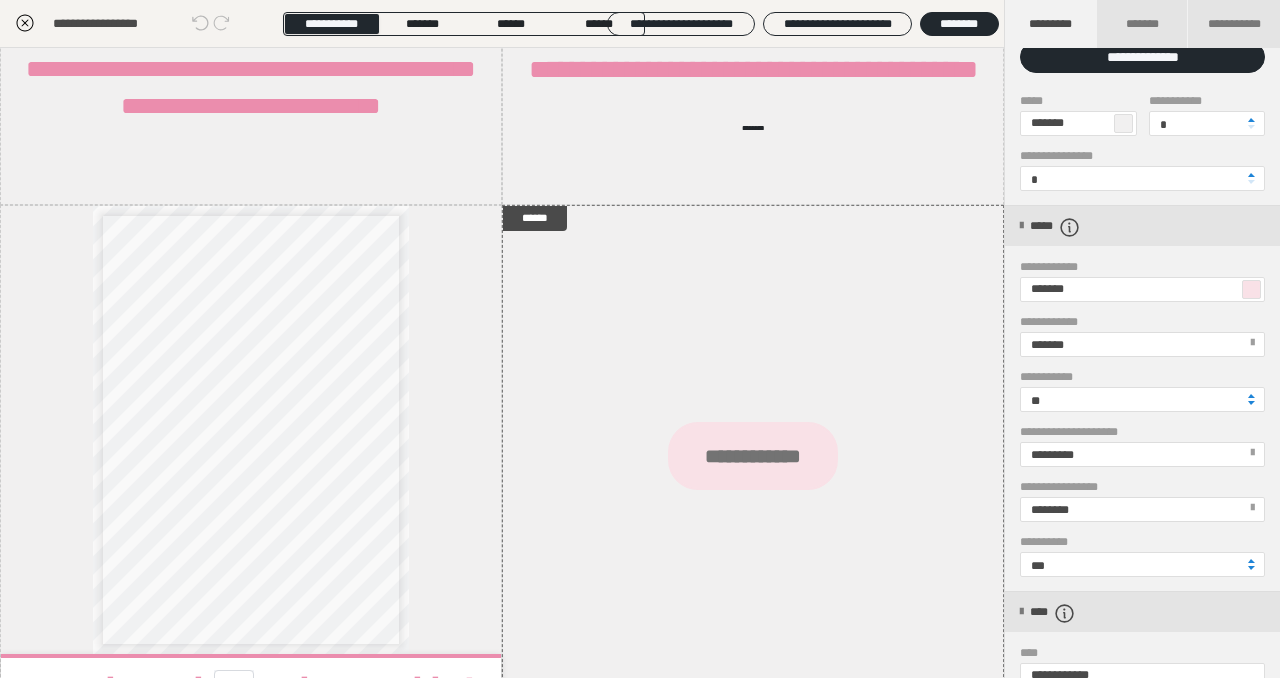 scroll, scrollTop: 0, scrollLeft: 0, axis: both 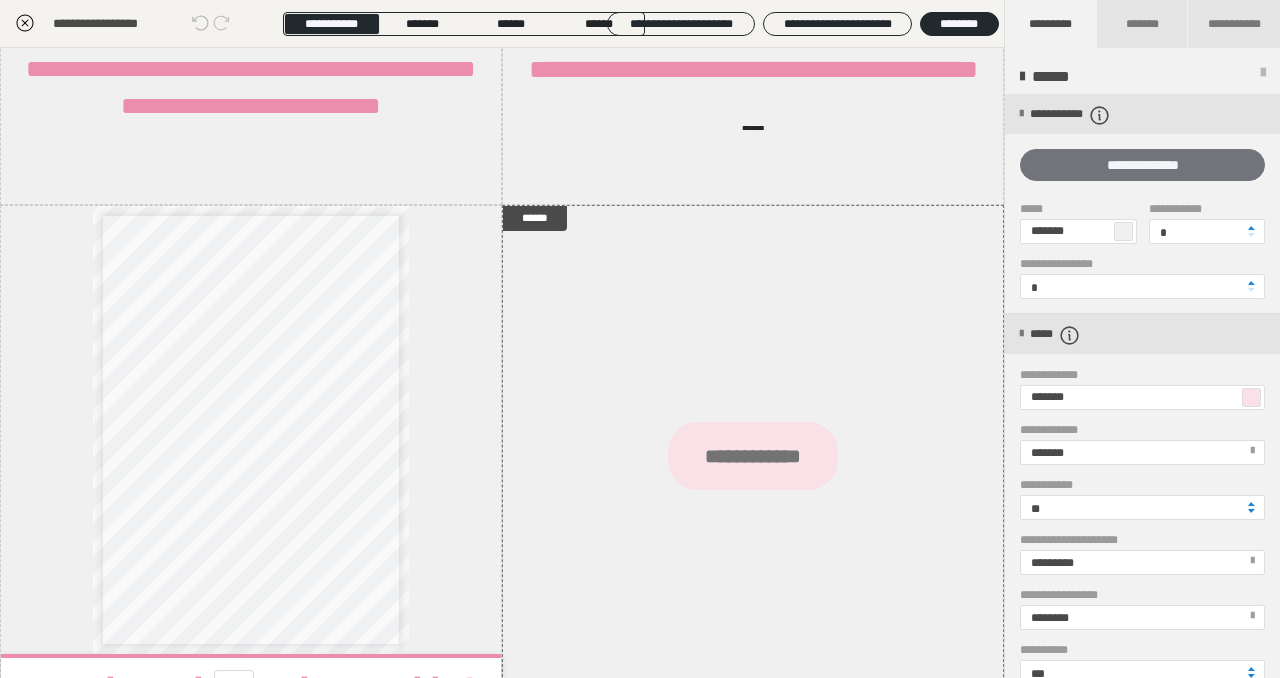 click on "**********" at bounding box center (1142, 165) 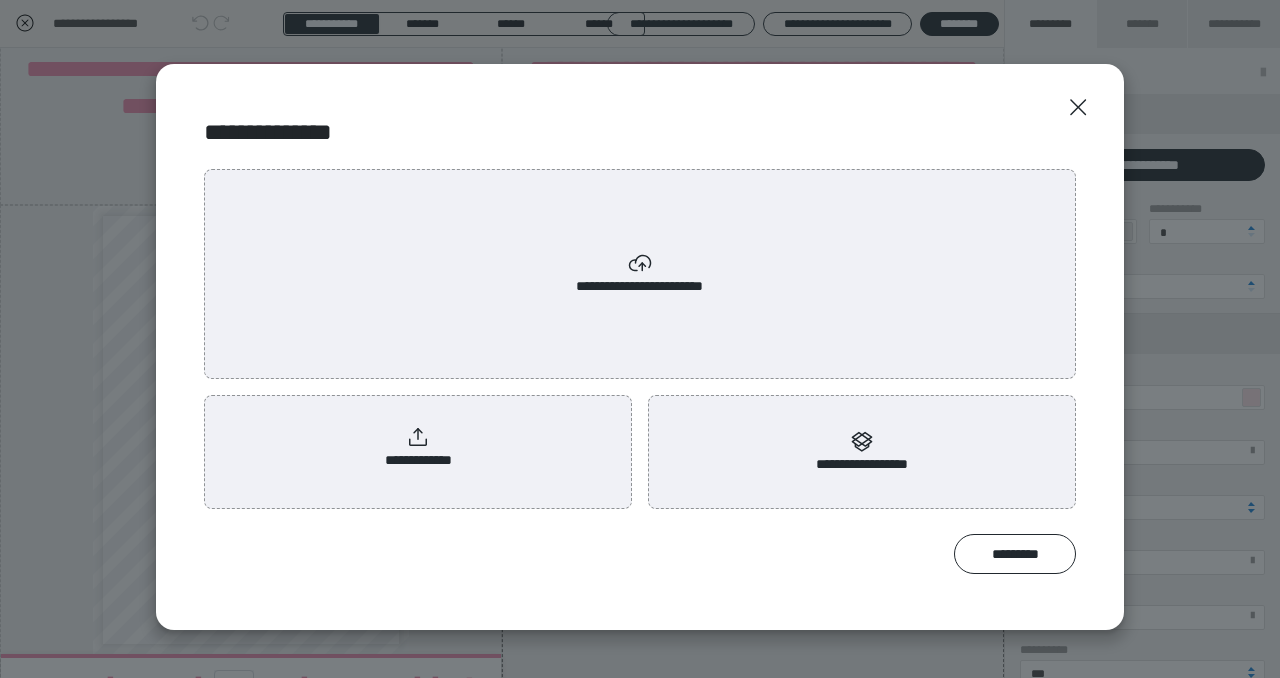 click on "**********" at bounding box center (418, 448) 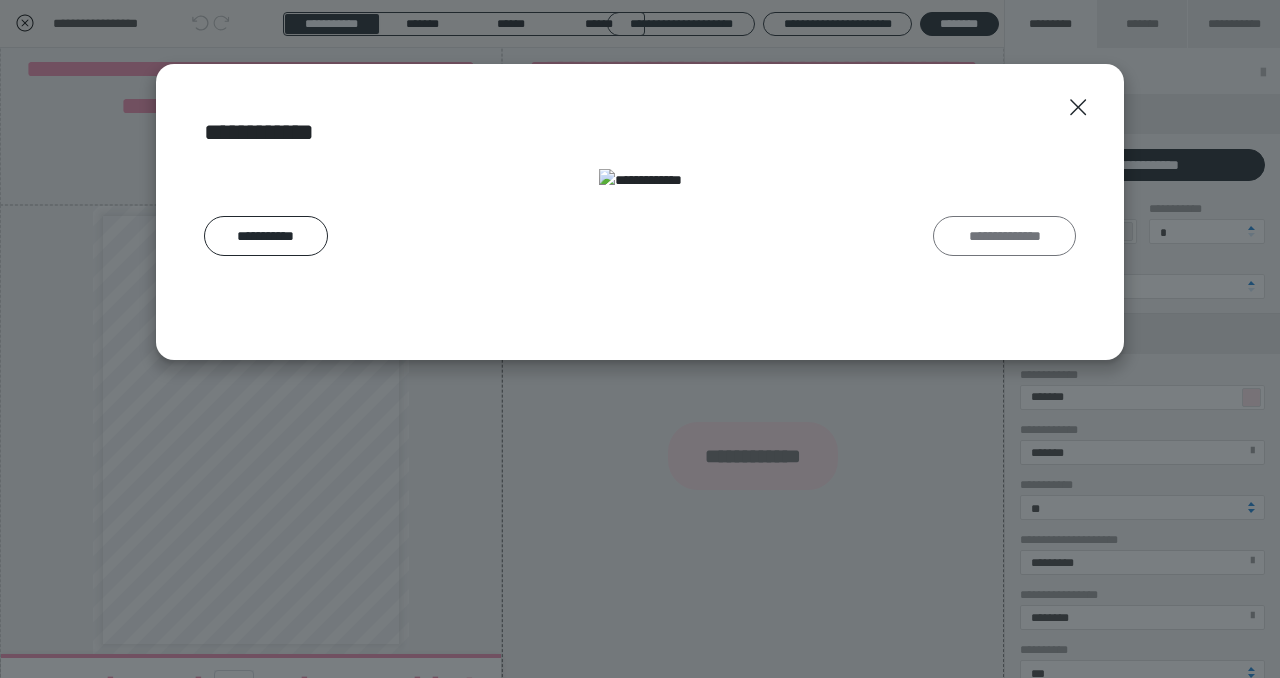 click on "**********" at bounding box center (1004, 236) 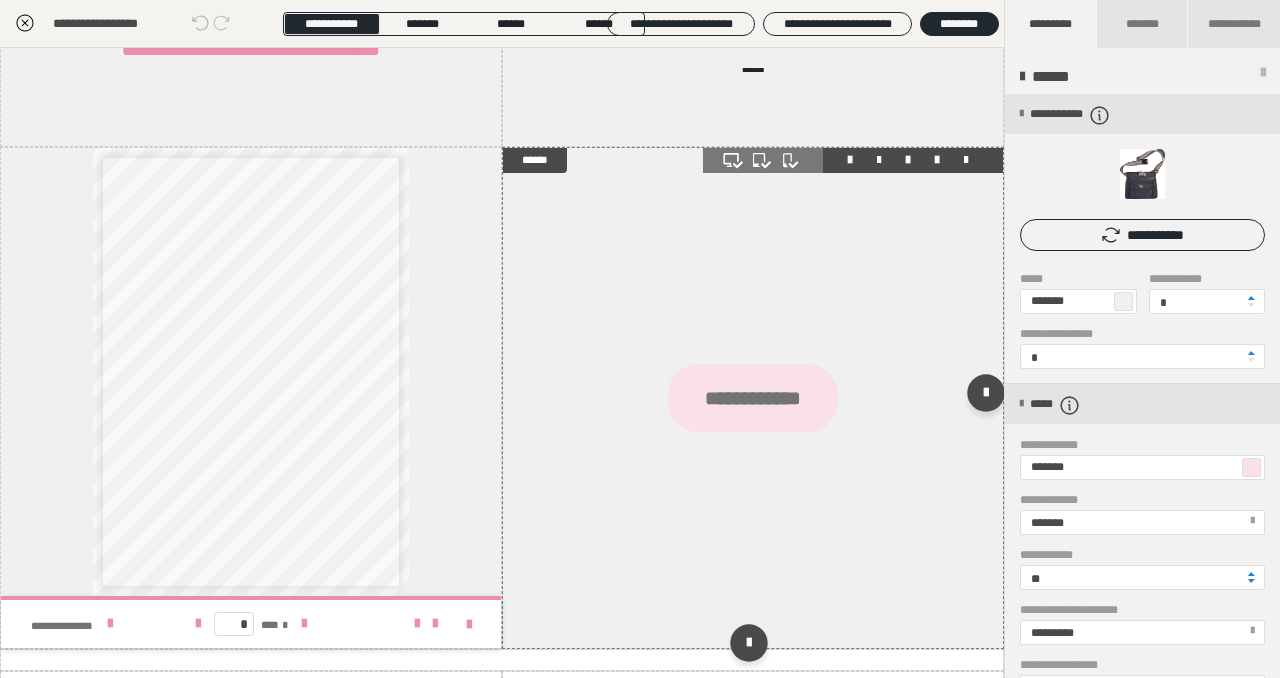 scroll, scrollTop: 1429, scrollLeft: 0, axis: vertical 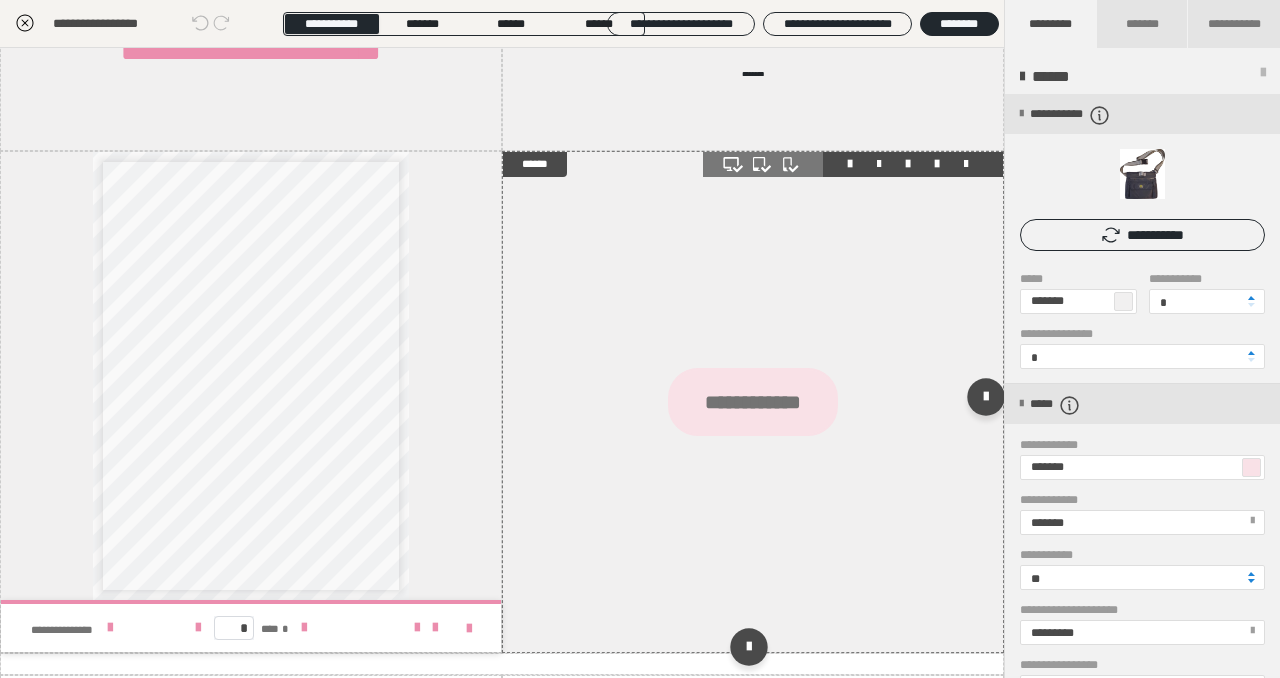 click on "**********" at bounding box center [753, 402] 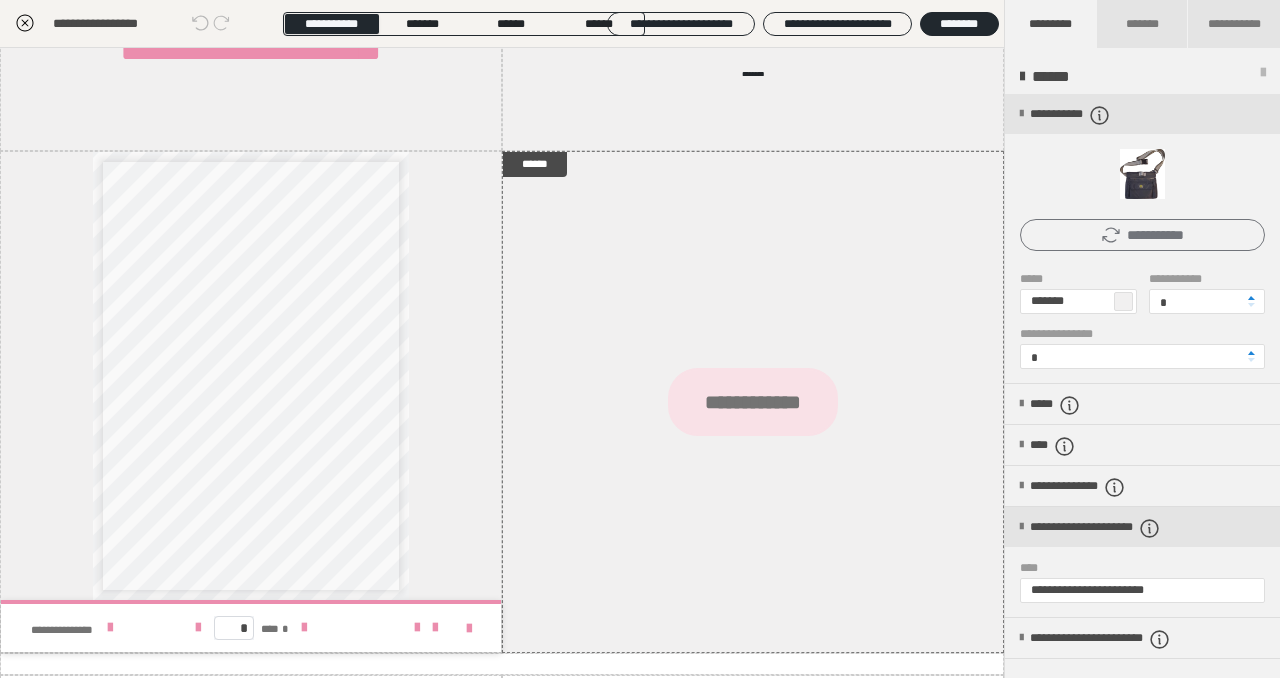 click 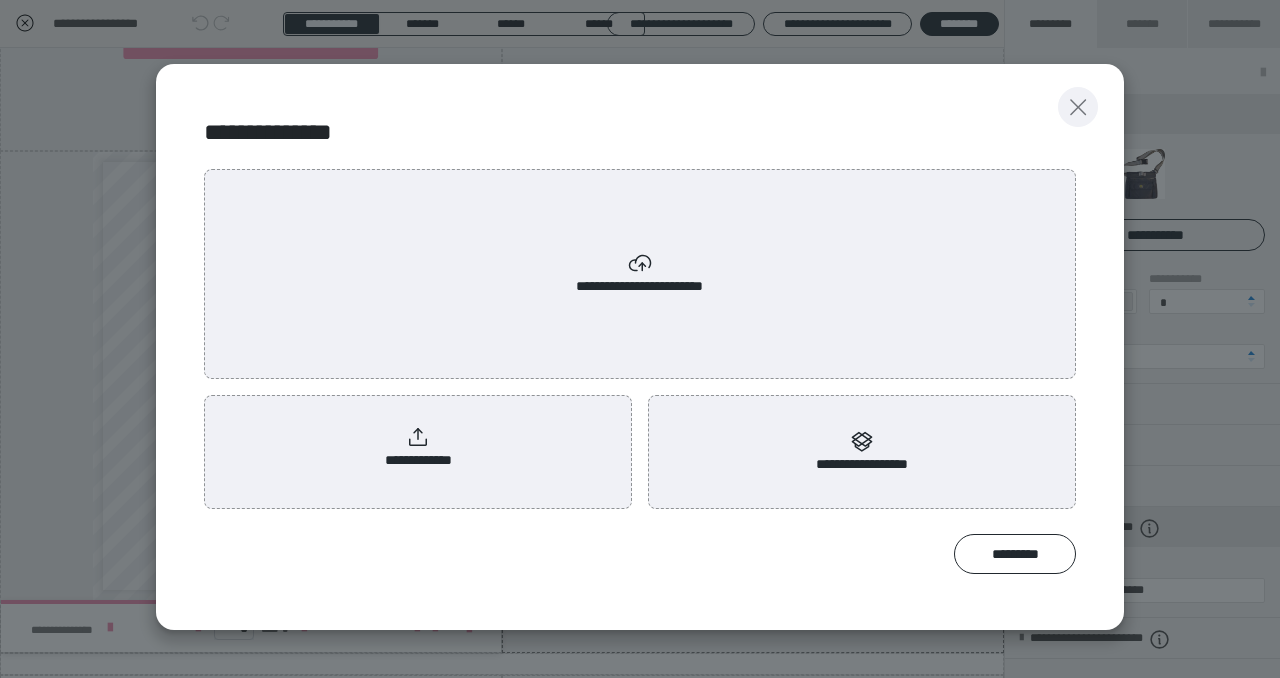 click 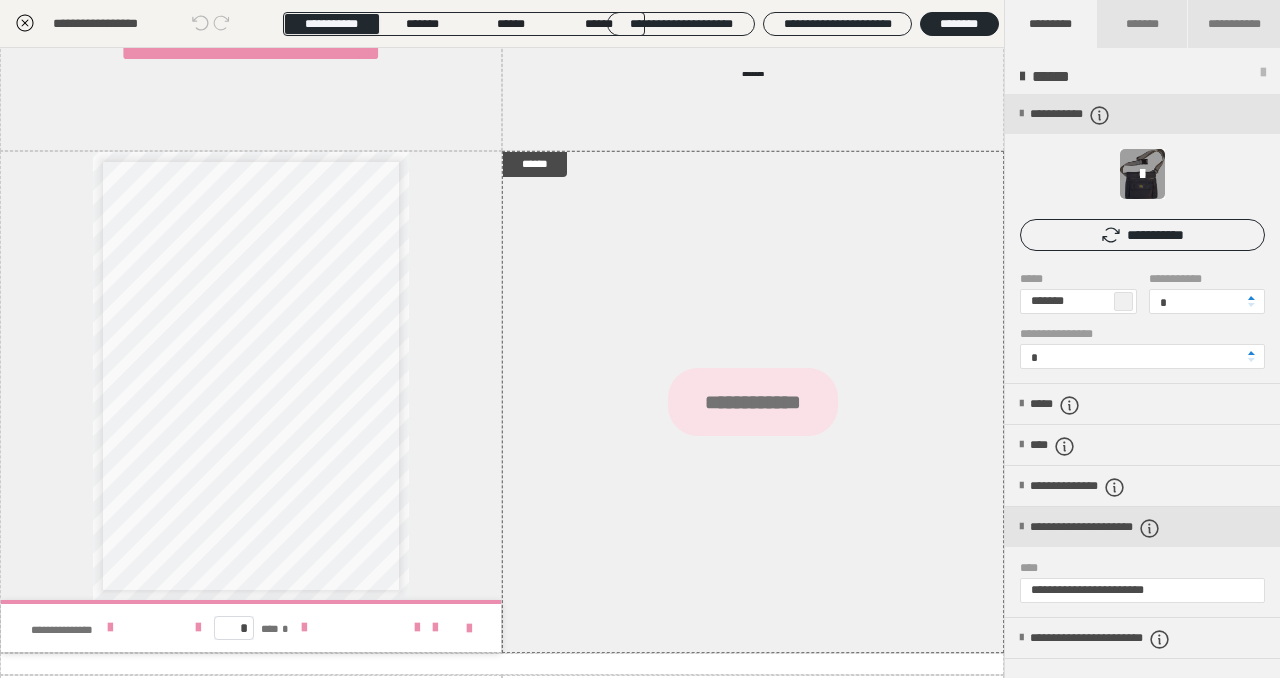 click at bounding box center (1142, 174) 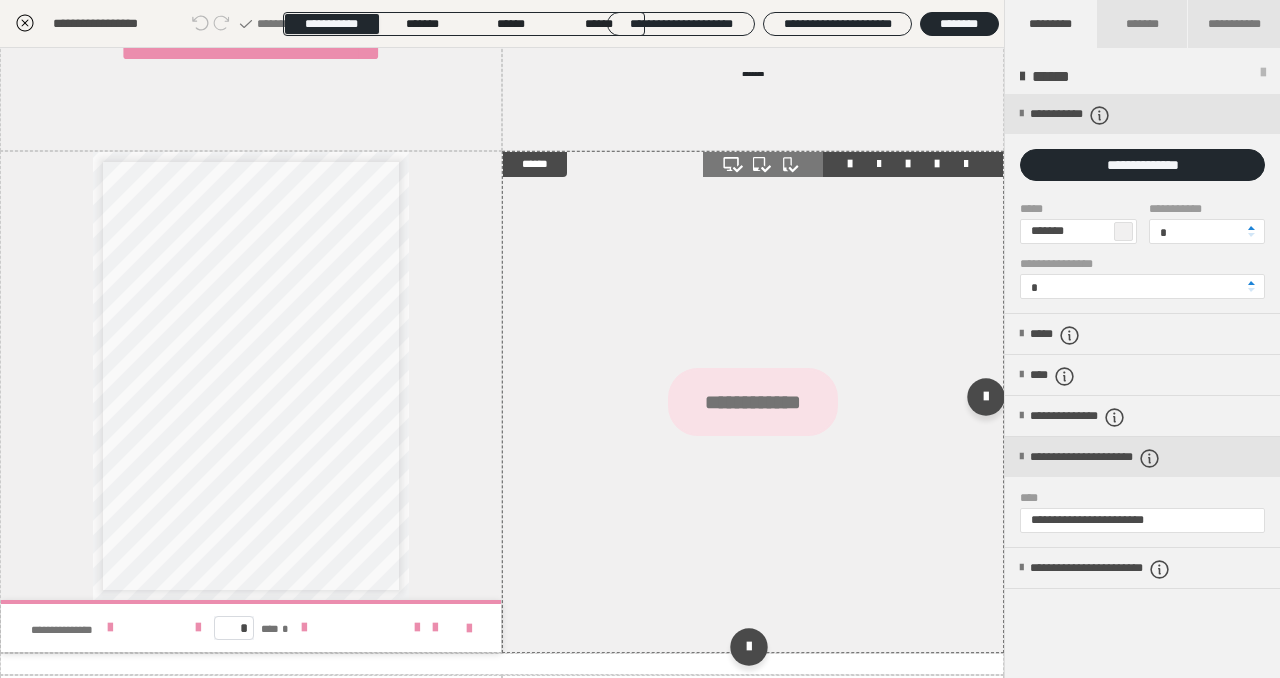 click on "**********" at bounding box center (753, 402) 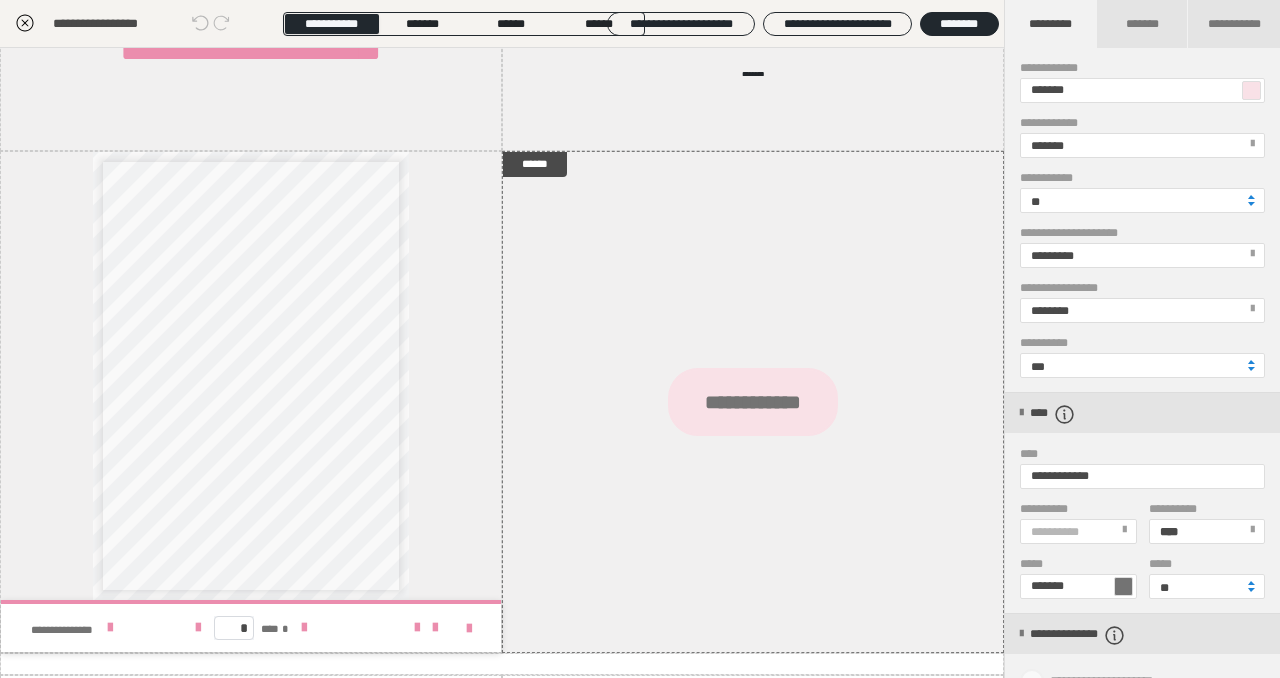 scroll, scrollTop: 371, scrollLeft: 0, axis: vertical 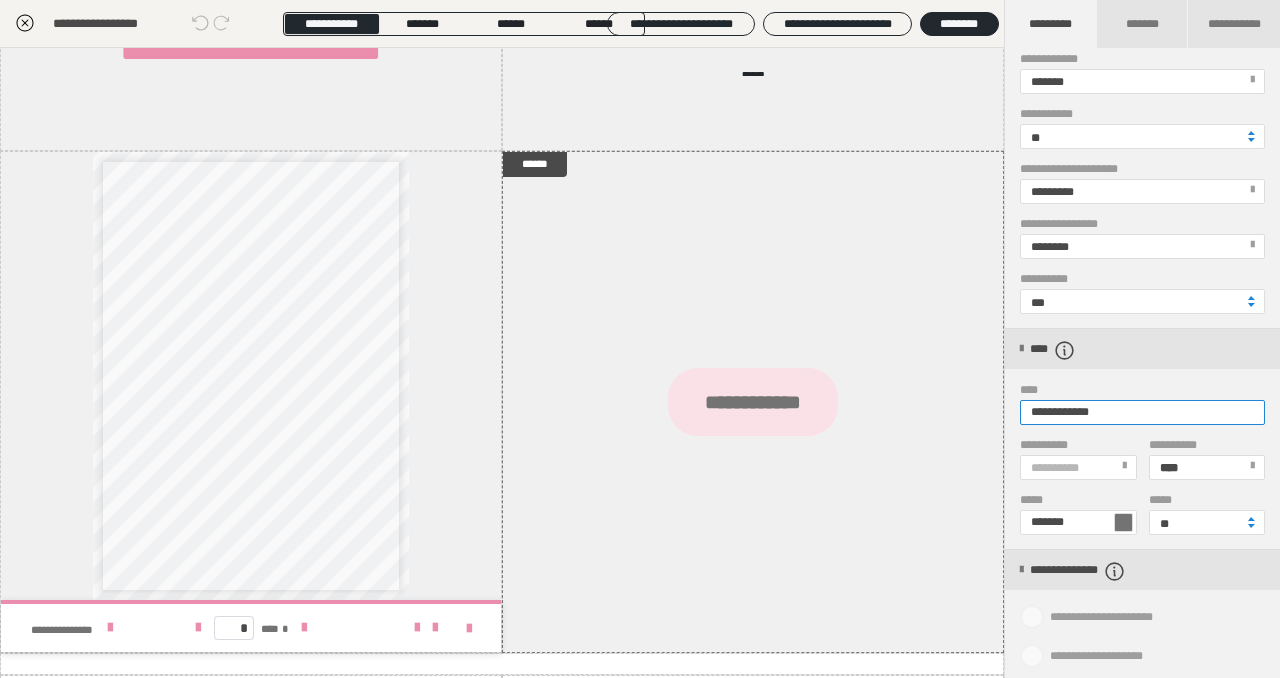 drag, startPoint x: 1030, startPoint y: 418, endPoint x: 1177, endPoint y: 412, distance: 147.12239 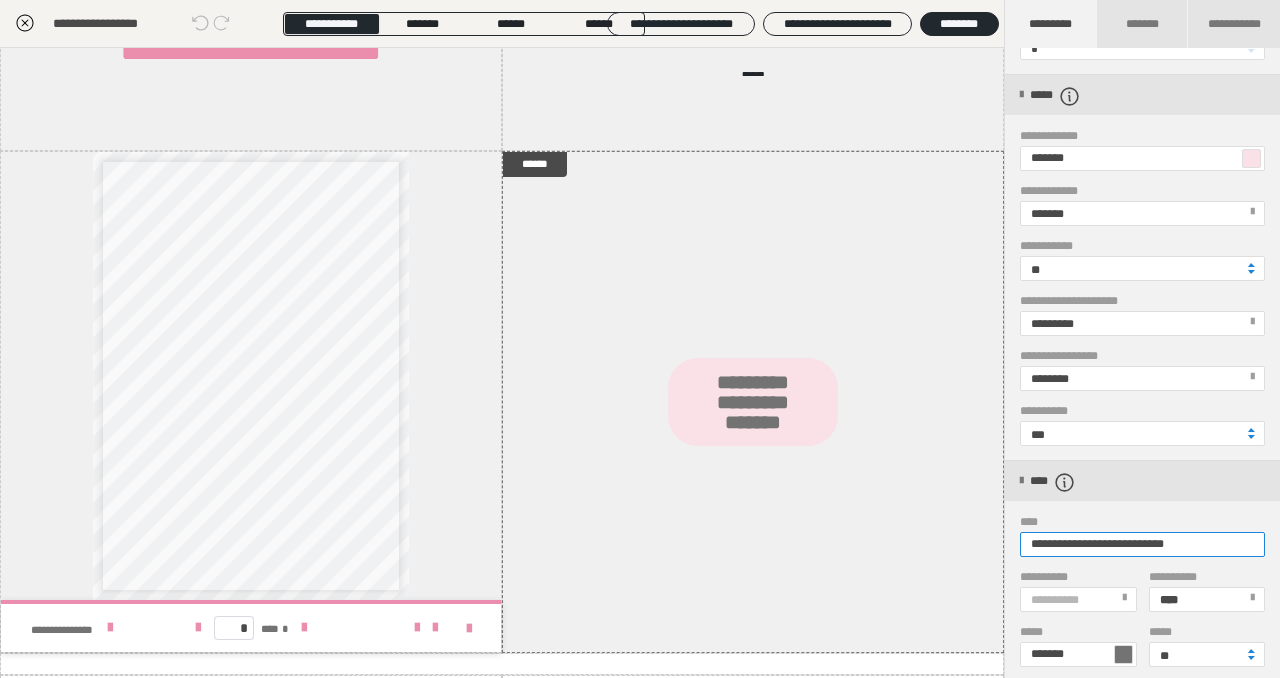 scroll, scrollTop: 234, scrollLeft: 0, axis: vertical 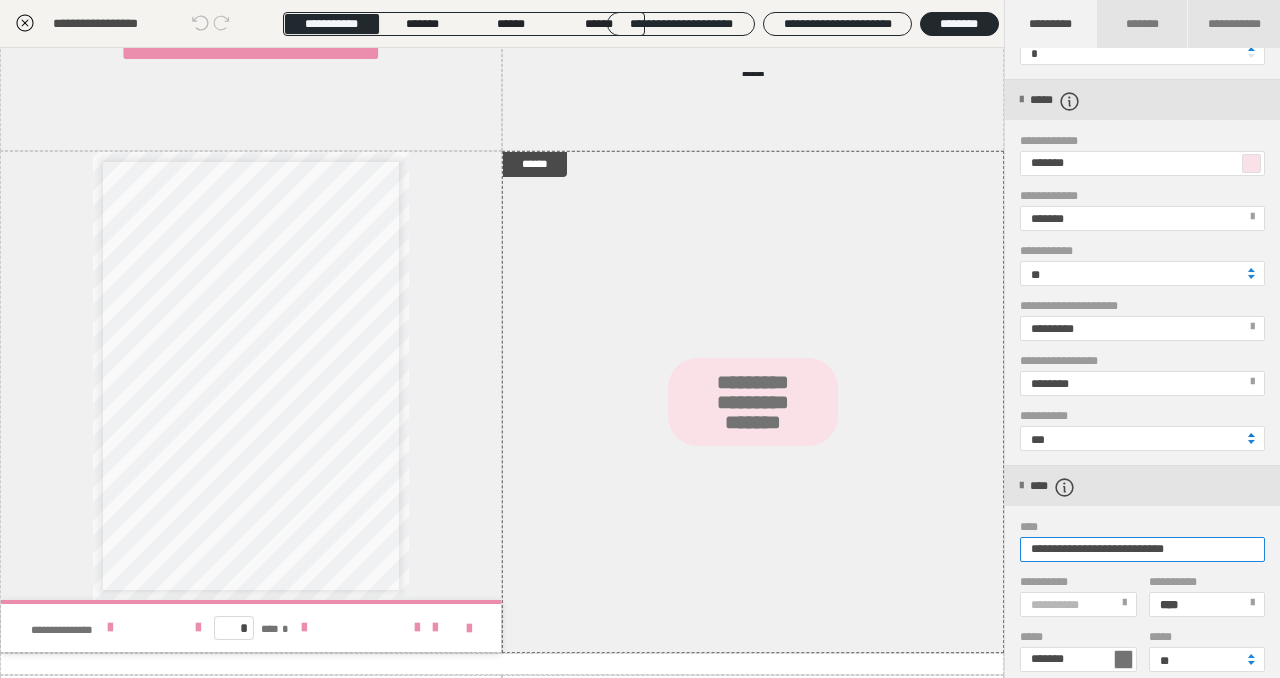 type on "**********" 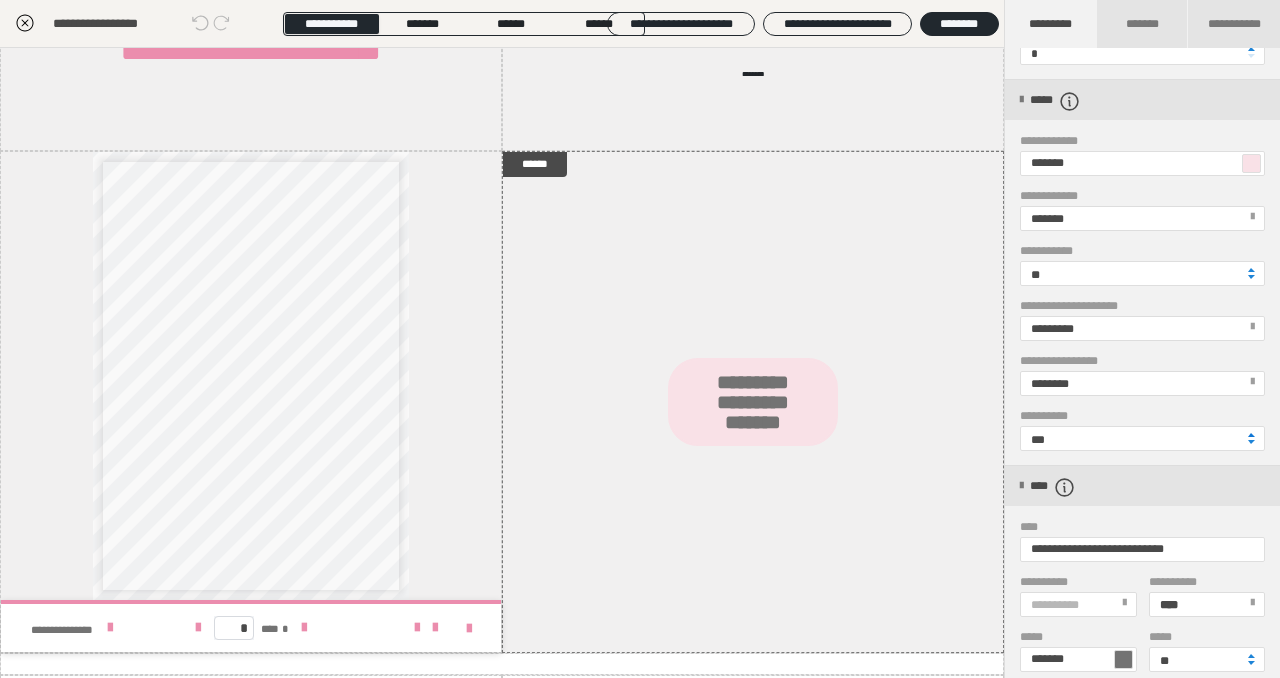 click at bounding box center [1251, 435] 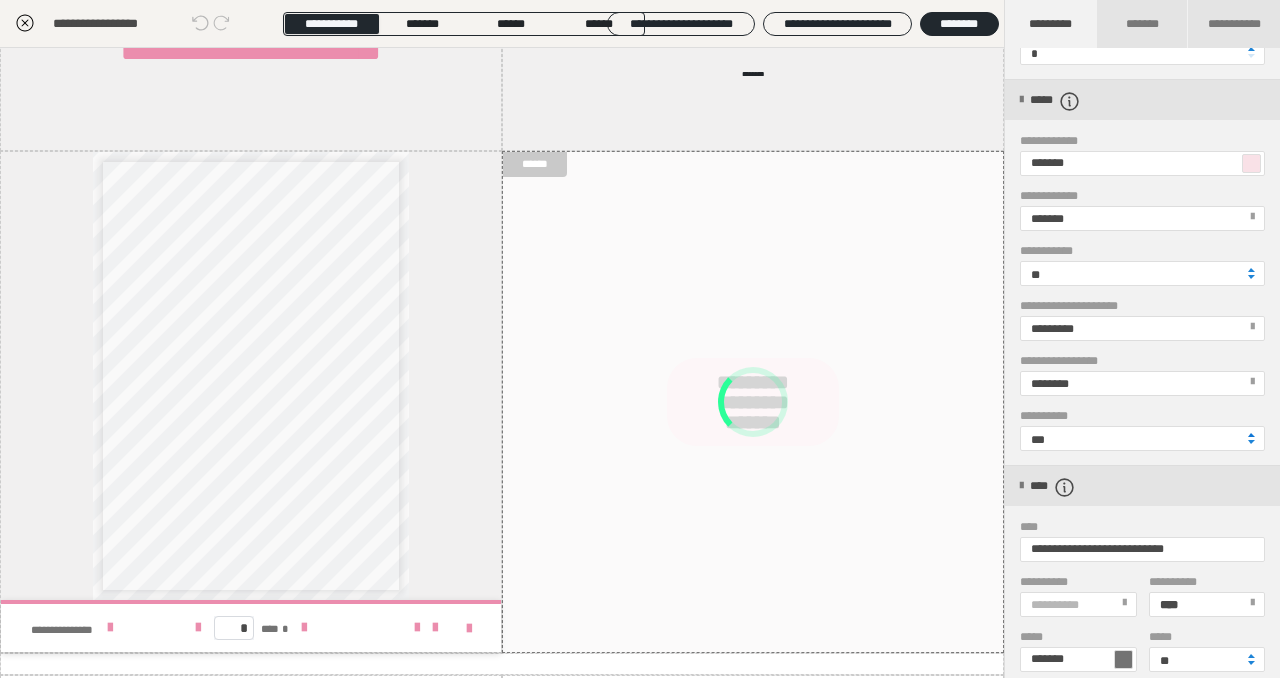 click at bounding box center [1251, 435] 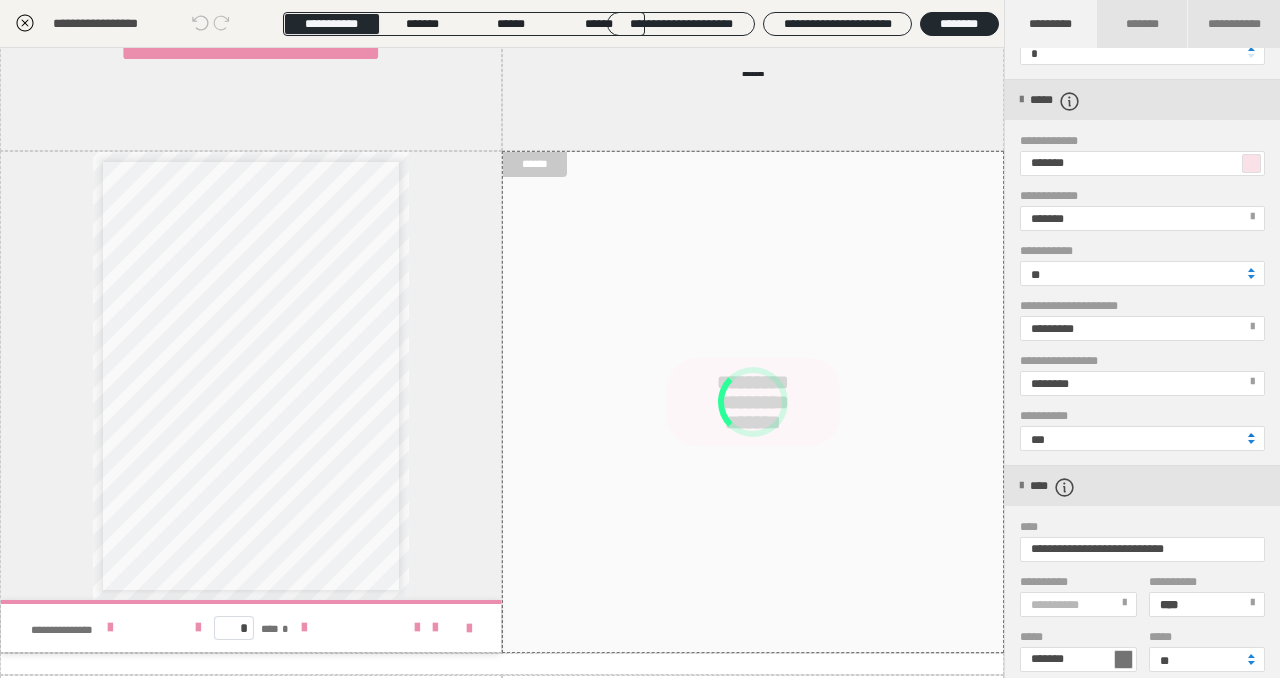 click at bounding box center [1251, 435] 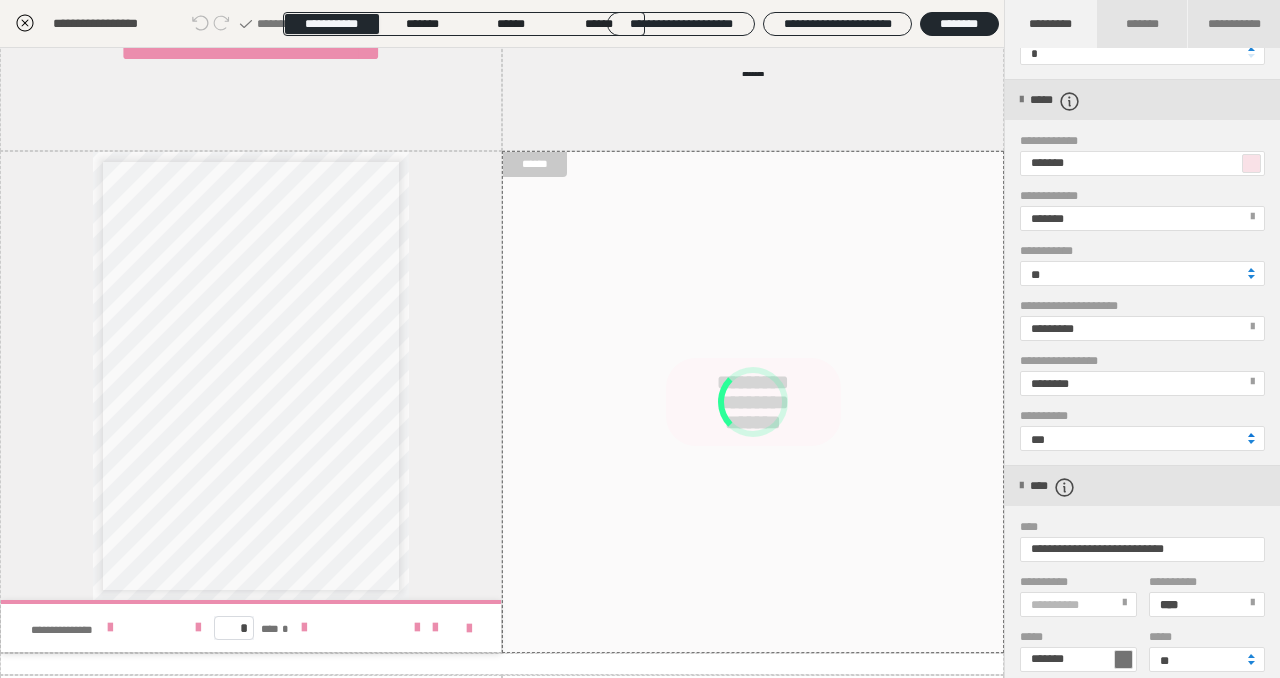 click at bounding box center (1251, 435) 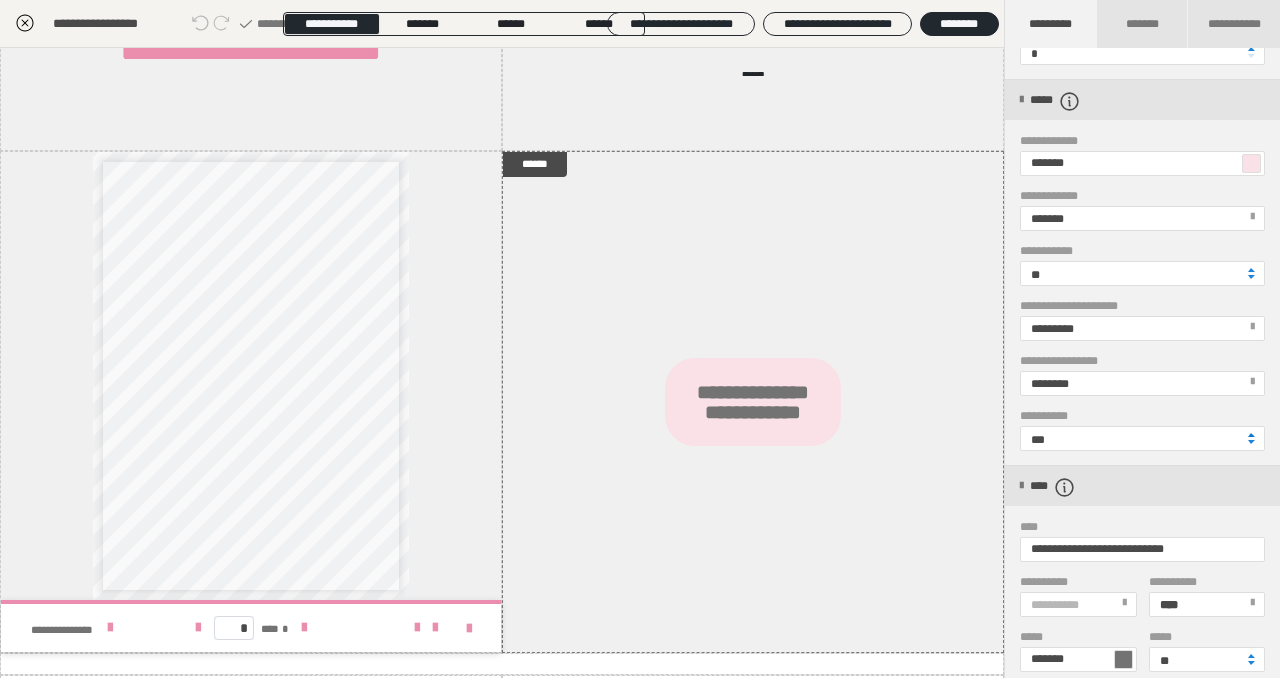 click at bounding box center [1251, 435] 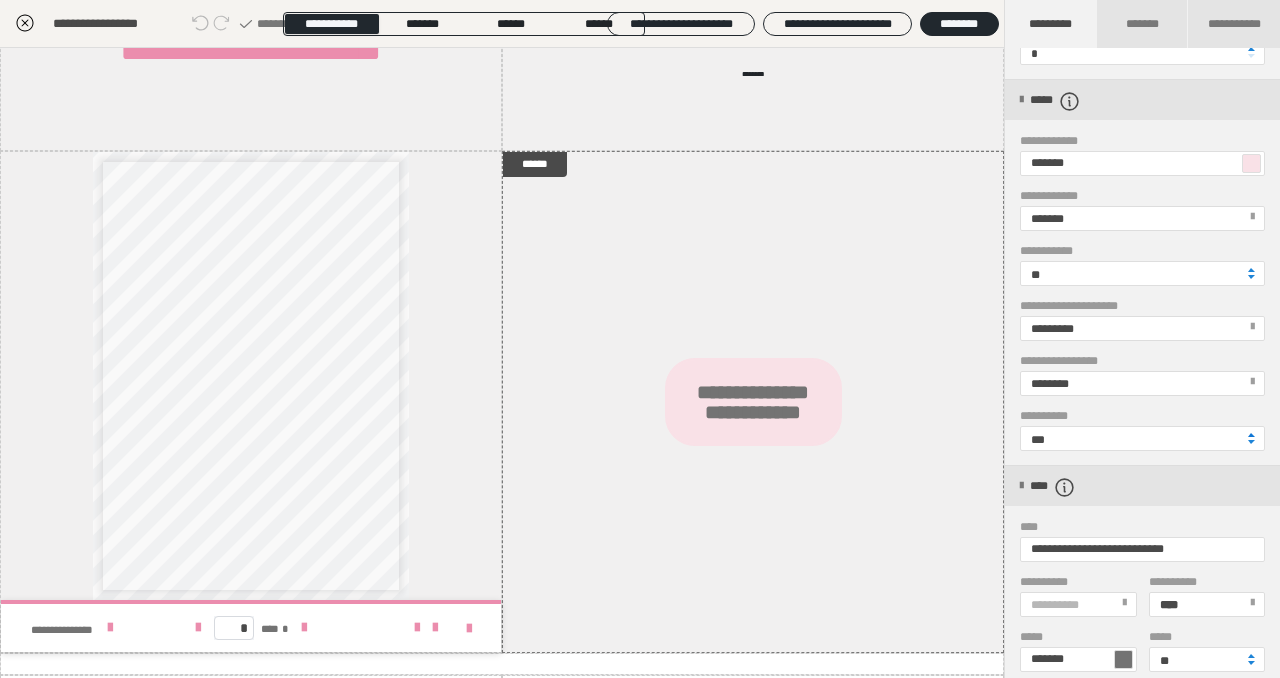 click at bounding box center (1251, 435) 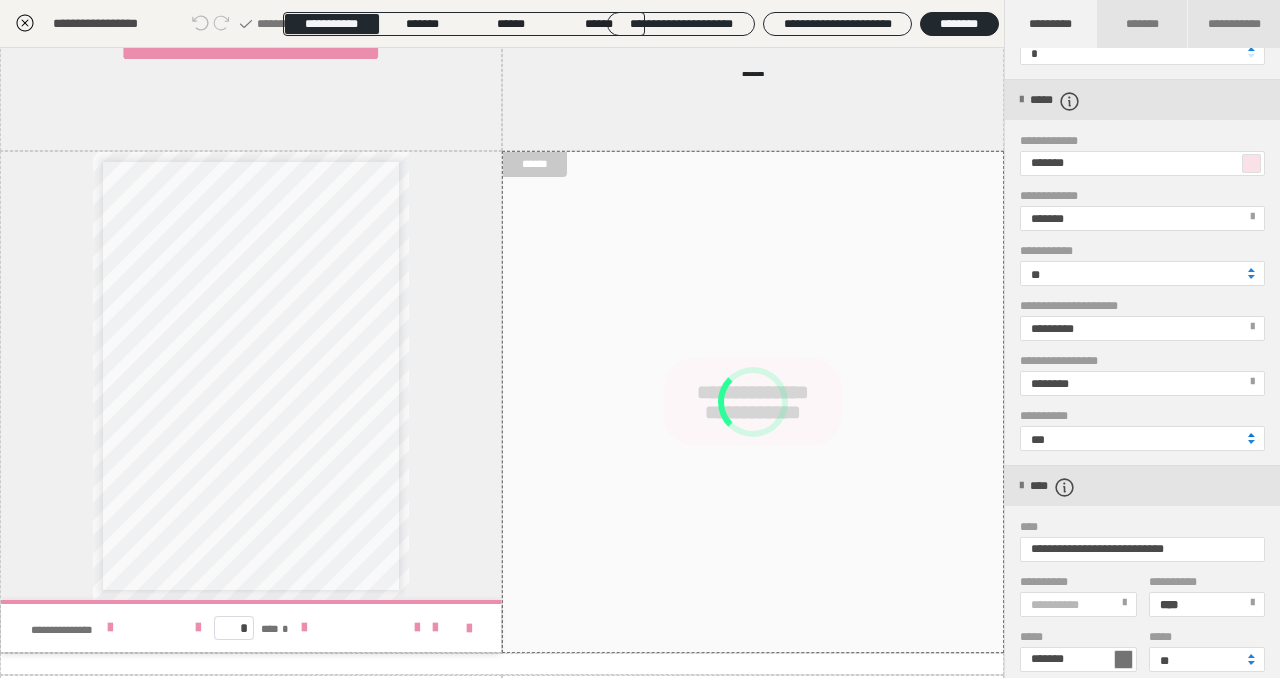 click at bounding box center (1251, 435) 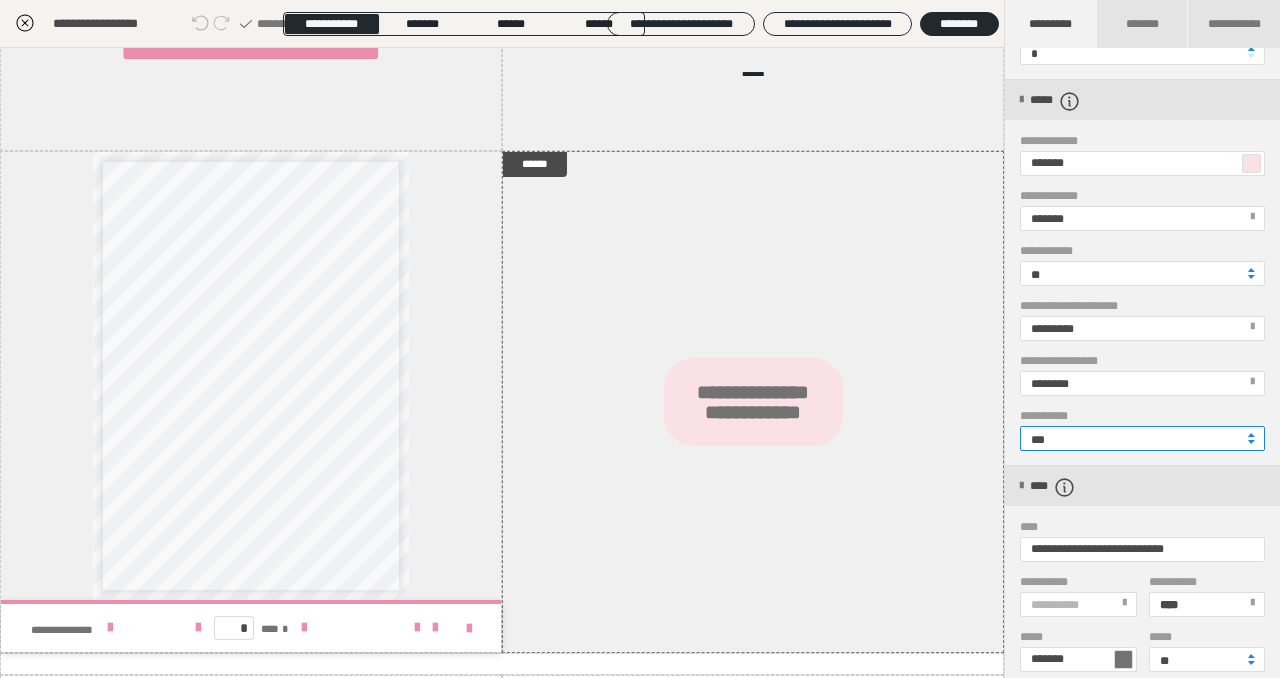 drag, startPoint x: 1095, startPoint y: 442, endPoint x: 1013, endPoint y: 437, distance: 82.1523 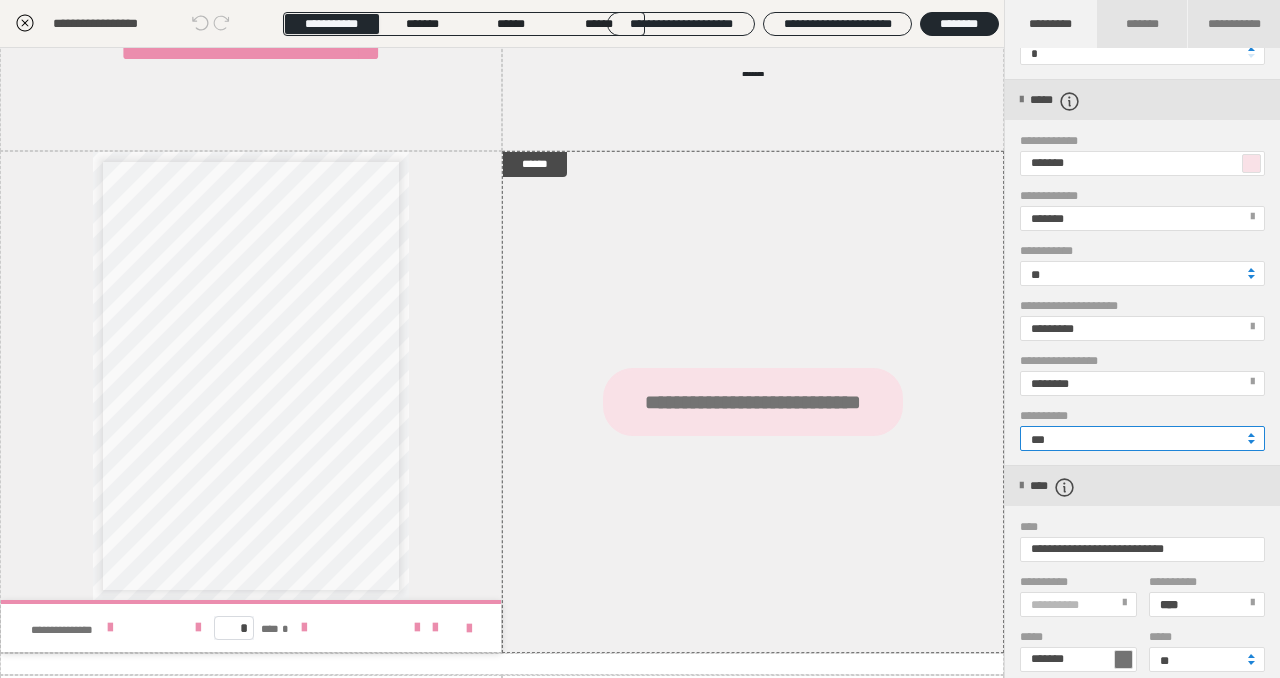 type on "***" 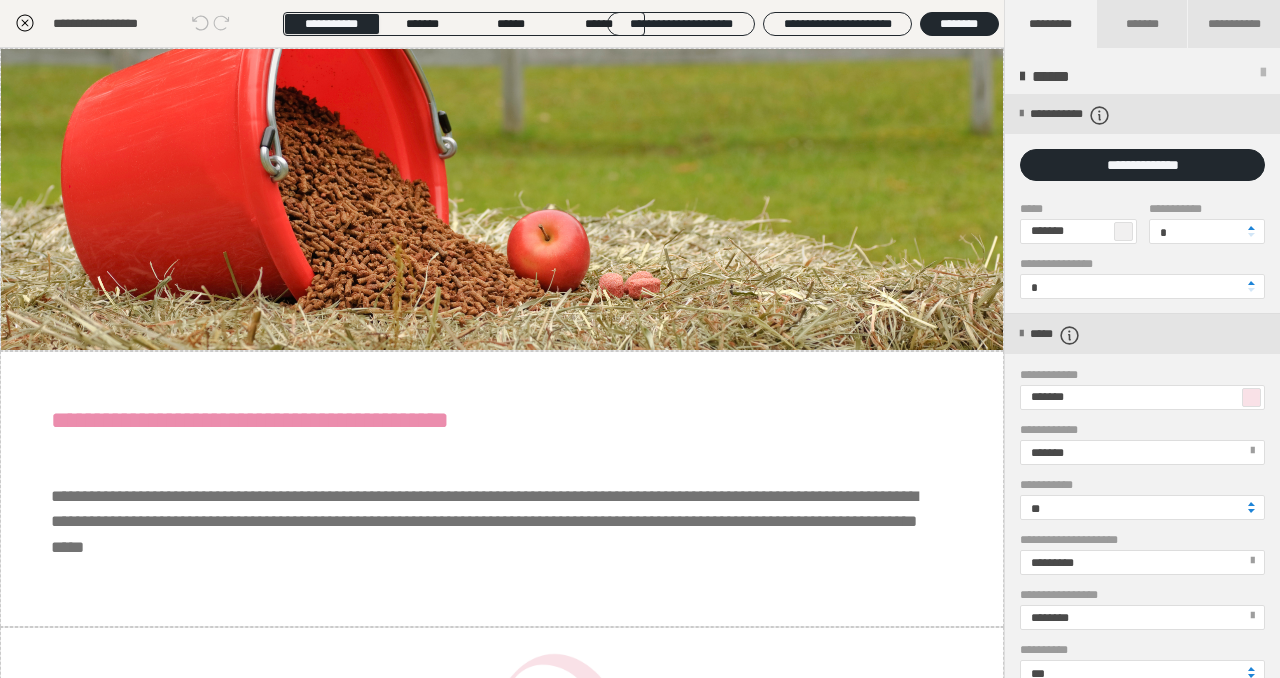 scroll, scrollTop: 0, scrollLeft: 0, axis: both 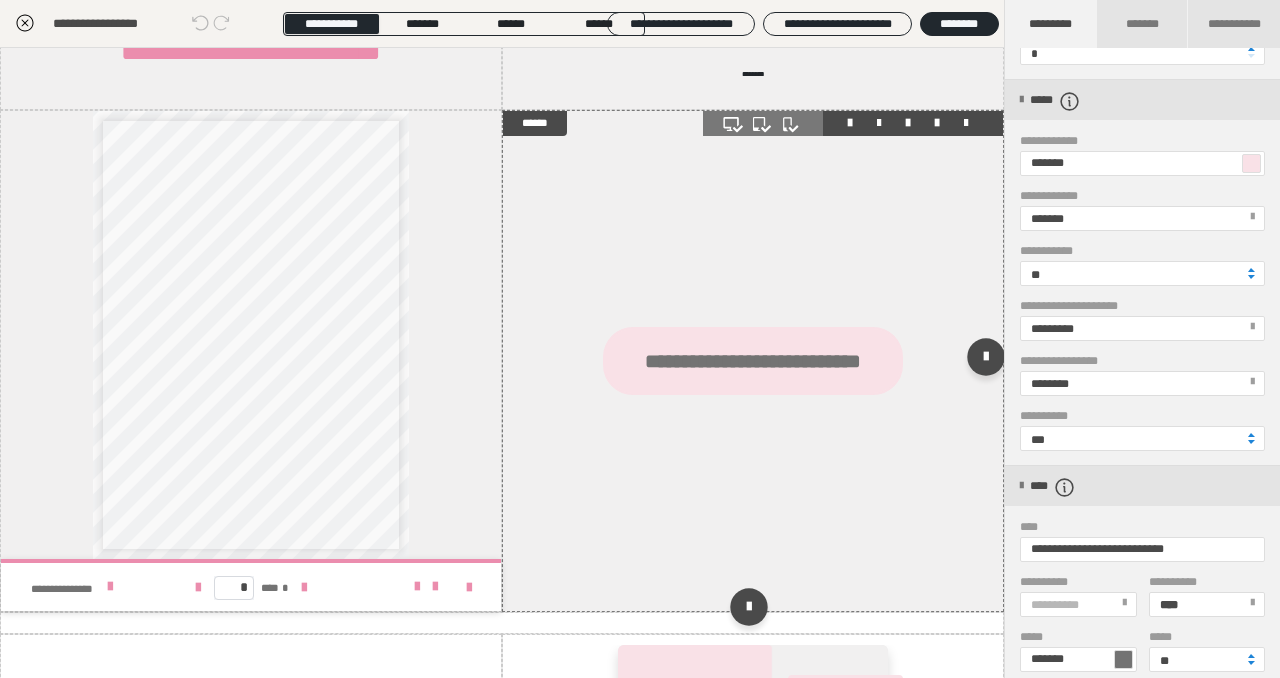 click on "**********" at bounding box center [753, 361] 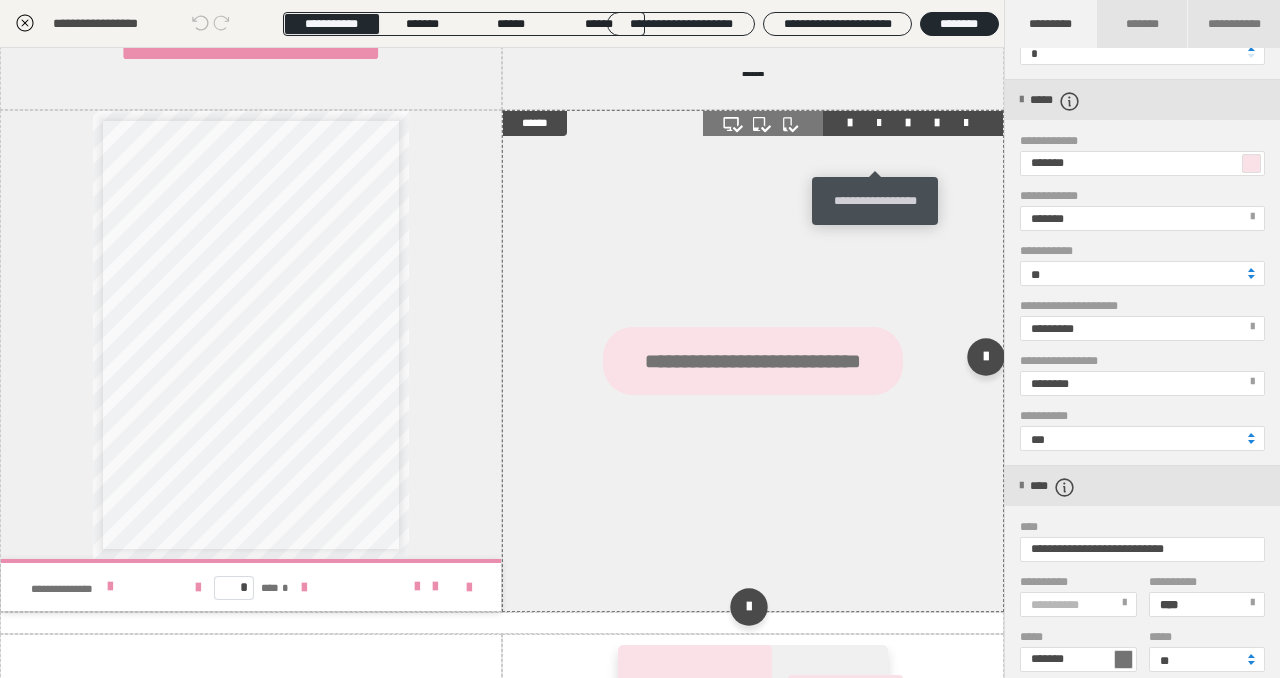 click at bounding box center (879, 123) 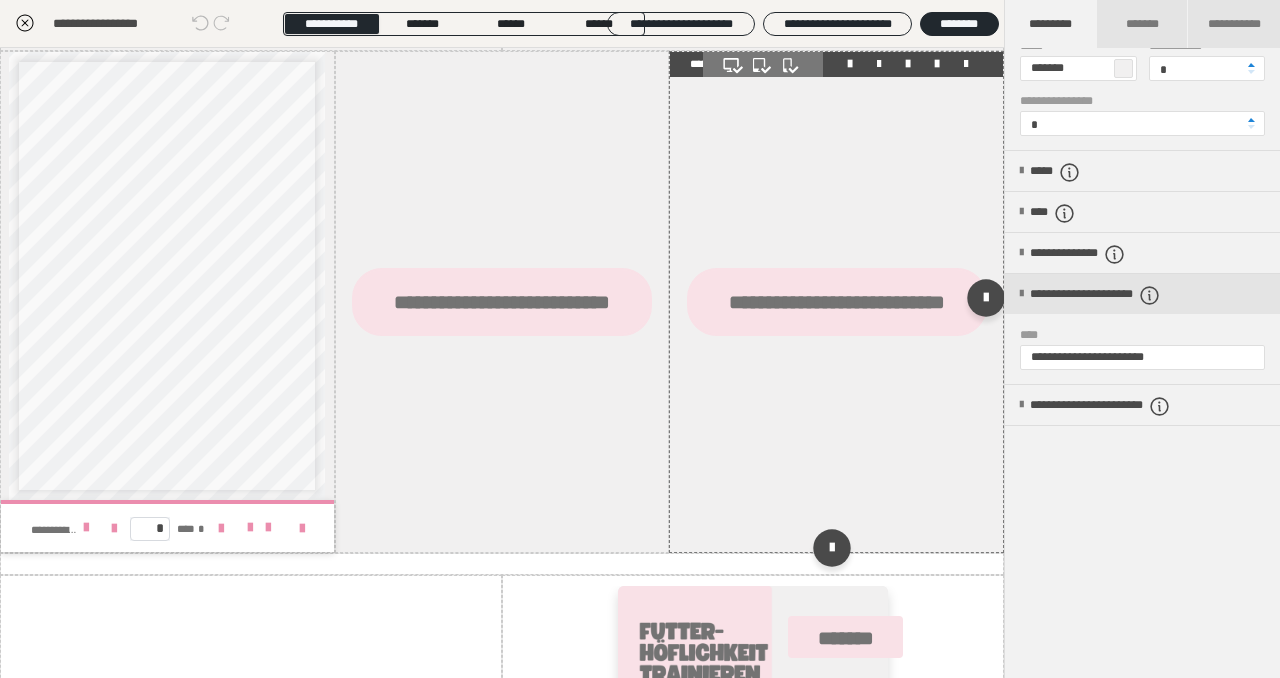 scroll, scrollTop: 1429, scrollLeft: 0, axis: vertical 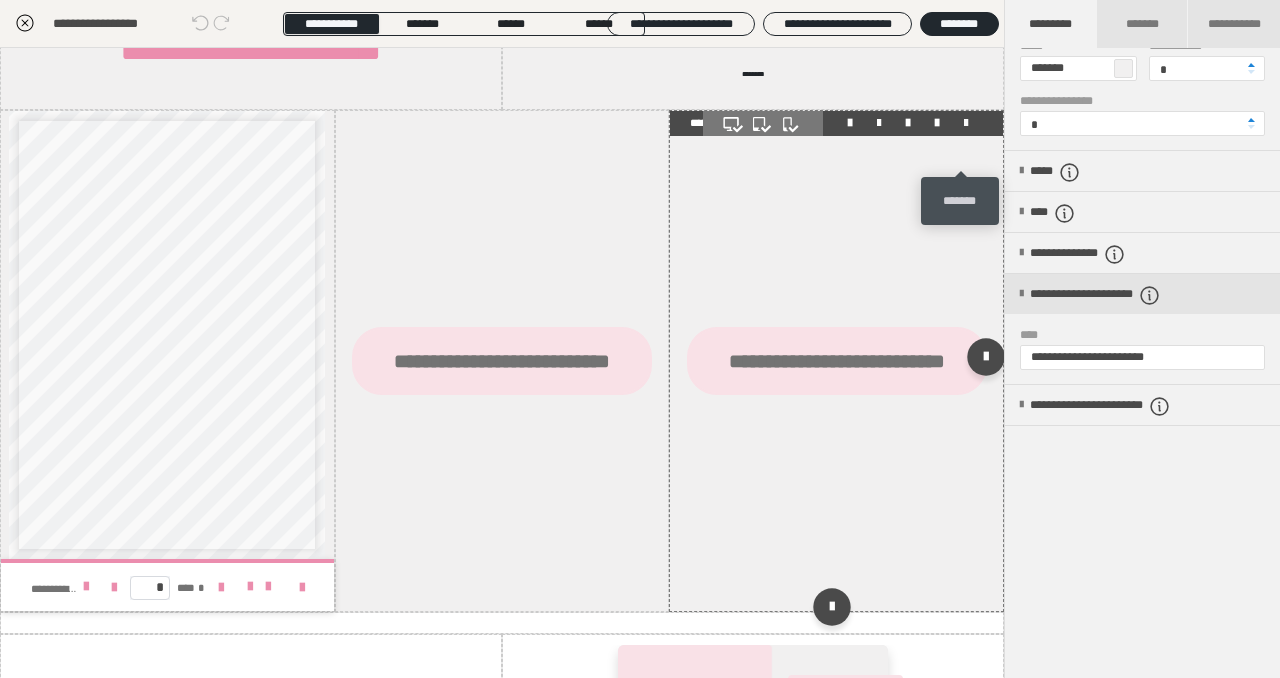 click at bounding box center (966, 123) 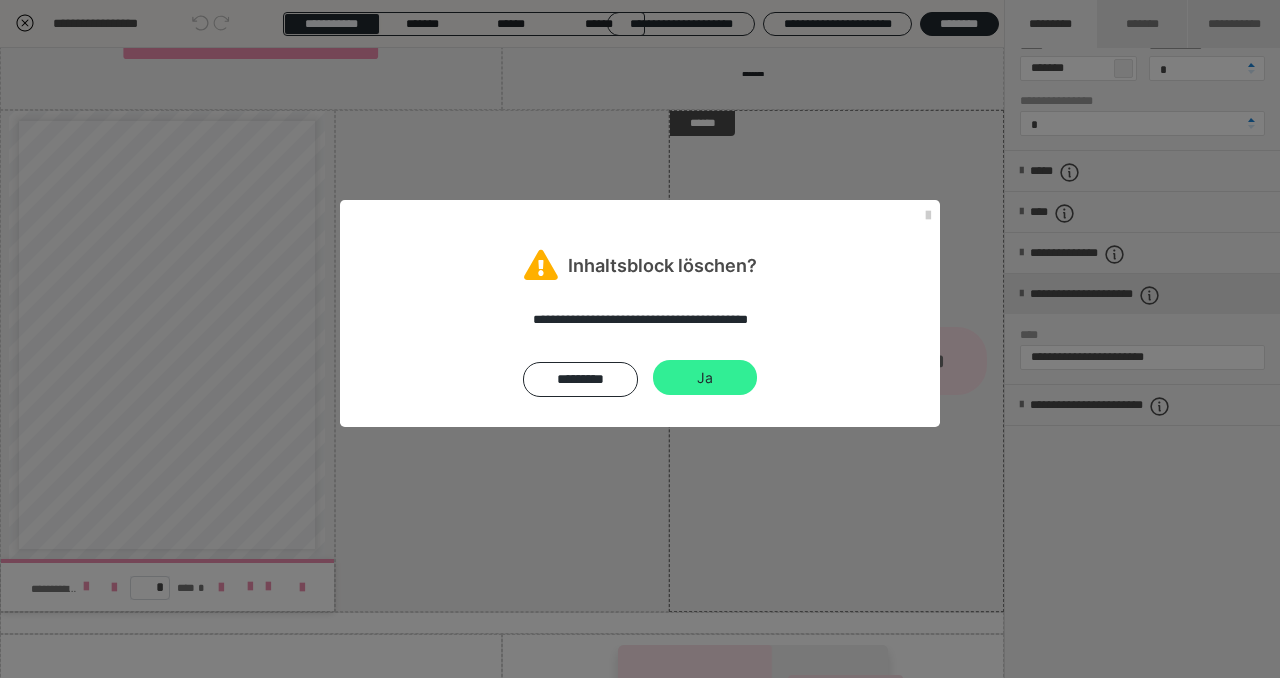 click on "Ja" at bounding box center [705, 378] 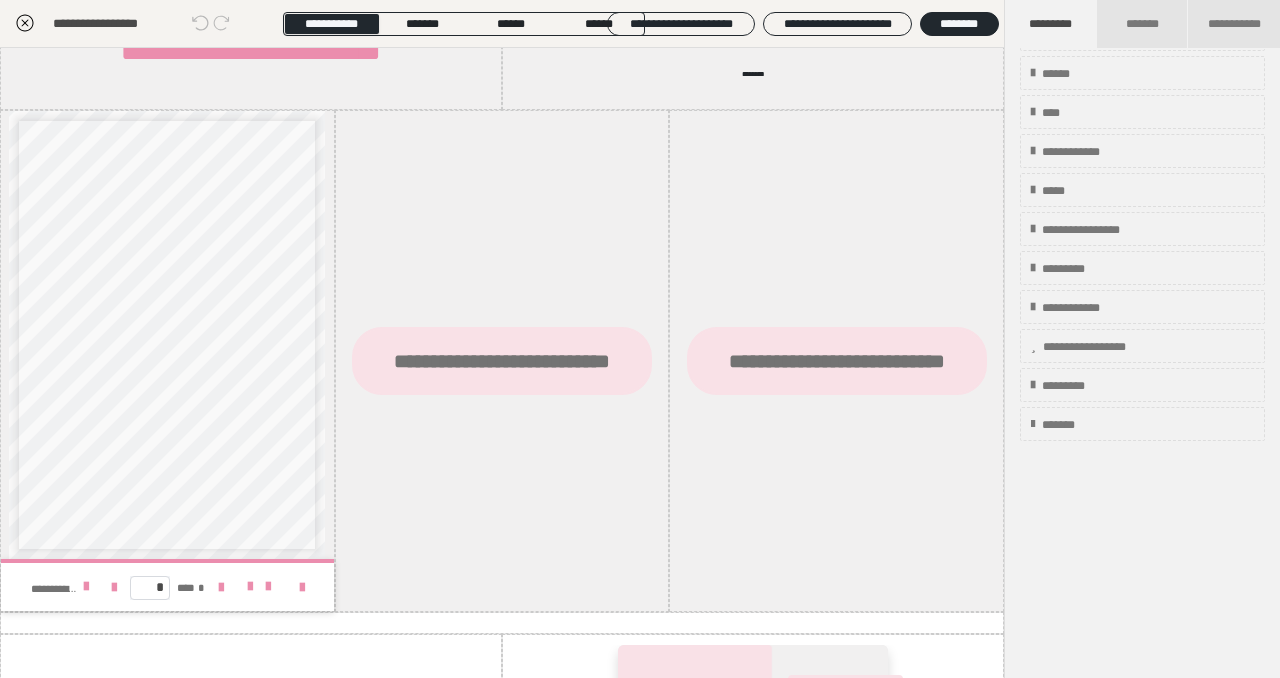 scroll, scrollTop: 87, scrollLeft: 0, axis: vertical 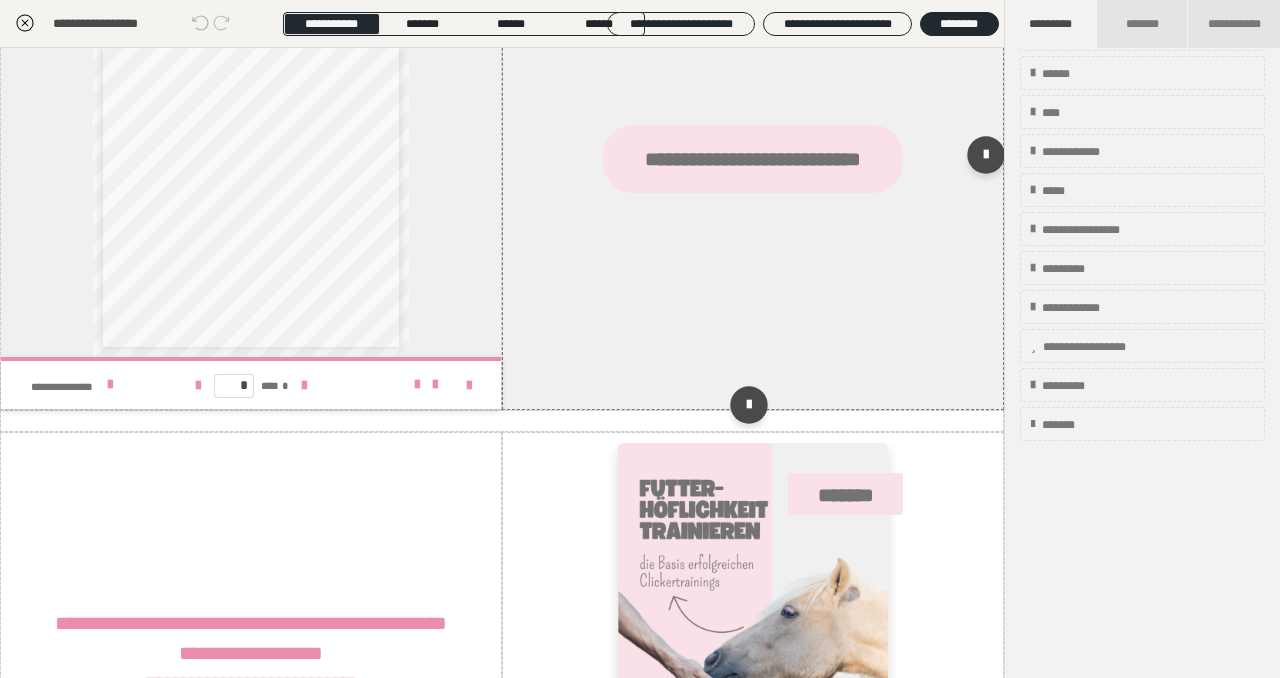 click at bounding box center [753, 159] 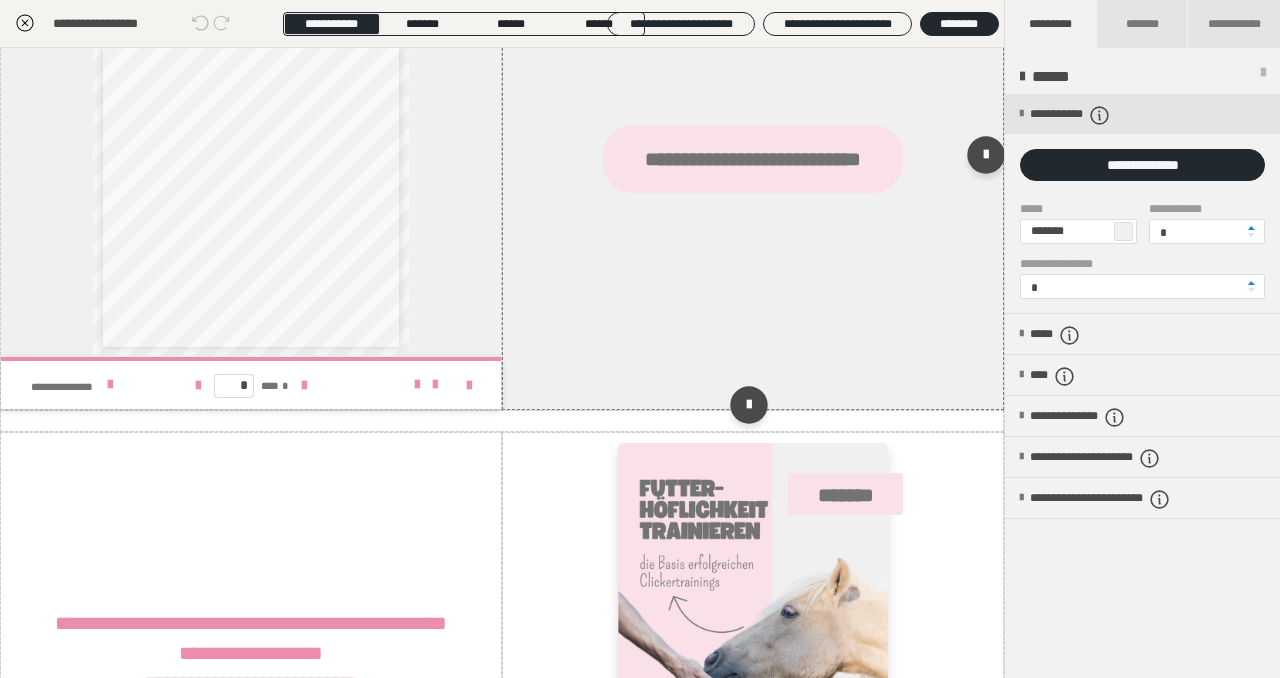 click at bounding box center [753, 159] 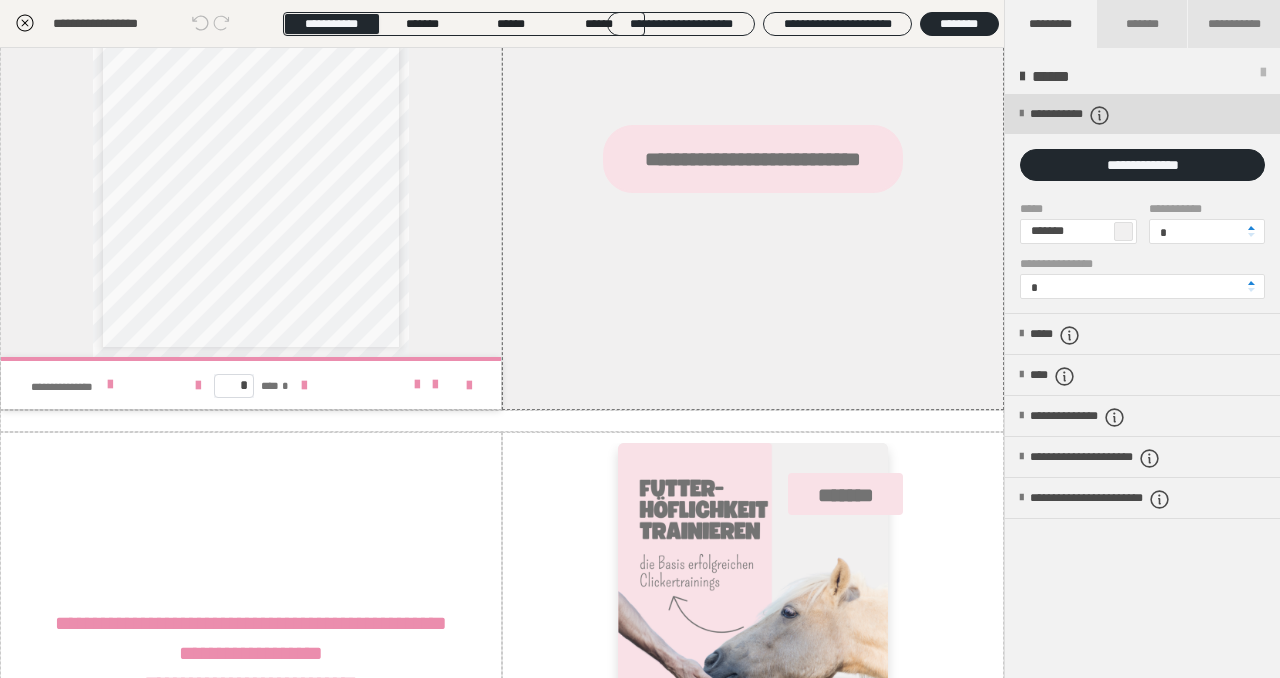 click at bounding box center (1021, 114) 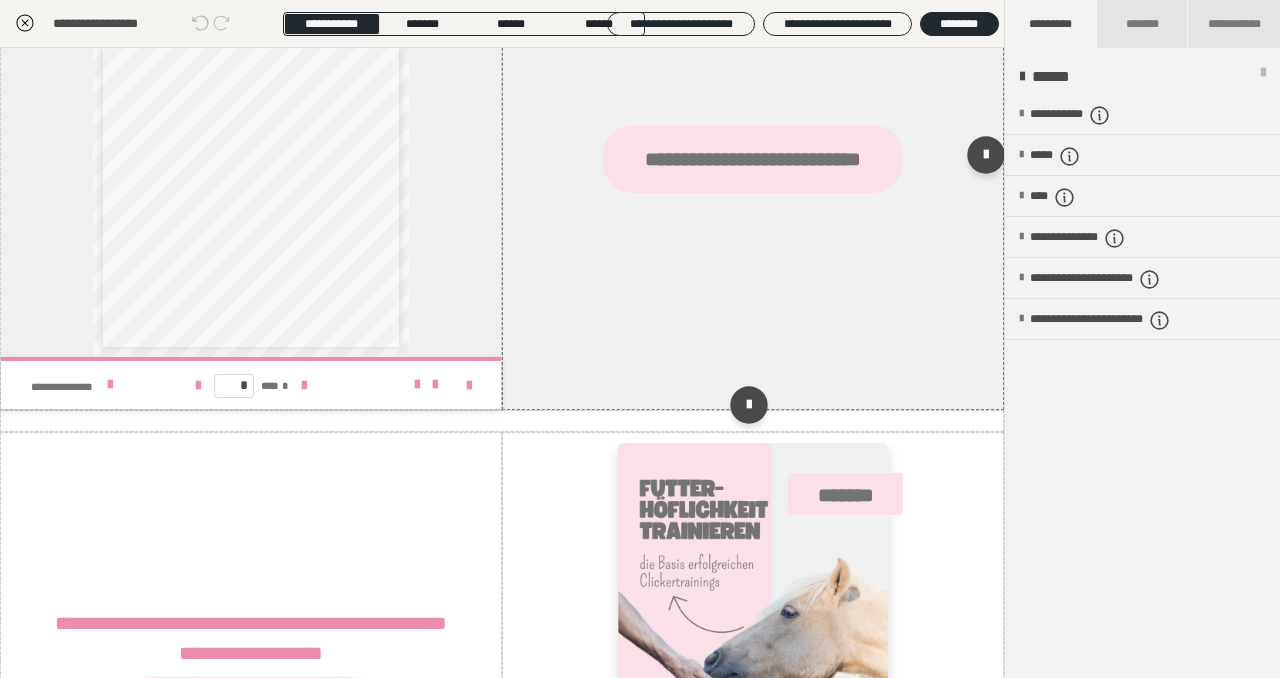 click at bounding box center [753, 159] 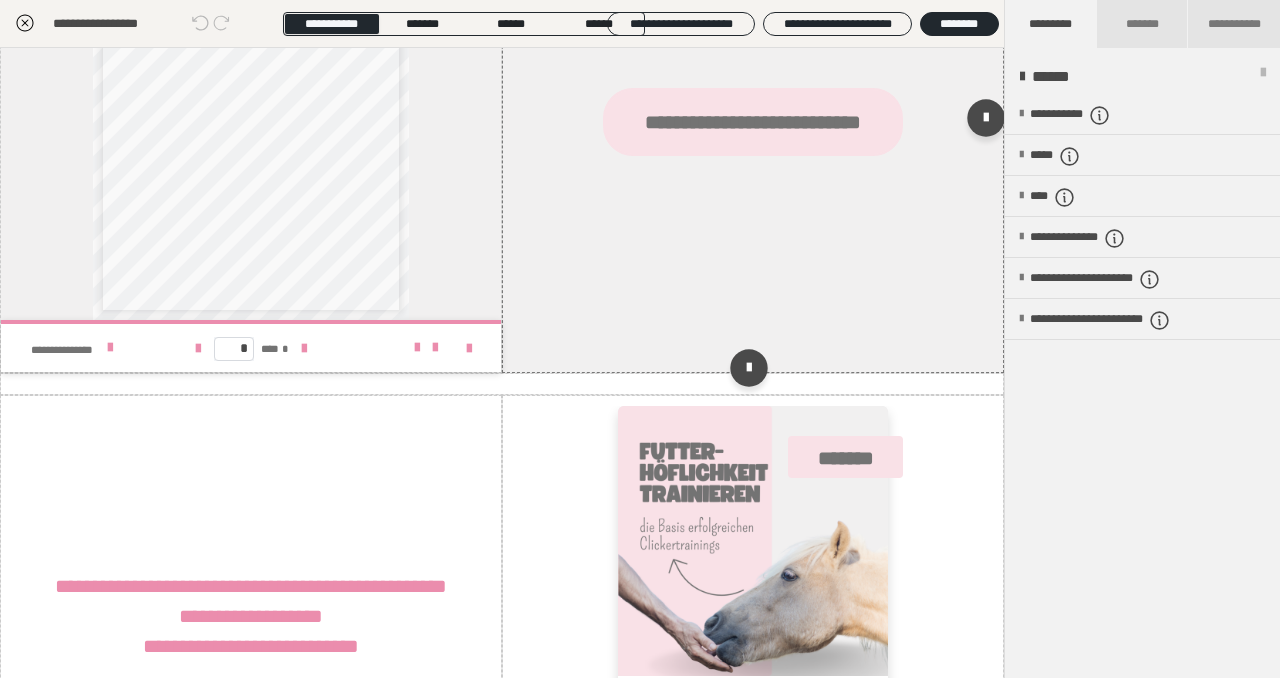 scroll, scrollTop: 1674, scrollLeft: 0, axis: vertical 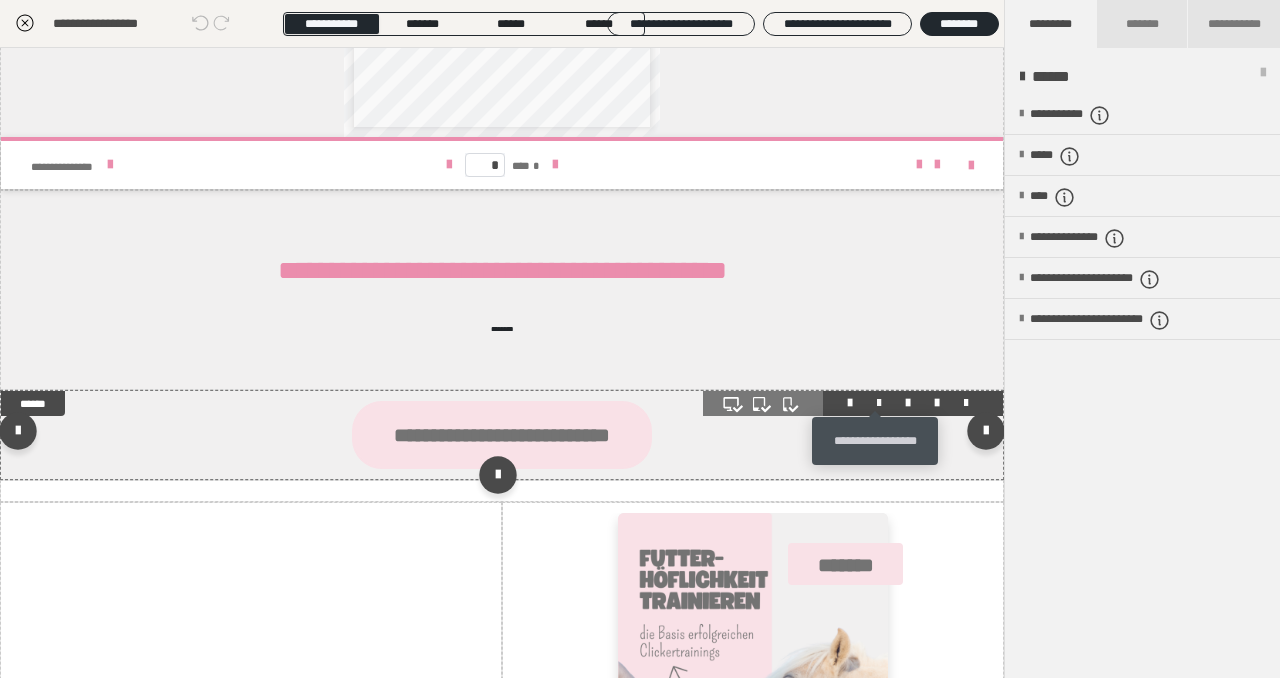 click at bounding box center [879, 403] 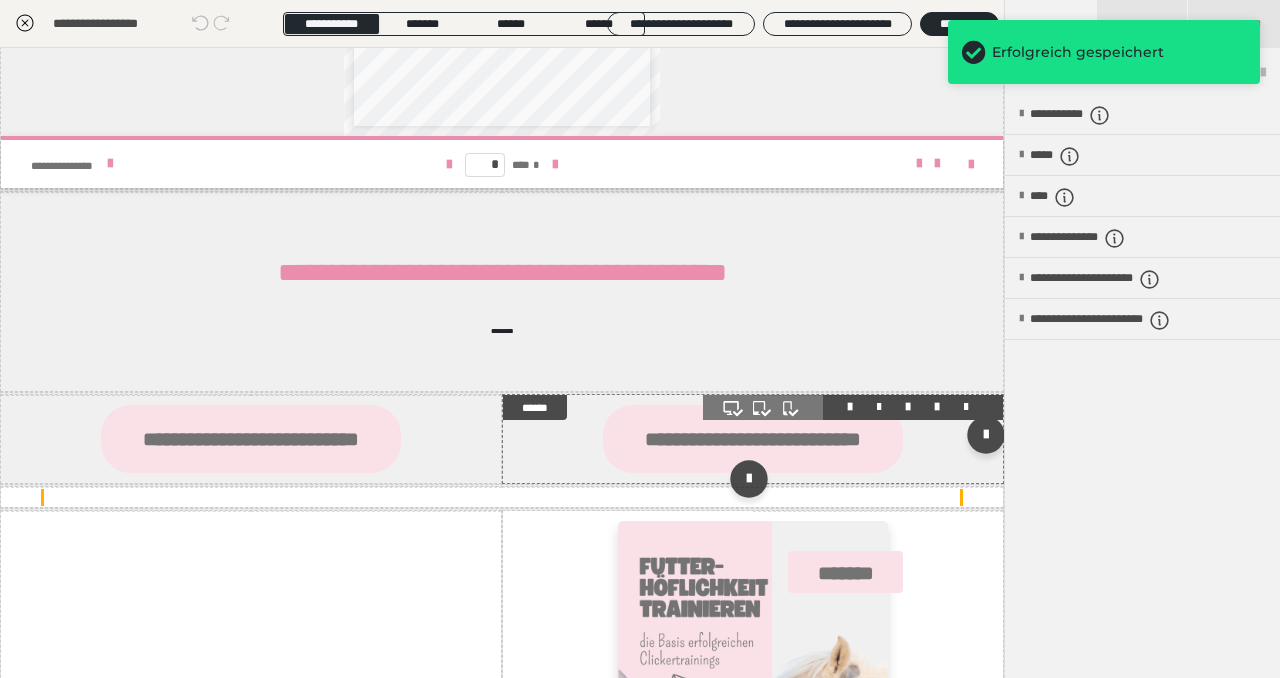 scroll, scrollTop: 1893, scrollLeft: 0, axis: vertical 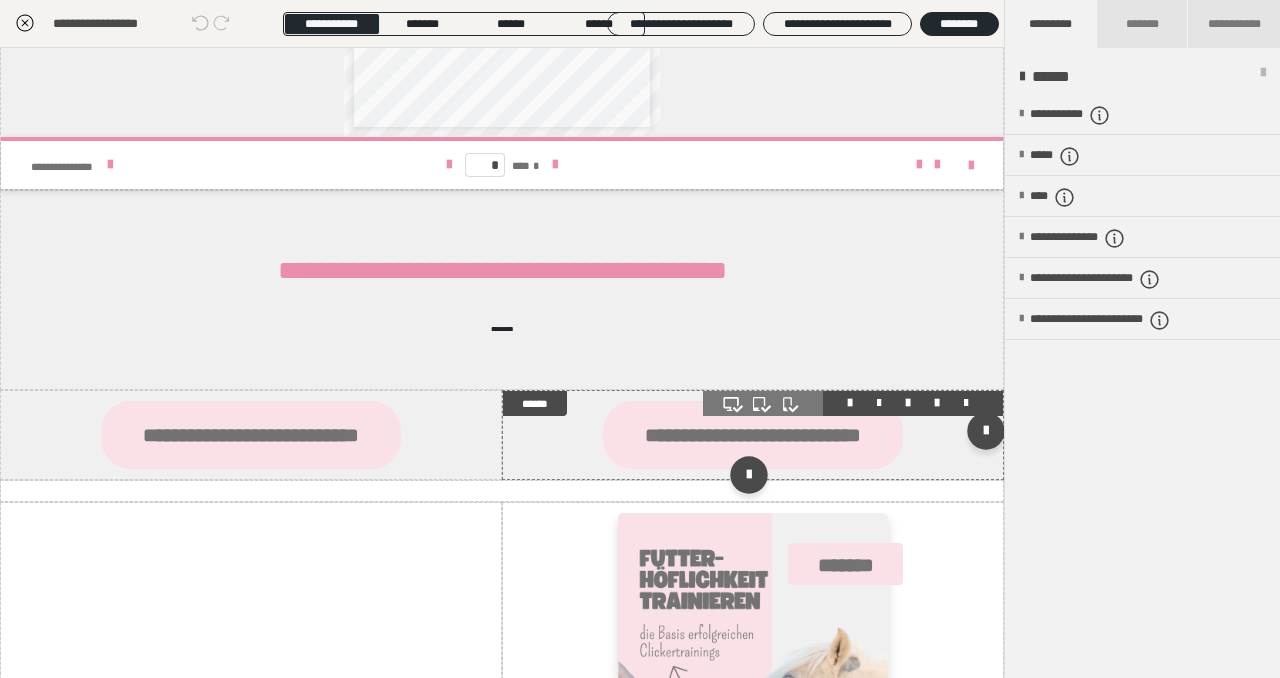 click on "**********" at bounding box center (753, 435) 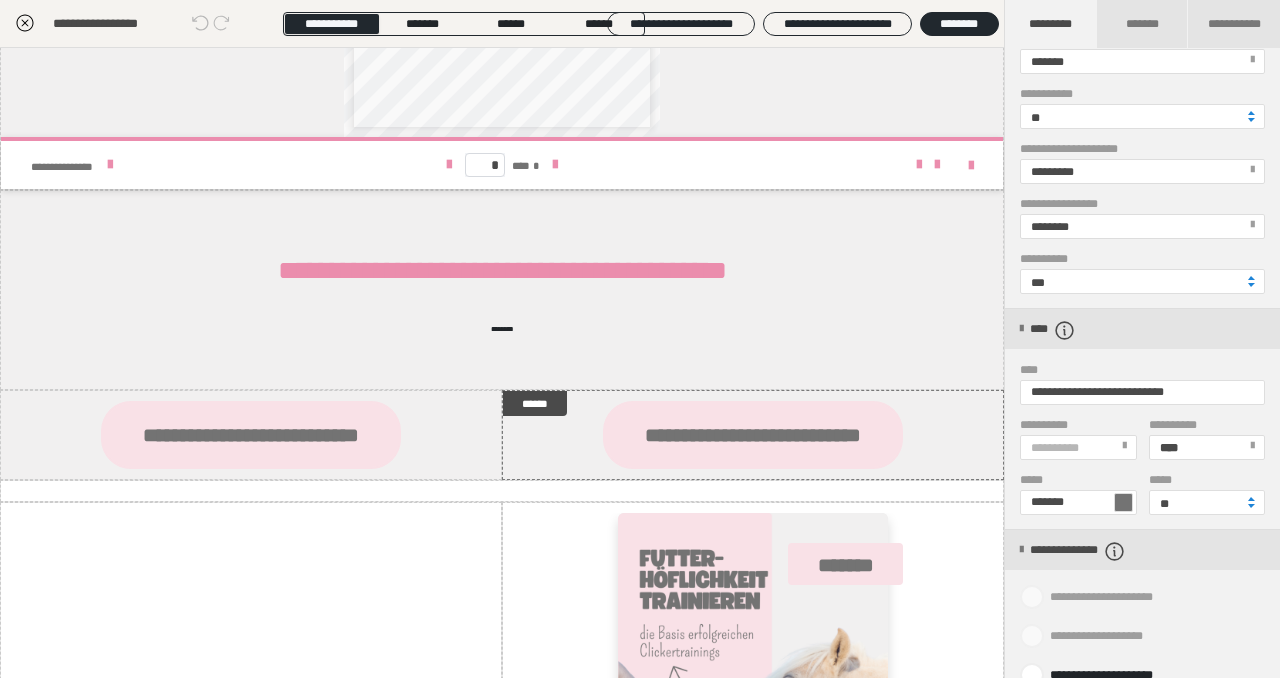 scroll, scrollTop: 217, scrollLeft: 0, axis: vertical 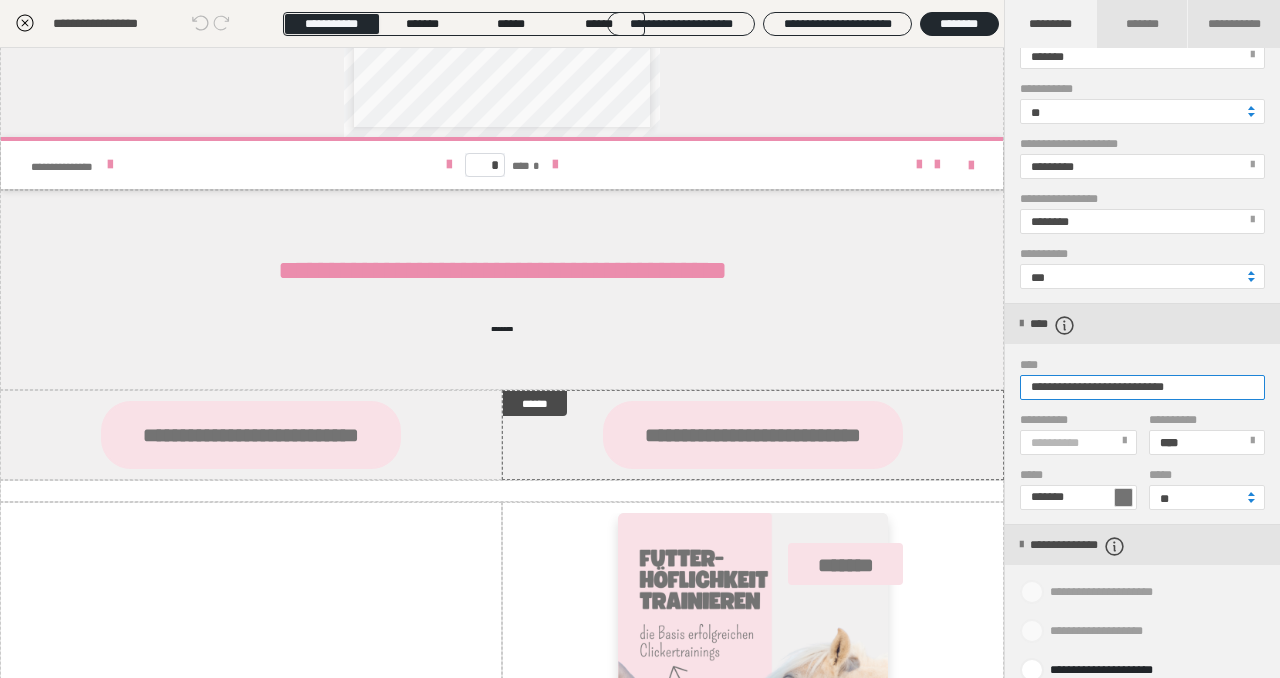 drag, startPoint x: 1114, startPoint y: 390, endPoint x: 1216, endPoint y: 384, distance: 102.176315 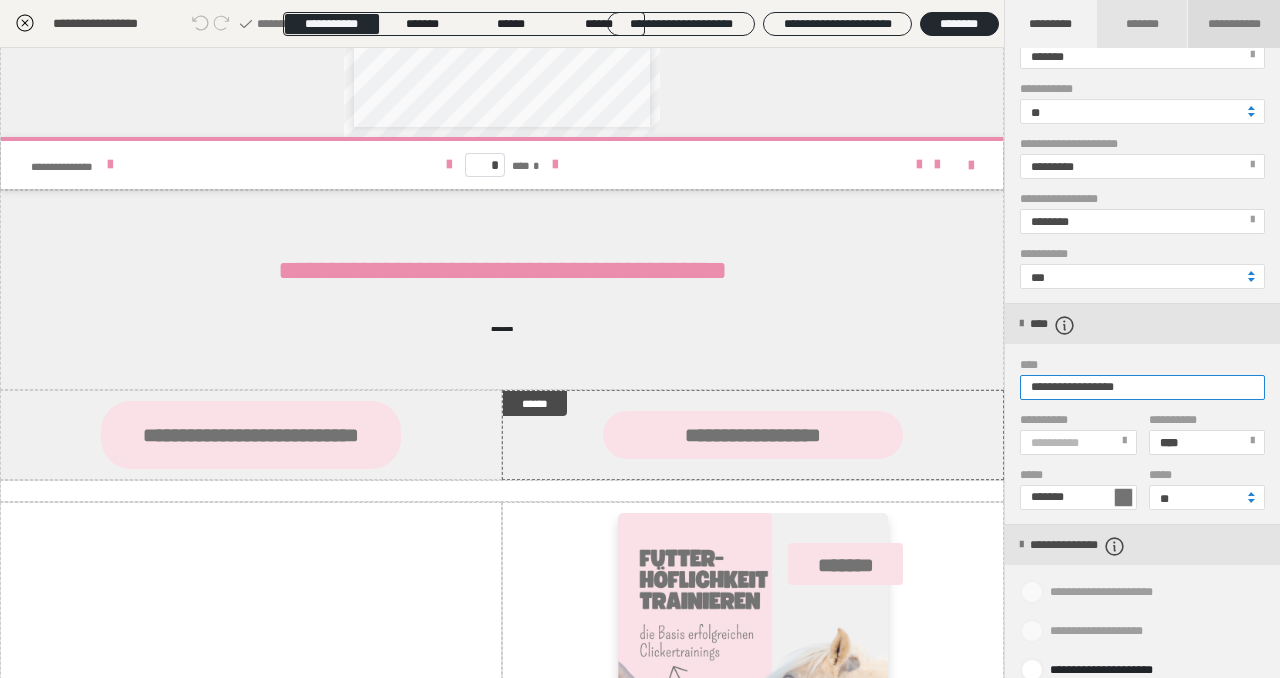 type on "**********" 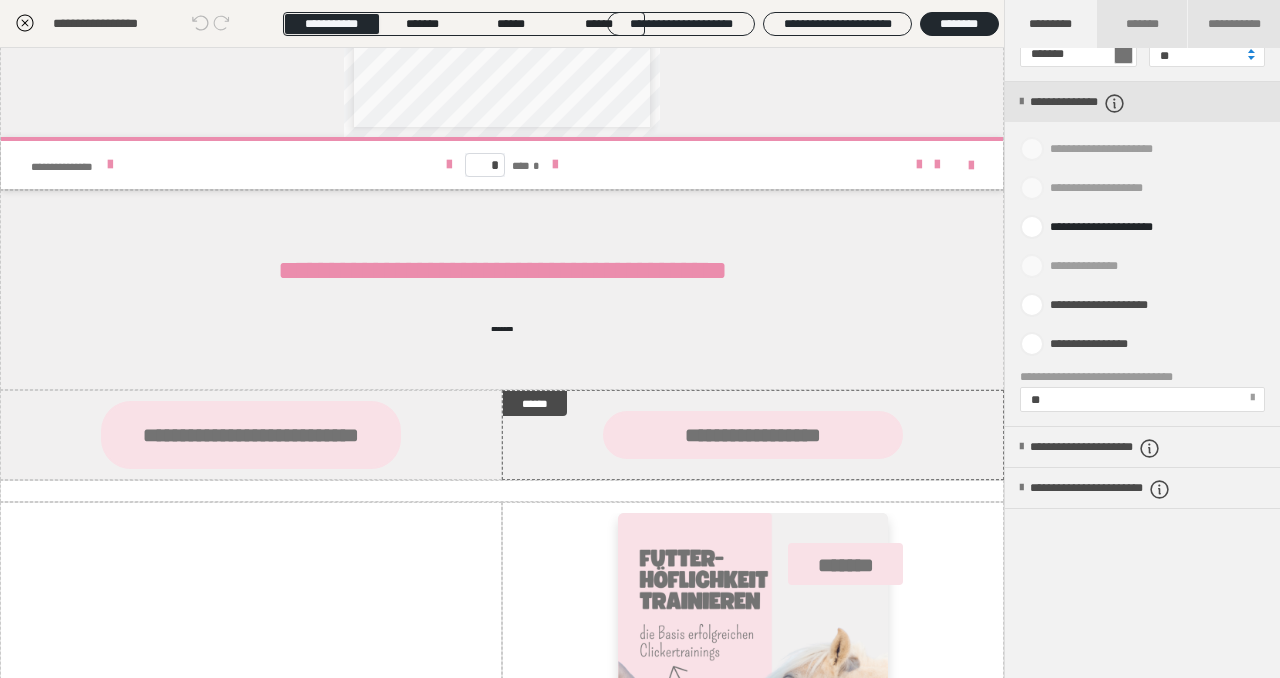 scroll, scrollTop: 672, scrollLeft: 0, axis: vertical 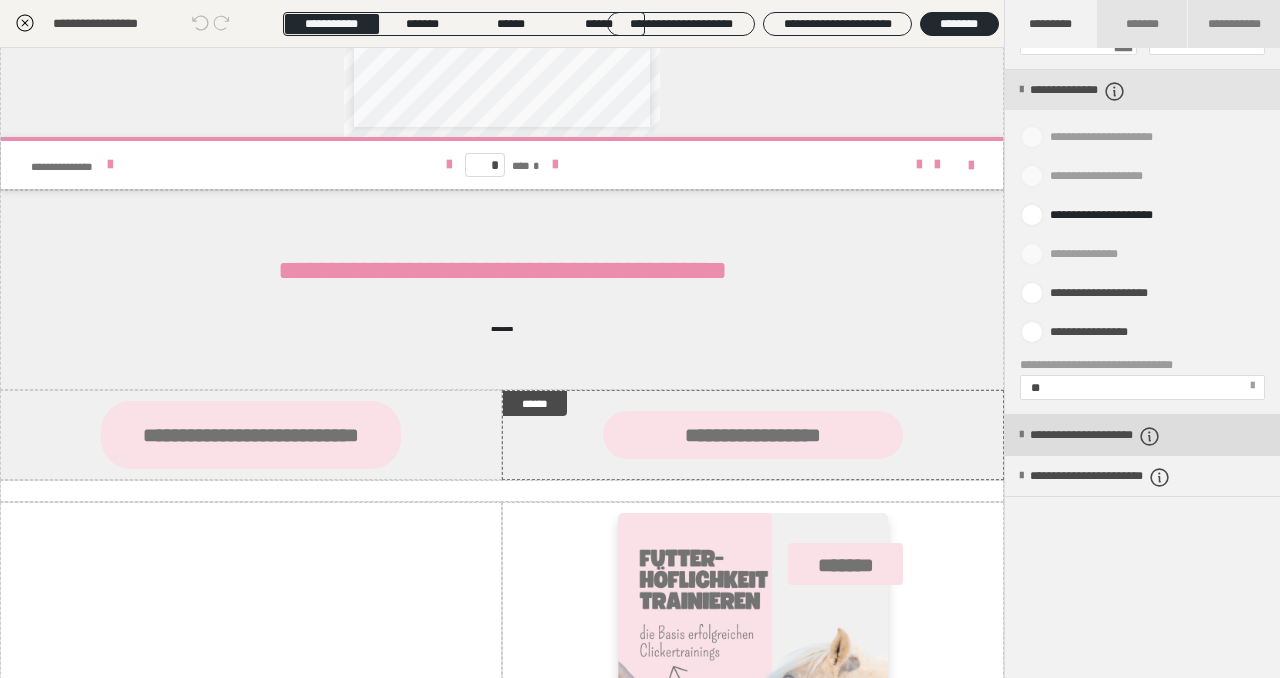 click on "**********" at bounding box center (1126, 436) 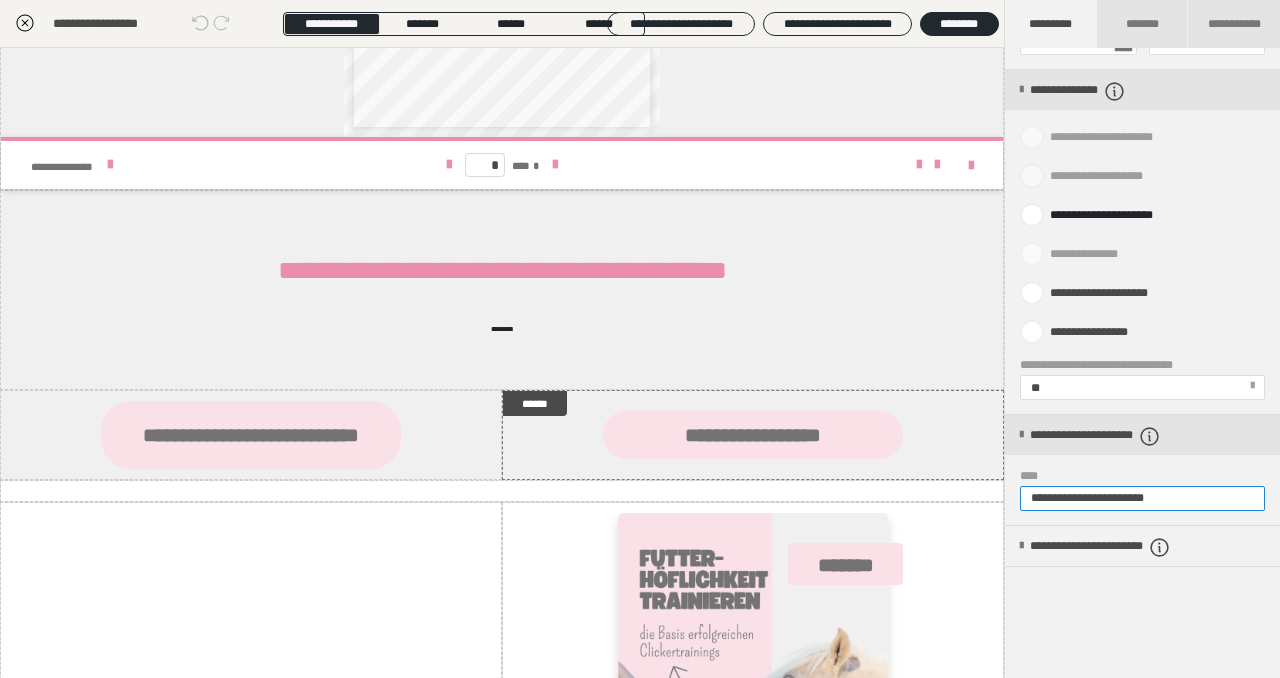 click on "**********" at bounding box center (1142, 498) 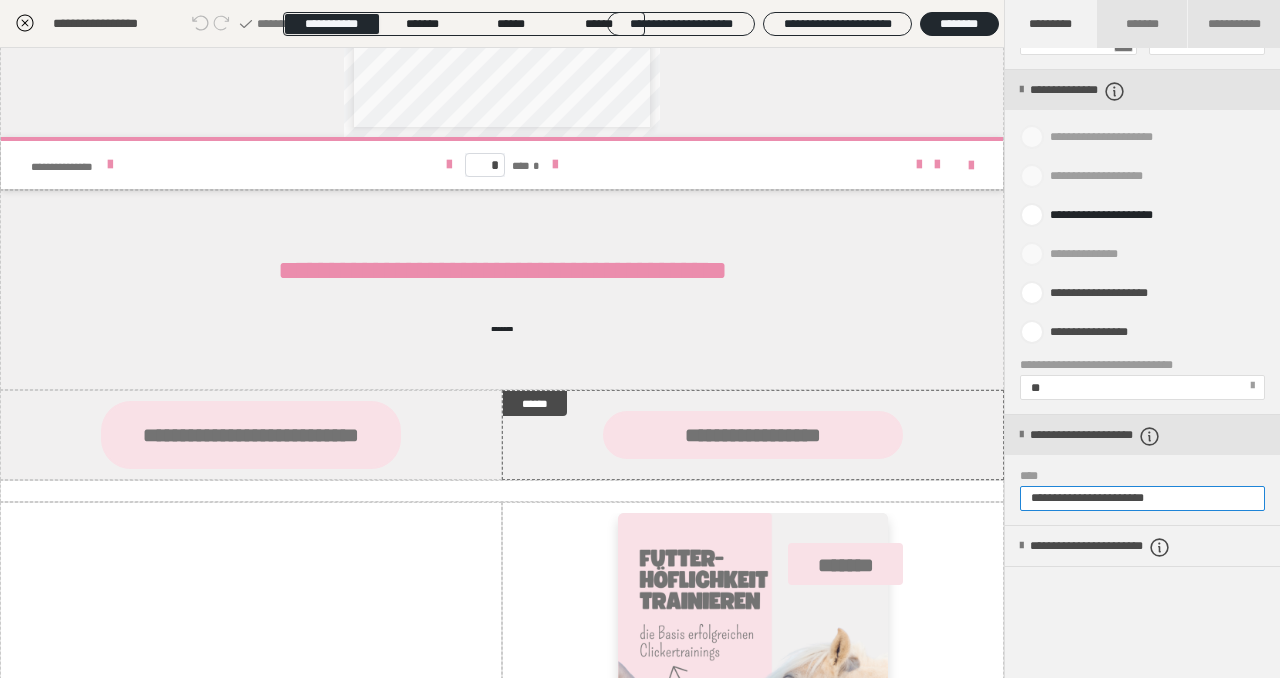 type on "**********" 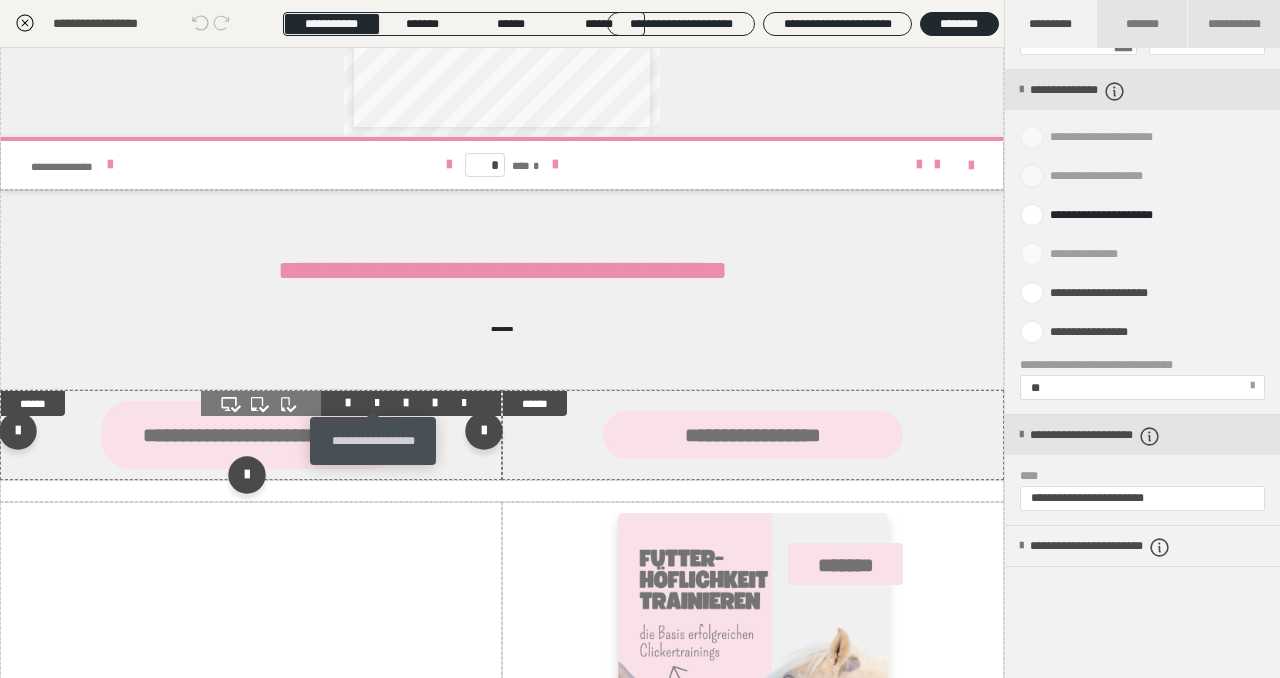 click at bounding box center (377, 403) 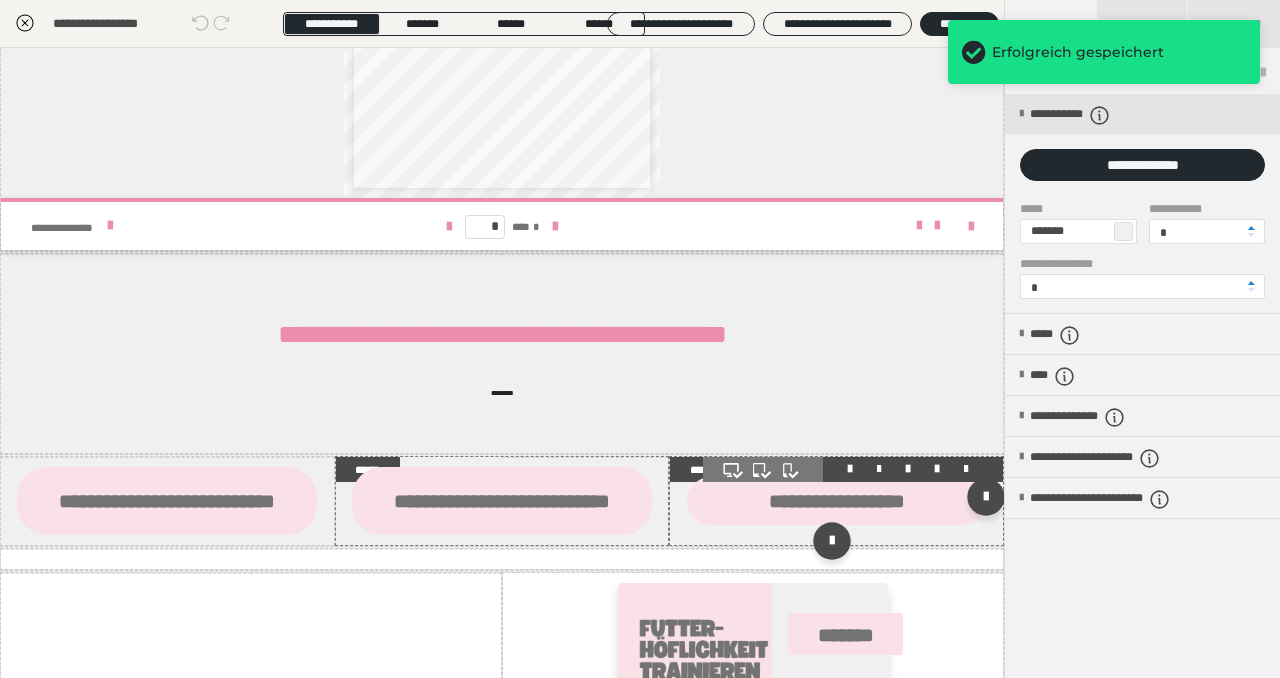 scroll, scrollTop: 1955, scrollLeft: 0, axis: vertical 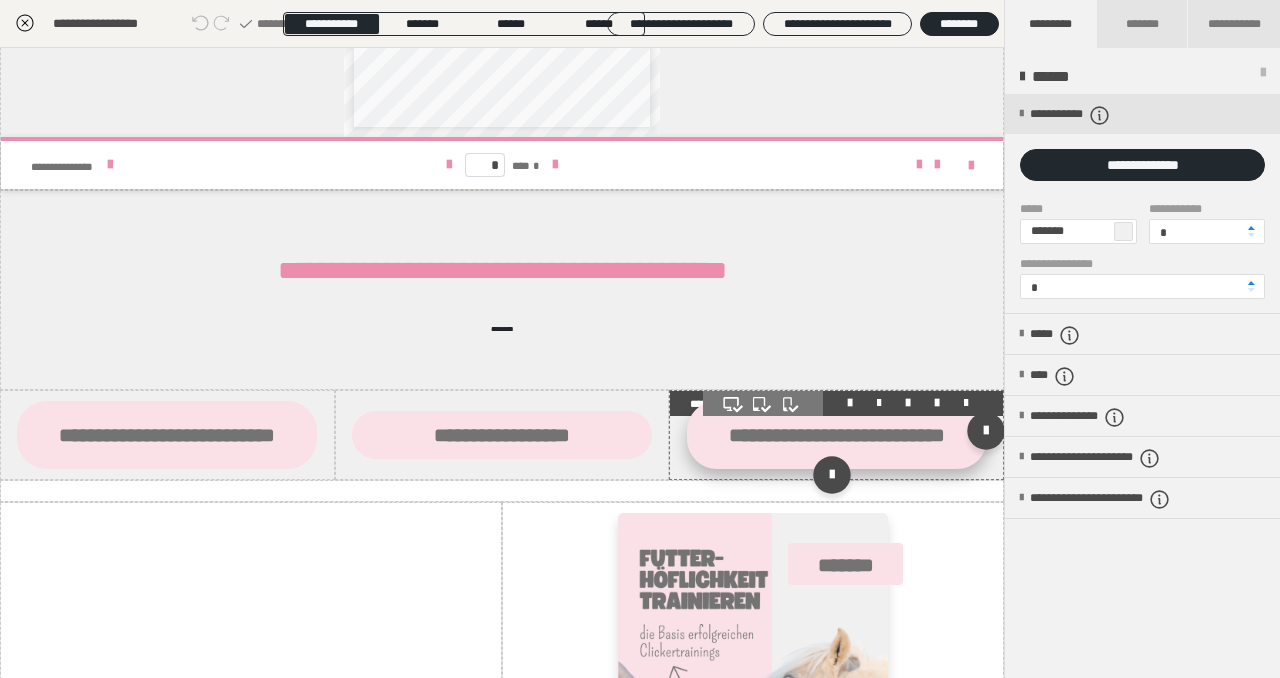 click on "**********" at bounding box center [837, 435] 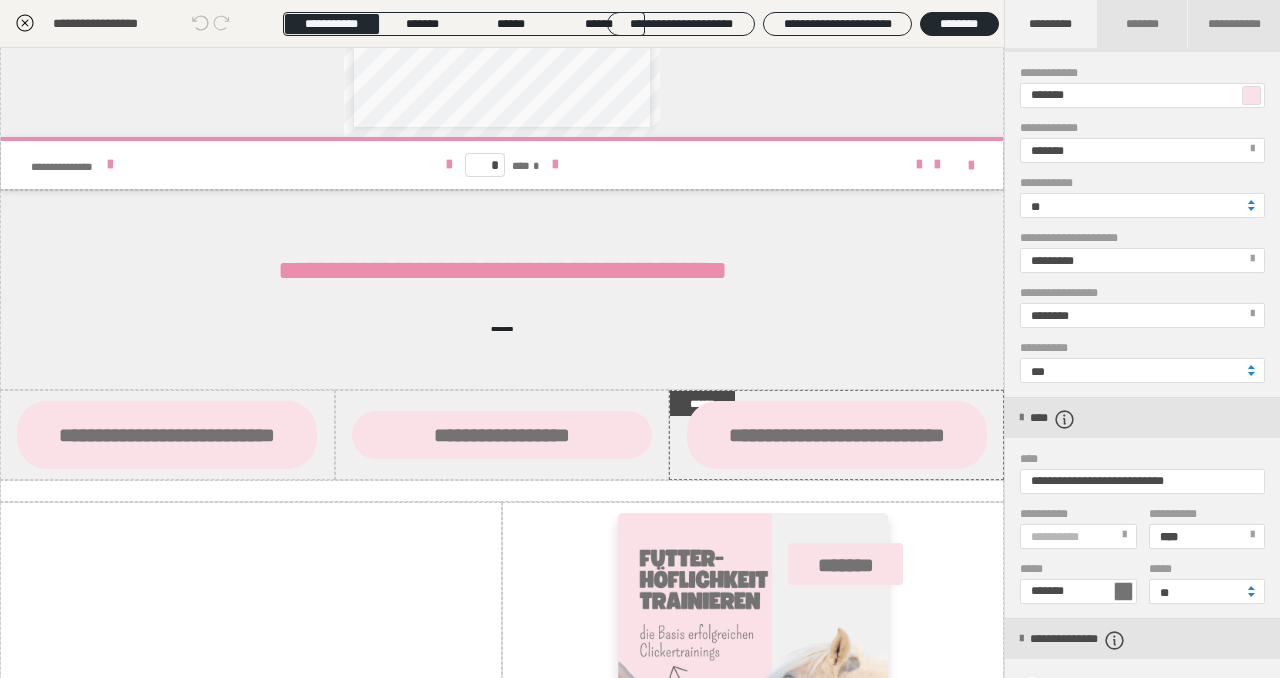 scroll, scrollTop: 304, scrollLeft: 0, axis: vertical 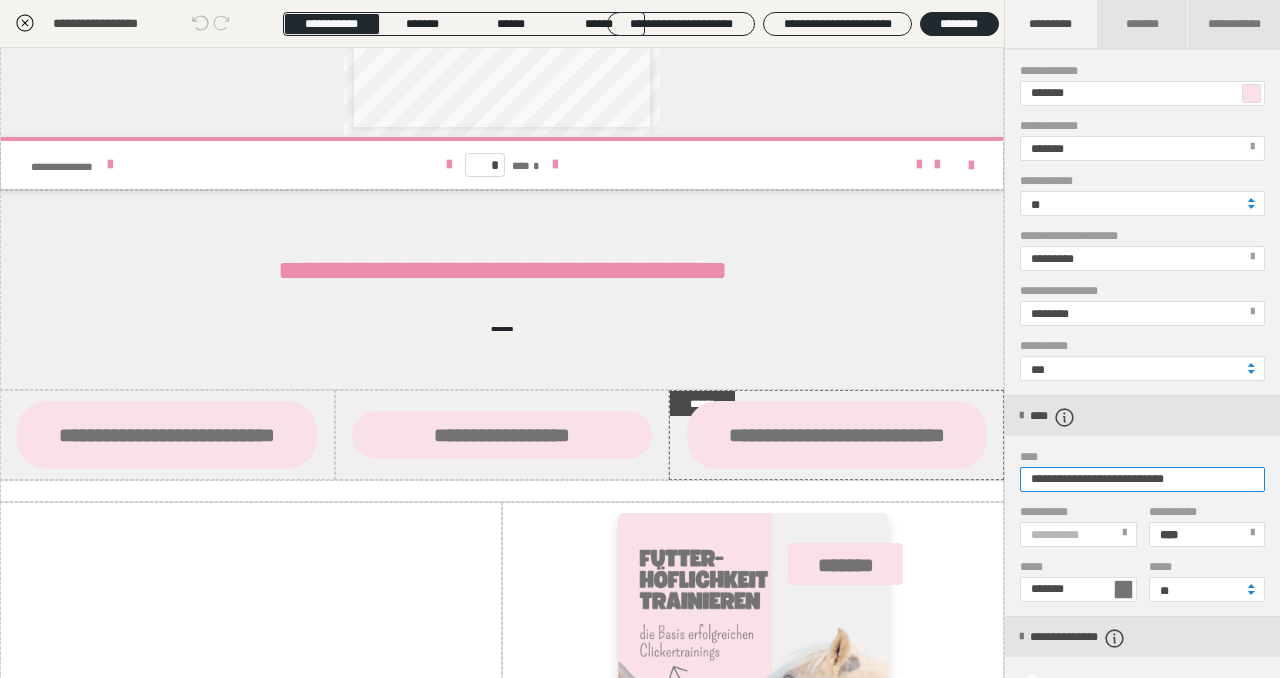 drag, startPoint x: 1194, startPoint y: 480, endPoint x: 1025, endPoint y: 472, distance: 169.18924 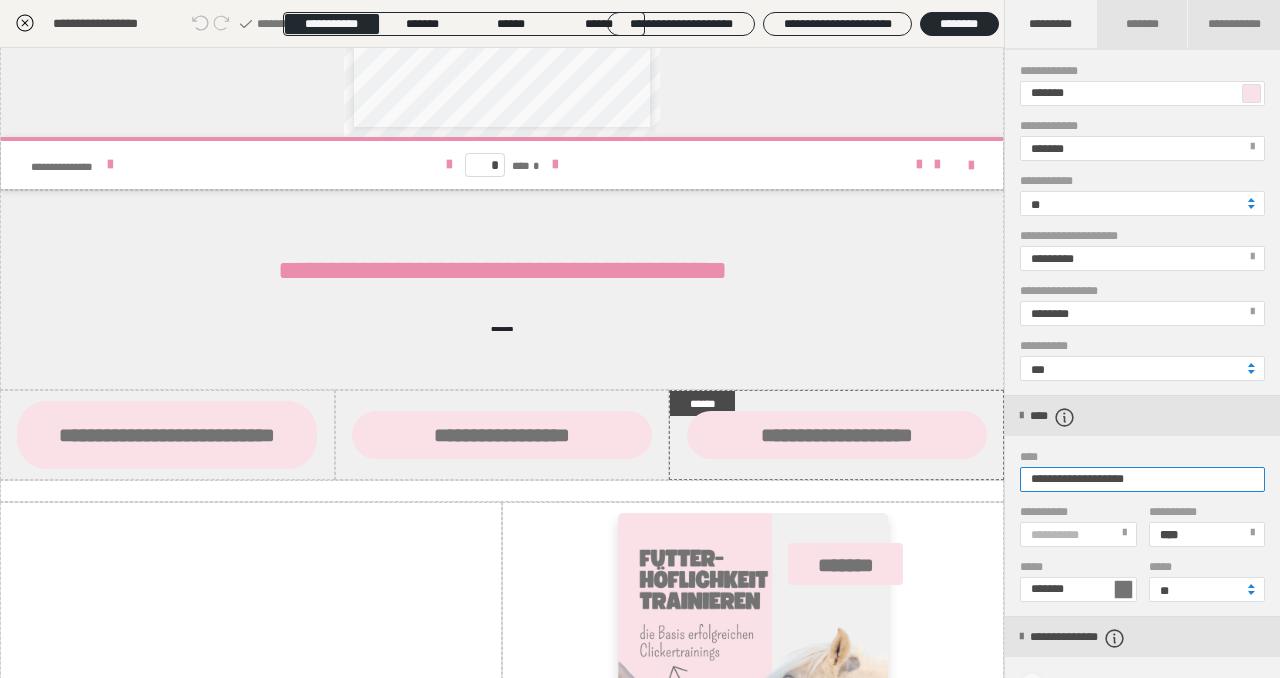 type on "**********" 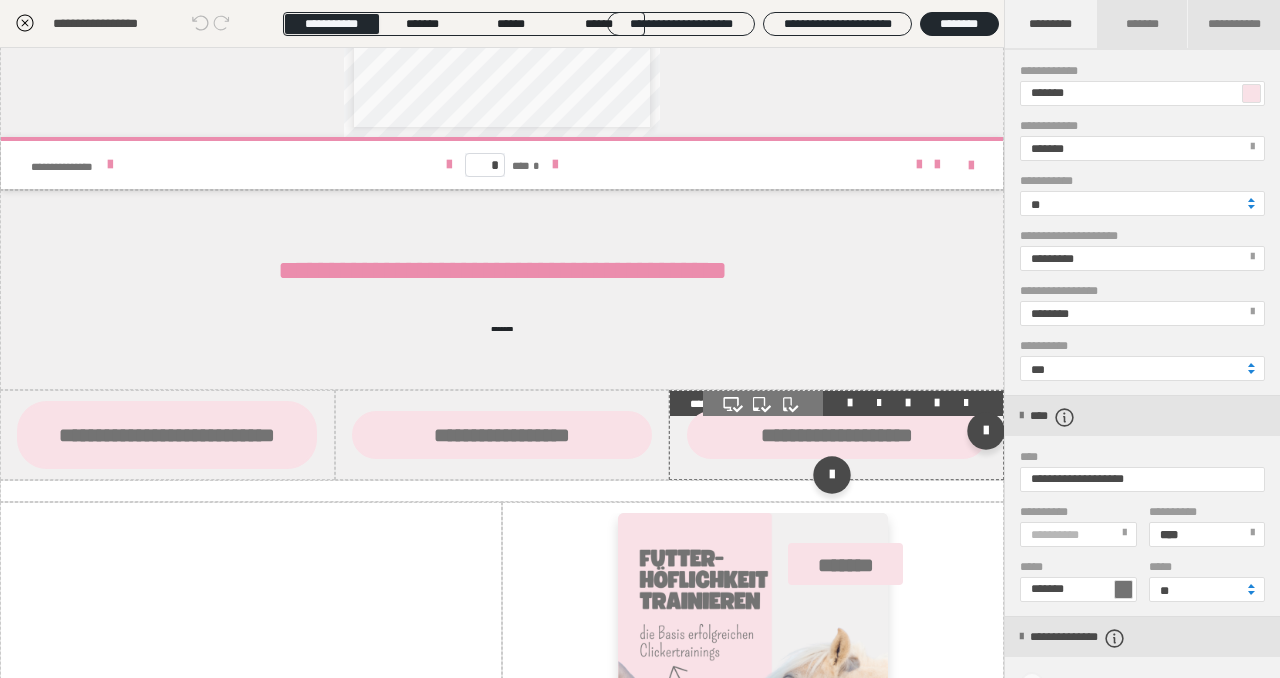 click on "**********" at bounding box center (837, 435) 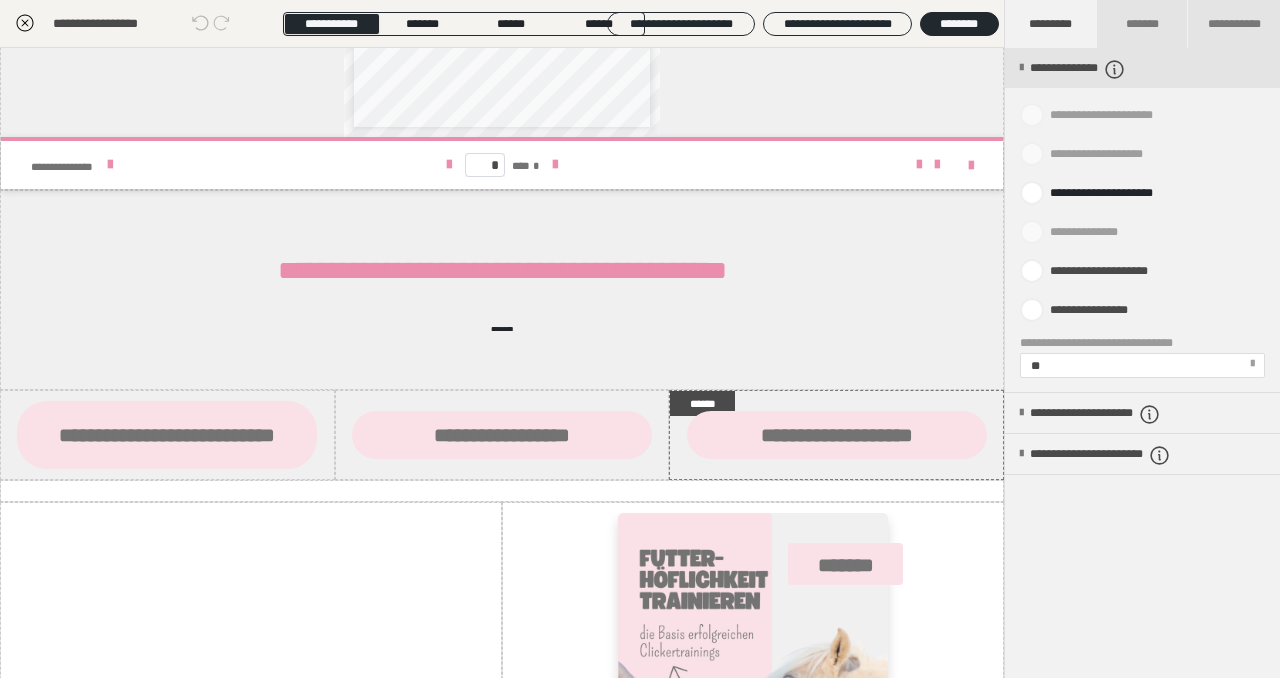 scroll, scrollTop: 887, scrollLeft: 0, axis: vertical 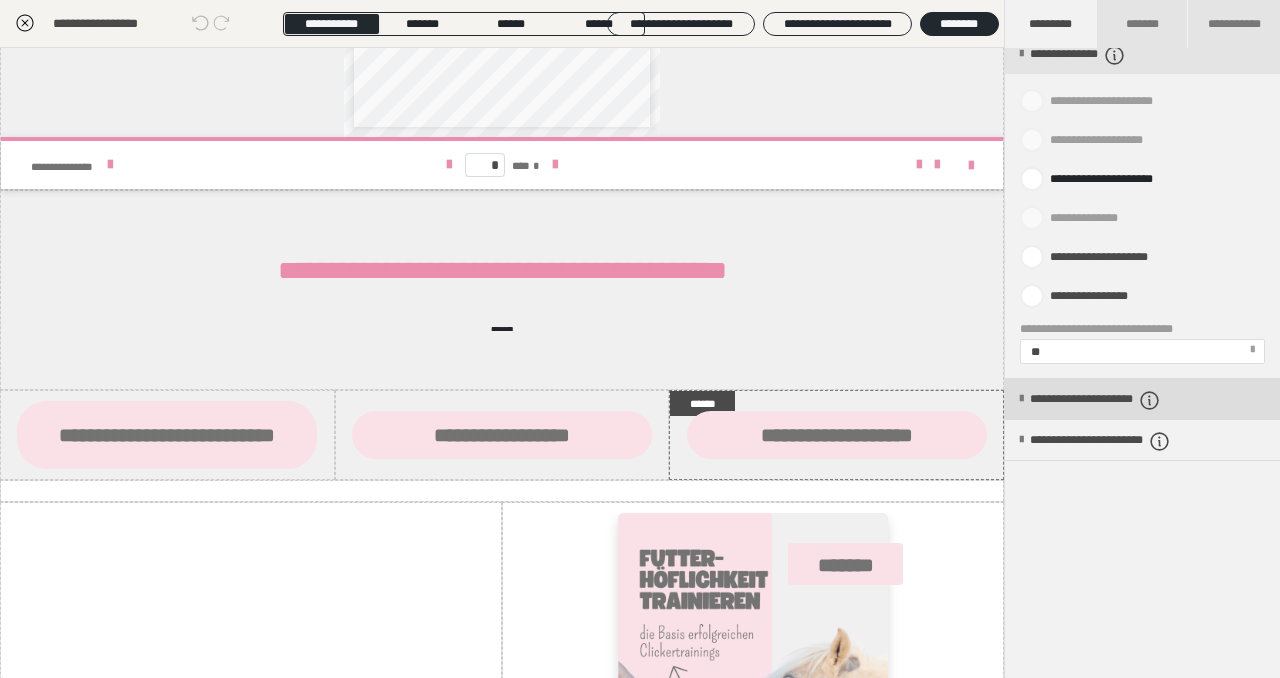 click on "**********" at bounding box center (1126, 400) 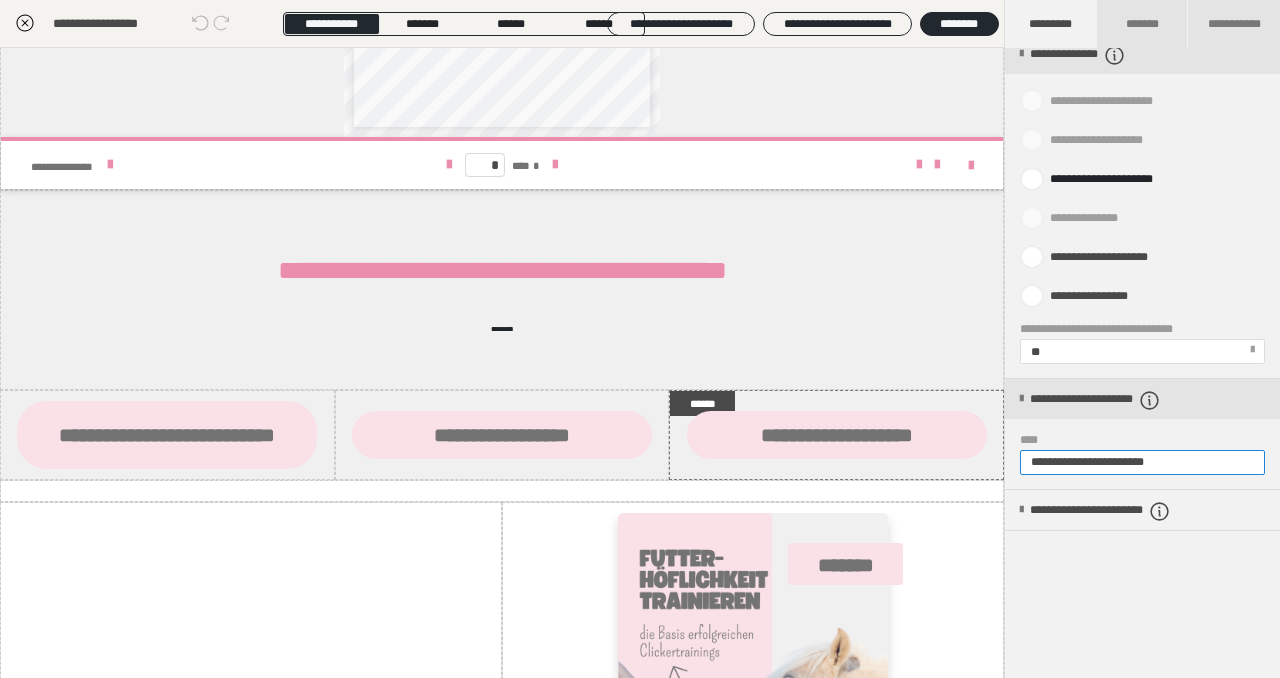 click on "**********" at bounding box center (1142, 462) 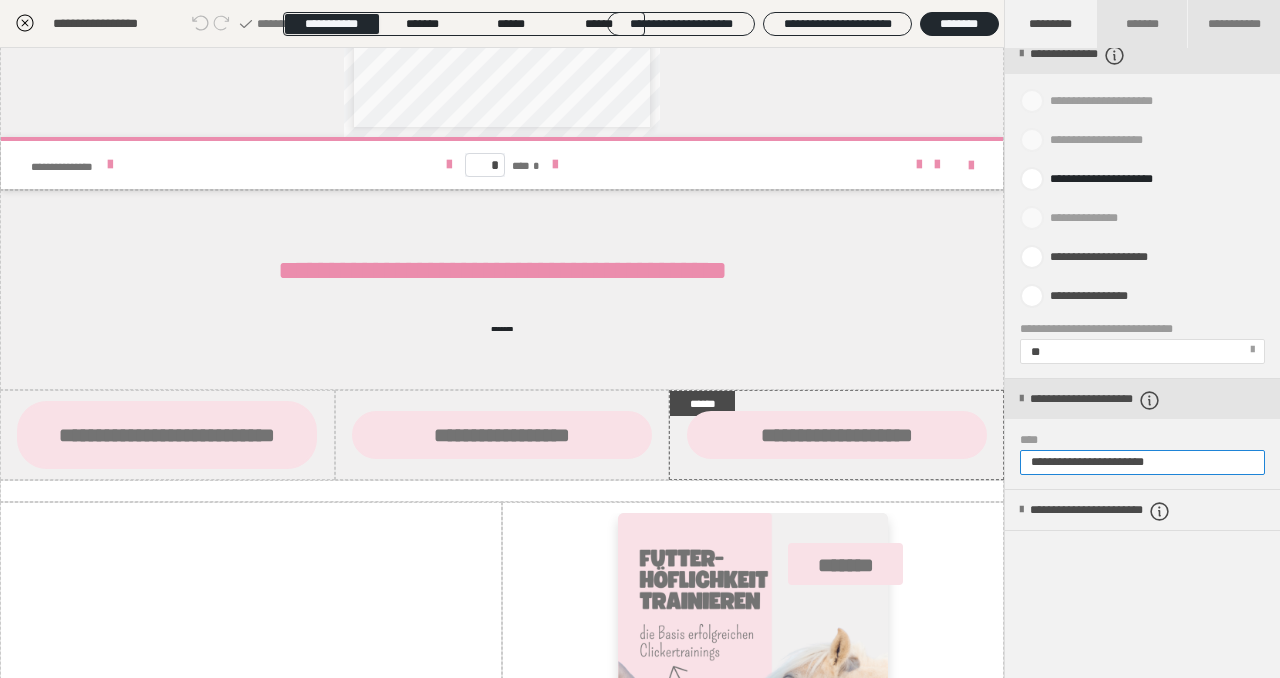 type on "**********" 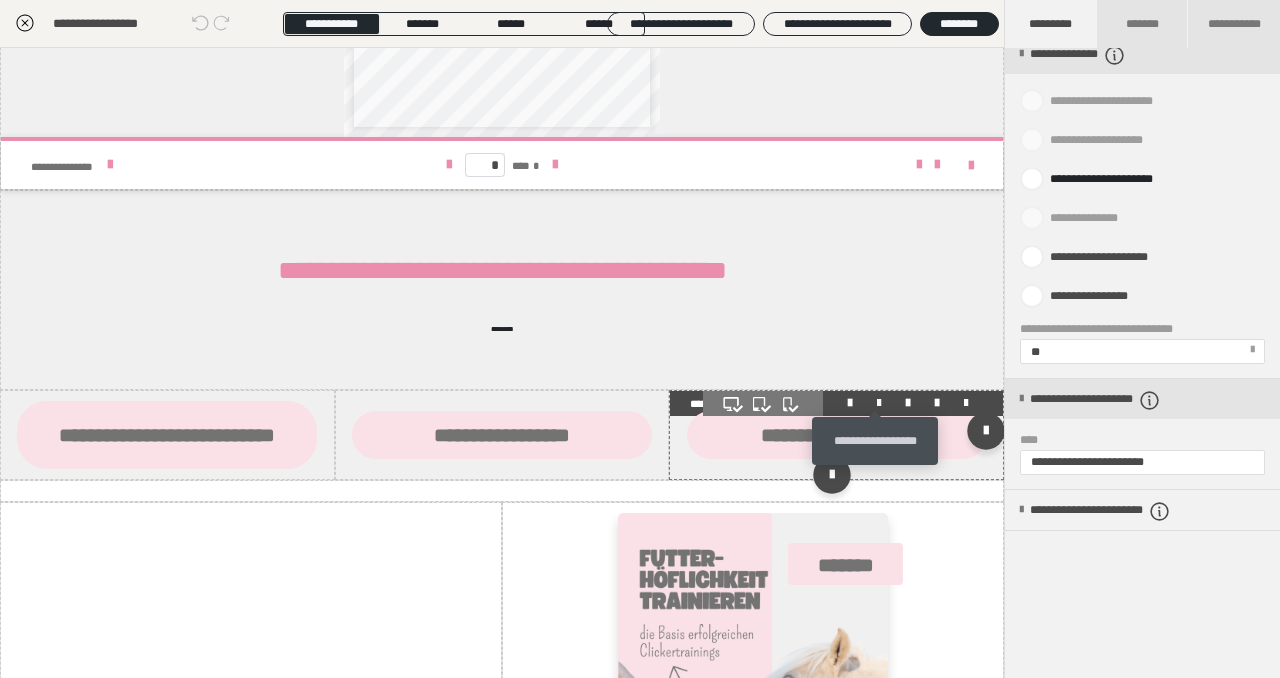 click at bounding box center (879, 403) 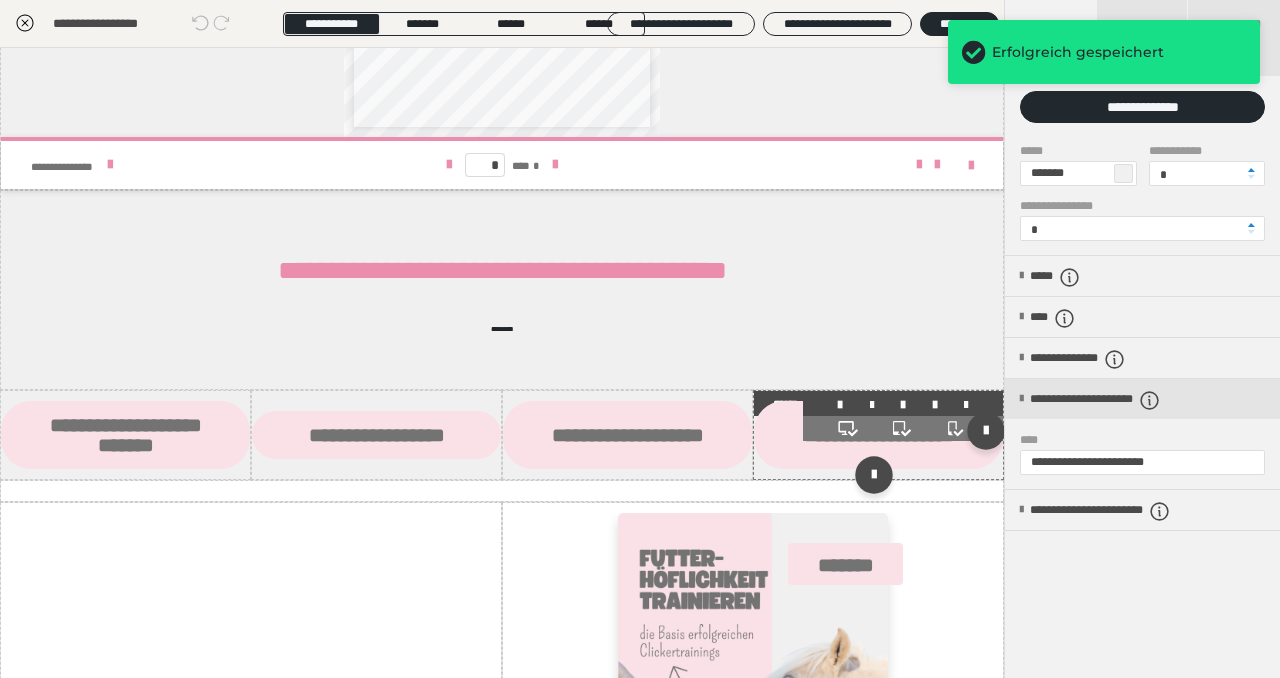 click on "**********" at bounding box center (878, 435) 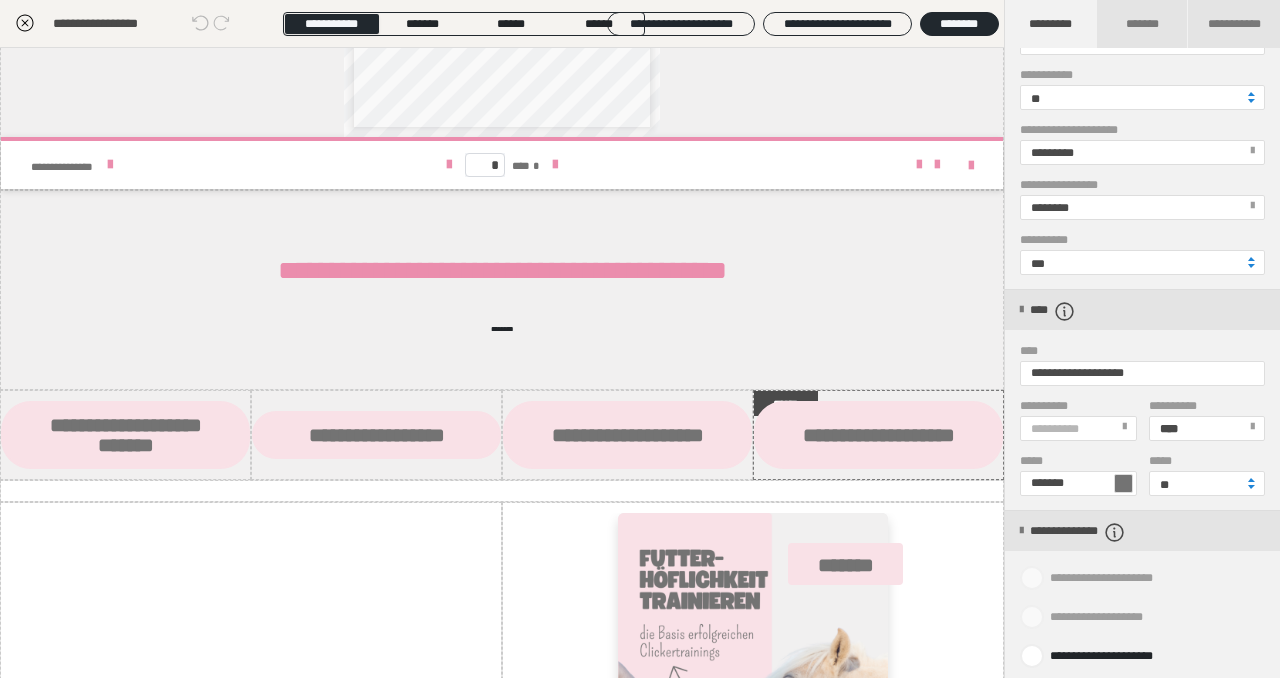 scroll, scrollTop: 409, scrollLeft: 0, axis: vertical 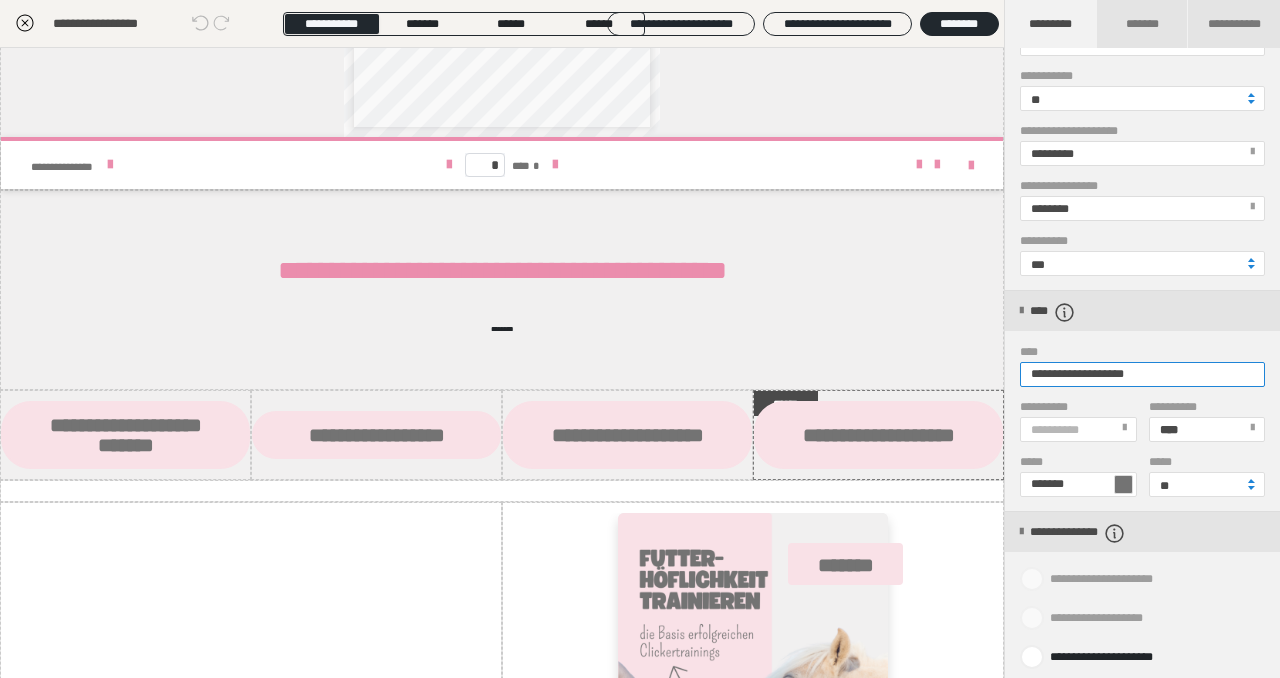 drag, startPoint x: 1164, startPoint y: 376, endPoint x: 1026, endPoint y: 368, distance: 138.23169 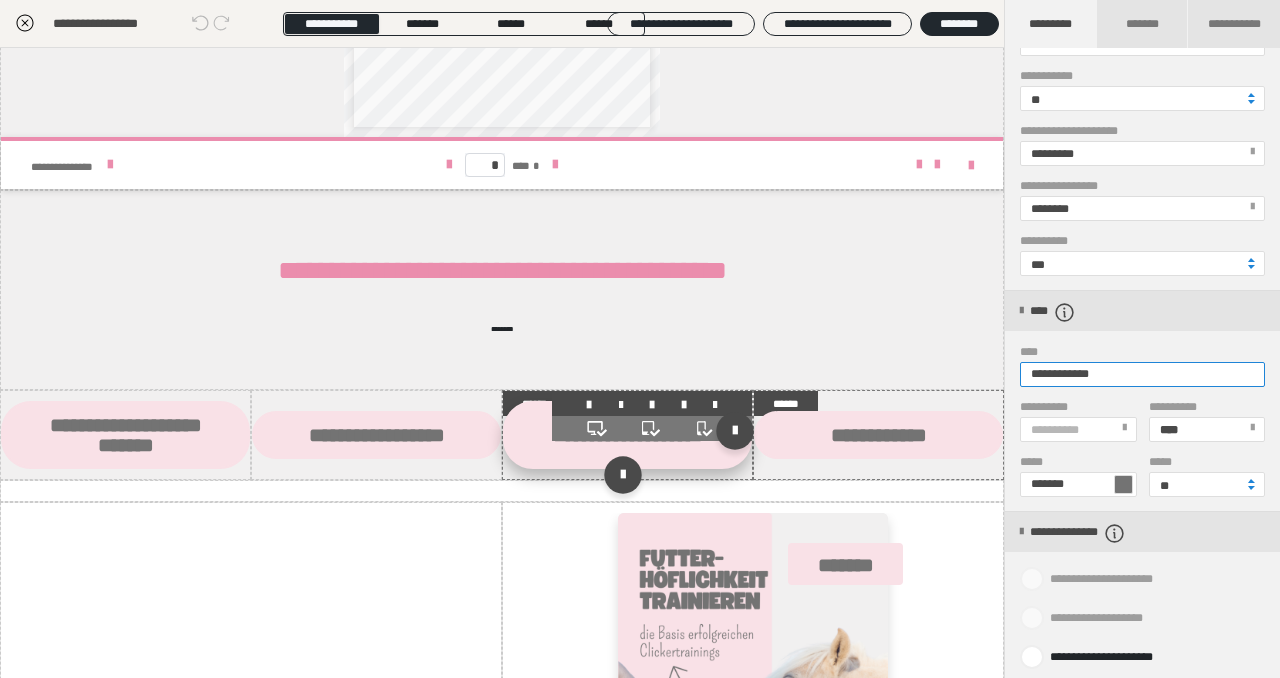 type on "**********" 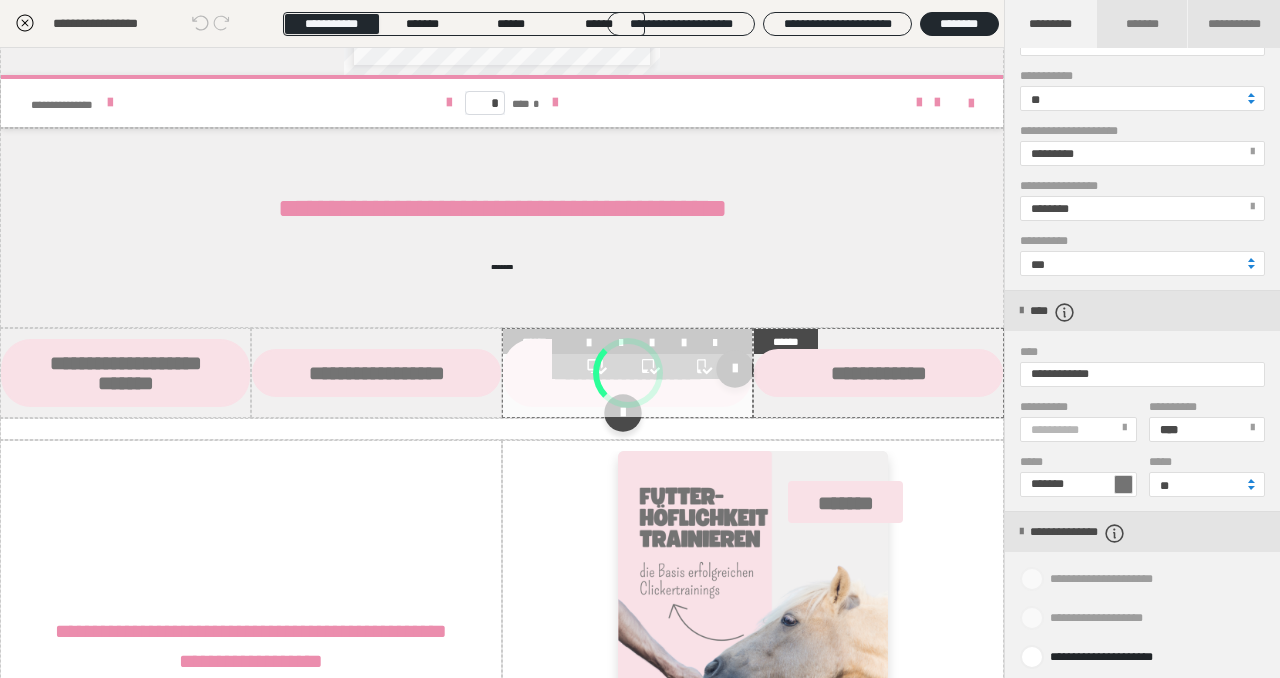scroll, scrollTop: 1893, scrollLeft: 0, axis: vertical 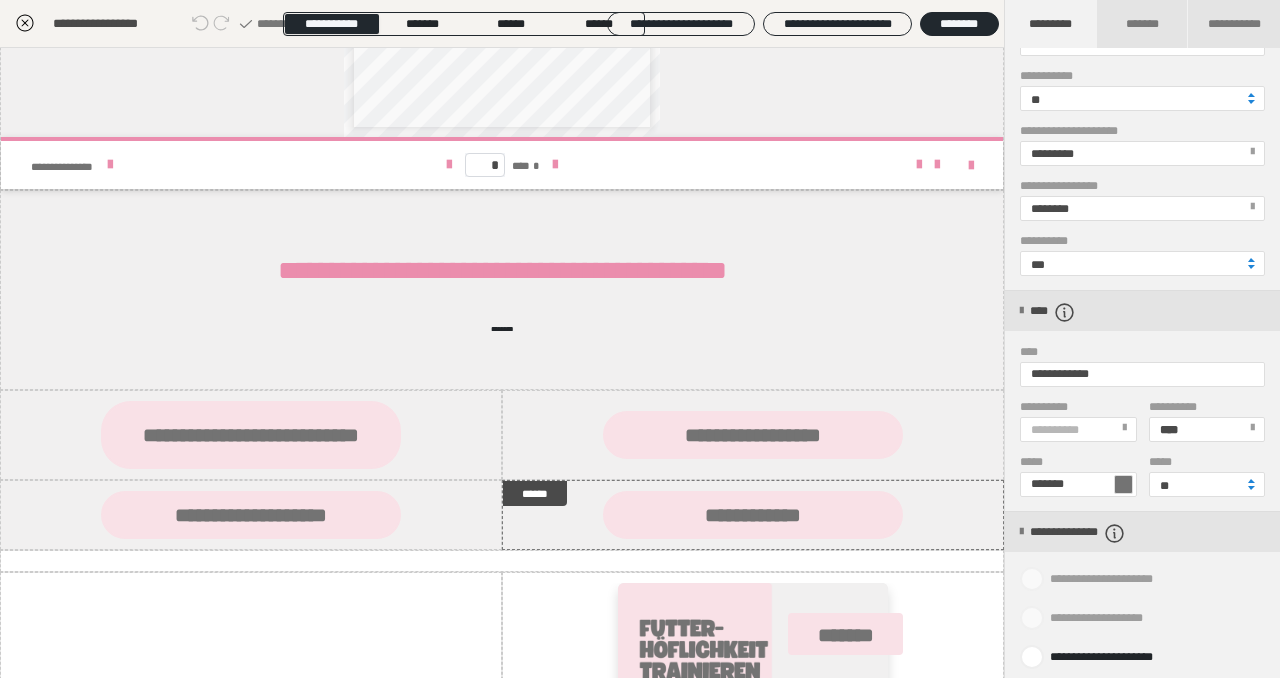 drag, startPoint x: 839, startPoint y: 437, endPoint x: 980, endPoint y: 5, distance: 454.42822 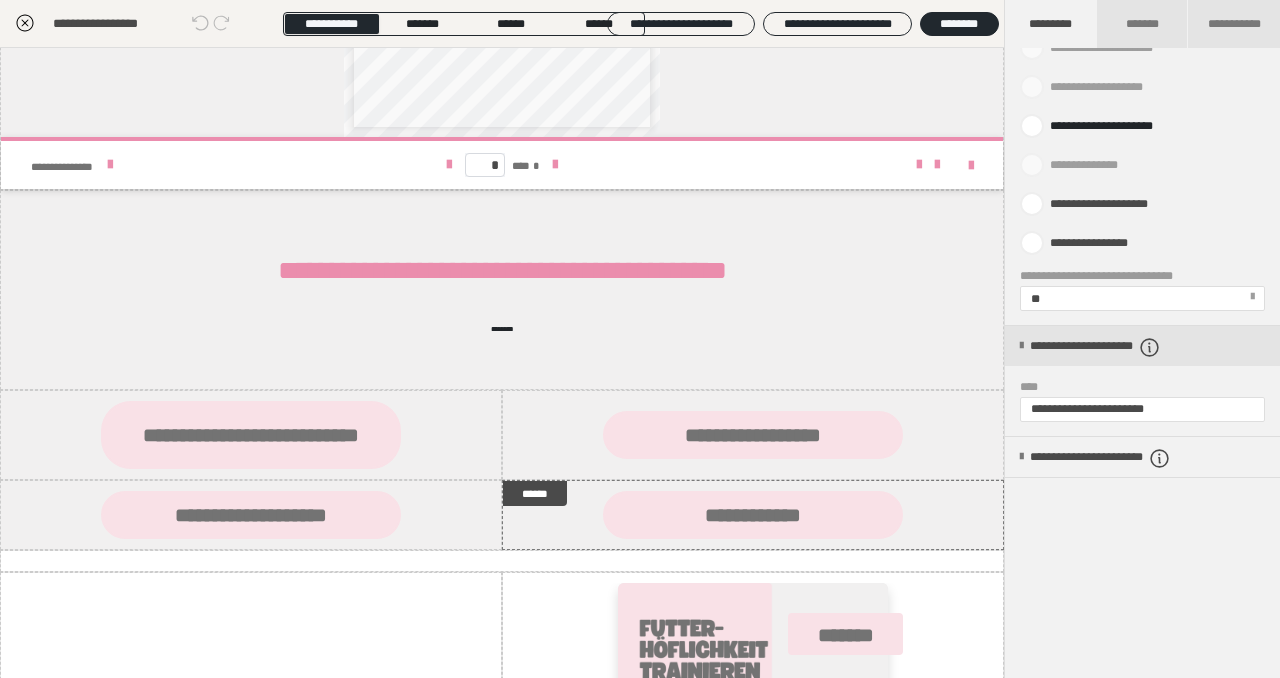 scroll, scrollTop: 954, scrollLeft: 0, axis: vertical 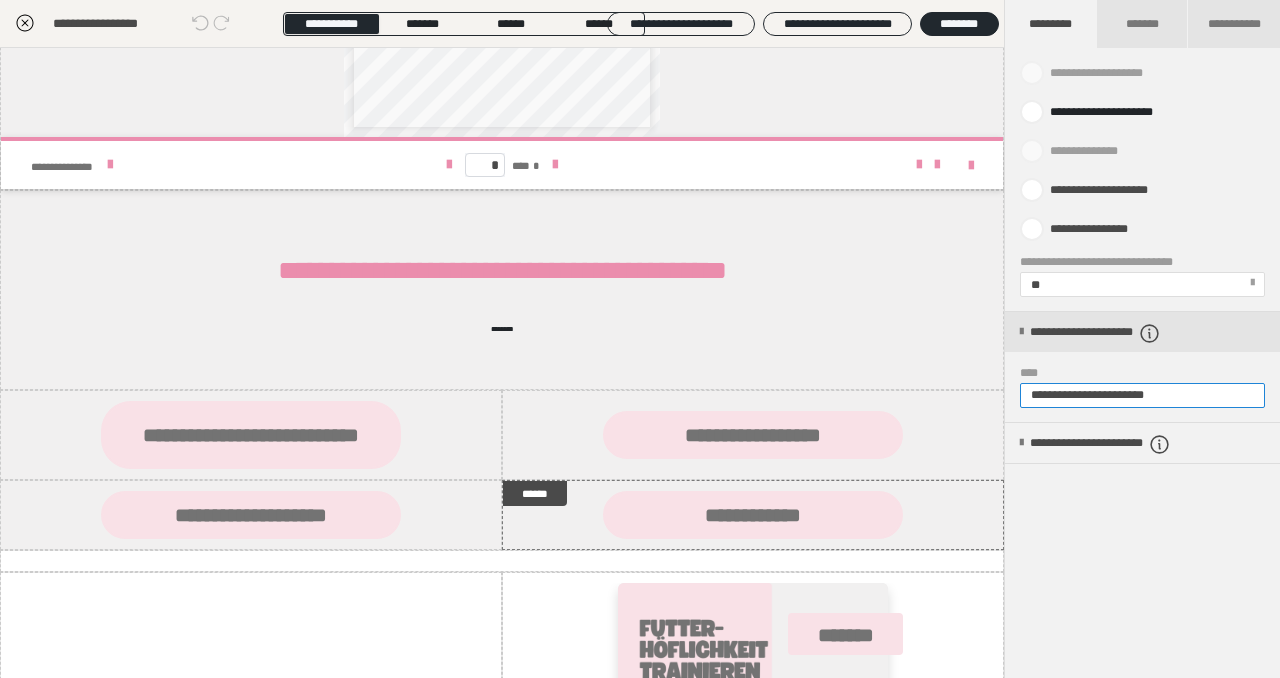 click on "**********" at bounding box center [1142, 395] 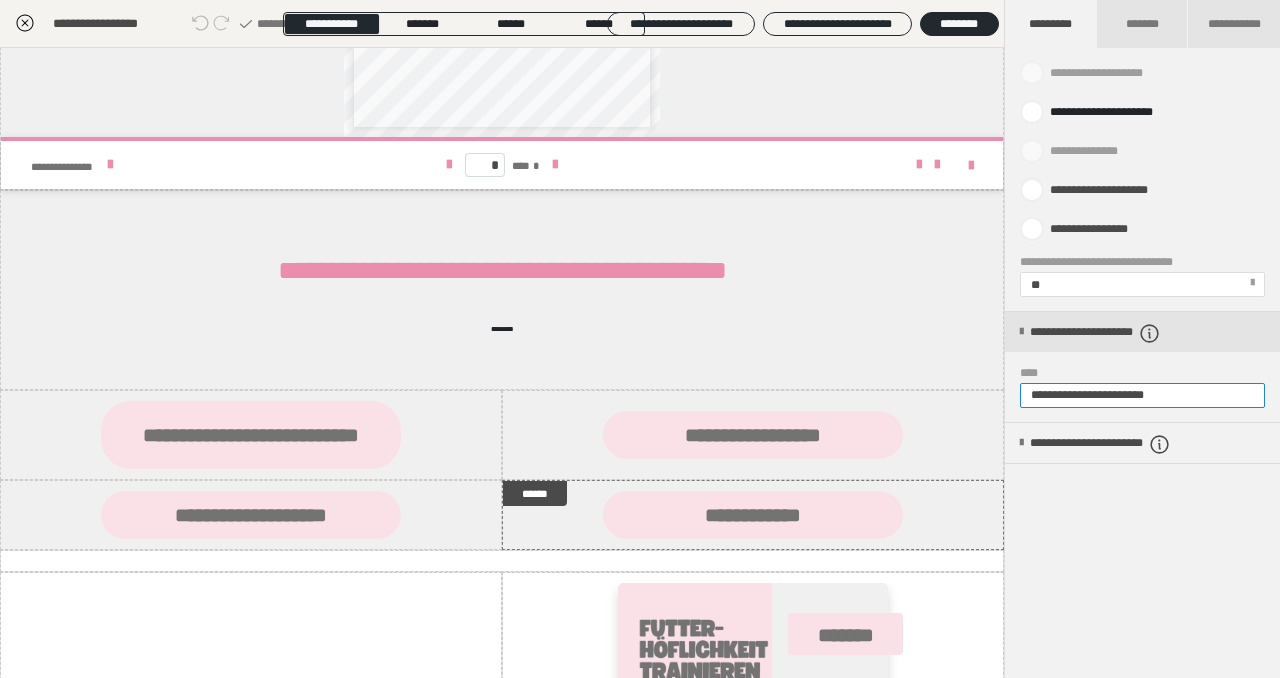 type on "**********" 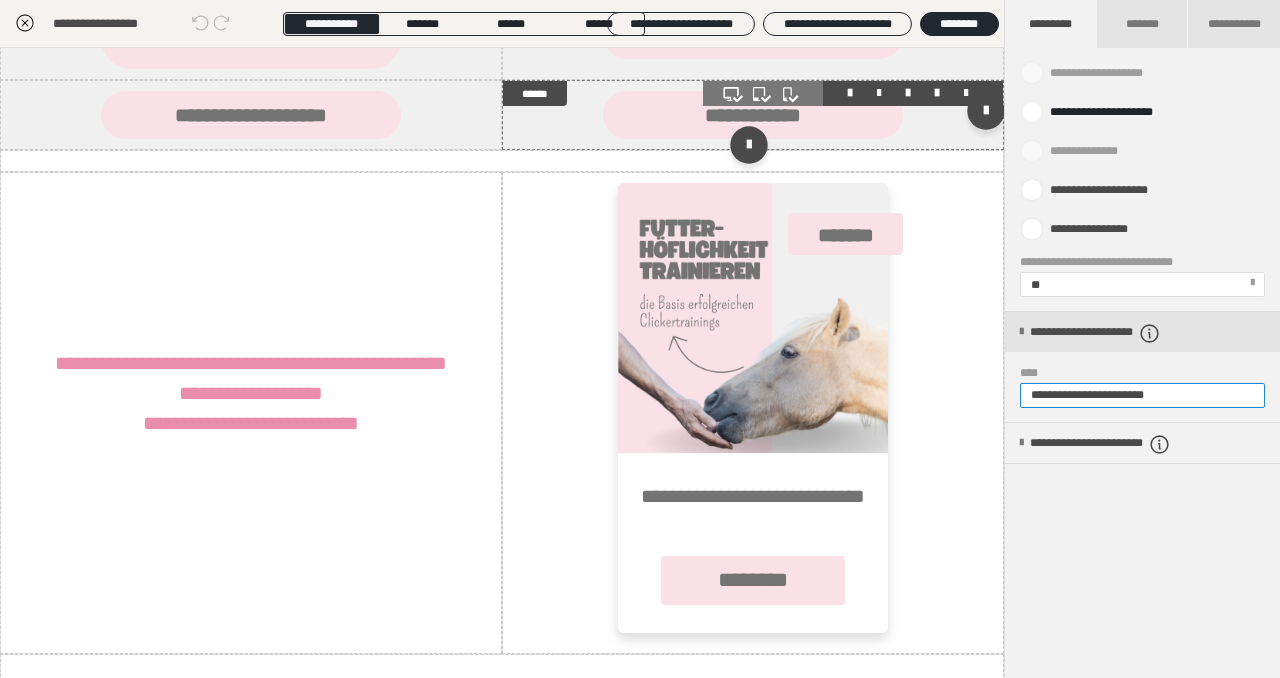 scroll, scrollTop: 2491, scrollLeft: 0, axis: vertical 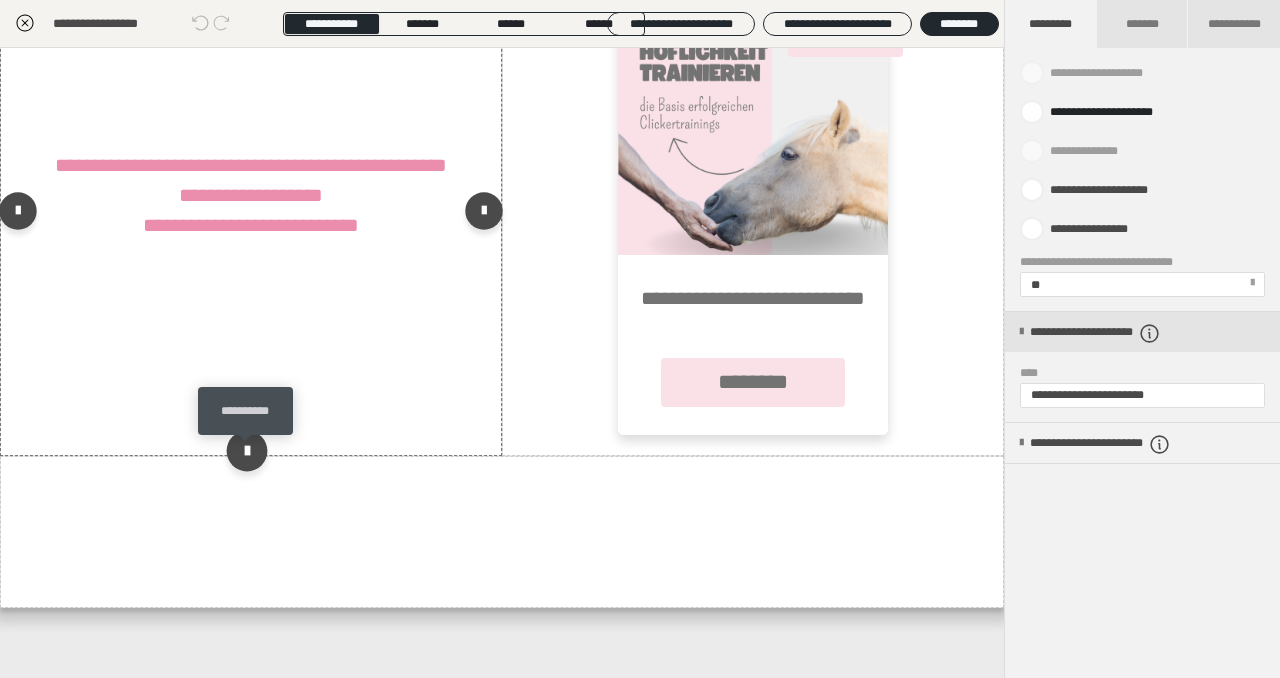 click at bounding box center [246, 451] 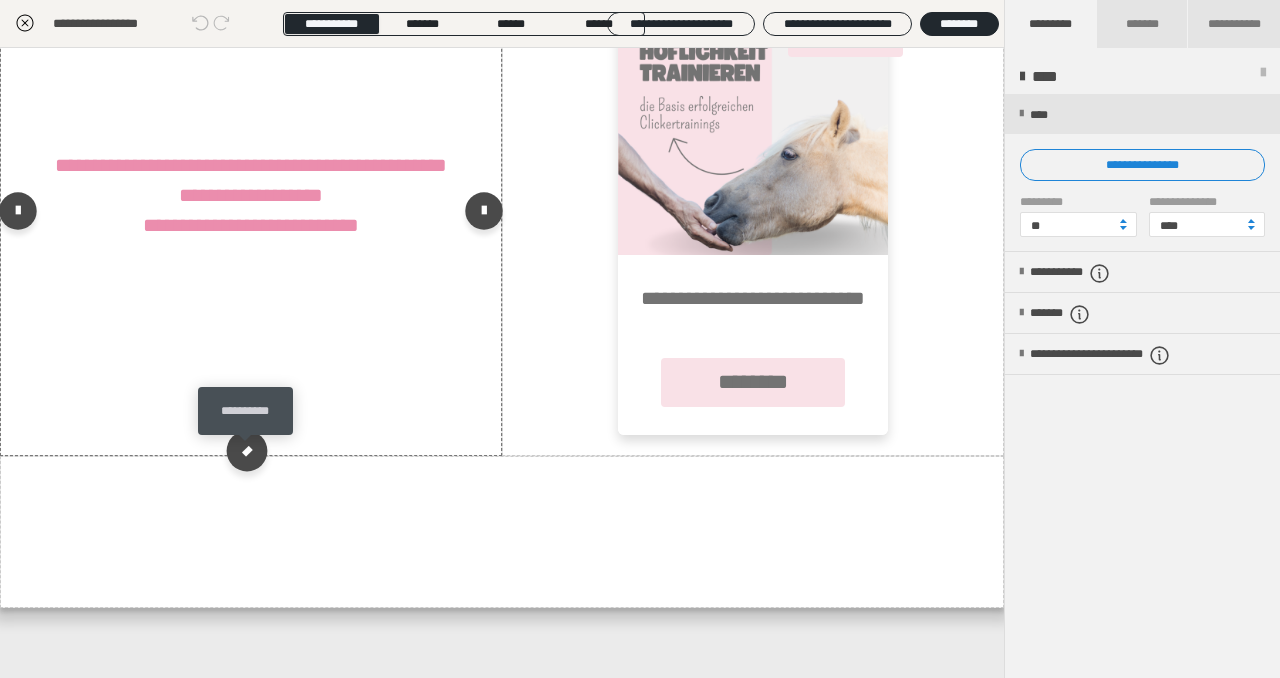 scroll, scrollTop: 0, scrollLeft: 0, axis: both 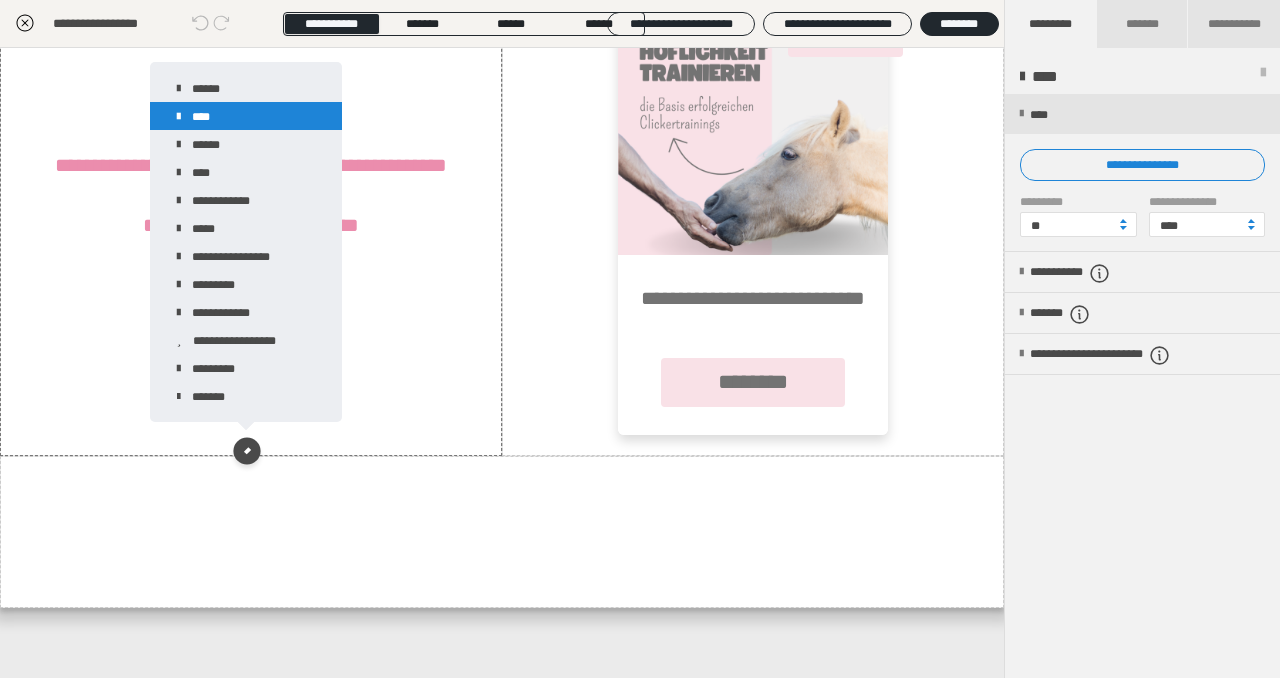 click on "****" at bounding box center [246, 116] 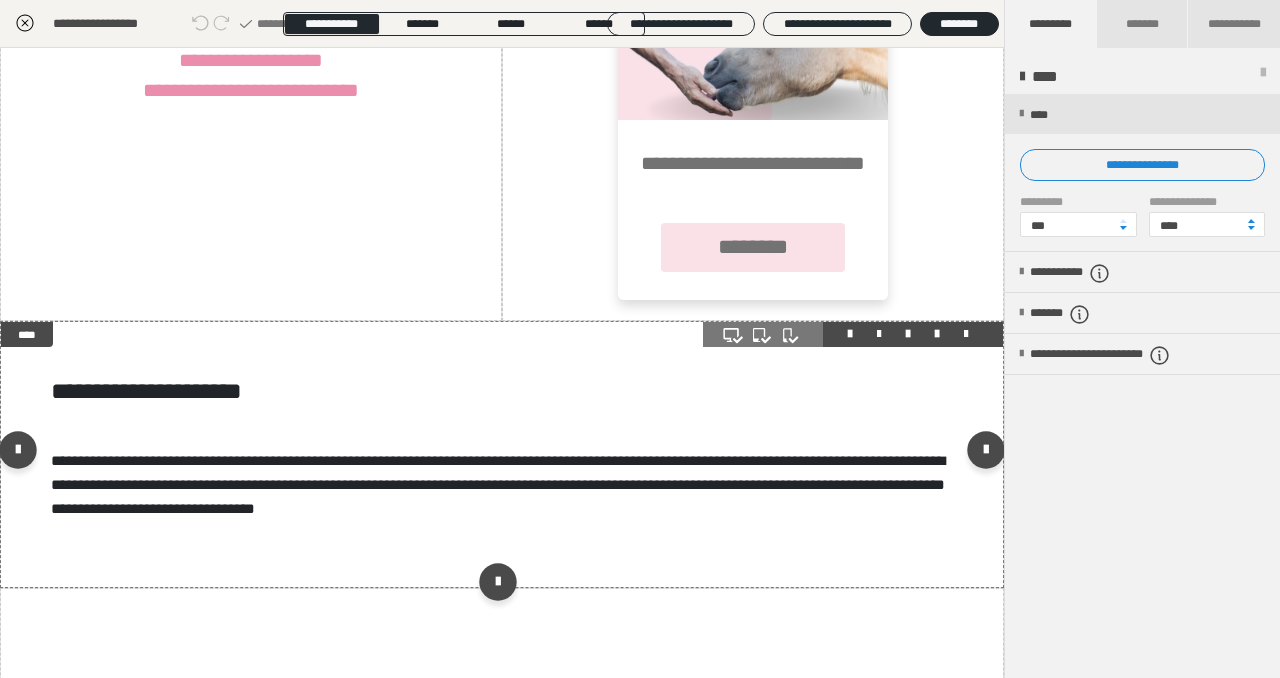 scroll, scrollTop: 2682, scrollLeft: 0, axis: vertical 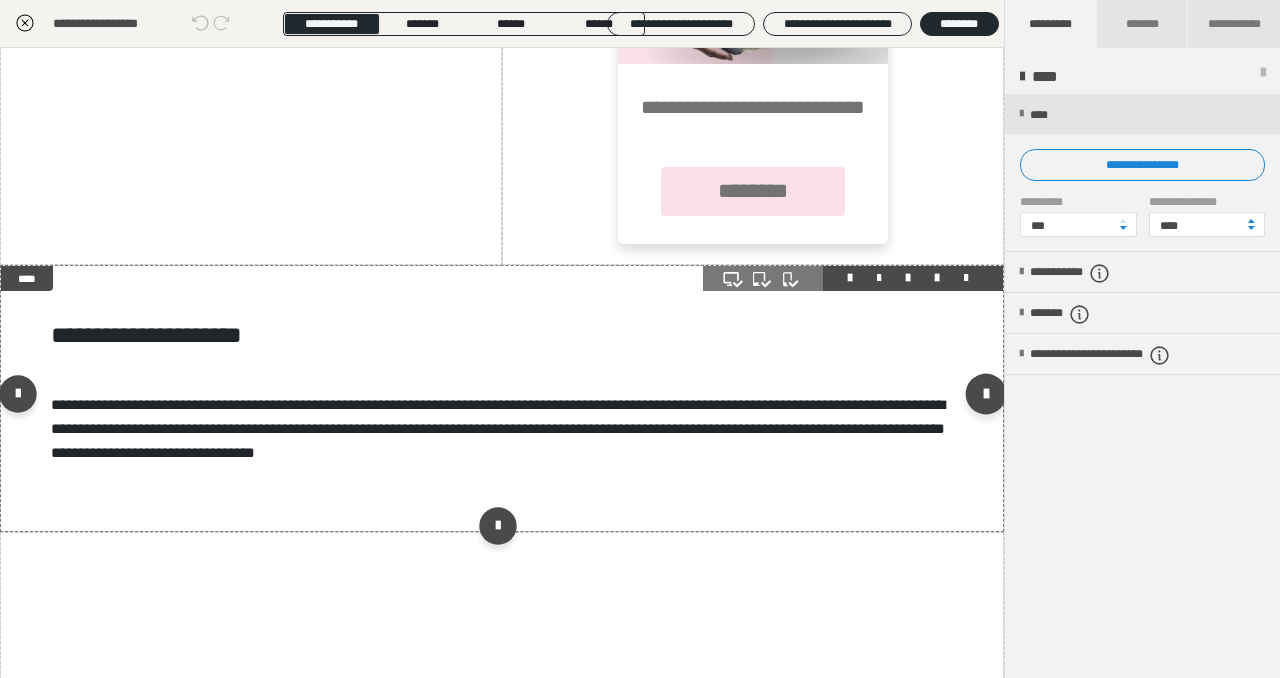 click at bounding box center (986, 394) 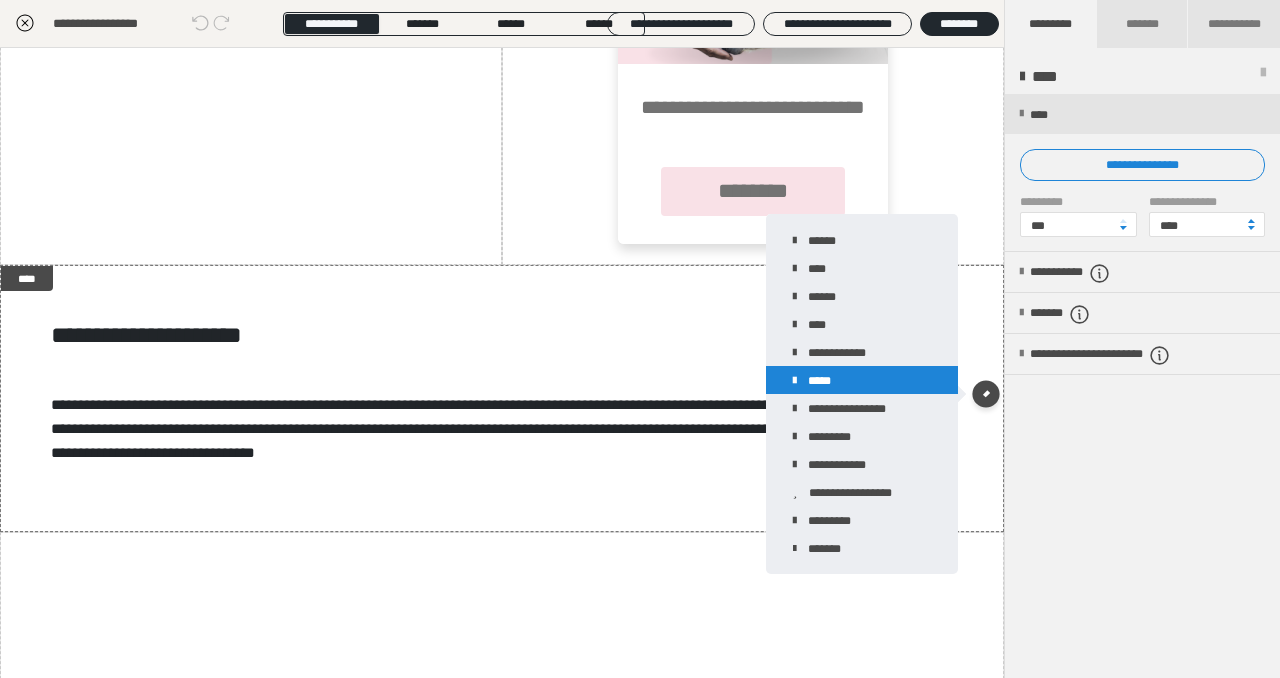 click on "*****" at bounding box center [862, 380] 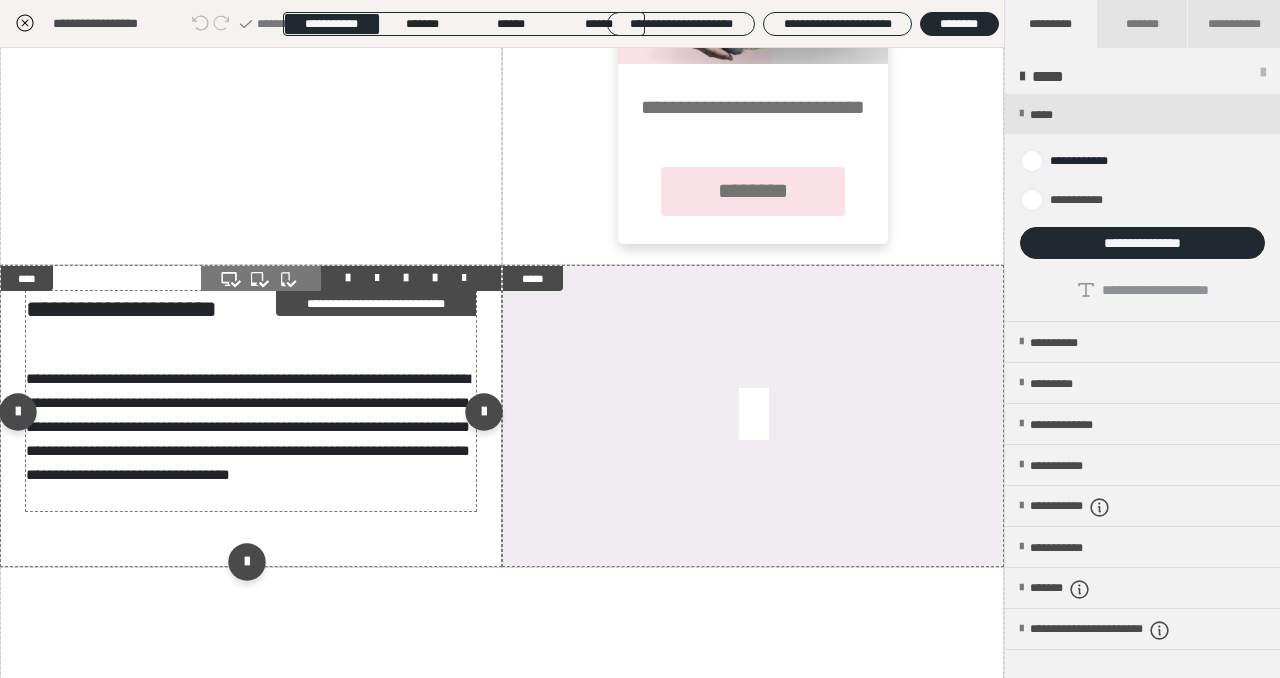 click on "**********" at bounding box center (251, 401) 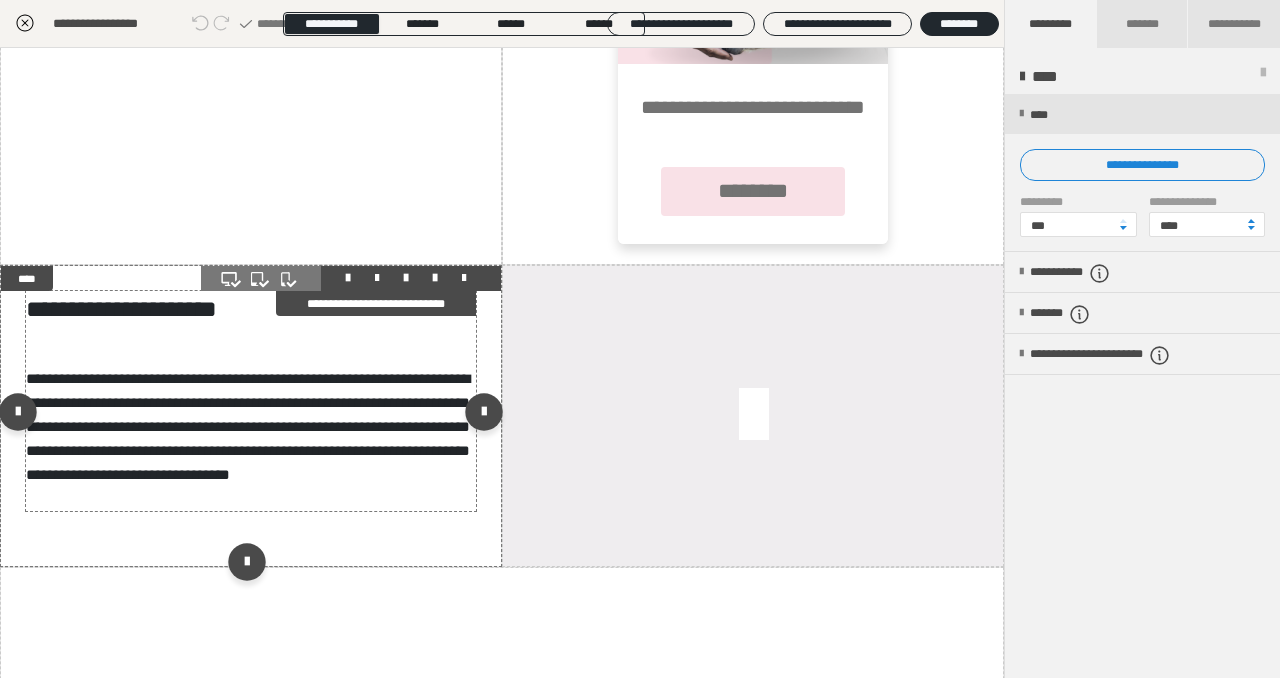 click on "**********" at bounding box center [251, 401] 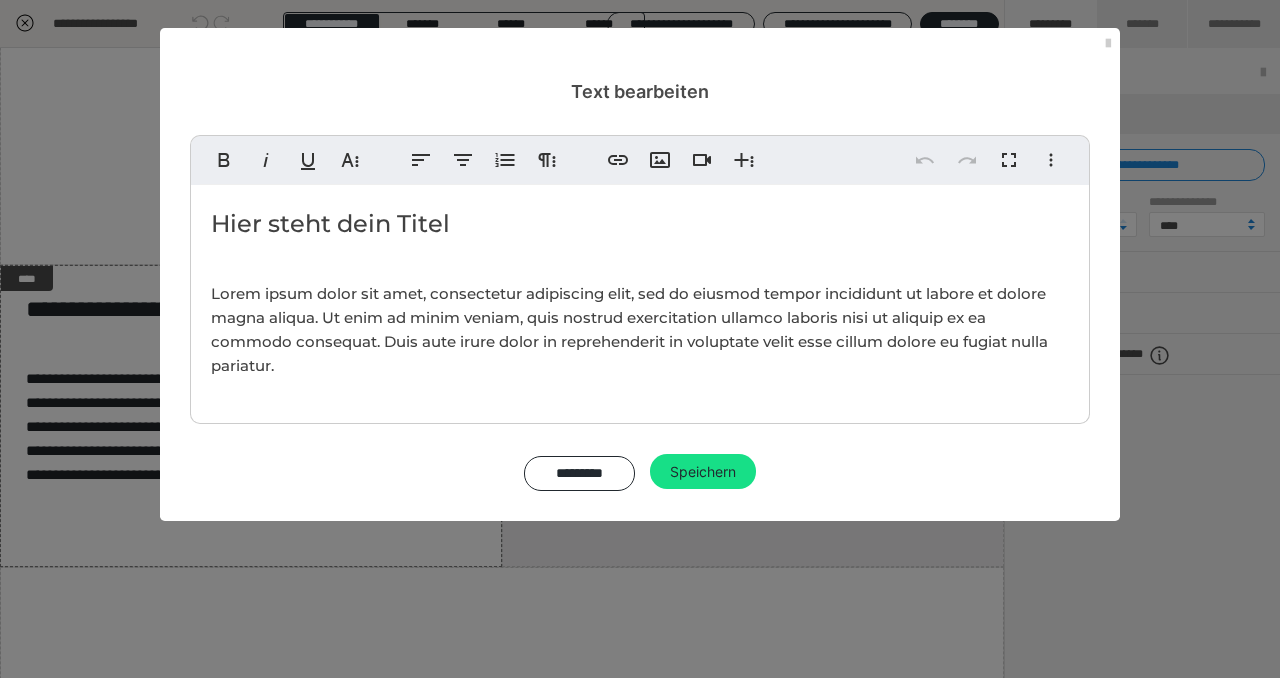 click on "Hier steht dein Titel Lorem ipsum dolor sit amet, consectetur adipiscing elit, sed do eiusmod tempor incididunt ut labore et dolore magna aliqua. Ut enim ad minim veniam, quis nostrud exercitation ullamco laboris nisi ut aliquip ex ea commodo consequat. Duis aute irure dolor in reprehenderit in voluptate velit esse cillum dolore eu fugiat nulla pariatur." at bounding box center (640, 299) 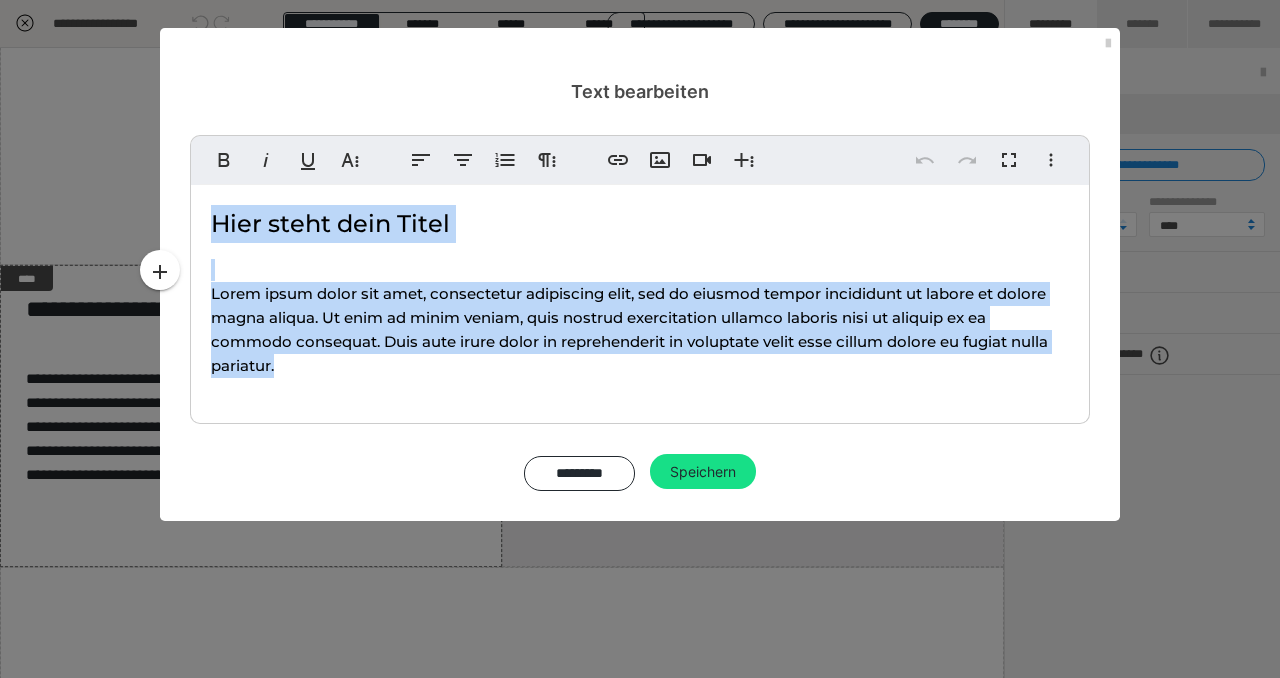 drag, startPoint x: 212, startPoint y: 223, endPoint x: 323, endPoint y: 371, distance: 185 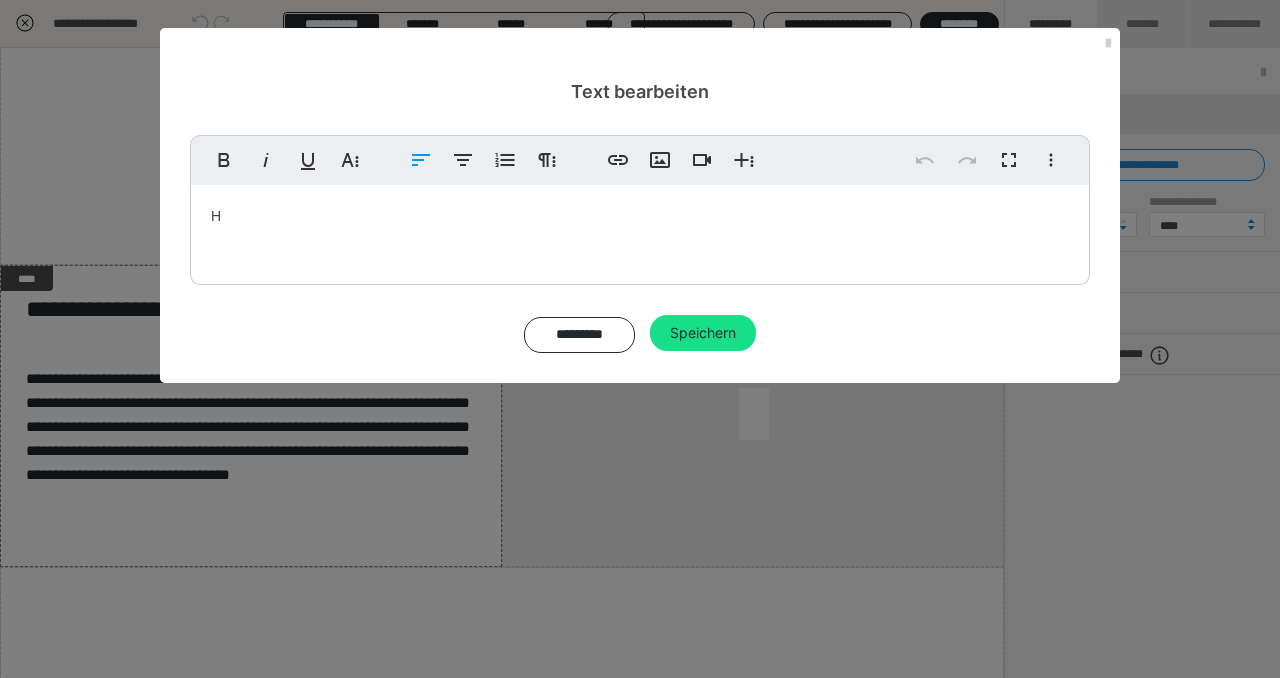 type 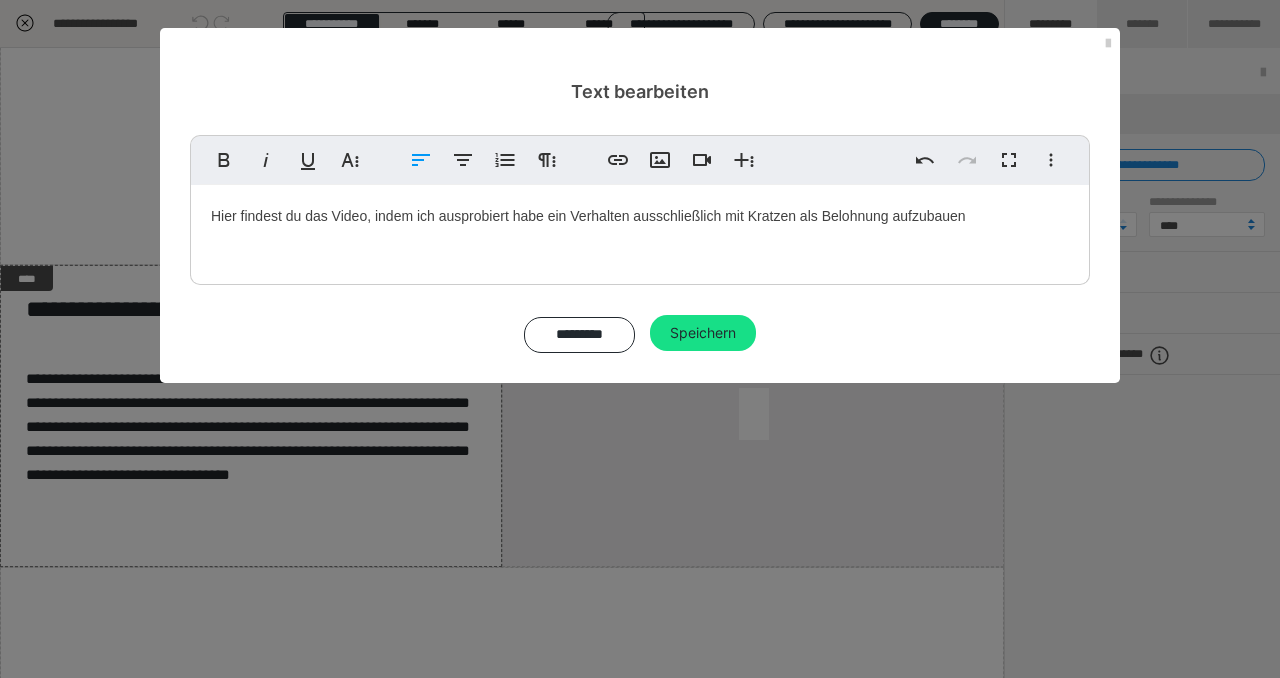 click on "Hier findest du das Video, indem ich ausprobiert habe ein Verhalten ausschließlich mit Kratzen als Belohnung aufzubauen" at bounding box center (640, 230) 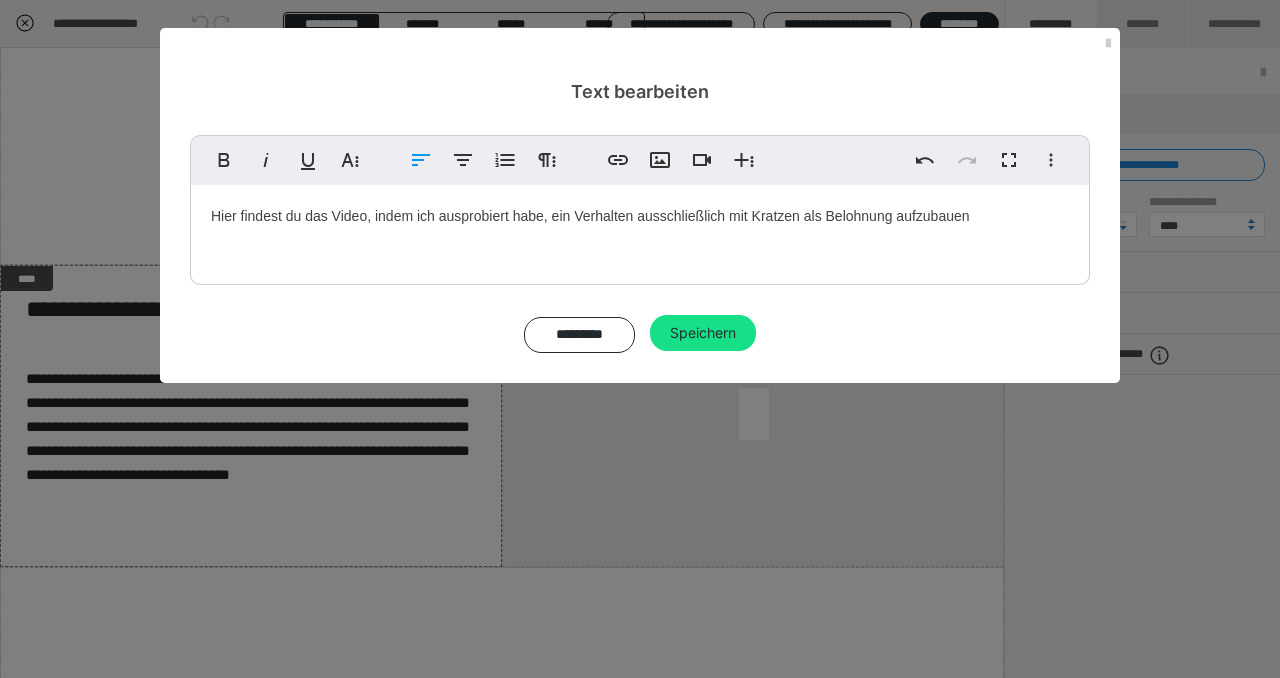 click on "Hier findest du das Video, indem ich ausprobiert habe, ein Verhalten ausschließlich mit Kratzen als Belohnung aufzubauen" at bounding box center (640, 230) 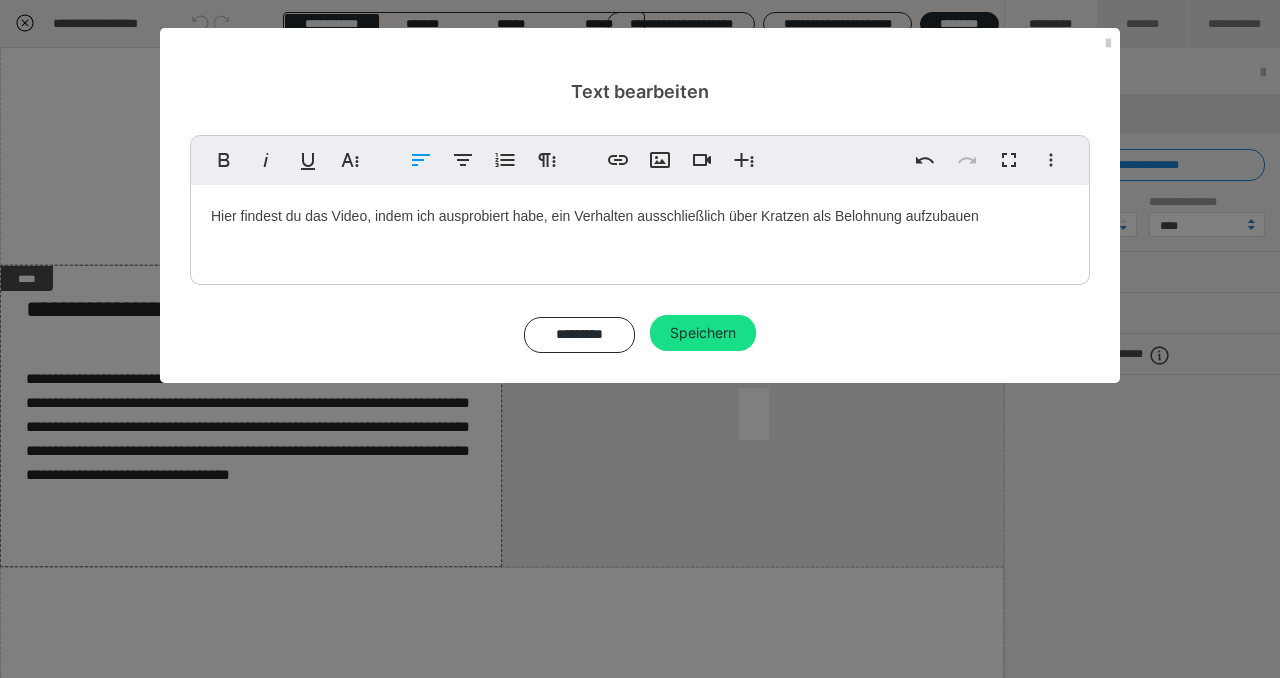 click on "Hier findest du das Video, indem ich ausprobiert habe, ein Verhalten ausschließlich über Kratzen als Belohnung aufzubauen" at bounding box center [640, 230] 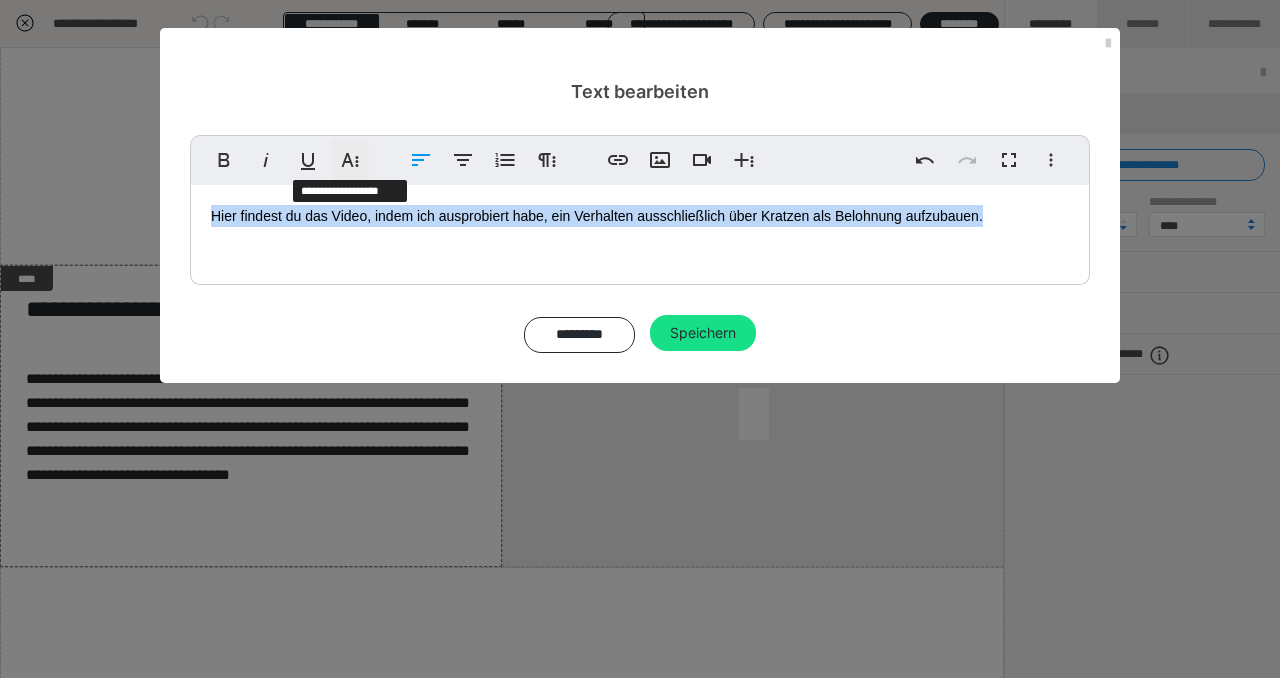 click 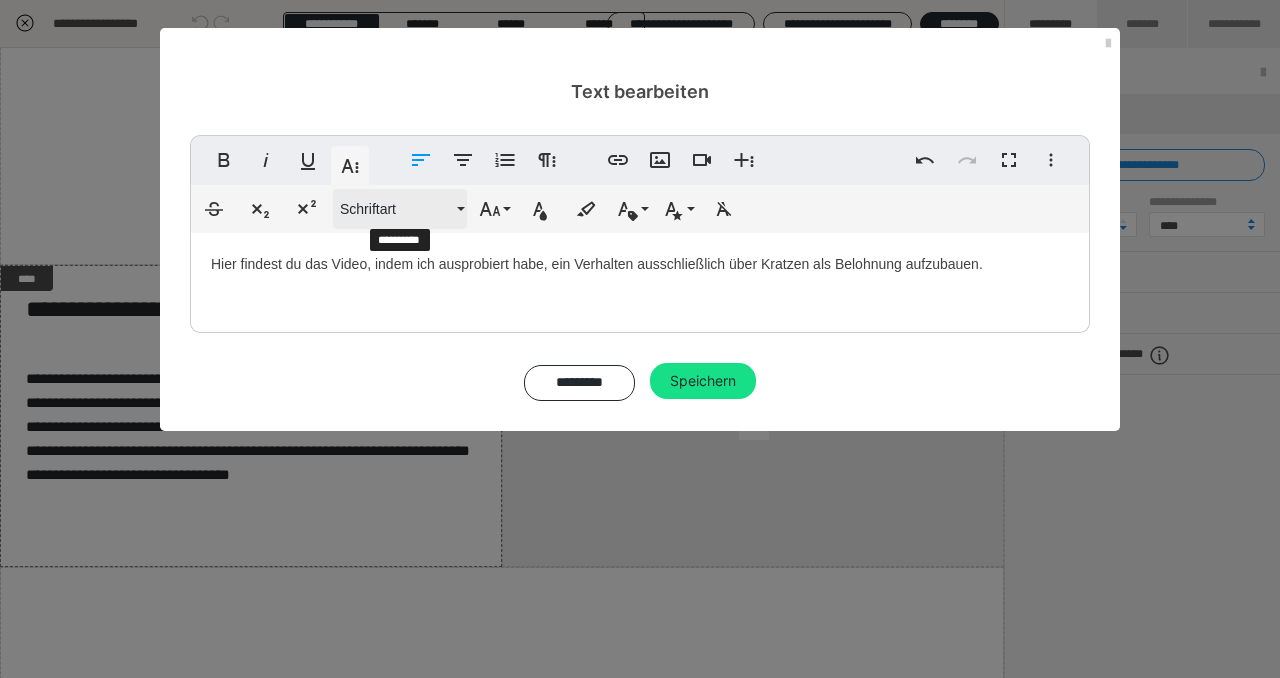 click on "Schriftart" at bounding box center (396, 209) 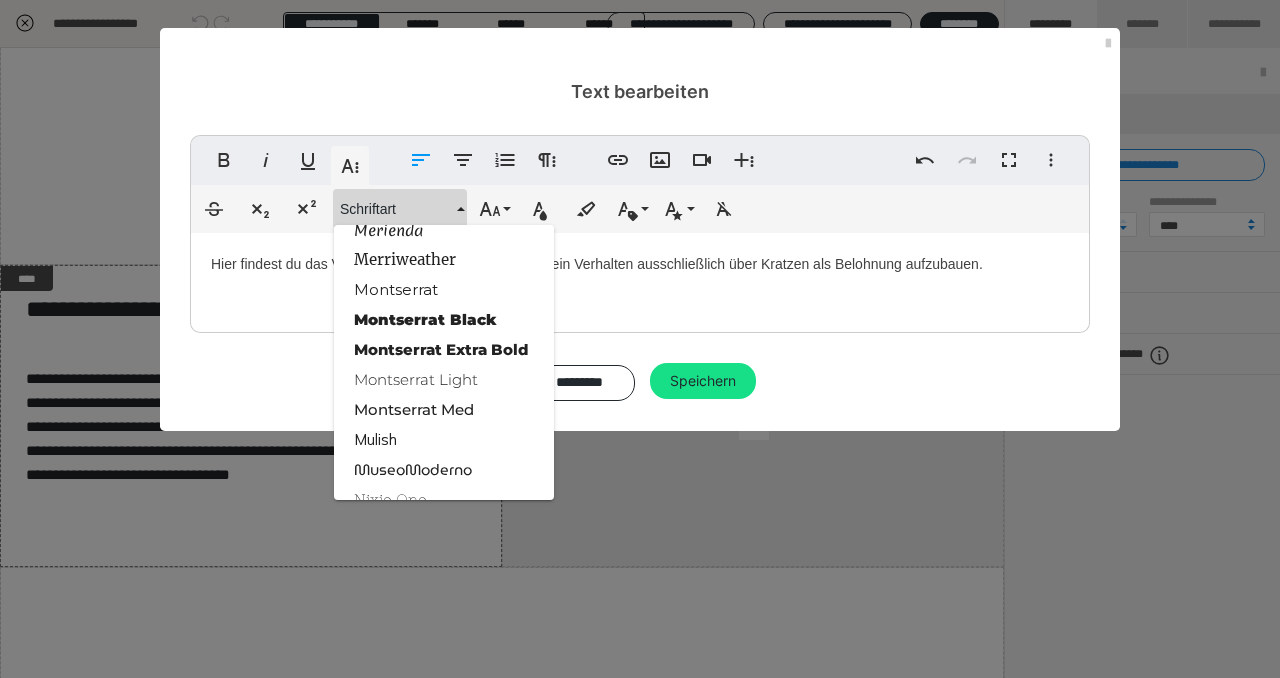 scroll, scrollTop: 1841, scrollLeft: 0, axis: vertical 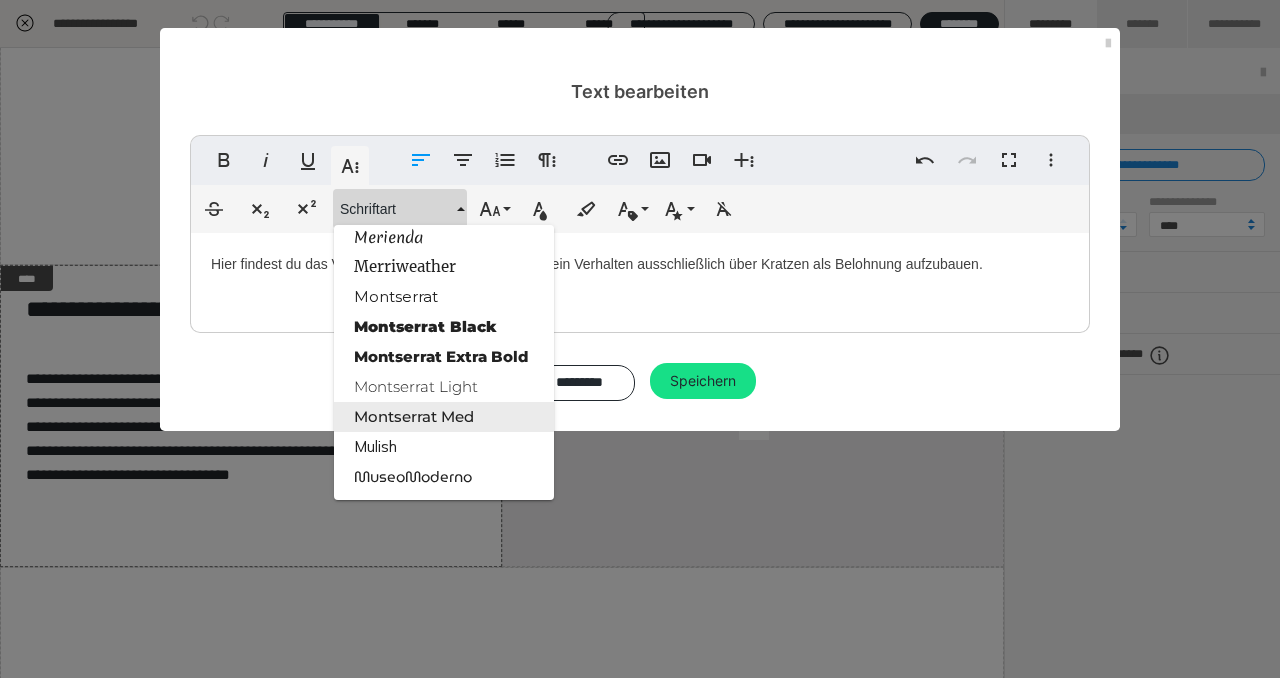 click on "Montserrat Med" at bounding box center [444, 417] 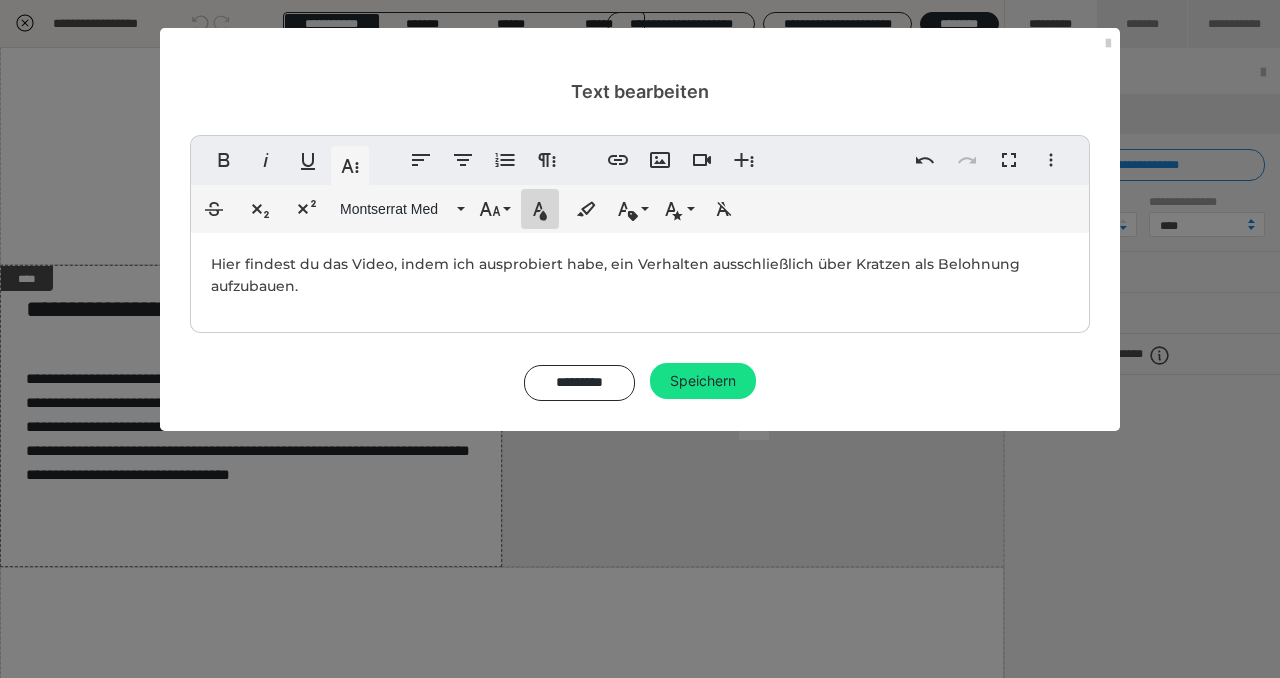 click 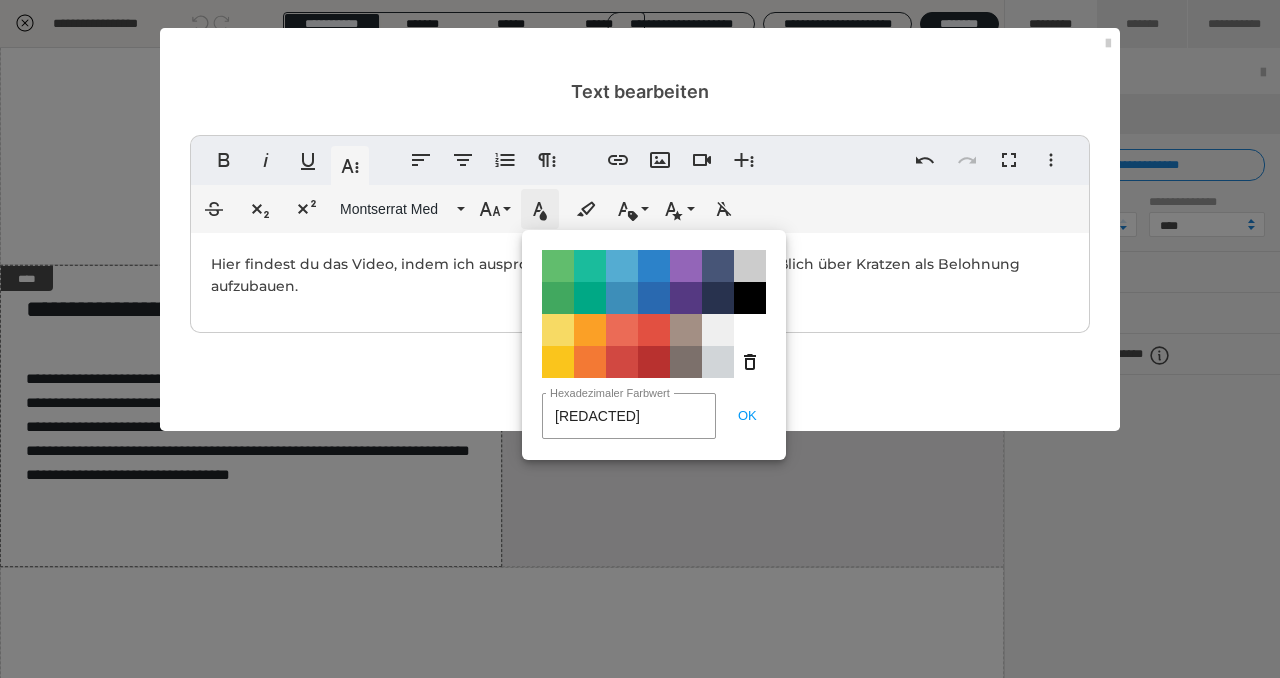 type on "eb8dad" 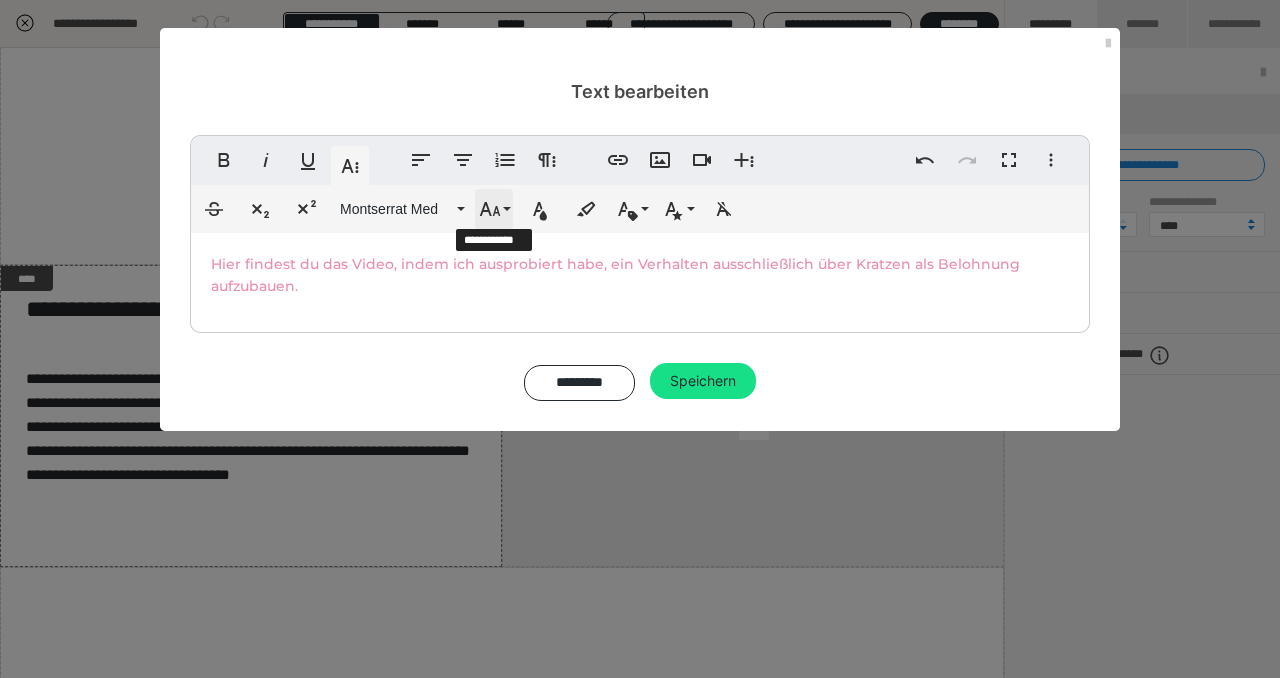 click 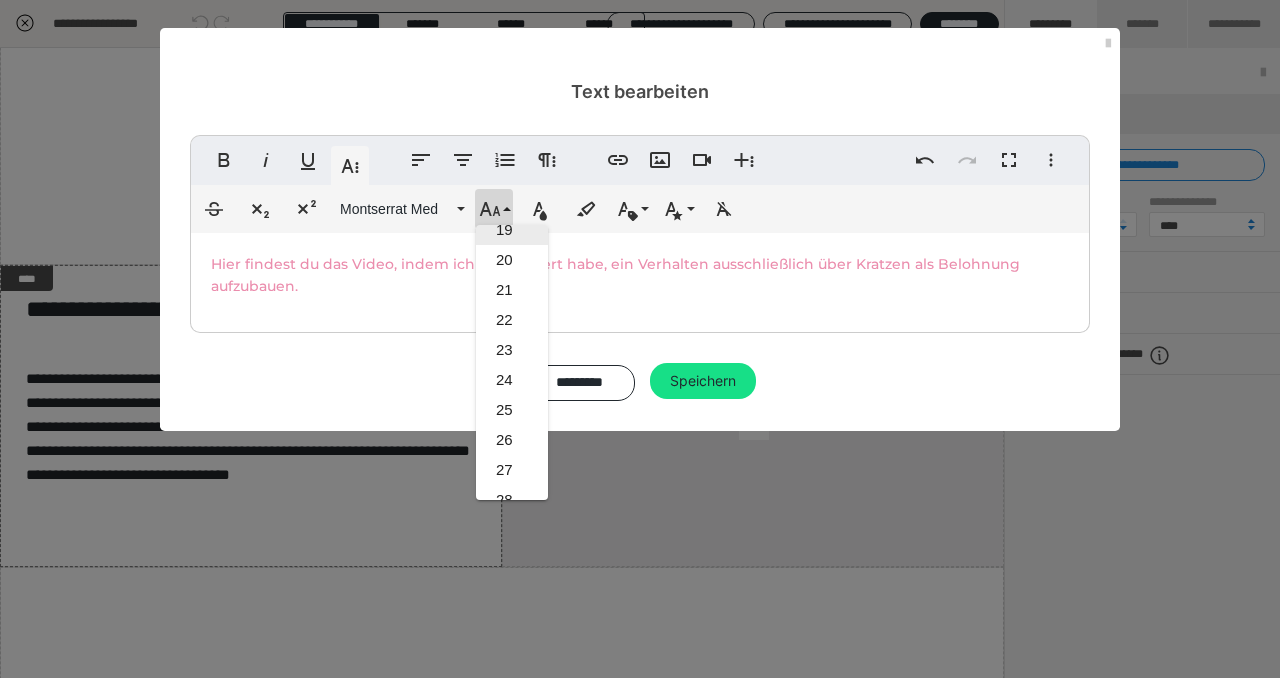 scroll, scrollTop: 569, scrollLeft: 0, axis: vertical 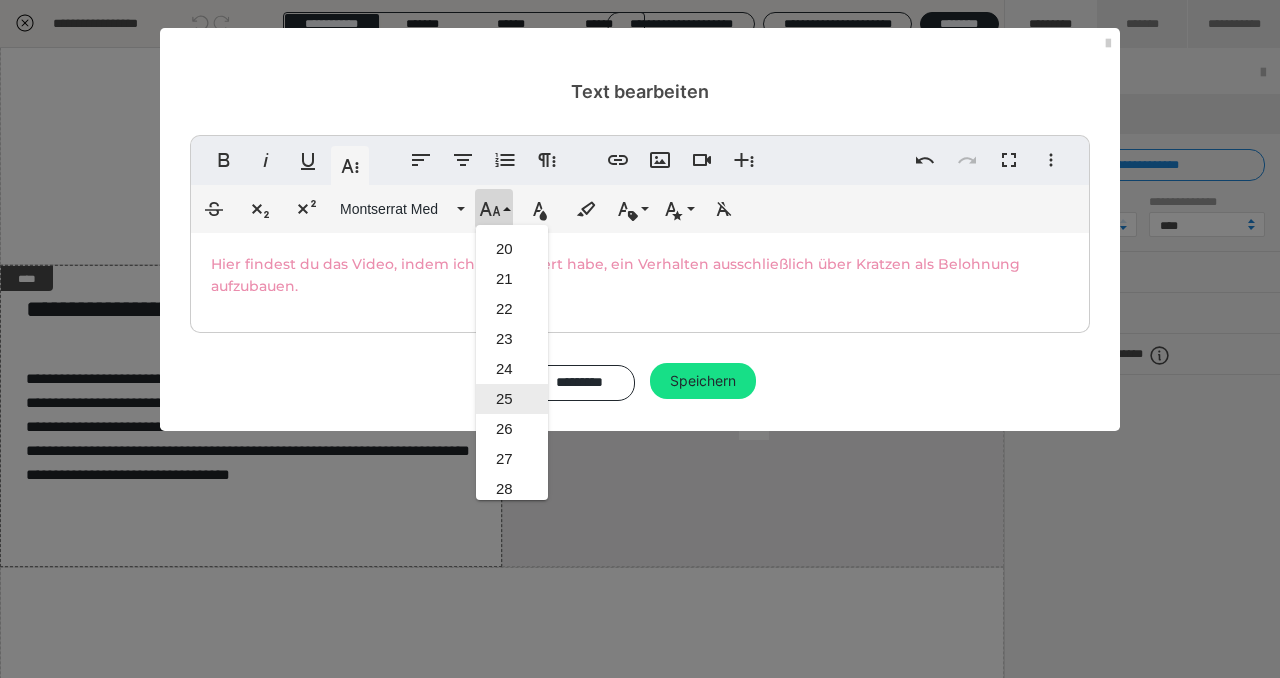 click on "25" at bounding box center (512, 399) 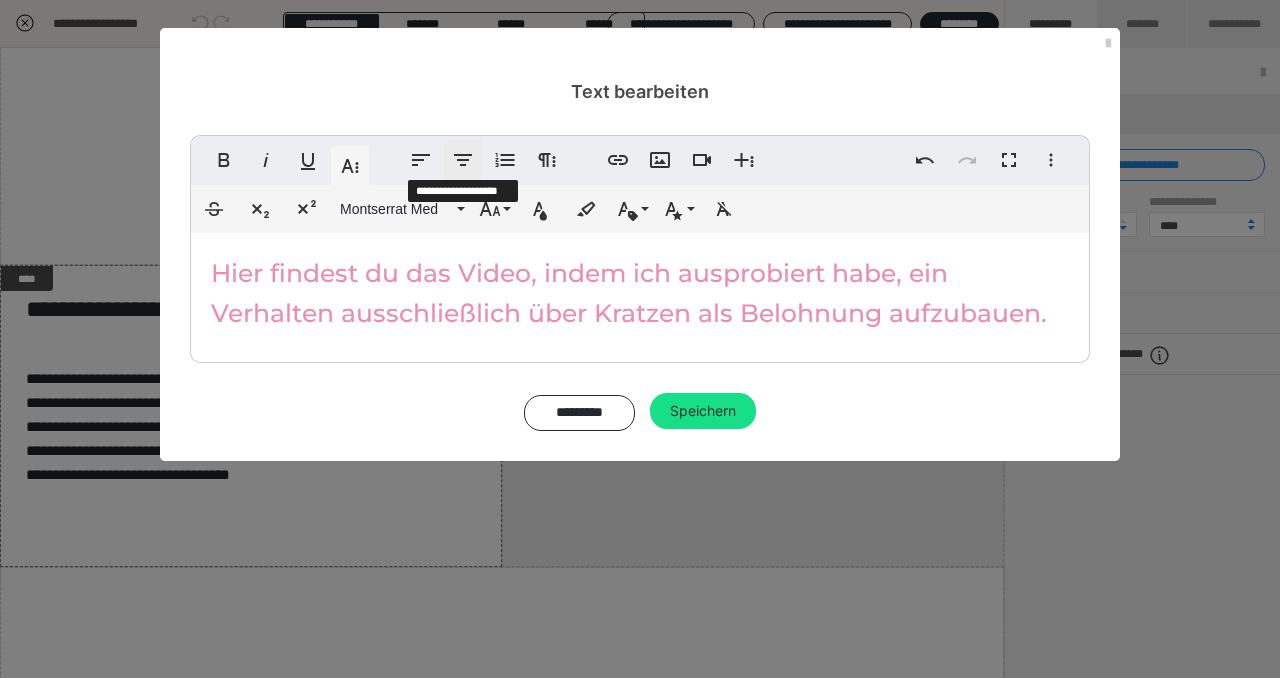 click 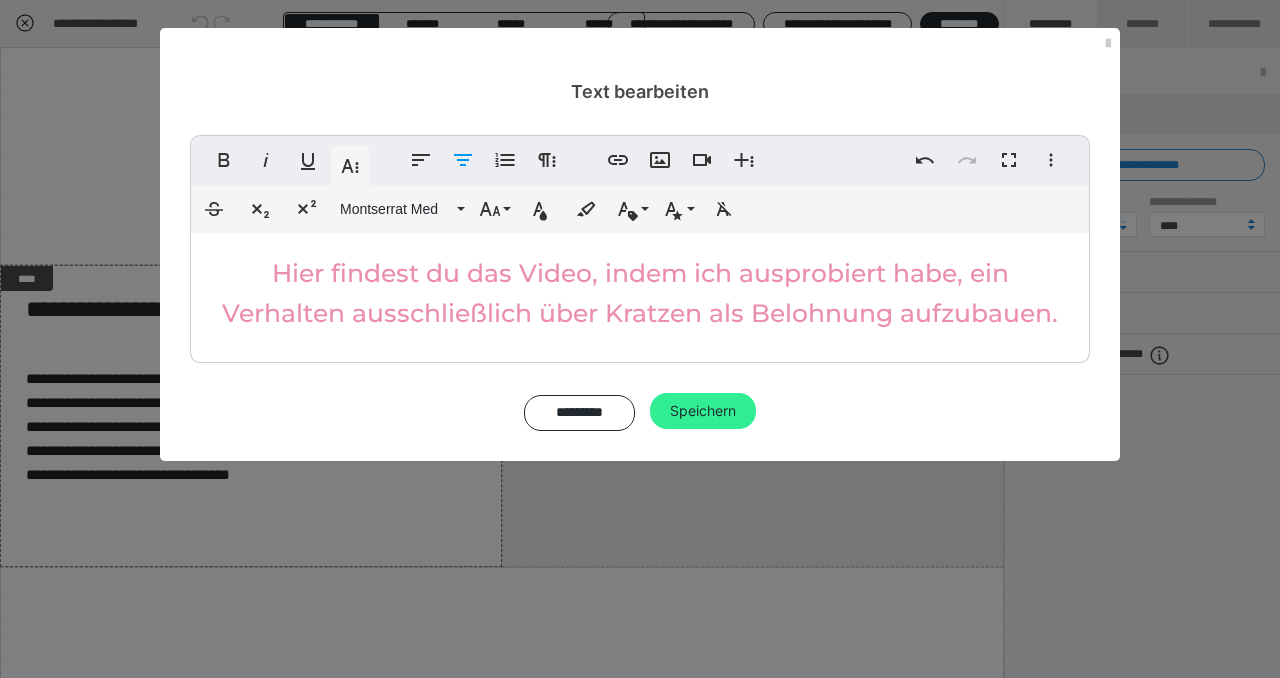 click on "Speichern" at bounding box center [703, 411] 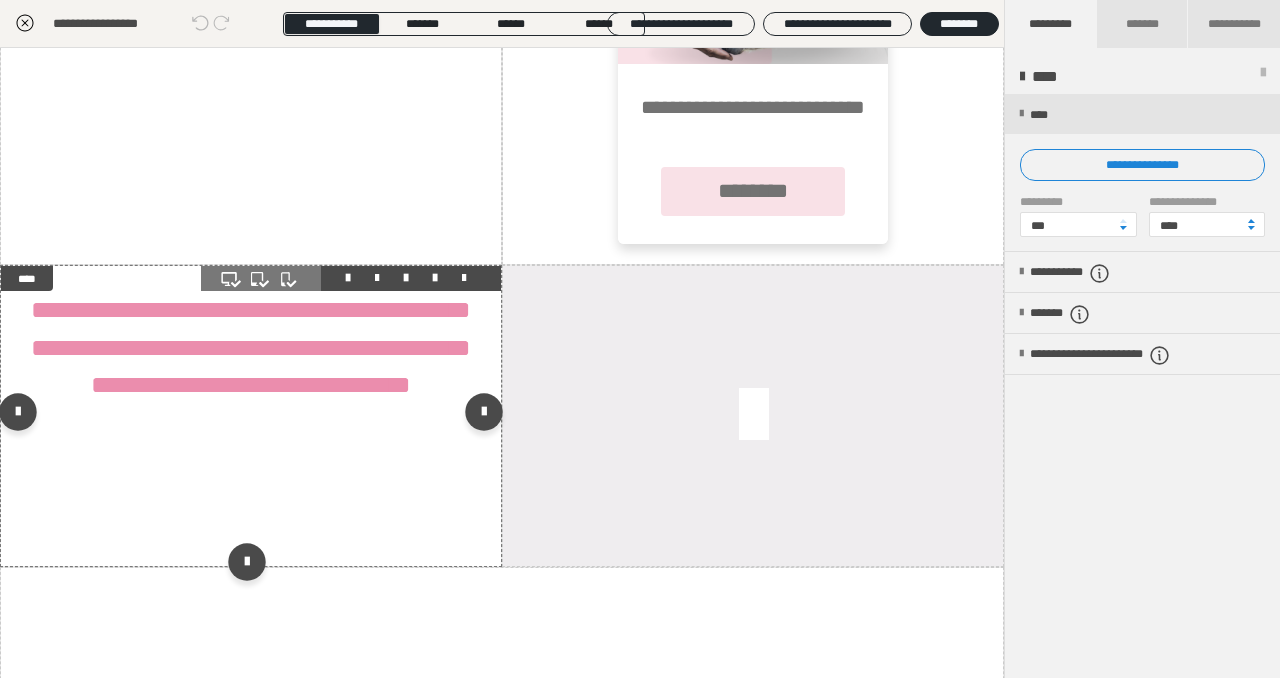 click on "**********" at bounding box center (251, 416) 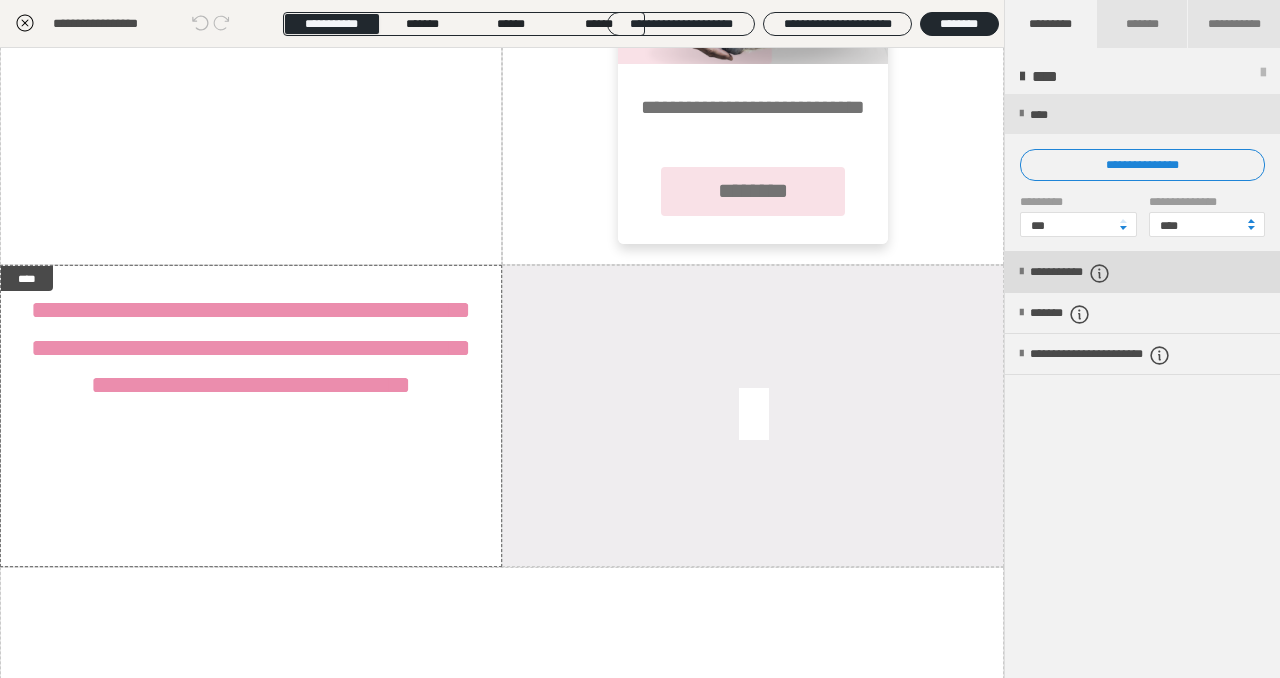 click on "**********" at bounding box center [1094, 273] 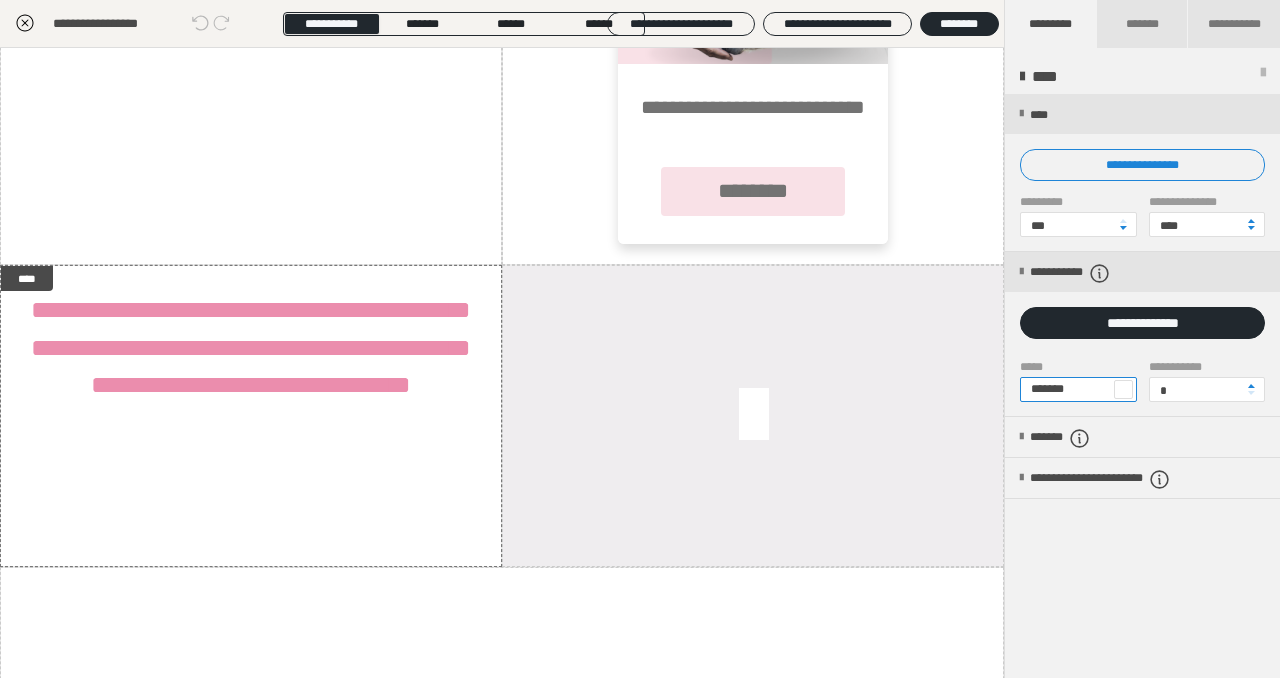 drag, startPoint x: 1049, startPoint y: 390, endPoint x: 1105, endPoint y: 387, distance: 56.0803 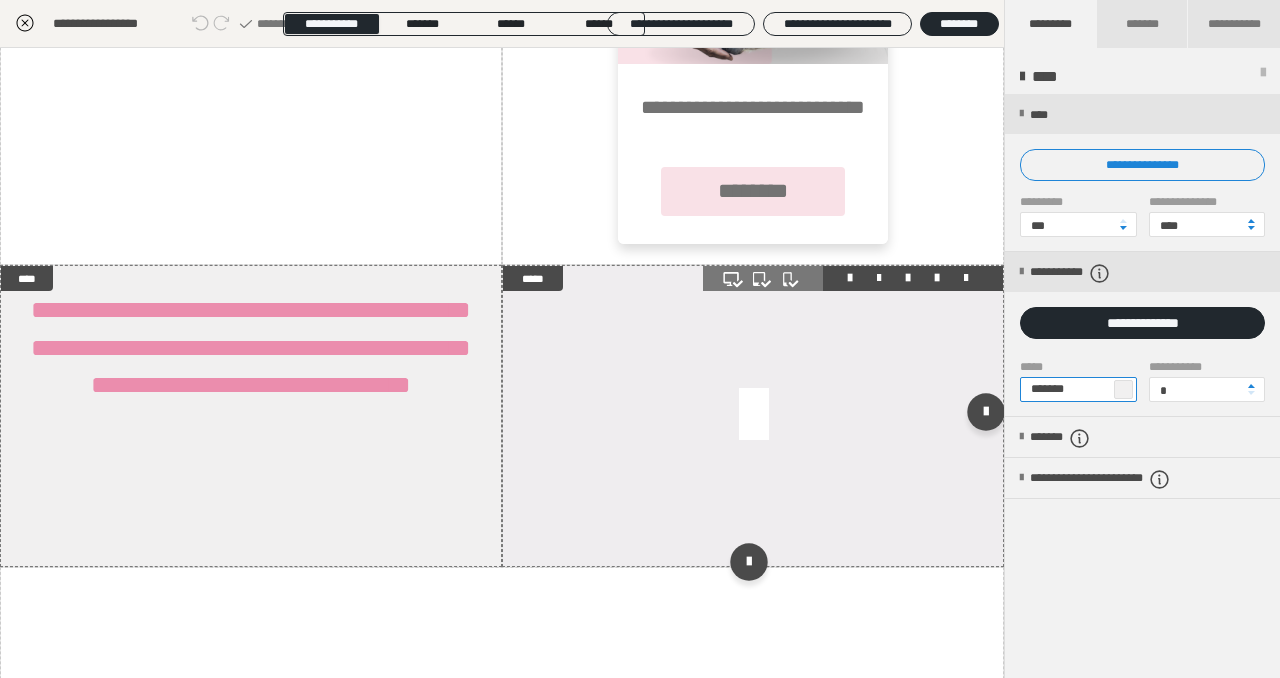 type on "*******" 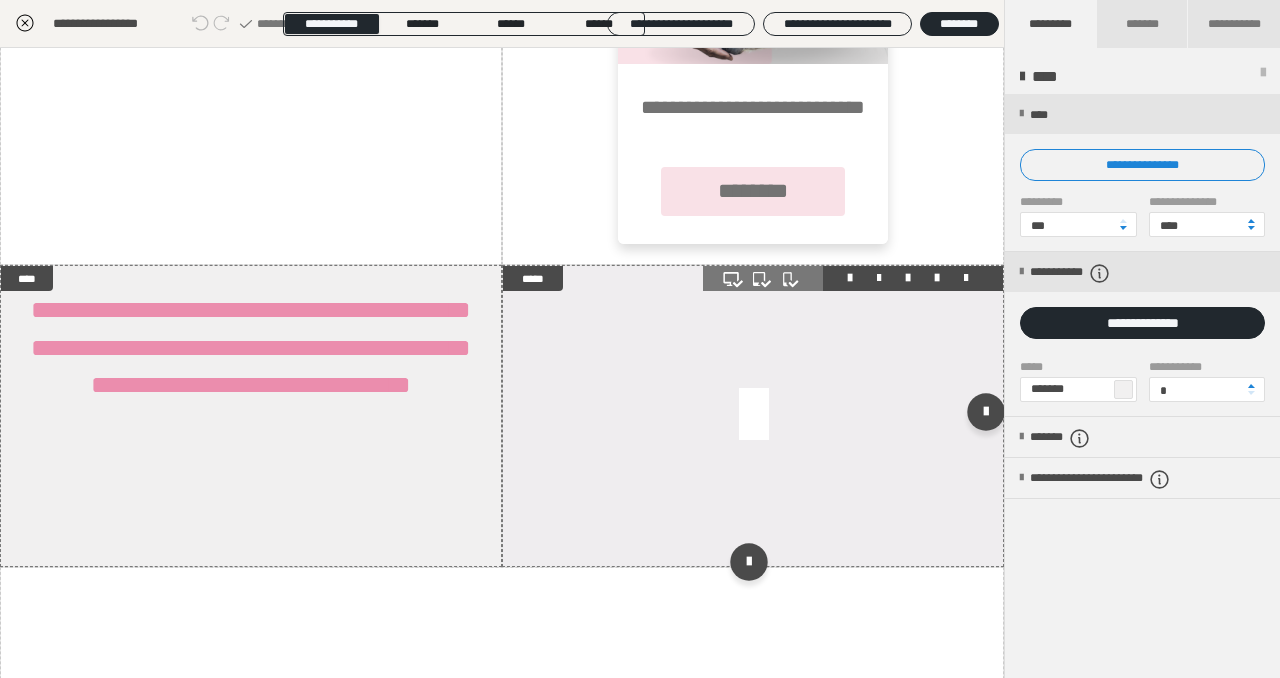 click at bounding box center (753, 416) 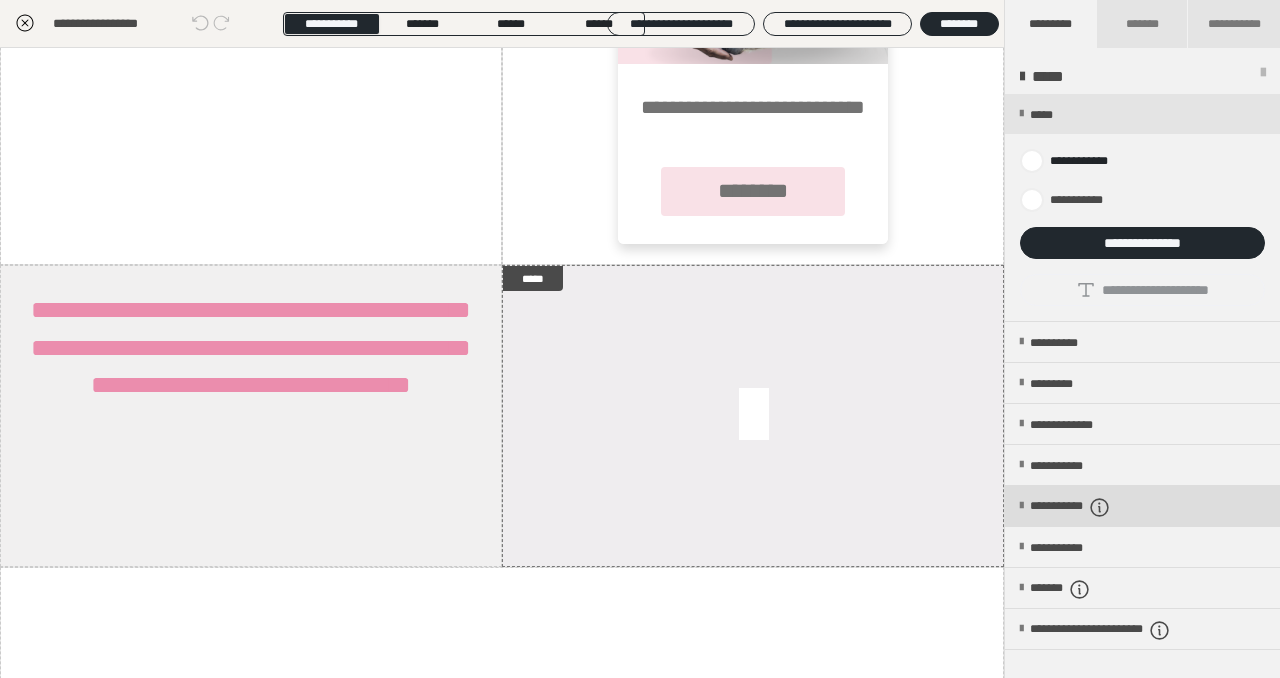 click on "**********" at bounding box center (1094, 507) 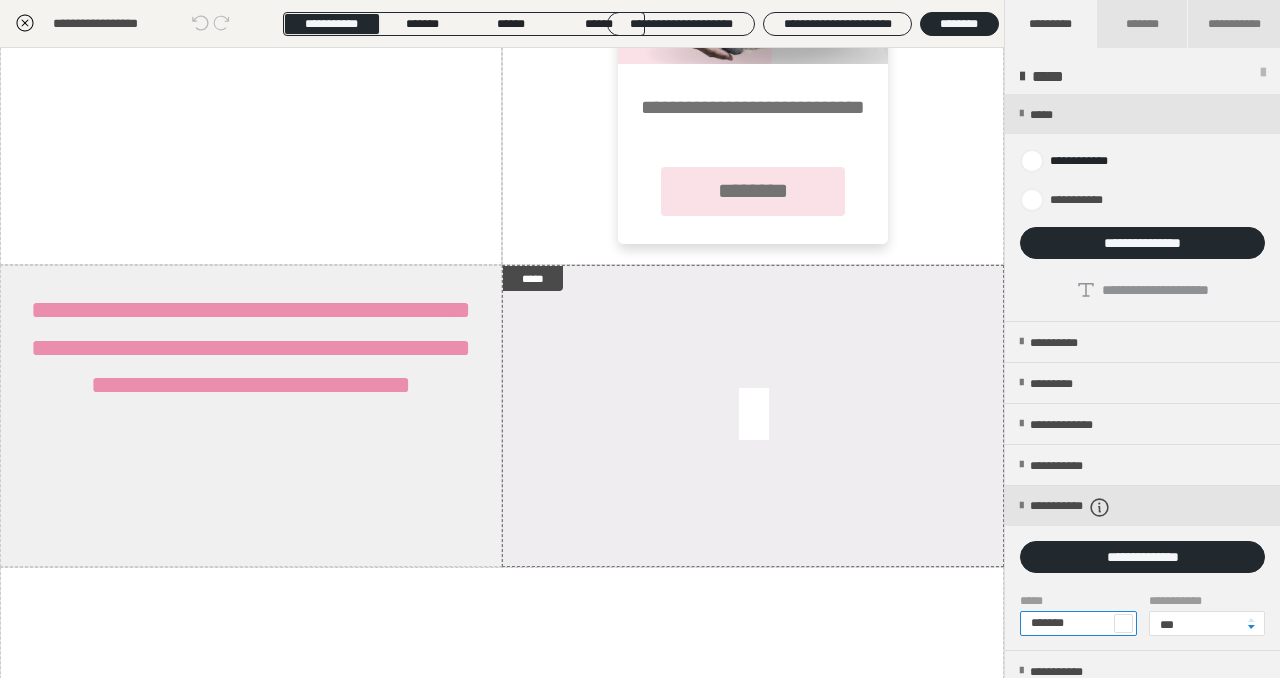 drag, startPoint x: 1041, startPoint y: 625, endPoint x: 1108, endPoint y: 618, distance: 67.36468 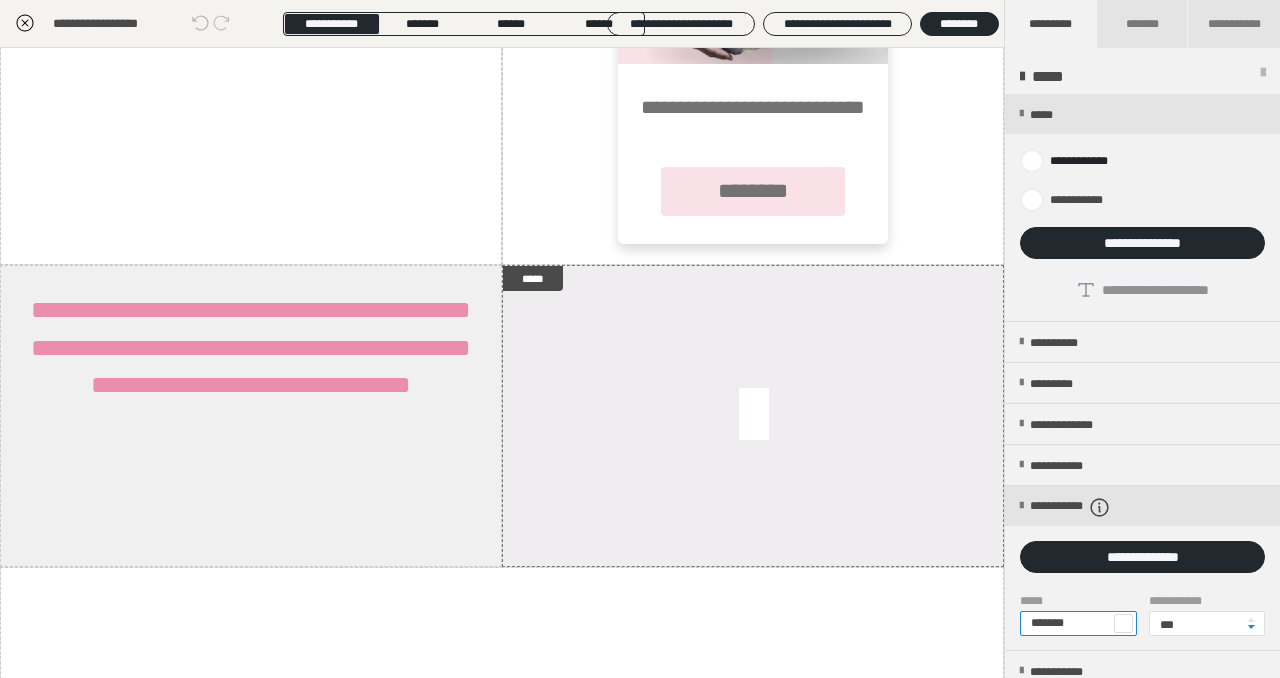 click on "*******" at bounding box center [1078, 623] 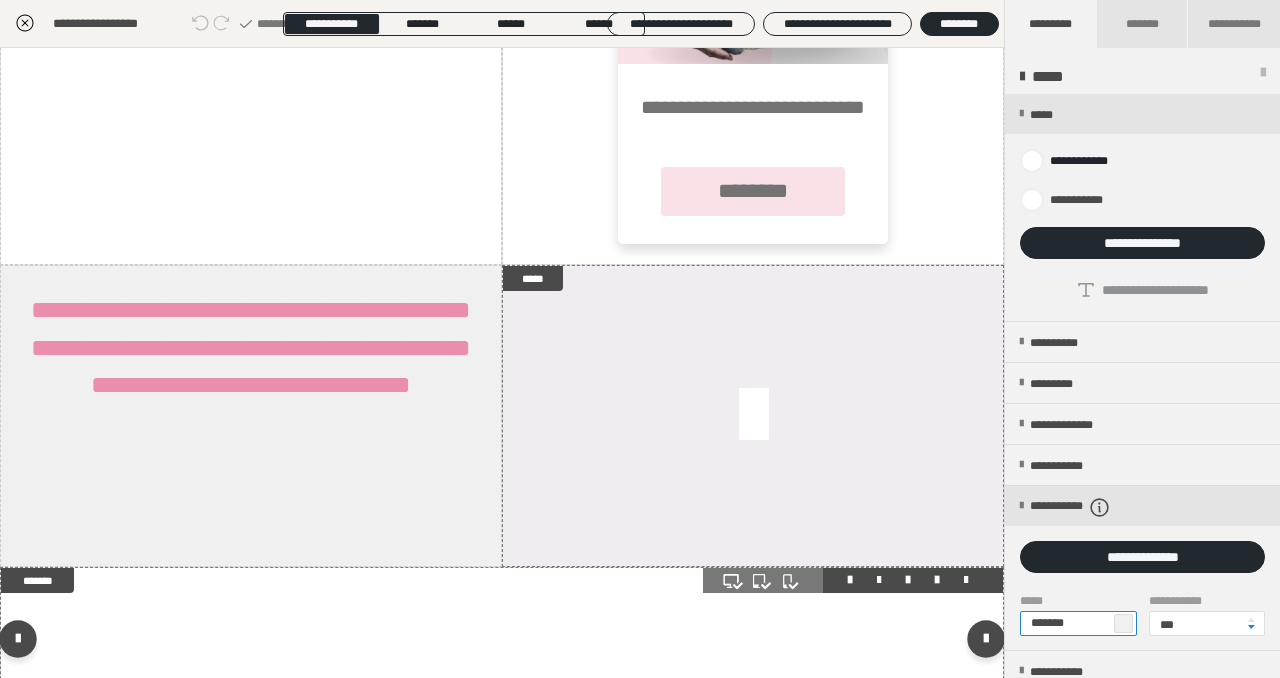 type on "*******" 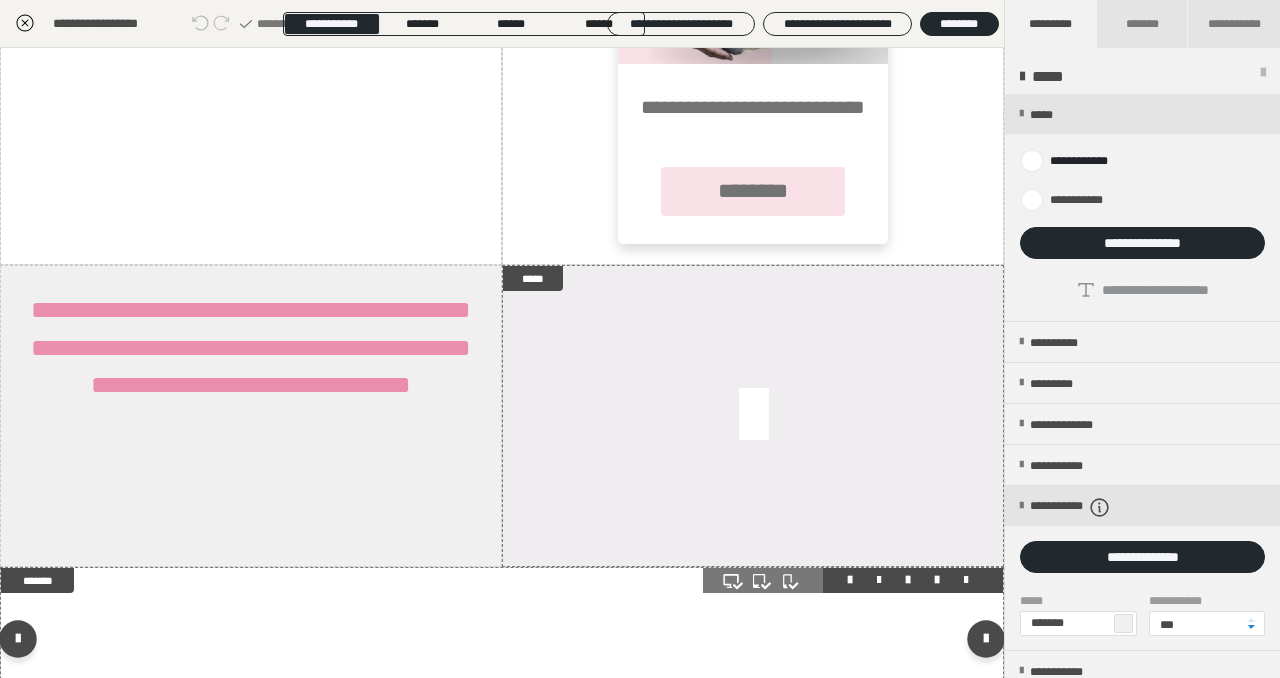 click at bounding box center [502, 643] 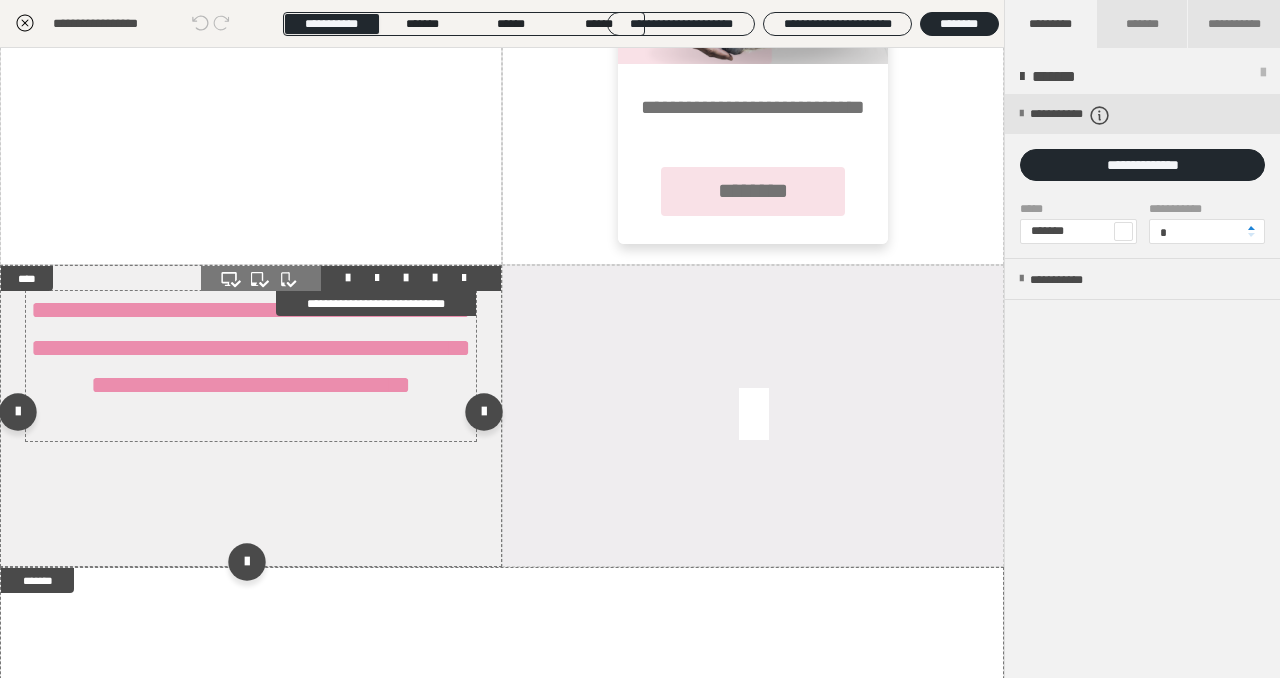 click on "**********" at bounding box center (251, 347) 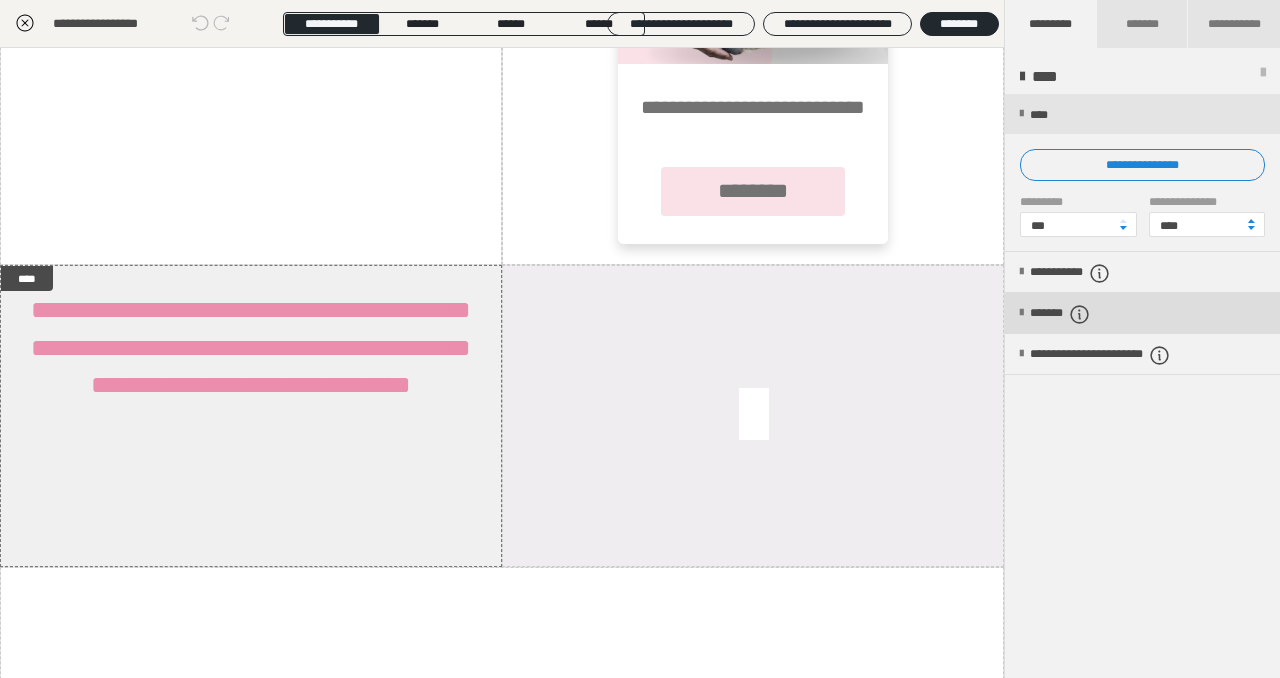 click on "*******" at bounding box center (1077, 314) 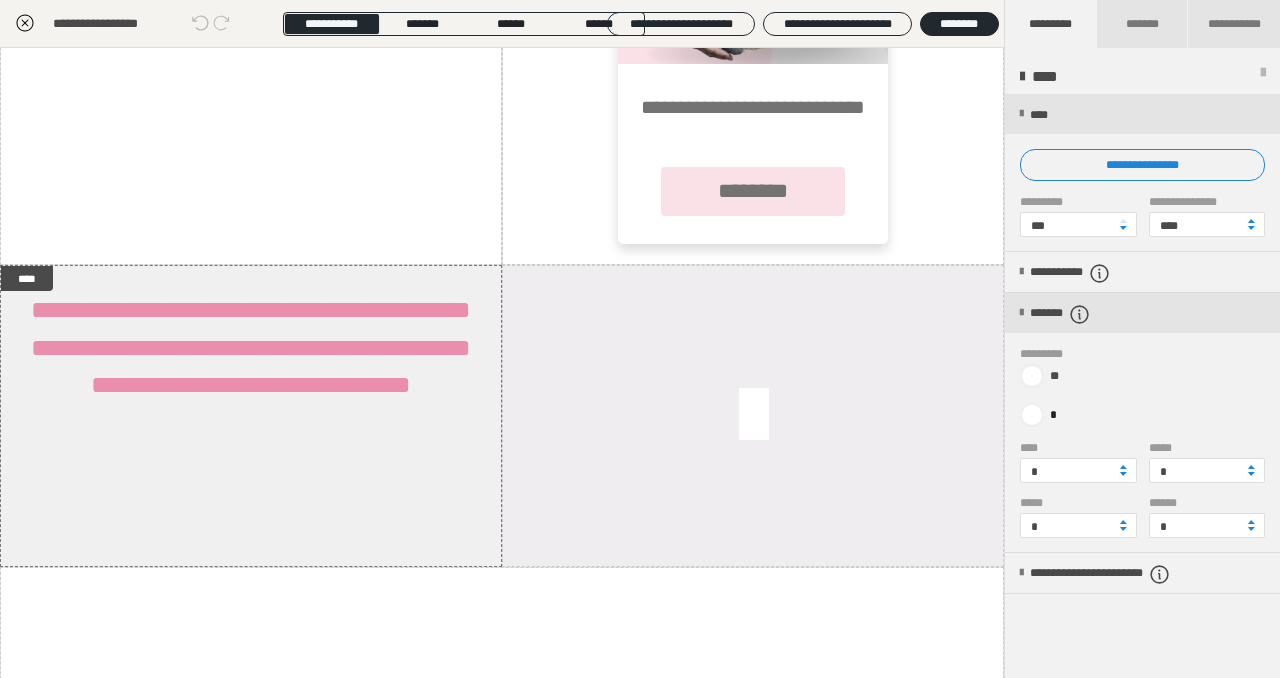 click at bounding box center [1123, 467] 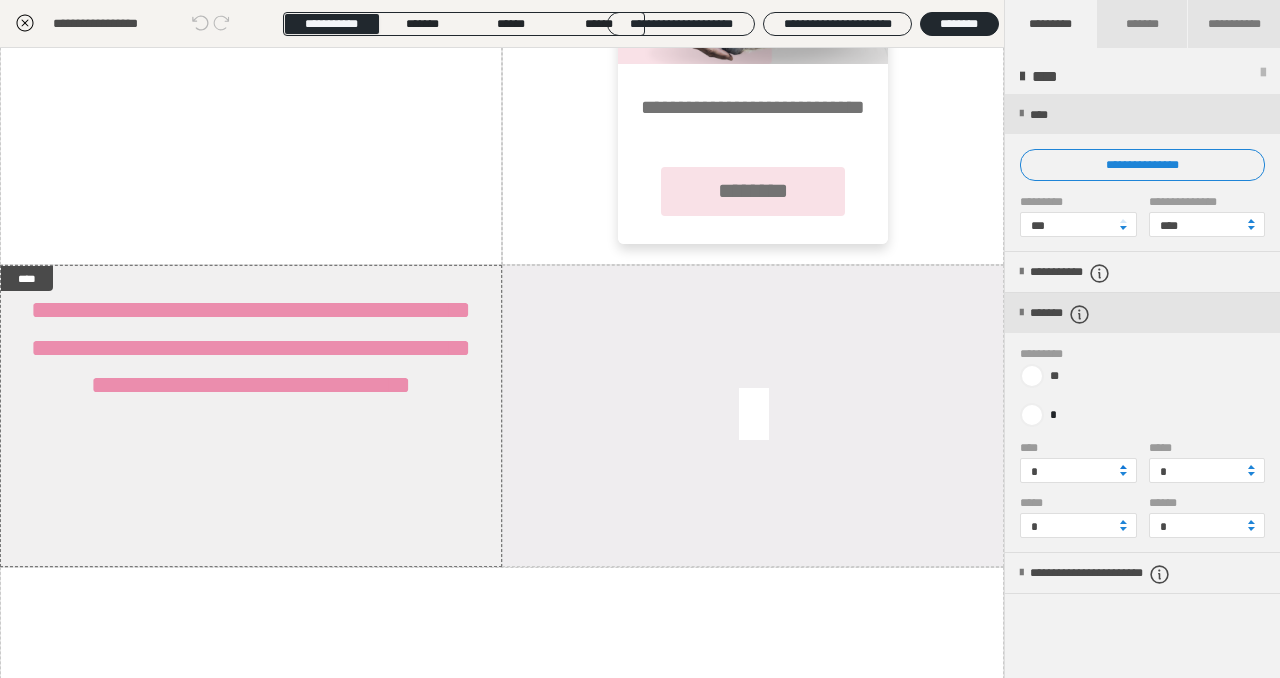 click at bounding box center (1123, 467) 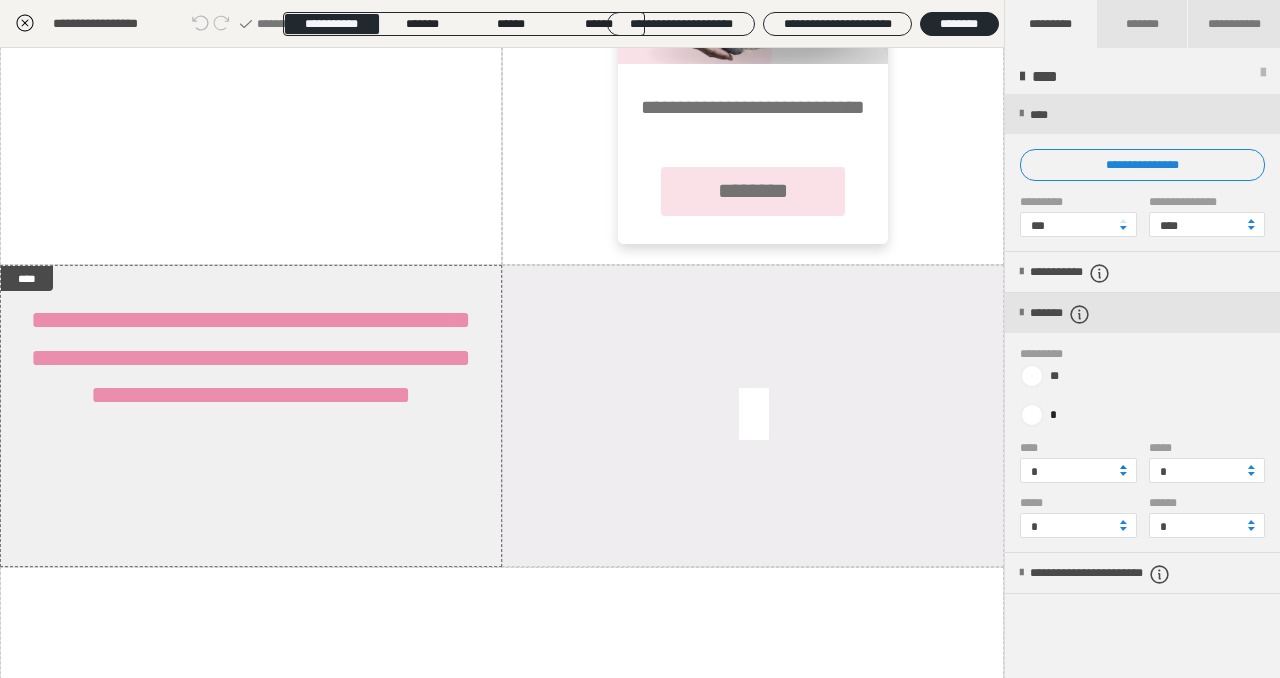 click at bounding box center (1123, 467) 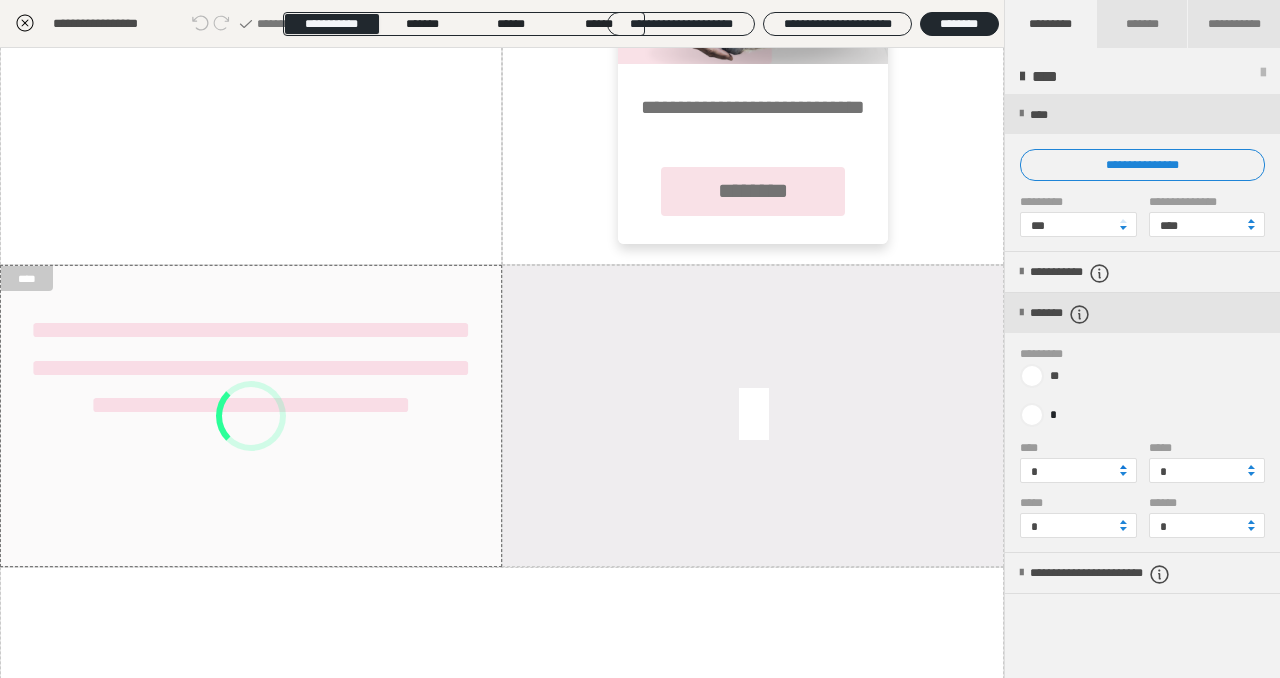 click at bounding box center [1123, 467] 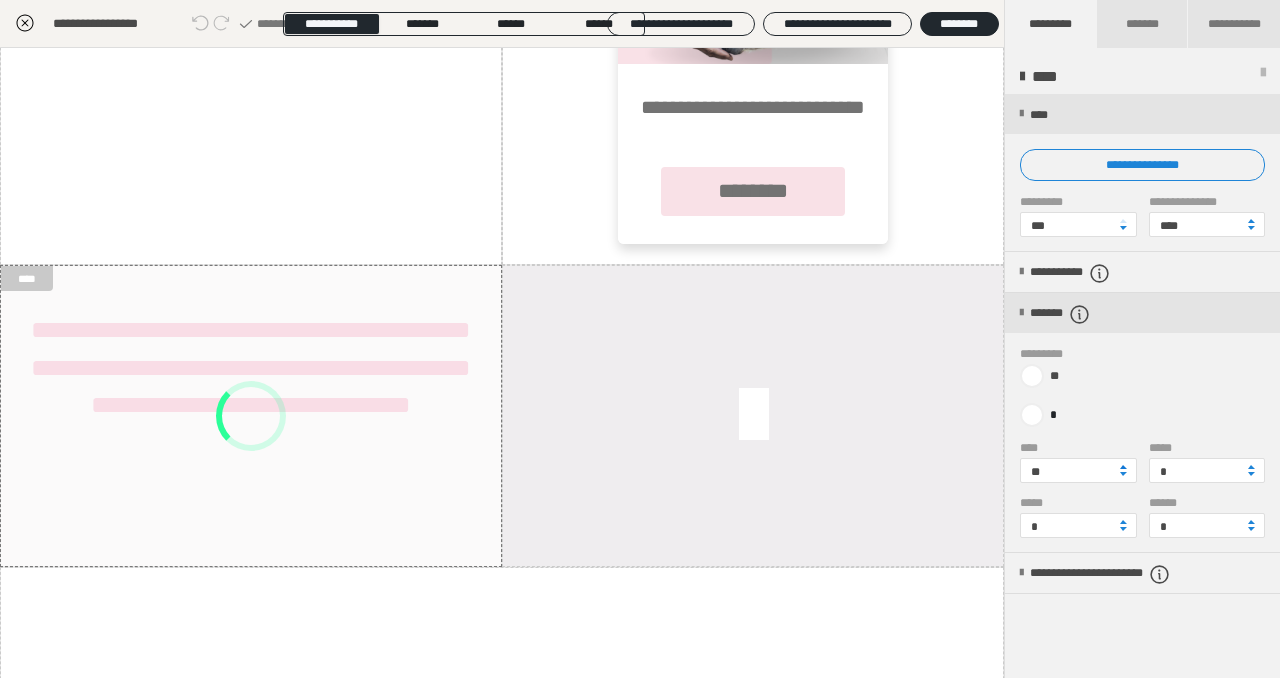 click at bounding box center [1123, 467] 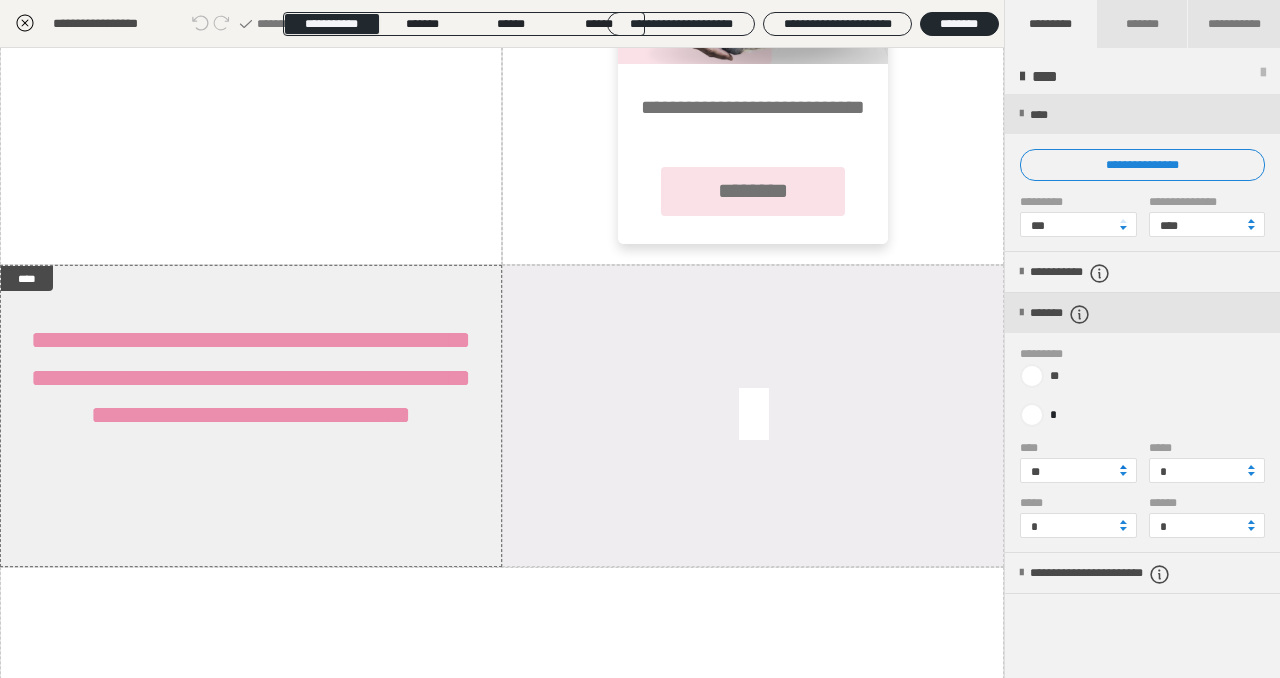 click at bounding box center [1123, 467] 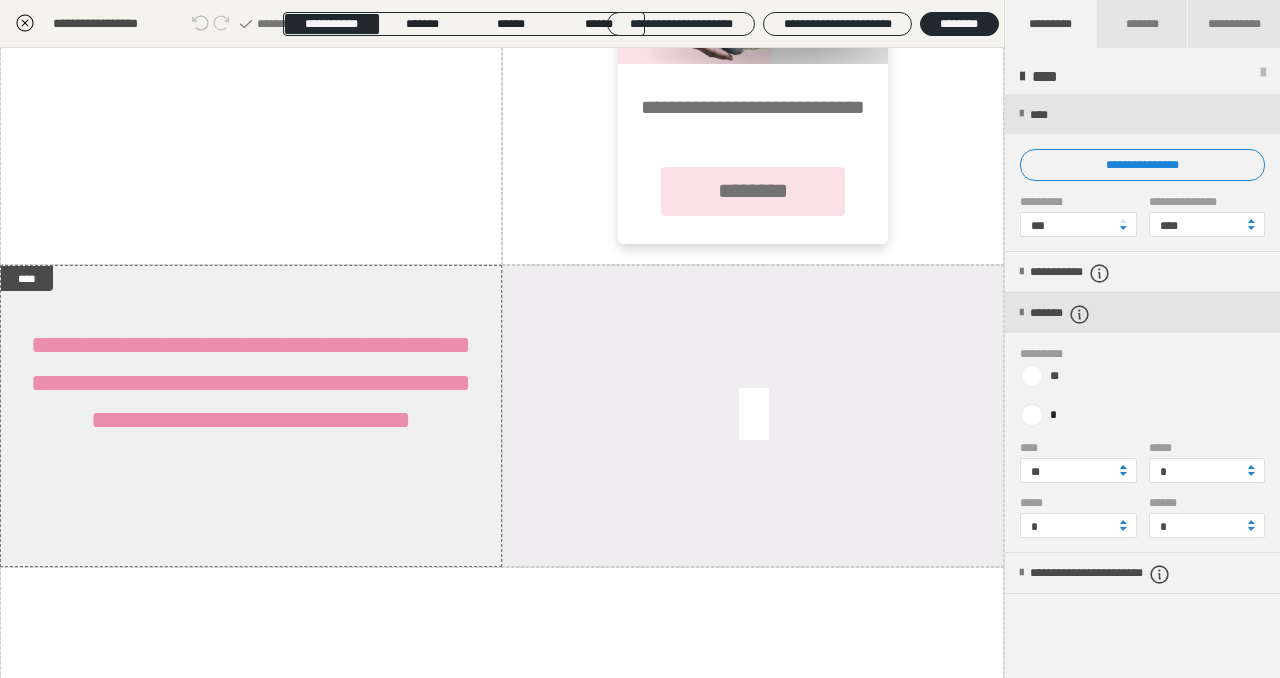 click at bounding box center (1123, 467) 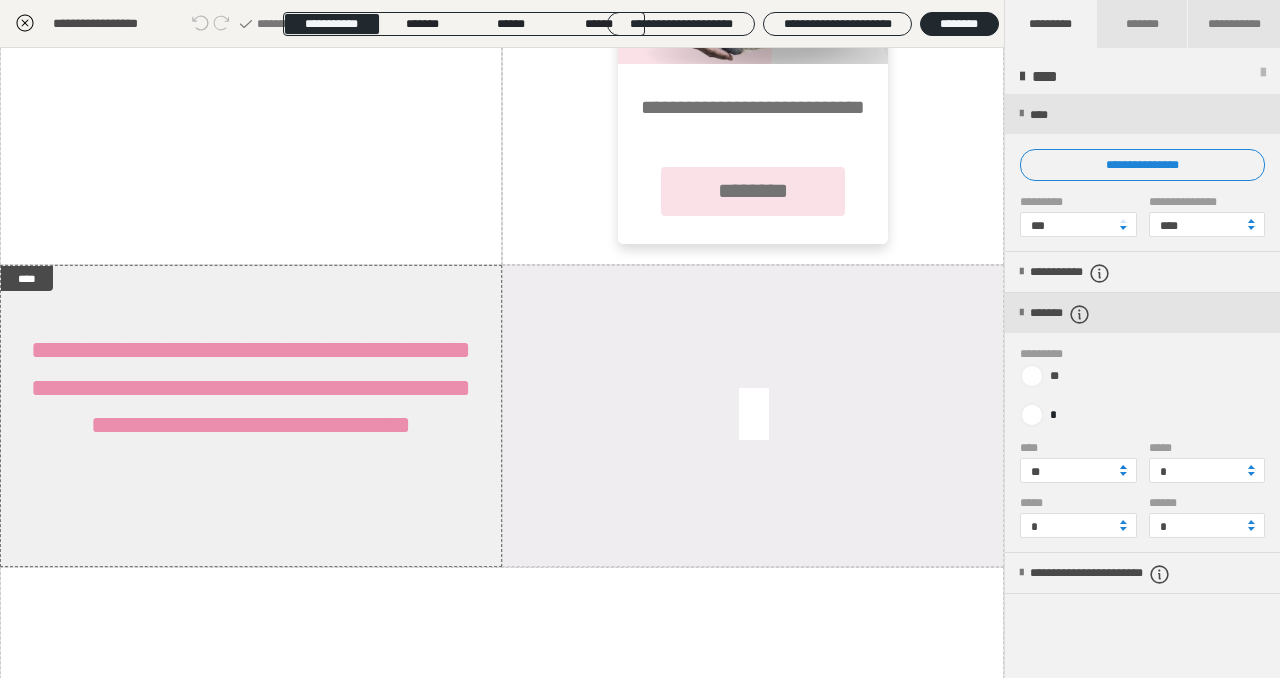 click at bounding box center [1123, 467] 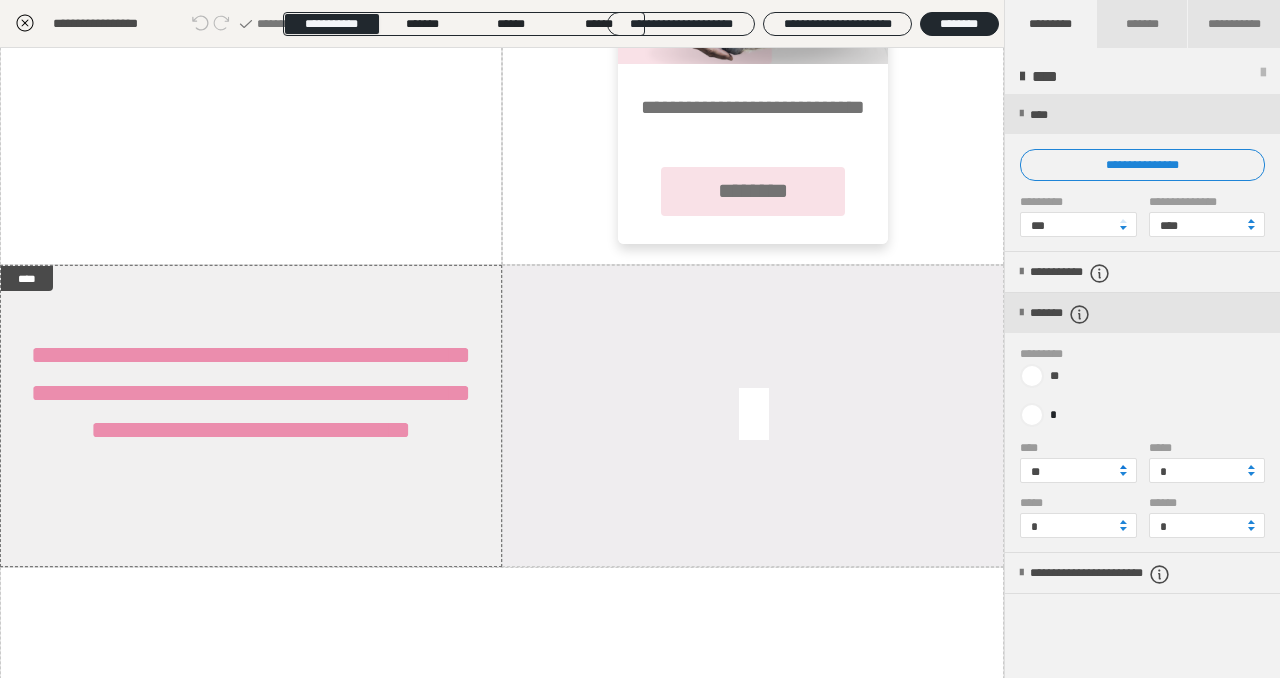 click at bounding box center (1123, 467) 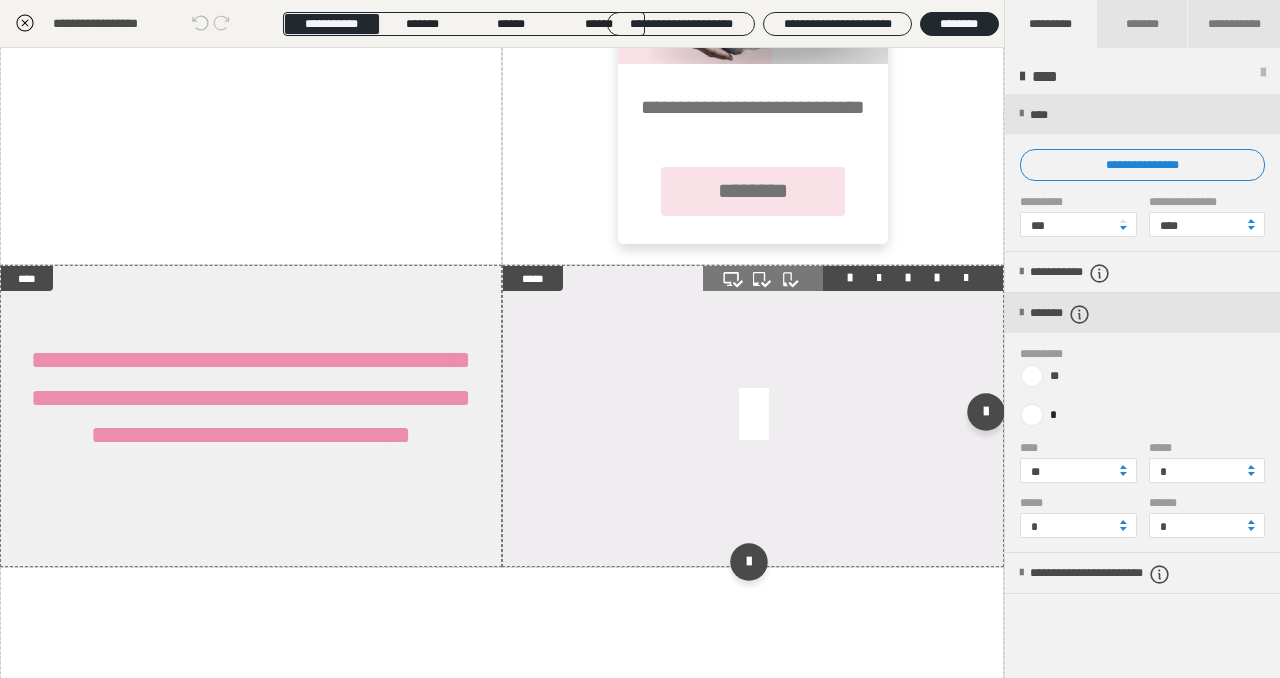 click at bounding box center (753, 416) 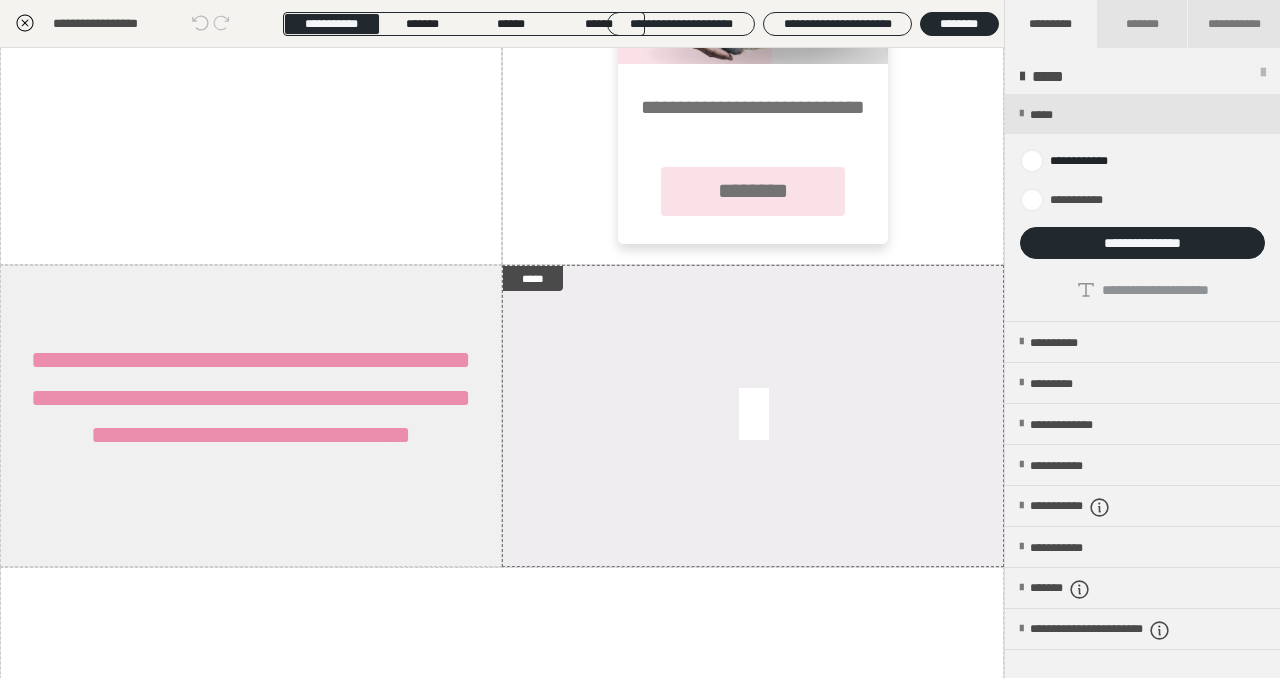 click on "**********" at bounding box center [1142, 243] 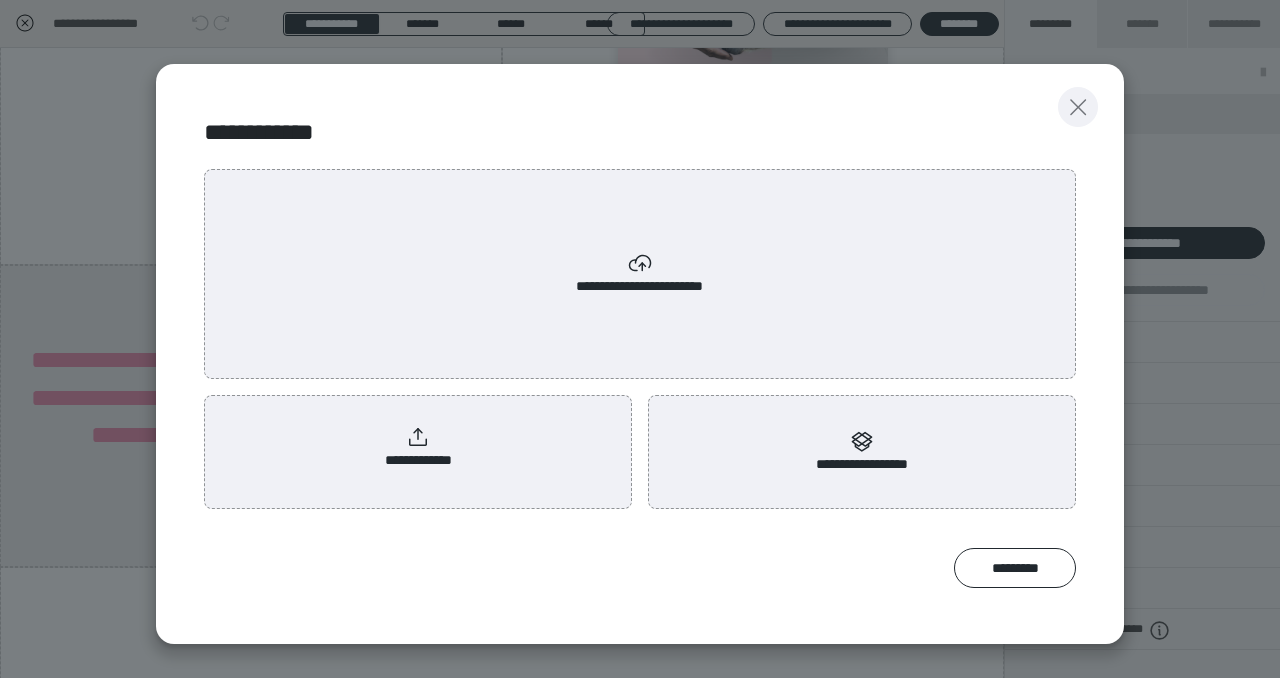 click 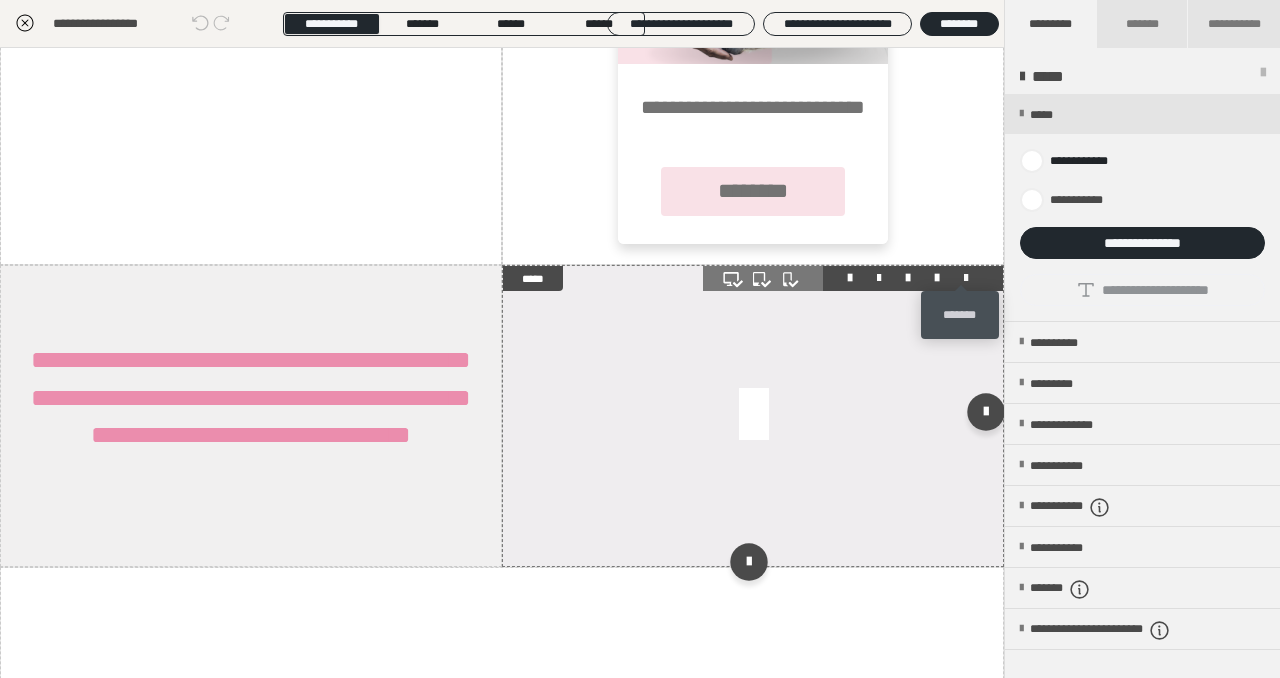 click at bounding box center [966, 278] 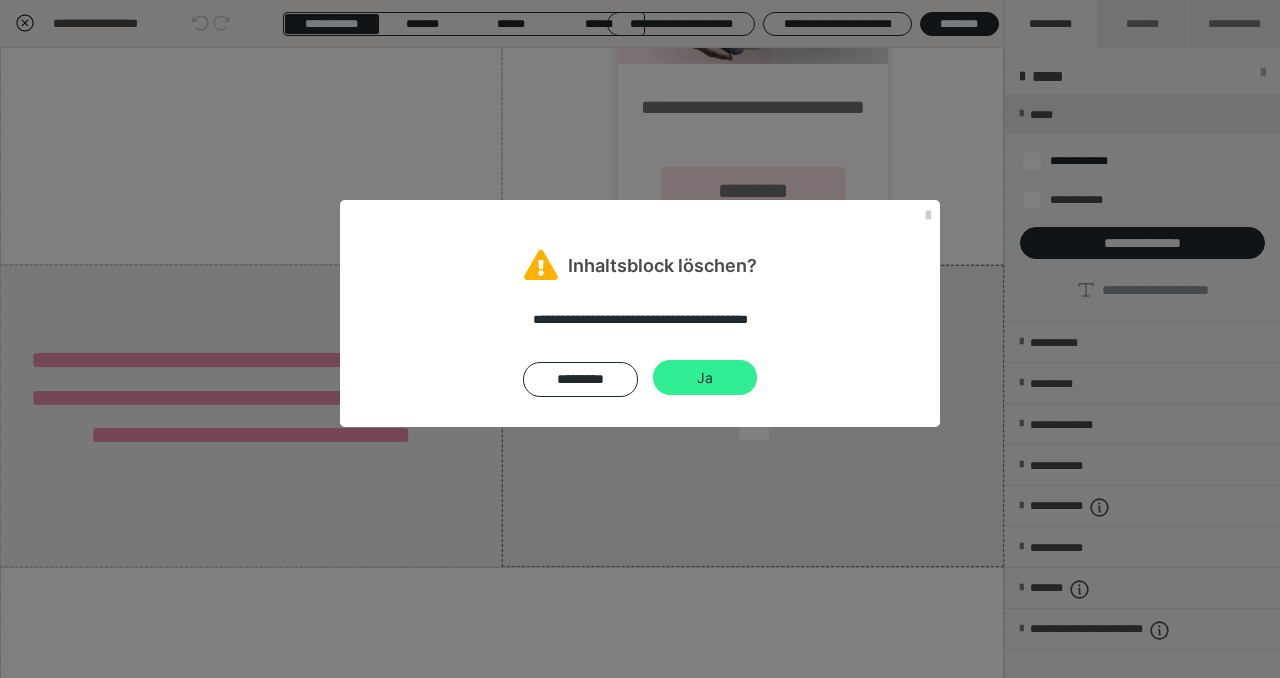 click on "Ja" at bounding box center (705, 378) 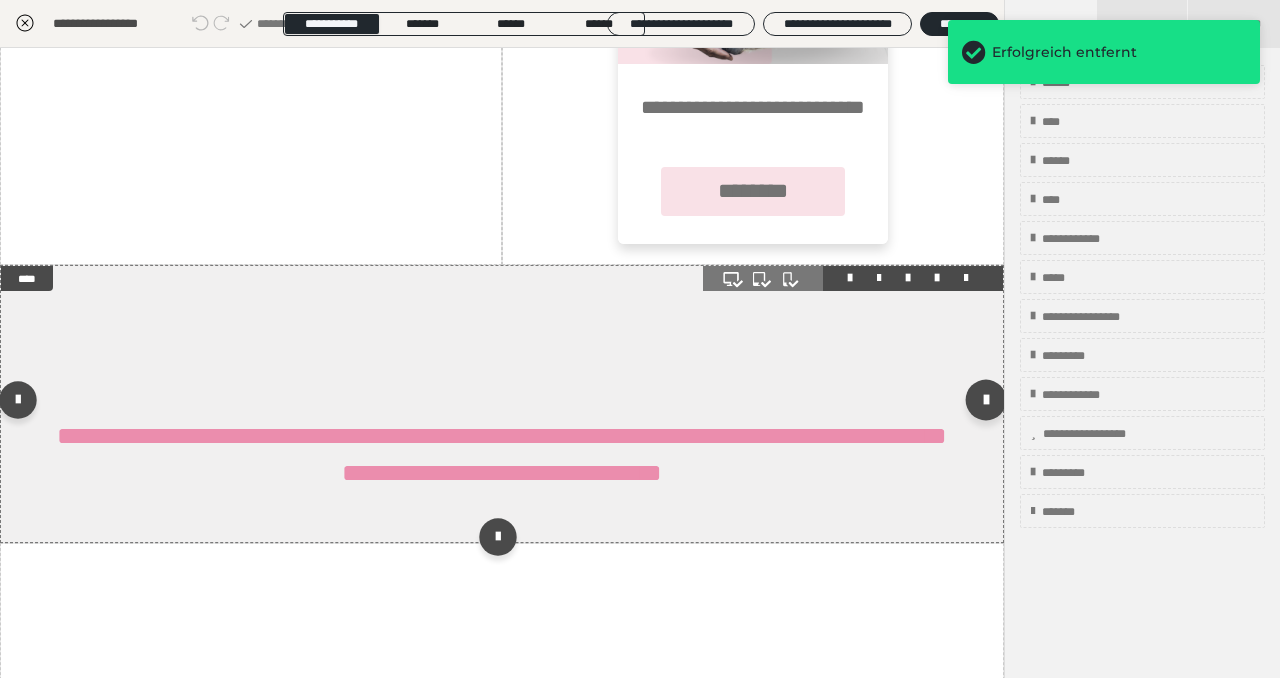 click at bounding box center (986, 399) 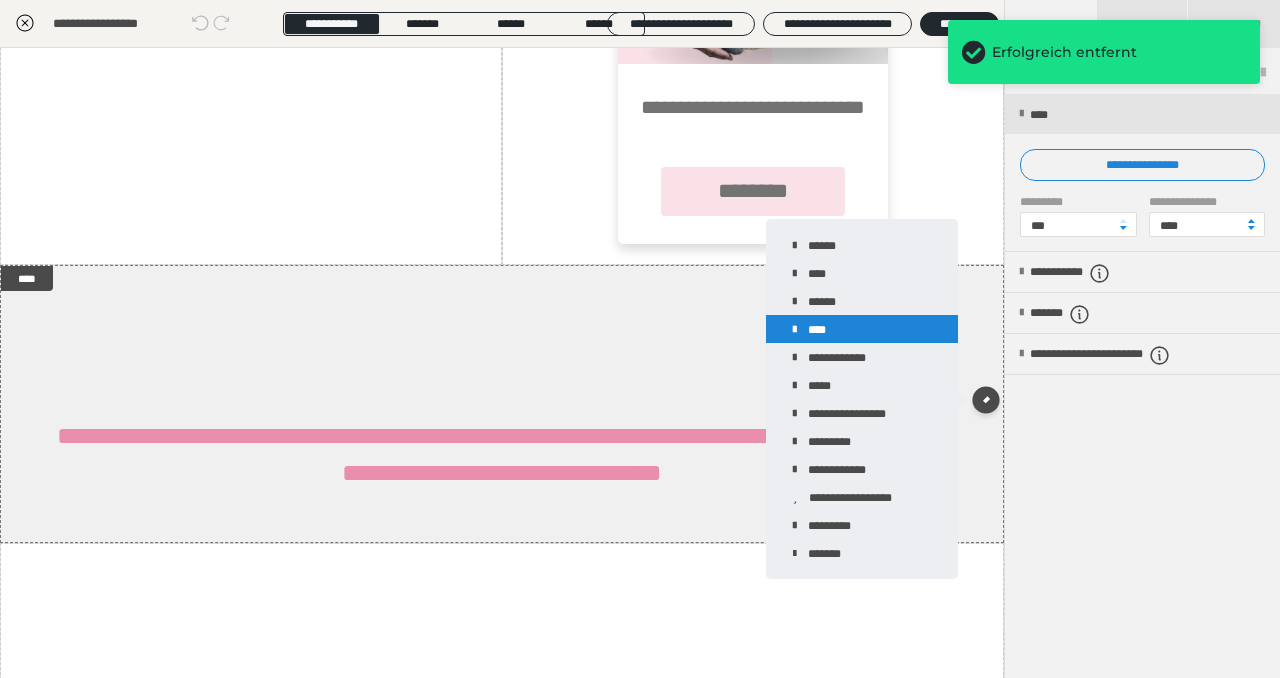 click on "****" at bounding box center [862, 329] 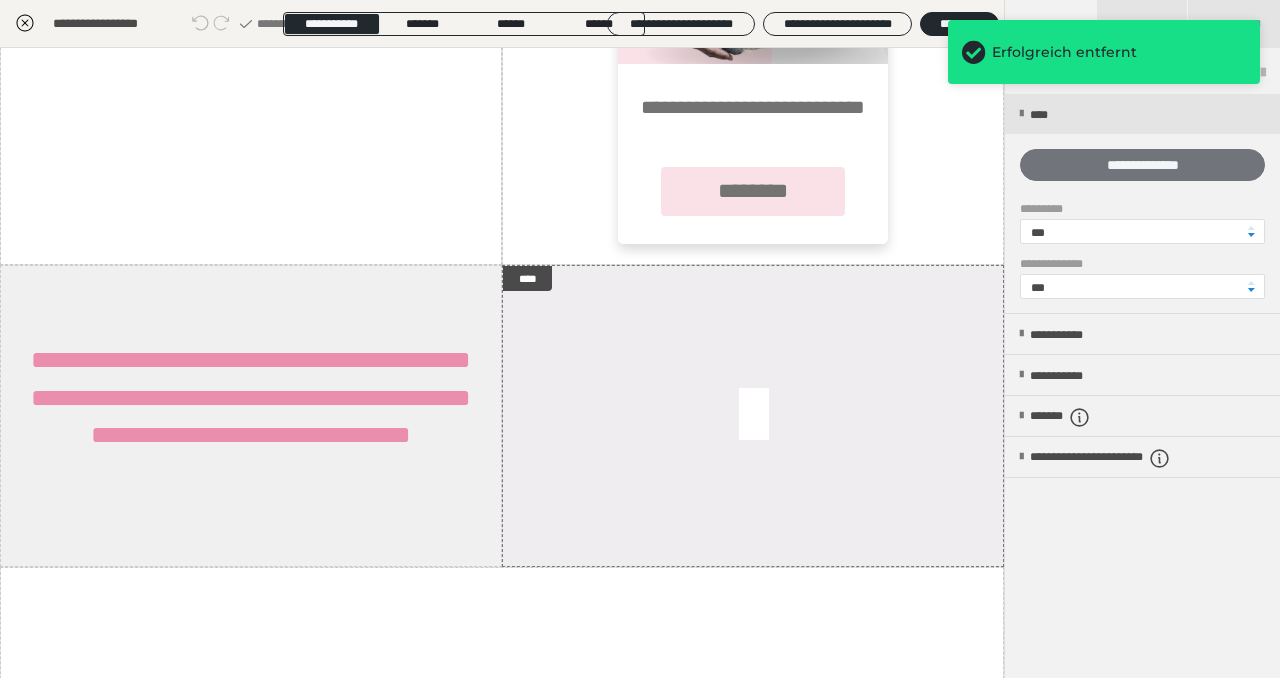click on "**********" at bounding box center (1142, 165) 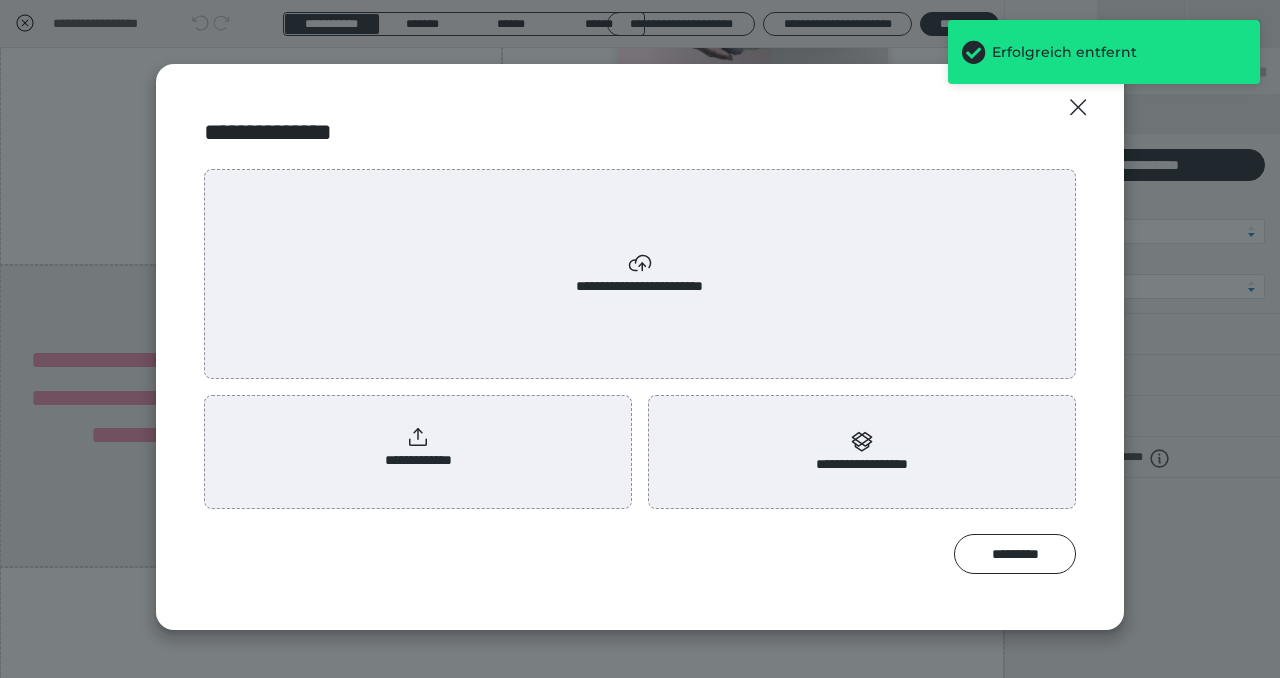click on "**********" at bounding box center [418, 448] 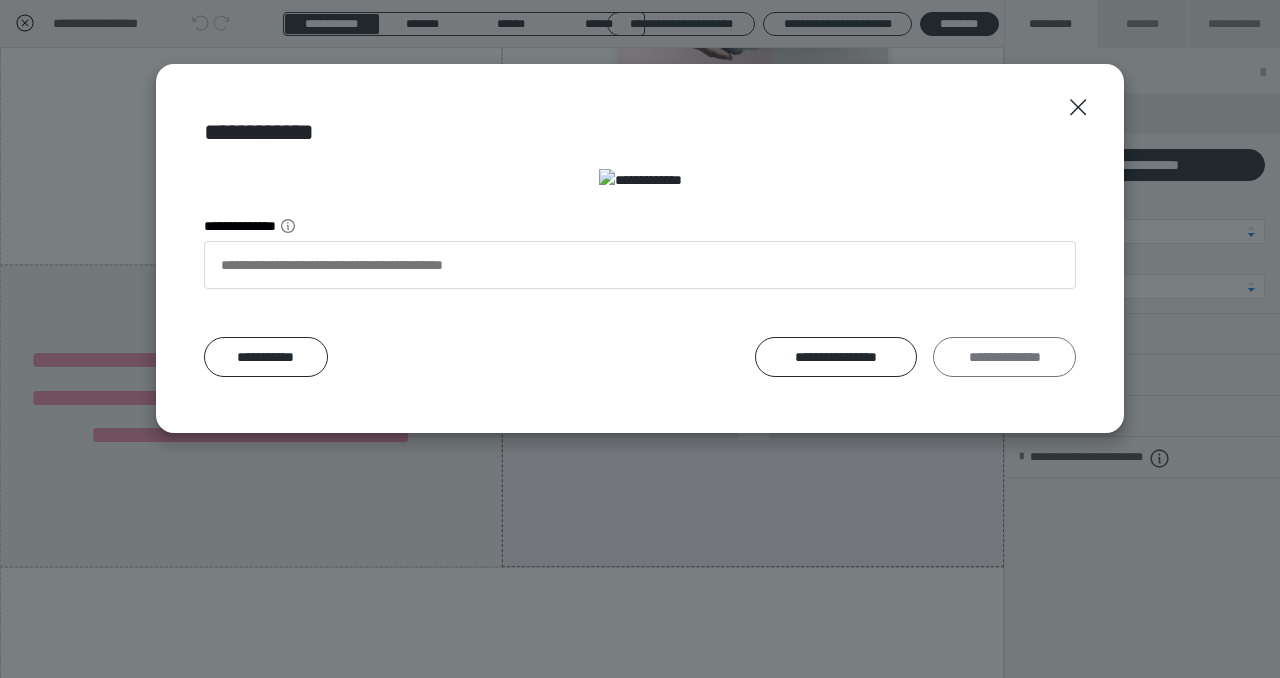 click on "**********" at bounding box center (1004, 357) 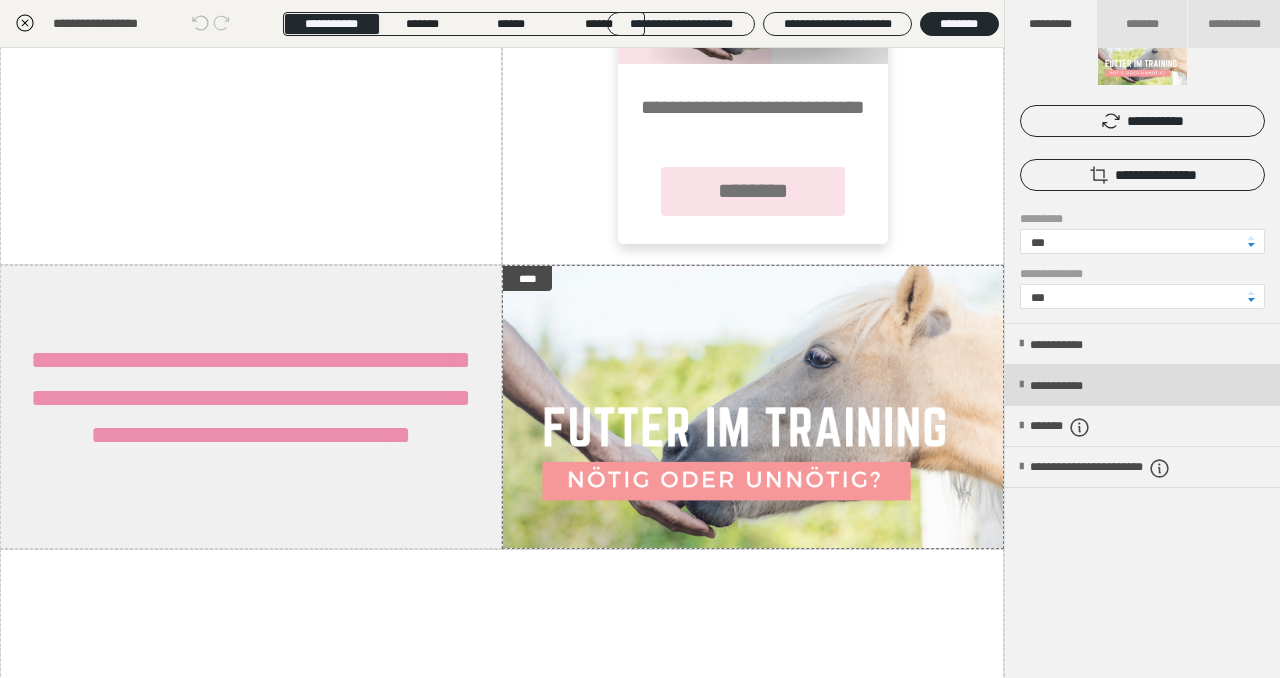 scroll, scrollTop: 0, scrollLeft: 0, axis: both 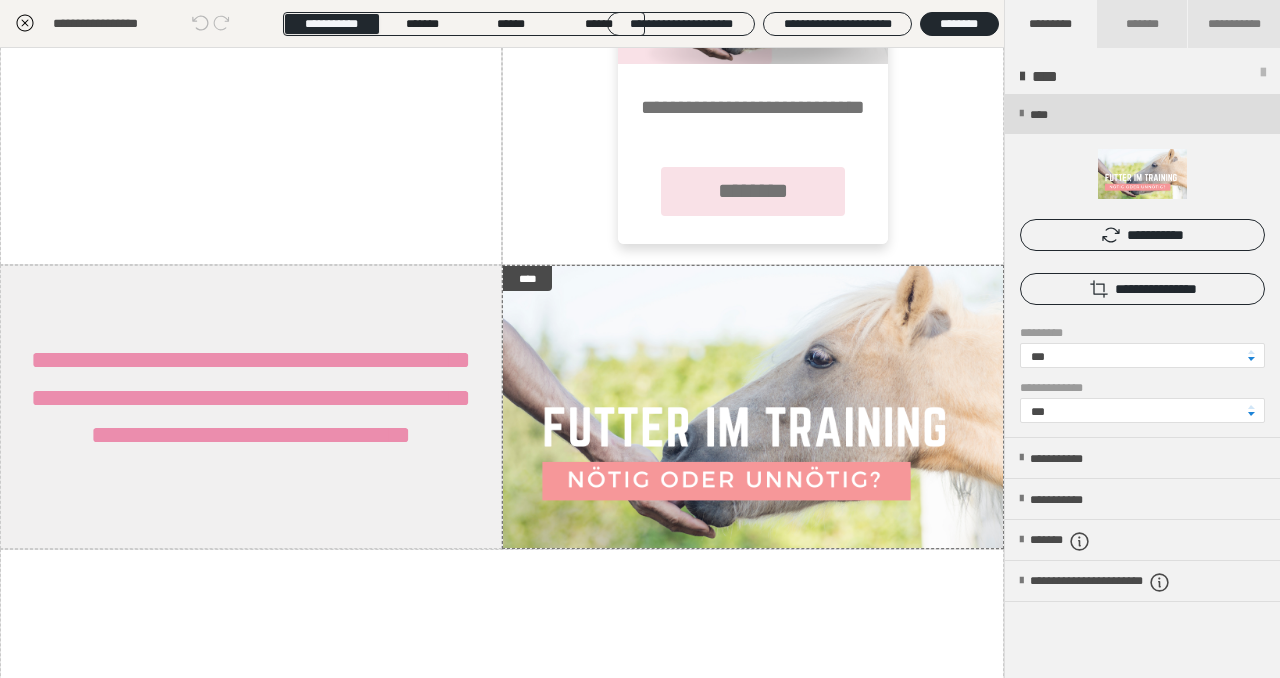click at bounding box center [1021, 114] 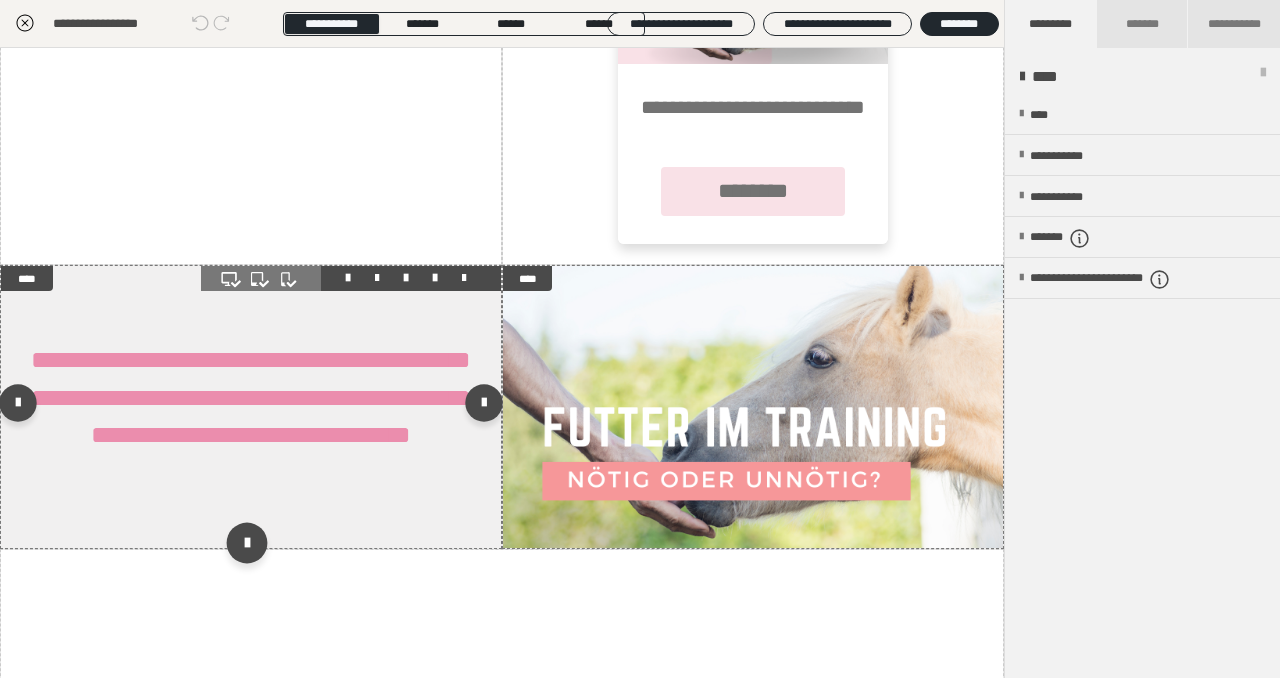 click at bounding box center [246, 543] 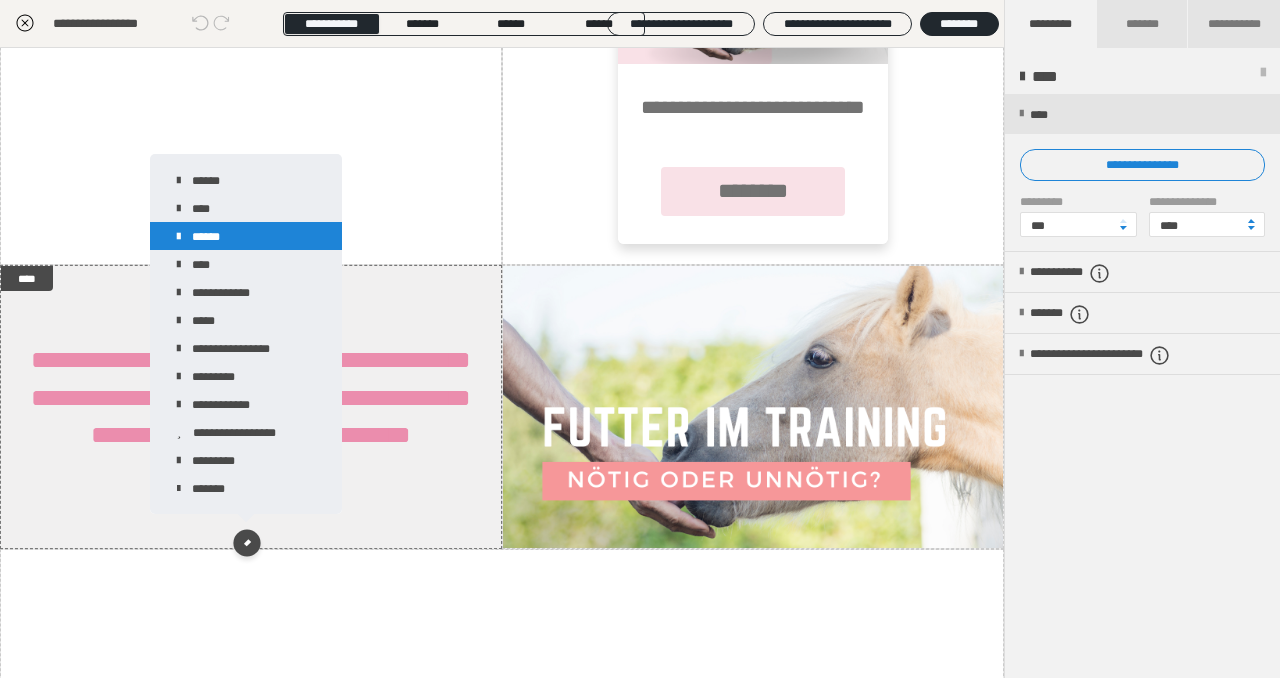 click on "******" at bounding box center (246, 236) 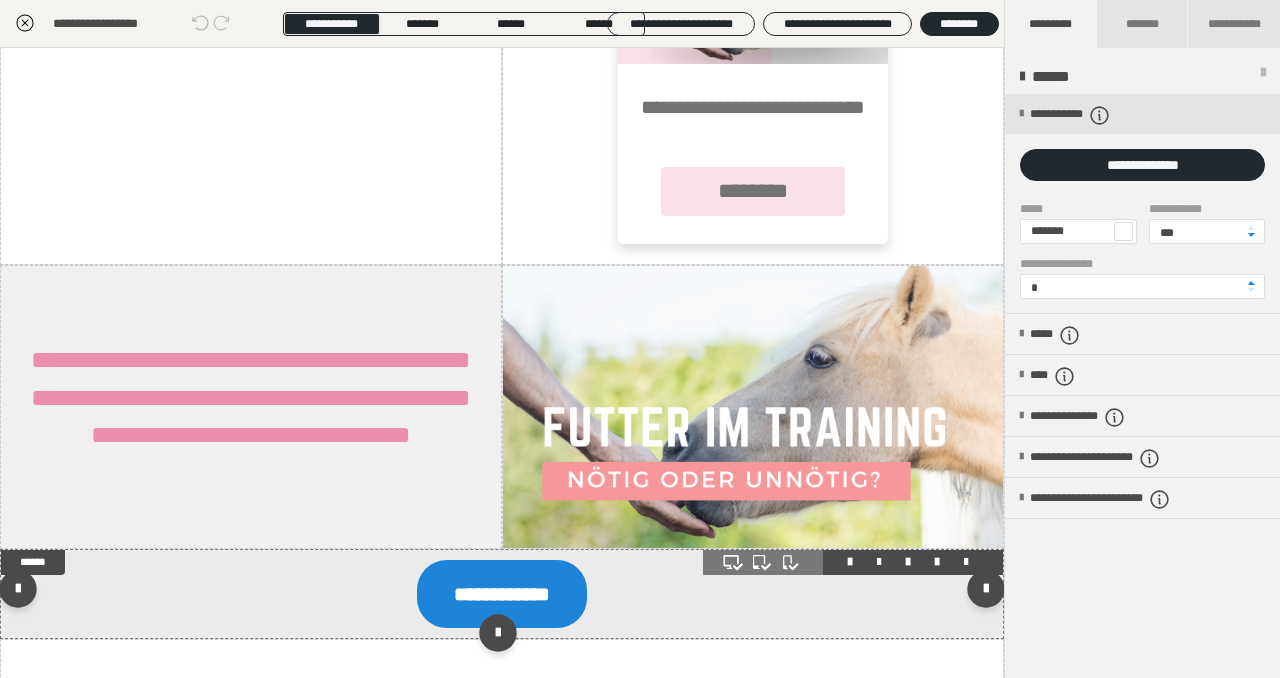 click on "**********" at bounding box center (502, 594) 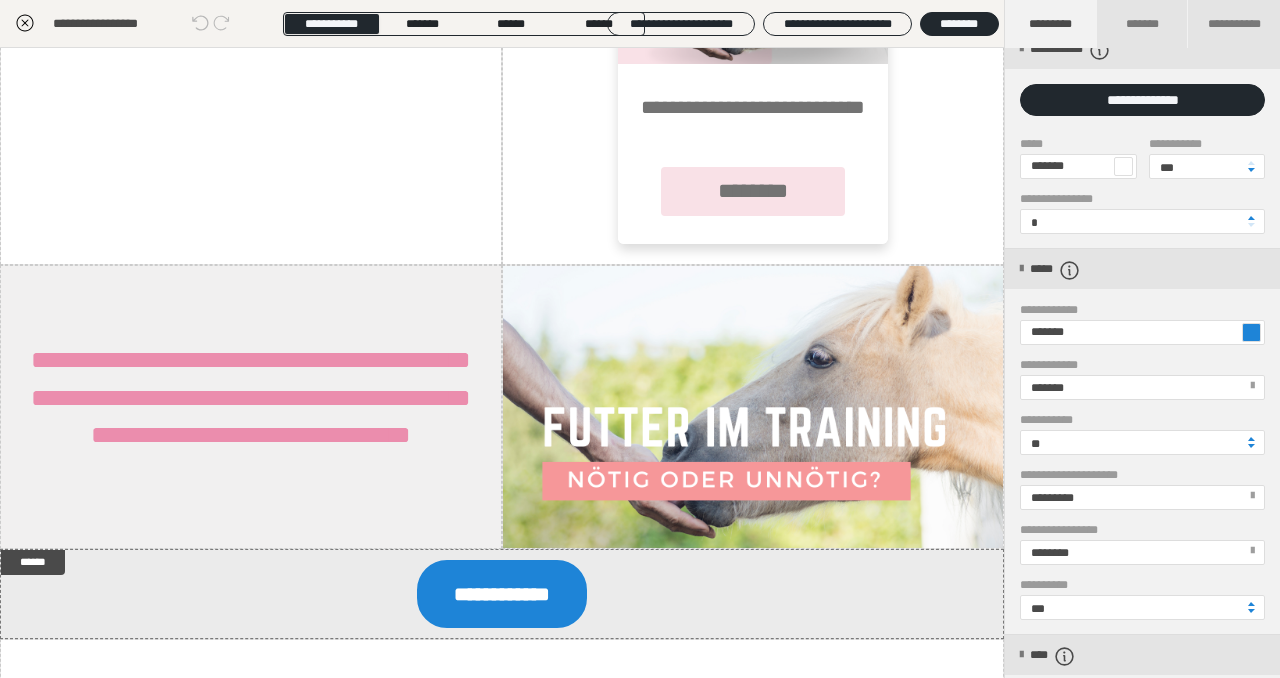 scroll, scrollTop: 0, scrollLeft: 0, axis: both 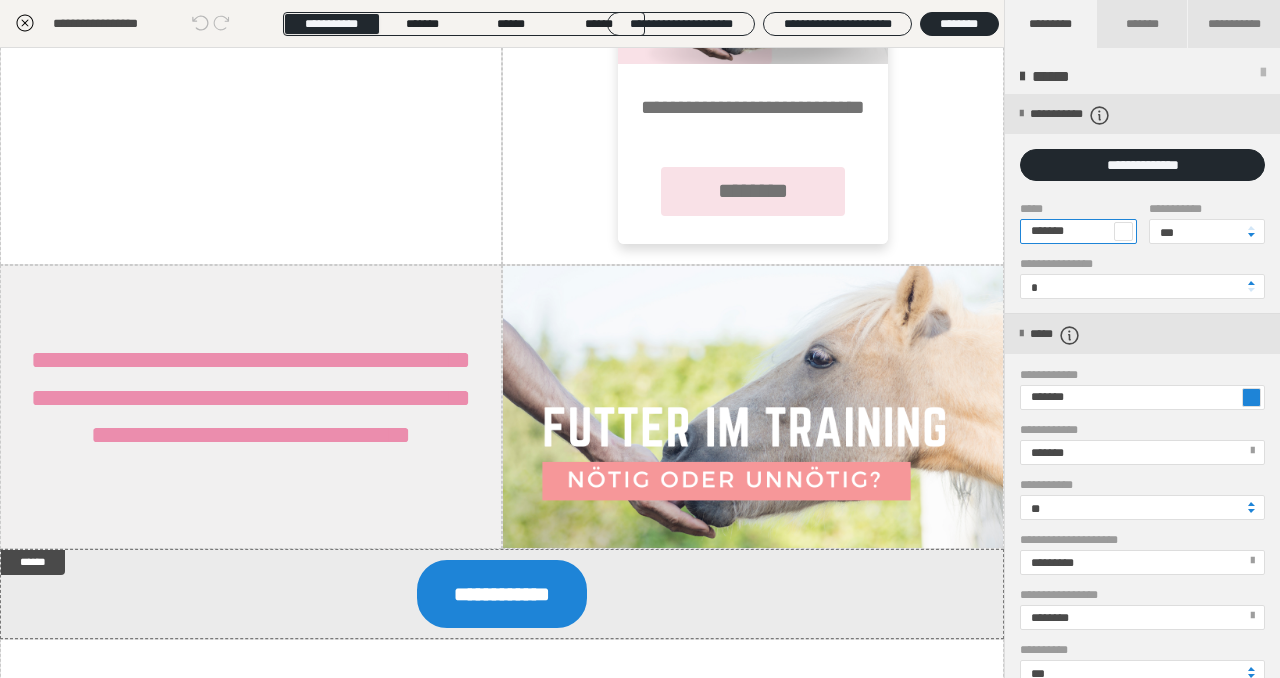 drag, startPoint x: 1047, startPoint y: 231, endPoint x: 1134, endPoint y: 231, distance: 87 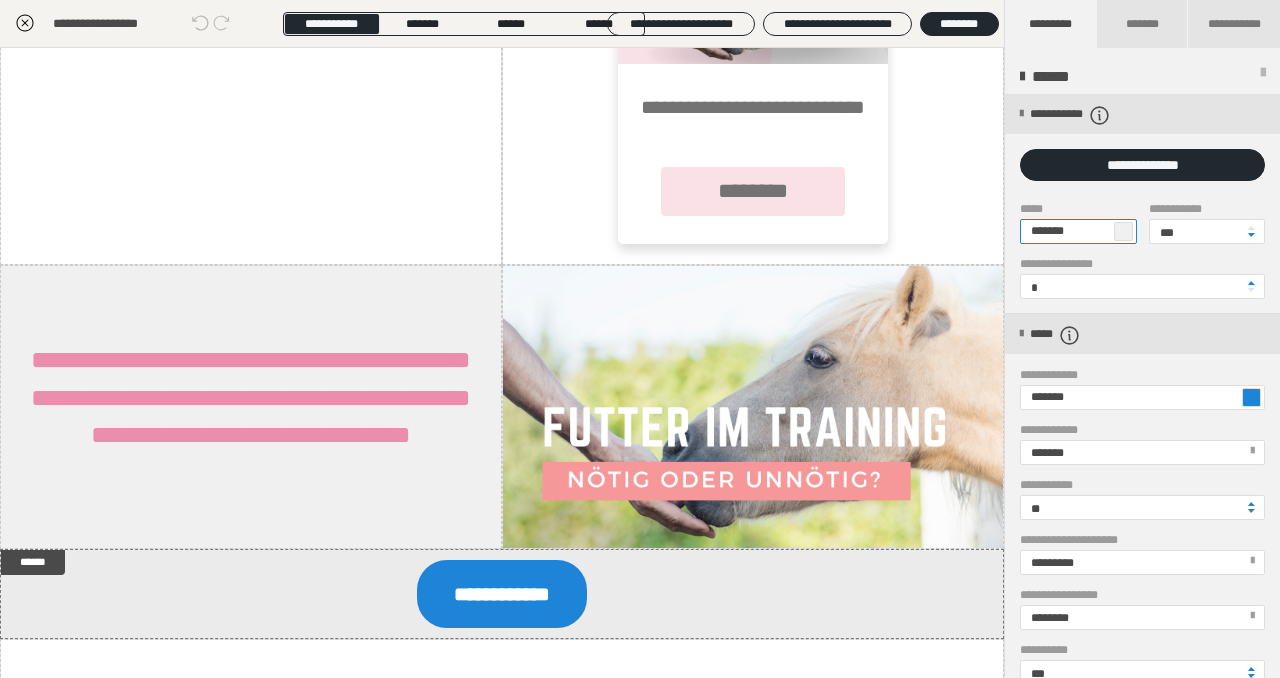 type on "*******" 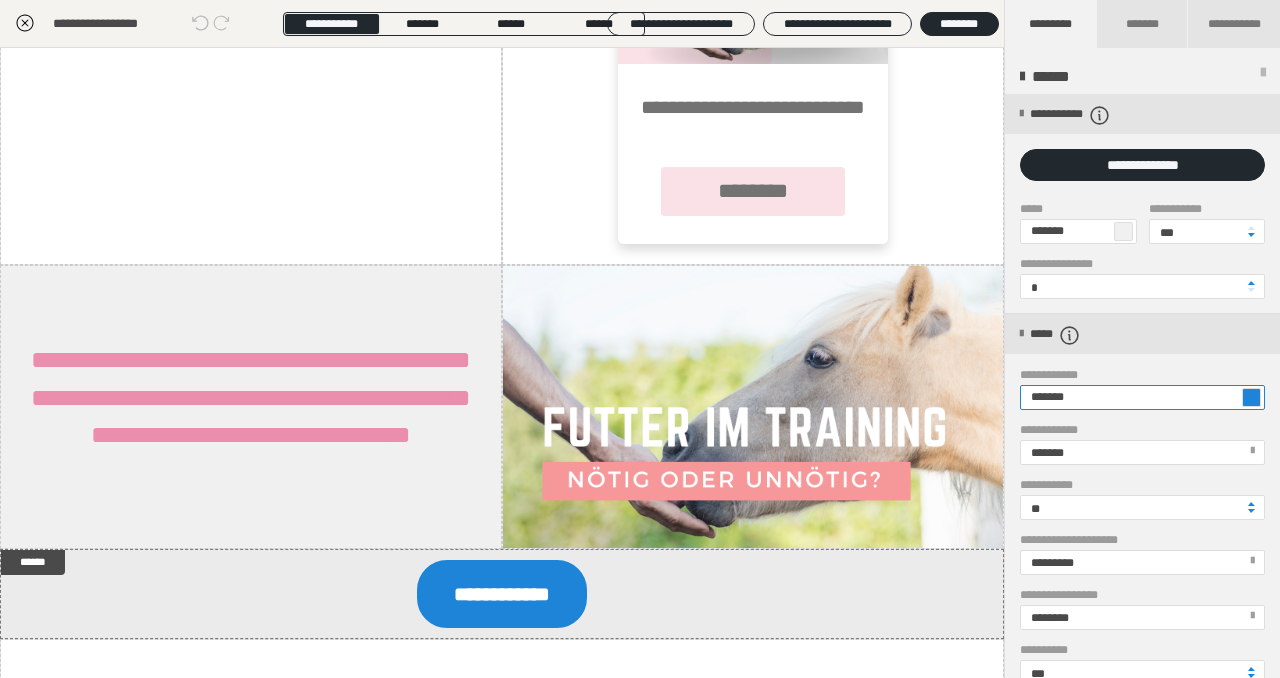 drag, startPoint x: 1039, startPoint y: 398, endPoint x: 1115, endPoint y: 398, distance: 76 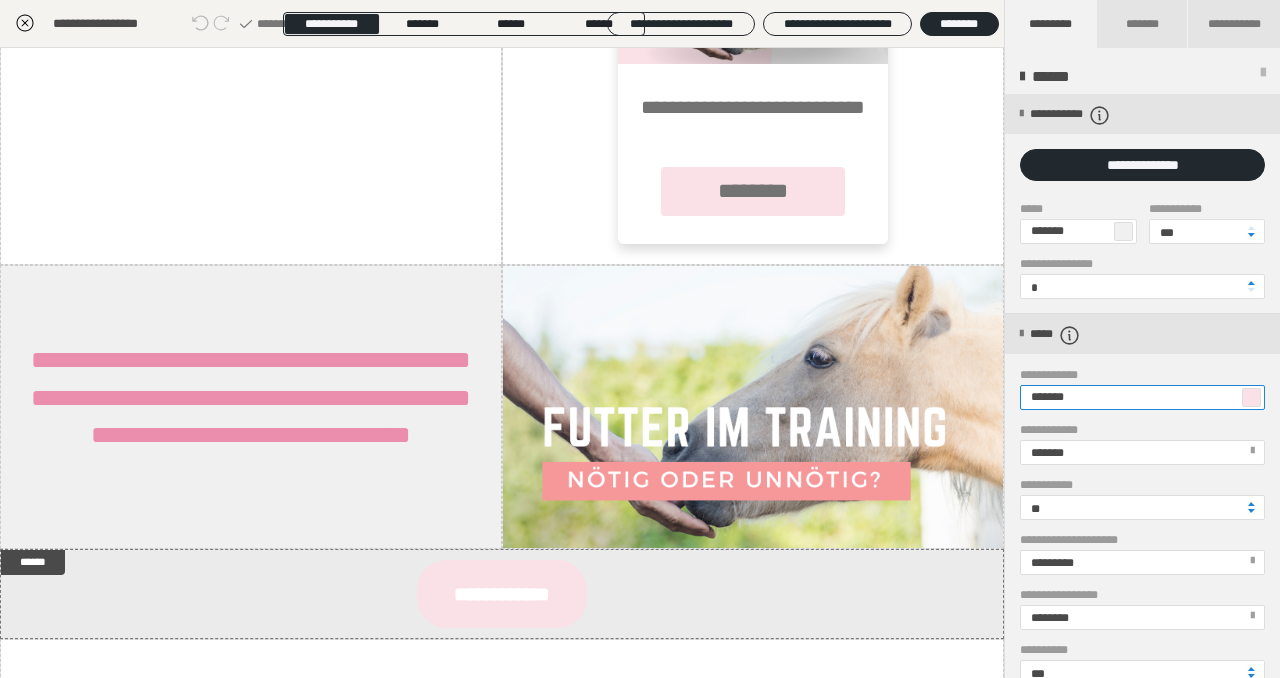 type on "*******" 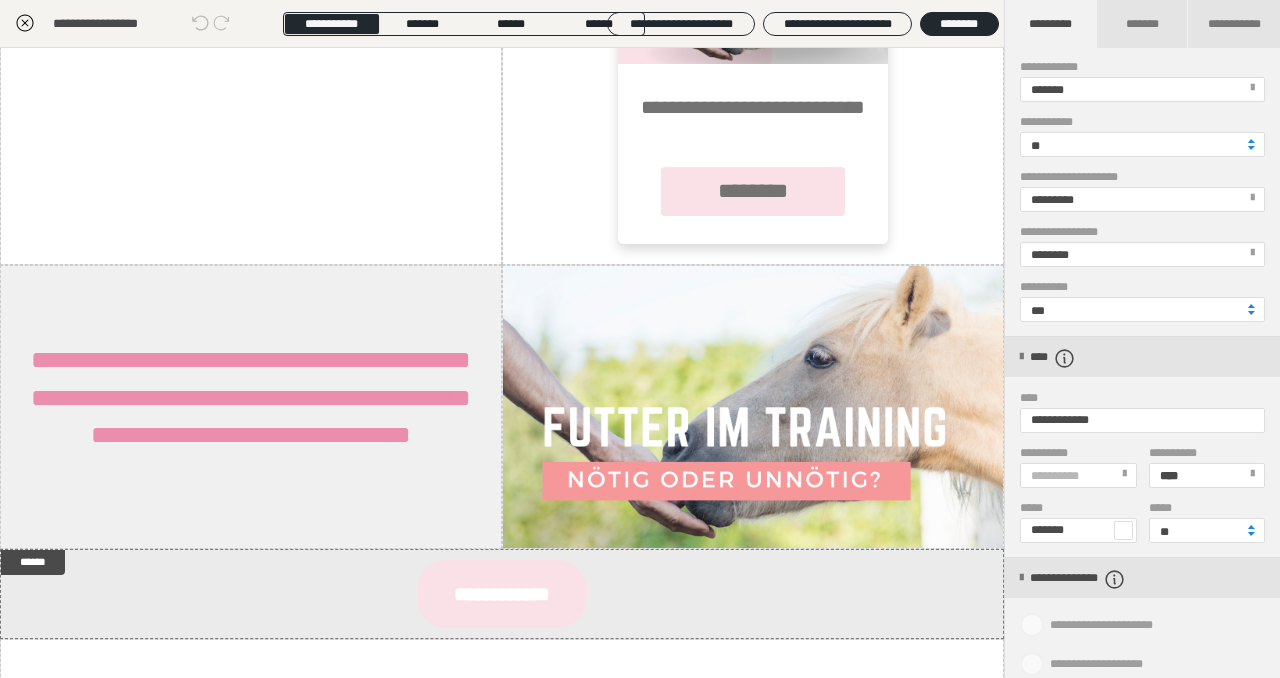 scroll, scrollTop: 367, scrollLeft: 0, axis: vertical 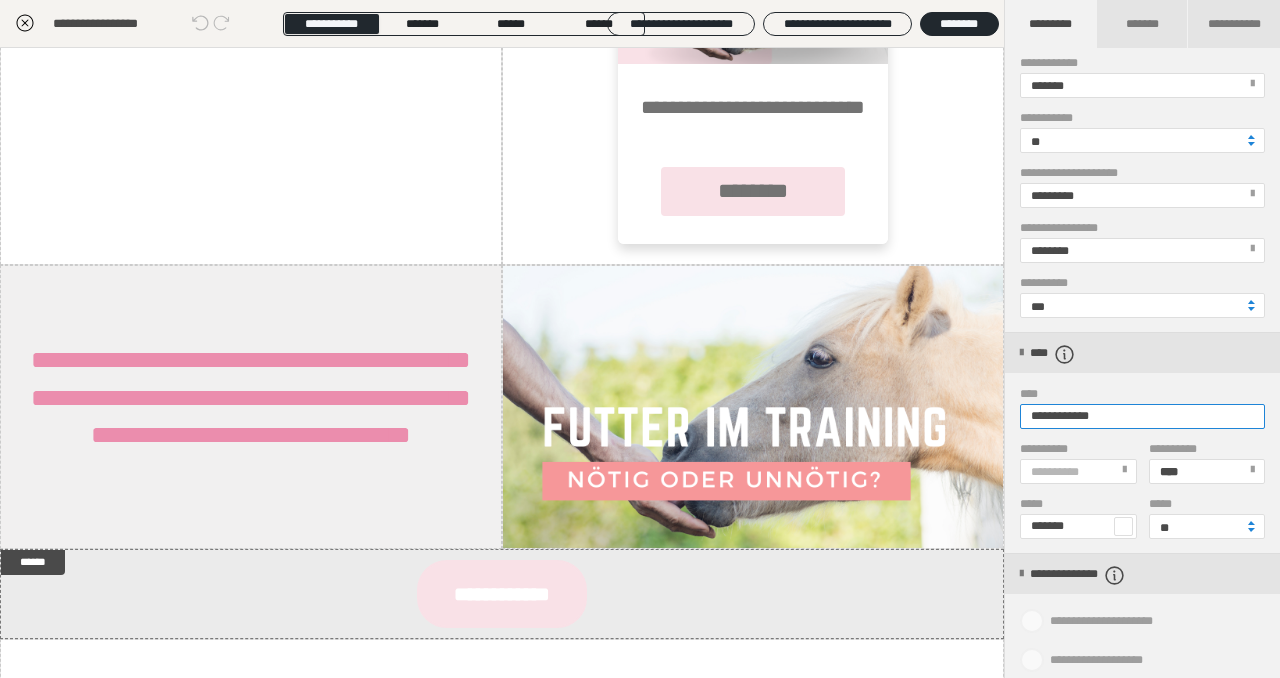 drag, startPoint x: 1031, startPoint y: 416, endPoint x: 1170, endPoint y: 401, distance: 139.807 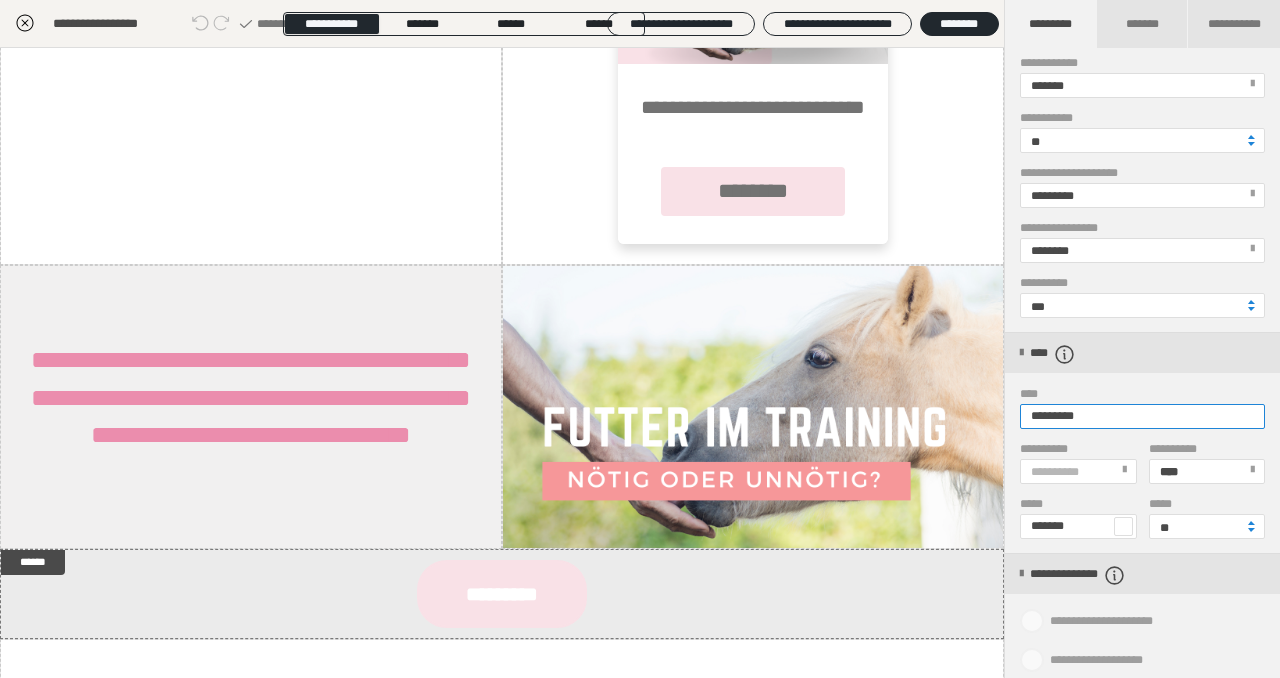type on "*********" 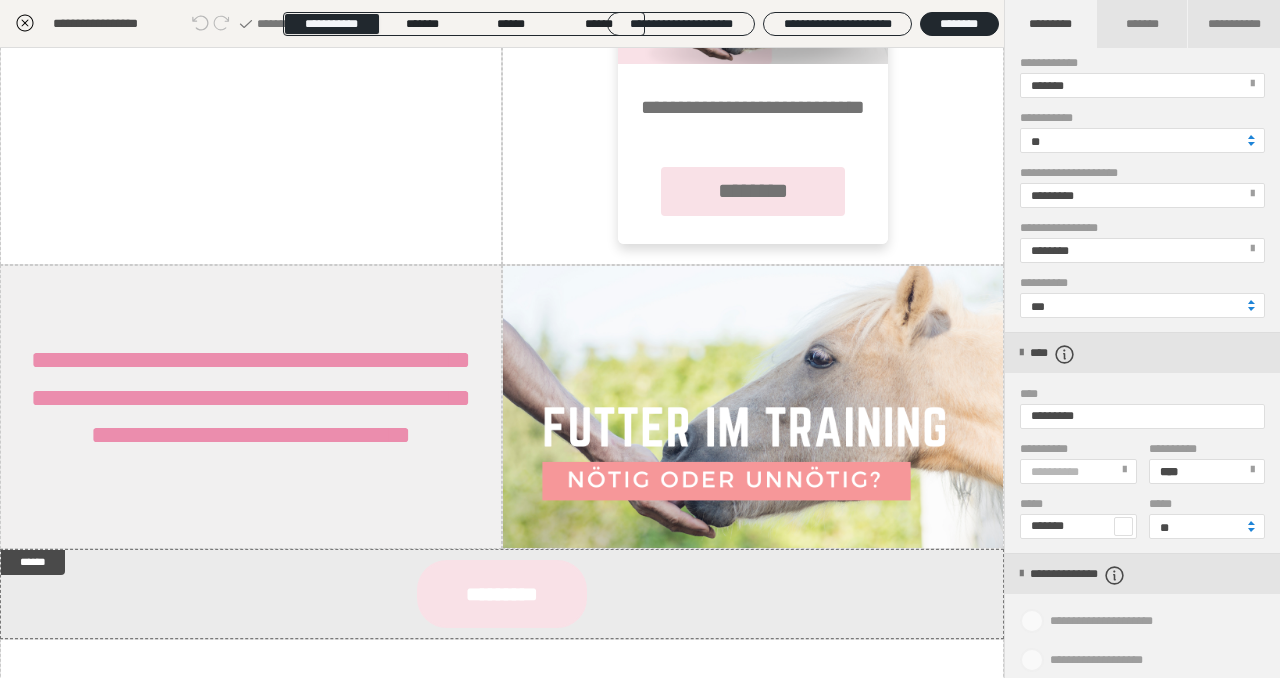 click at bounding box center (1124, 470) 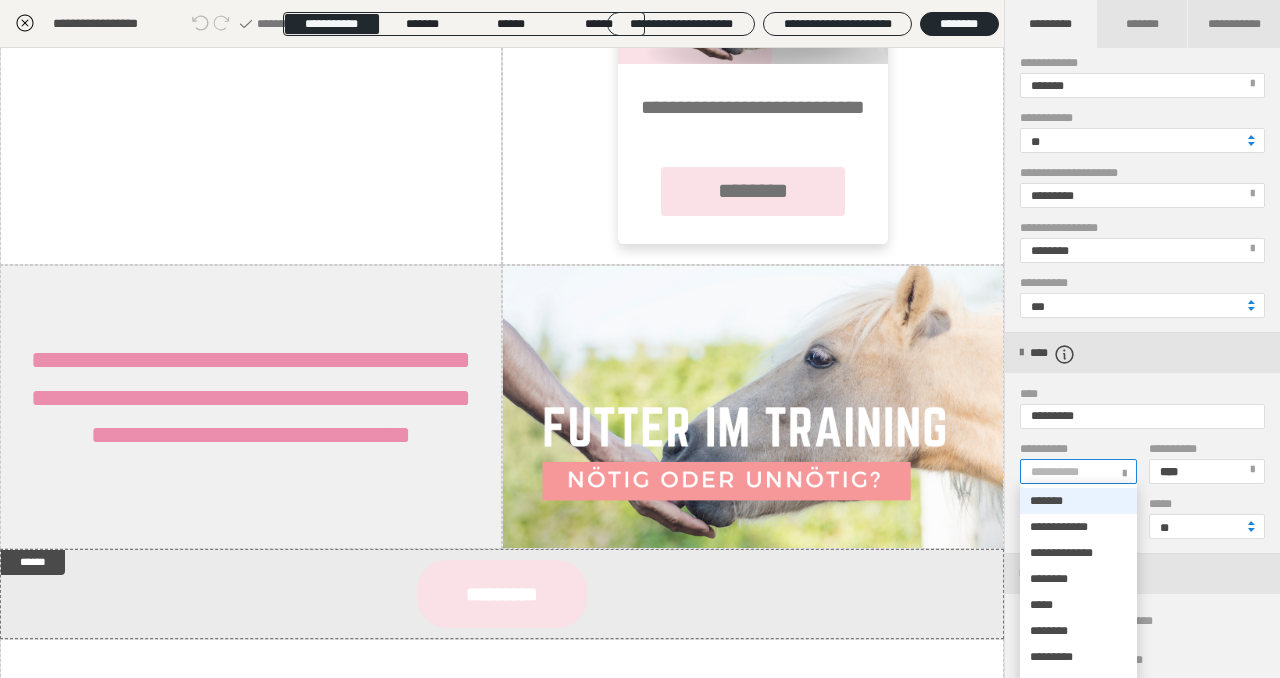 scroll, scrollTop: 14, scrollLeft: 0, axis: vertical 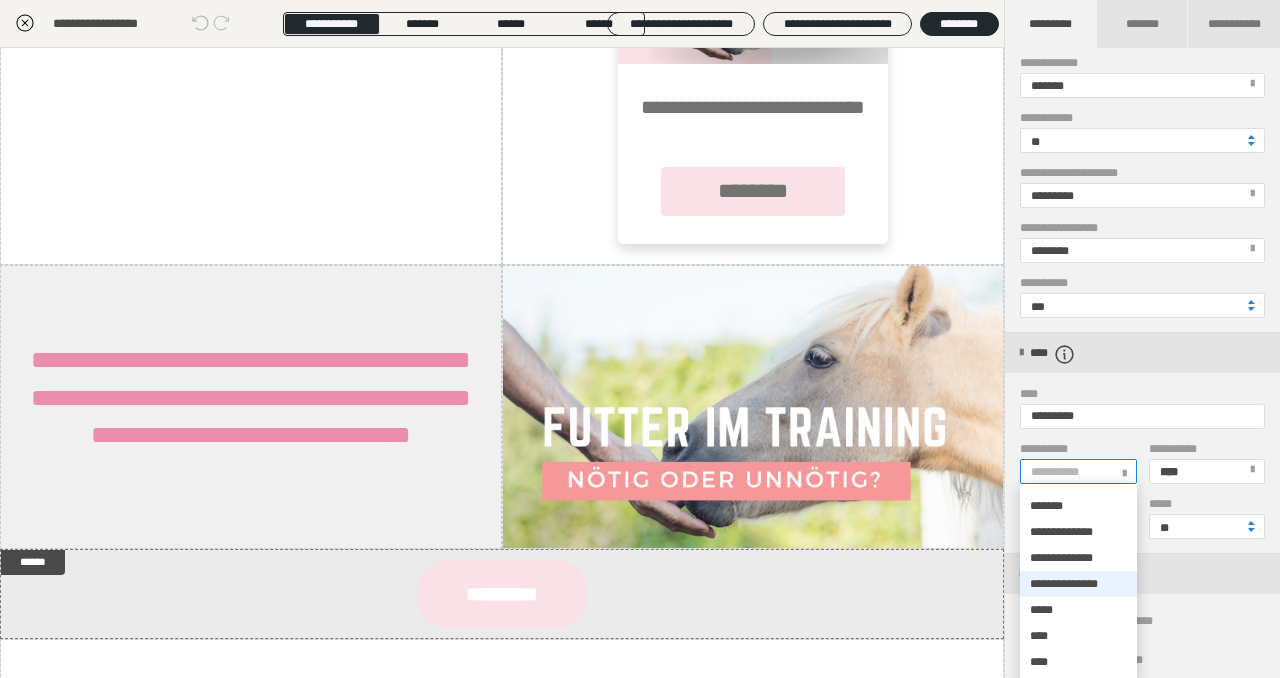 click on "**********" at bounding box center (1064, 584) 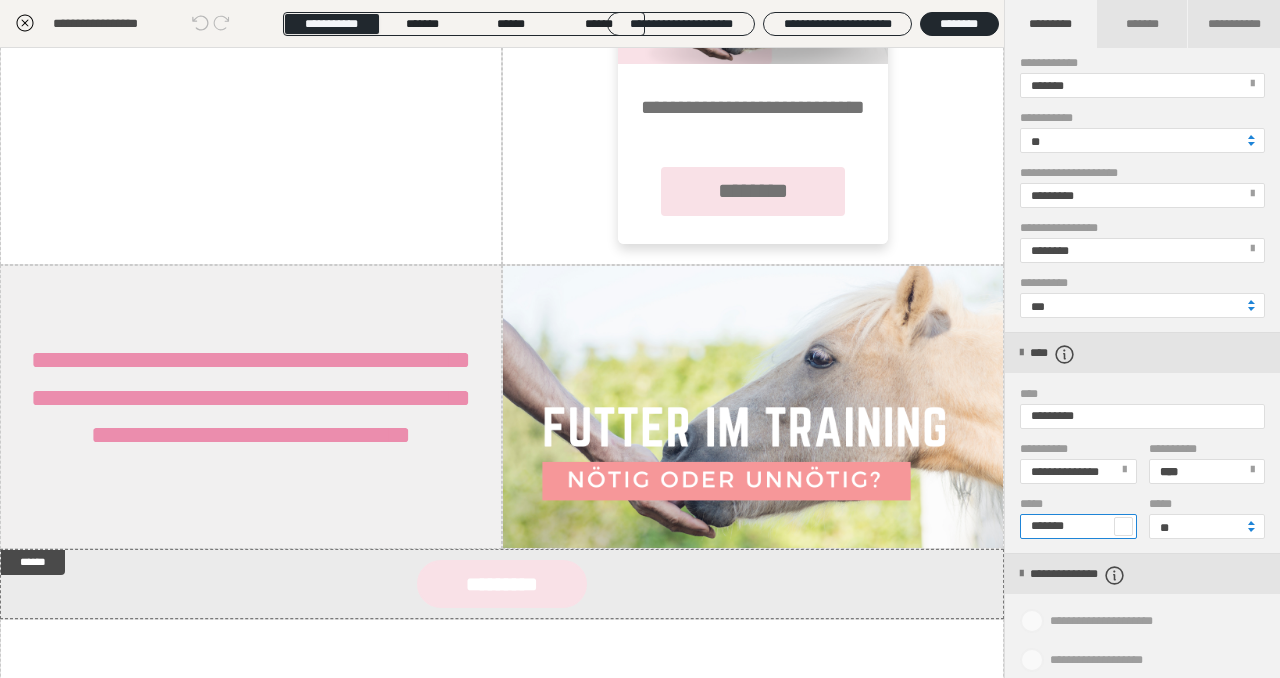 drag, startPoint x: 1040, startPoint y: 527, endPoint x: 1133, endPoint y: 520, distance: 93.26307 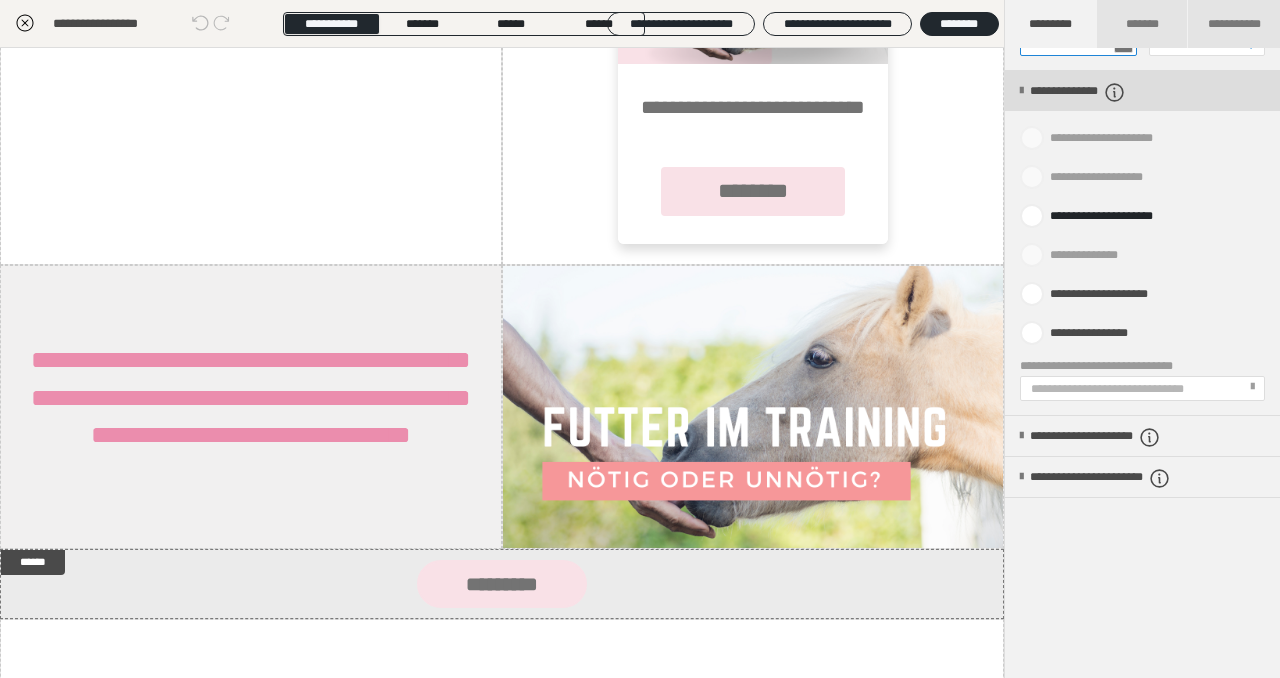 scroll, scrollTop: 858, scrollLeft: 0, axis: vertical 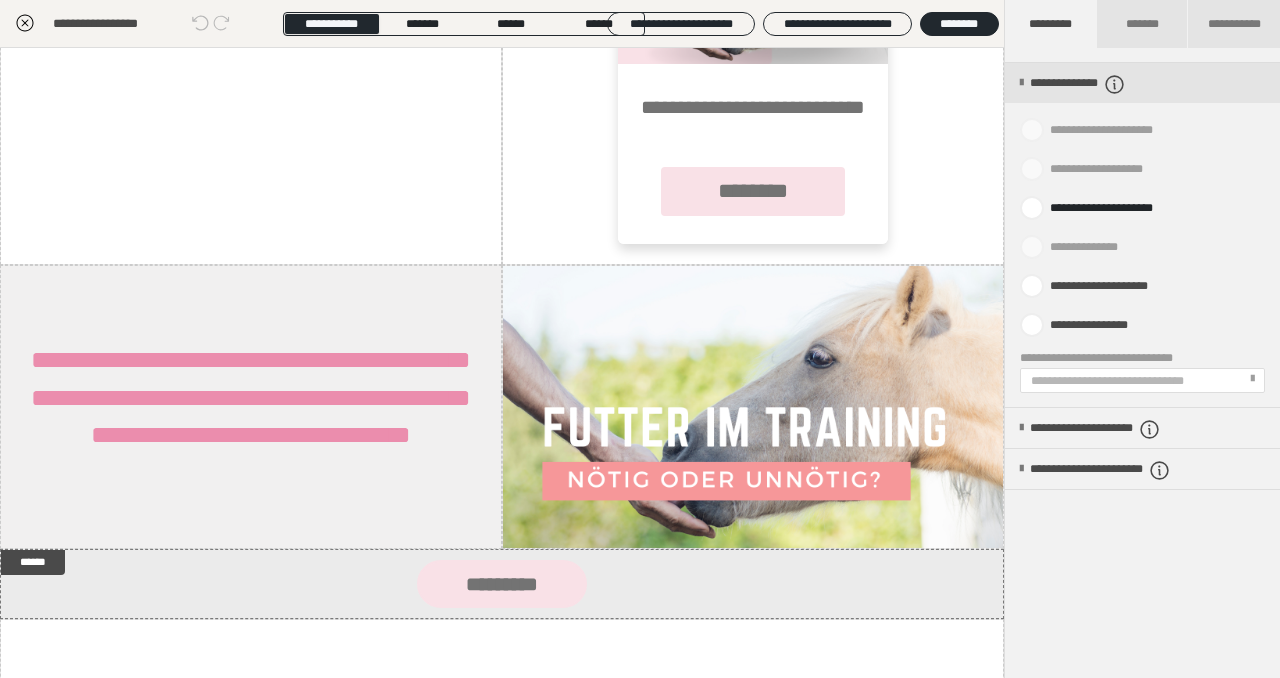 type on "*******" 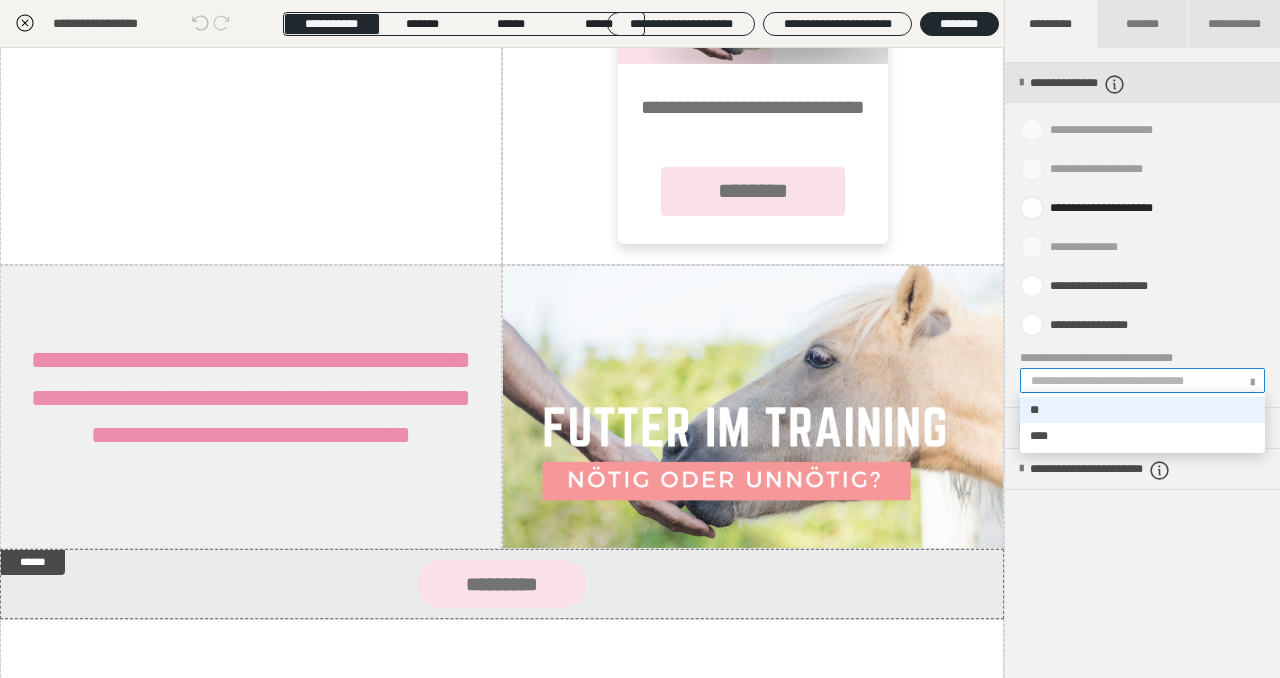click on "**" at bounding box center [1142, 410] 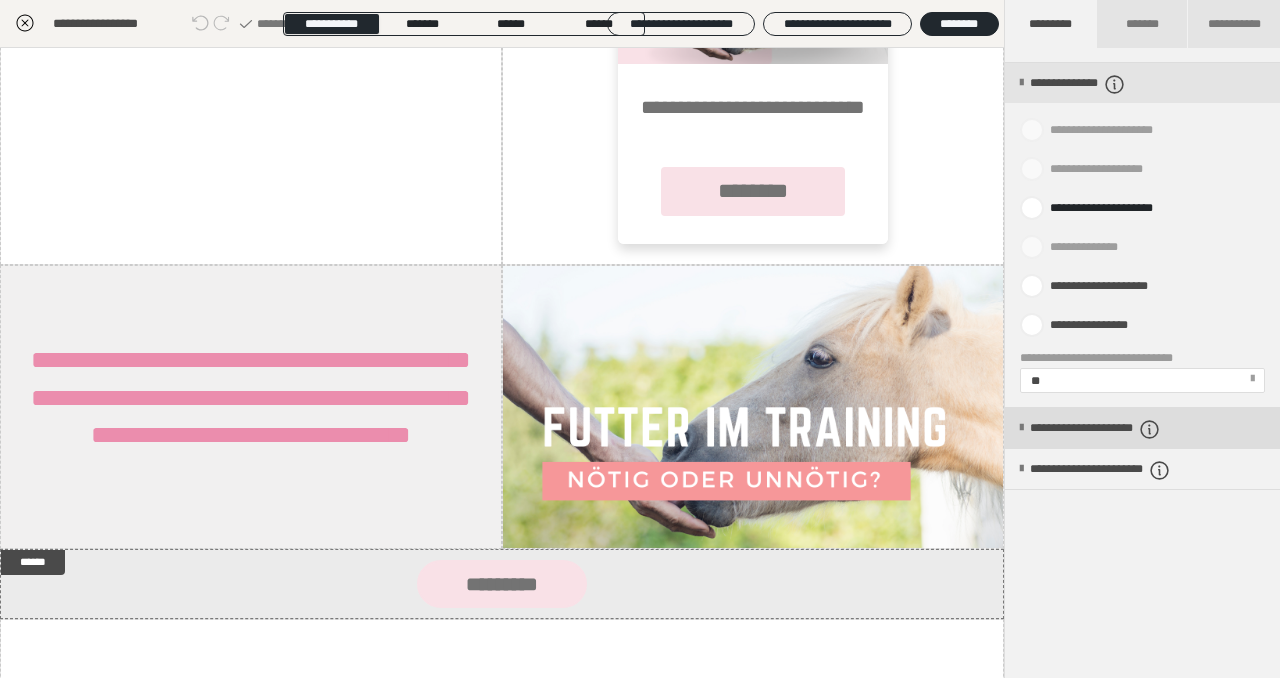 click on "**********" at bounding box center [1126, 429] 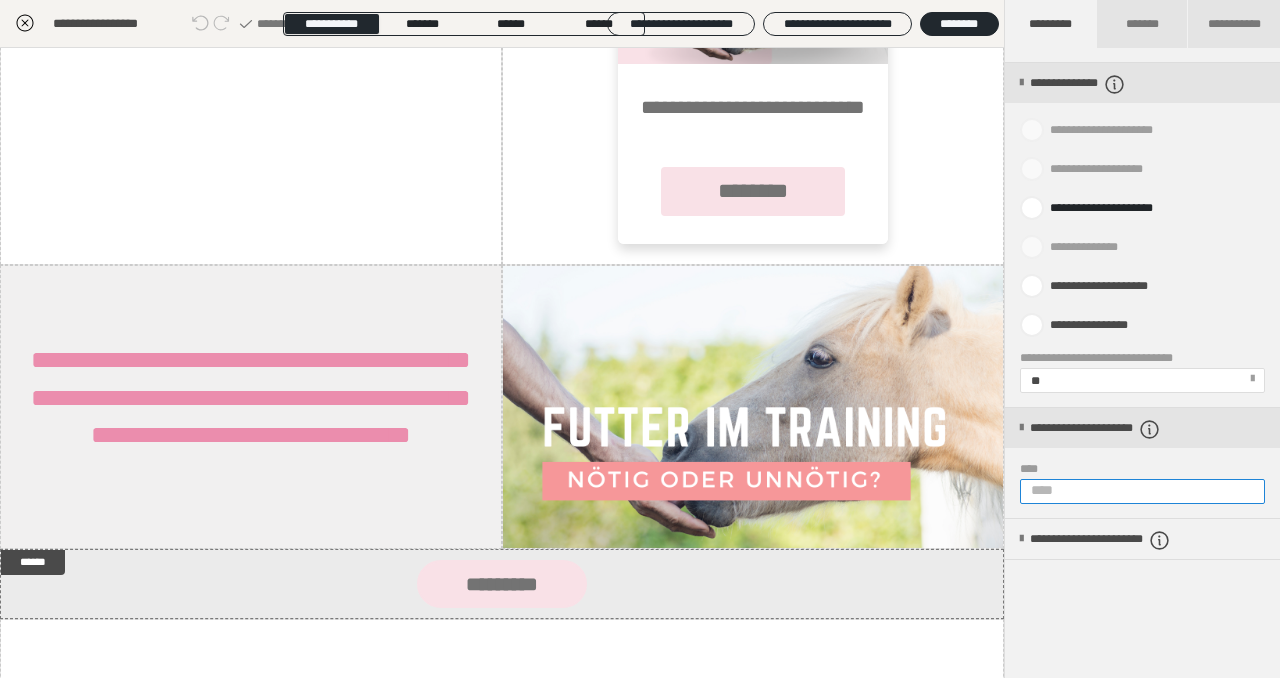 click on "****" at bounding box center (1142, 491) 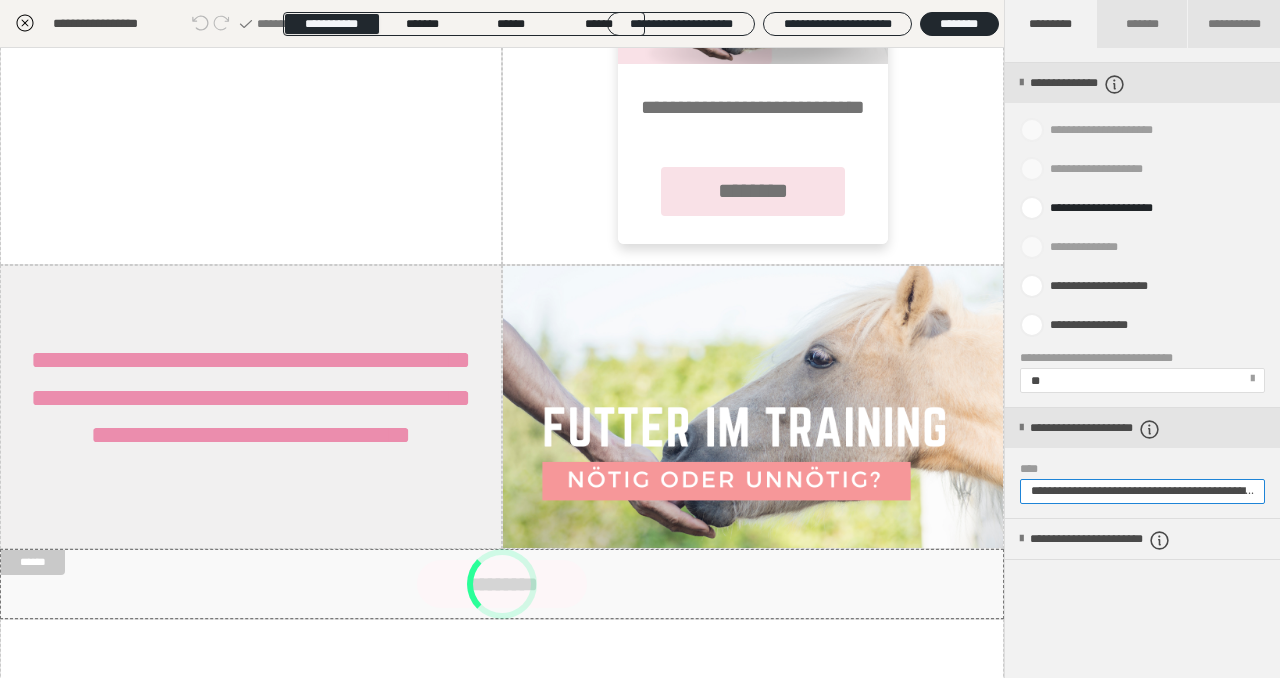 scroll, scrollTop: 0, scrollLeft: 84, axis: horizontal 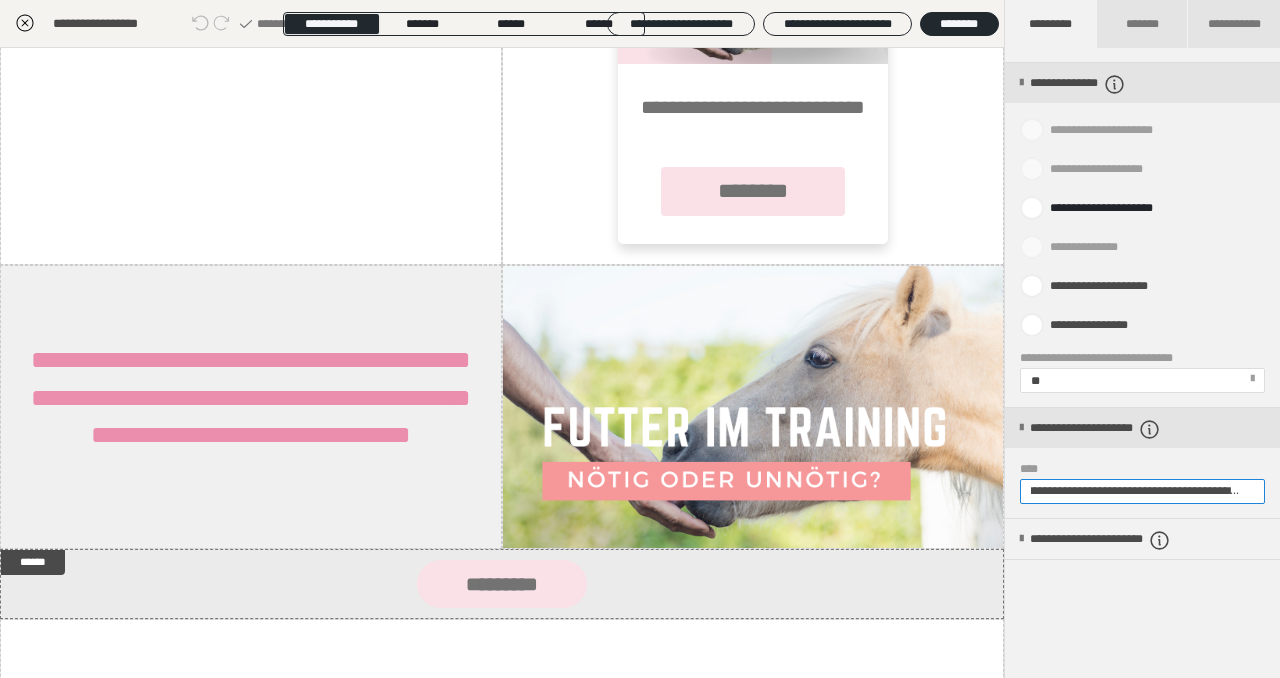 type on "**********" 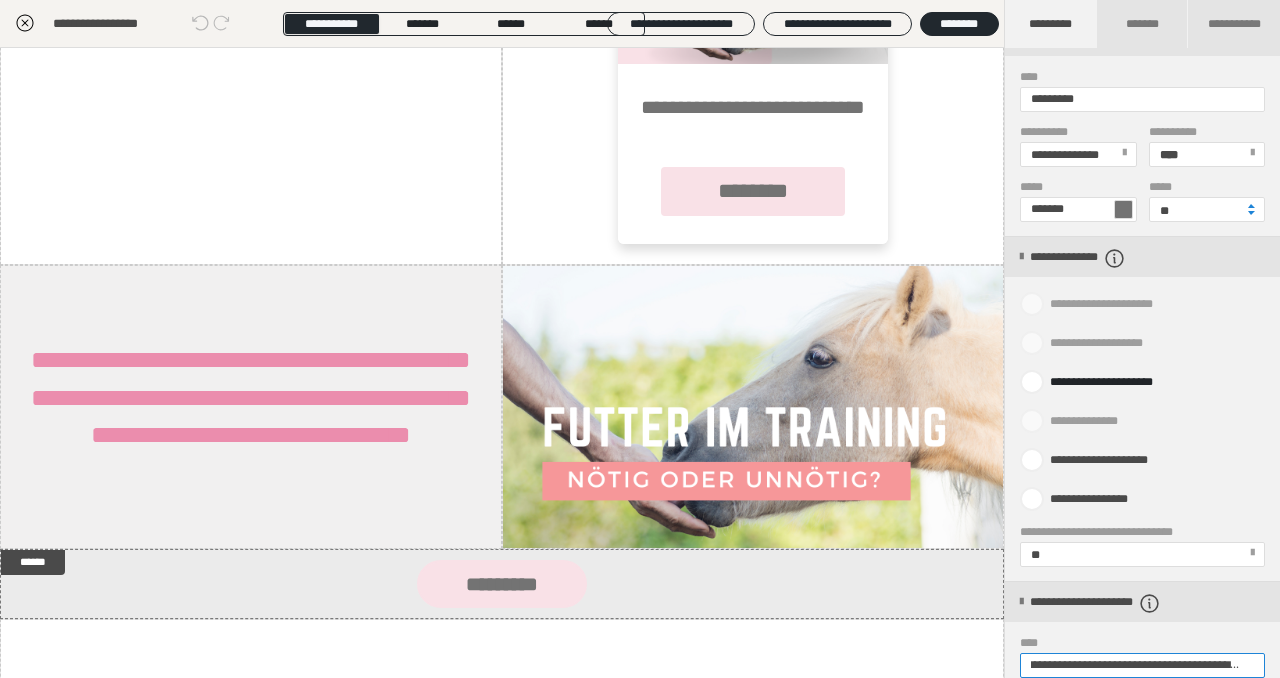 scroll, scrollTop: 670, scrollLeft: 0, axis: vertical 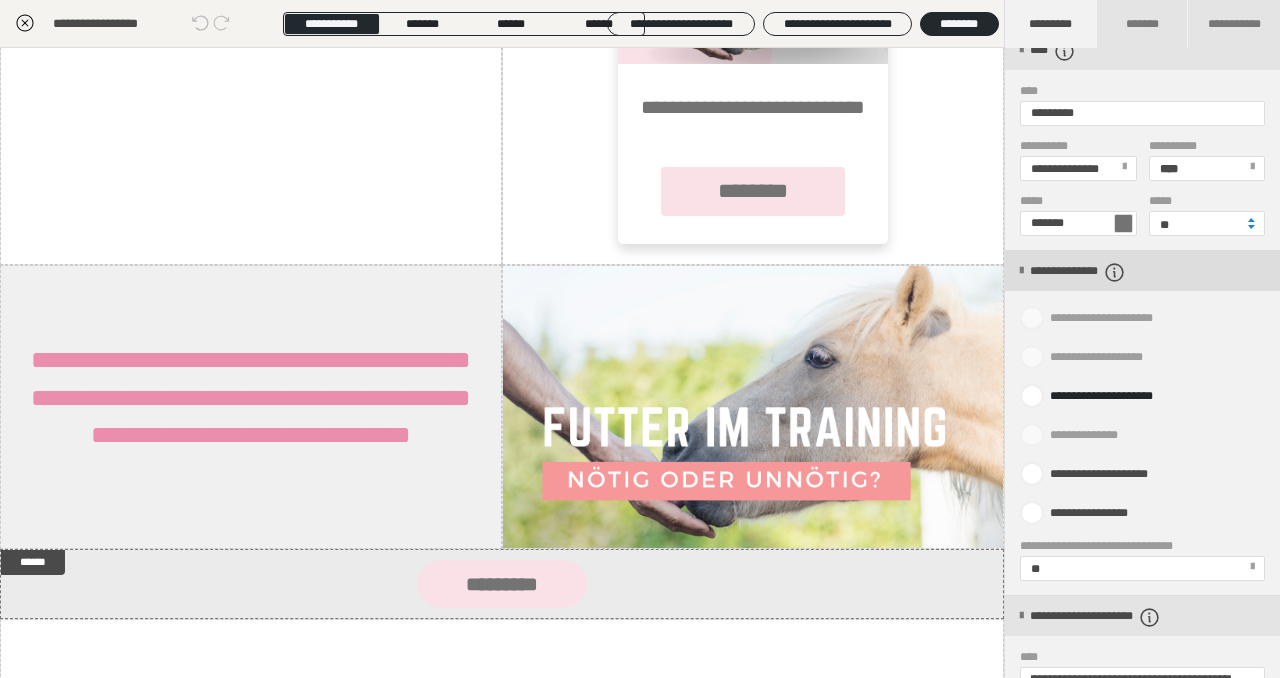 click at bounding box center (1021, 271) 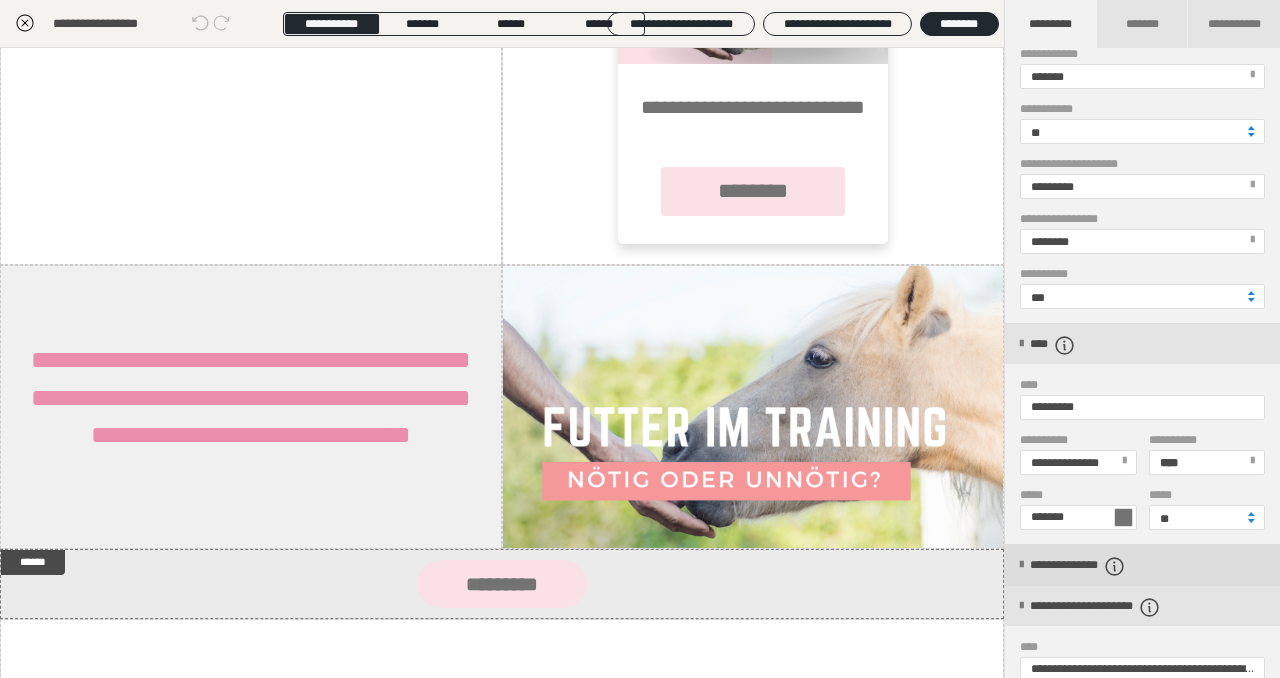 scroll, scrollTop: 364, scrollLeft: 0, axis: vertical 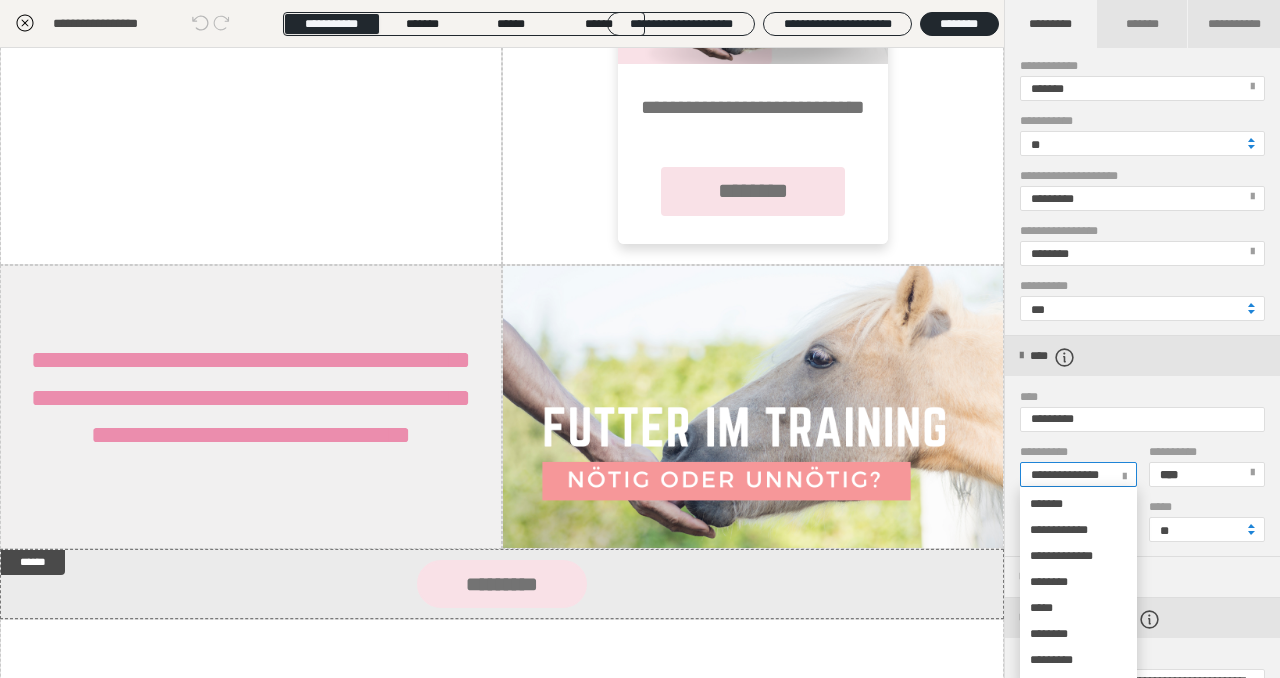 click on "**********" at bounding box center [1065, 475] 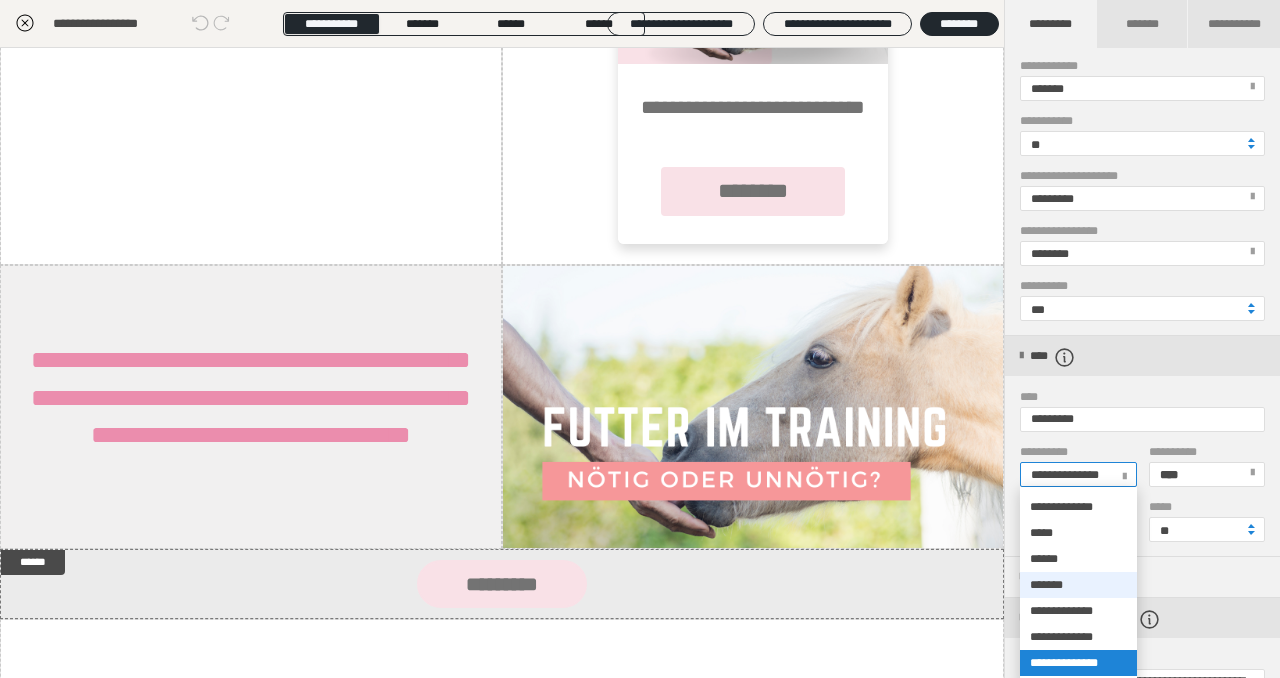 scroll, scrollTop: 190, scrollLeft: 0, axis: vertical 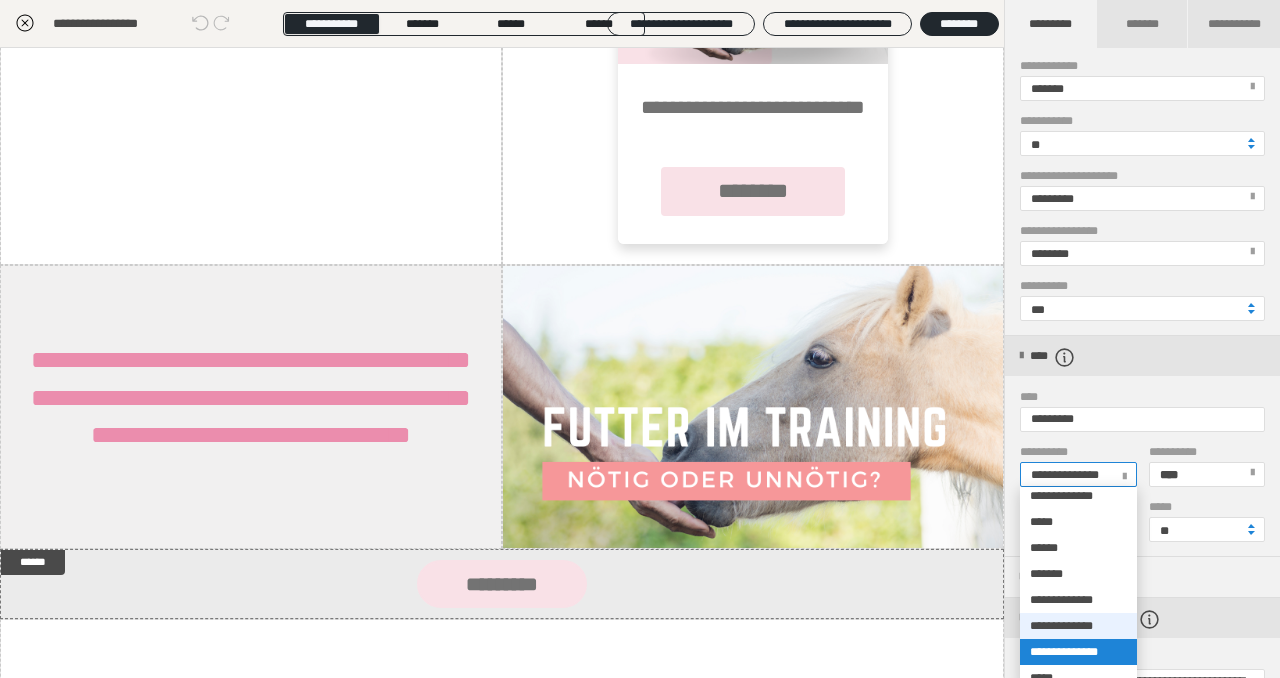 click on "**********" at bounding box center [1061, 626] 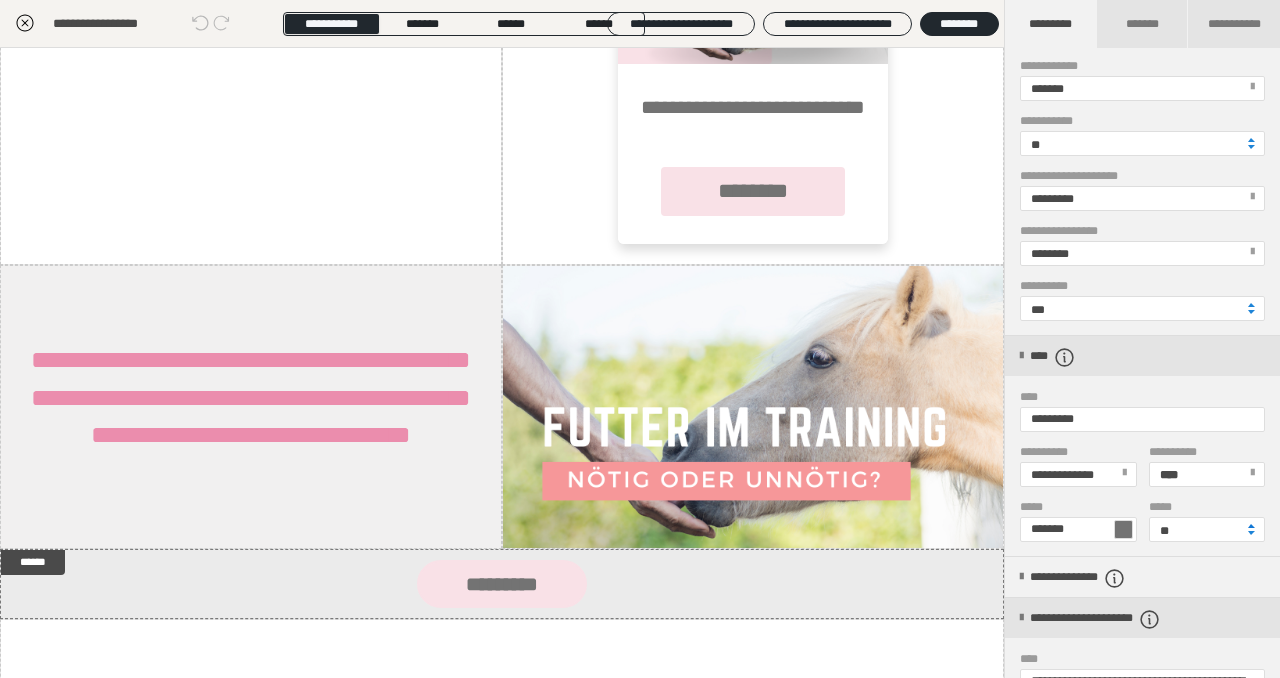click at bounding box center (1251, 526) 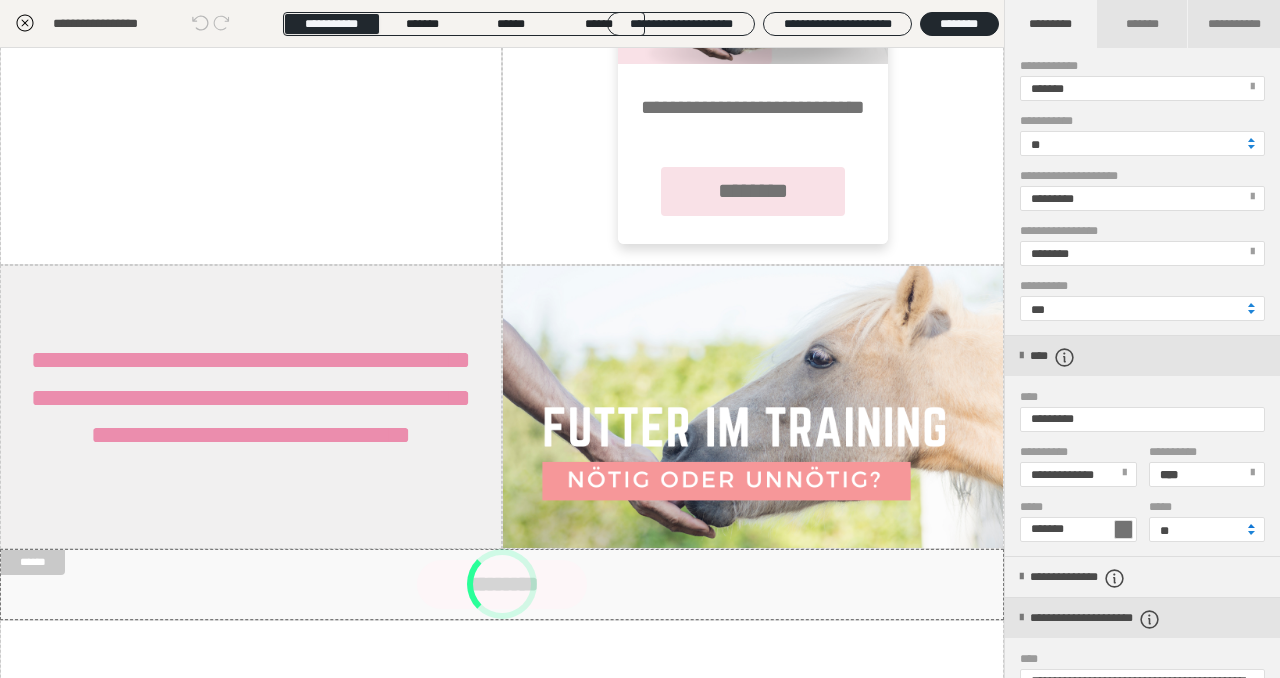 click at bounding box center [1251, 526] 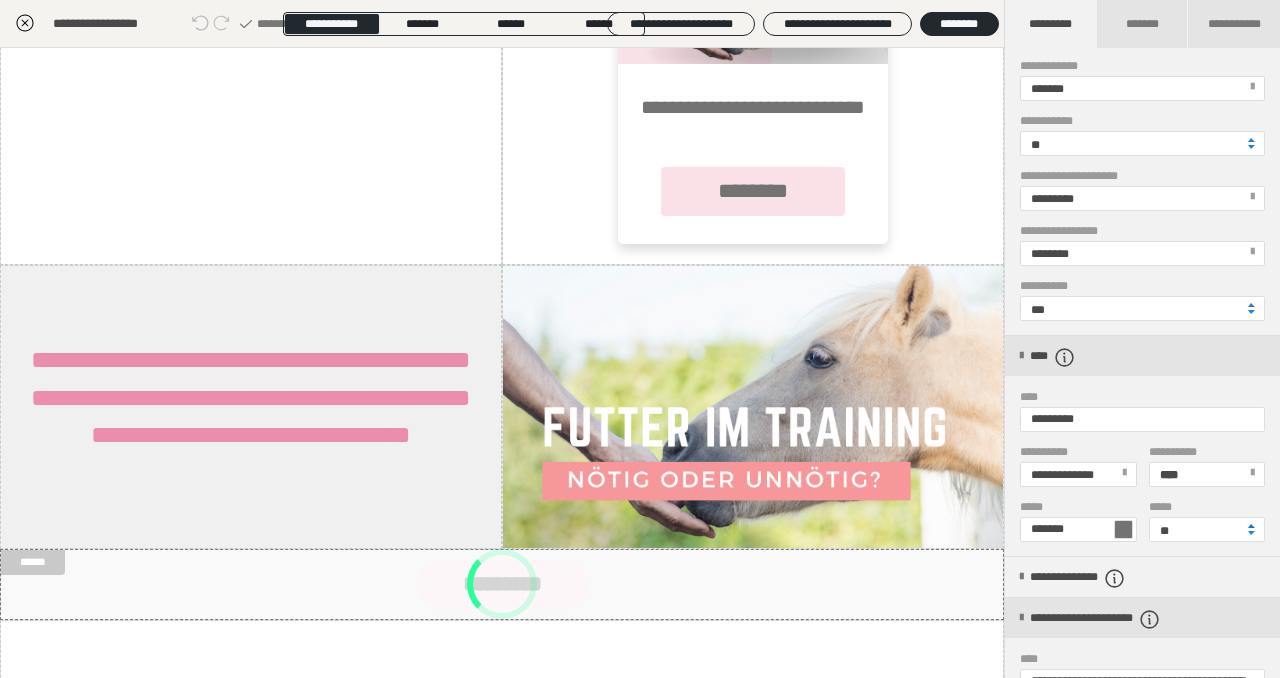 click at bounding box center [1251, 526] 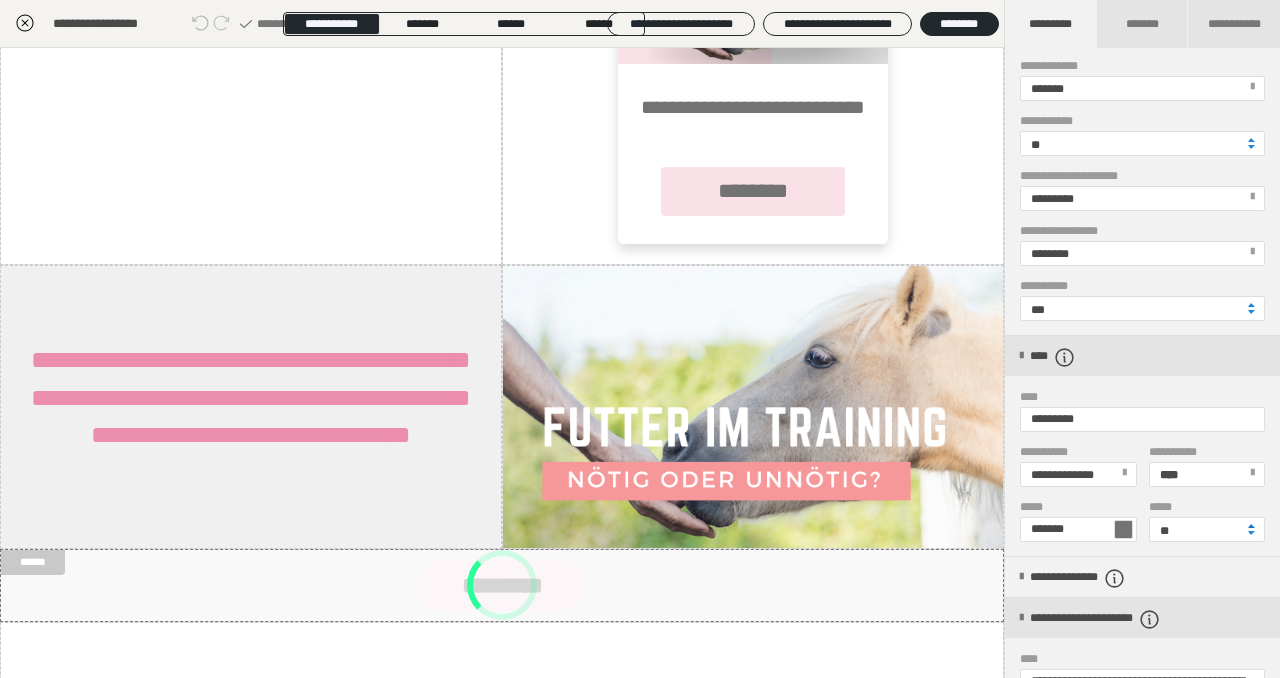 click at bounding box center [1251, 526] 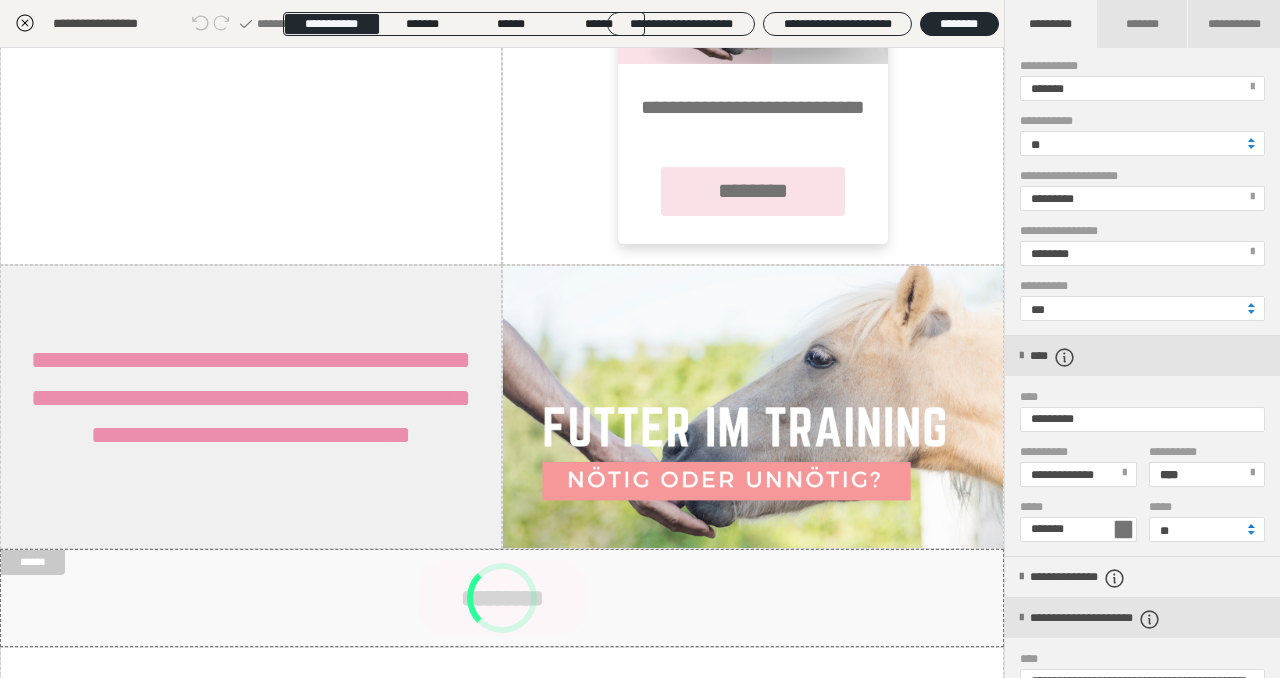 click at bounding box center (1251, 526) 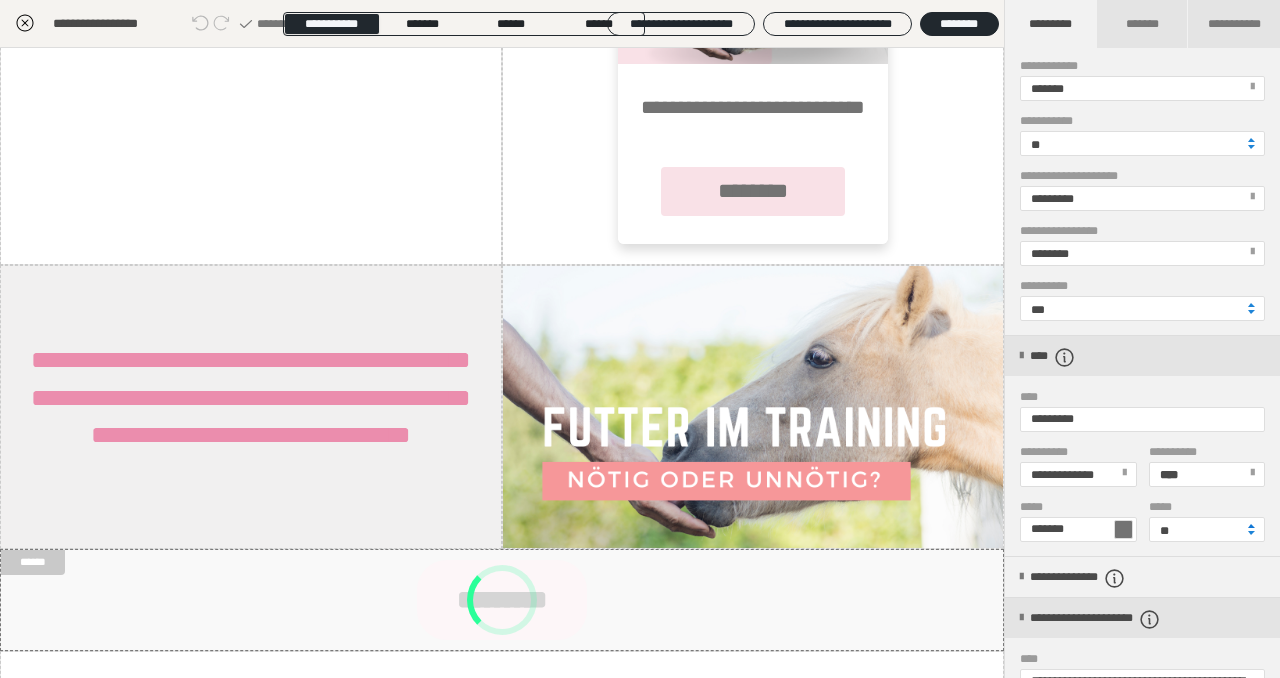click at bounding box center (1251, 526) 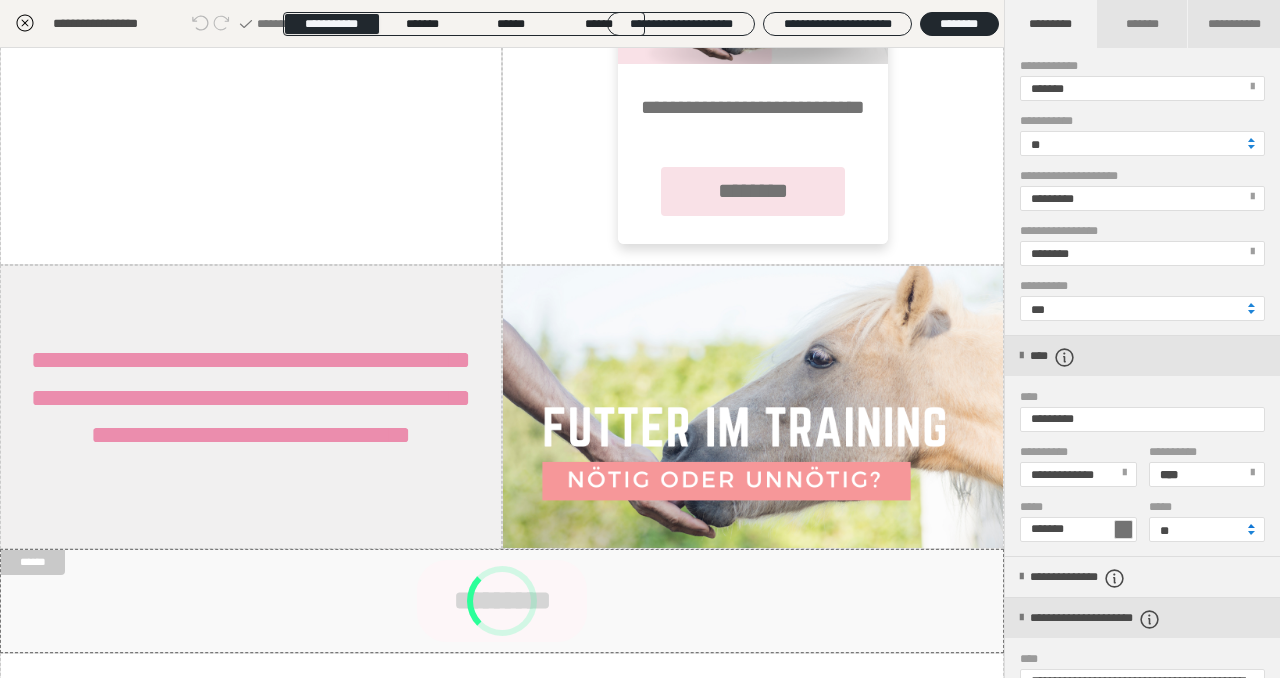 click at bounding box center (1251, 526) 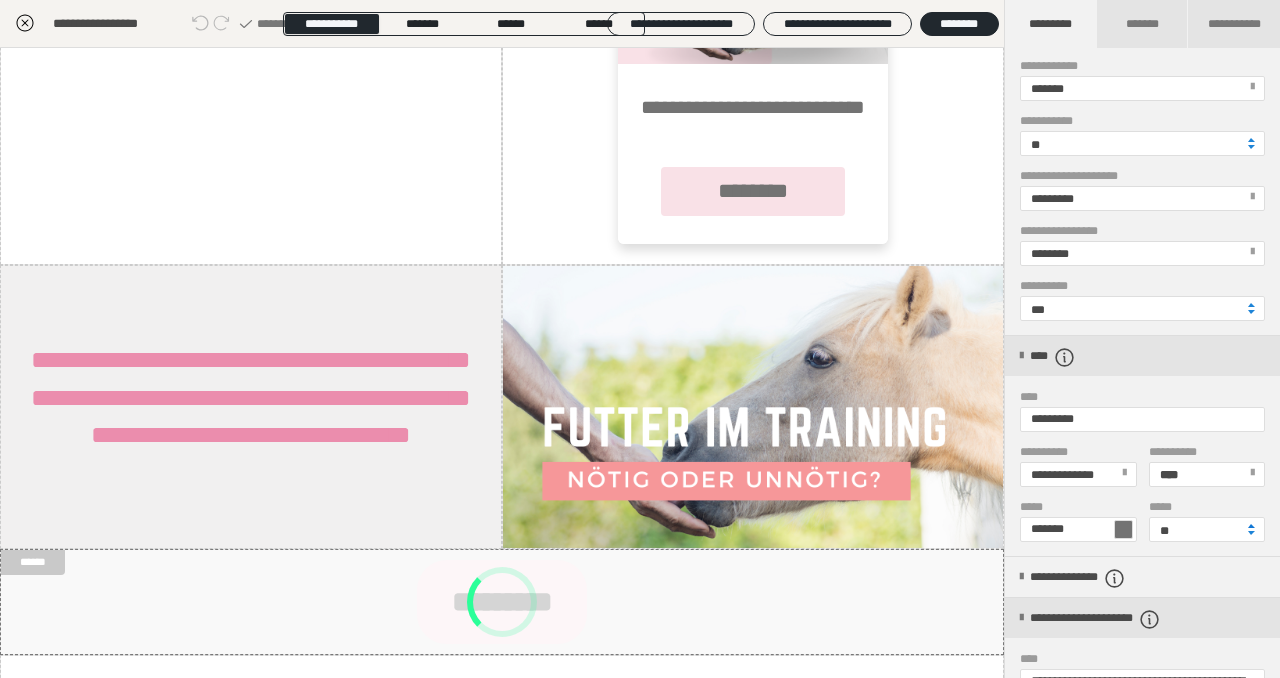 click at bounding box center [1251, 526] 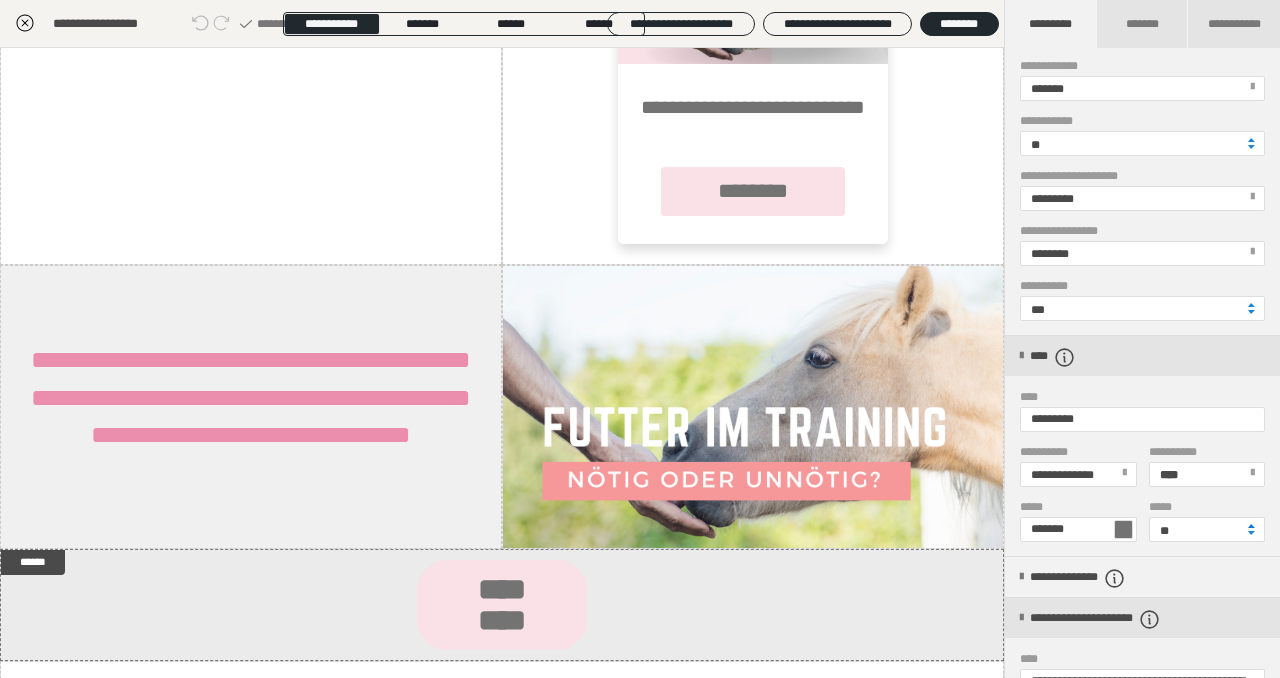 click at bounding box center (1251, 526) 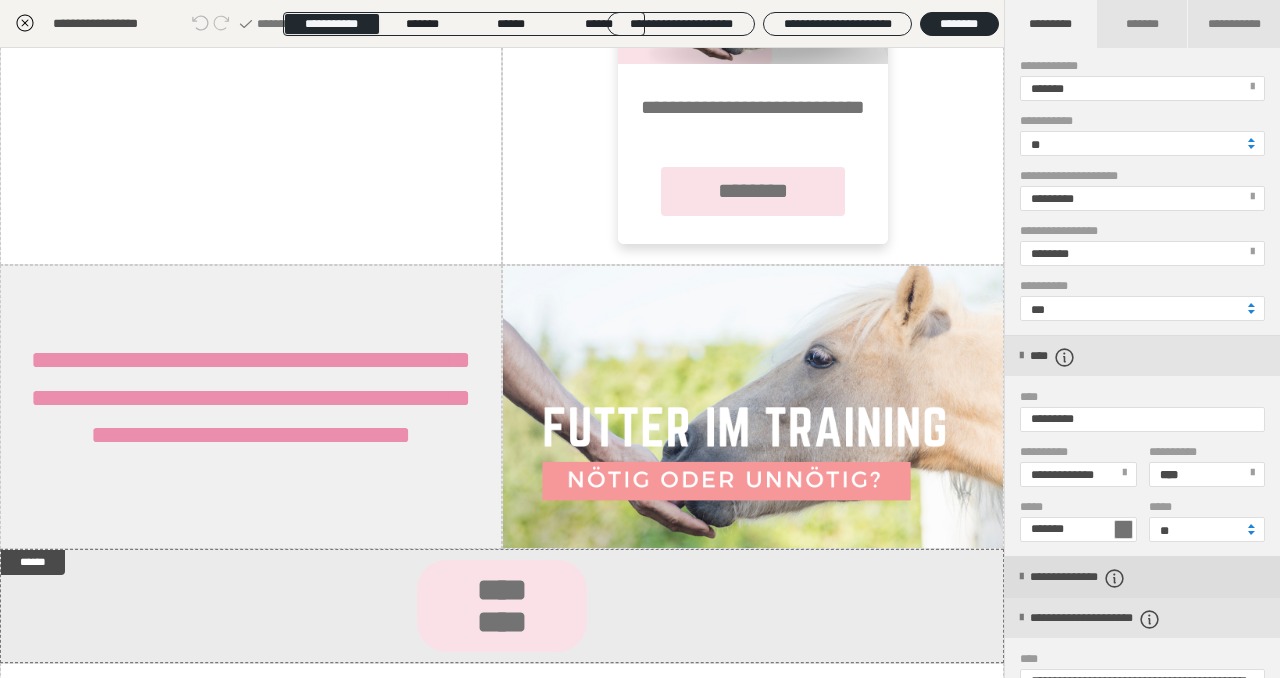 click on "**********" at bounding box center (1103, 578) 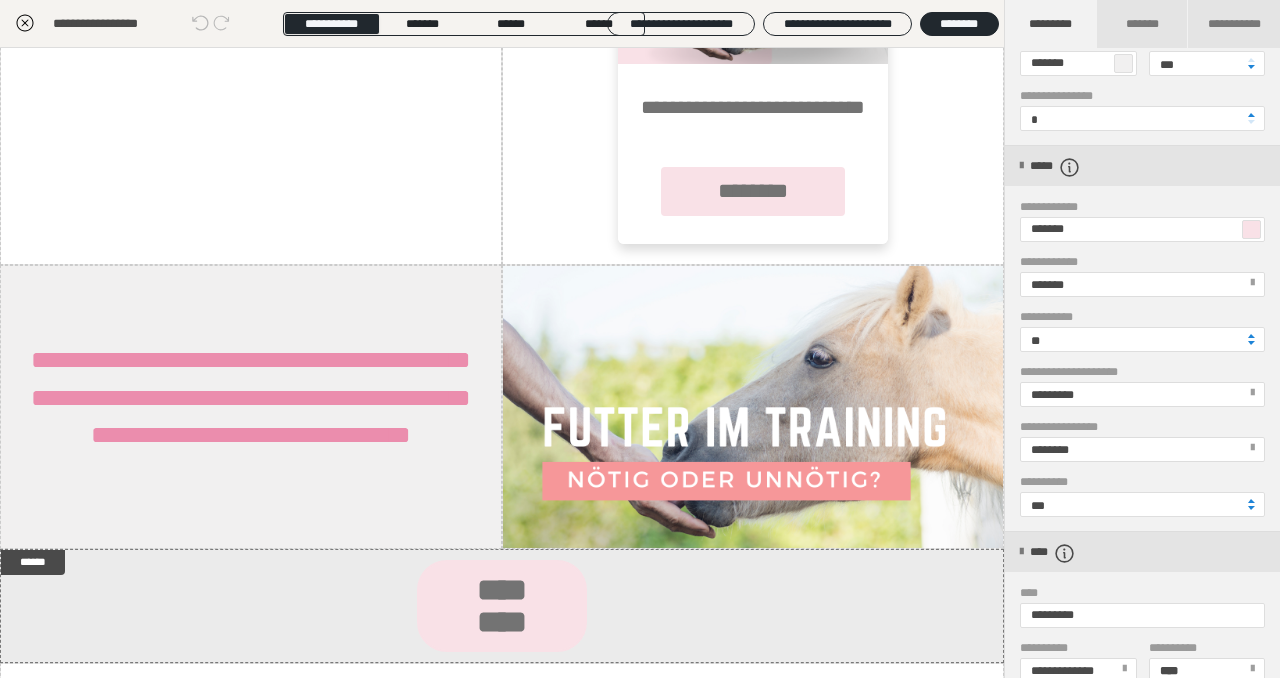 scroll, scrollTop: 165, scrollLeft: 0, axis: vertical 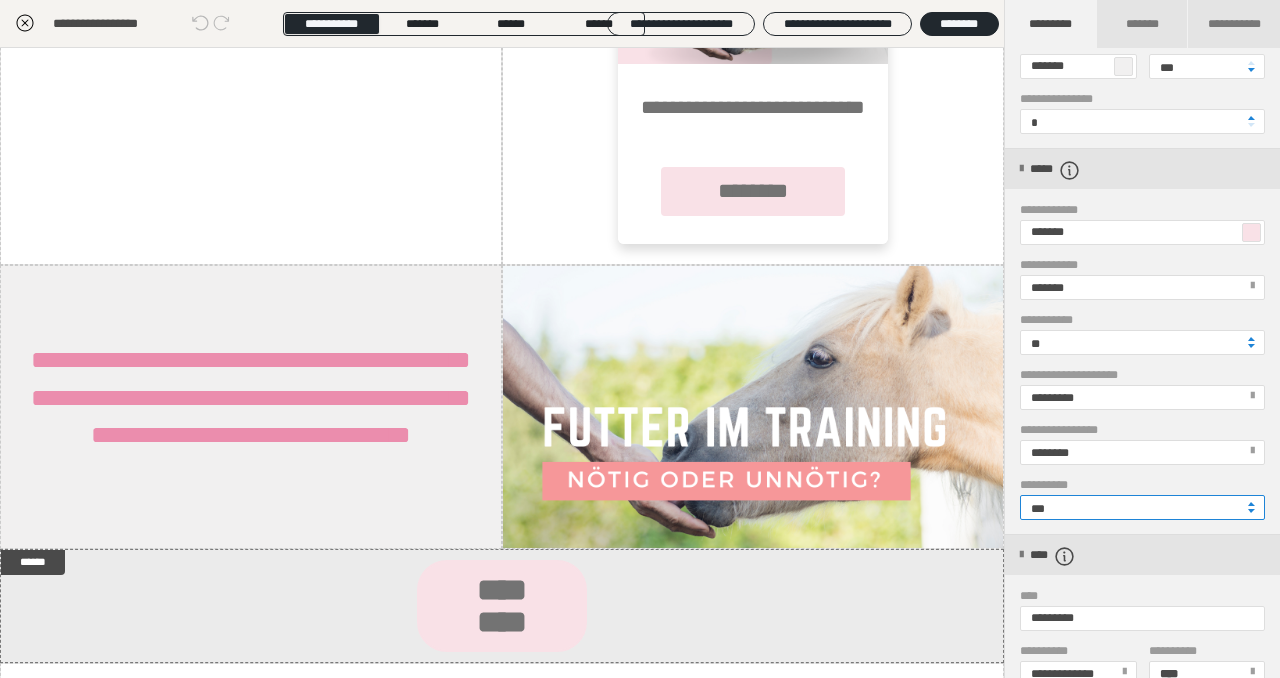 drag, startPoint x: 1127, startPoint y: 514, endPoint x: 1017, endPoint y: 510, distance: 110.0727 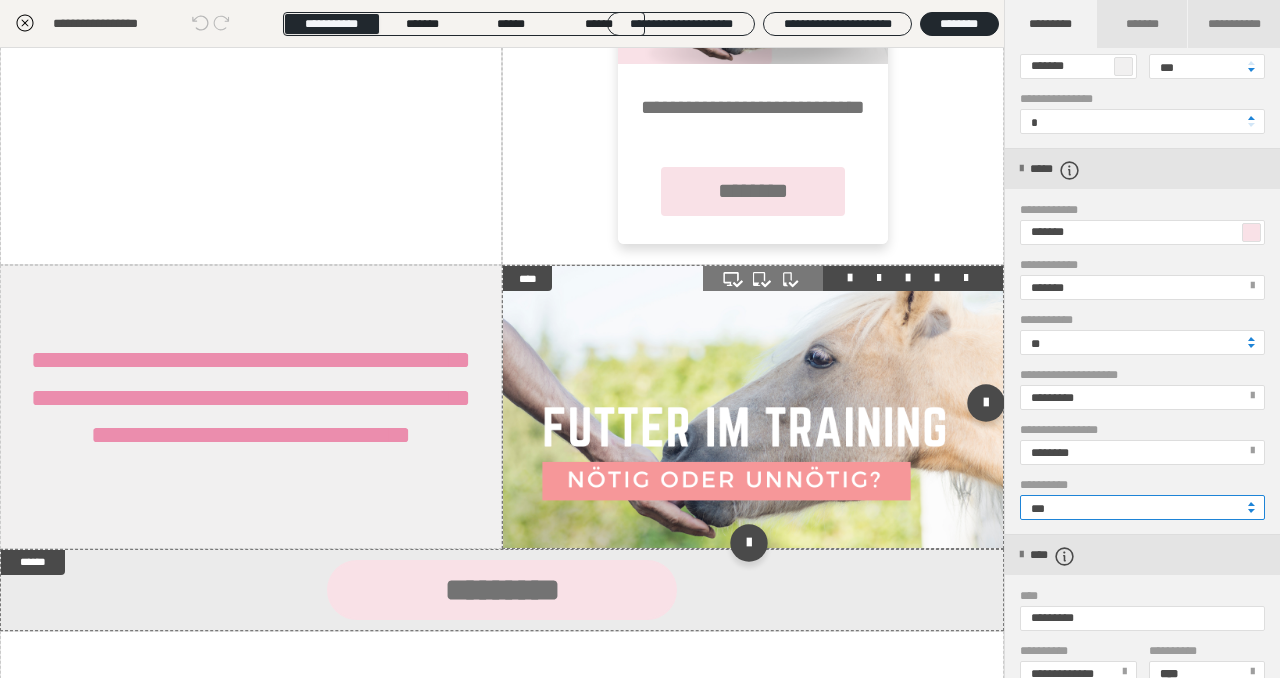 type on "***" 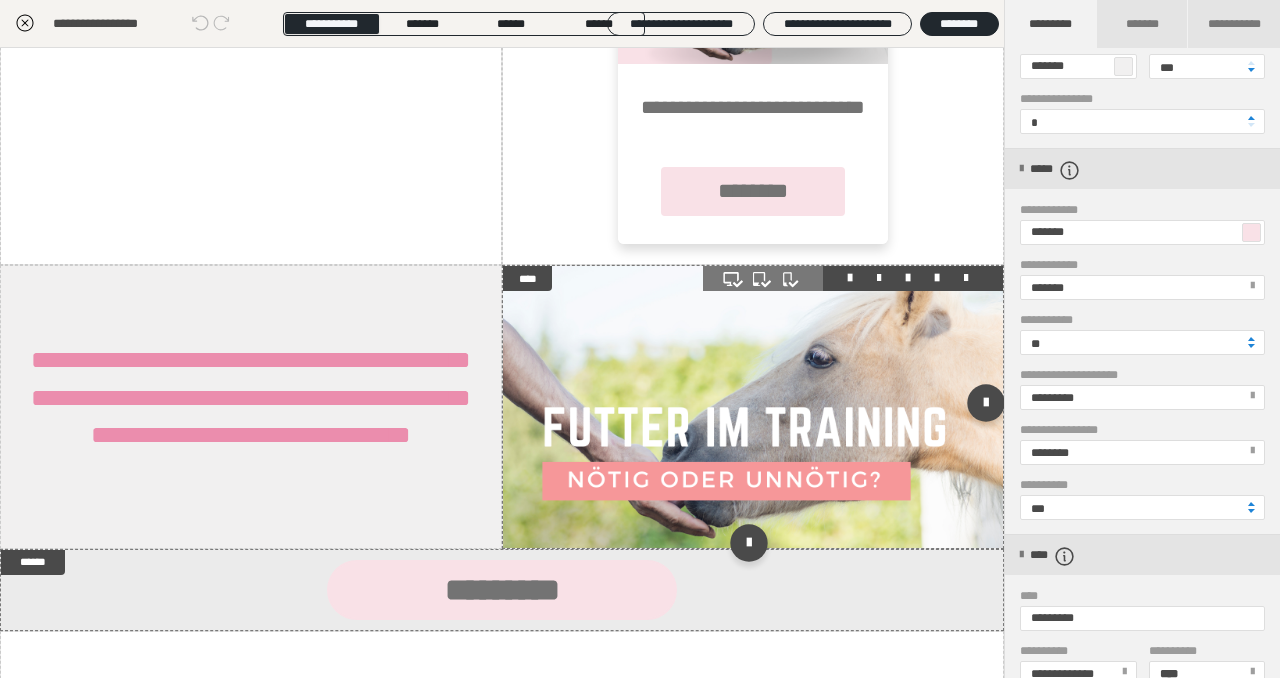 click at bounding box center (753, 406) 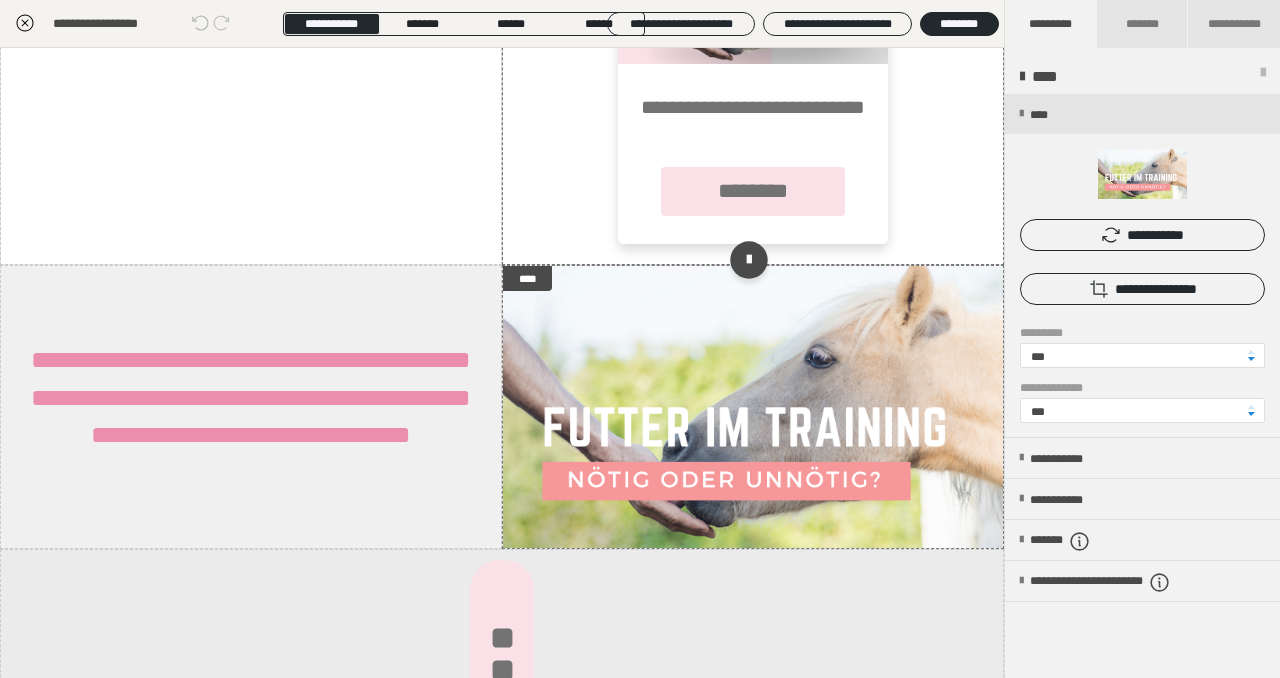 click at bounding box center (753, 24) 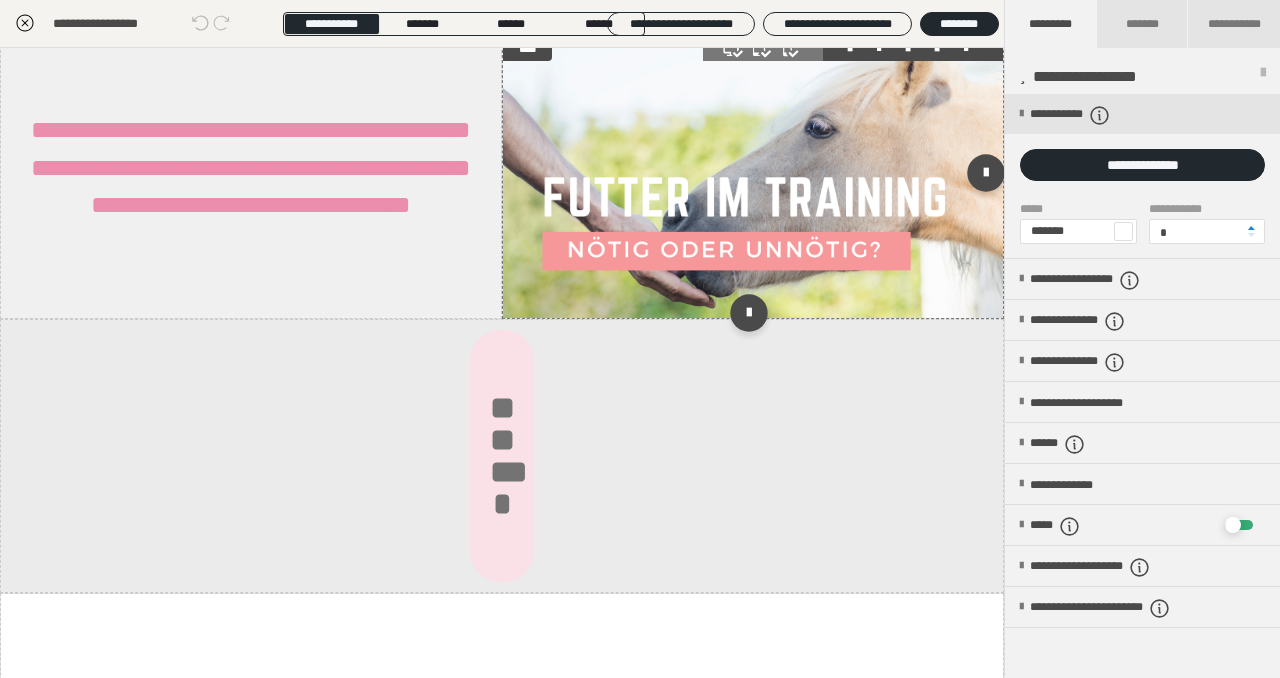 scroll, scrollTop: 2915, scrollLeft: 0, axis: vertical 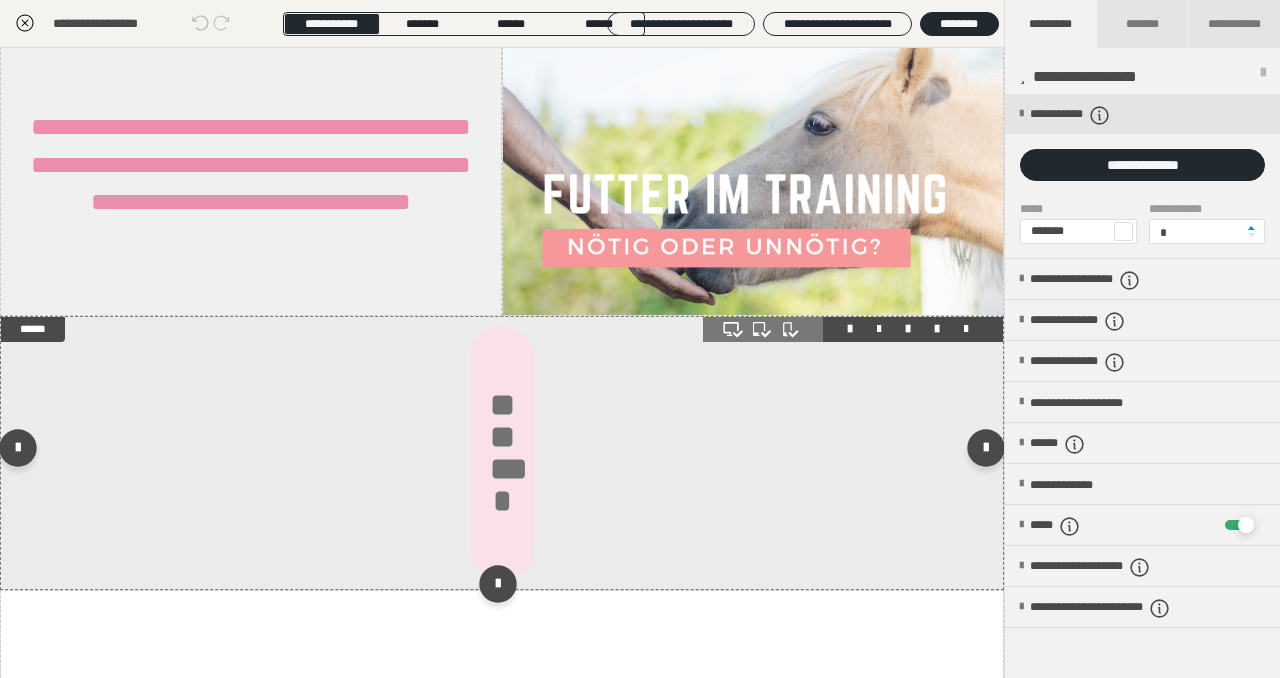 click at bounding box center [502, 453] 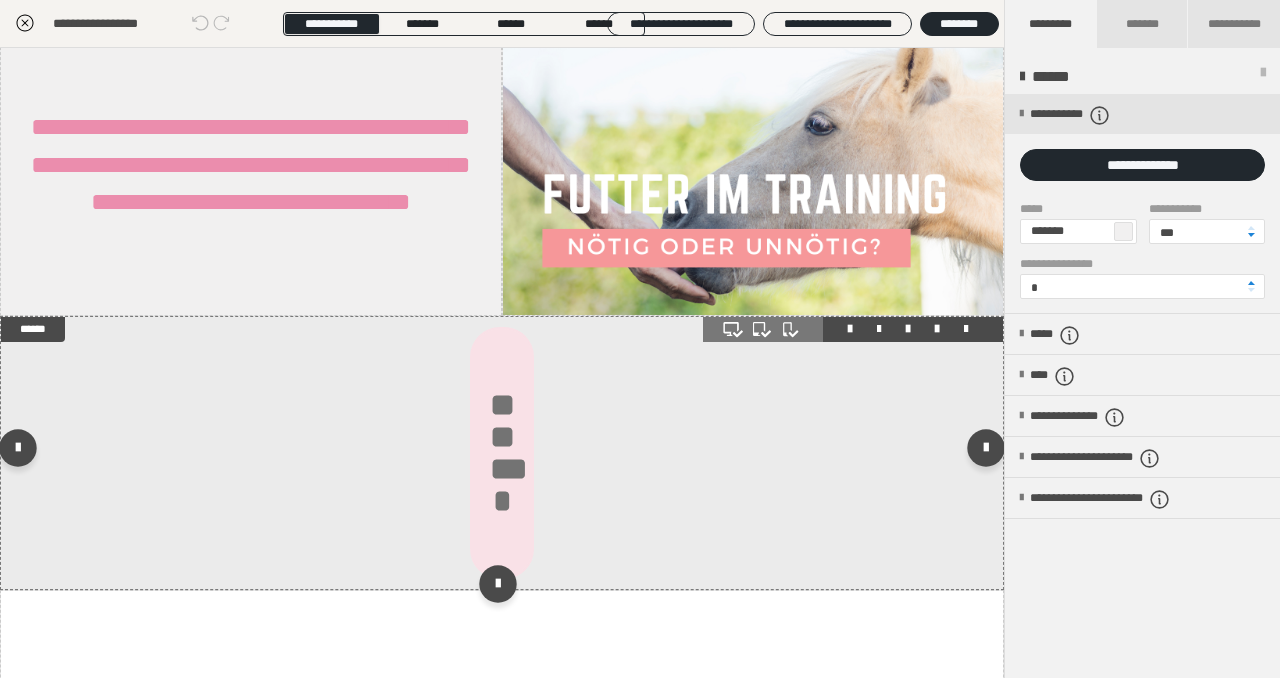 click on "*********" at bounding box center (502, 453) 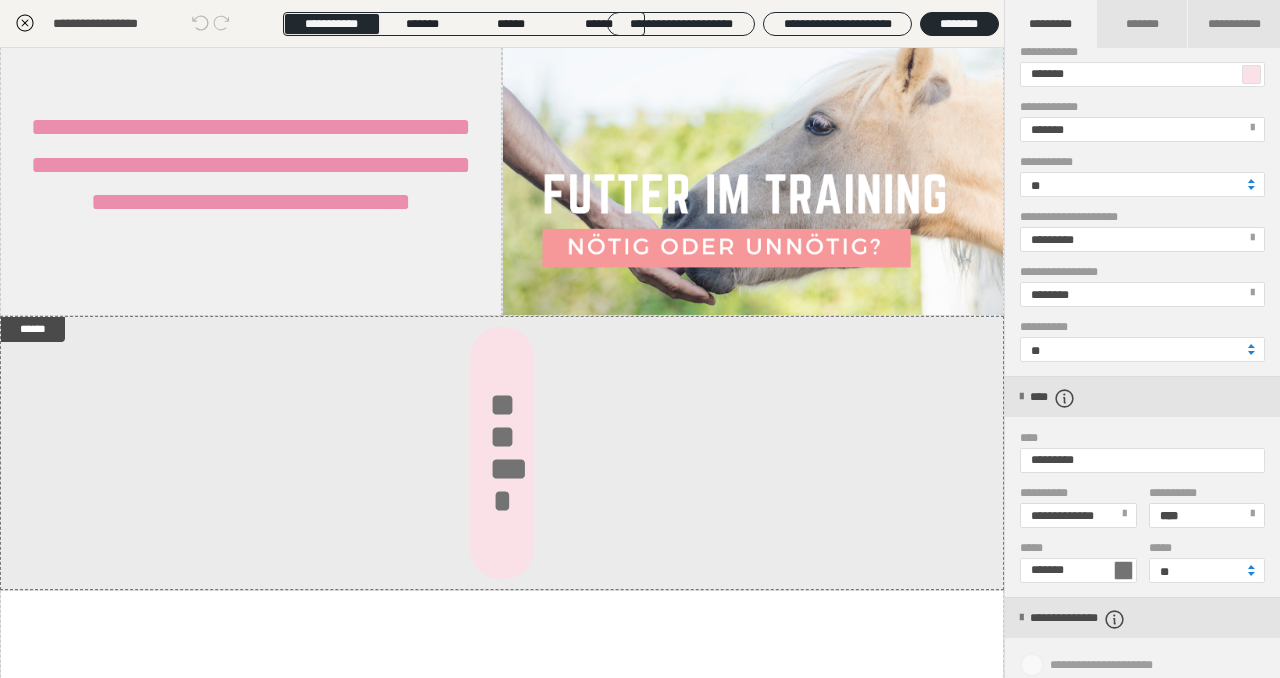 scroll, scrollTop: 332, scrollLeft: 0, axis: vertical 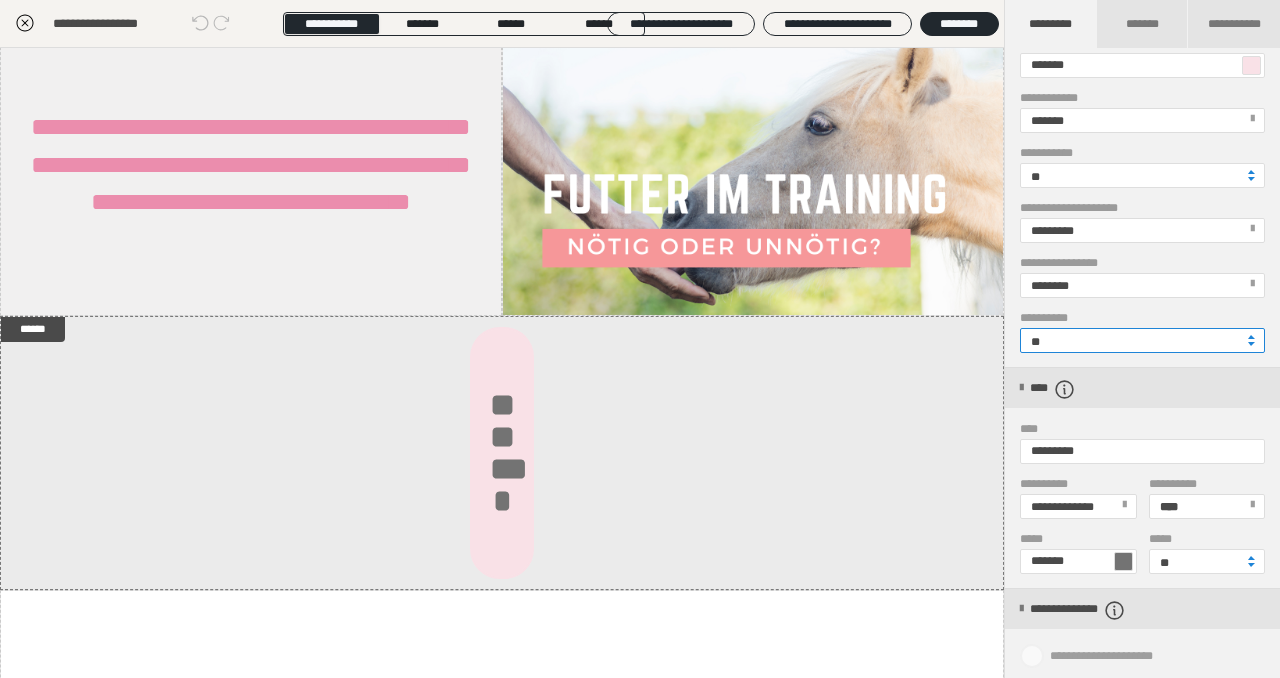 click on "**" at bounding box center (1142, 340) 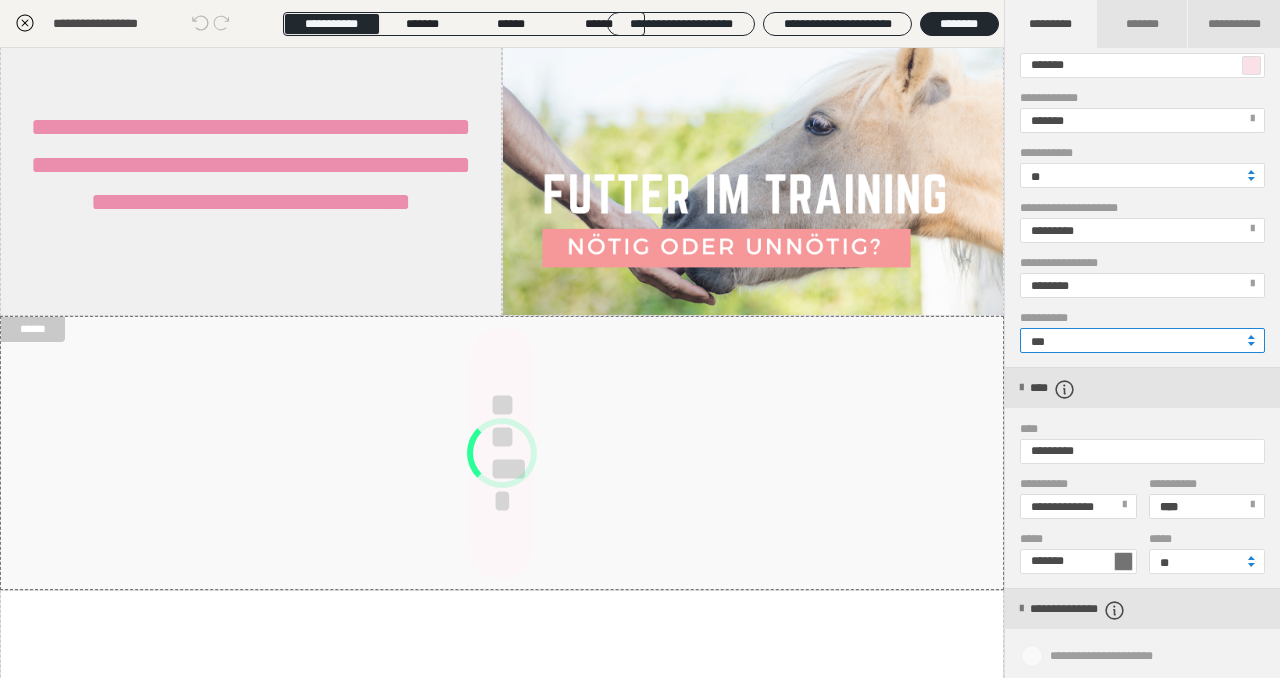 scroll, scrollTop: 2856, scrollLeft: 0, axis: vertical 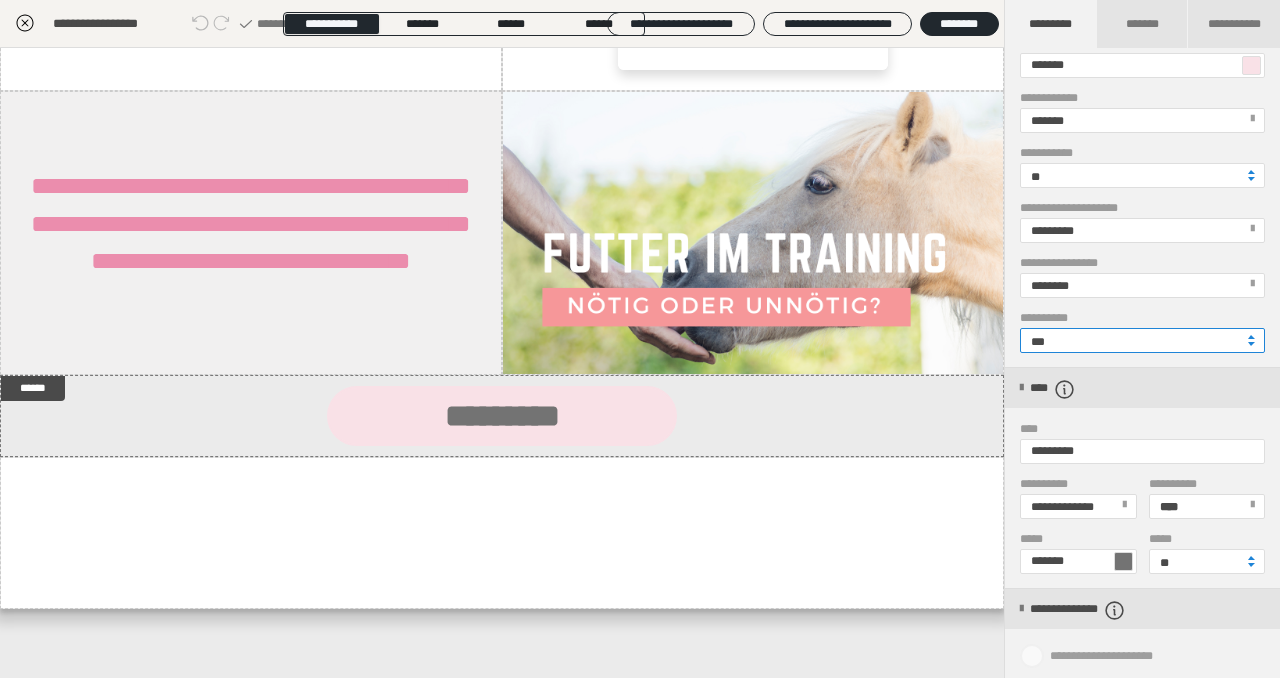 type on "***" 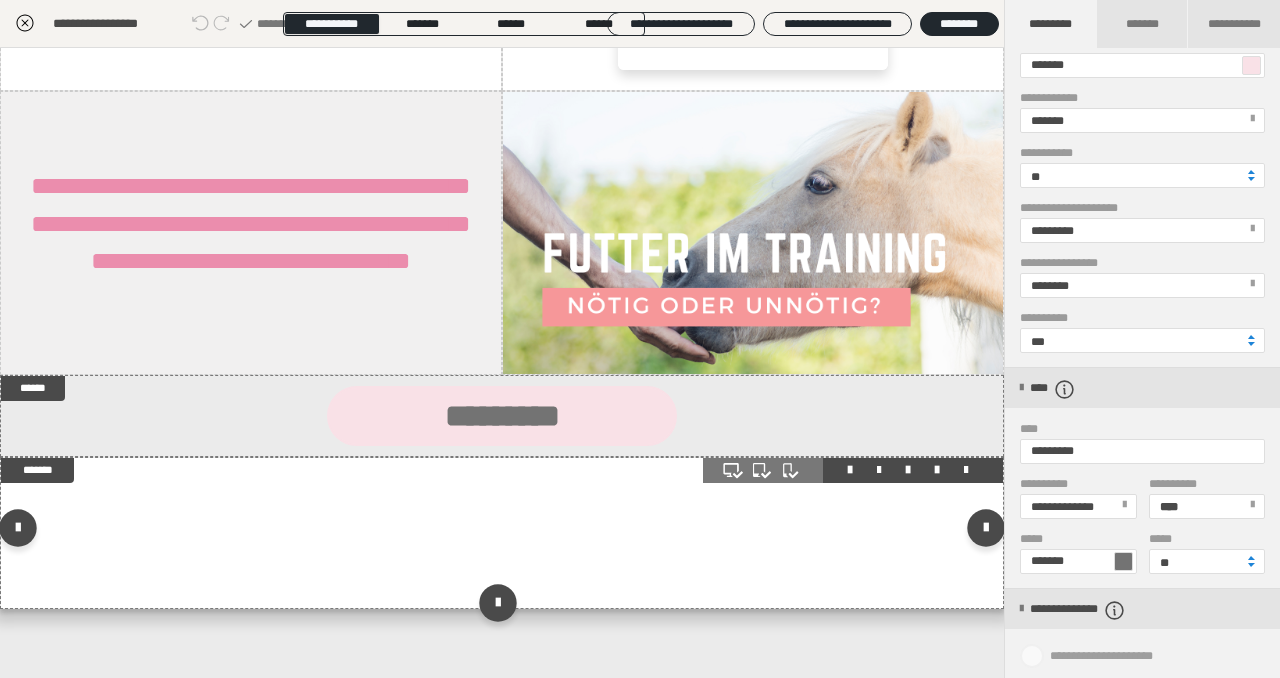 click at bounding box center [502, 533] 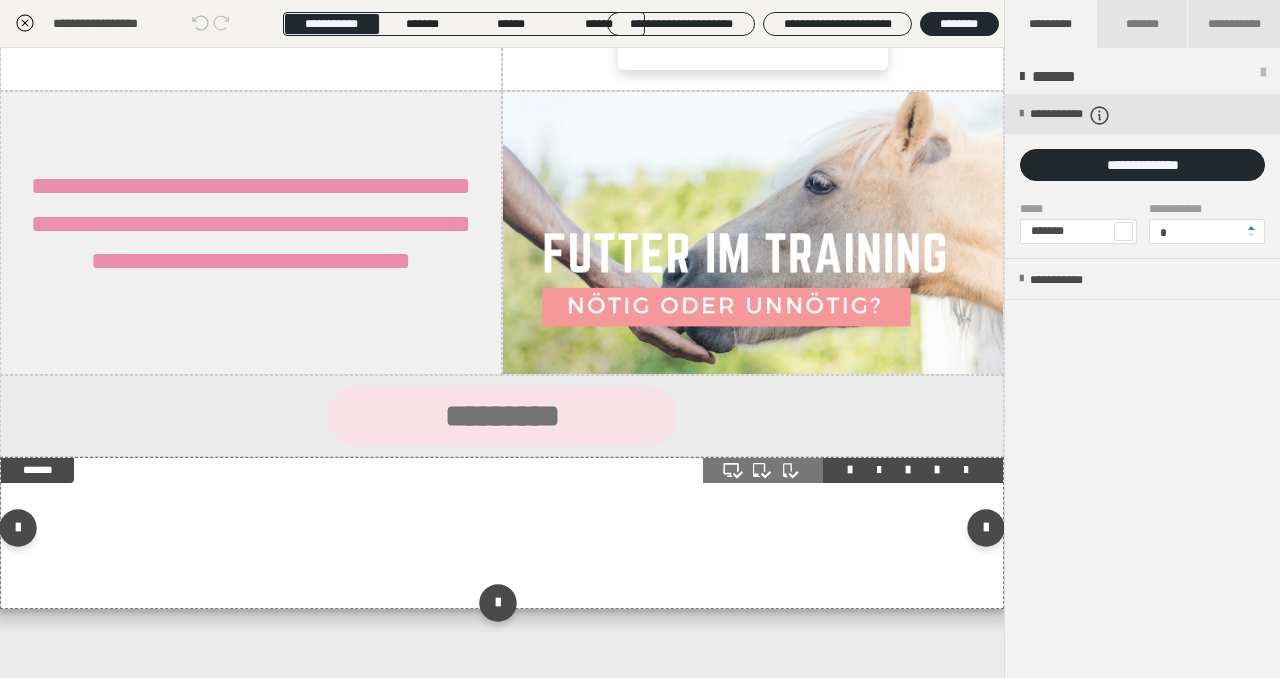 scroll, scrollTop: 0, scrollLeft: 0, axis: both 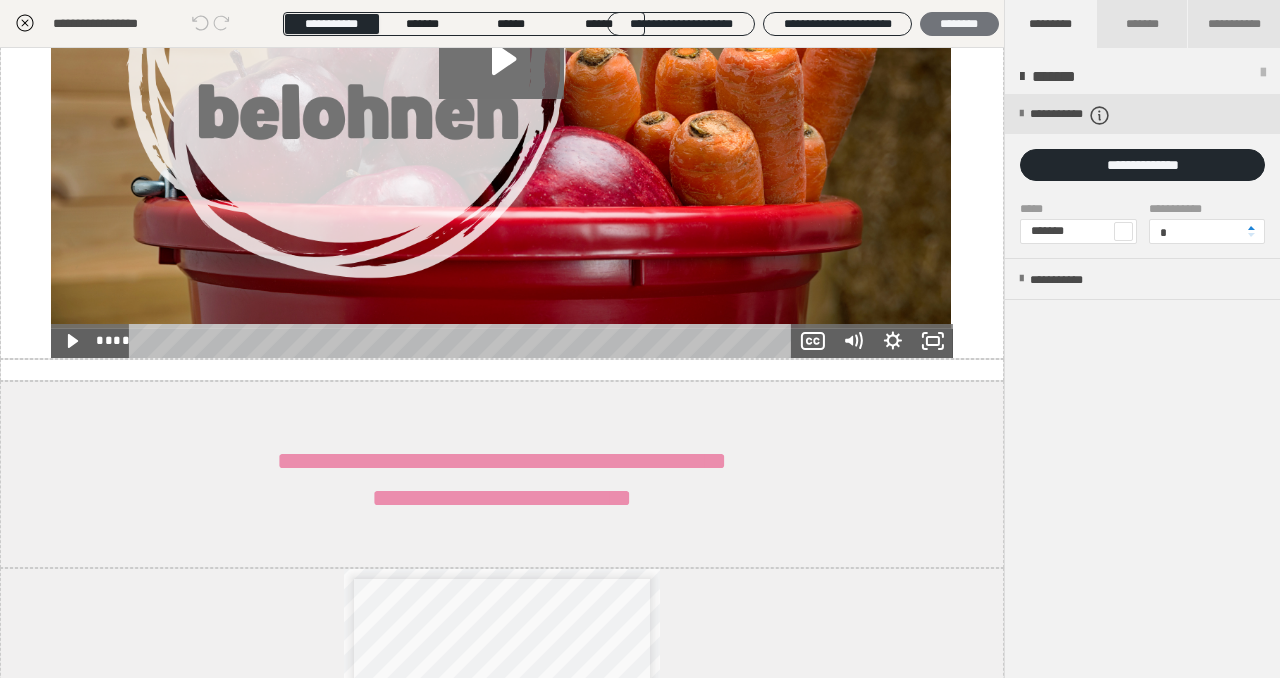 click on "********" at bounding box center (959, 24) 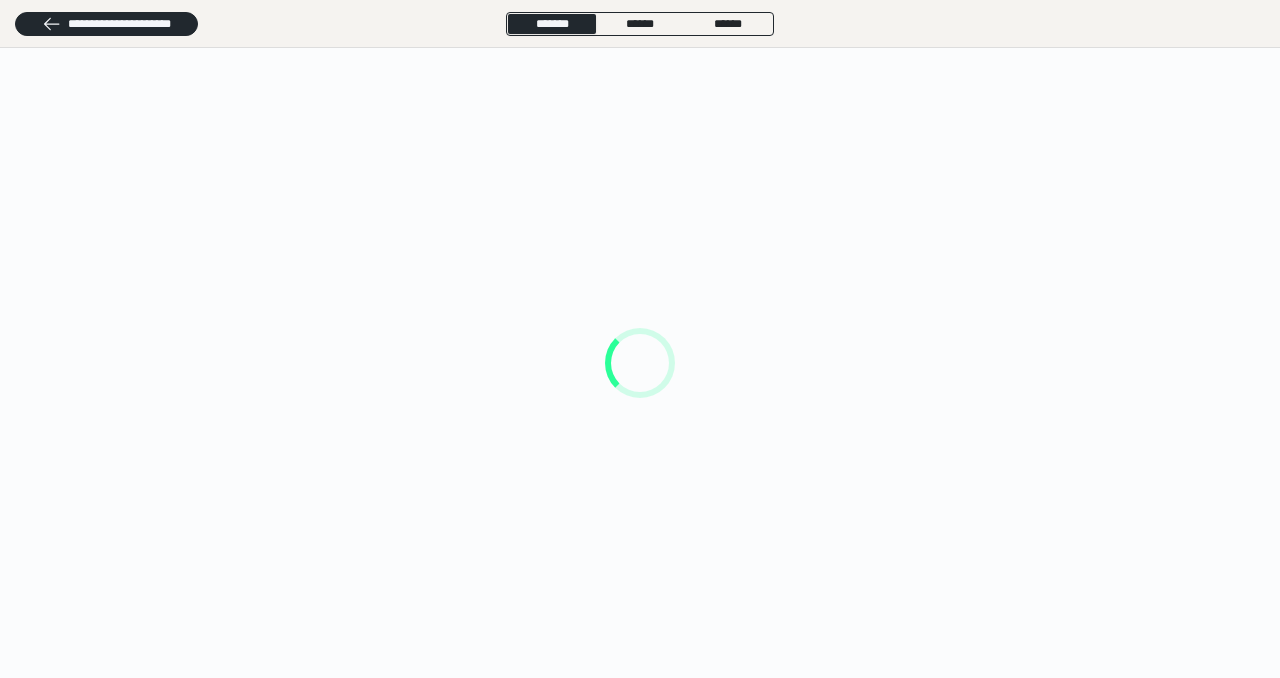 scroll, scrollTop: 0, scrollLeft: 0, axis: both 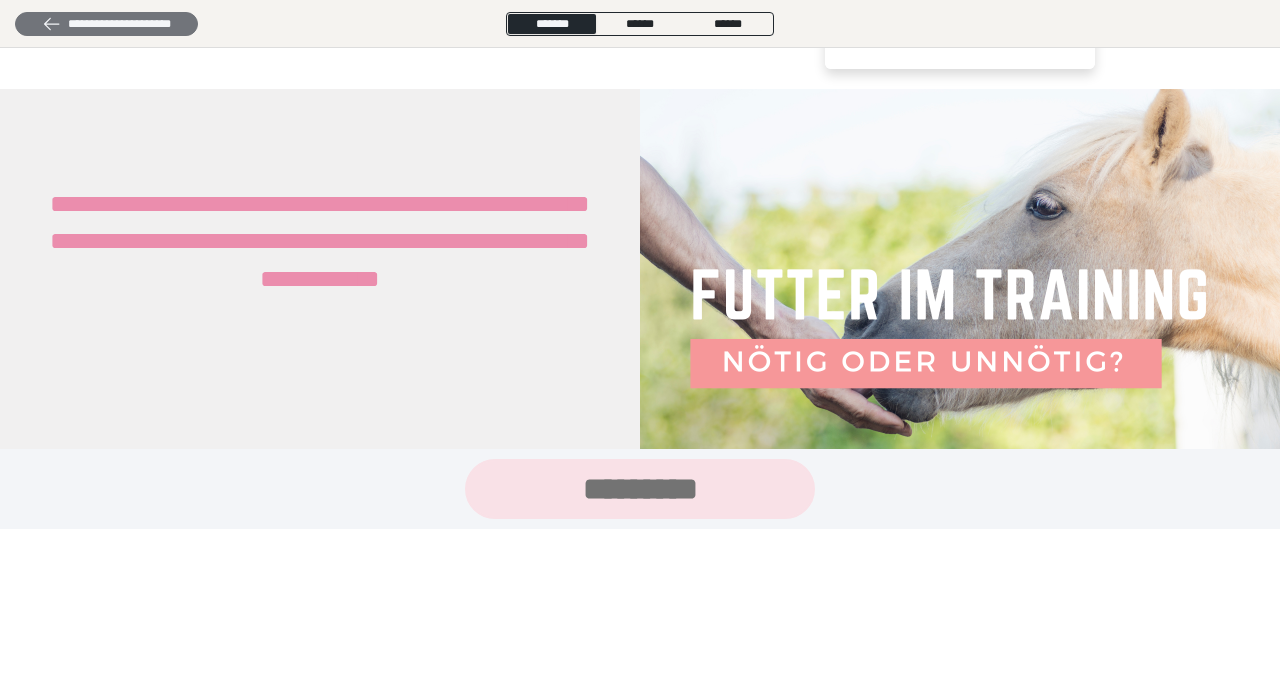 click on "**********" at bounding box center (106, 24) 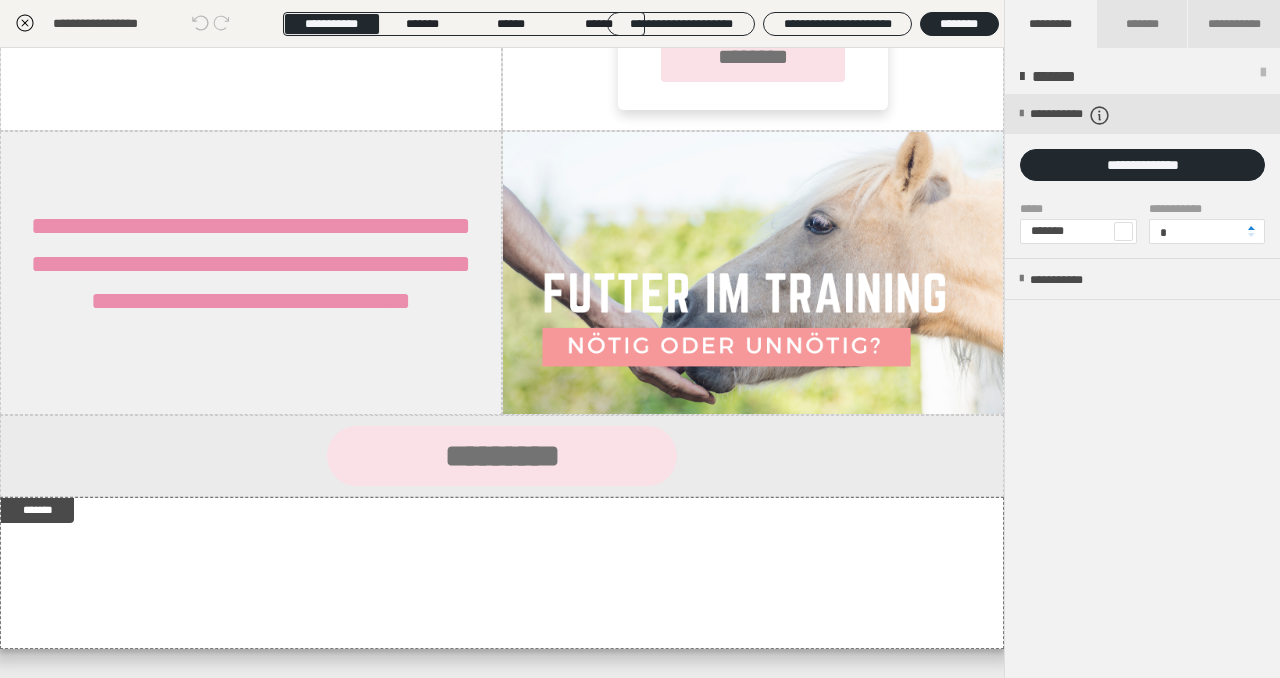 scroll, scrollTop: 2856, scrollLeft: 0, axis: vertical 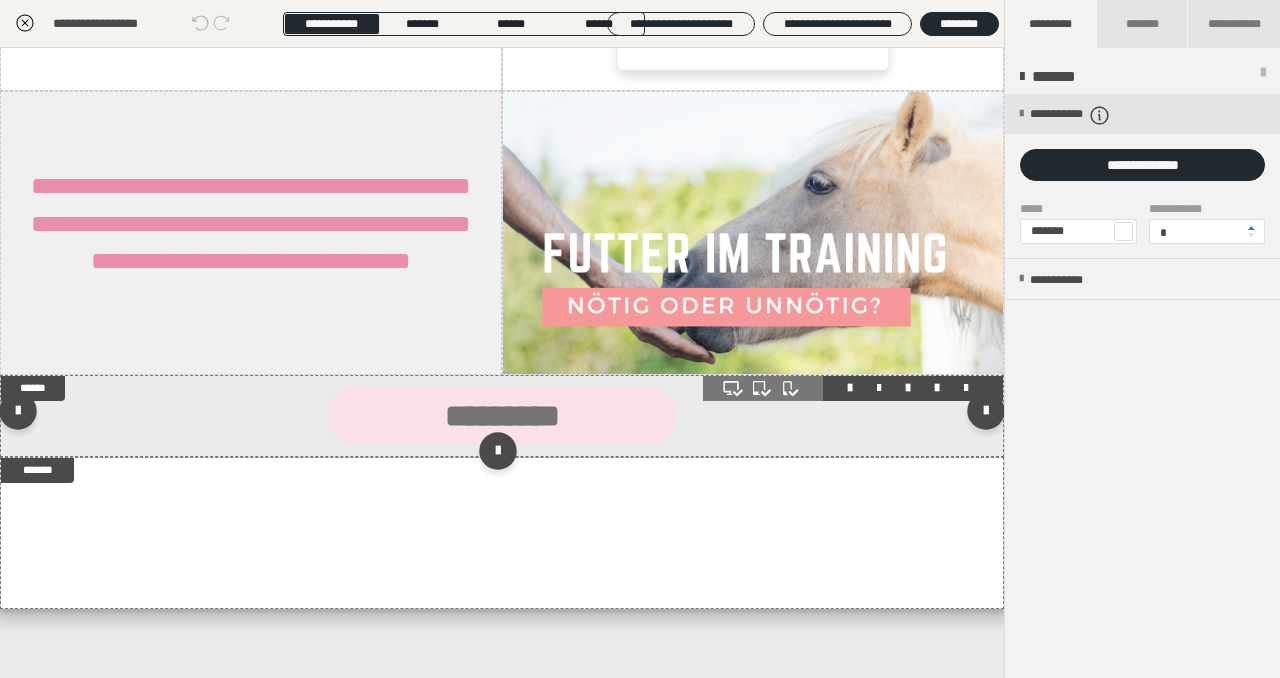 click at bounding box center (502, 416) 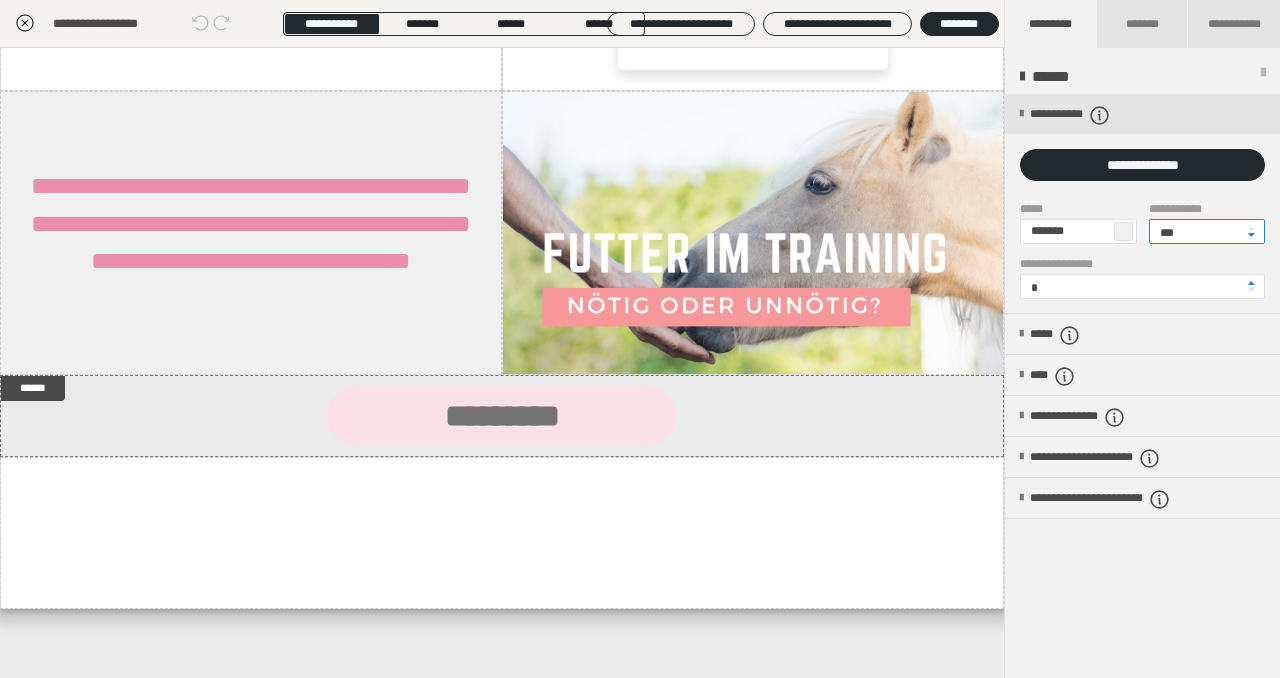 drag, startPoint x: 1189, startPoint y: 232, endPoint x: 1134, endPoint y: 228, distance: 55.145264 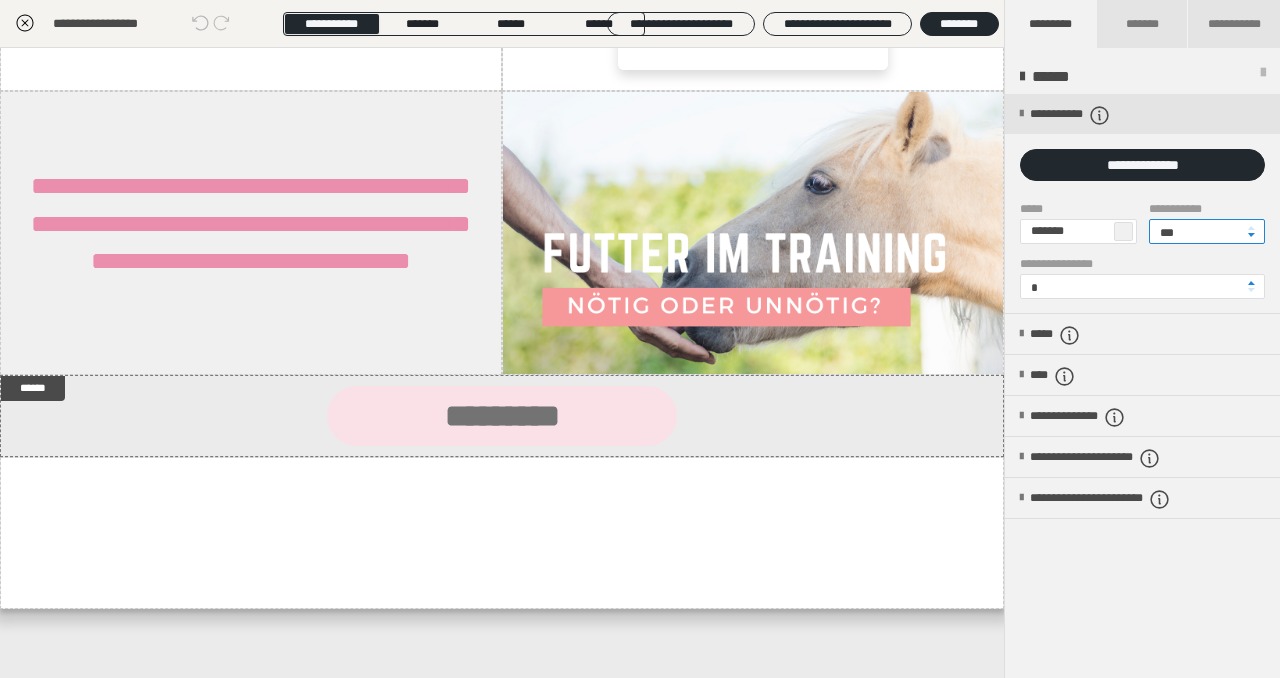click on "**********" at bounding box center (1142, 230) 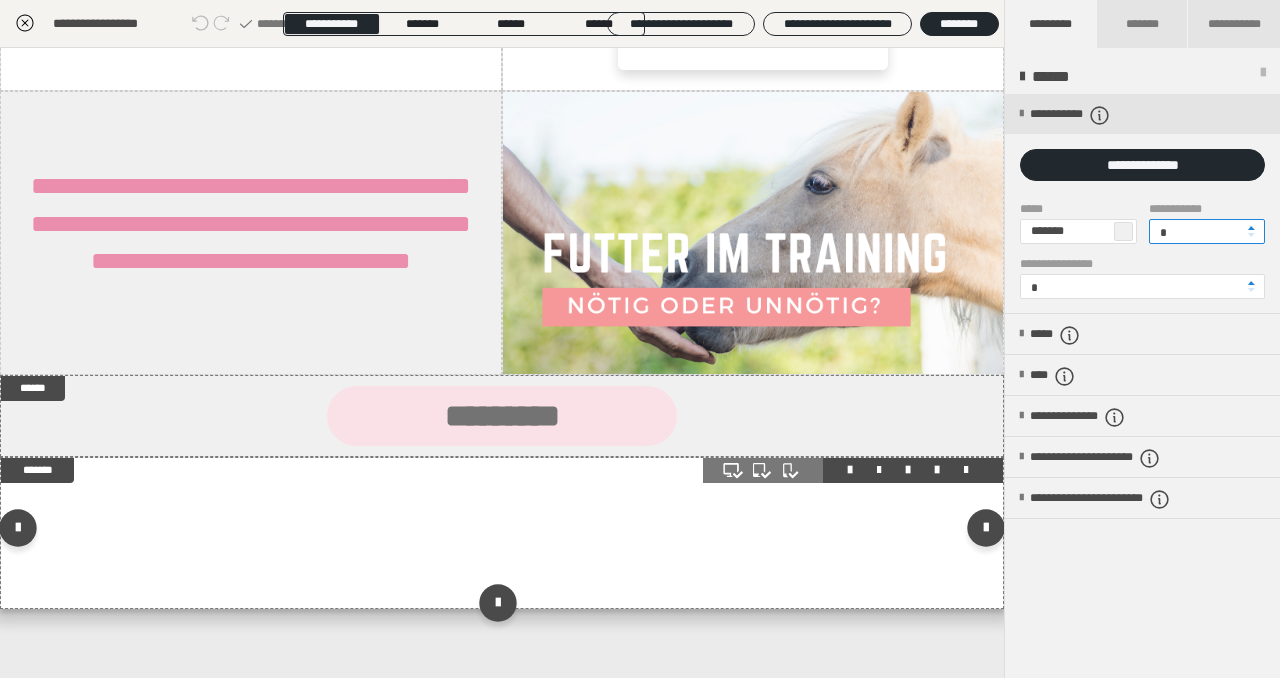 type on "*" 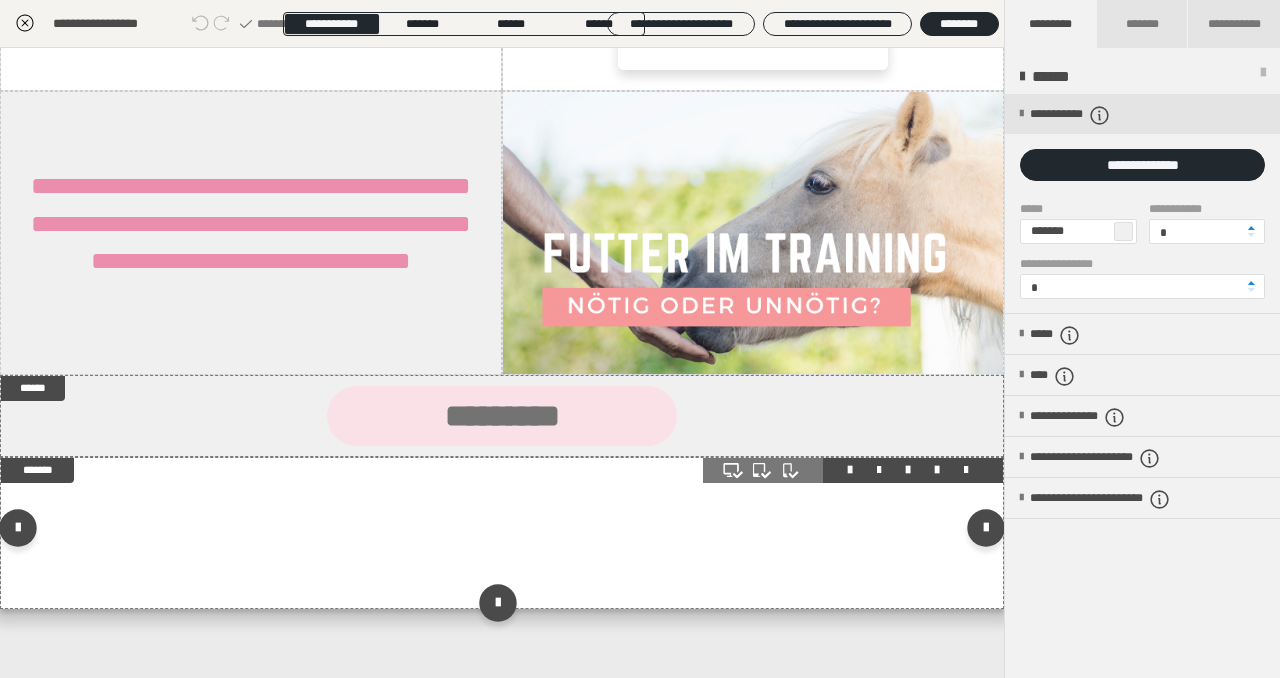 click at bounding box center (502, 533) 